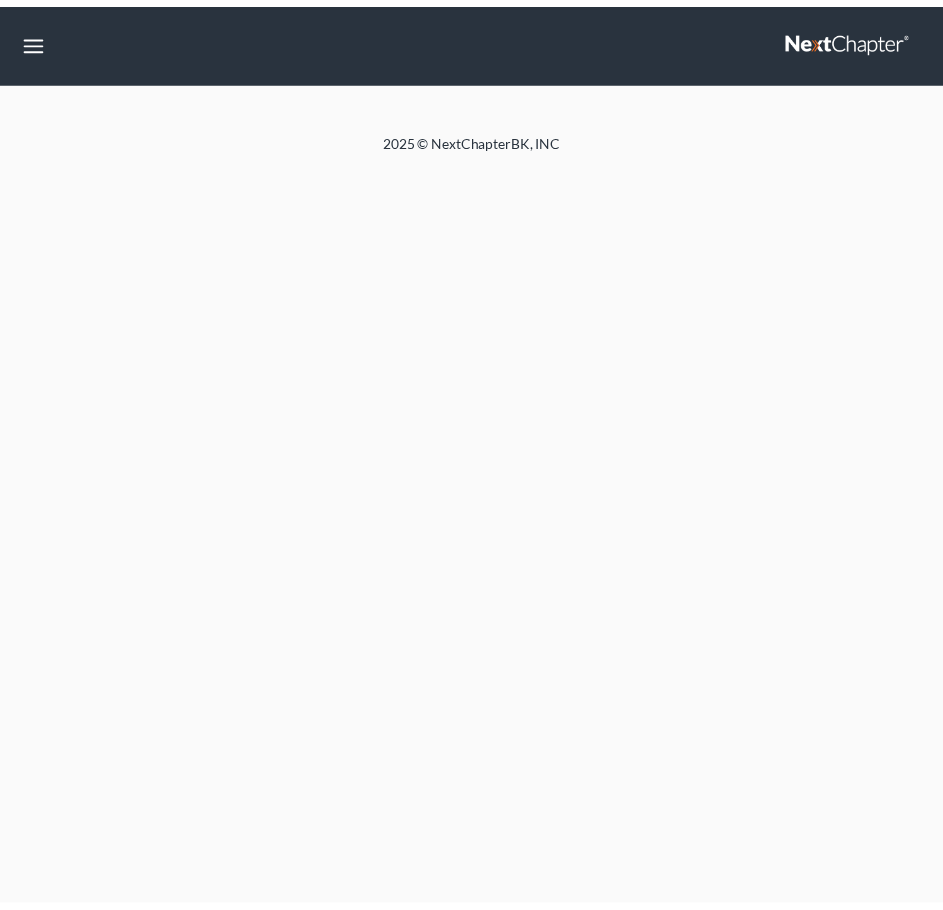 scroll, scrollTop: 0, scrollLeft: 0, axis: both 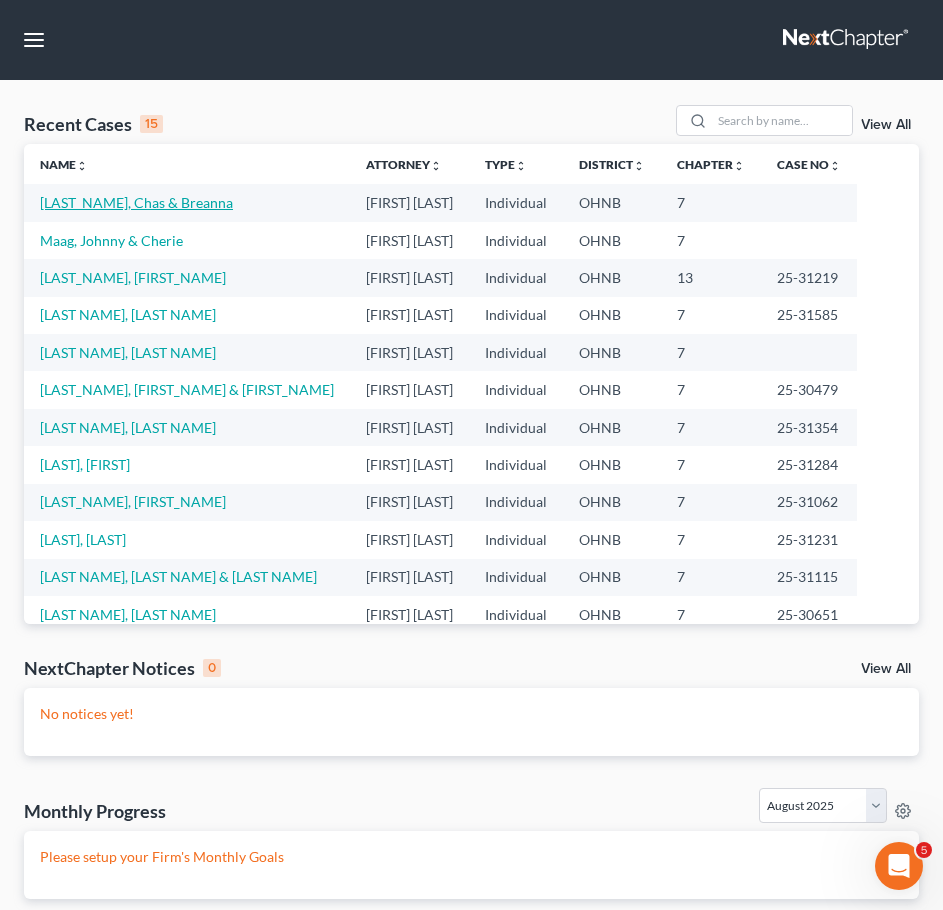 click on "[LAST_NAME], Chas & Breanna" at bounding box center (136, 202) 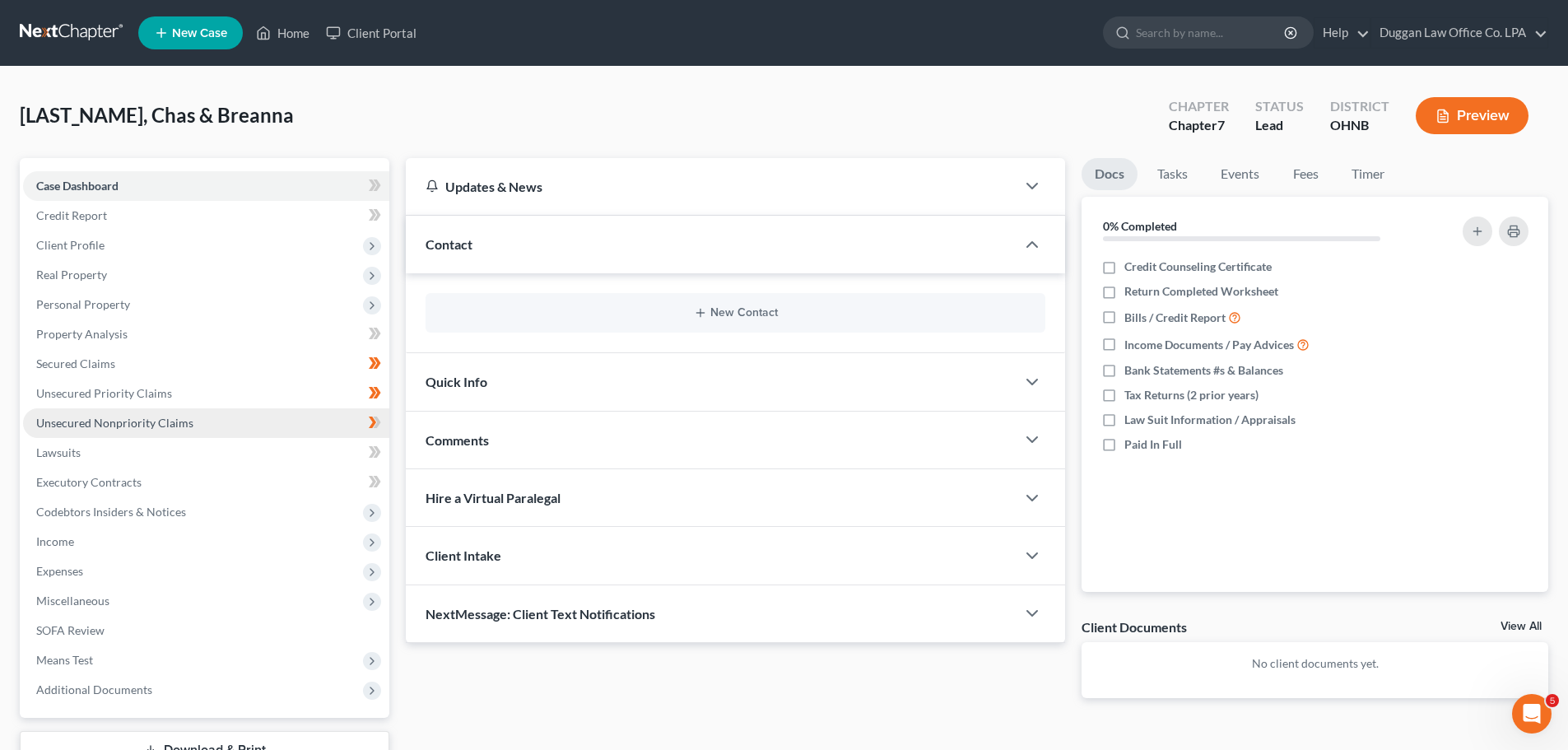 click on "Unsecured Nonpriority Claims" at bounding box center [114, 422] 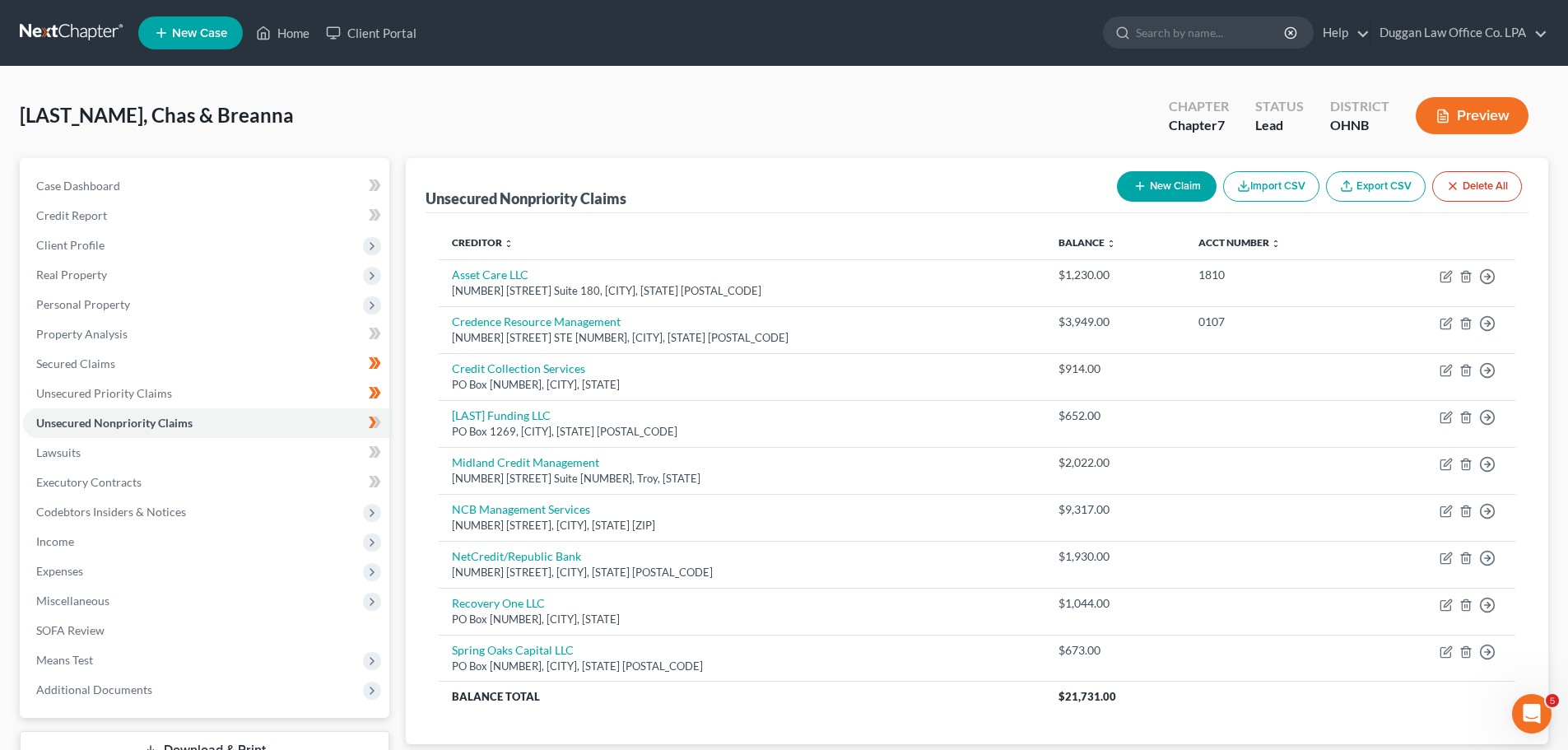 click on "New Claim" at bounding box center [1166, 186] 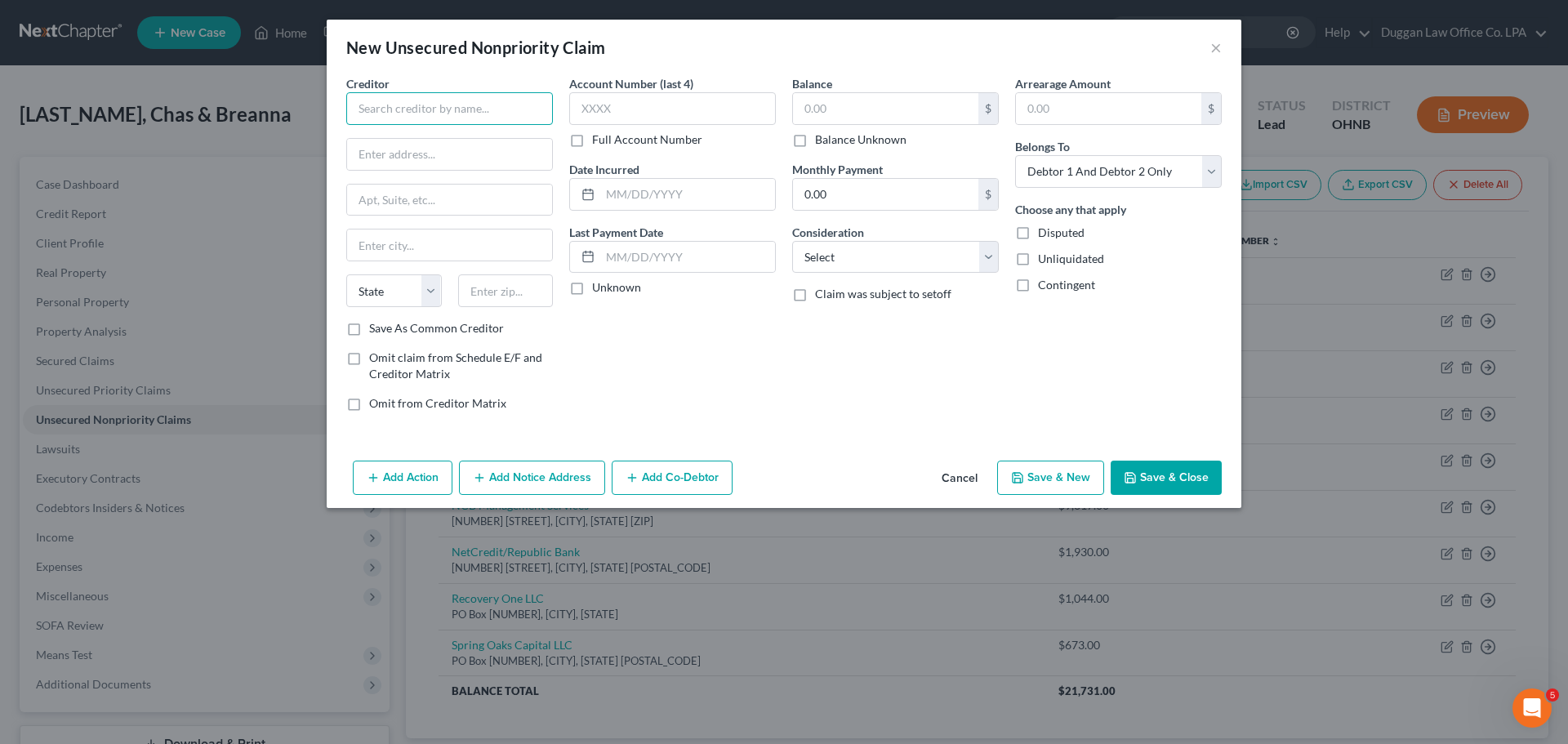 click at bounding box center [449, 109] 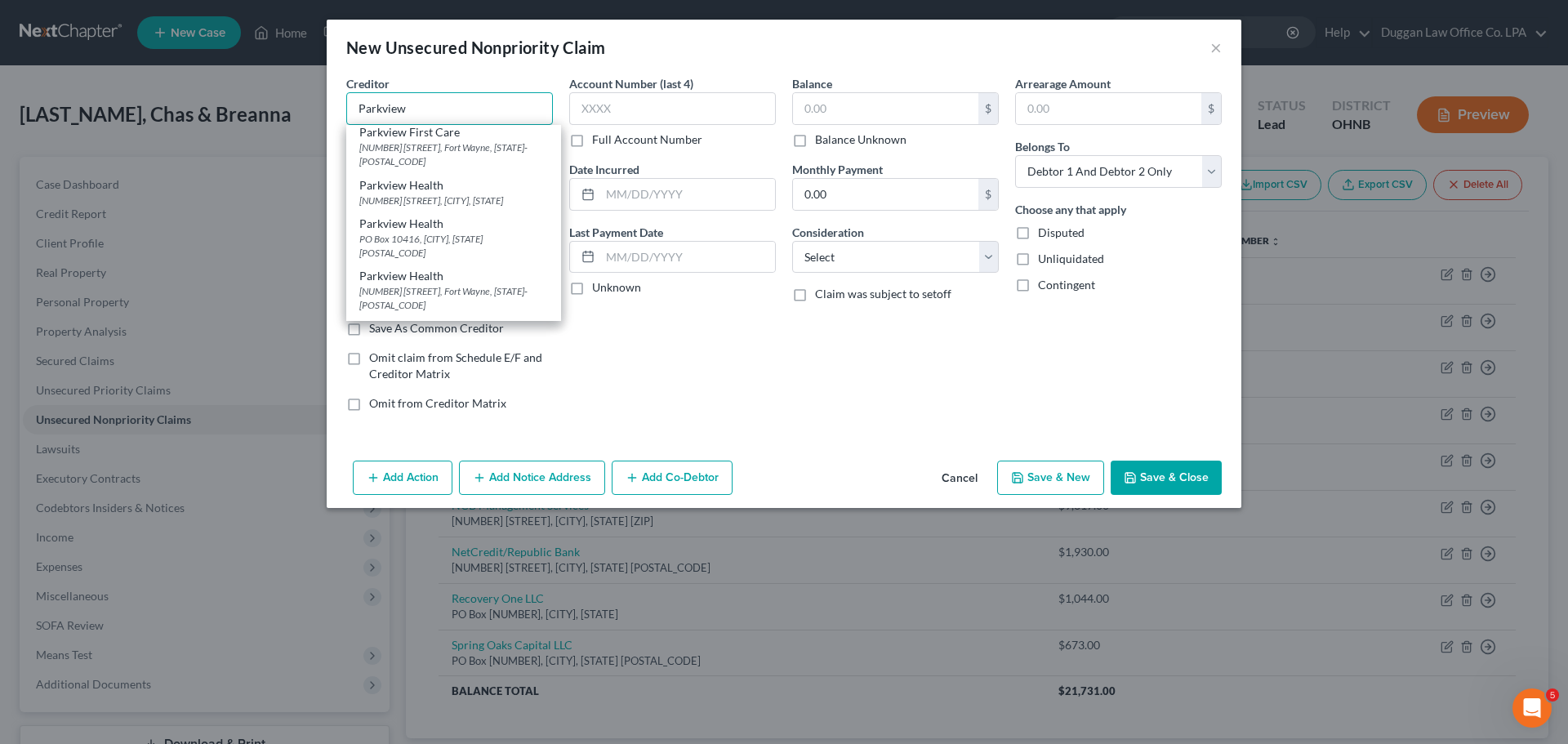 scroll, scrollTop: 163, scrollLeft: 0, axis: vertical 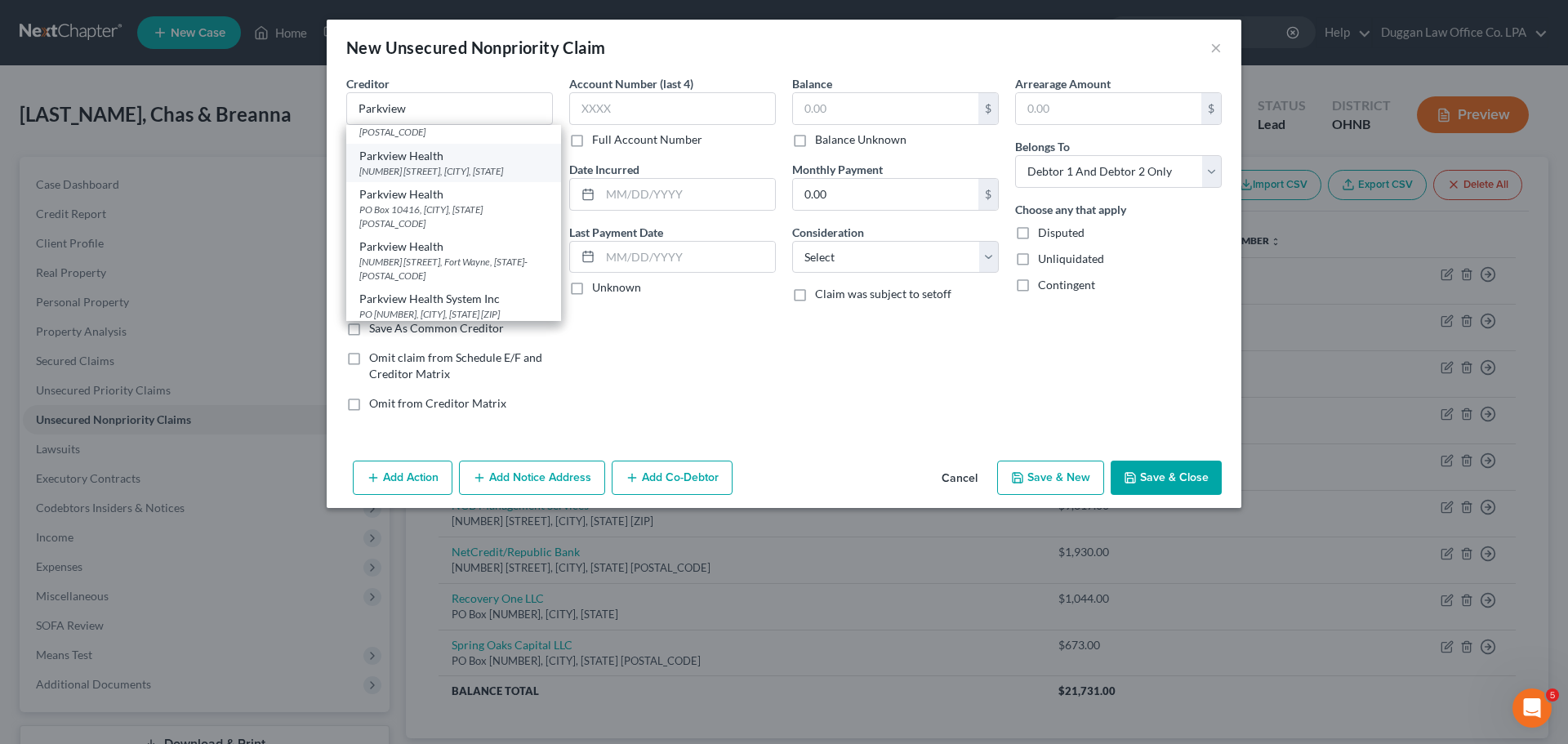 click on "Parkview Health" at bounding box center (453, 156) 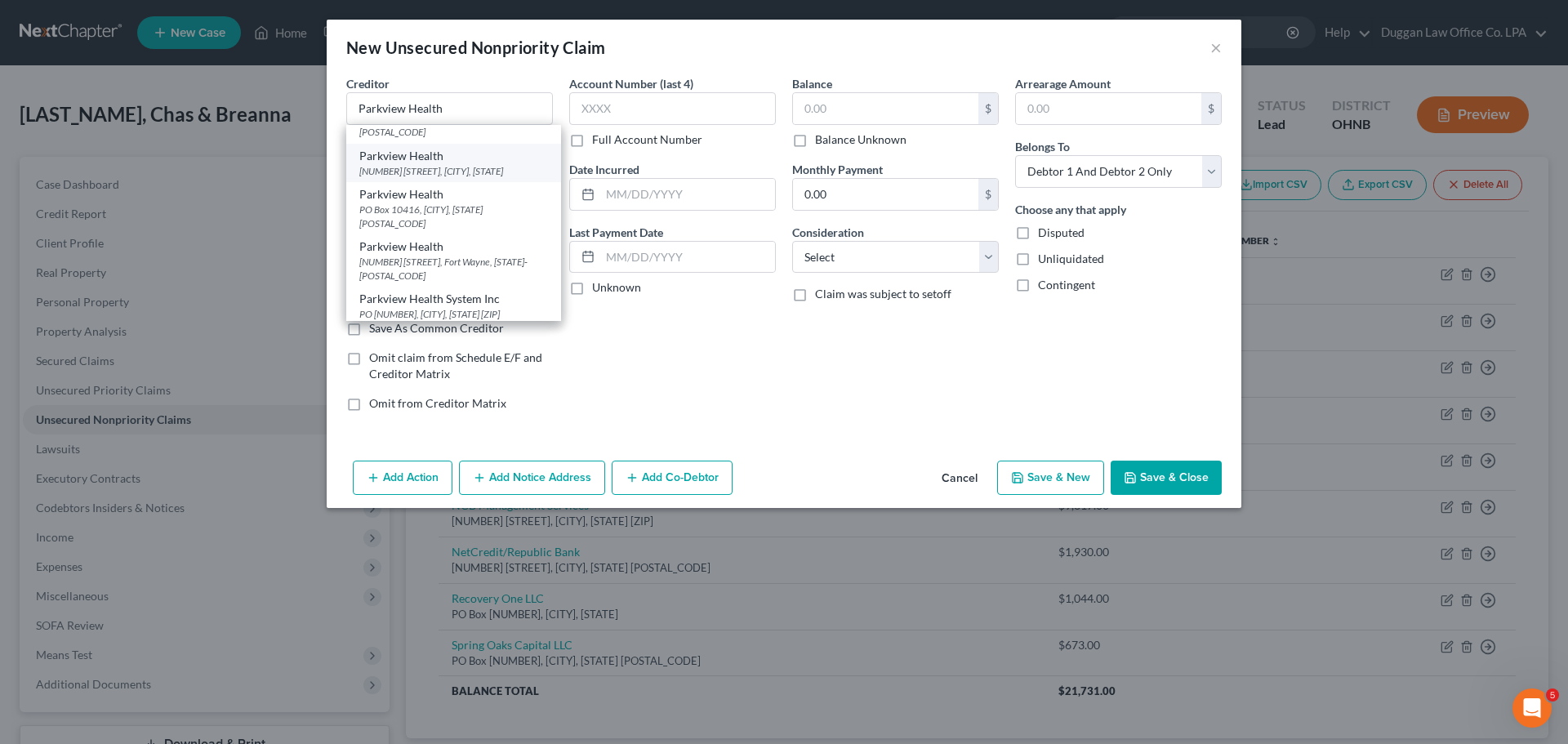 select on "36" 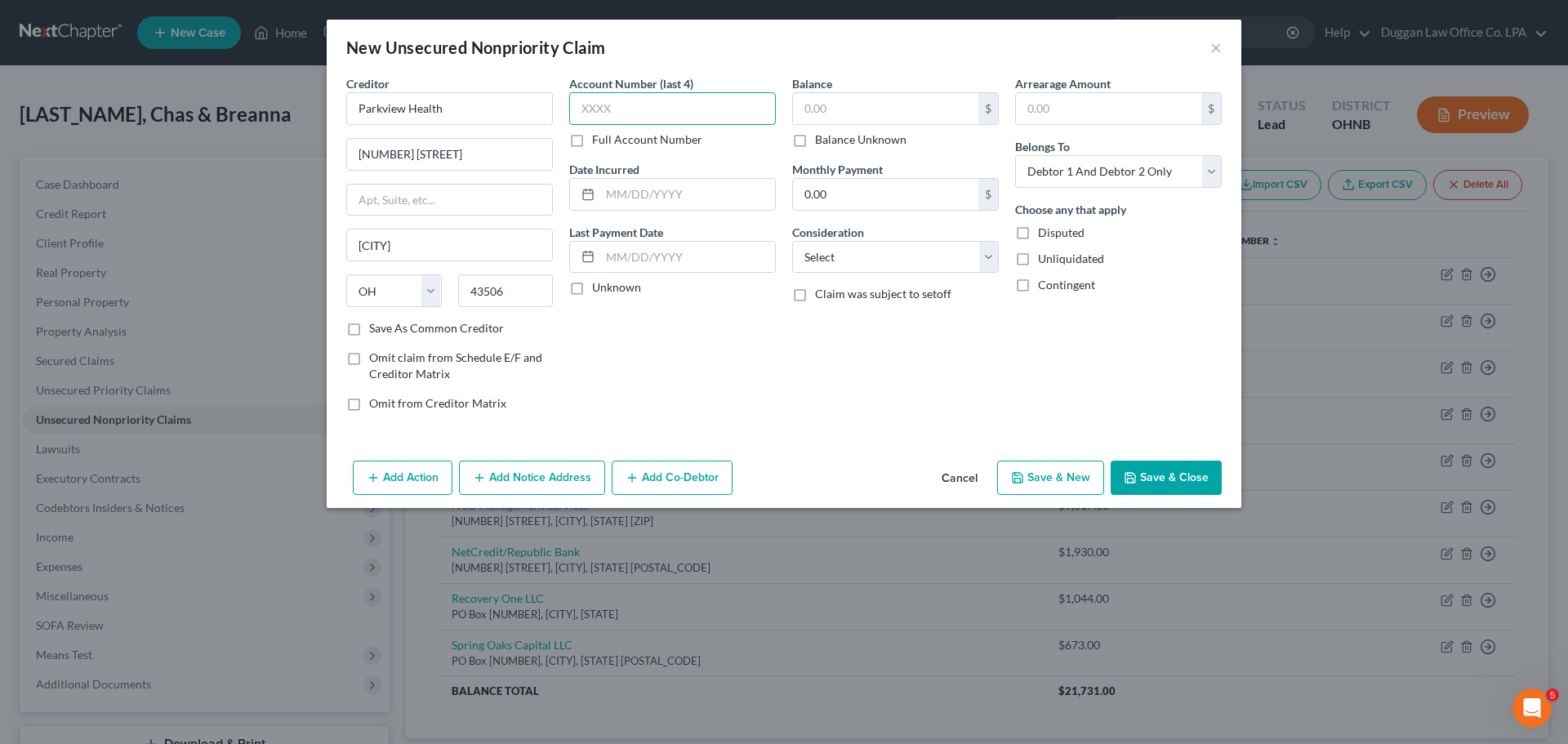 click at bounding box center (672, 109) 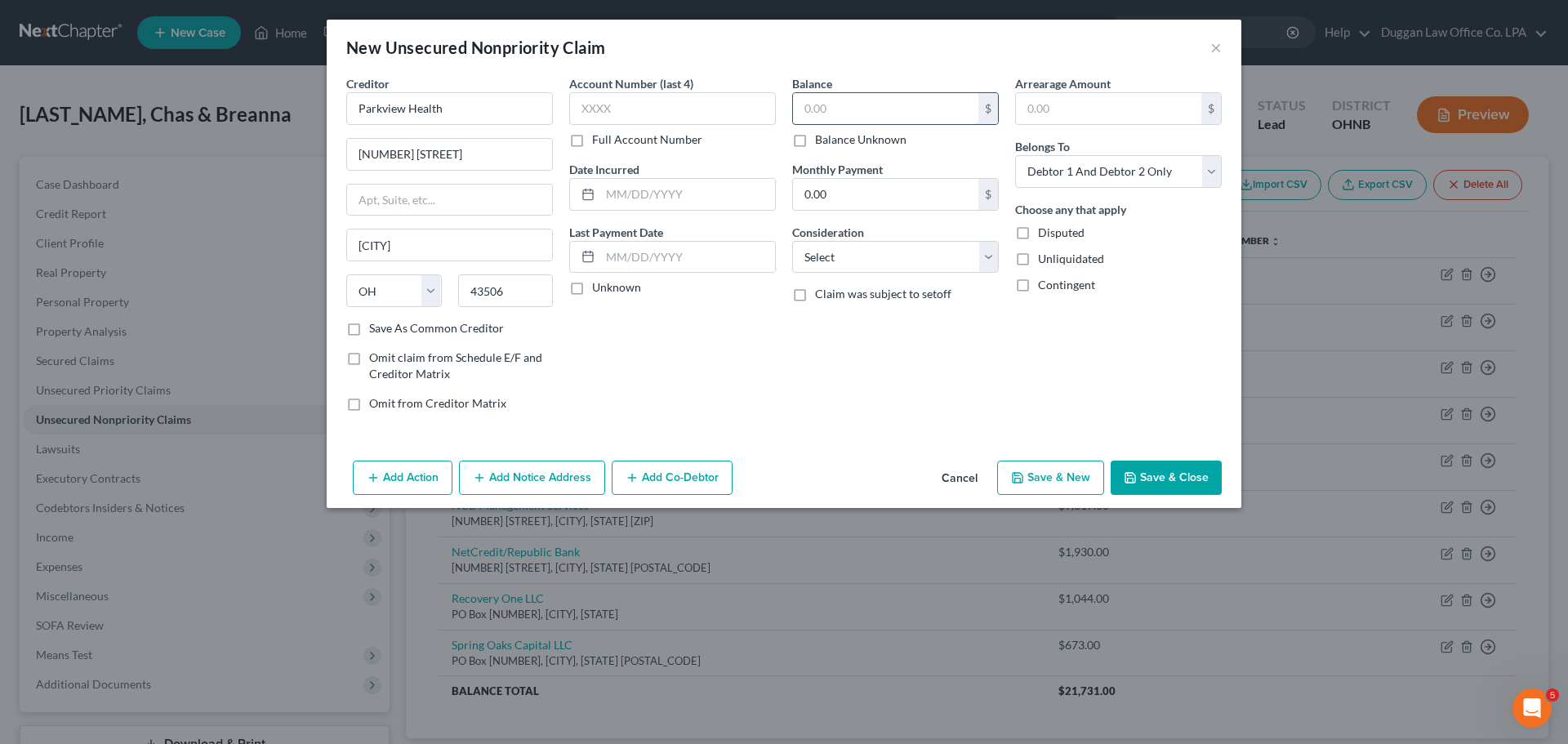 click at bounding box center (885, 109) 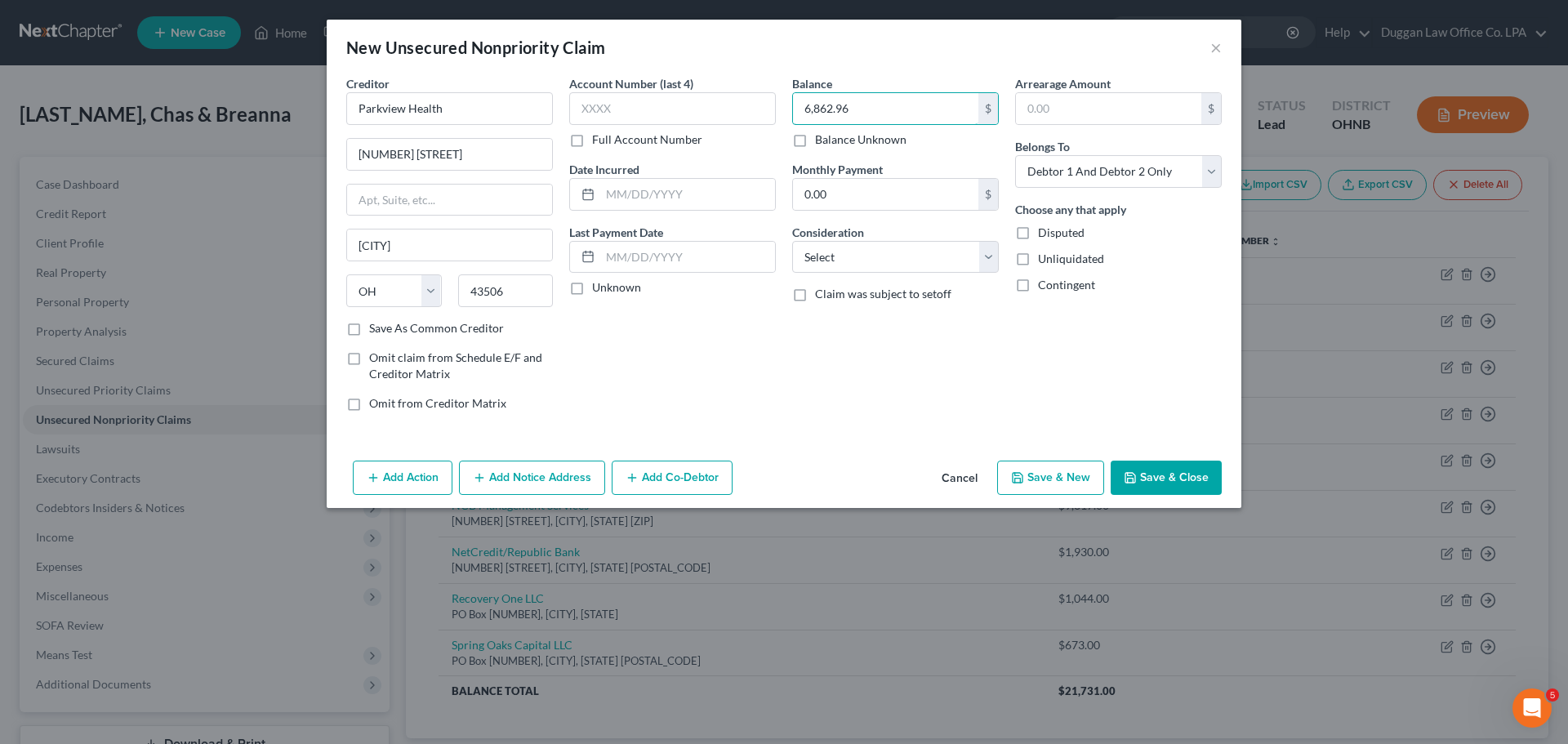 type on "6,862.96" 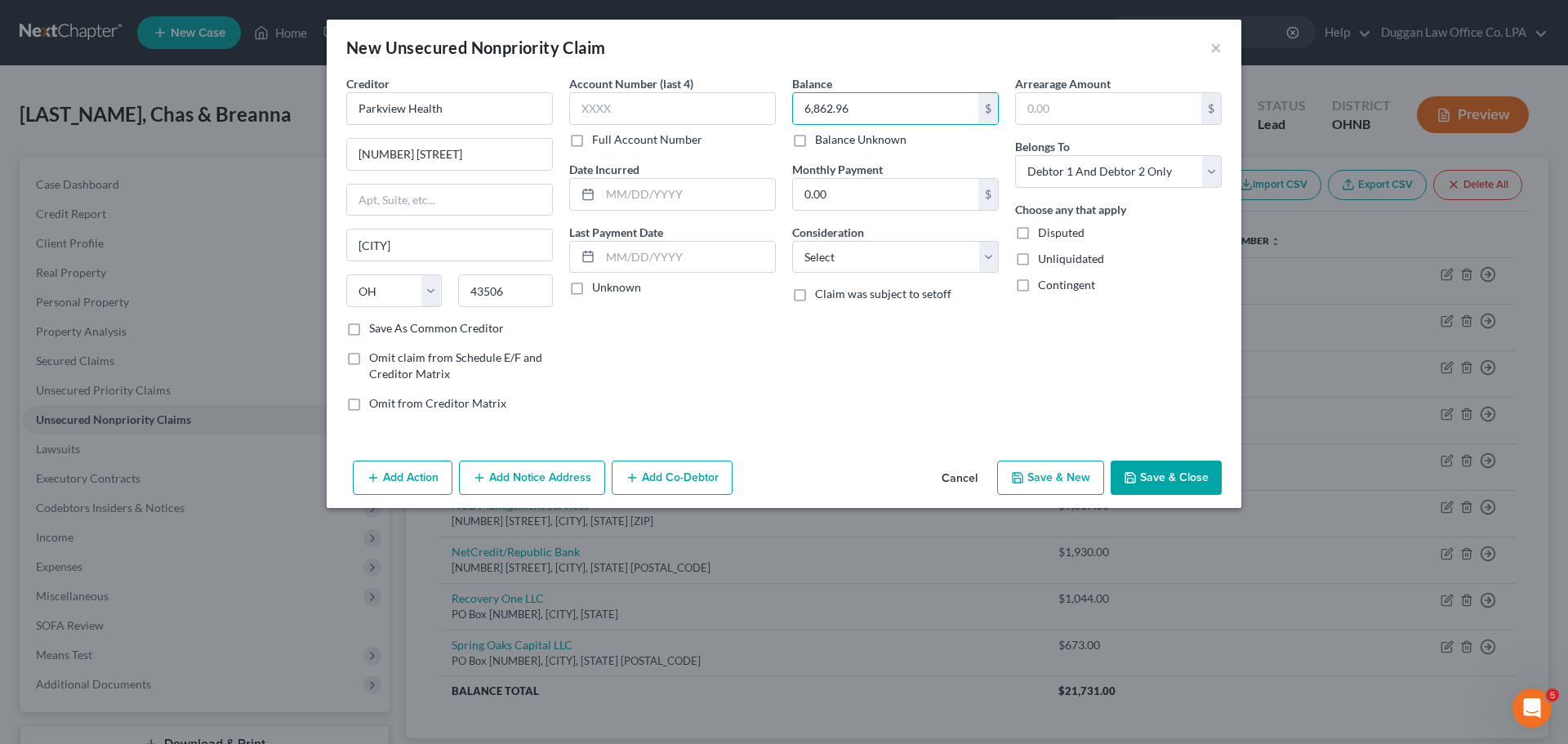 click on "Consideration Select Cable / Satellite Services Collection Agency Credit Card Debt Debt Counseling / Attorneys Deficiency Balance Domestic Support Obligations Home / Car Repairs Income Taxes Judgment Liens Medical Services Monies Loaned / Advanced Mortgage Obligation From Divorce Or Separation Obligation To Pensions Other Overdrawn Bank Account Promised To Help Pay Creditors Student Loans Suppliers And Vendors Telephone / Internet Services Utility Services" at bounding box center (895, 248) 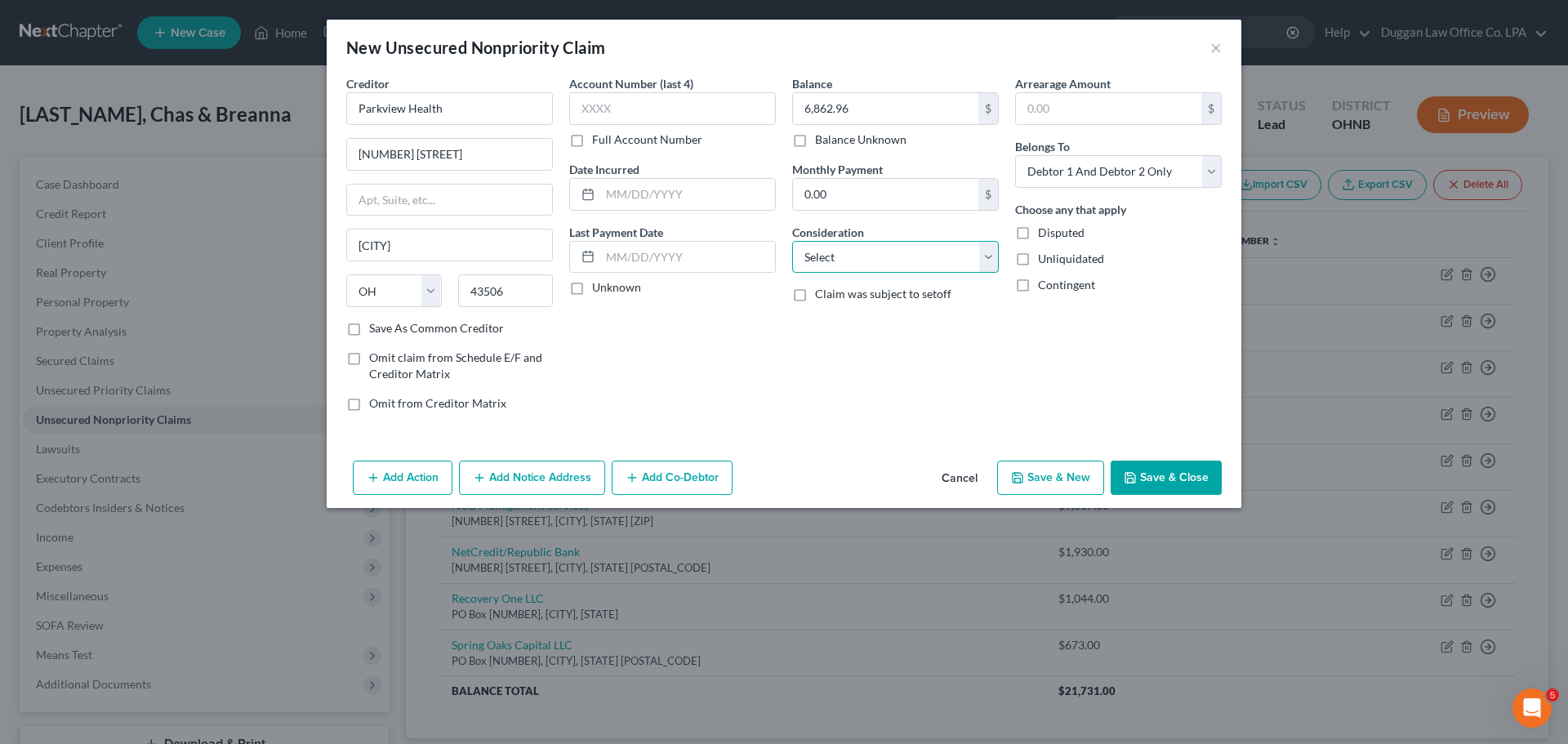 click on "Select Cable / Satellite Services Collection Agency Credit Card Debt Debt Counseling / Attorneys Deficiency Balance Domestic Support Obligations Home / Car Repairs Income Taxes Judgment Liens Medical Services Monies Loaned / Advanced Mortgage Obligation From Divorce Or Separation Obligation To Pensions Other Overdrawn Bank Account Promised To Help Pay Creditors Student Loans Suppliers And Vendors Telephone / Internet Services Utility Services" at bounding box center (895, 257) 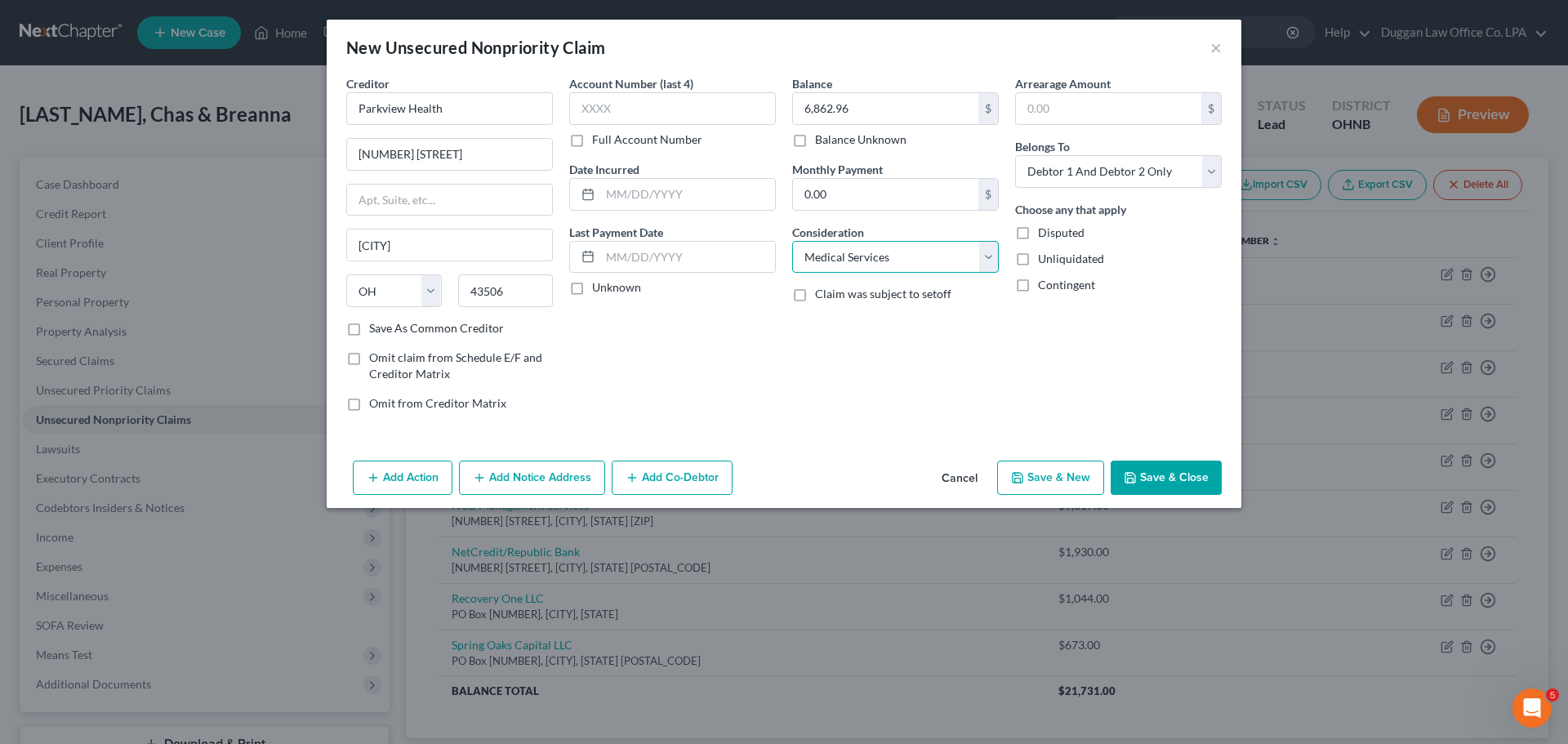 click on "Select Cable / Satellite Services Collection Agency Credit Card Debt Debt Counseling / Attorneys Deficiency Balance Domestic Support Obligations Home / Car Repairs Income Taxes Judgment Liens Medical Services Monies Loaned / Advanced Mortgage Obligation From Divorce Or Separation Obligation To Pensions Other Overdrawn Bank Account Promised To Help Pay Creditors Student Loans Suppliers And Vendors Telephone / Internet Services Utility Services" at bounding box center (895, 257) 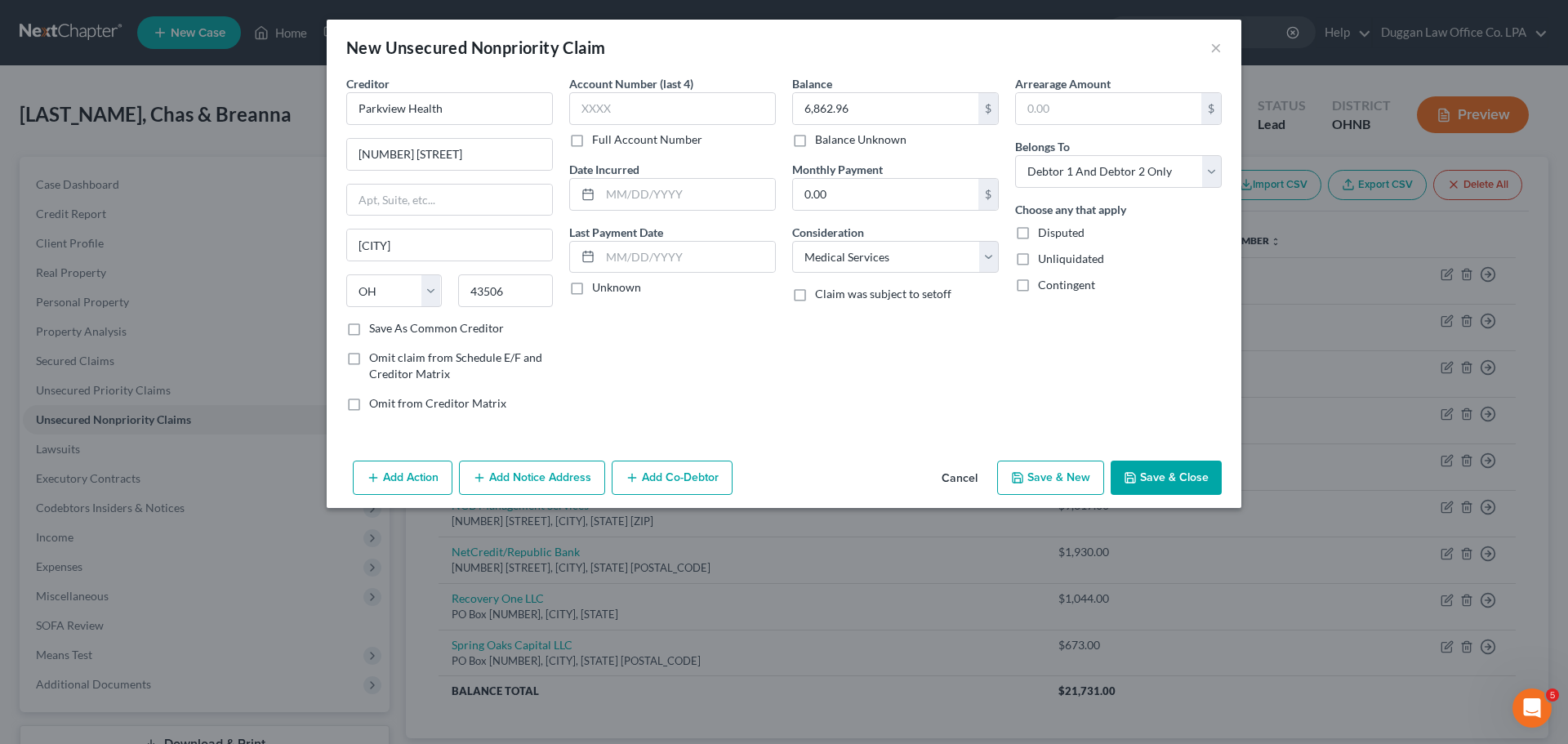 click on "Add Notice Address" at bounding box center [532, 478] 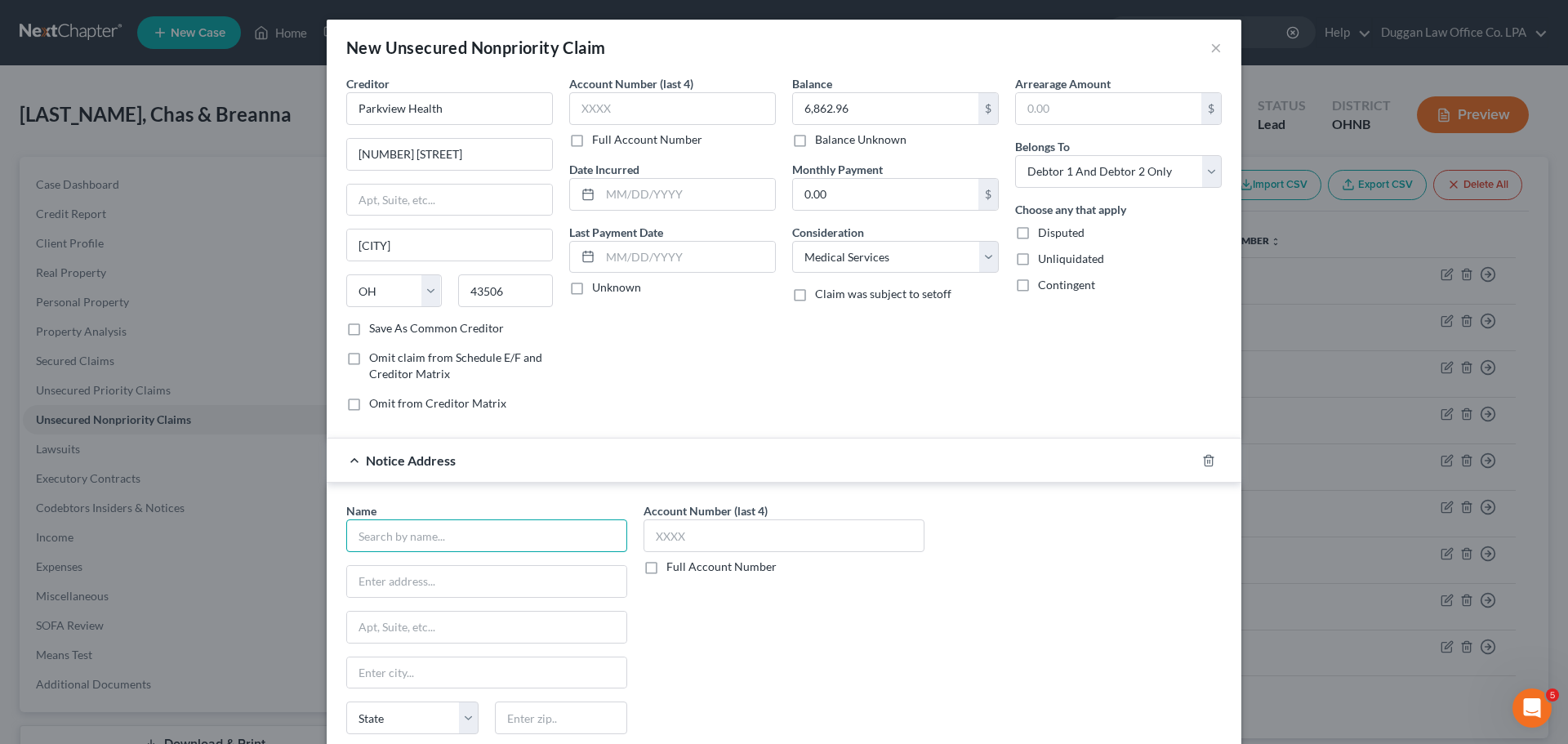 click at bounding box center (487, 536) 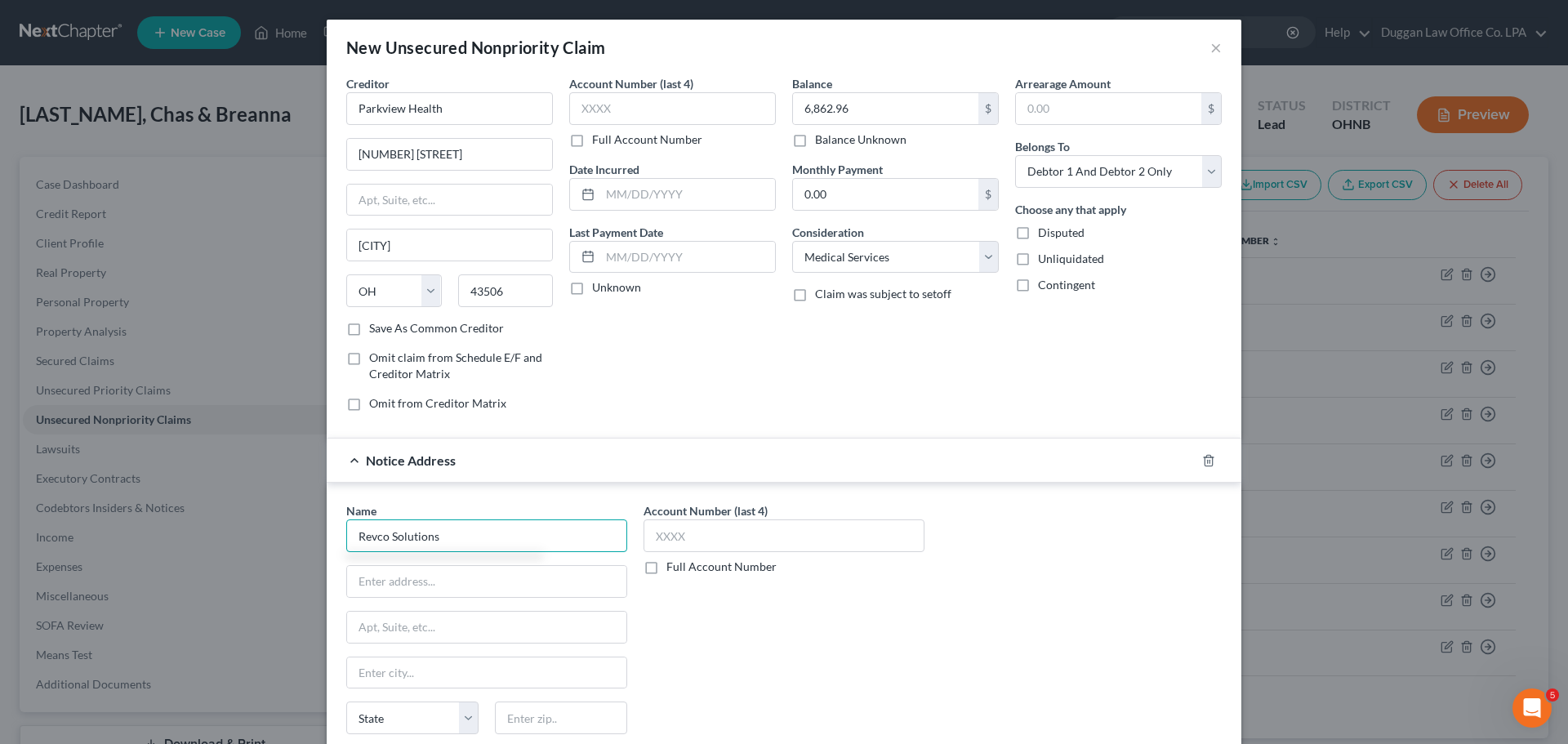 type on "Revco Solutions" 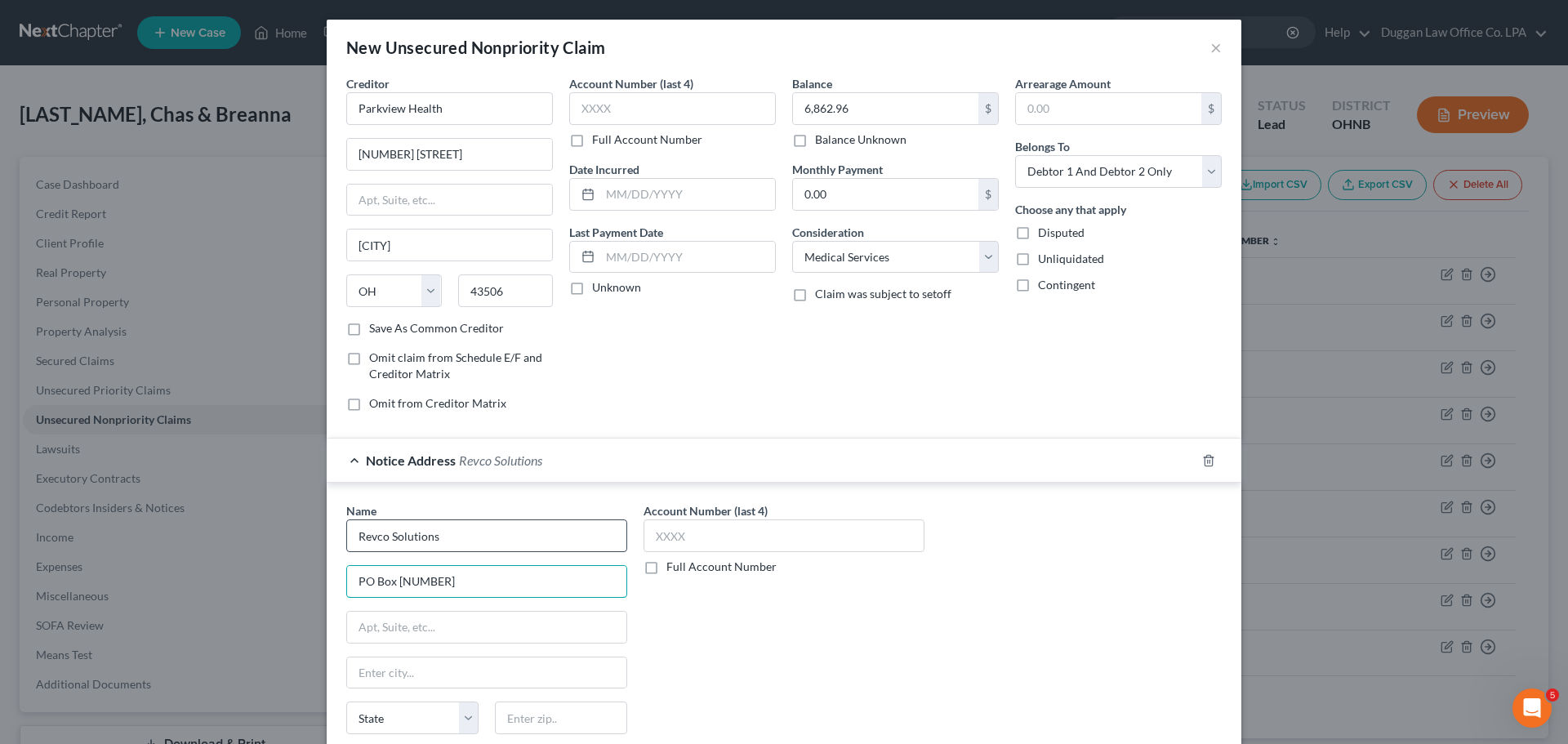 type on "PO Box [NUMBER]" 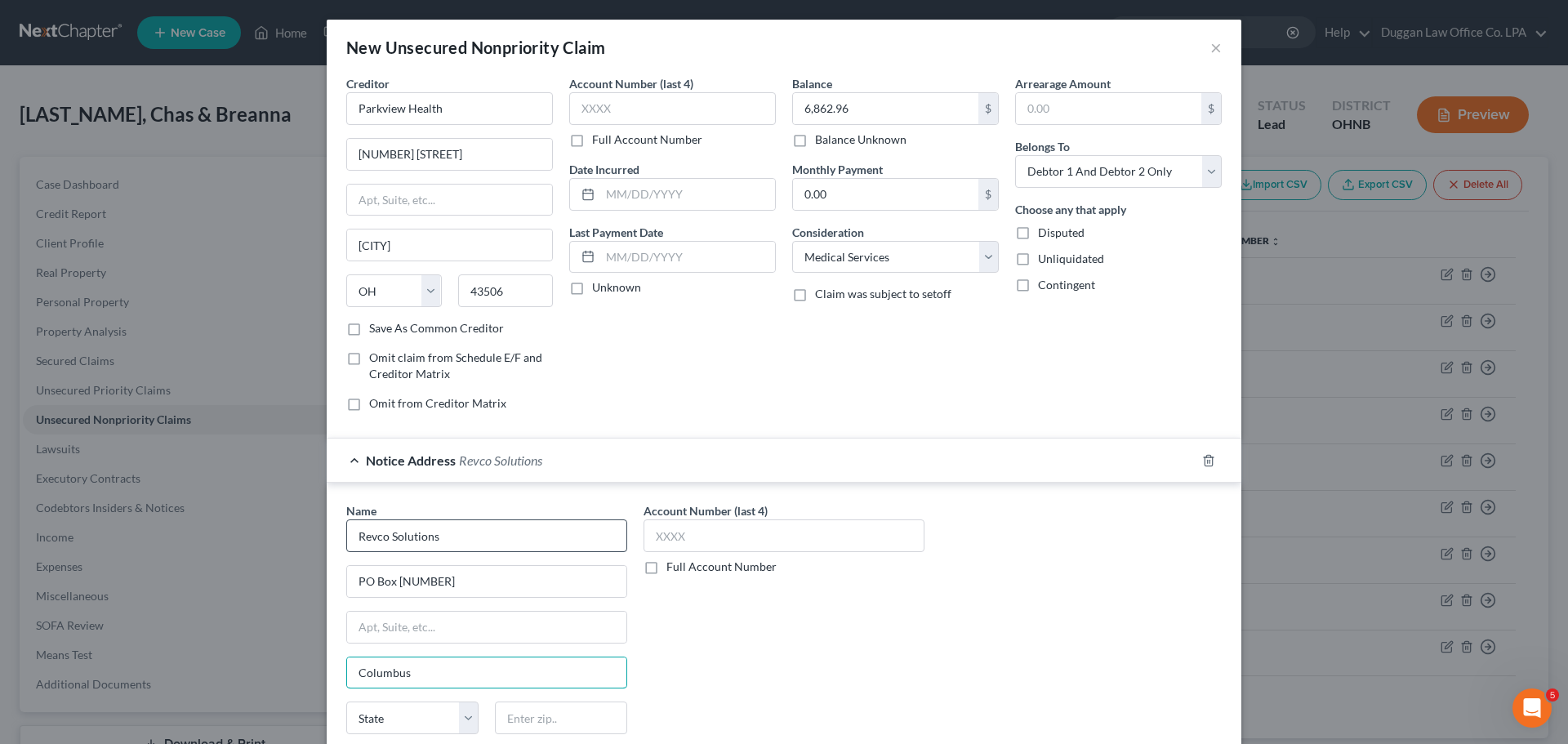 type on "Columbus" 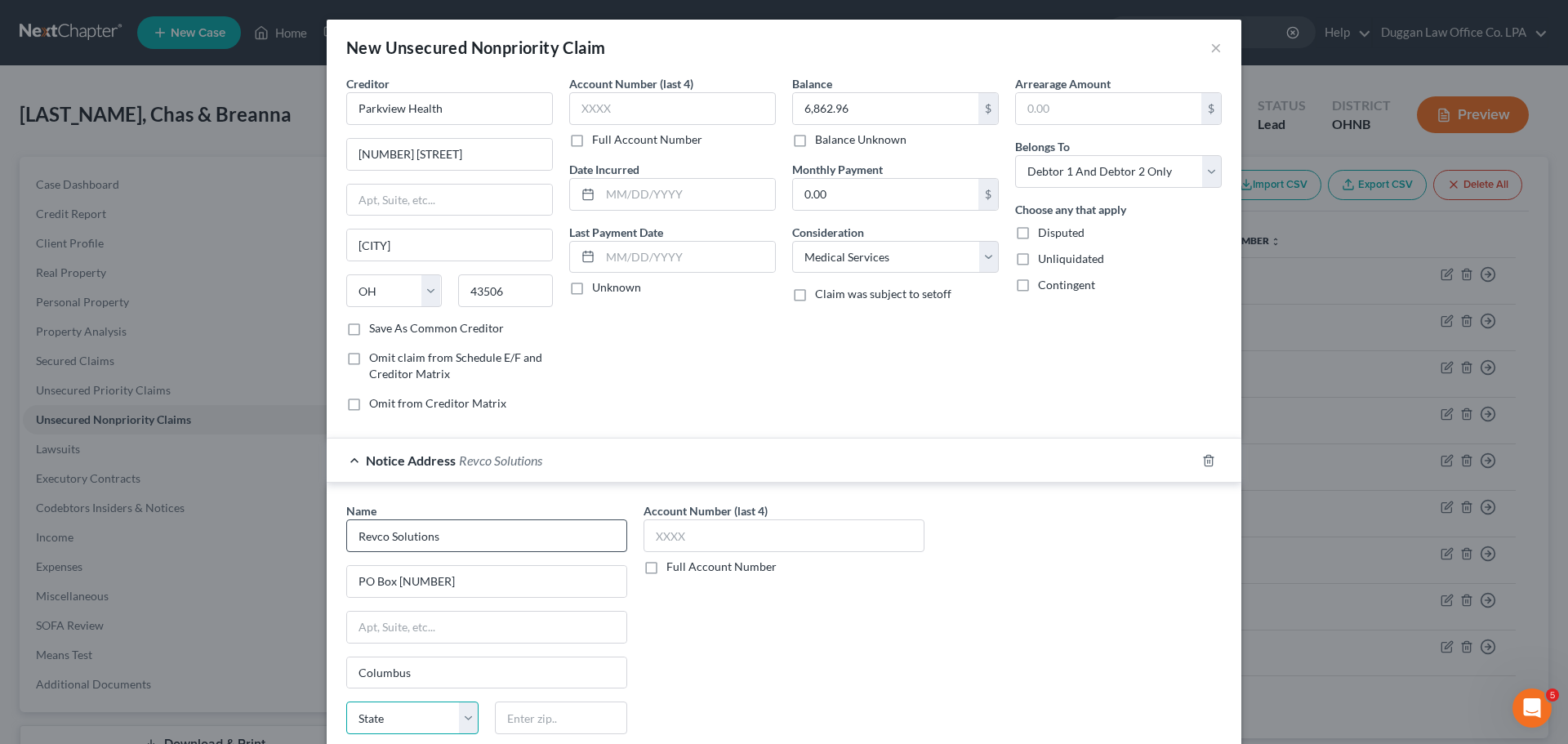 select on "36" 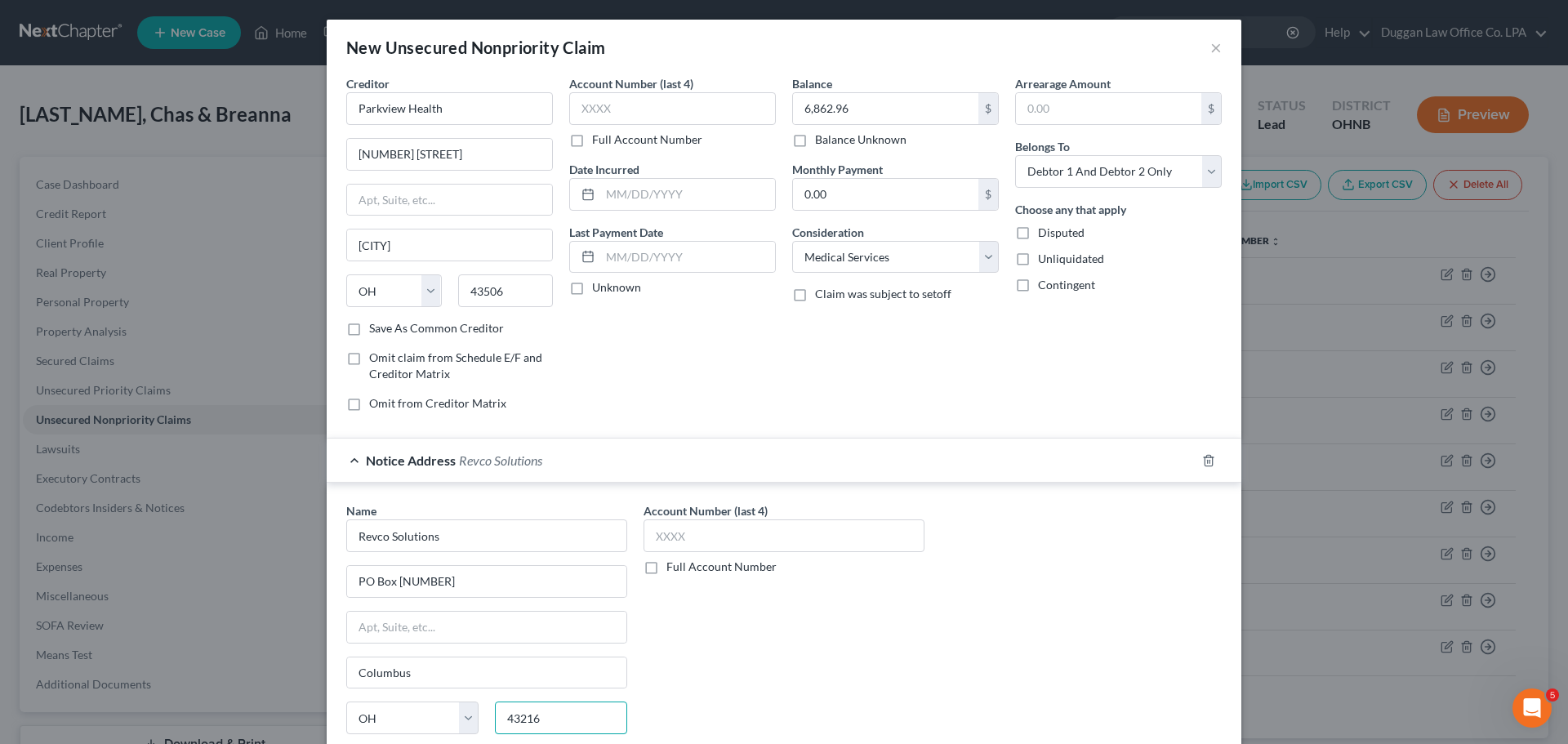 type on "43216" 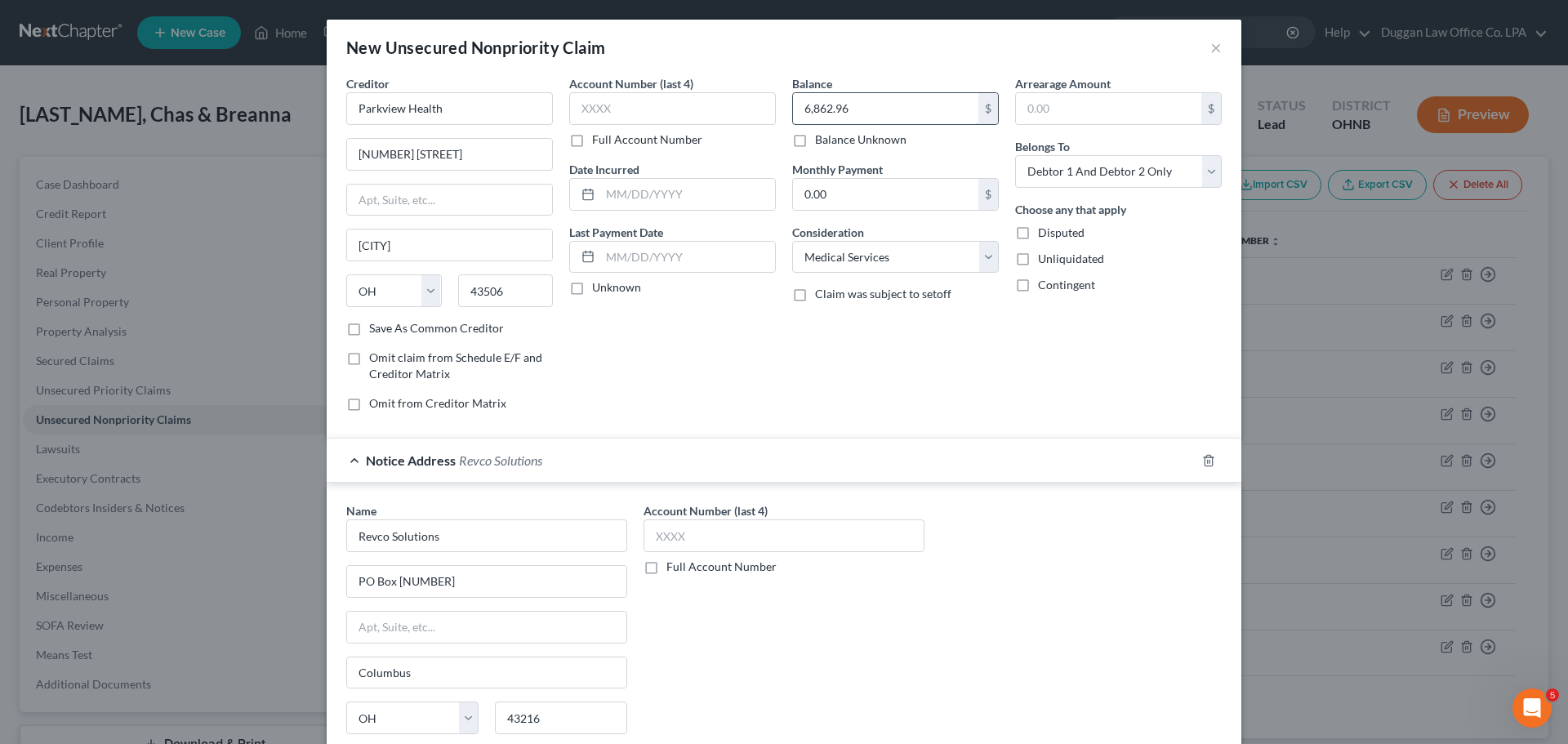 paste on "[PRICE]" 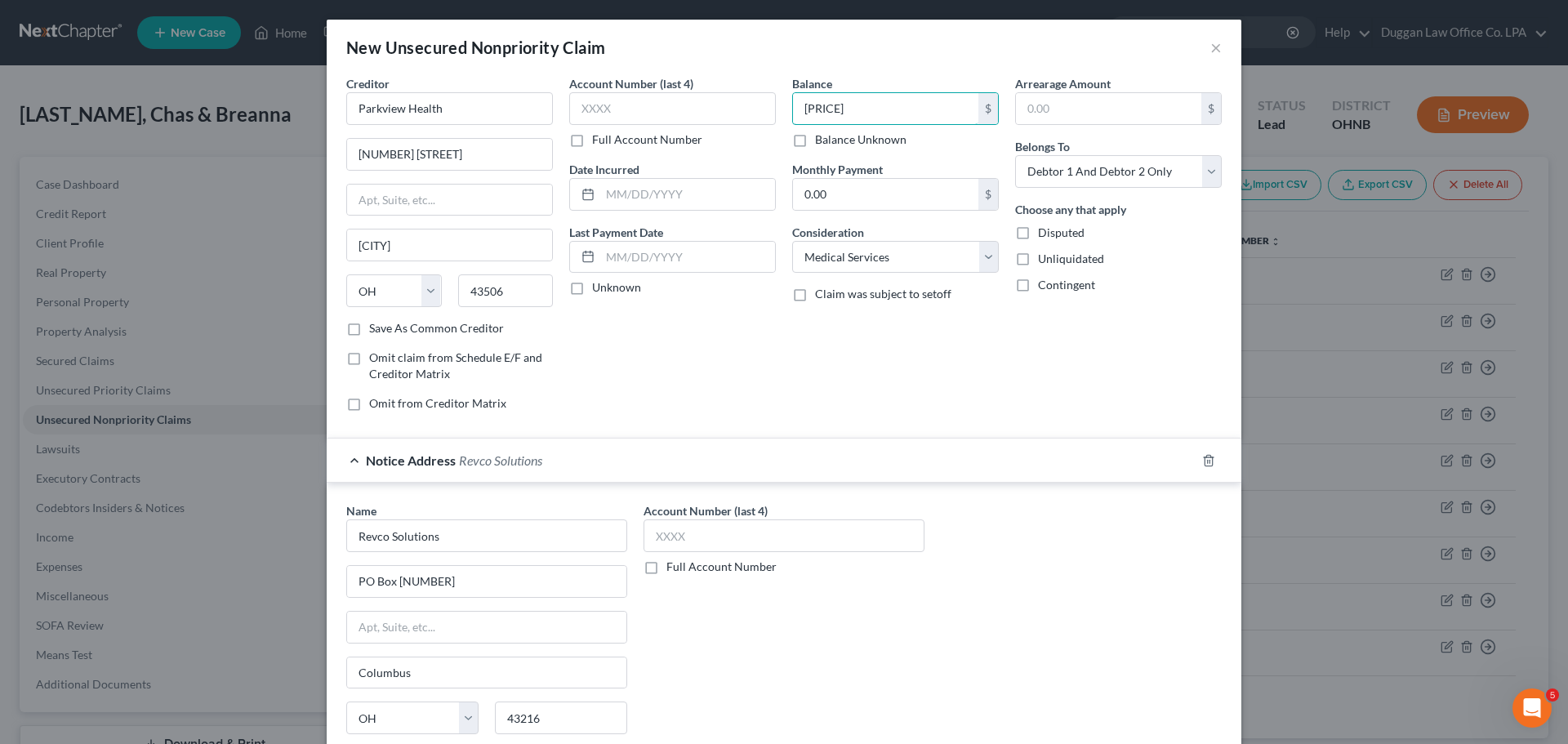scroll, scrollTop: 136, scrollLeft: 0, axis: vertical 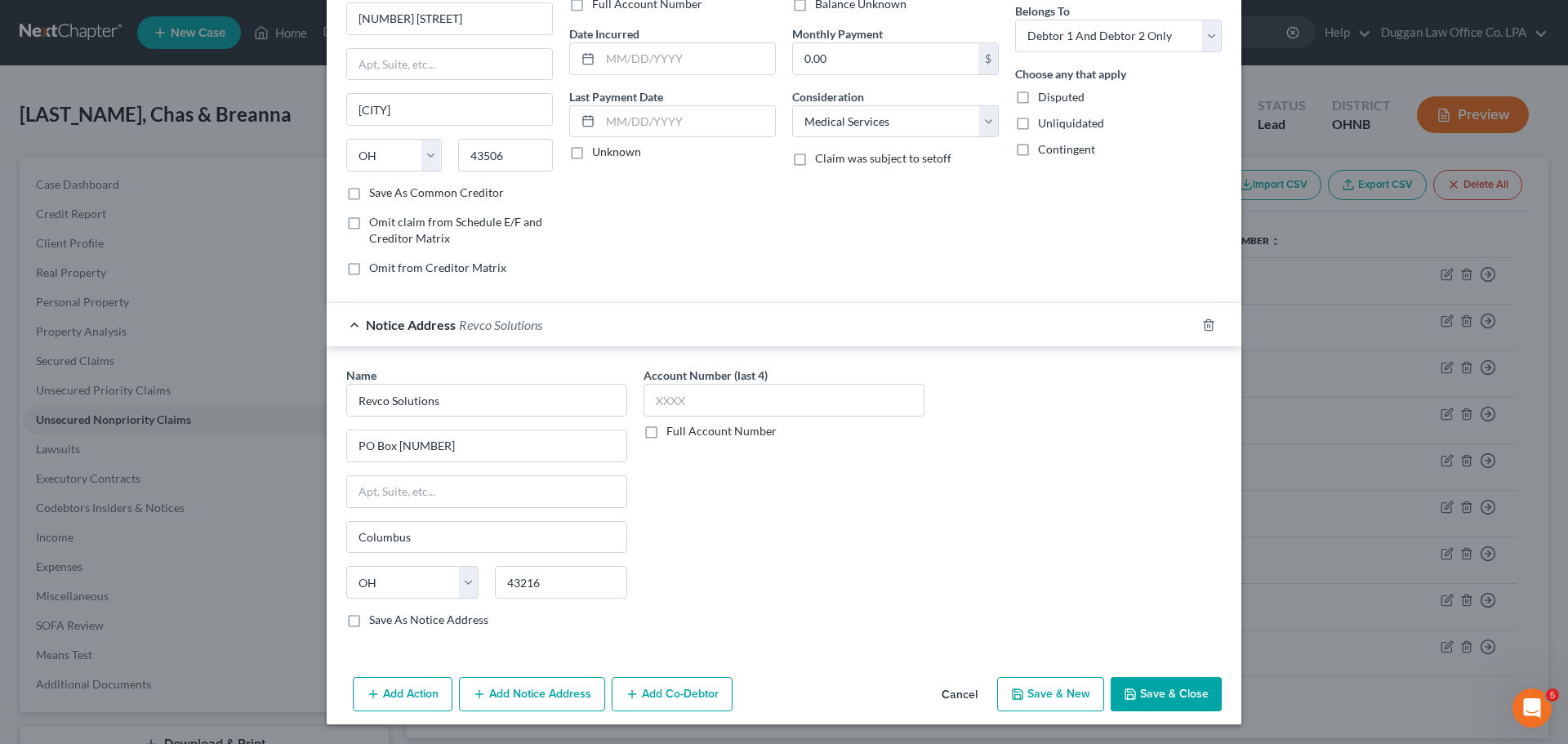 type on "[PRICE]" 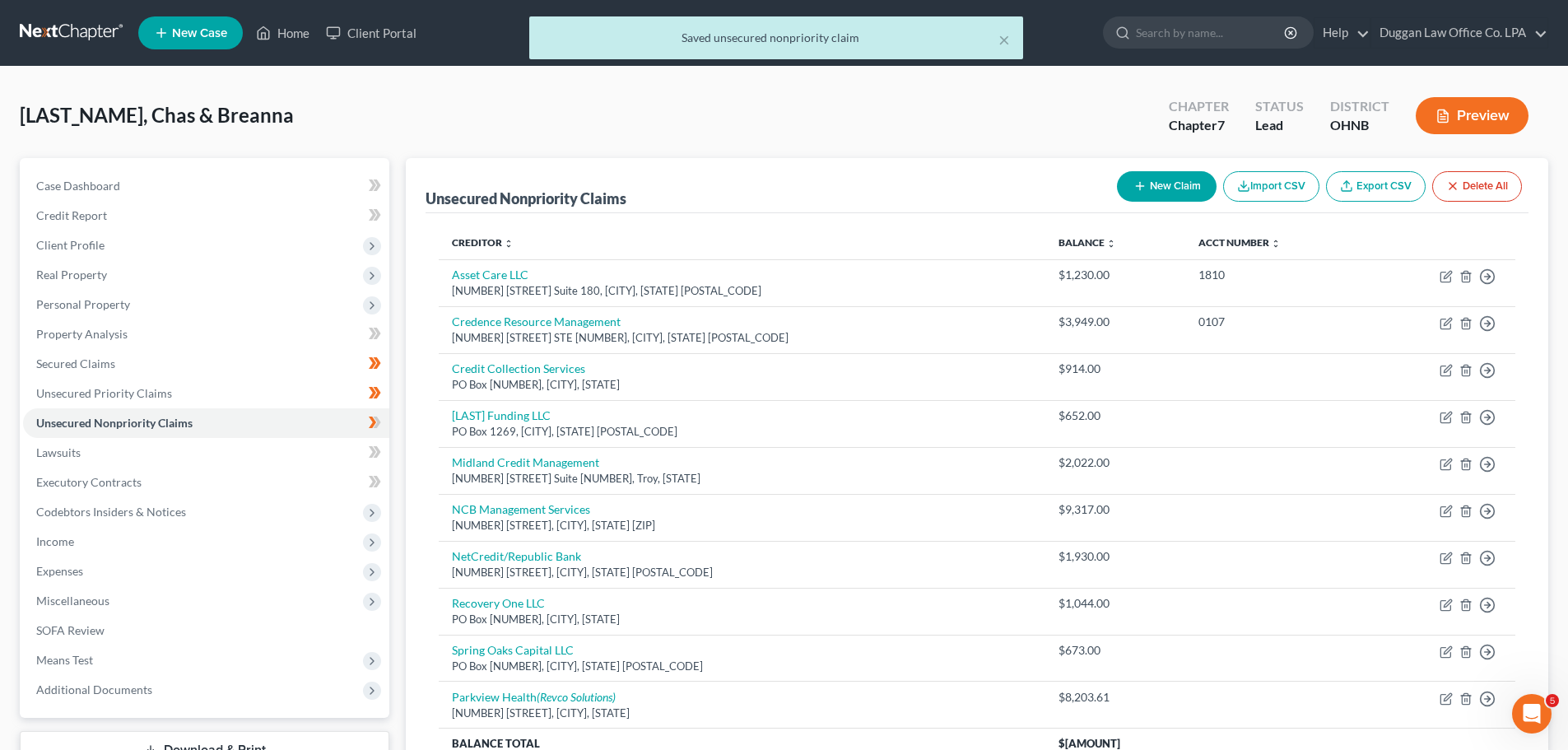 click on "New Claim" at bounding box center (1166, 186) 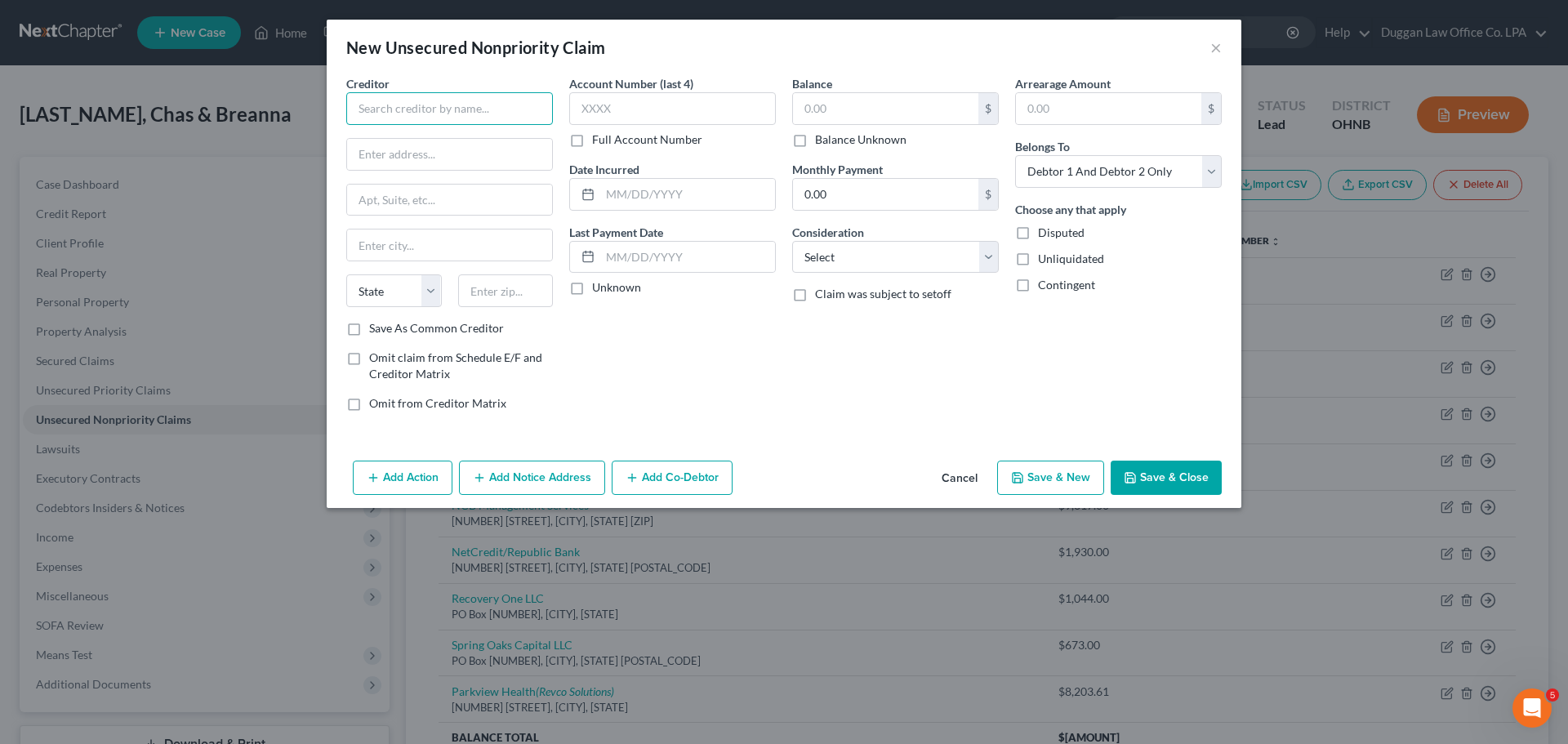 click at bounding box center [449, 109] 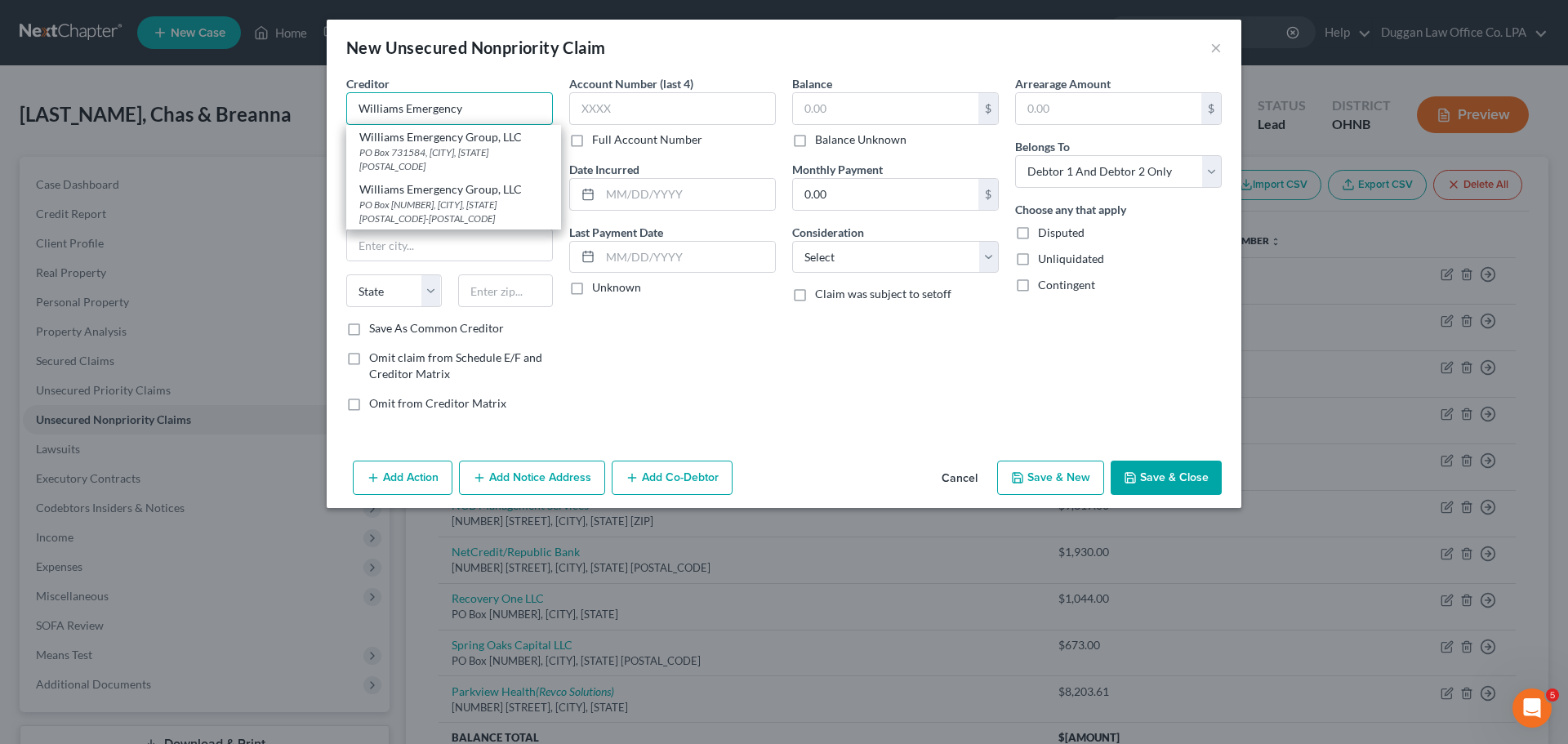 type on "Williams Emergency" 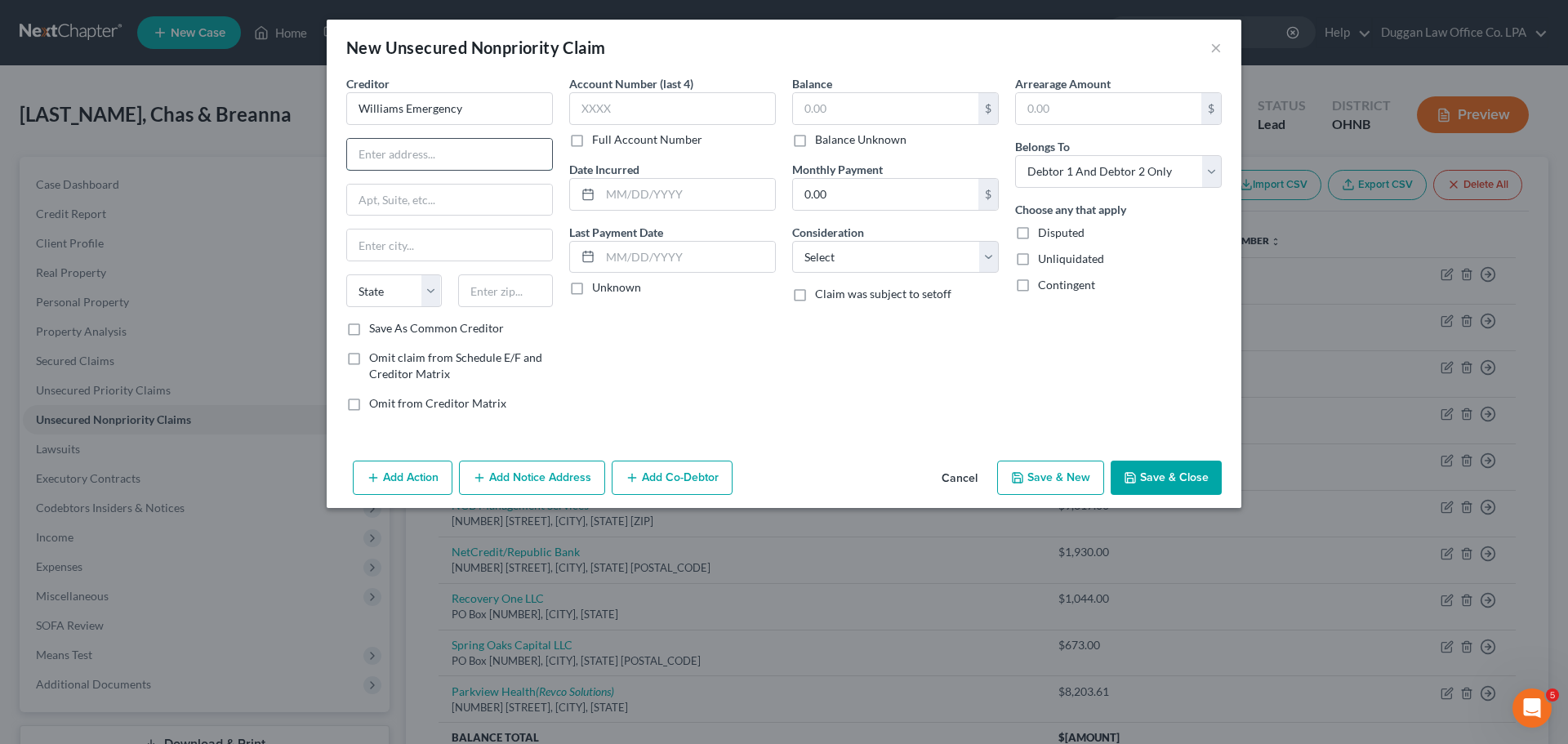 click at bounding box center [449, 154] 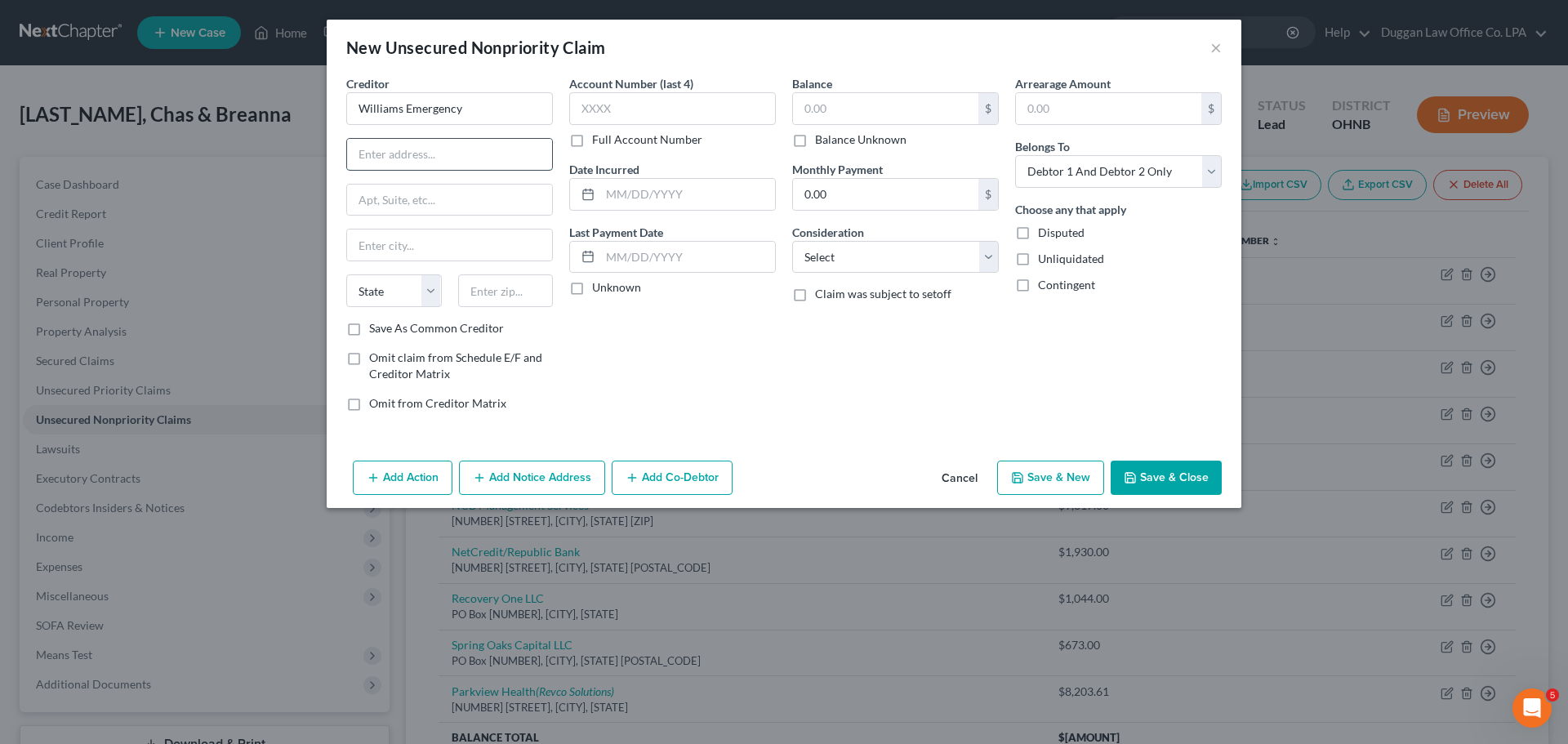 paste on "[NUMBER] [STREET] BRYAN, [STATE] [STATE]-[POSTAL_CODE]" 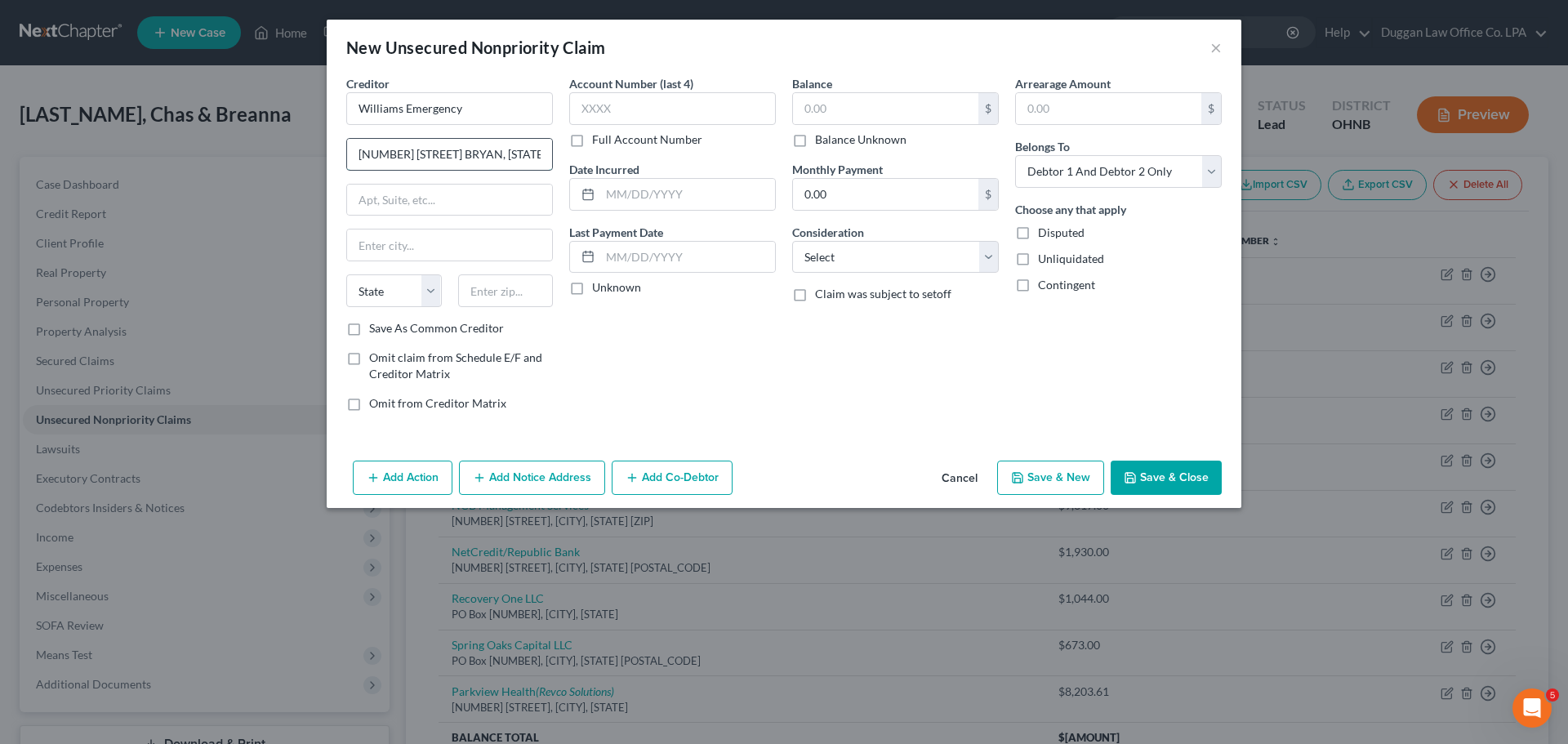 scroll, scrollTop: 0, scrollLeft: 31, axis: horizontal 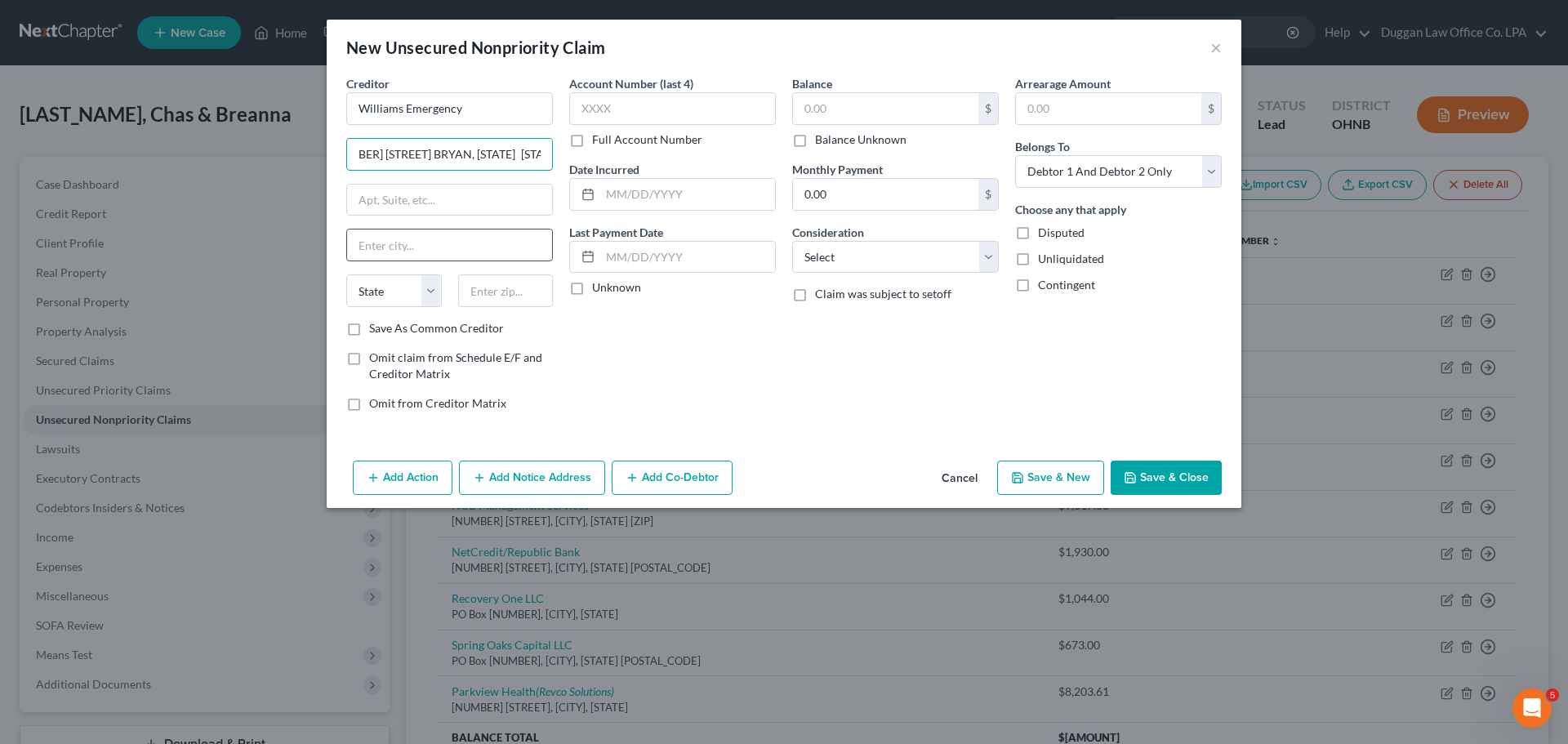type on "[NUMBER] [STREET] BRYAN, [STATE] [STATE]-[POSTAL_CODE]" 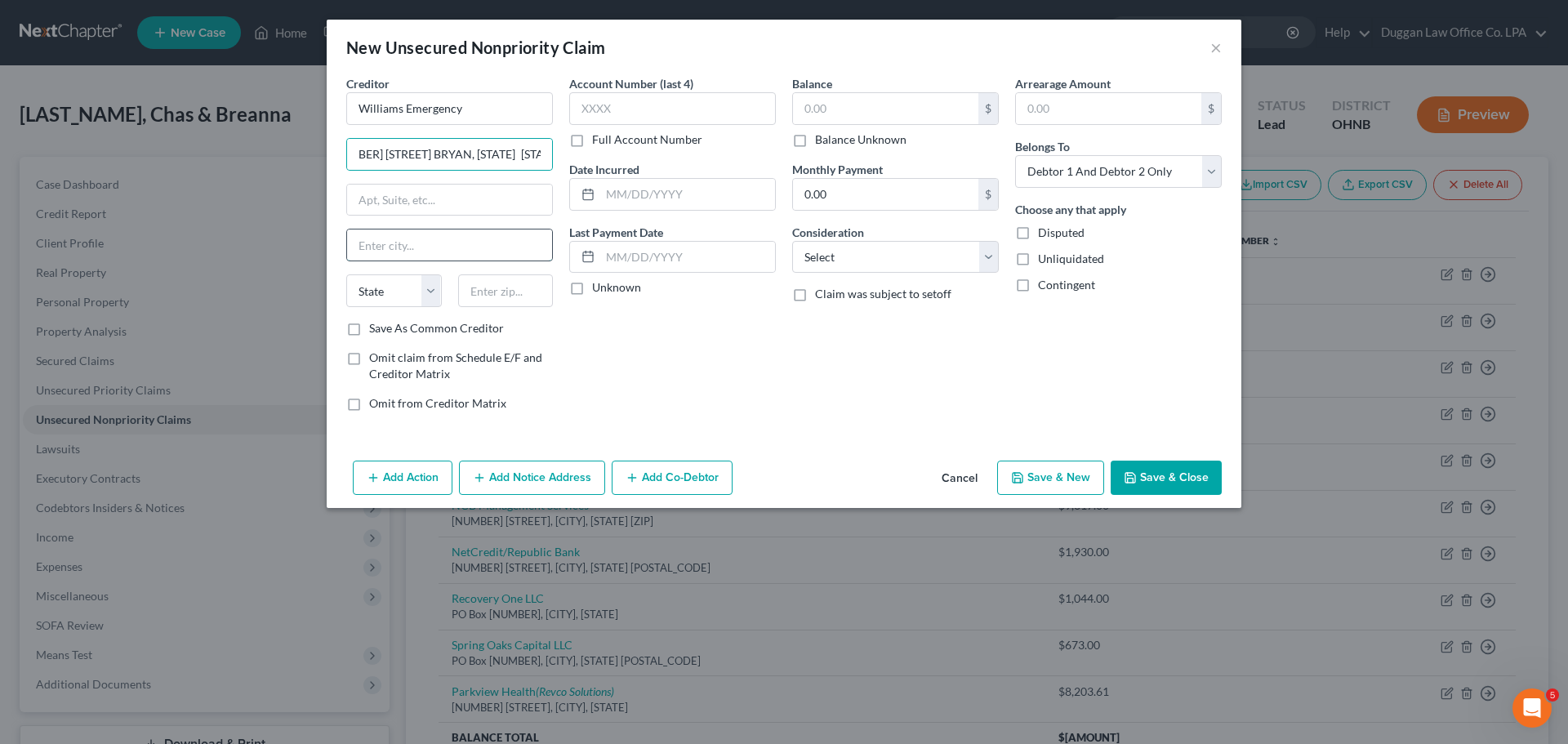 click at bounding box center (449, 245) 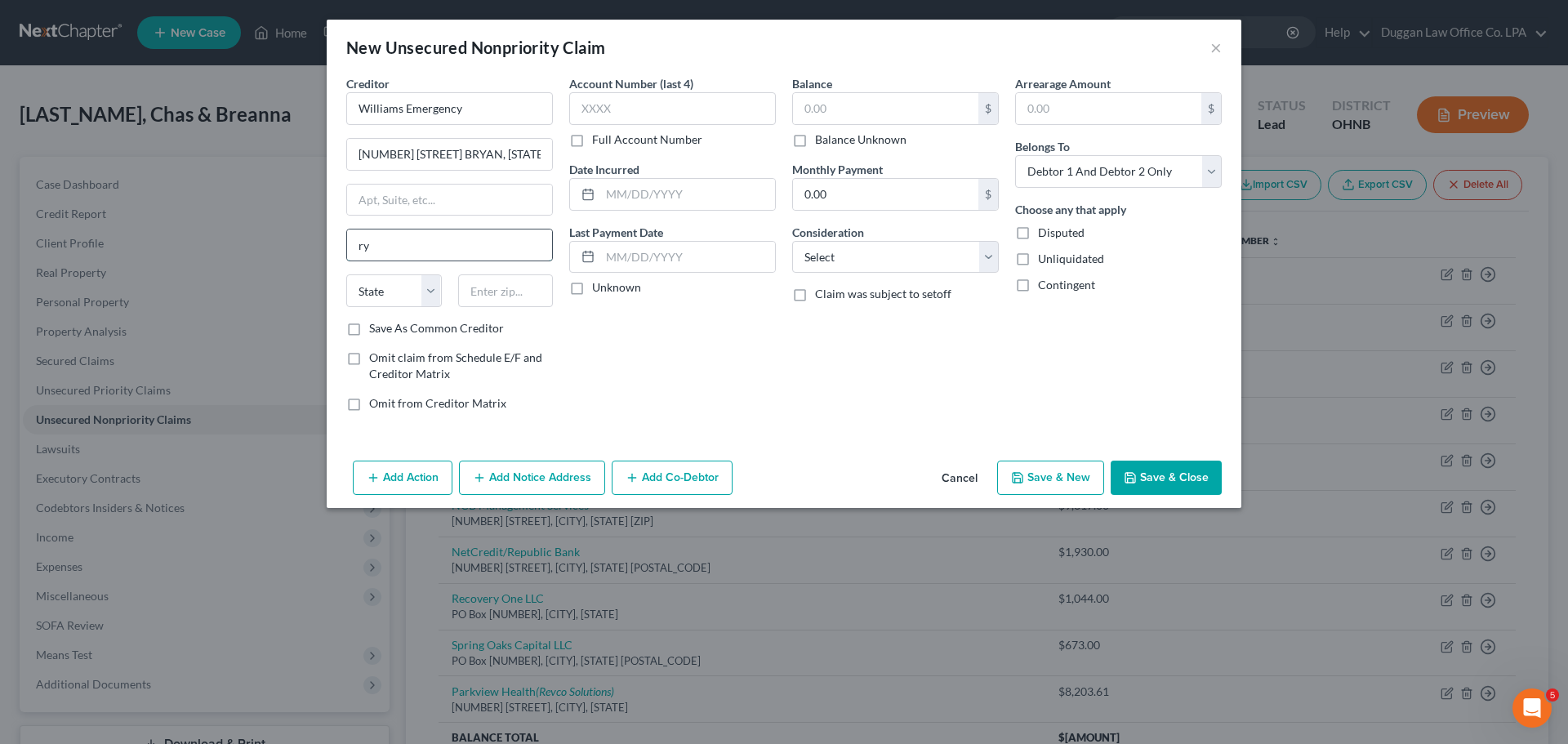 type on "r" 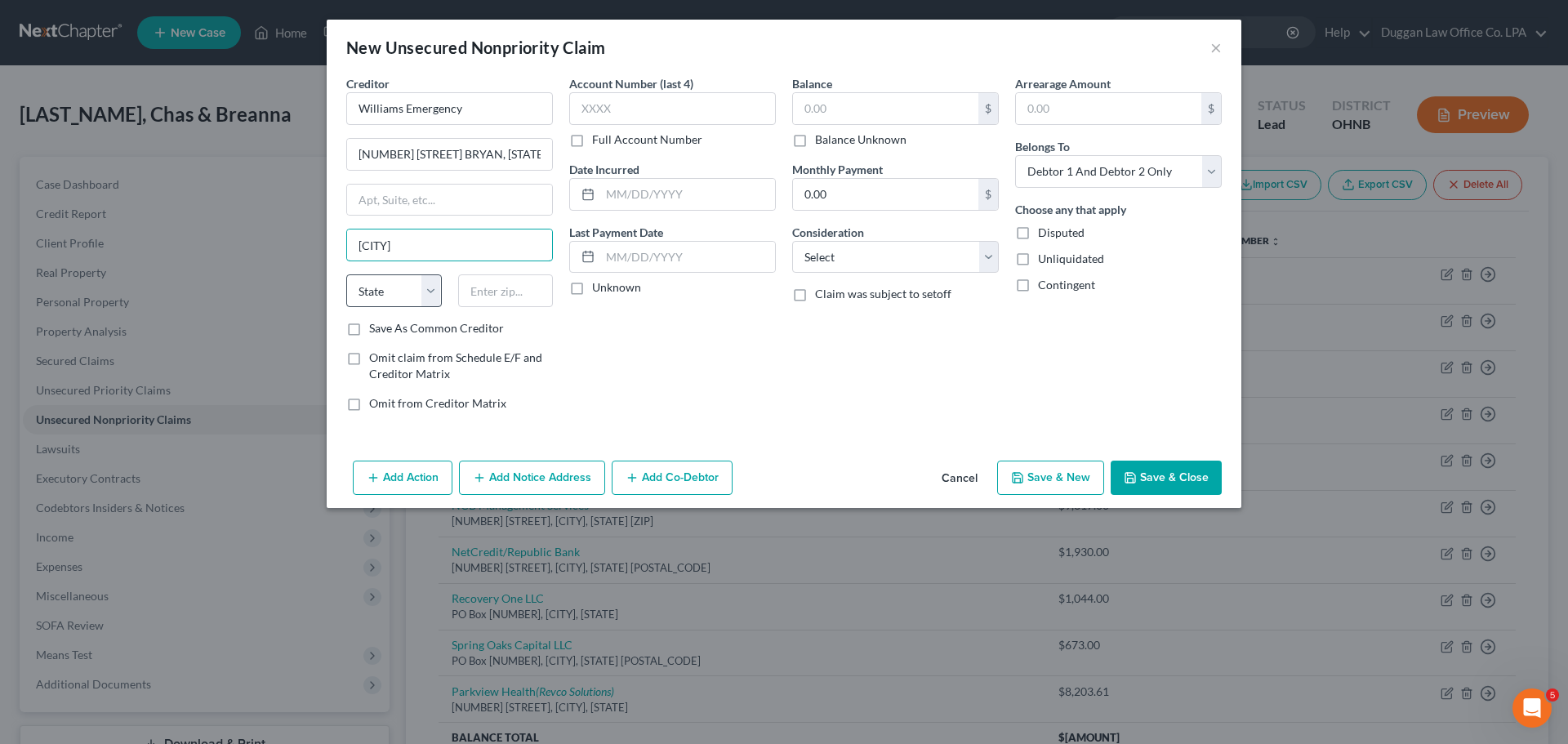 type on "[CITY]" 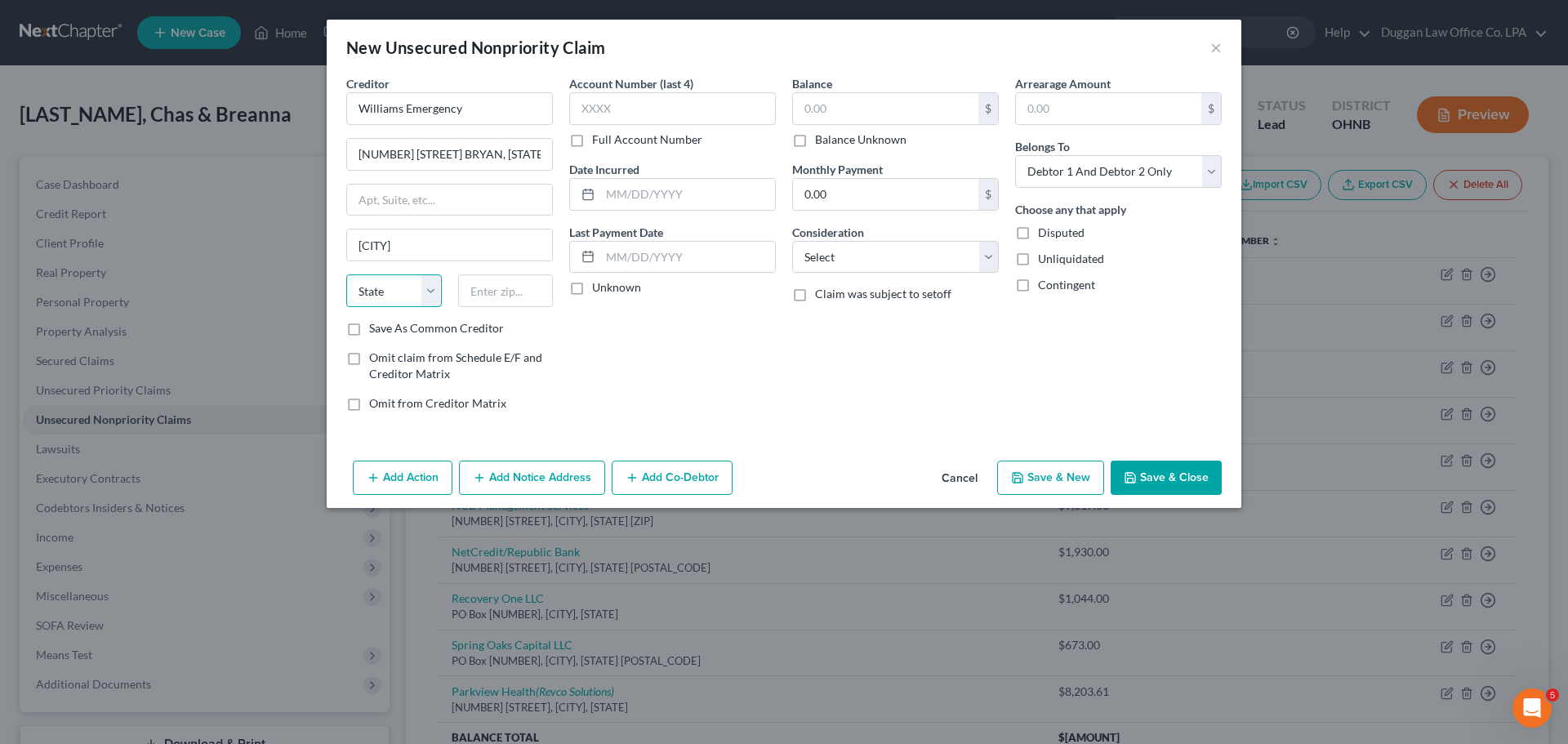 select on "36" 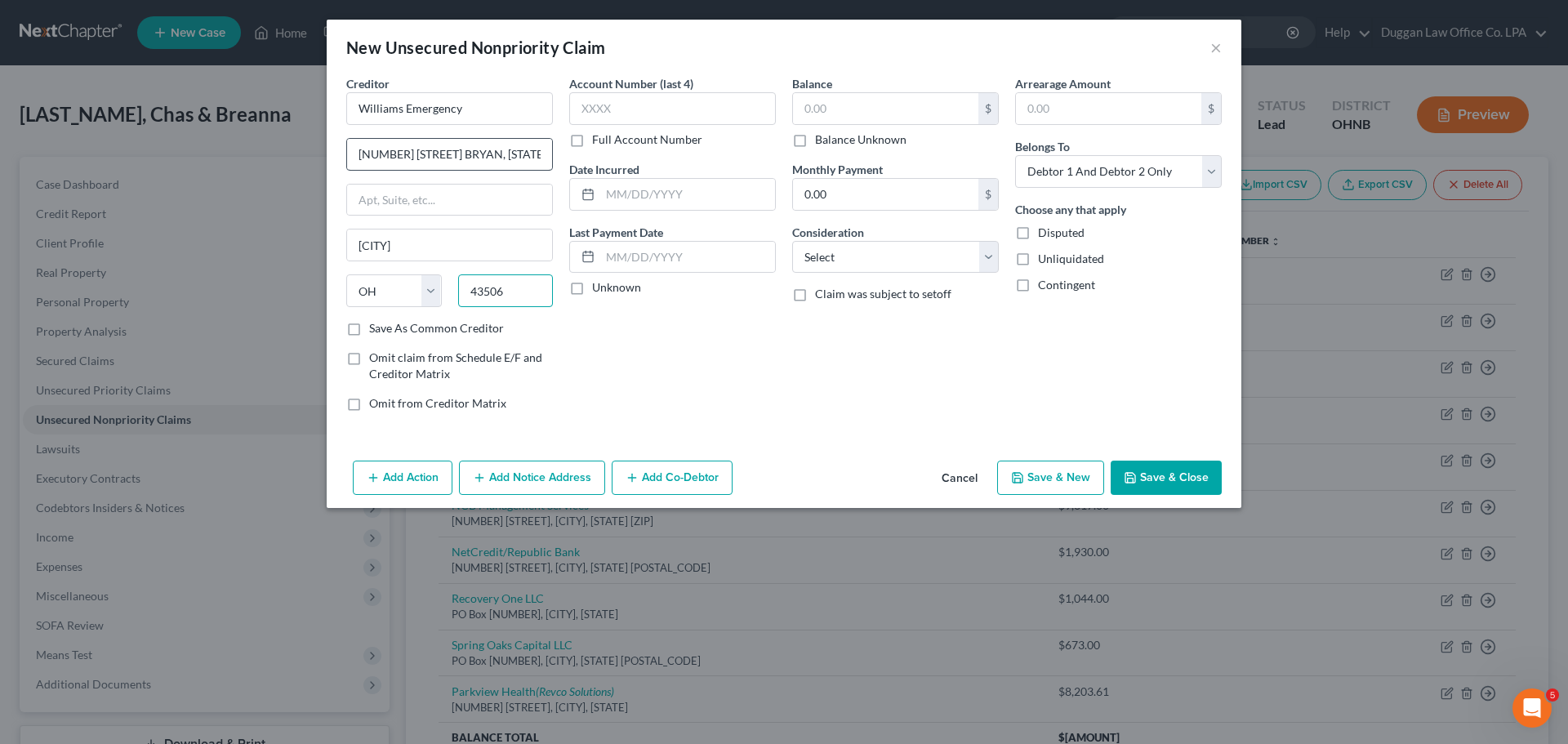 type on "43506" 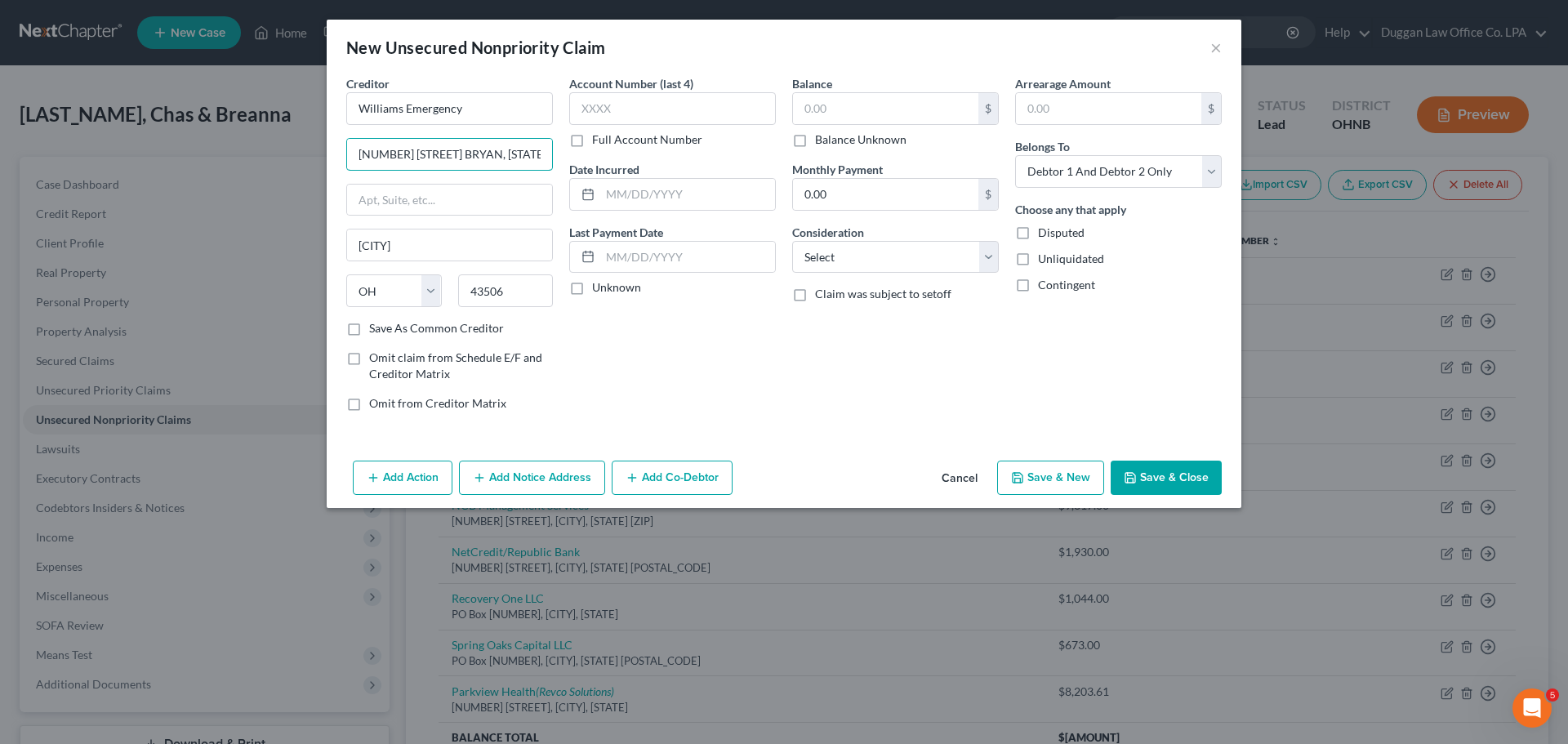 scroll, scrollTop: 0, scrollLeft: 32, axis: horizontal 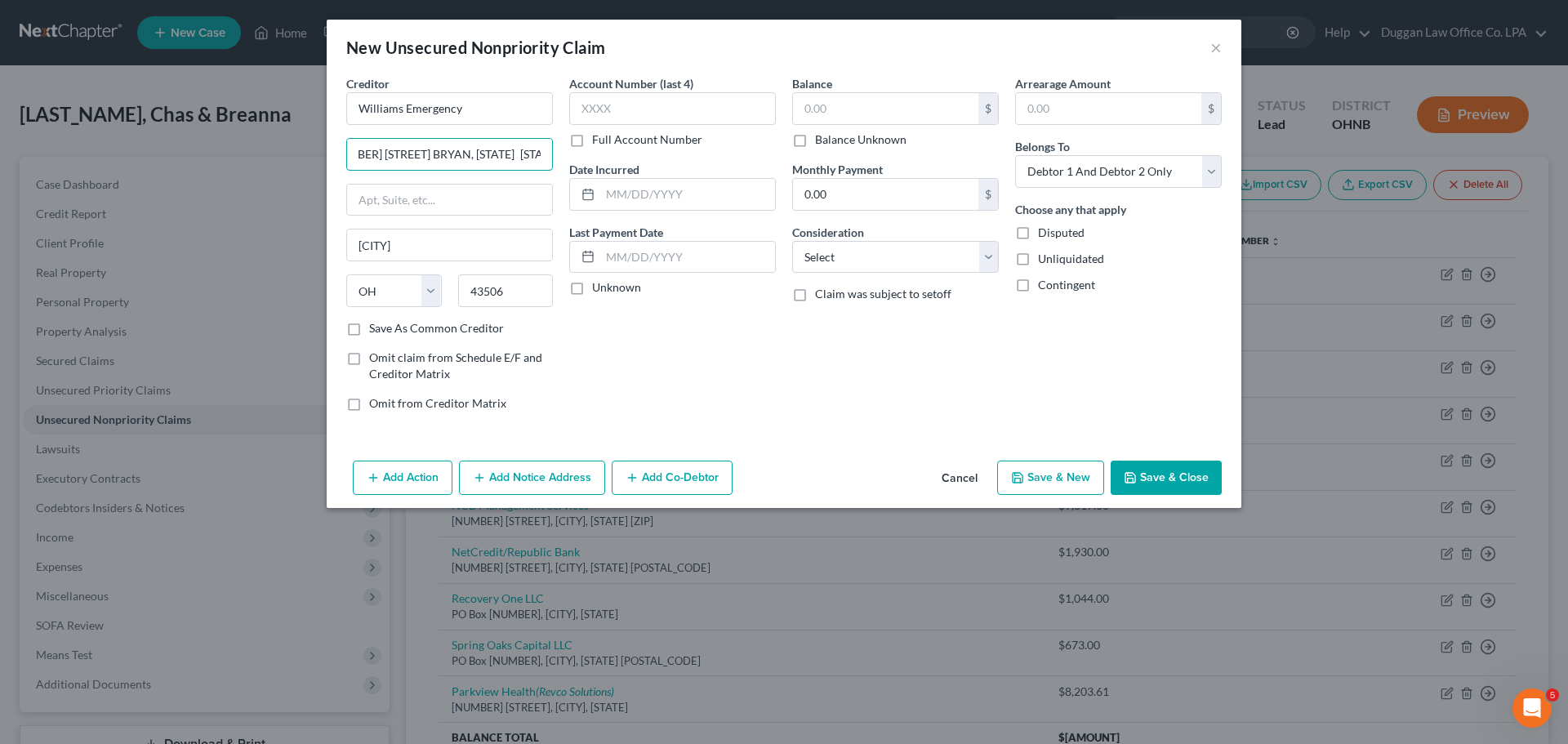 drag, startPoint x: 443, startPoint y: 158, endPoint x: 672, endPoint y: 163, distance: 229.0546 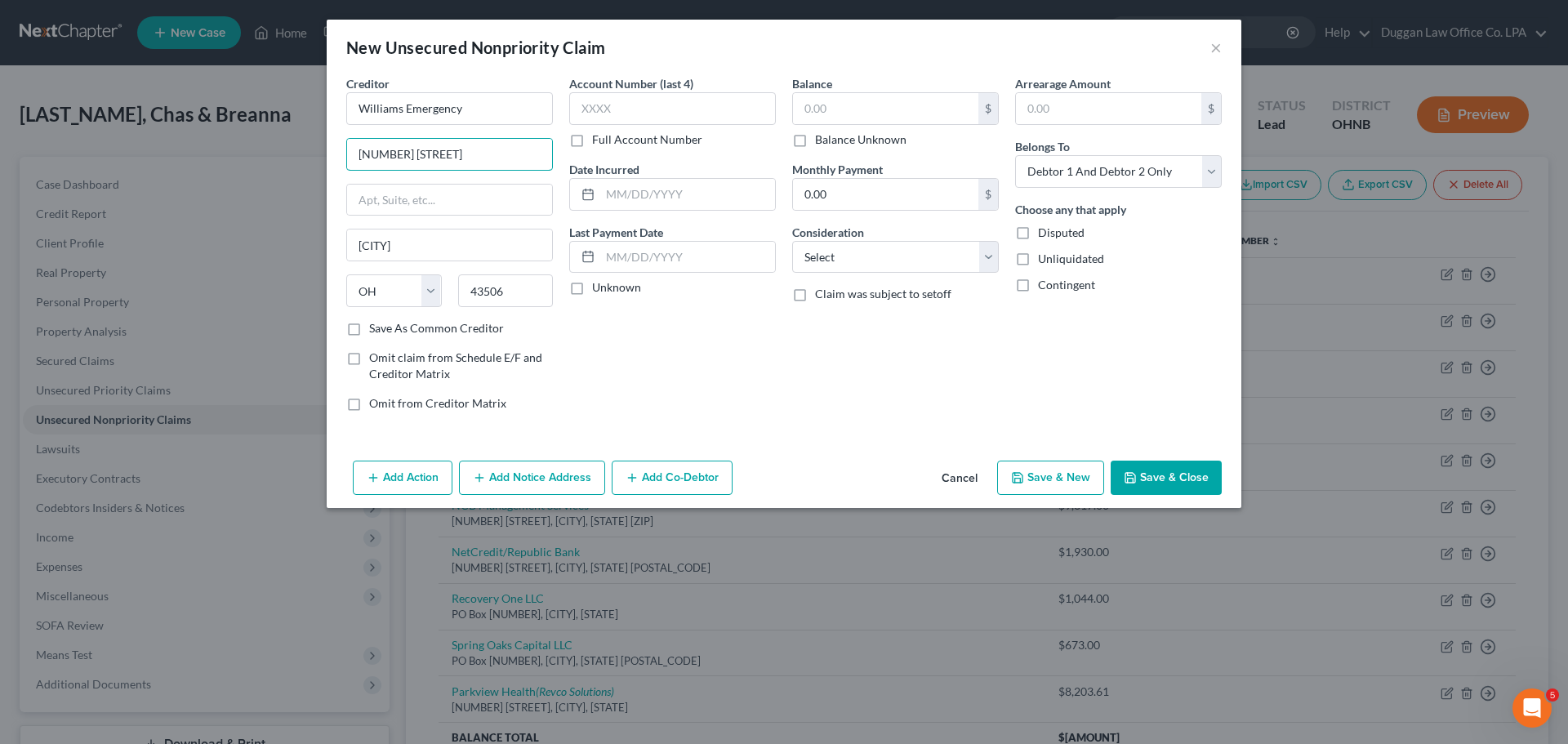 scroll, scrollTop: 0, scrollLeft: 0, axis: both 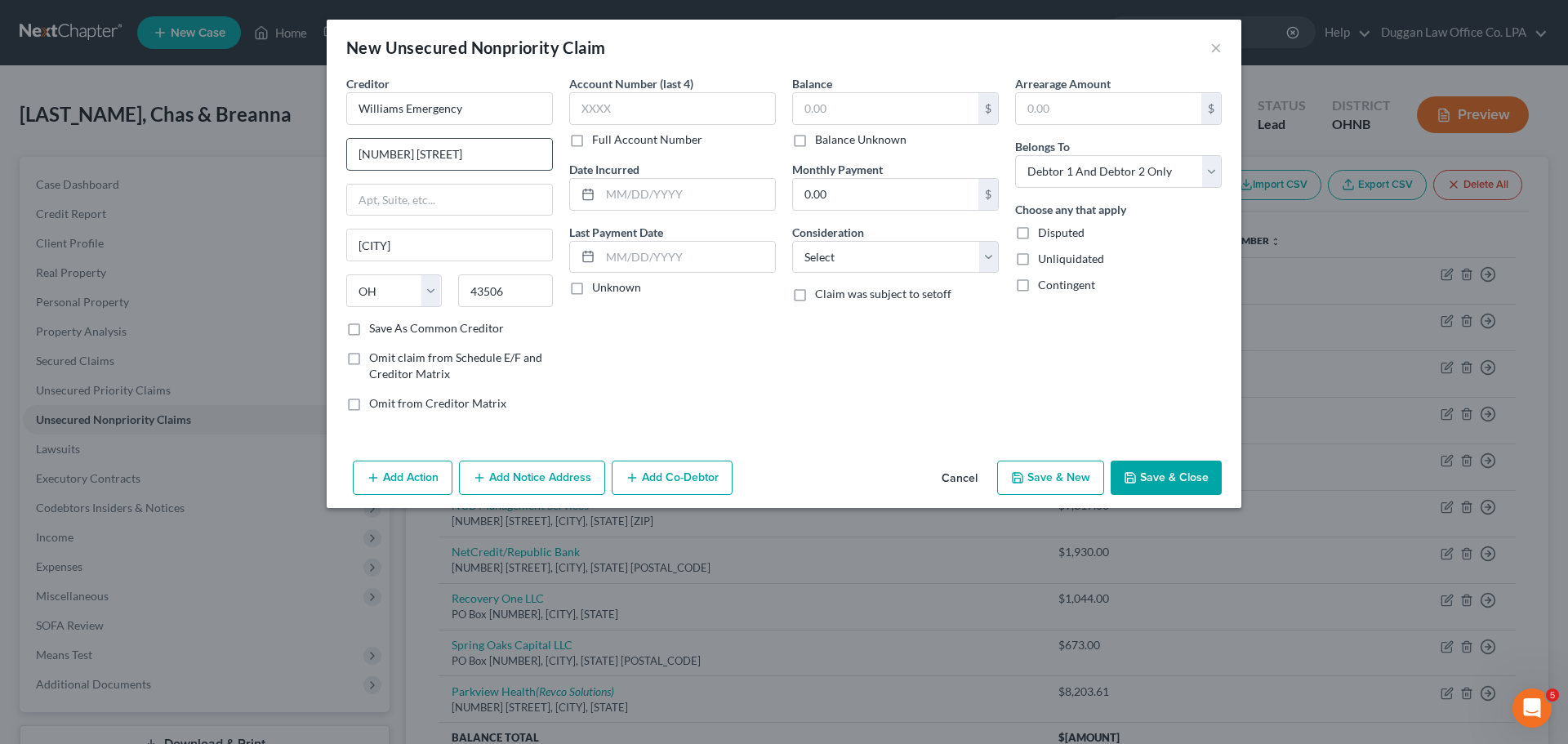 drag, startPoint x: 425, startPoint y: 156, endPoint x: 403, endPoint y: 157, distance: 22.022716 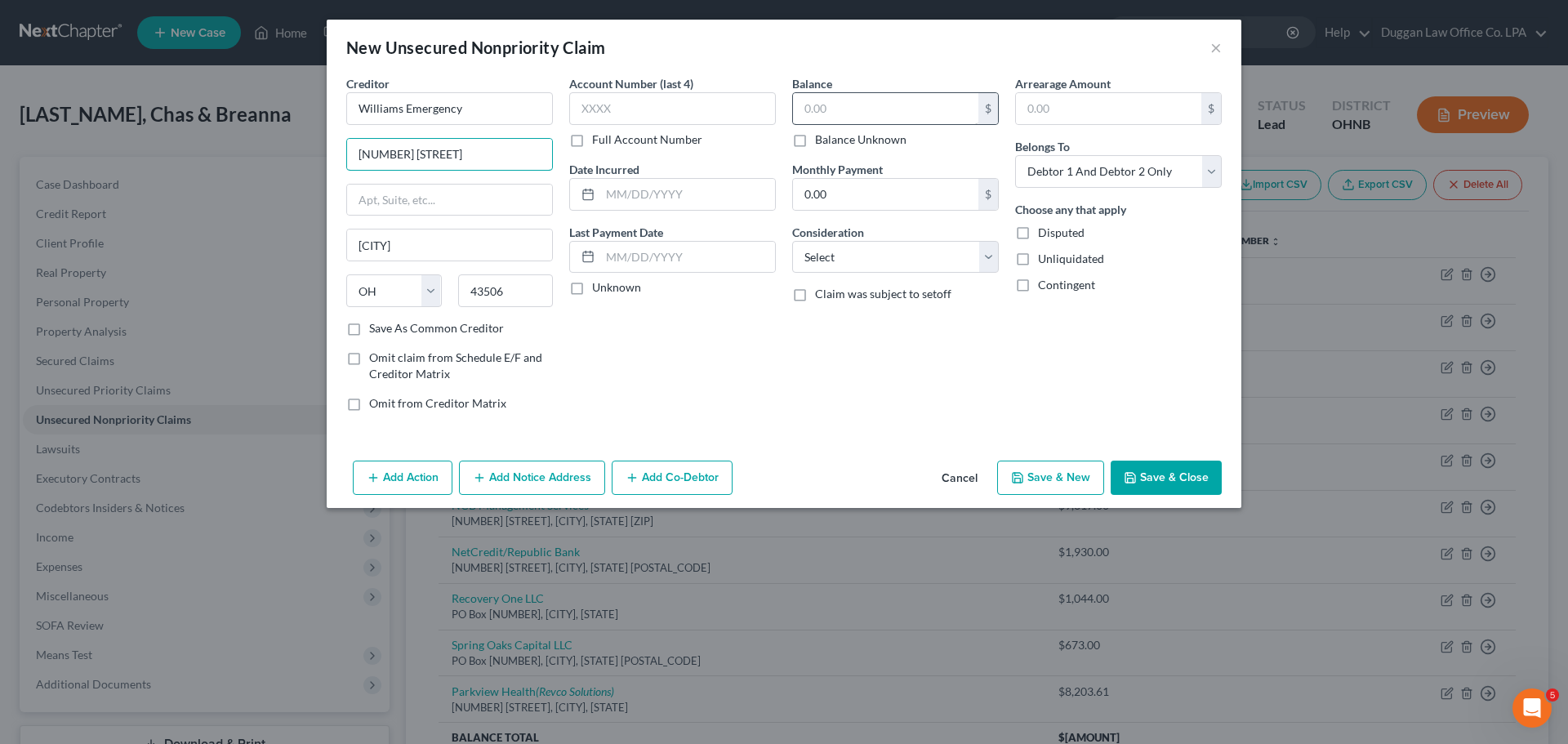 type on "[NUMBER] [STREET]" 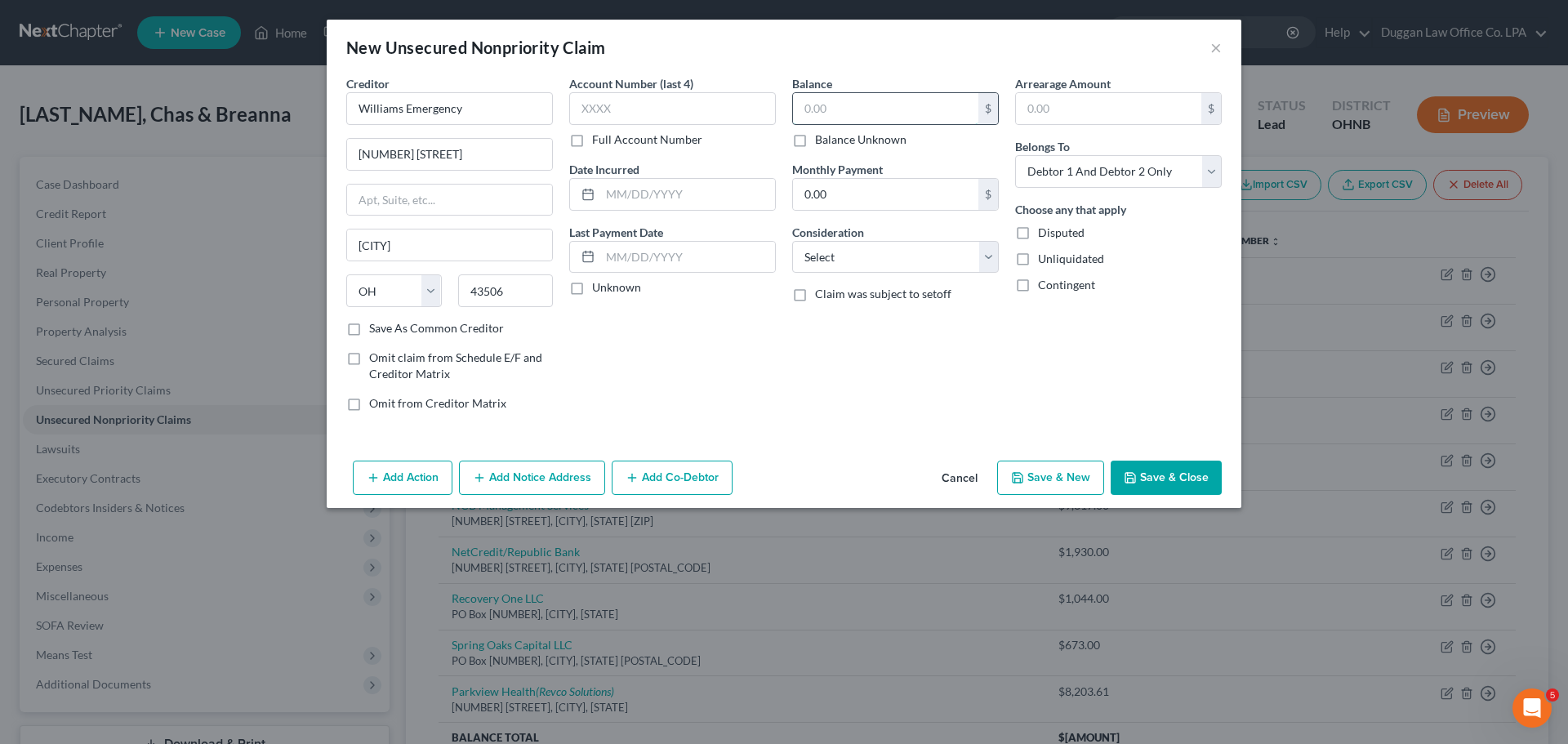 click at bounding box center [885, 109] 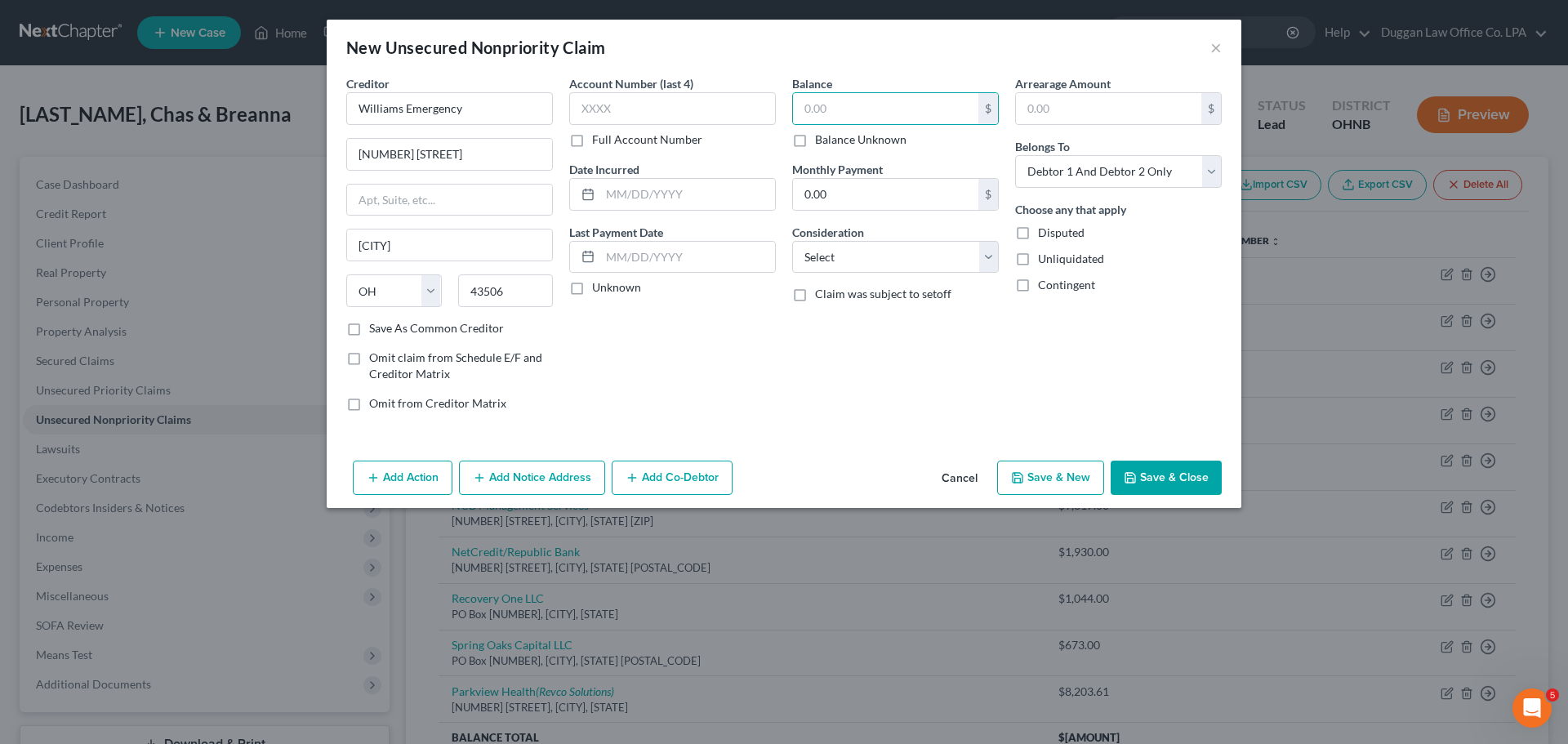 click on "Add Notice Address" at bounding box center [532, 478] 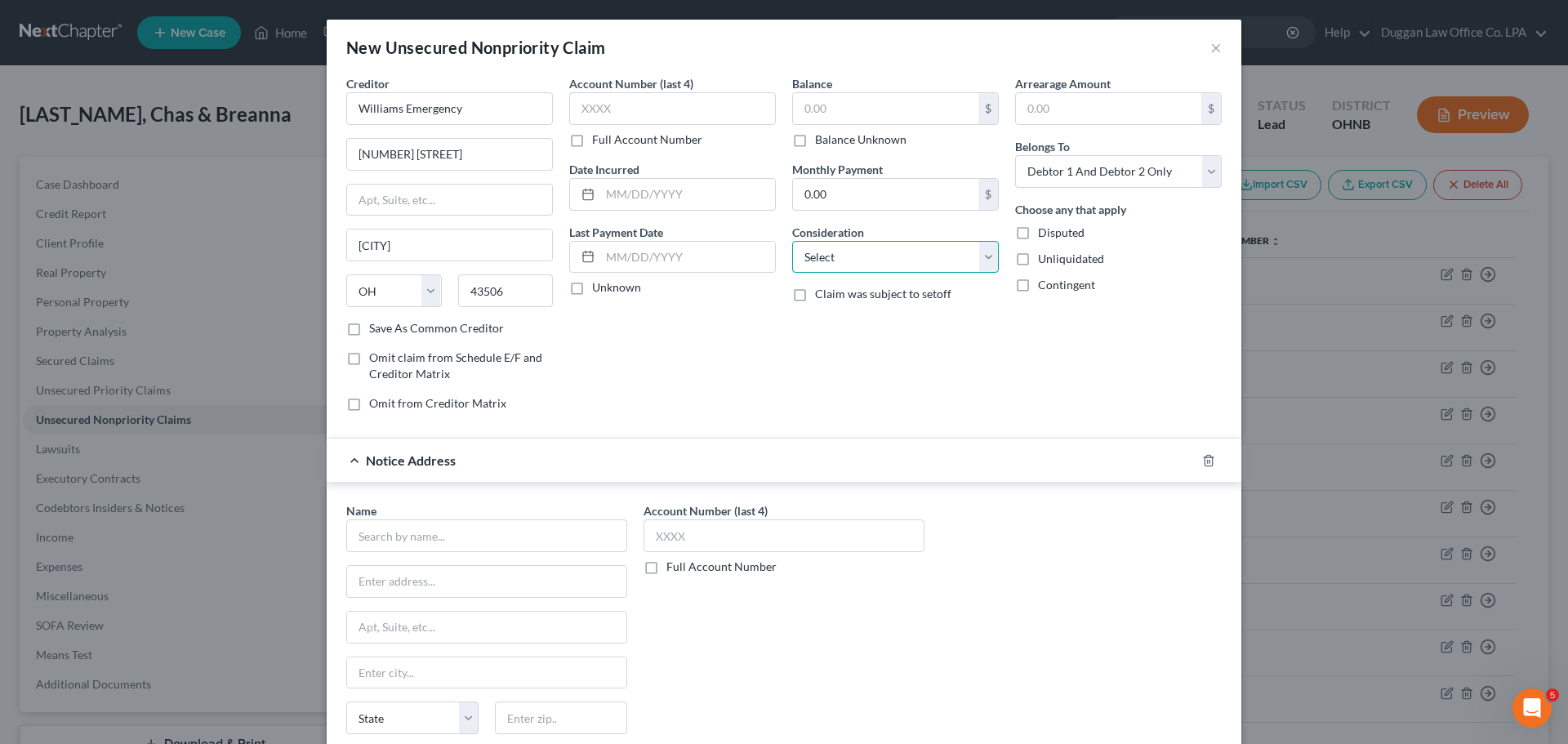 click on "Select Cable / Satellite Services Collection Agency Credit Card Debt Debt Counseling / Attorneys Deficiency Balance Domestic Support Obligations Home / Car Repairs Income Taxes Judgment Liens Medical Services Monies Loaned / Advanced Mortgage Obligation From Divorce Or Separation Obligation To Pensions Other Overdrawn Bank Account Promised To Help Pay Creditors Student Loans Suppliers And Vendors Telephone / Internet Services Utility Services" at bounding box center [895, 257] 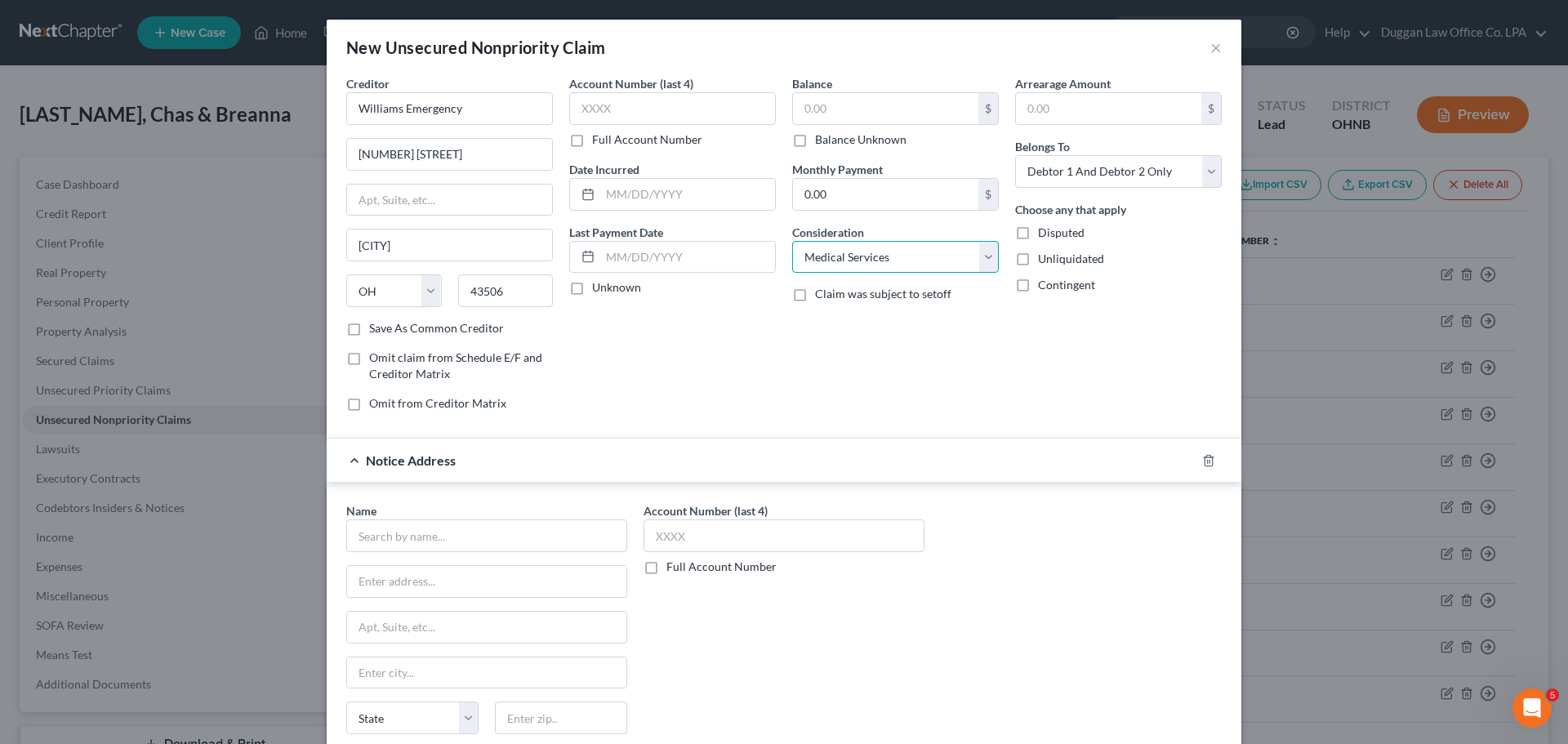 click on "Select Cable / Satellite Services Collection Agency Credit Card Debt Debt Counseling / Attorneys Deficiency Balance Domestic Support Obligations Home / Car Repairs Income Taxes Judgment Liens Medical Services Monies Loaned / Advanced Mortgage Obligation From Divorce Or Separation Obligation To Pensions Other Overdrawn Bank Account Promised To Help Pay Creditors Student Loans Suppliers And Vendors Telephone / Internet Services Utility Services" at bounding box center [895, 257] 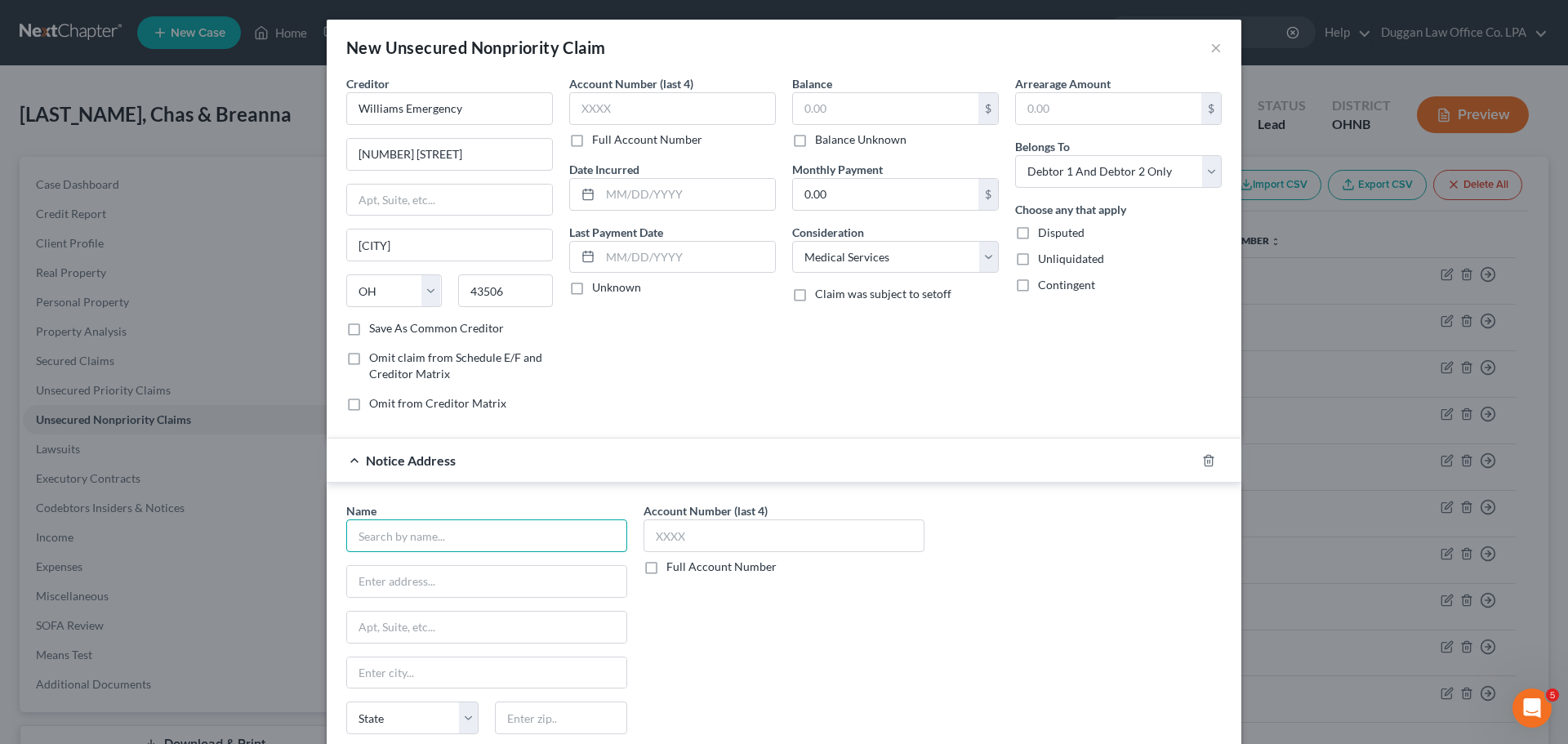 click at bounding box center [487, 536] 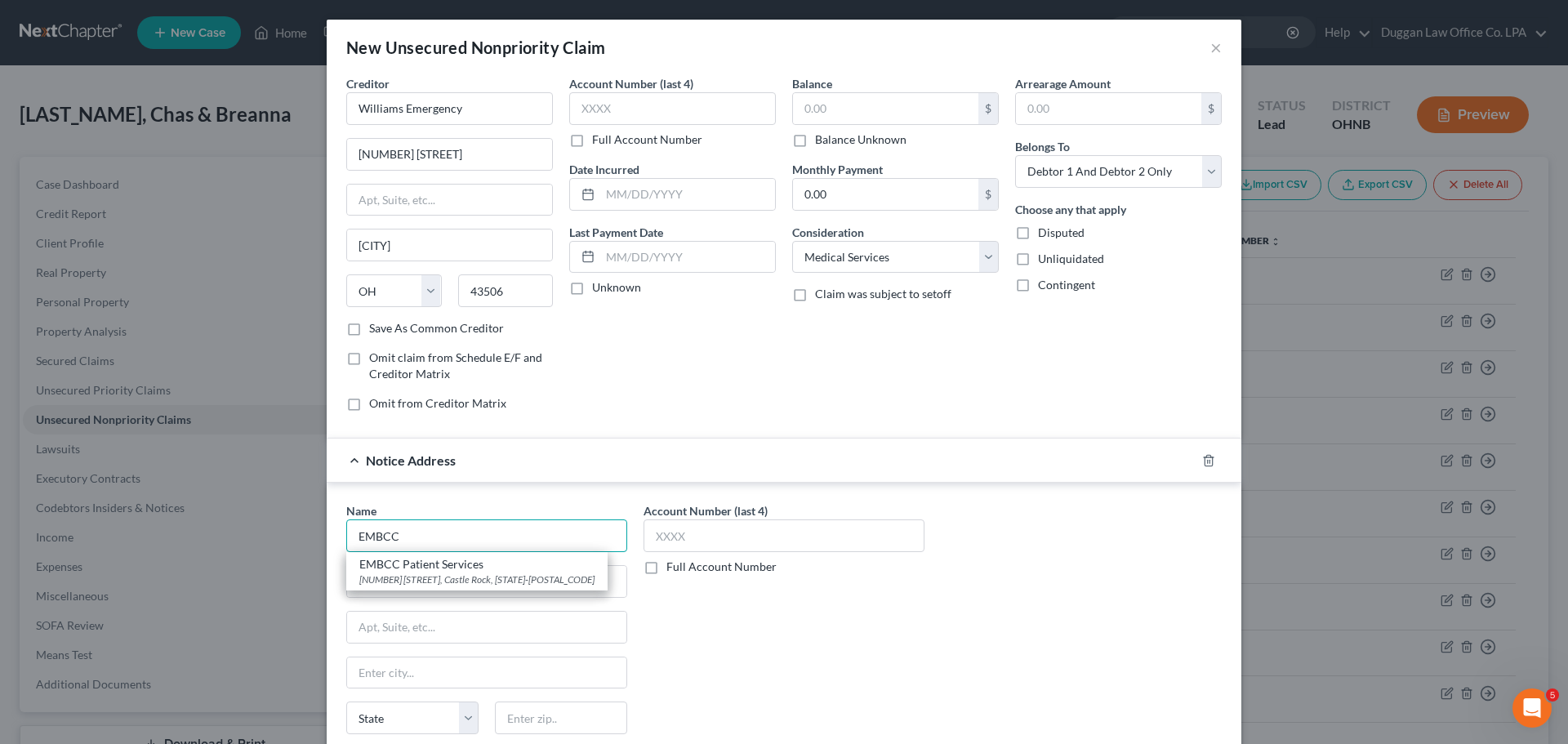 type on "EMBCC" 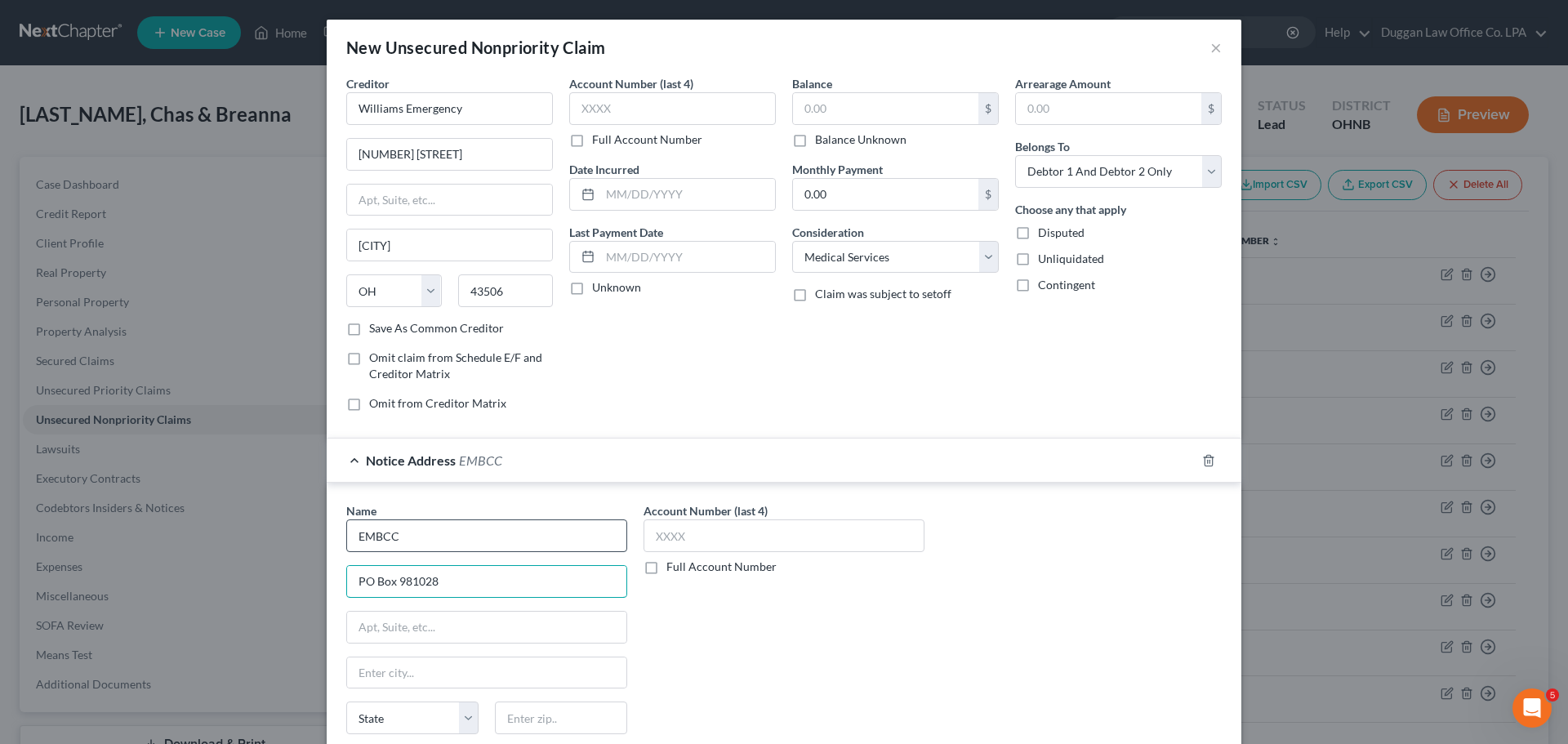 type on "PO Box 981028" 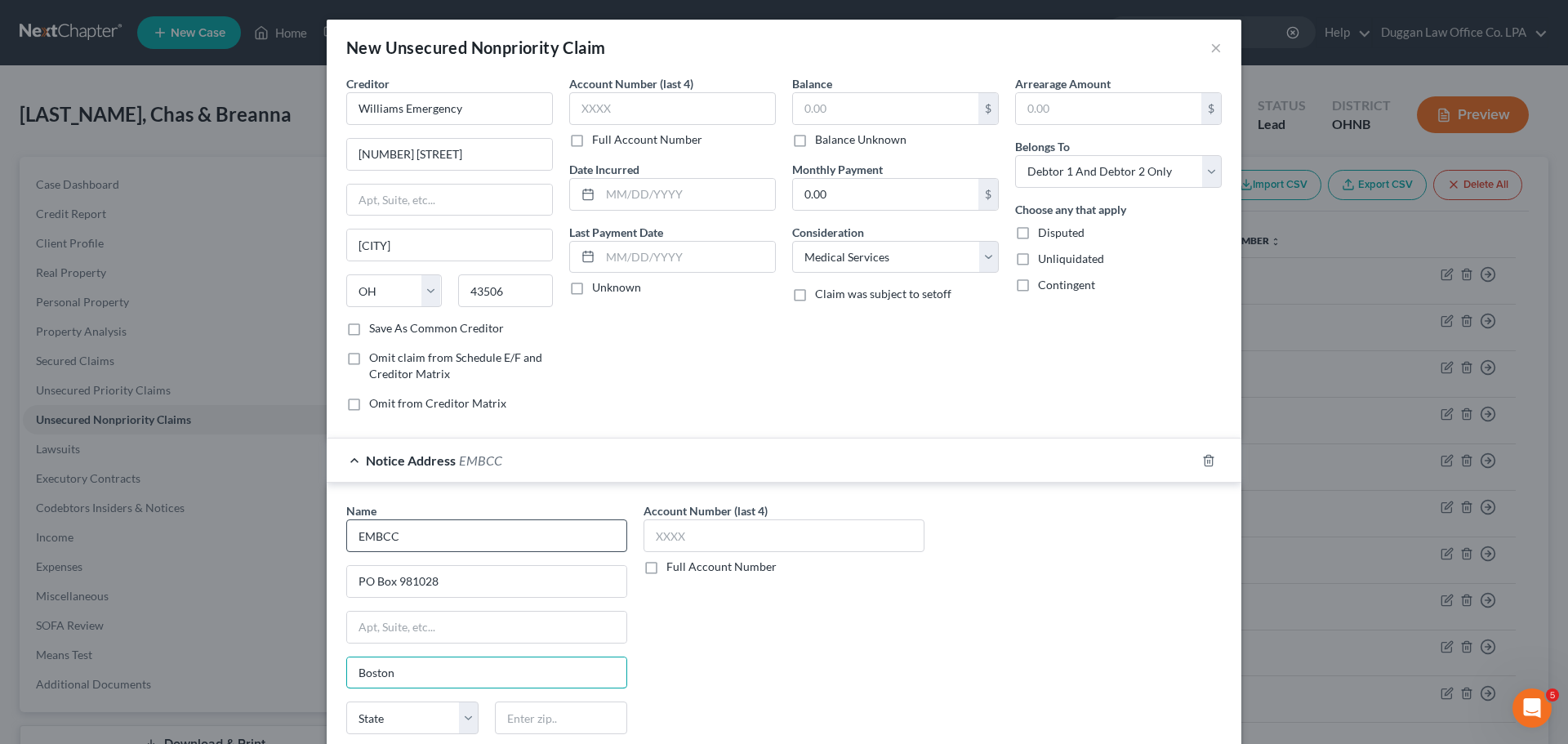 type on "Boston" 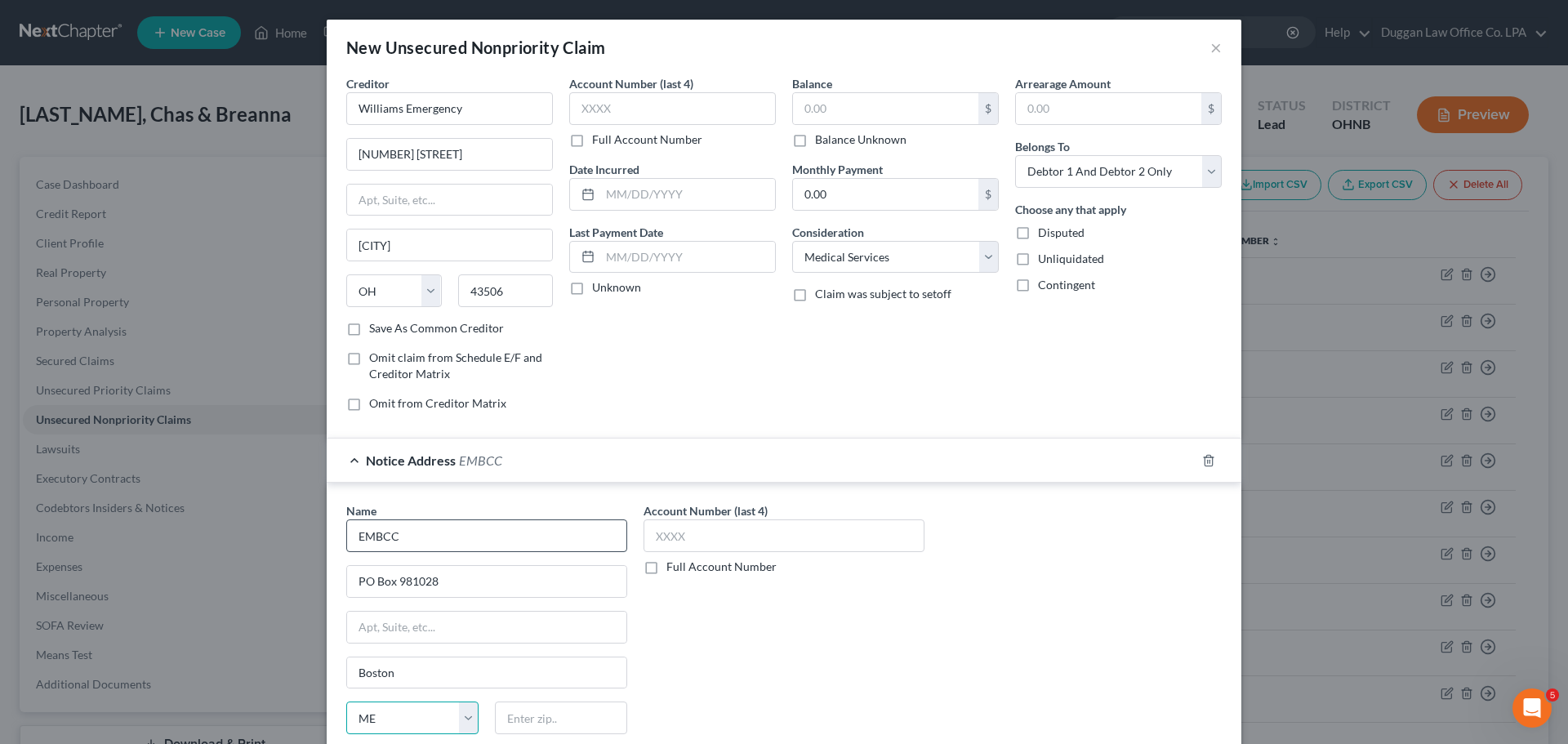 select on "22" 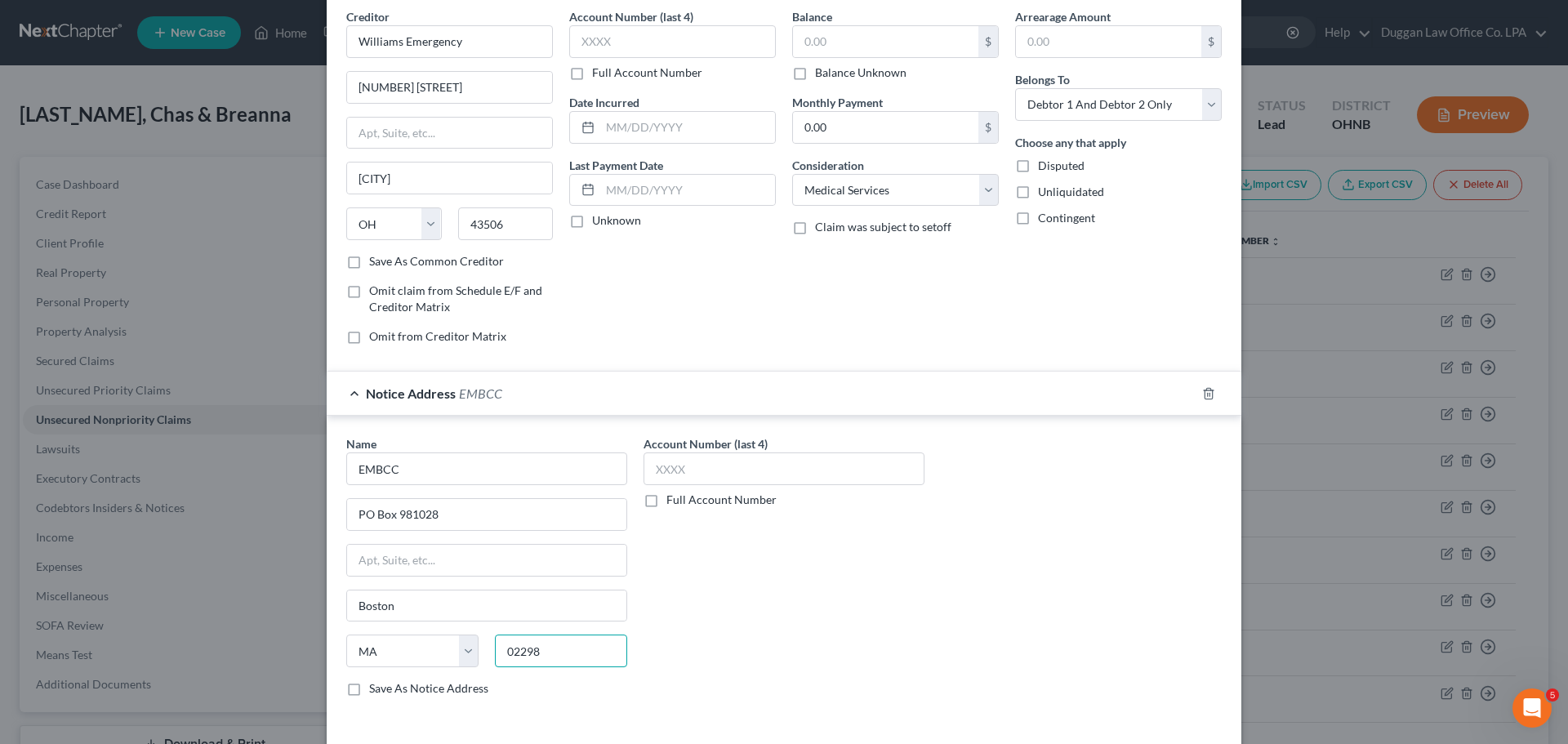 scroll, scrollTop: 136, scrollLeft: 0, axis: vertical 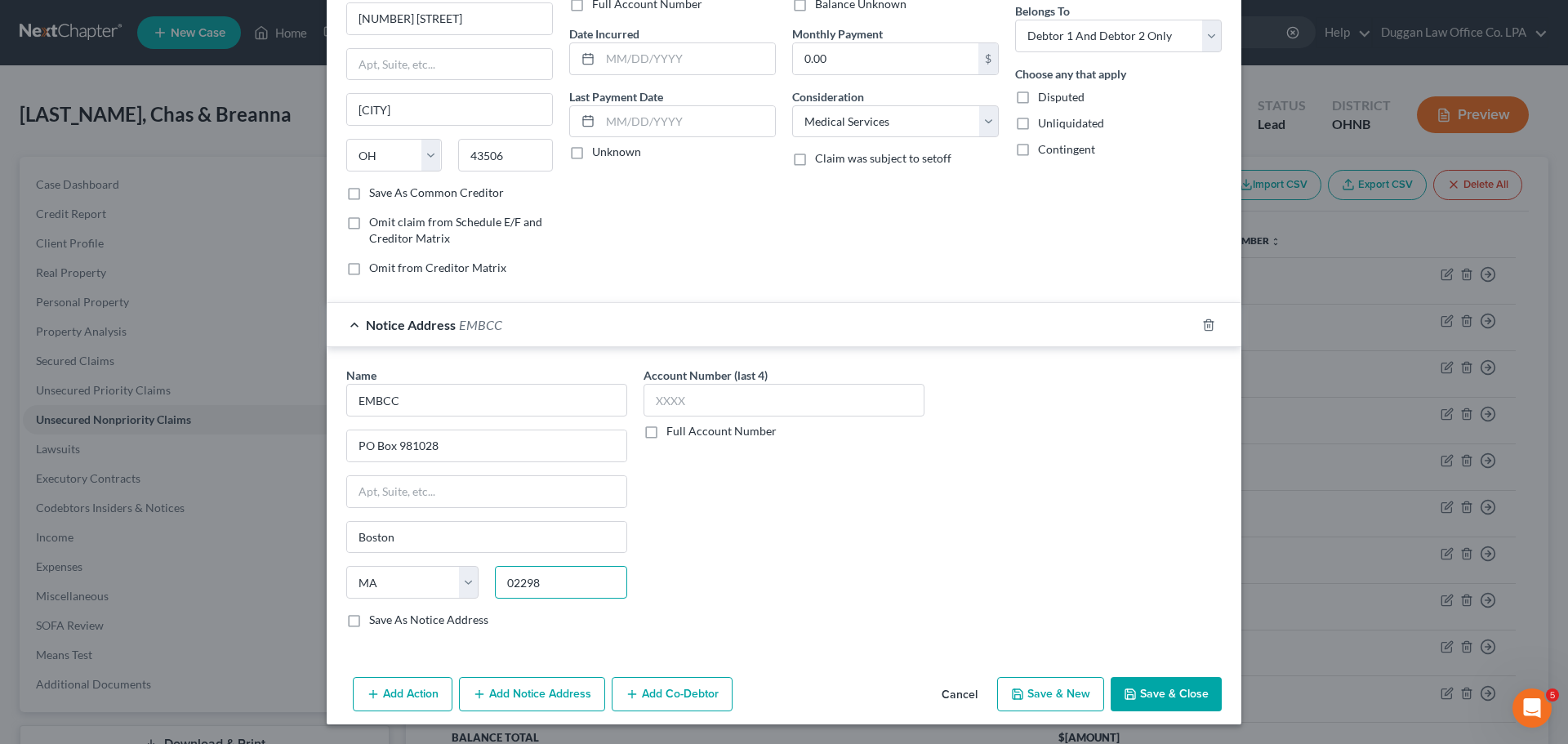 type on "02298" 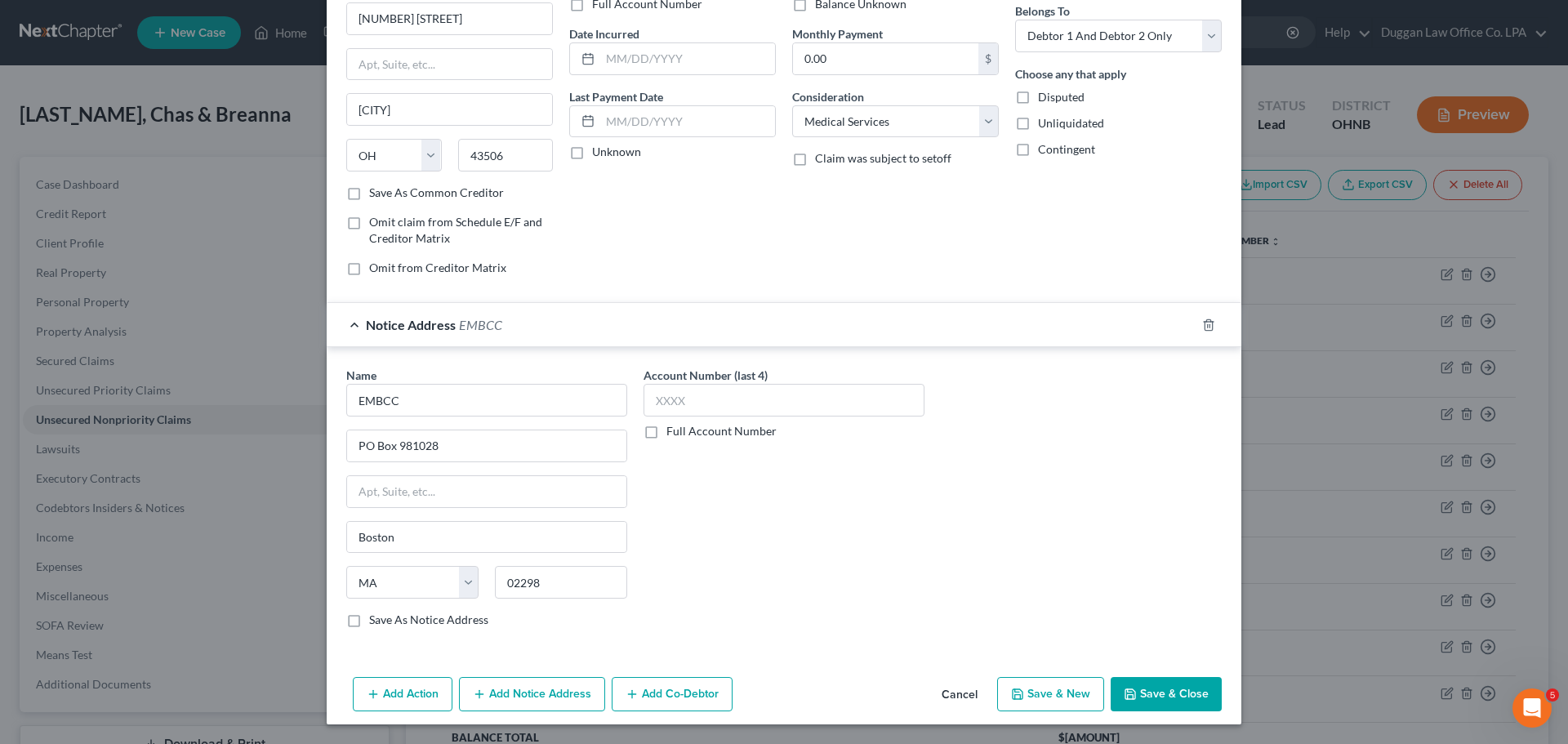 click on "Add Notice Address" at bounding box center (532, 694) 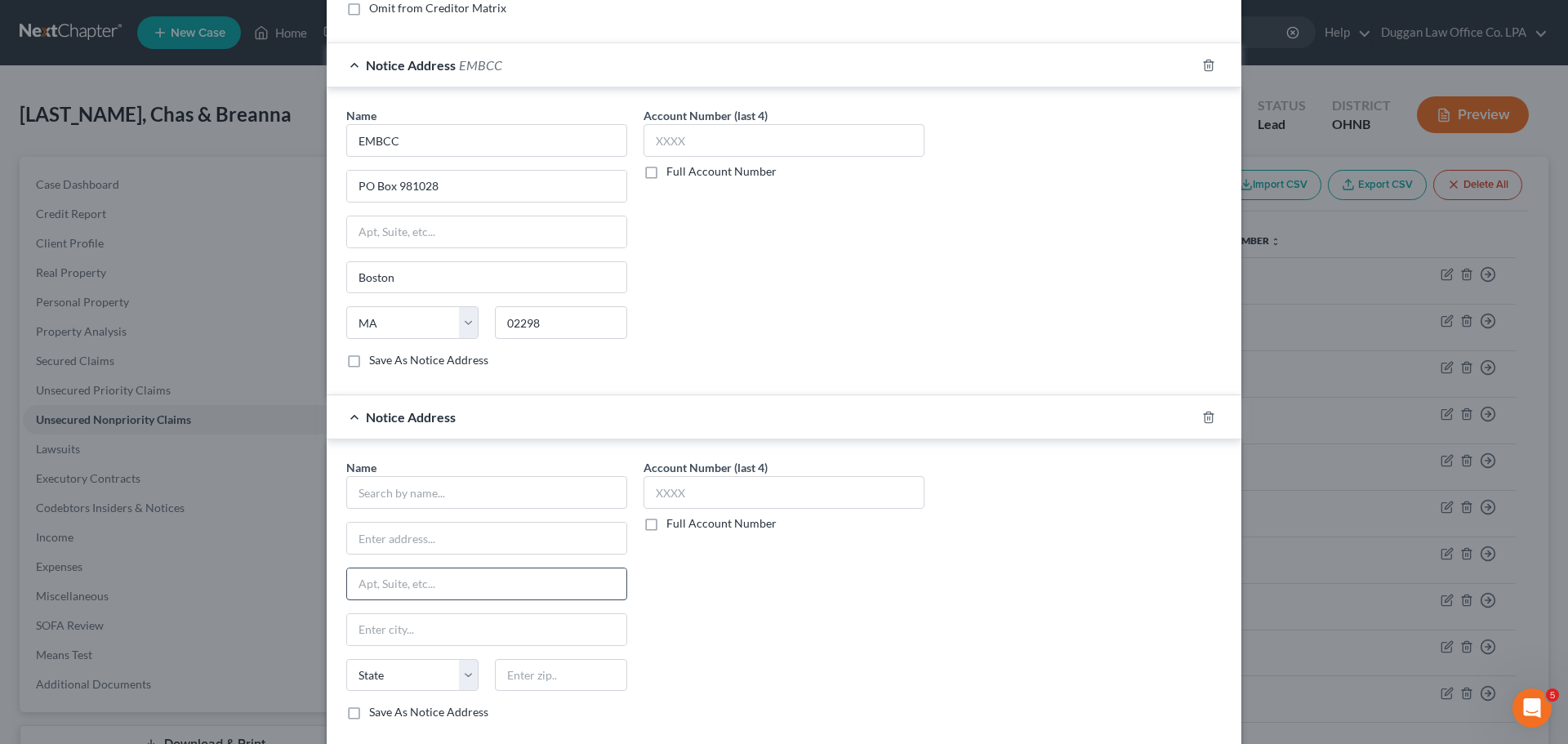 scroll, scrollTop: 462, scrollLeft: 0, axis: vertical 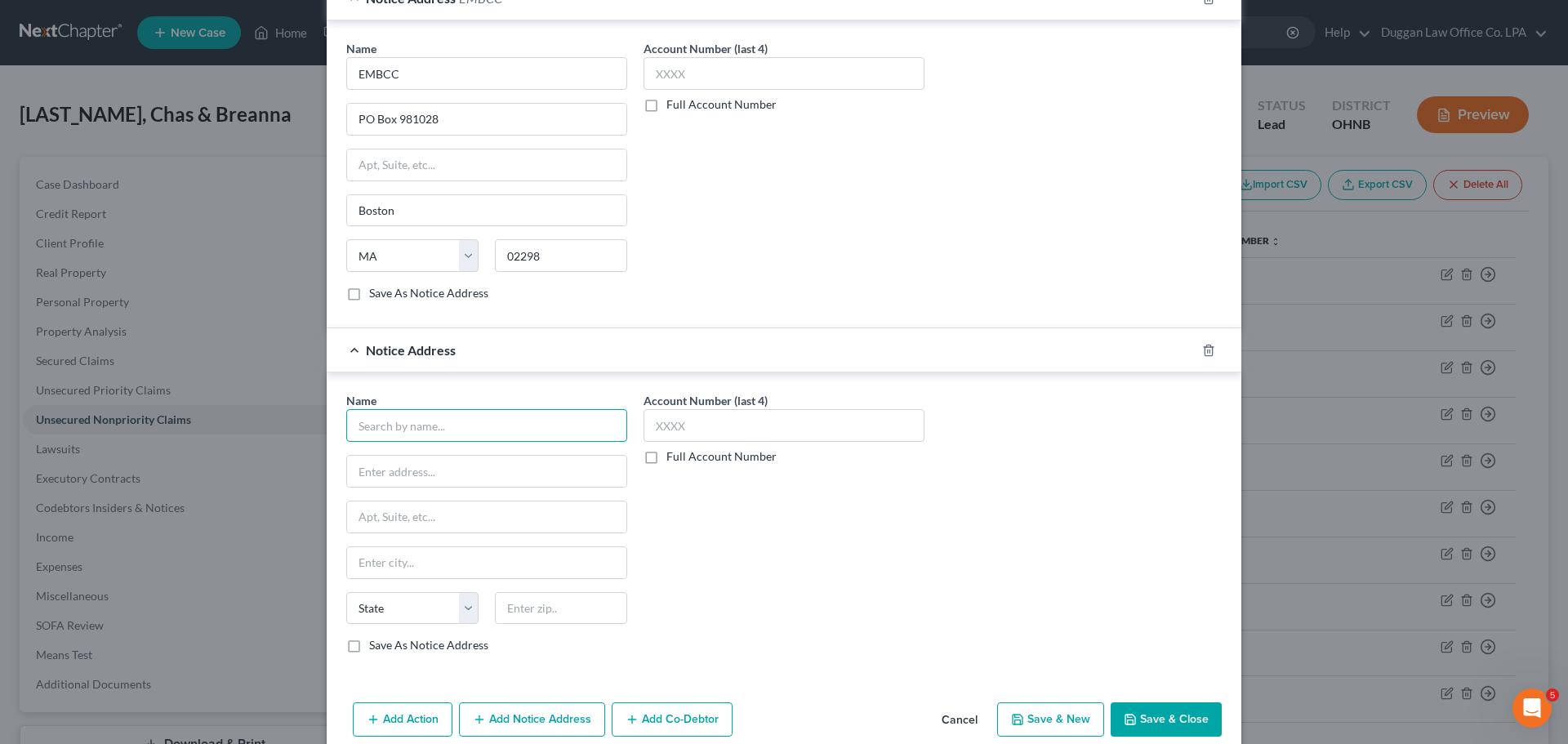 click at bounding box center (487, 425) 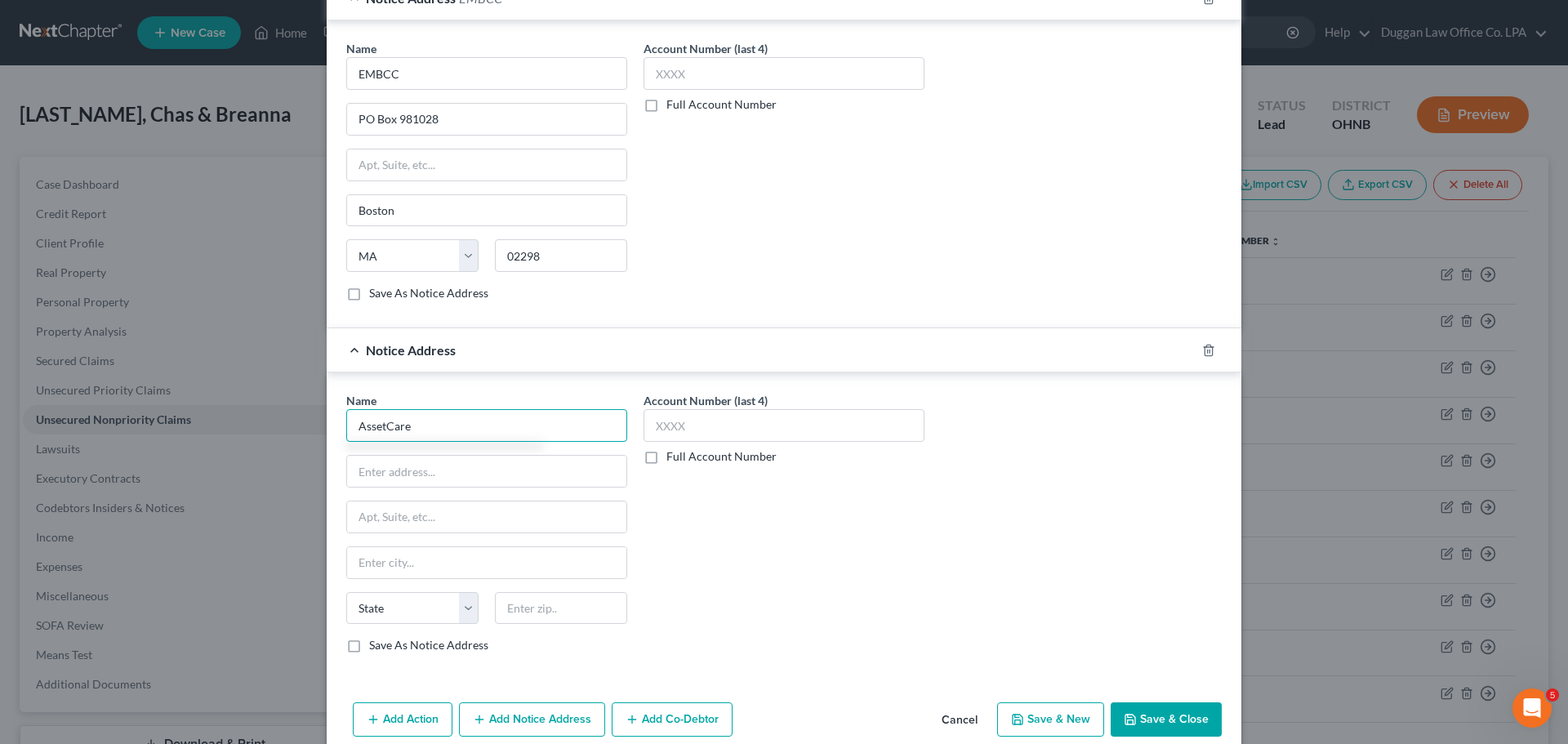 type on "AssetCare" 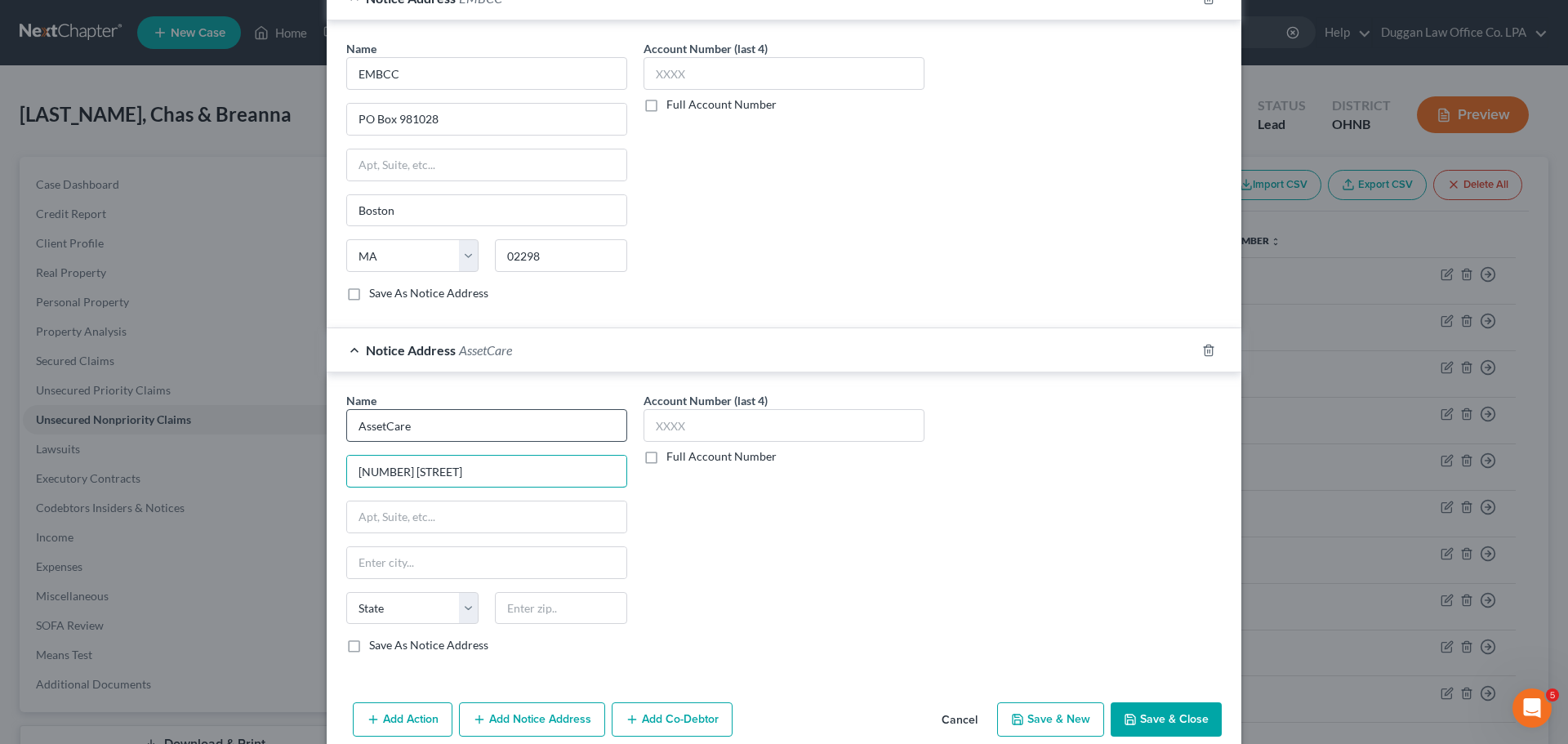 type on "[NUMBER] [STREET]" 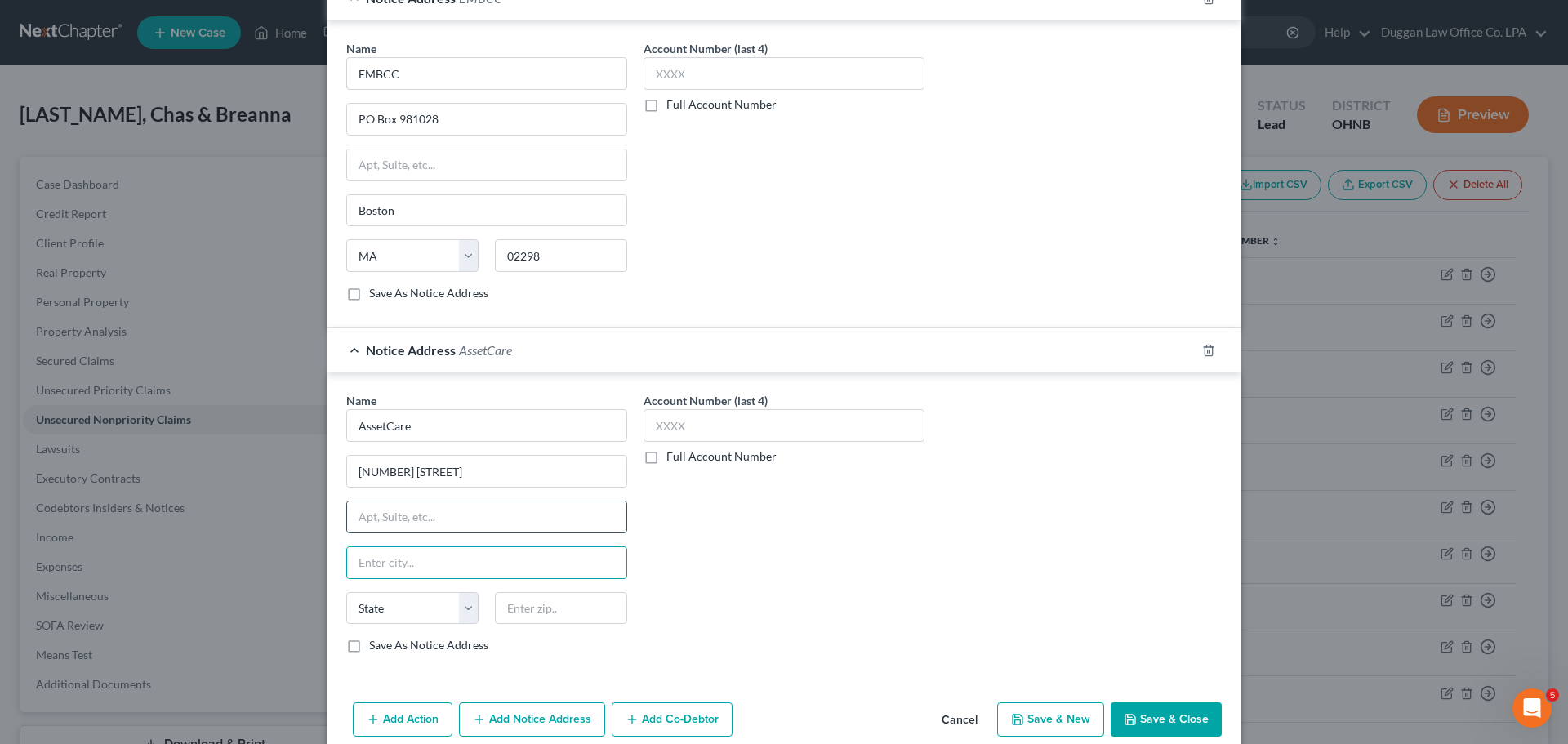click at bounding box center [487, 517] 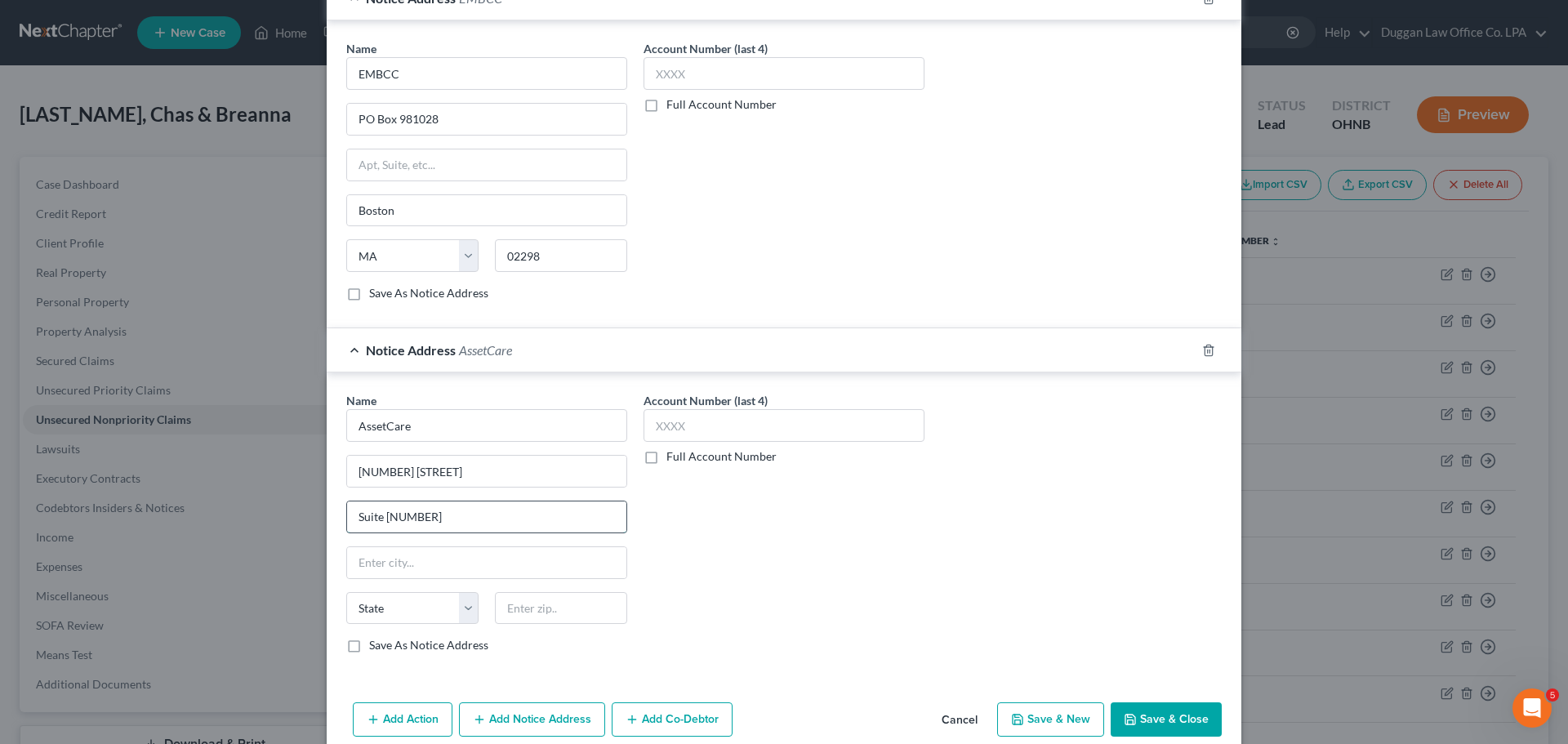 type on "Suite [NUMBER]" 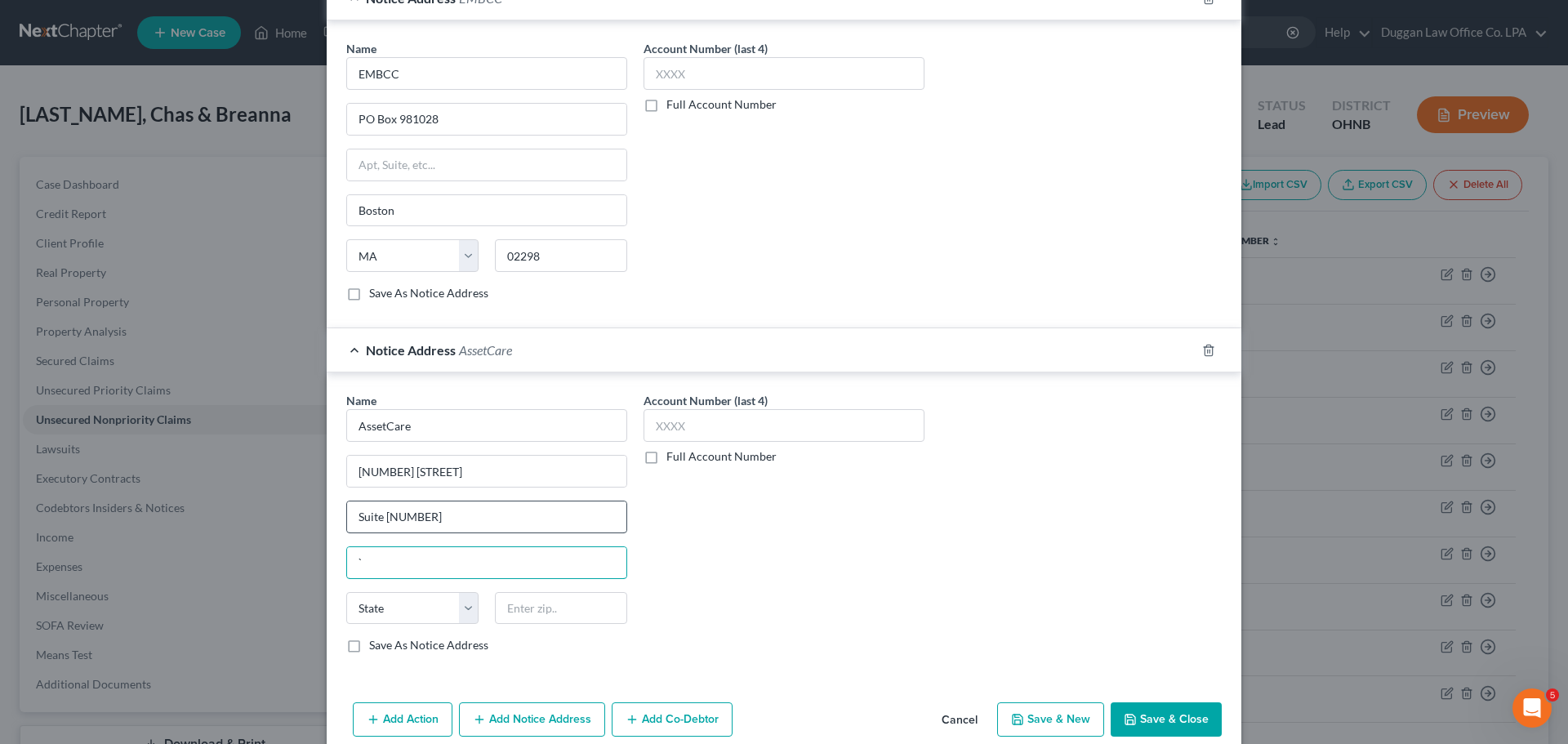 type on "`" 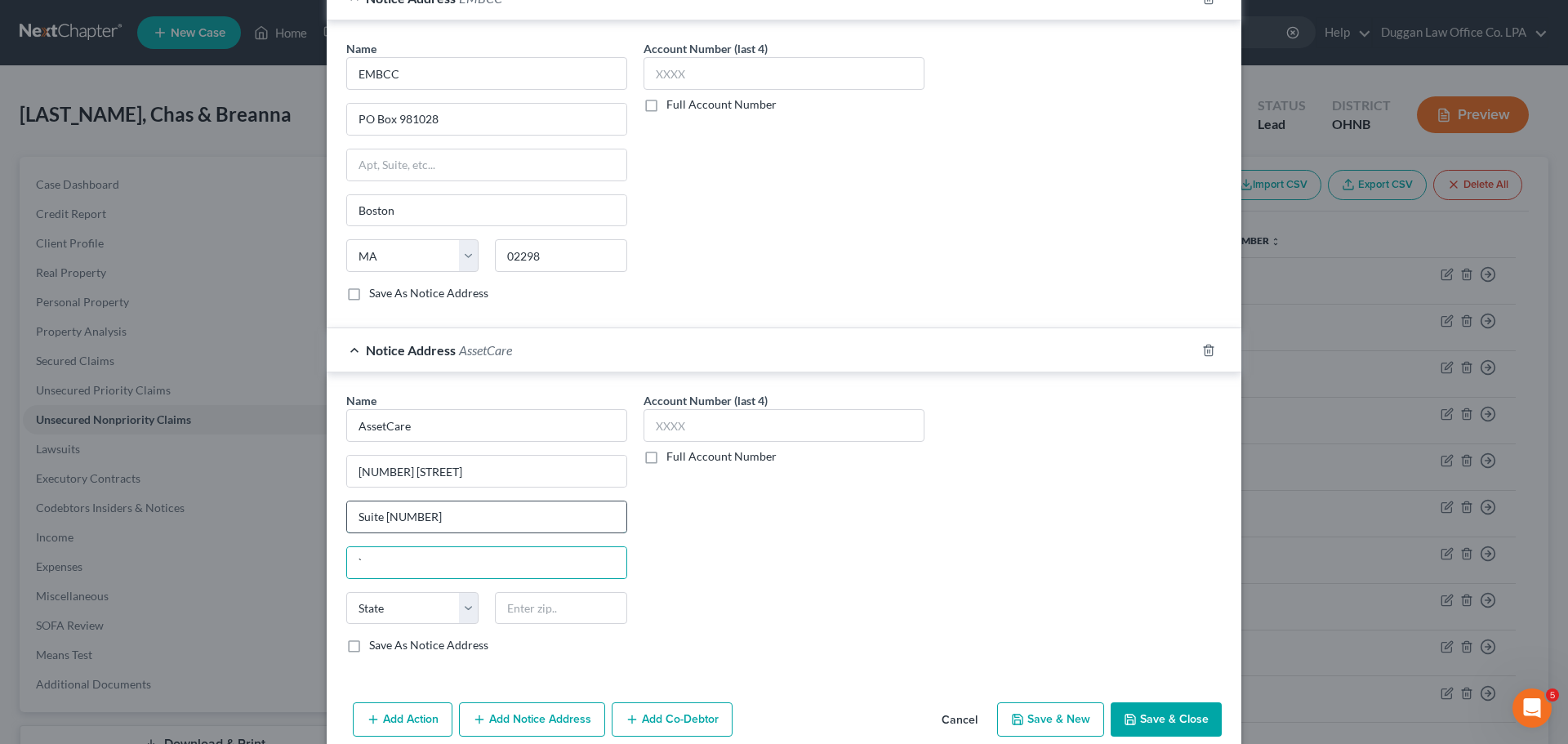 click on "Suite [NUMBER]" at bounding box center (487, 517) 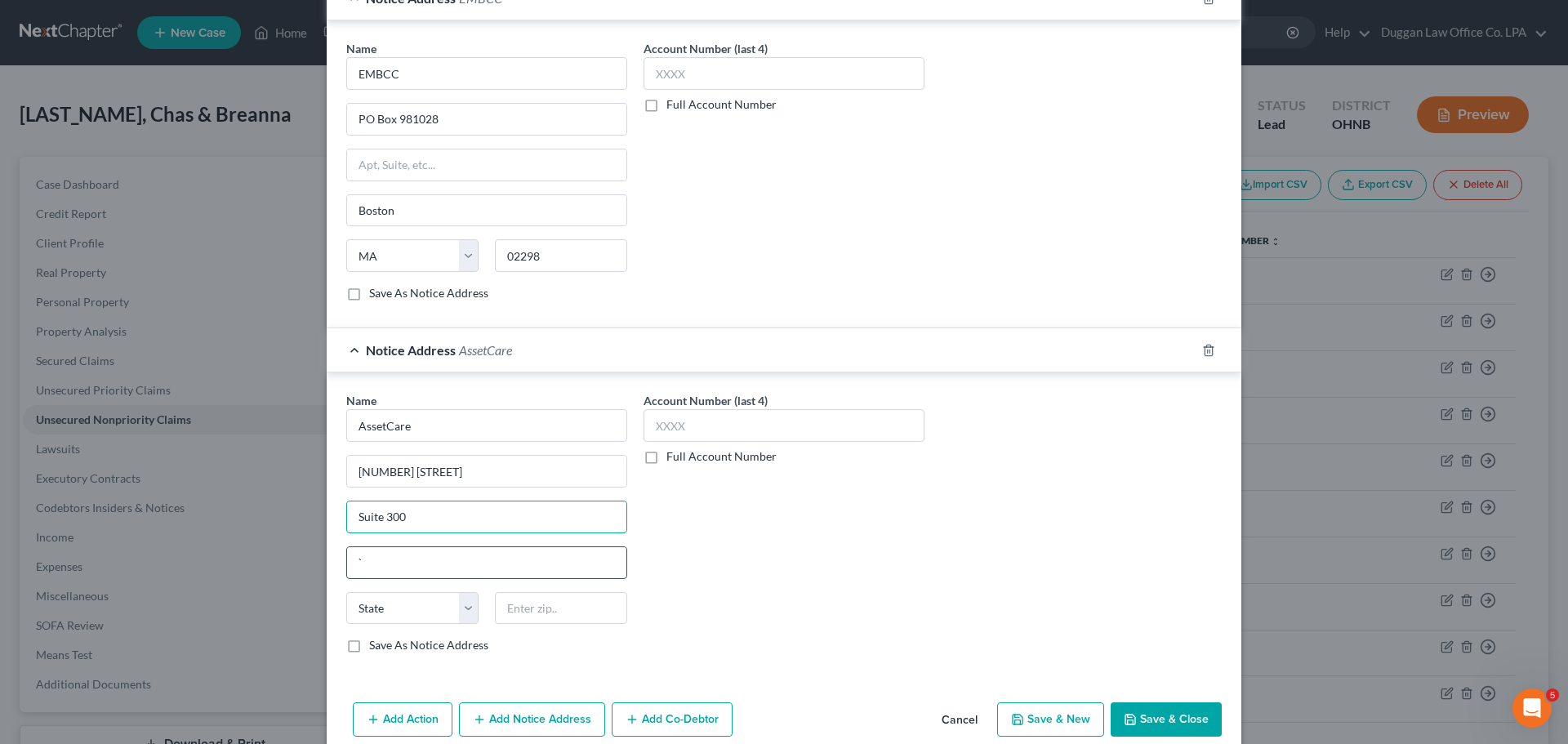 type on "Suite 300" 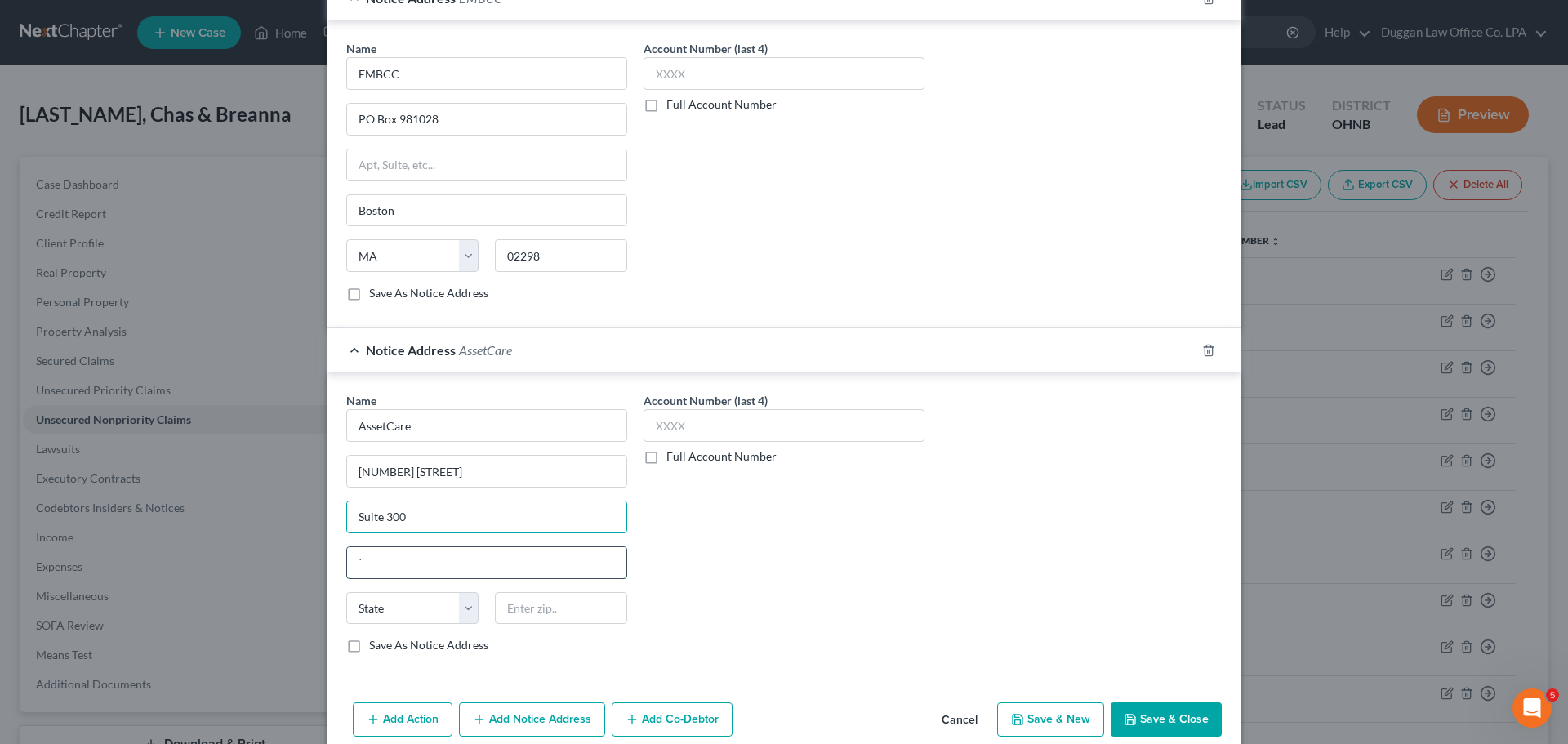 click on "`" at bounding box center [487, 563] 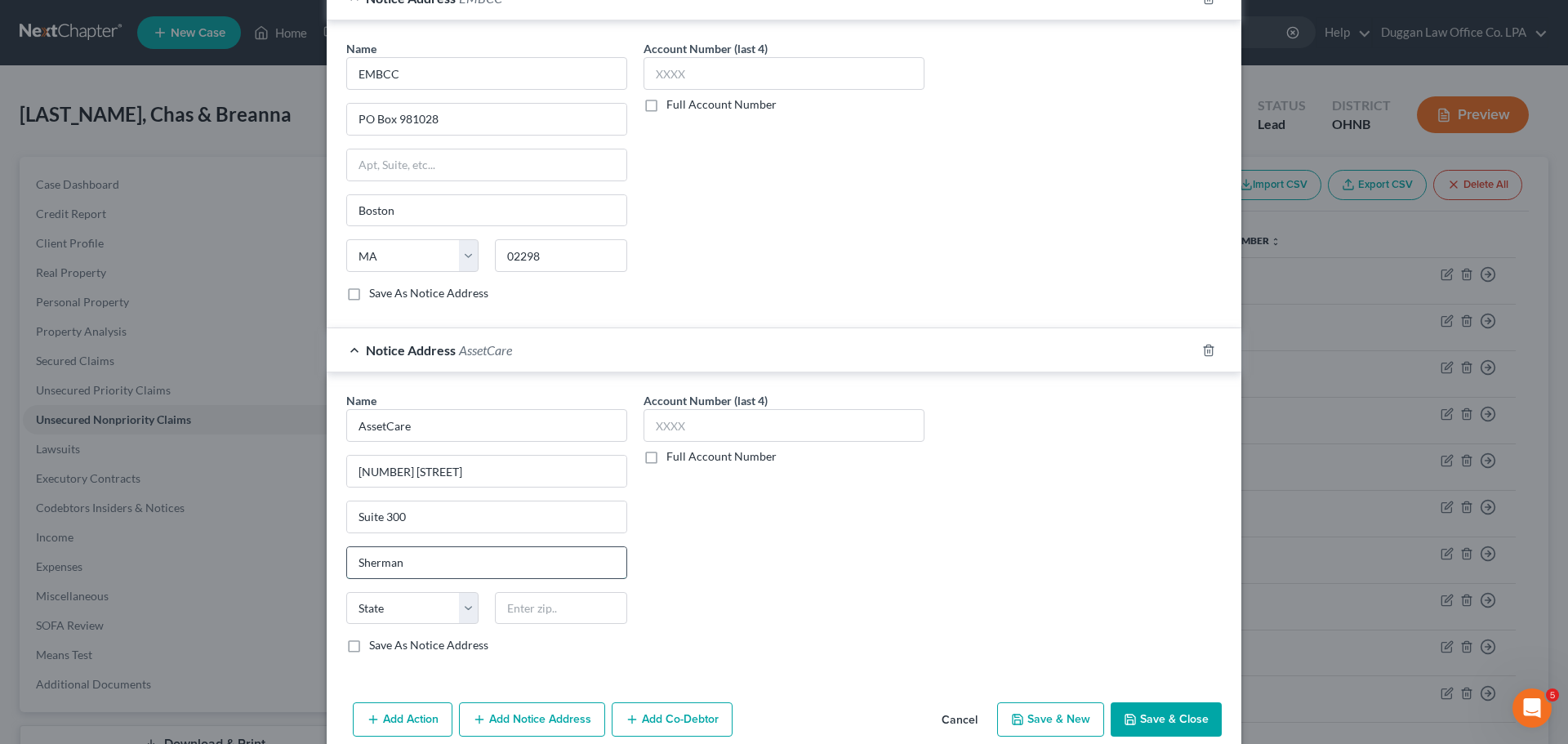type on "Sherman" 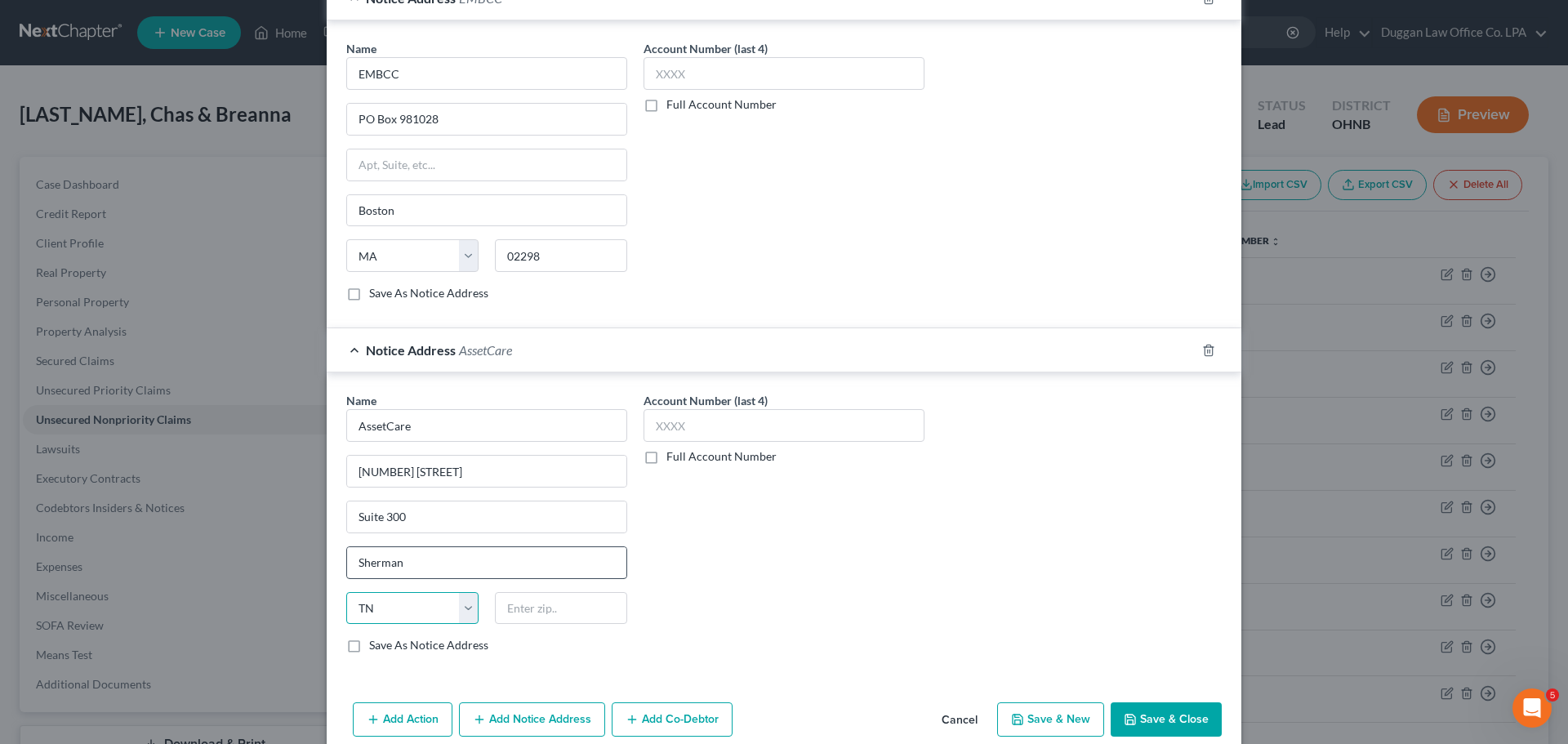 select on "45" 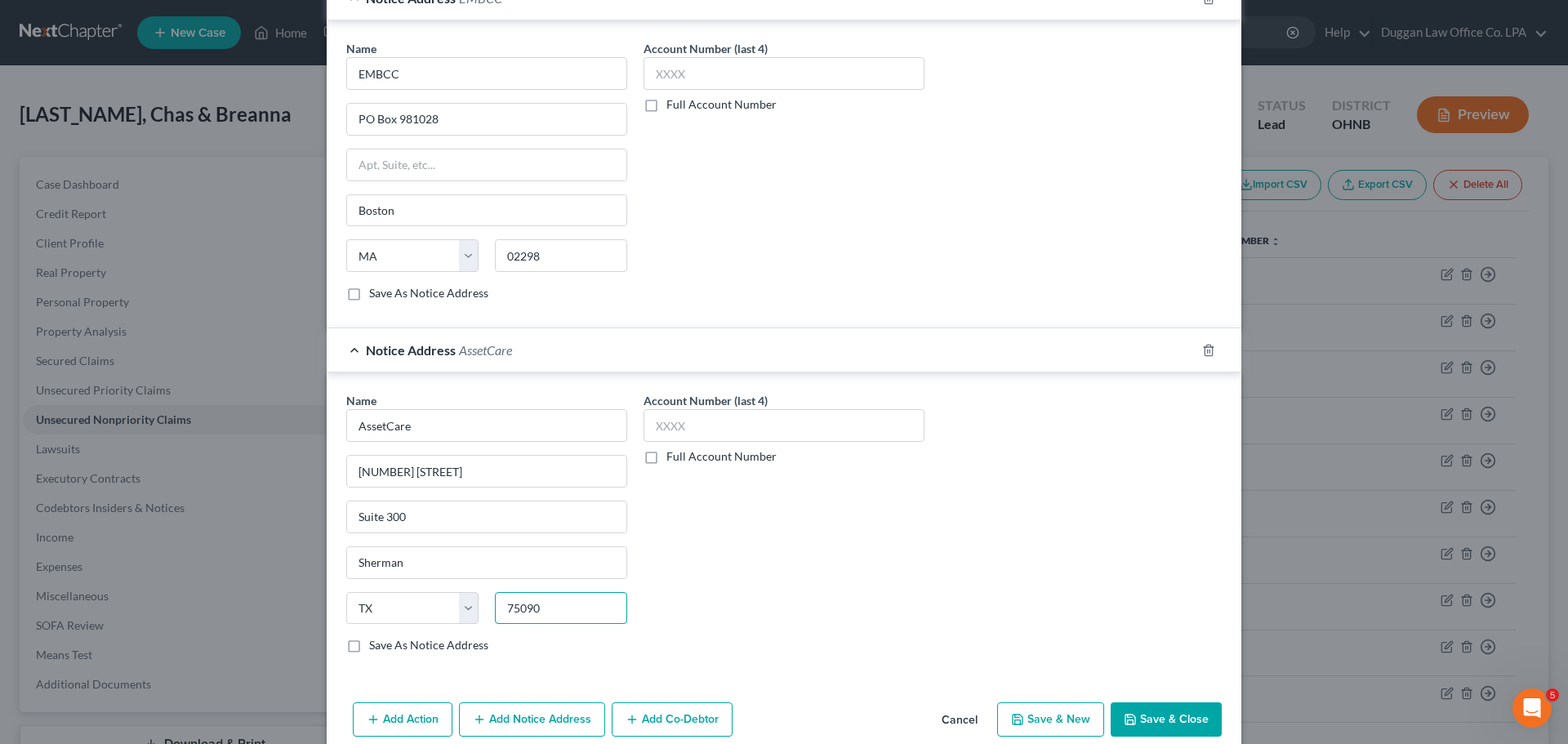 scroll, scrollTop: 488, scrollLeft: 0, axis: vertical 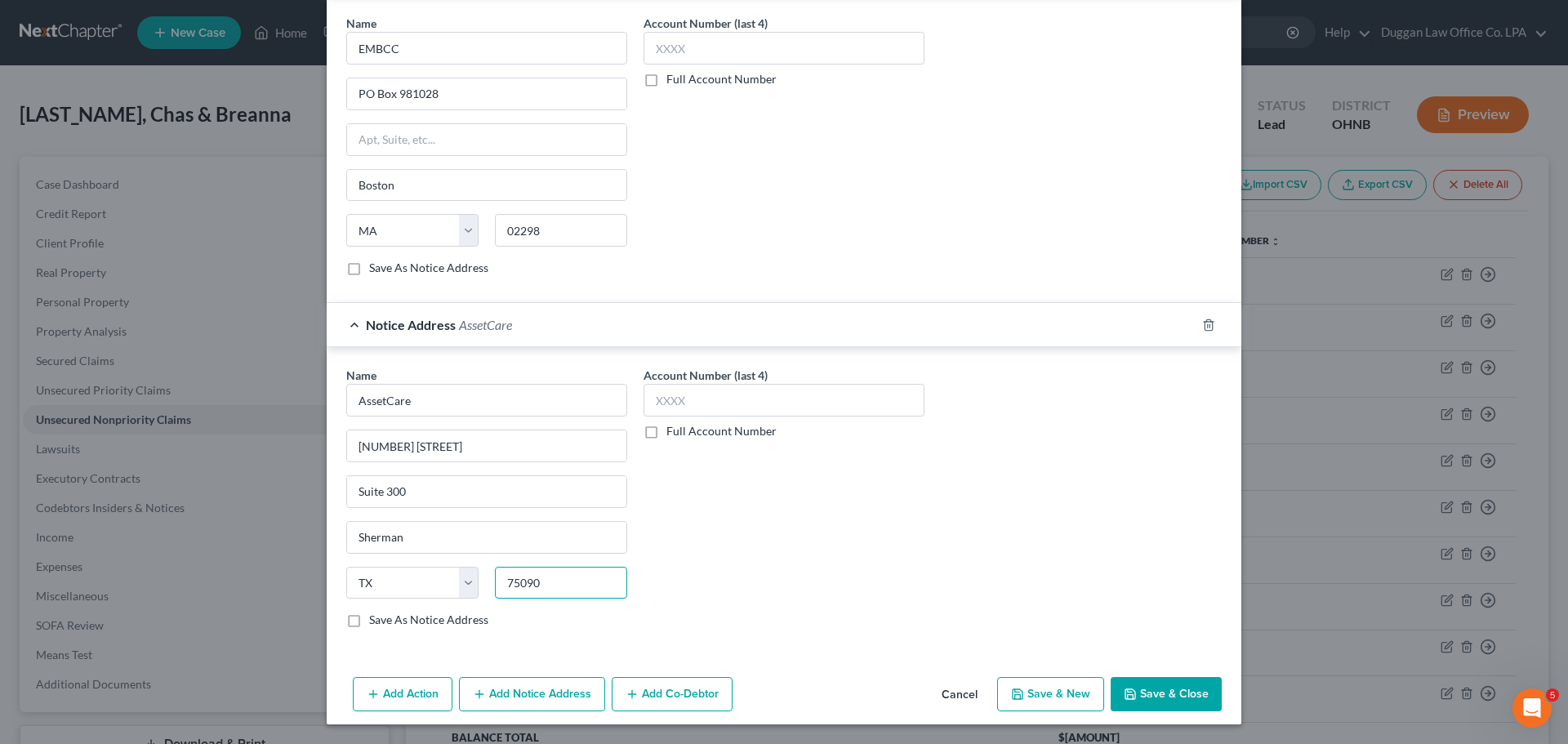 type on "75090" 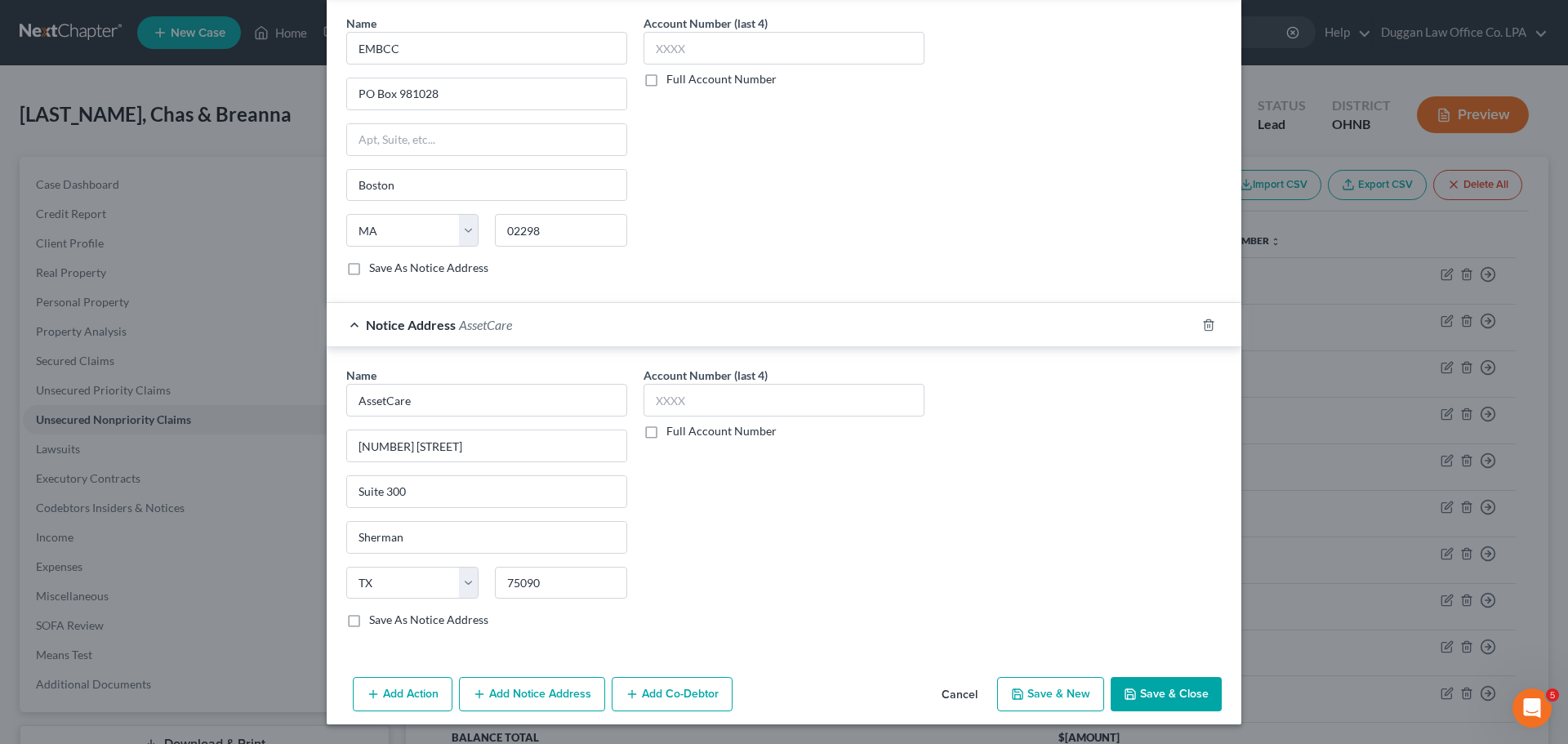 click on "Add Notice Address" at bounding box center (532, 694) 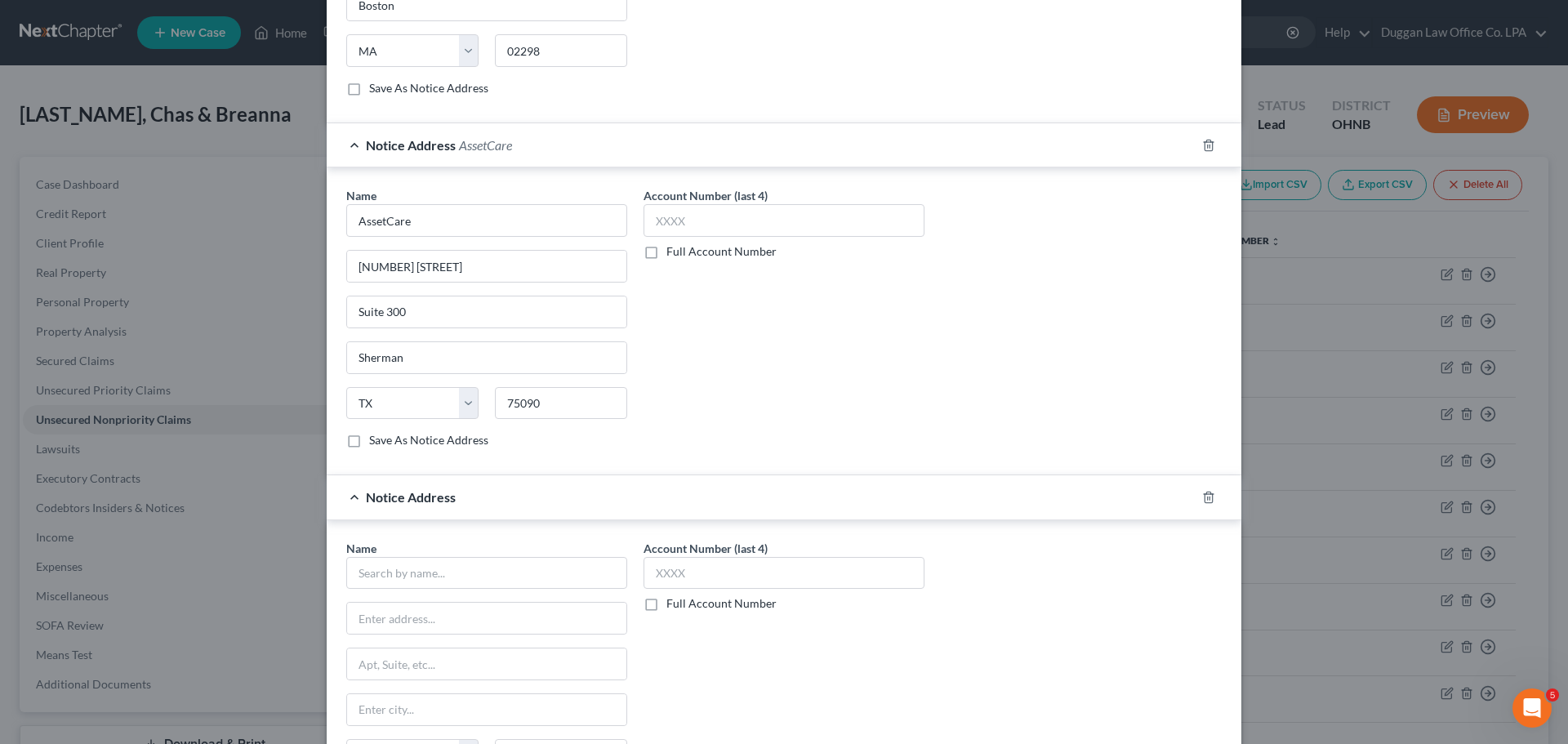 scroll, scrollTop: 814, scrollLeft: 0, axis: vertical 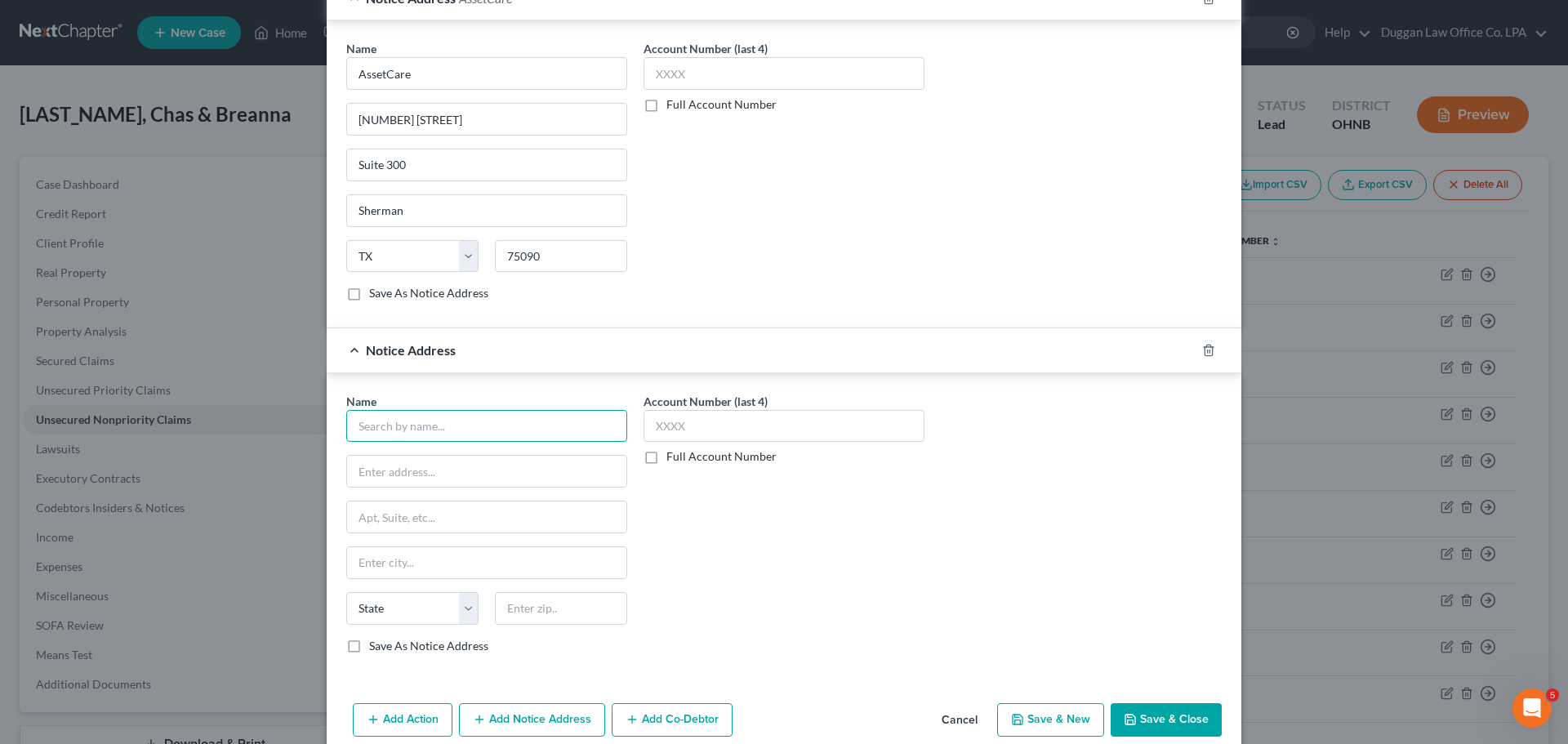 click at bounding box center (487, 426) 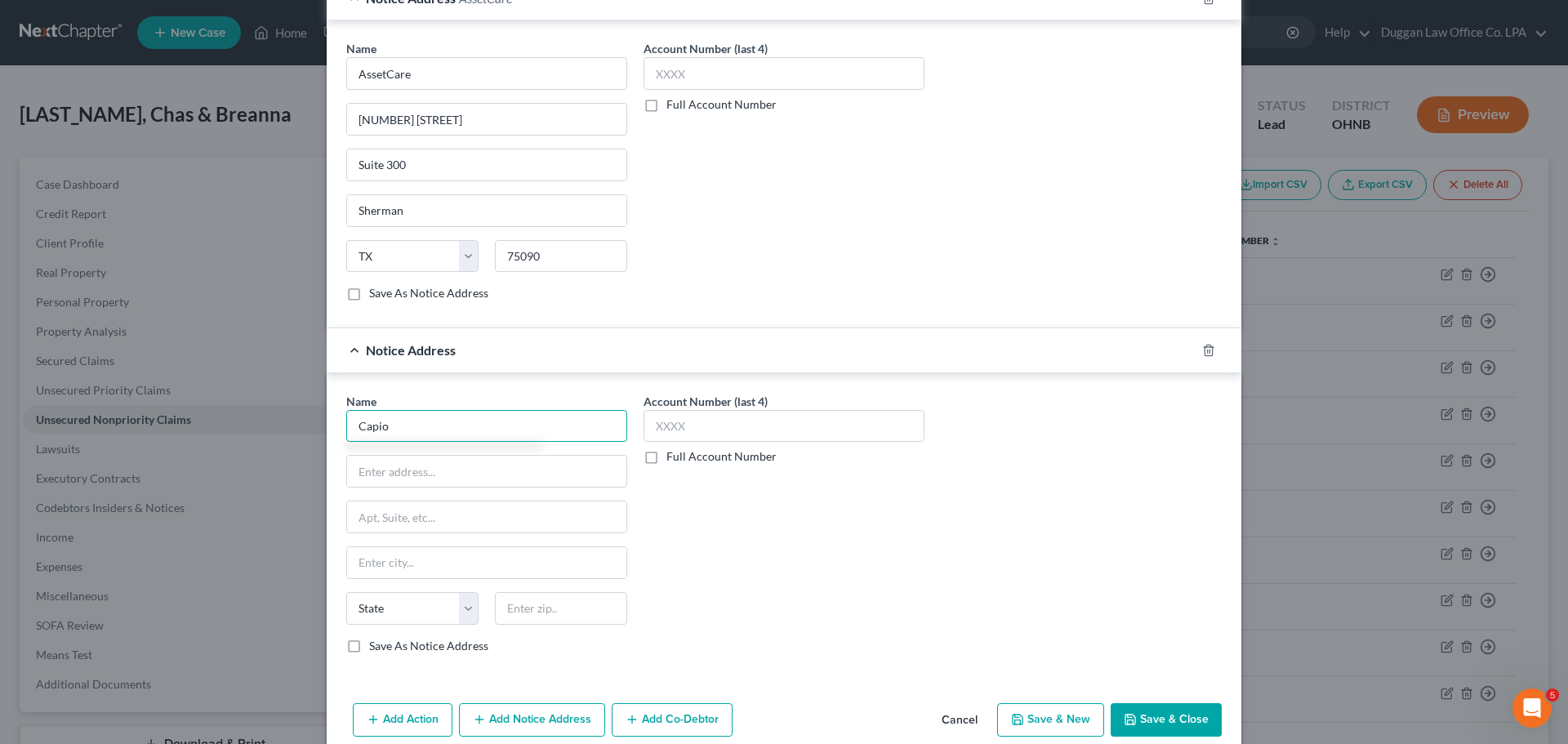 type on "Capio" 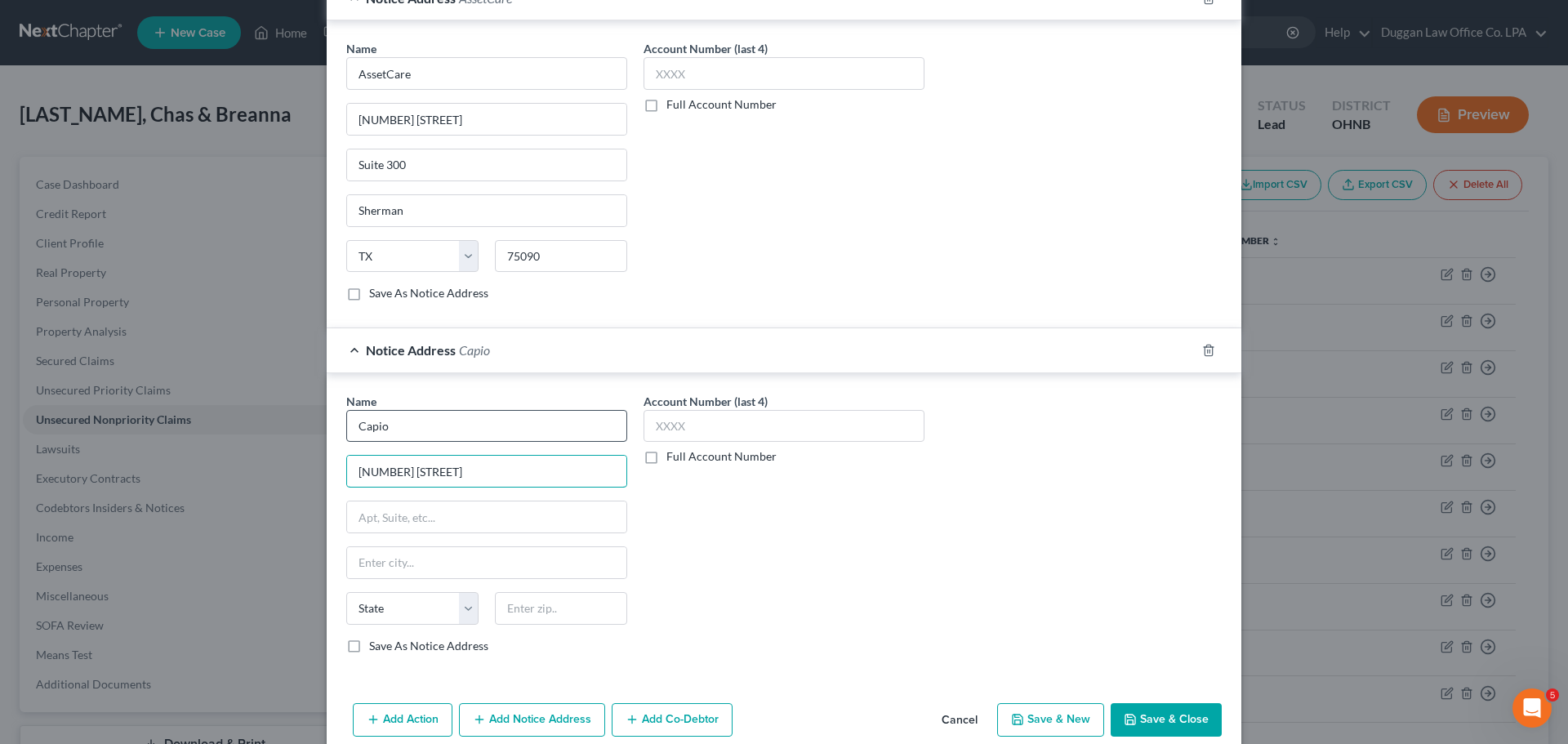 type on "[NUMBER] [STREET]" 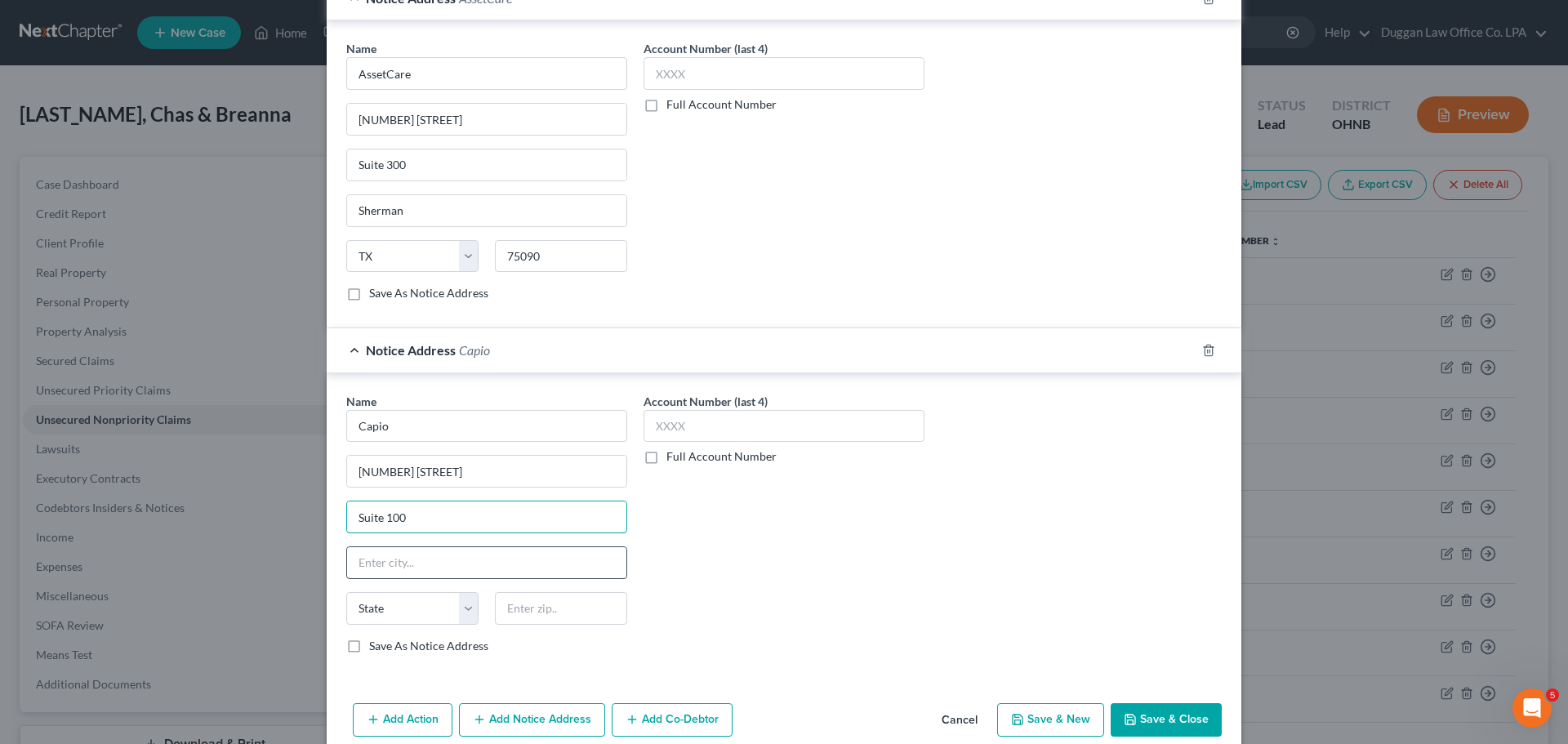 type on "Suite 100" 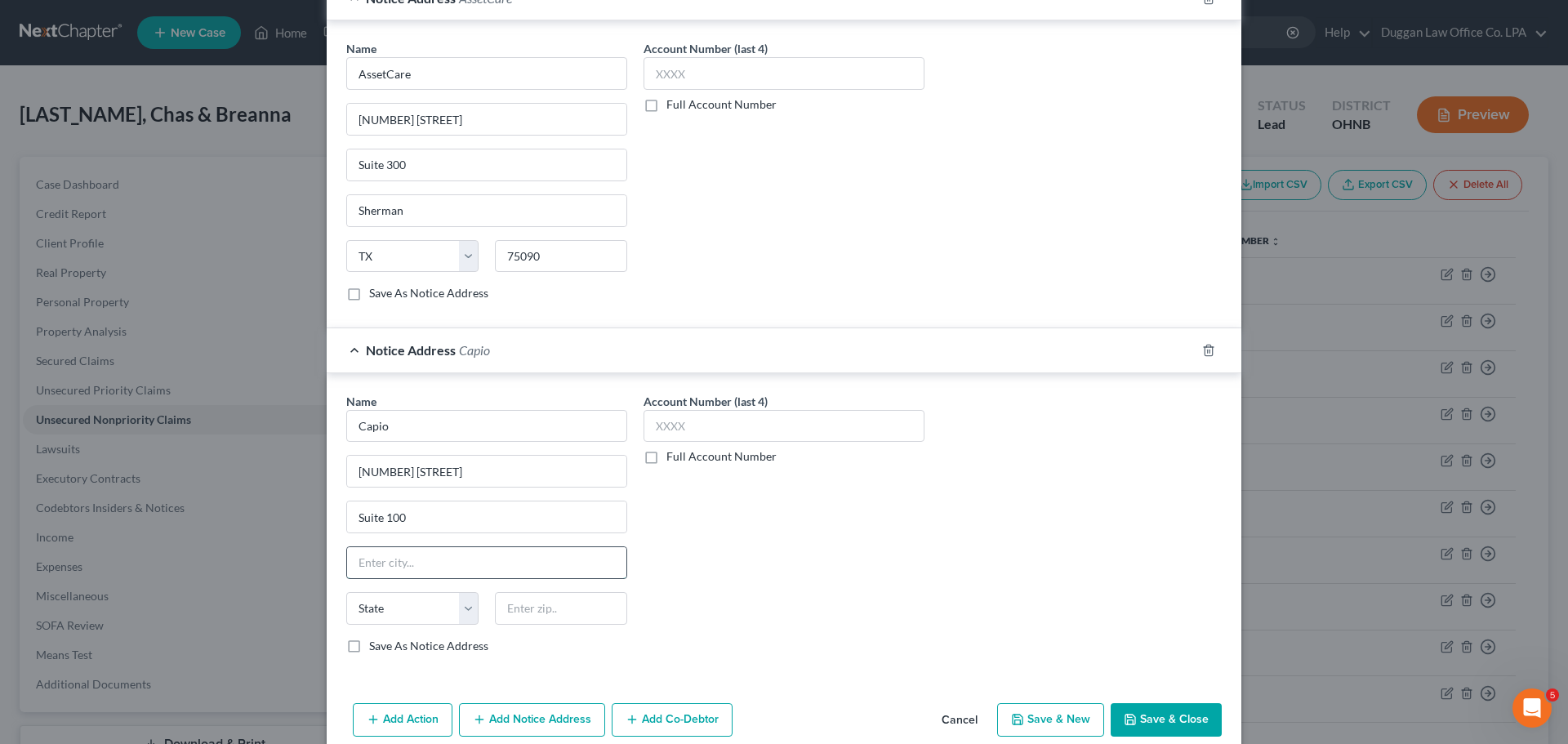 click at bounding box center [487, 563] 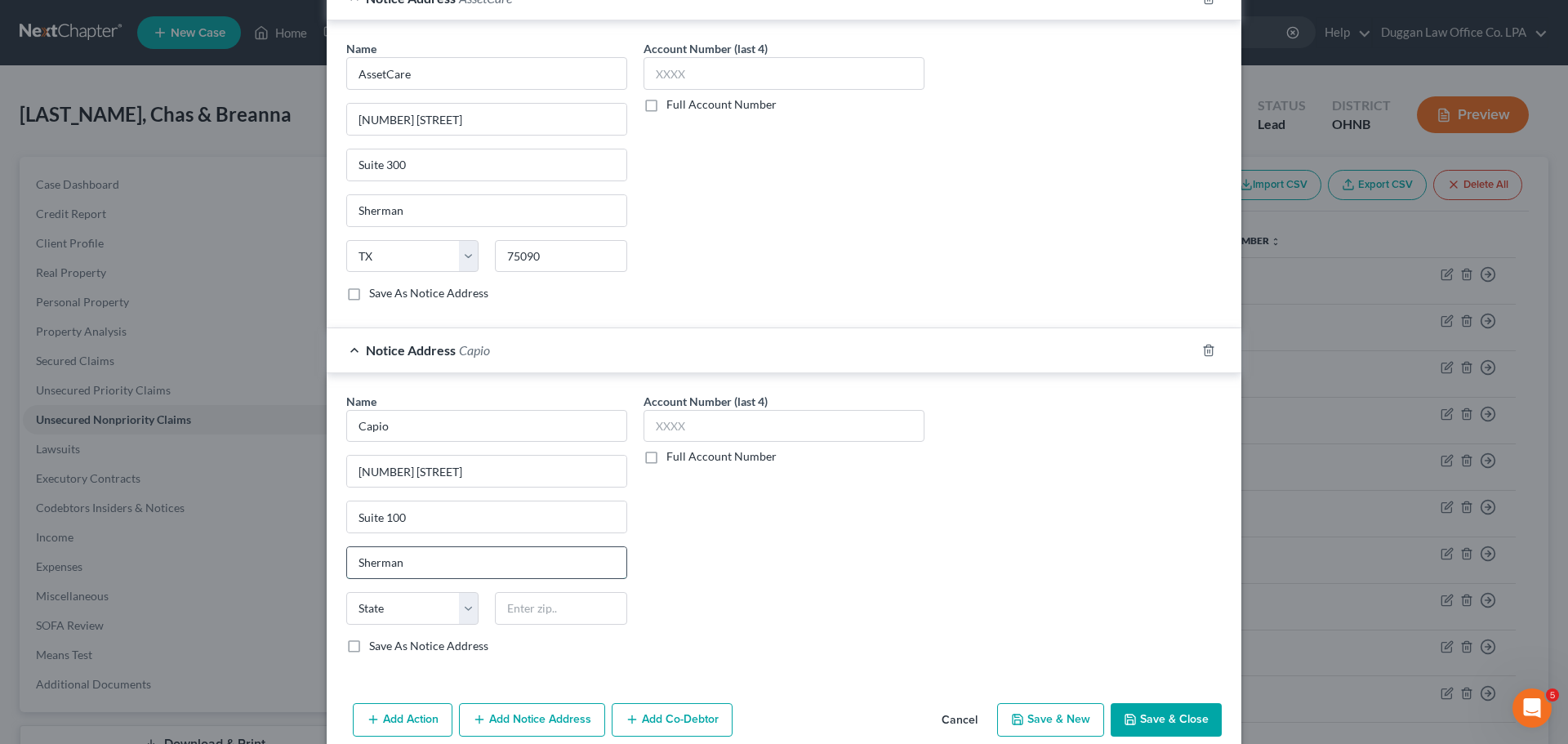 type on "Sherman" 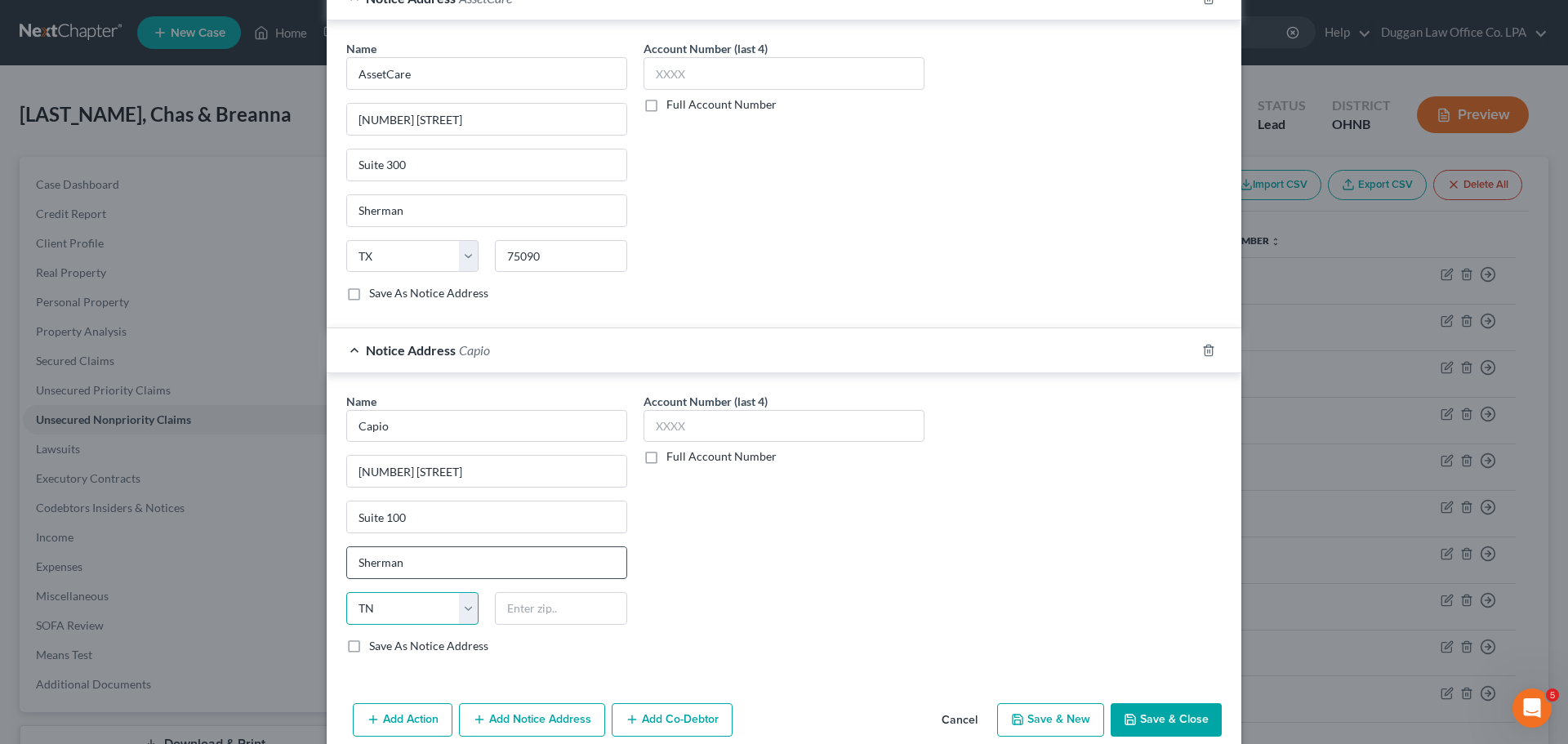 select on "45" 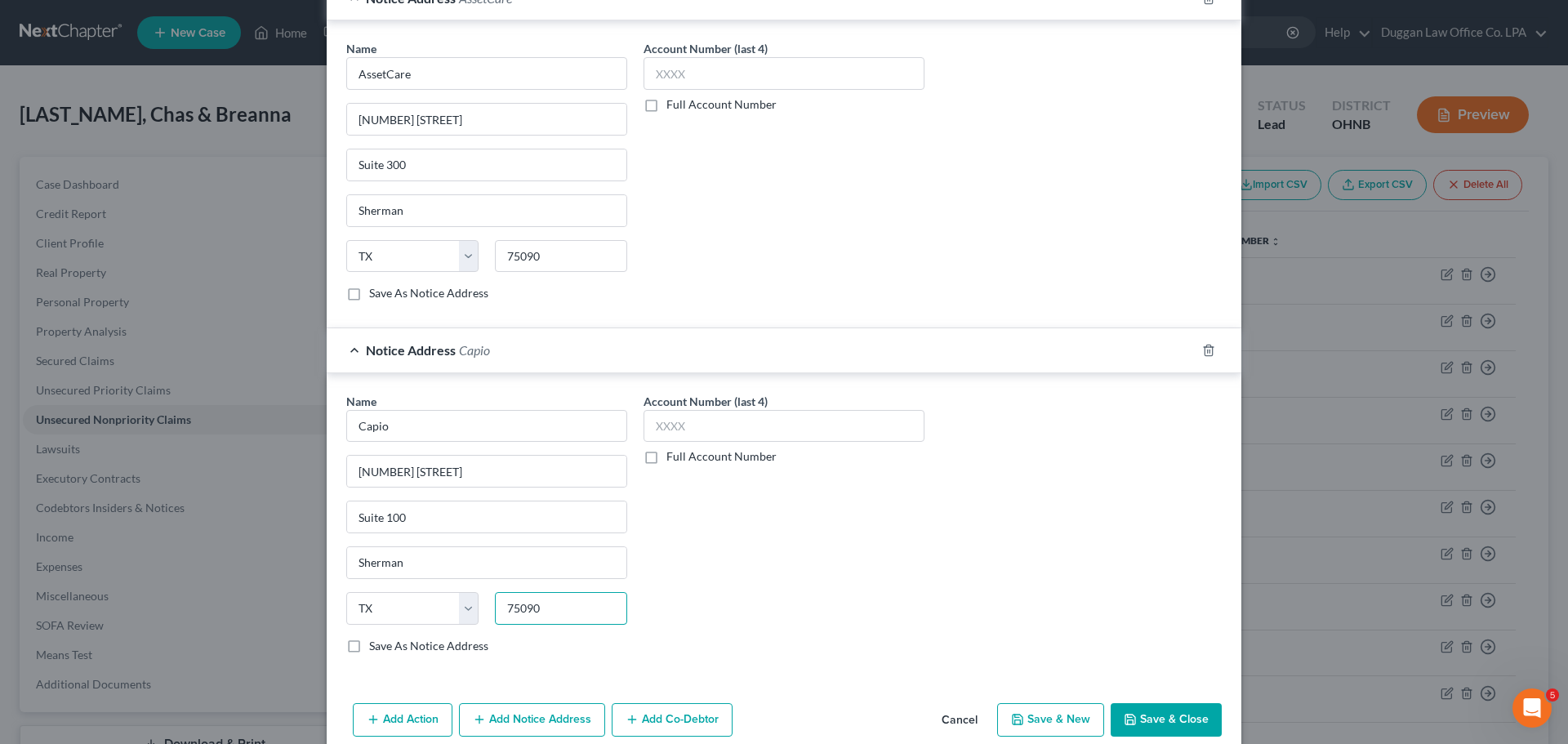 type on "75090" 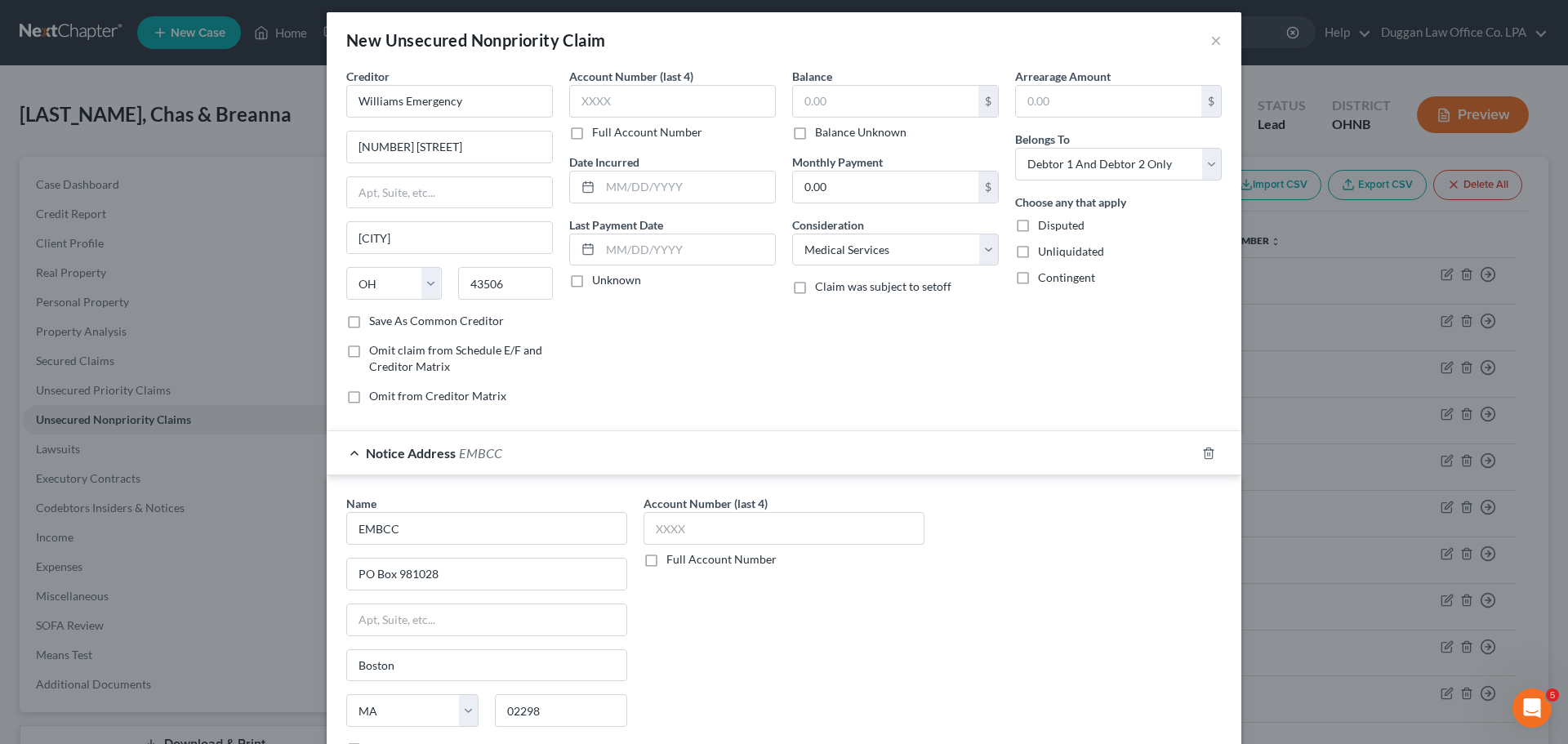 scroll, scrollTop: 0, scrollLeft: 0, axis: both 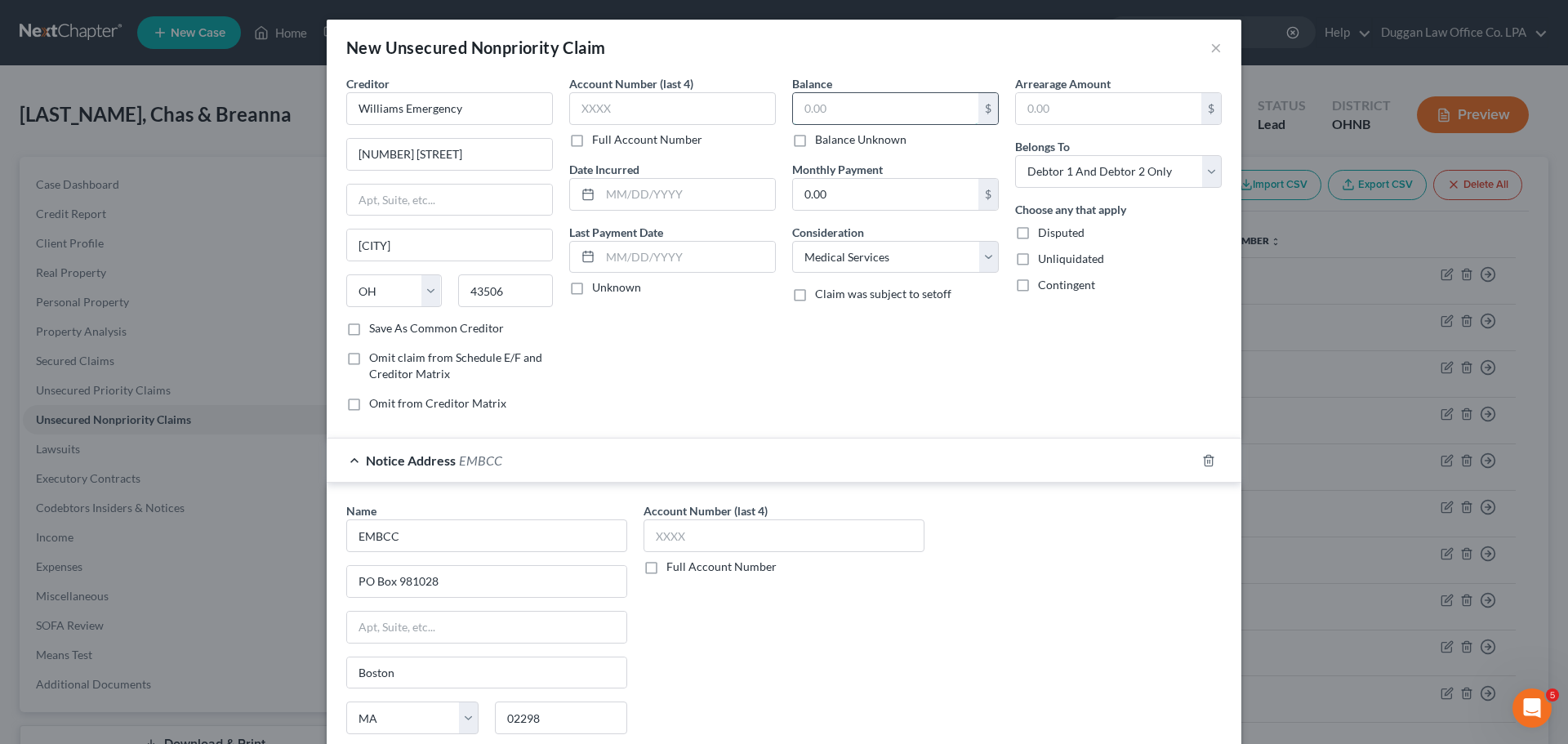 click at bounding box center [885, 109] 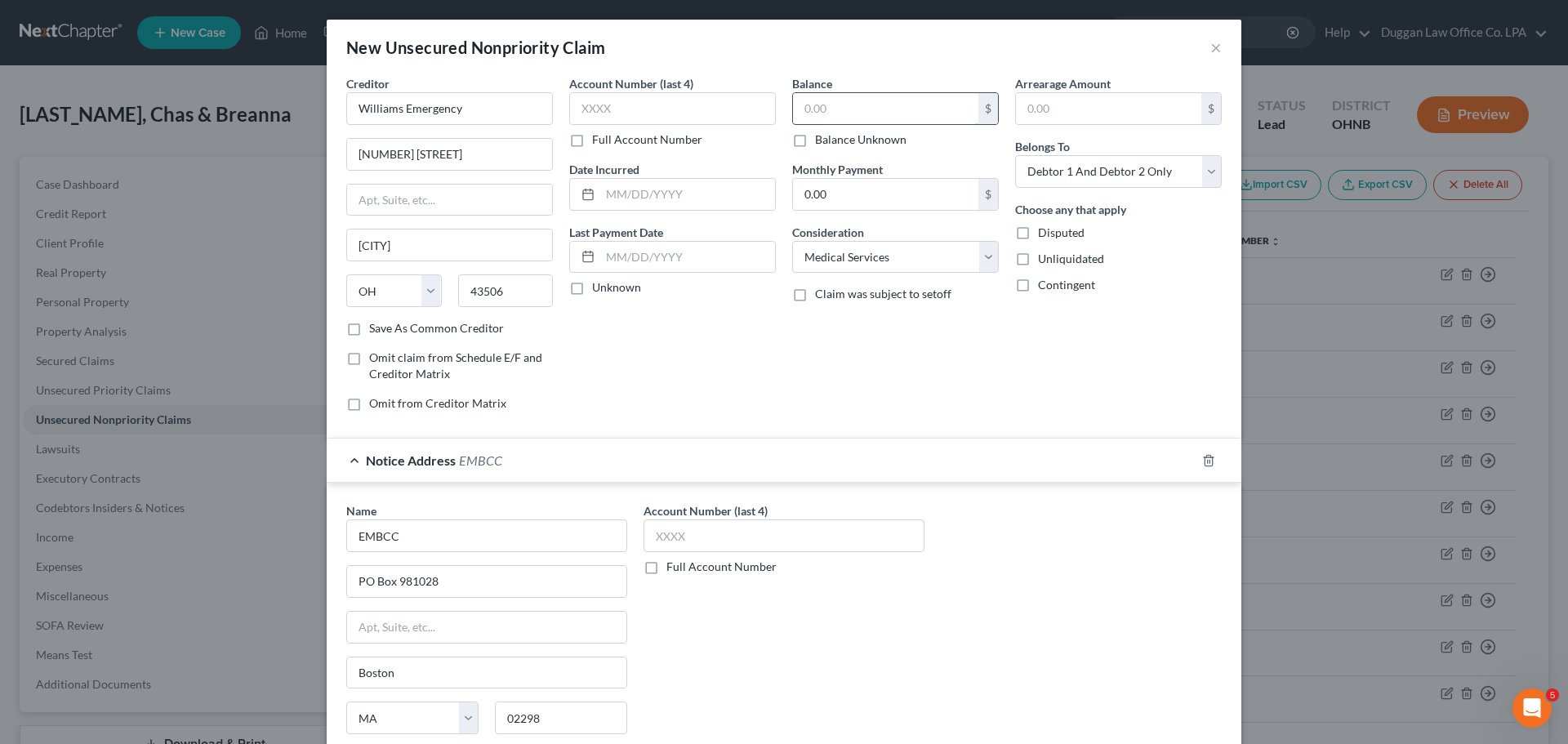 paste on "787.45" 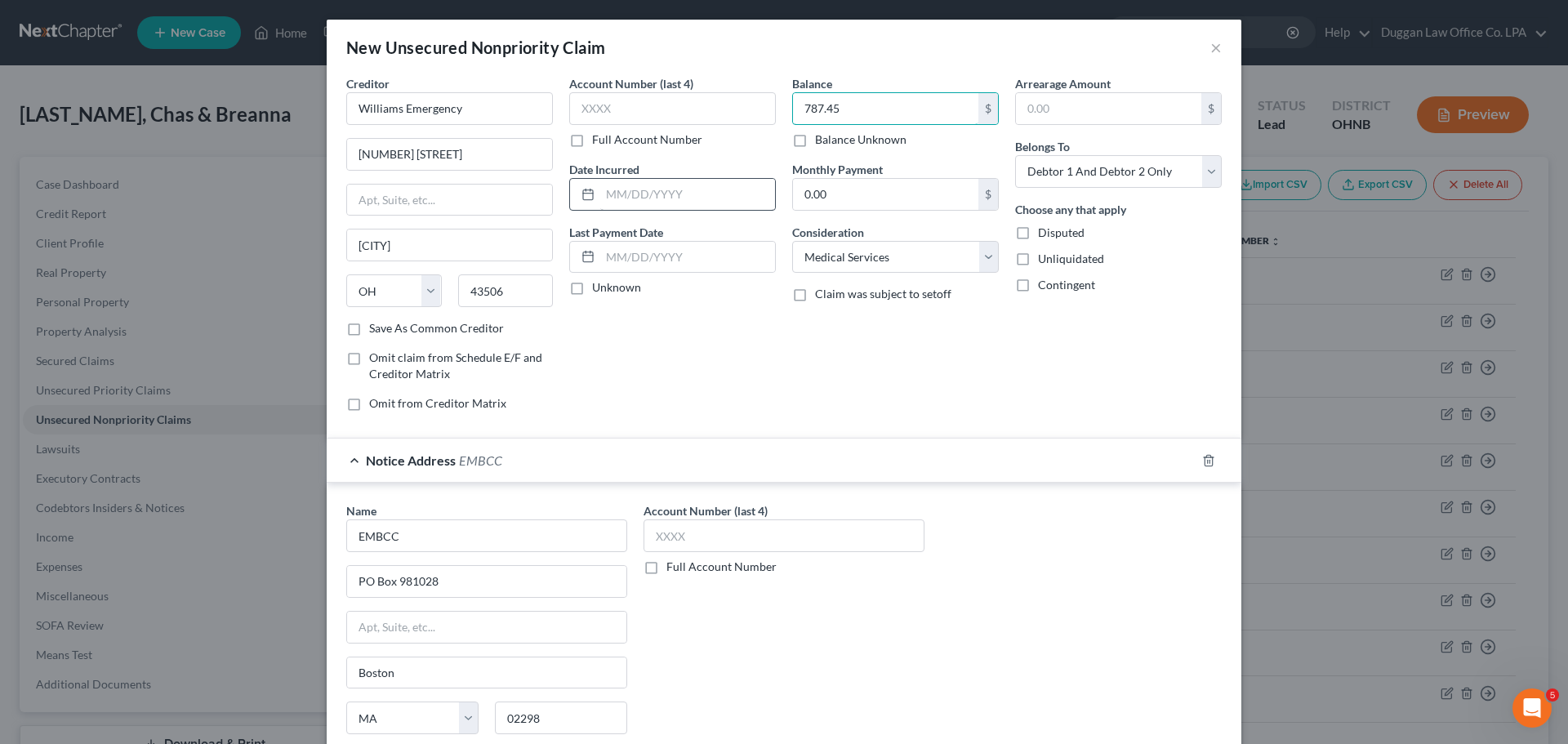 type on "787.45" 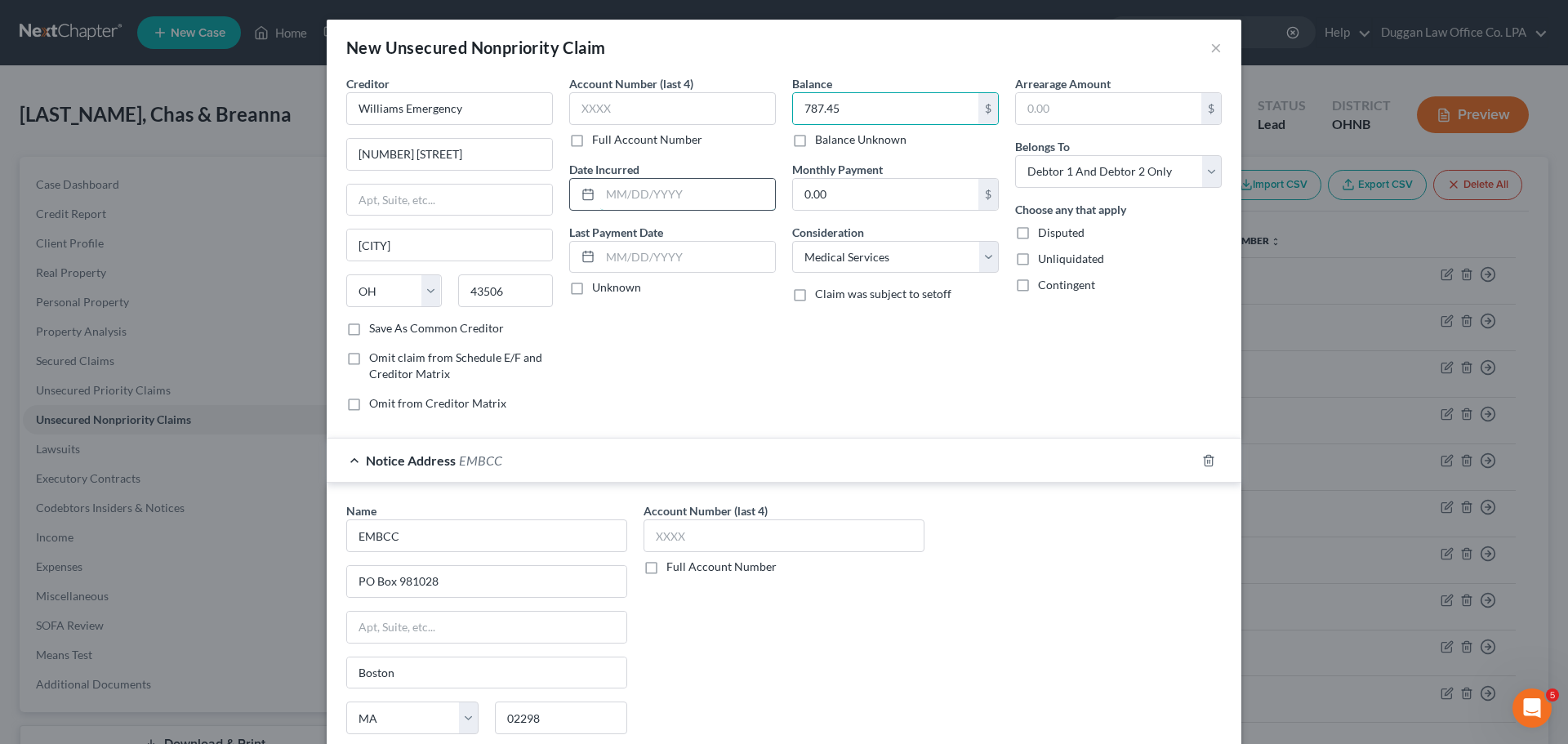 click at bounding box center [688, 194] 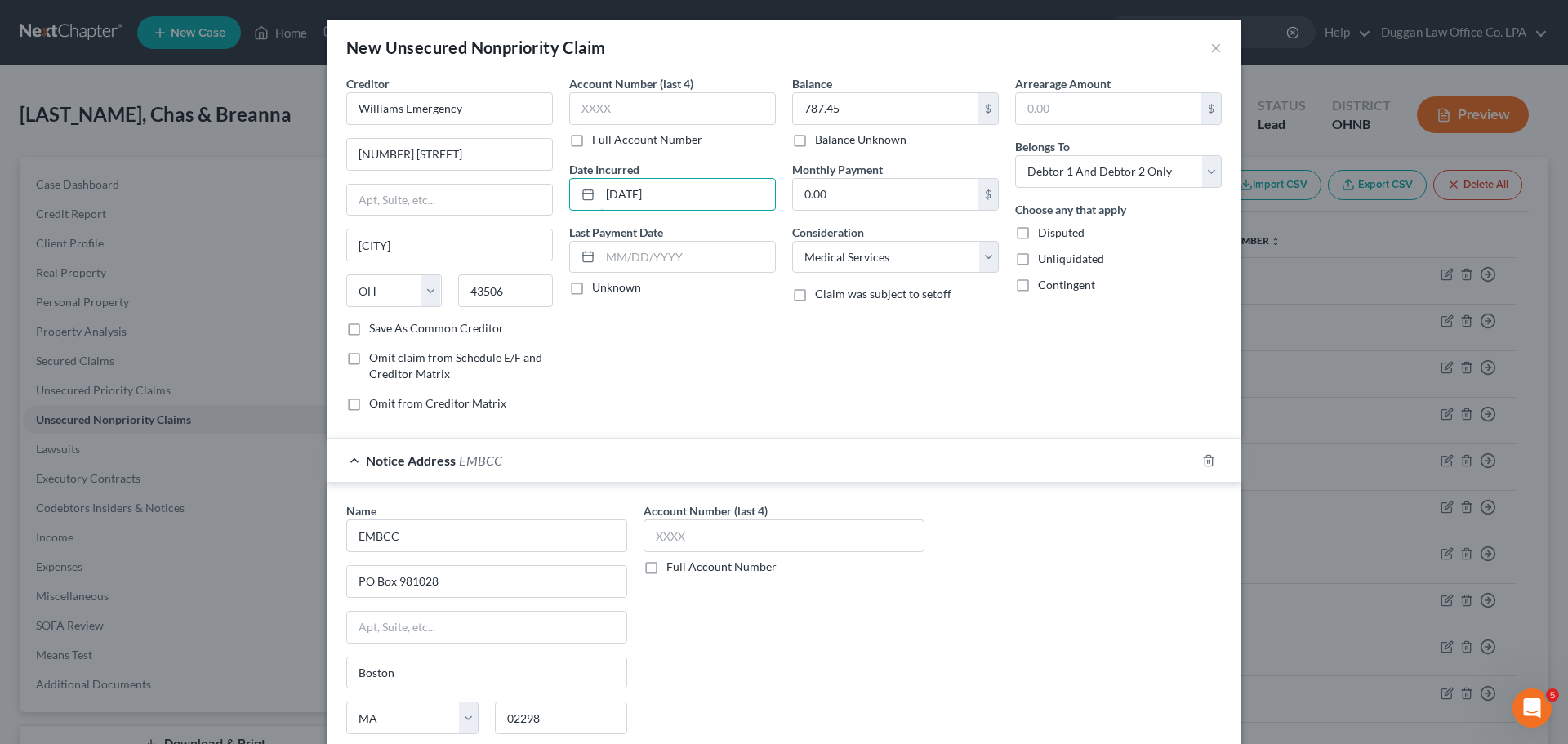 type on "[DATE]" 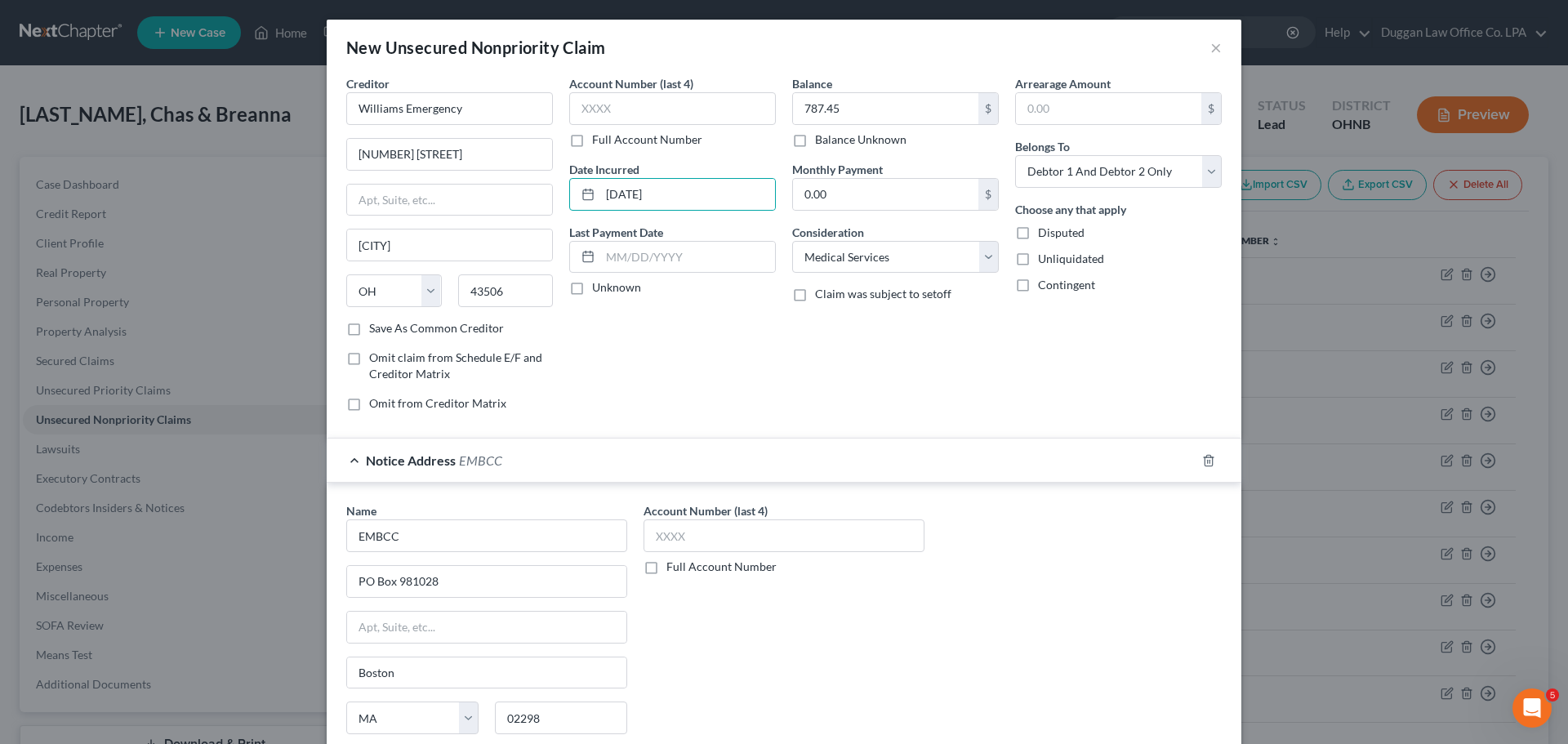 click on "Balance
[AMOUNT] $
Balance Unknown
Balance Undetermined
[AMOUNT] $
Balance Unknown
Monthly Payment 0.00 $ Consideration Select Cable / Satellite Services Collection Agency Credit Card Debt Debt Counseling / Attorneys Deficiency Balance Domestic Support Obligations Home / Car Repairs Income Taxes Judgment Liens Medical Services Monies Loaned / Advanced Mortgage Obligation From Divorce Or Separation Obligation To Pensions Other Overdrawn Bank Account Promised To Help Pay Creditors Student Loans Suppliers And Vendors Telephone / Internet Services Utility Services Claim was subject to setoff" at bounding box center (895, 250) 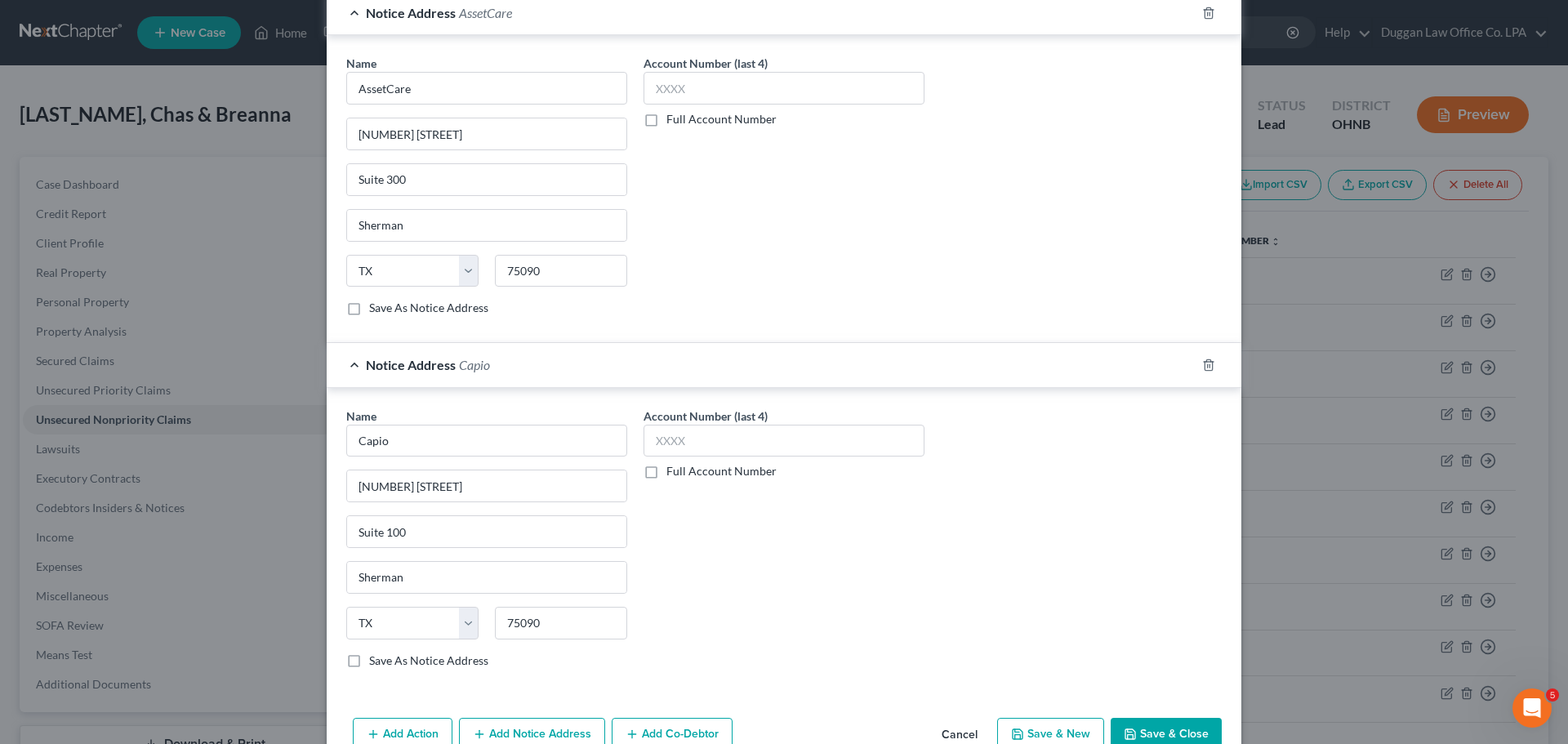 scroll, scrollTop: 840, scrollLeft: 0, axis: vertical 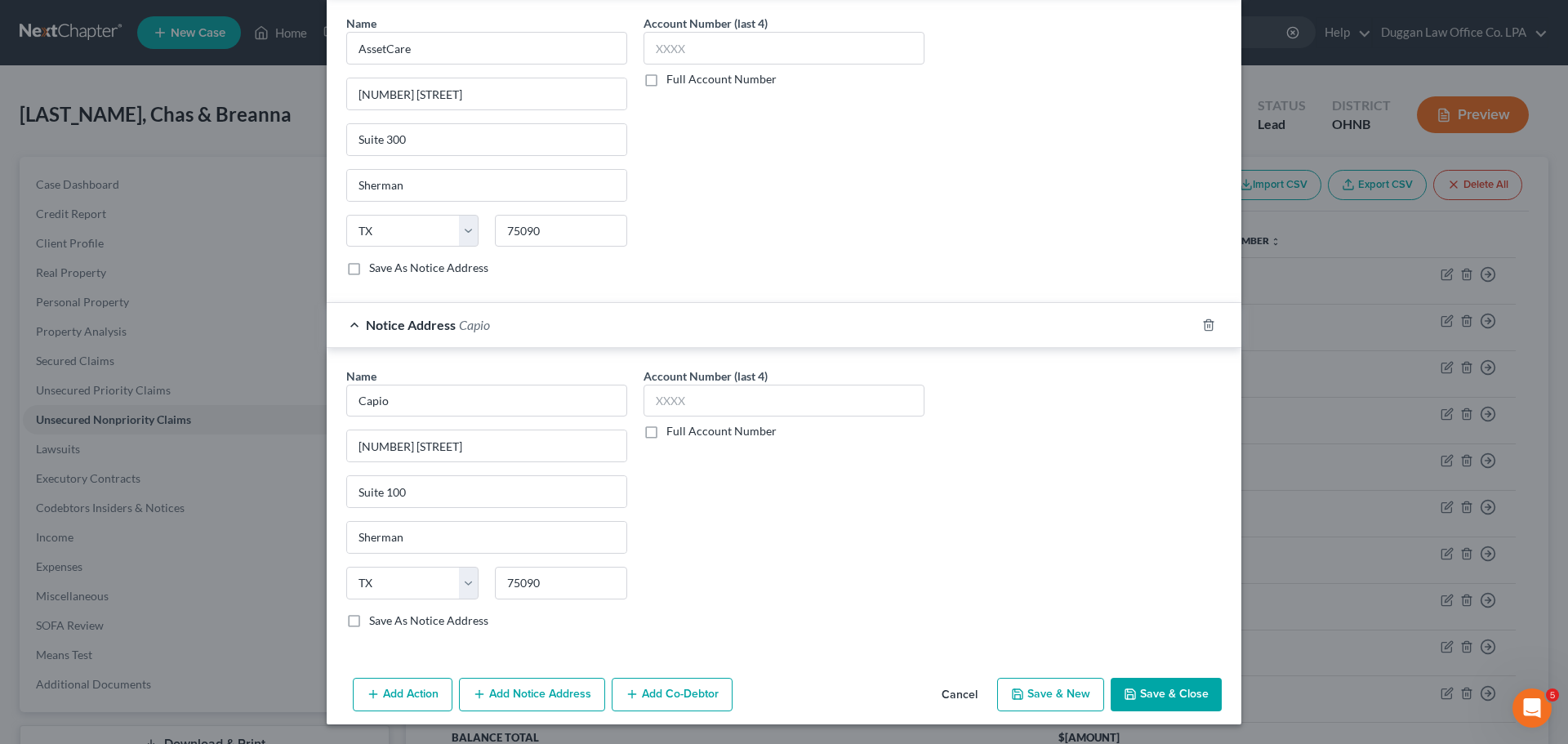 click on "Save & Close" at bounding box center [1166, 695] 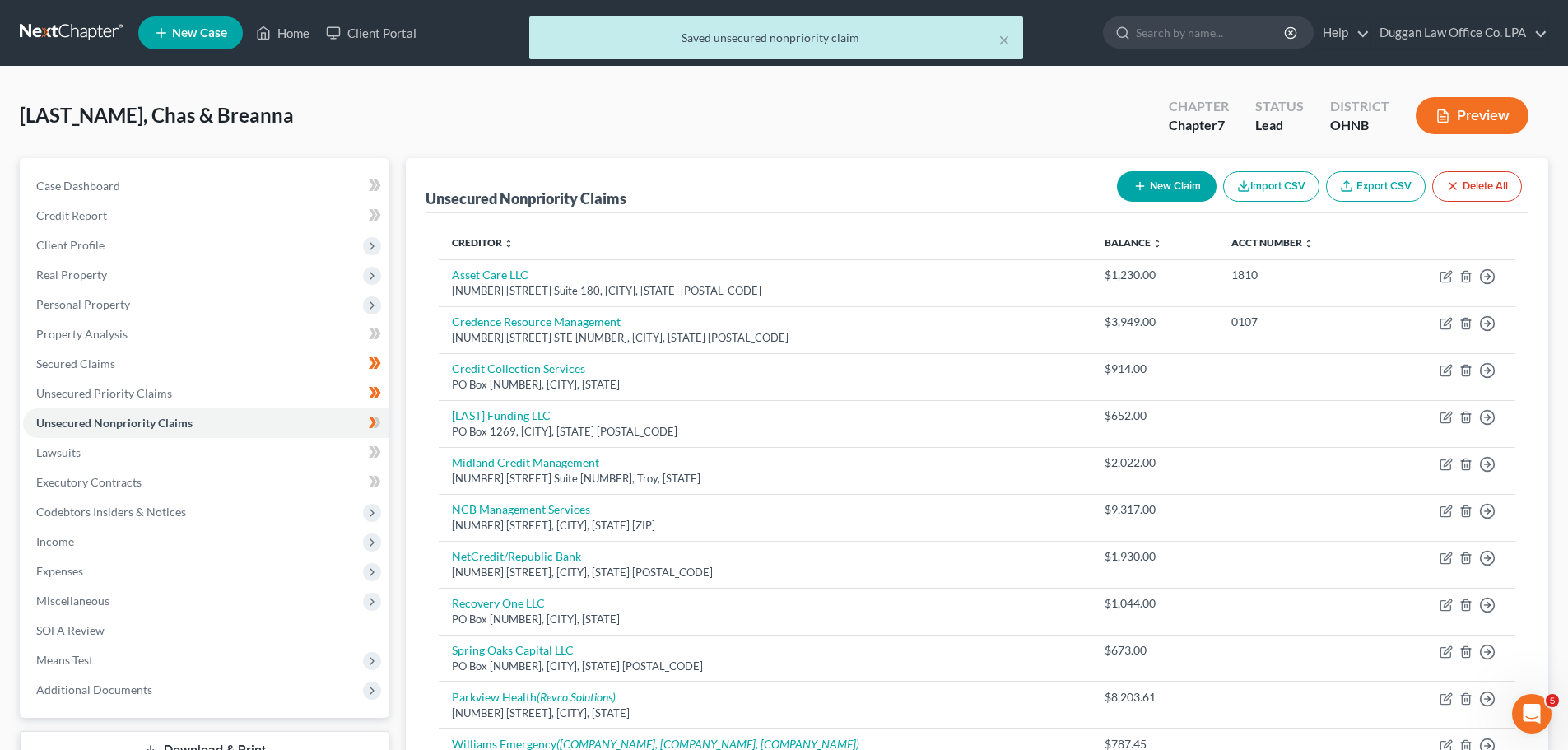 click on "New Claim" at bounding box center (1166, 186) 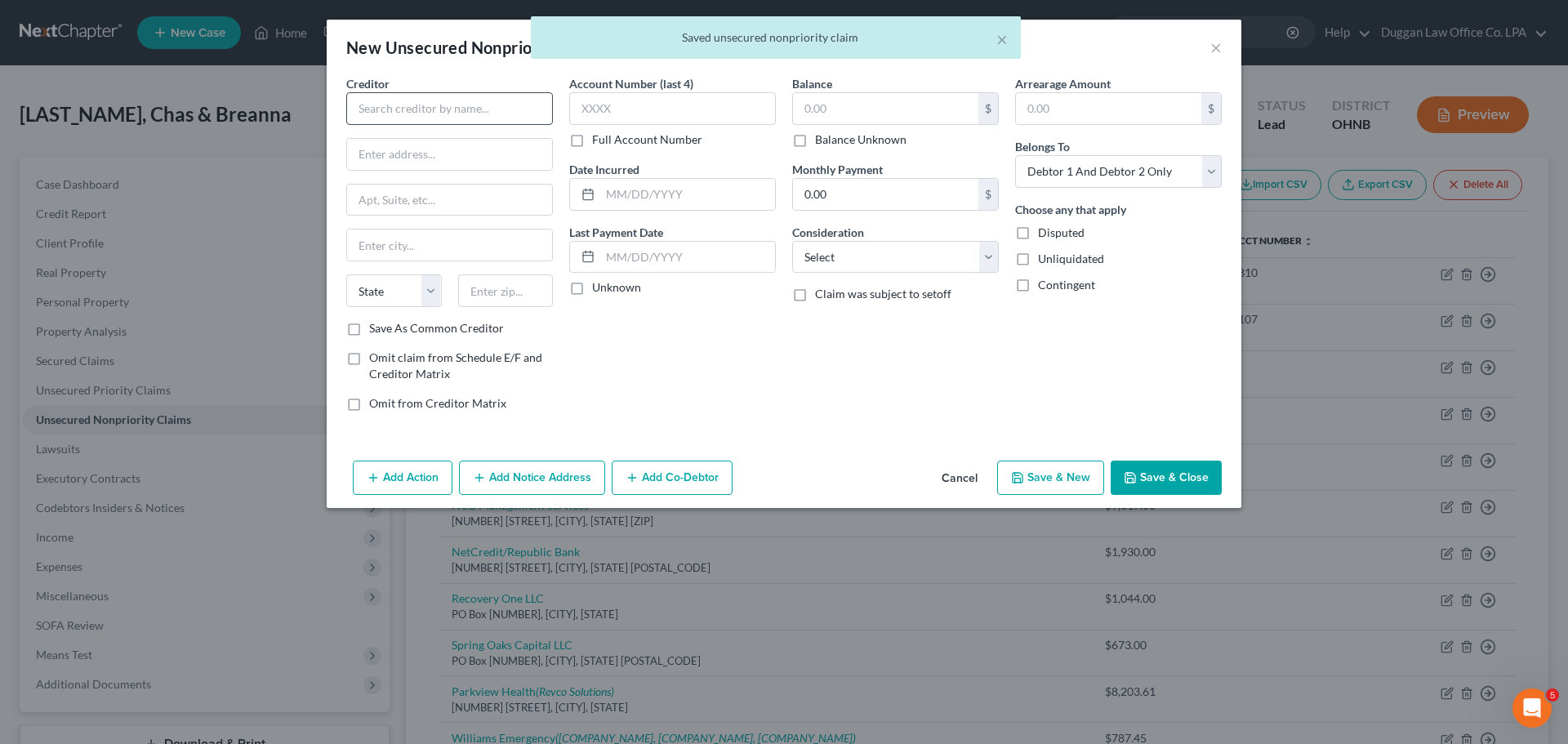 drag, startPoint x: 336, startPoint y: 117, endPoint x: 370, endPoint y: 103, distance: 36.76955 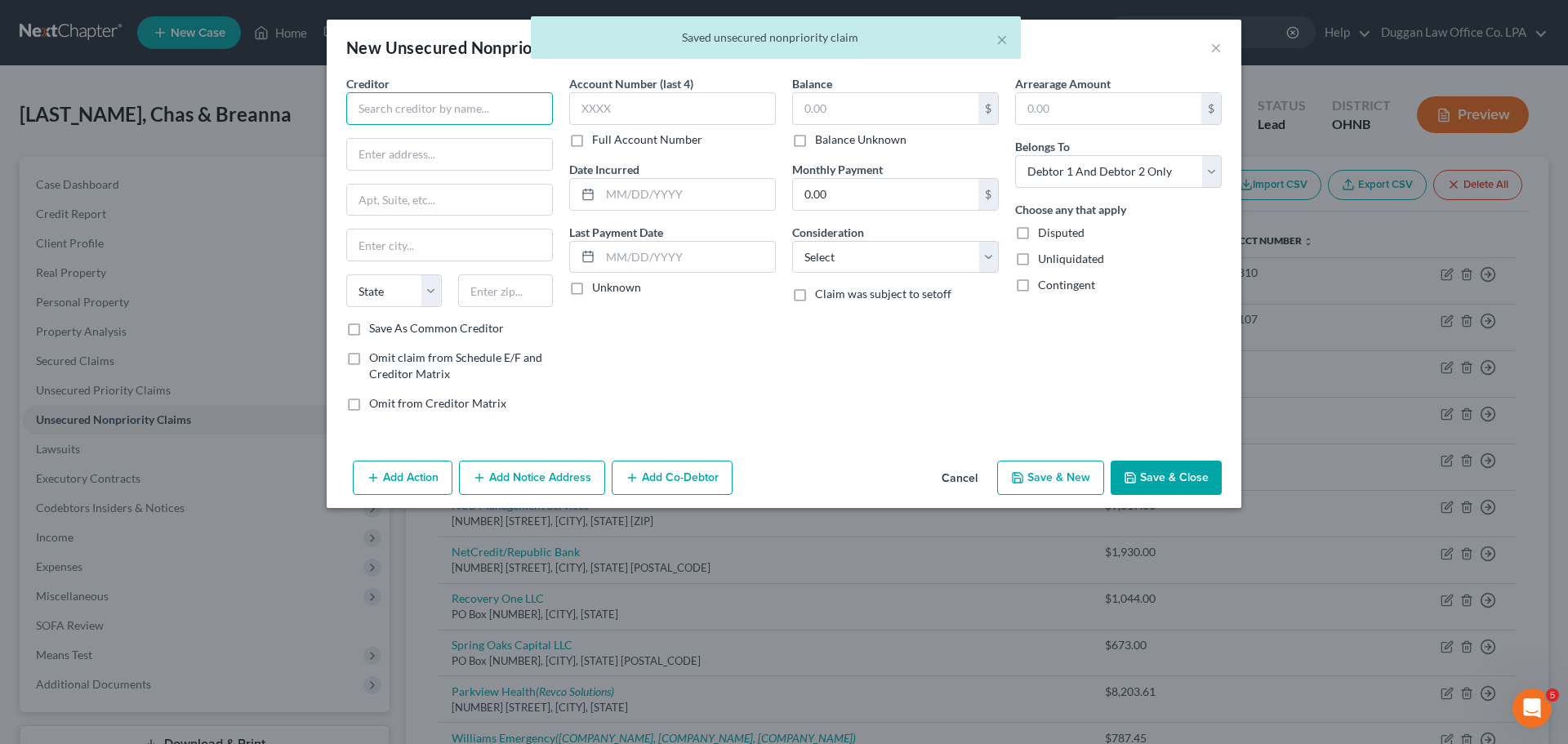 click at bounding box center (449, 109) 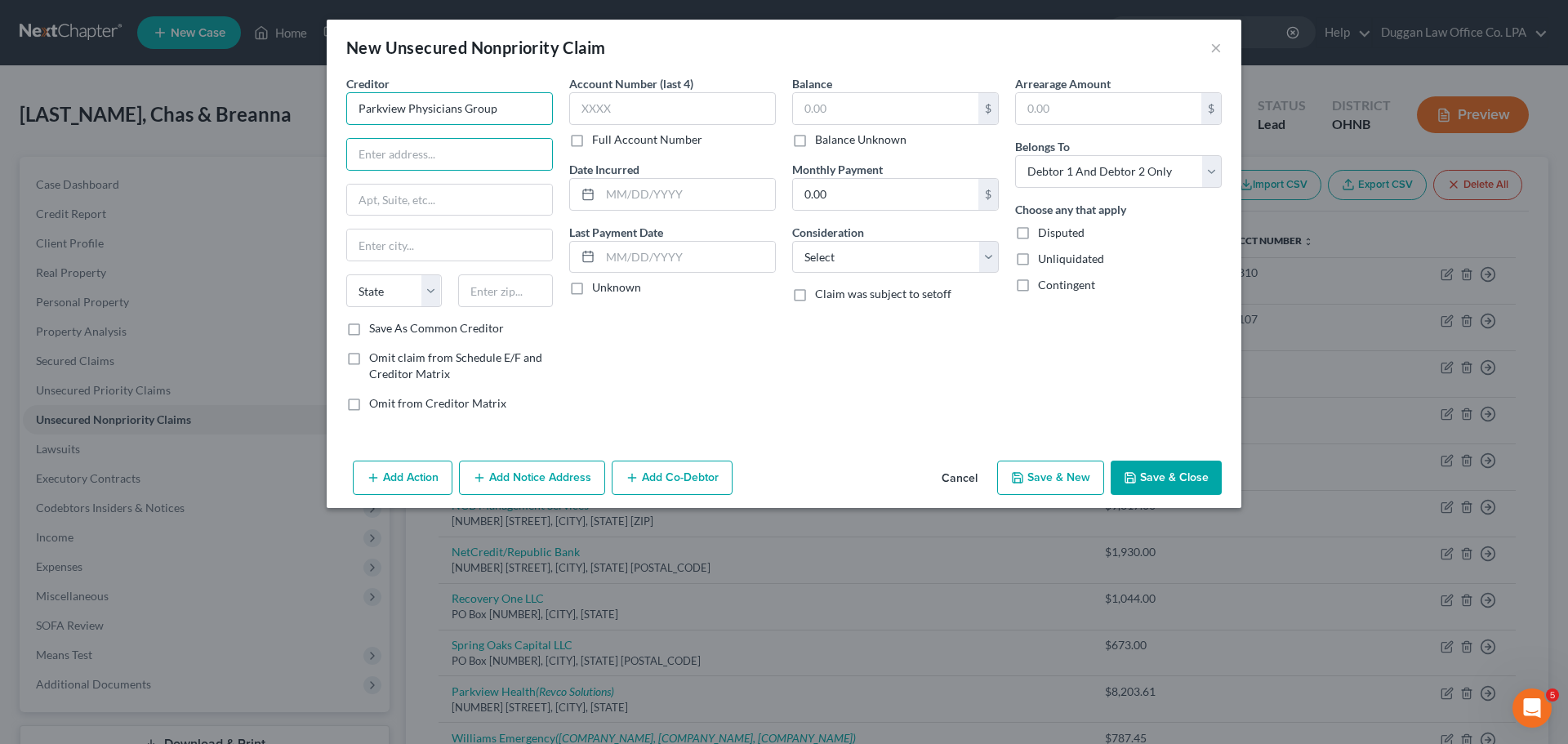 drag, startPoint x: 507, startPoint y: 115, endPoint x: 499, endPoint y: 114, distance: 8.062258 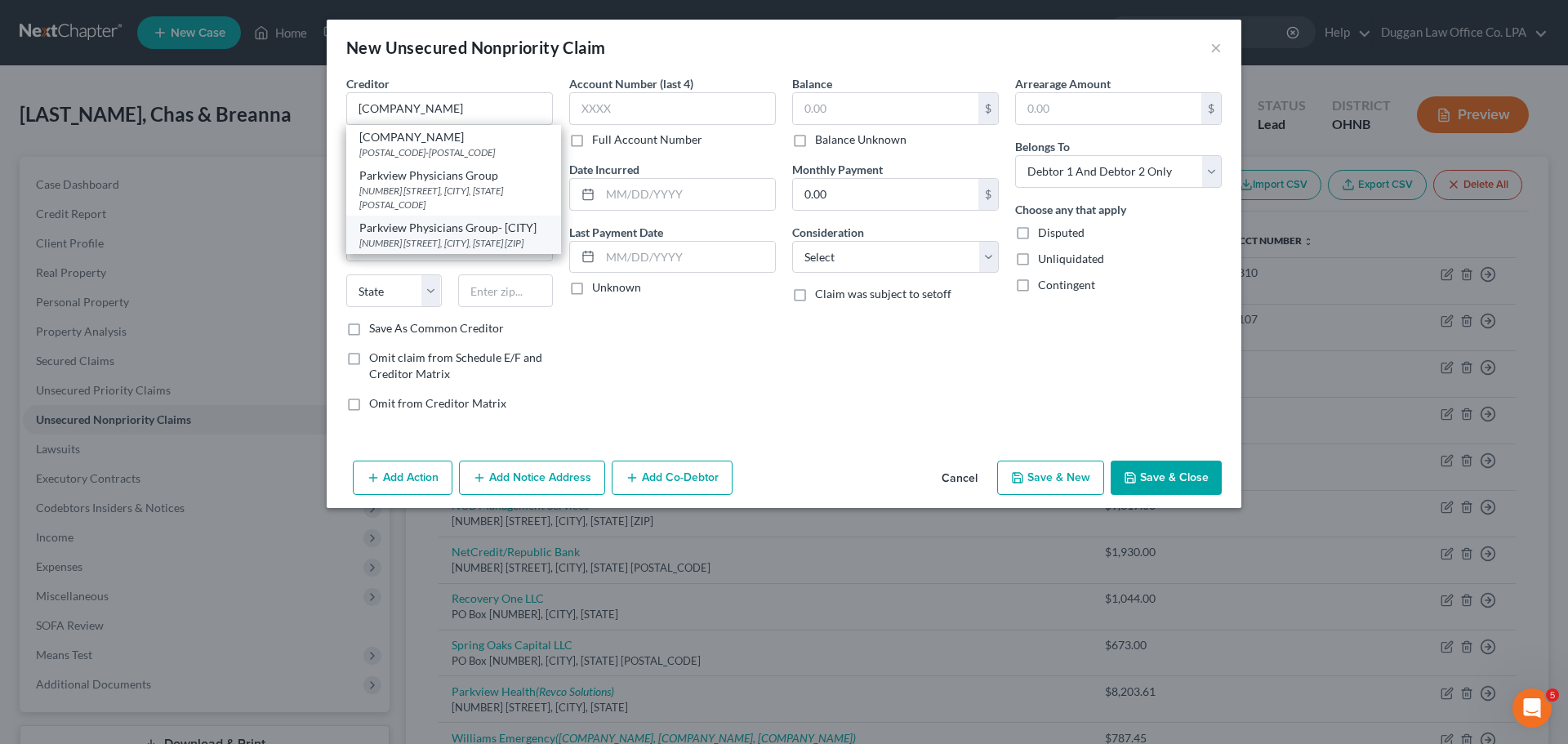 click on "[NUMBER] [STREET], [CITY], [STATE] [ZIP]" at bounding box center [453, 243] 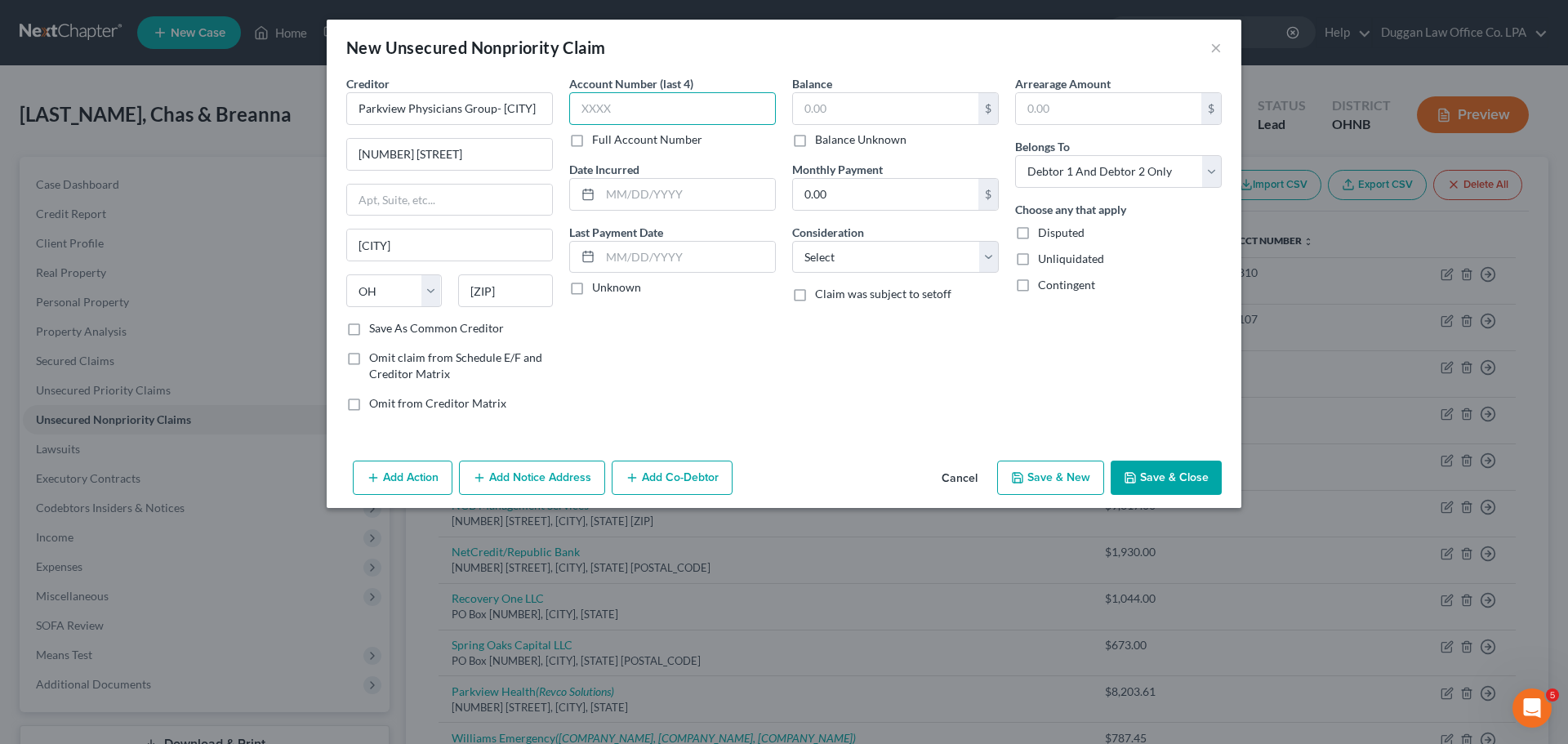 click at bounding box center (672, 109) 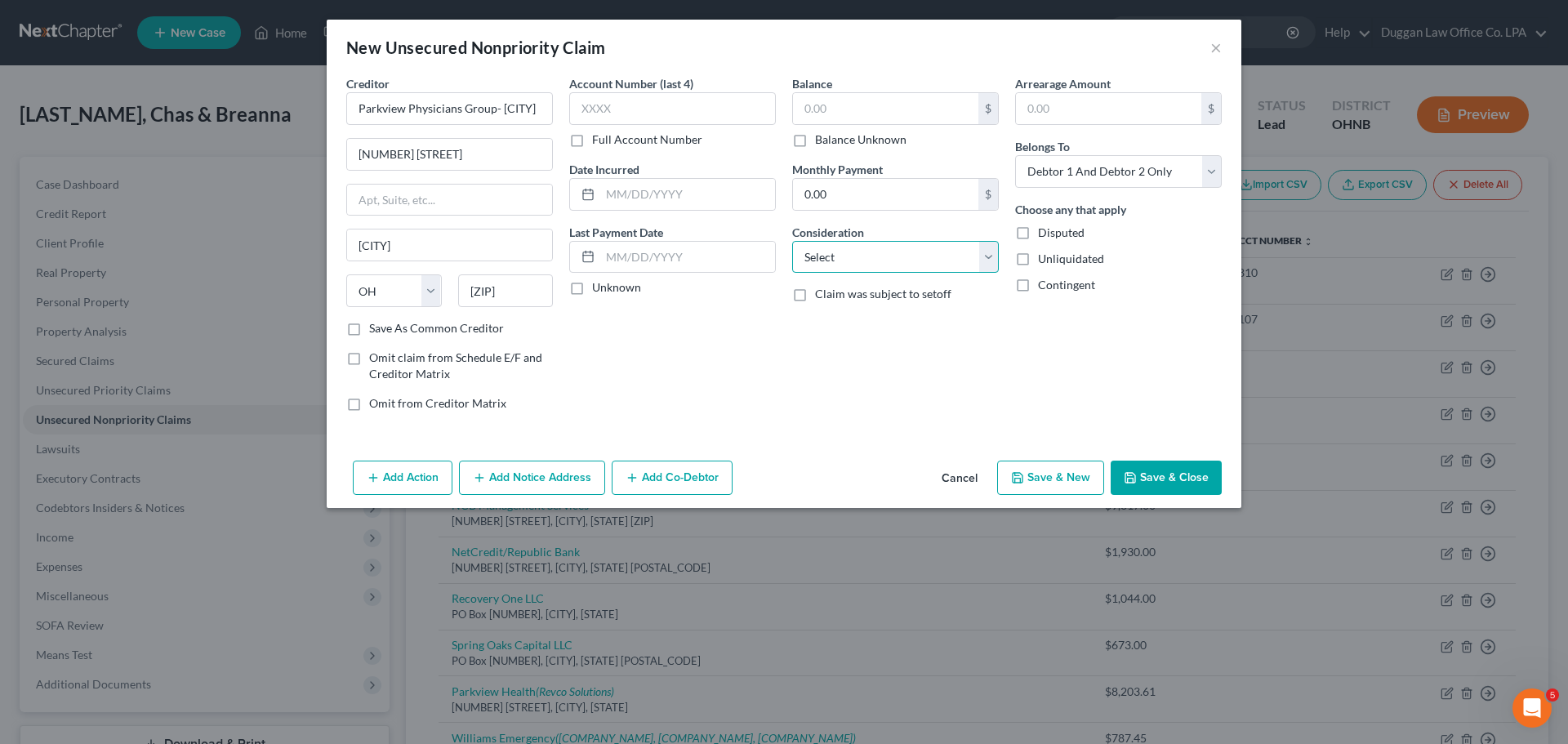 click on "Select Cable / Satellite Services Collection Agency Credit Card Debt Debt Counseling / Attorneys Deficiency Balance Domestic Support Obligations Home / Car Repairs Income Taxes Judgment Liens Medical Services Monies Loaned / Advanced Mortgage Obligation From Divorce Or Separation Obligation To Pensions Other Overdrawn Bank Account Promised To Help Pay Creditors Student Loans Suppliers And Vendors Telephone / Internet Services Utility Services" at bounding box center [895, 257] 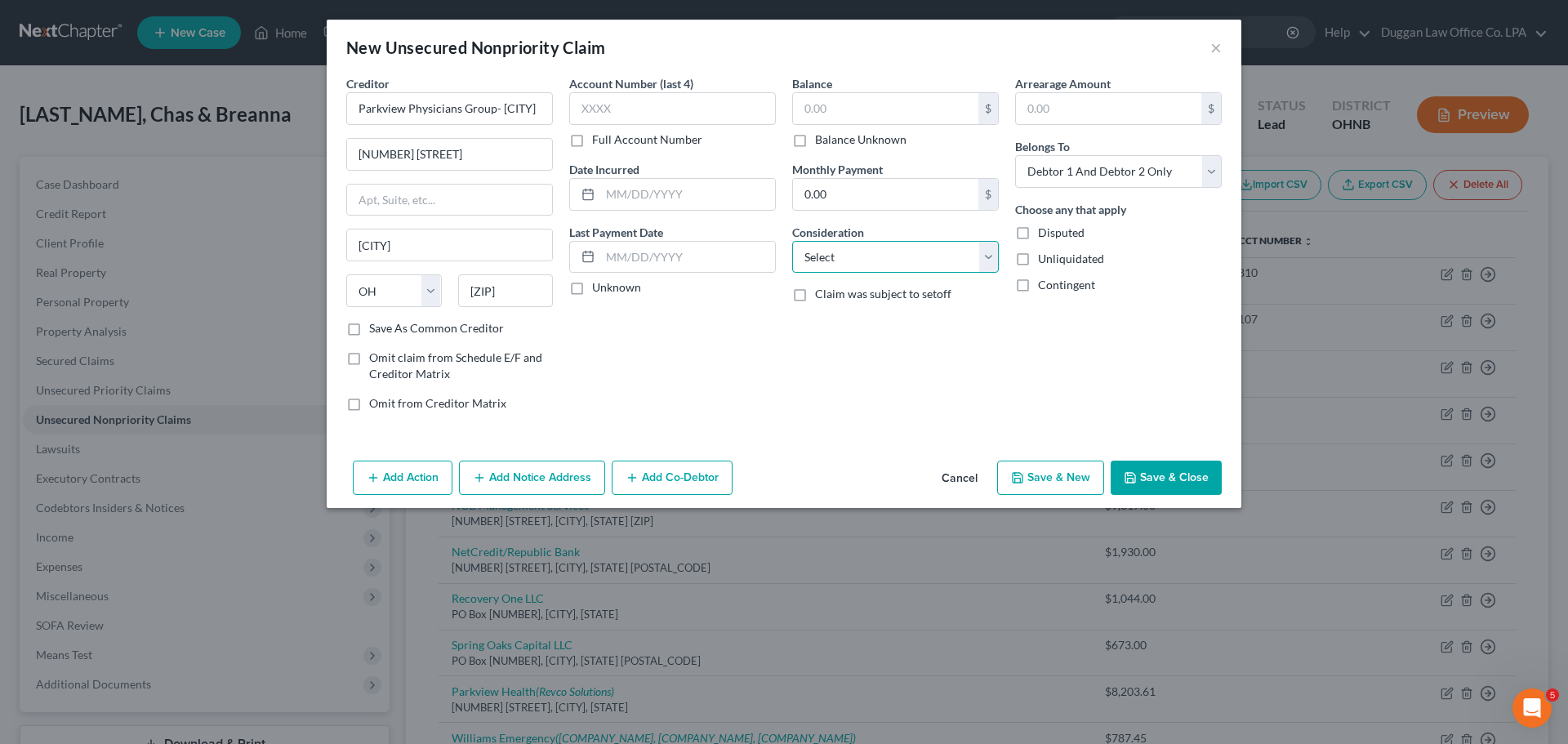 select on "9" 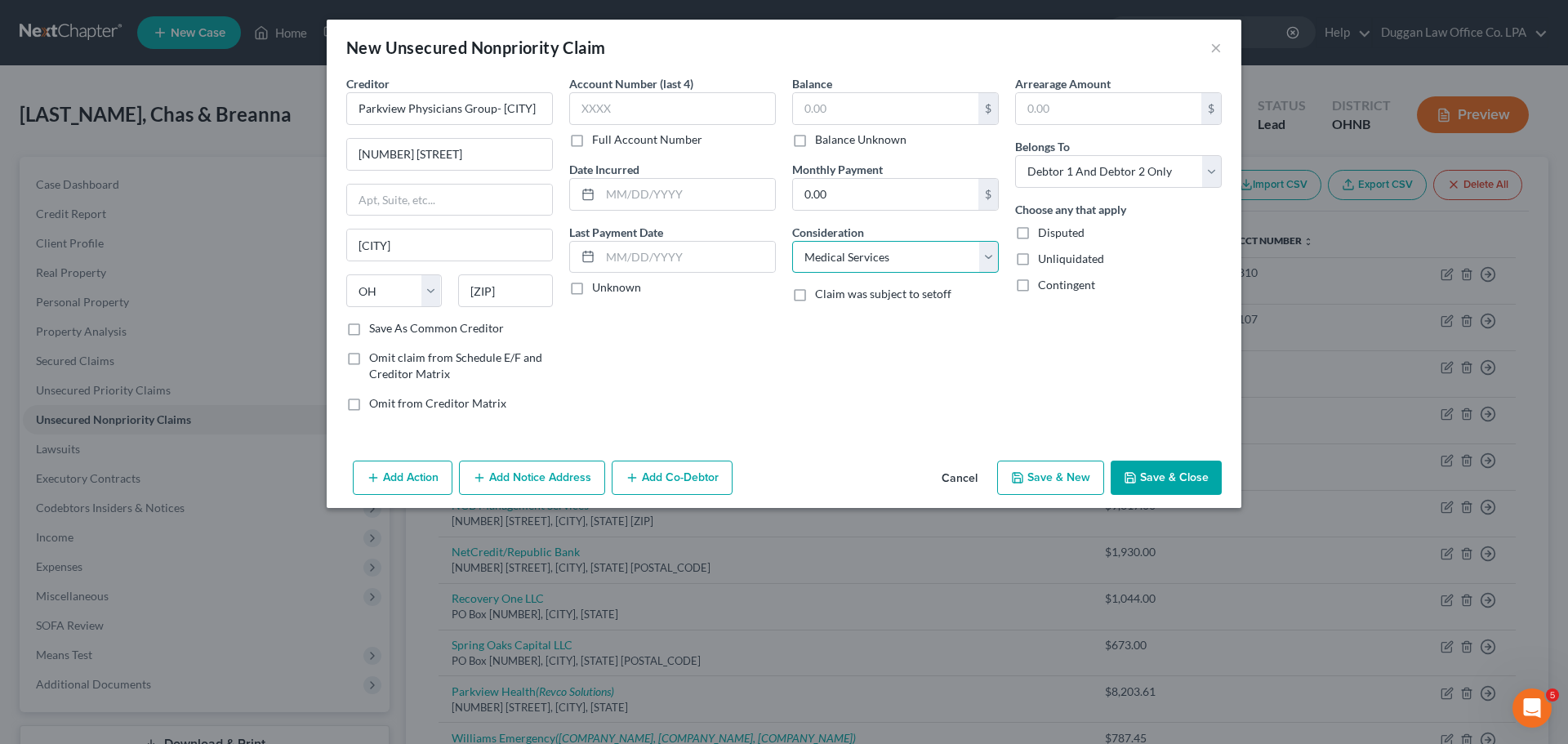 click on "Select Cable / Satellite Services Collection Agency Credit Card Debt Debt Counseling / Attorneys Deficiency Balance Domestic Support Obligations Home / Car Repairs Income Taxes Judgment Liens Medical Services Monies Loaned / Advanced Mortgage Obligation From Divorce Or Separation Obligation To Pensions Other Overdrawn Bank Account Promised To Help Pay Creditors Student Loans Suppliers And Vendors Telephone / Internet Services Utility Services" at bounding box center (895, 257) 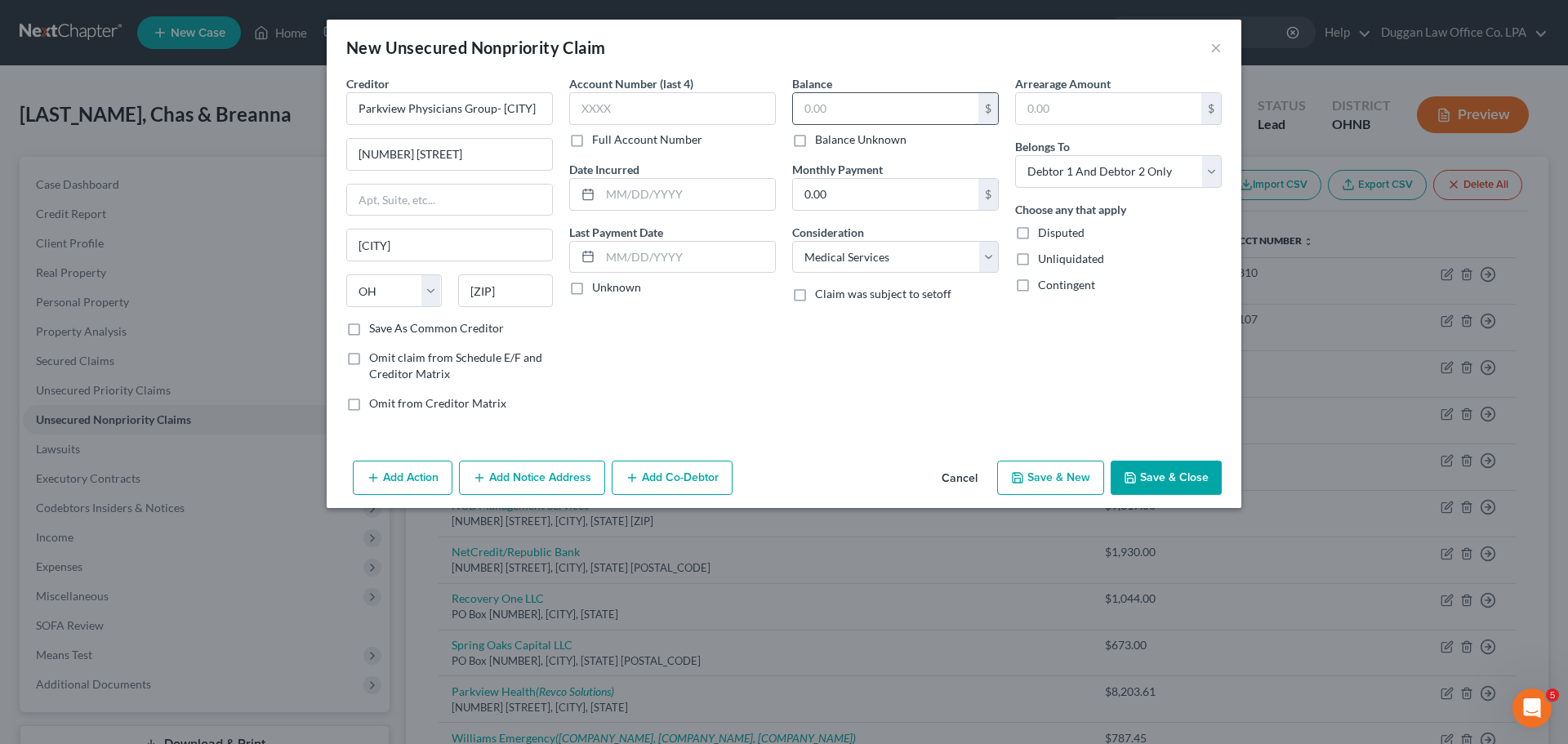 click at bounding box center (885, 109) 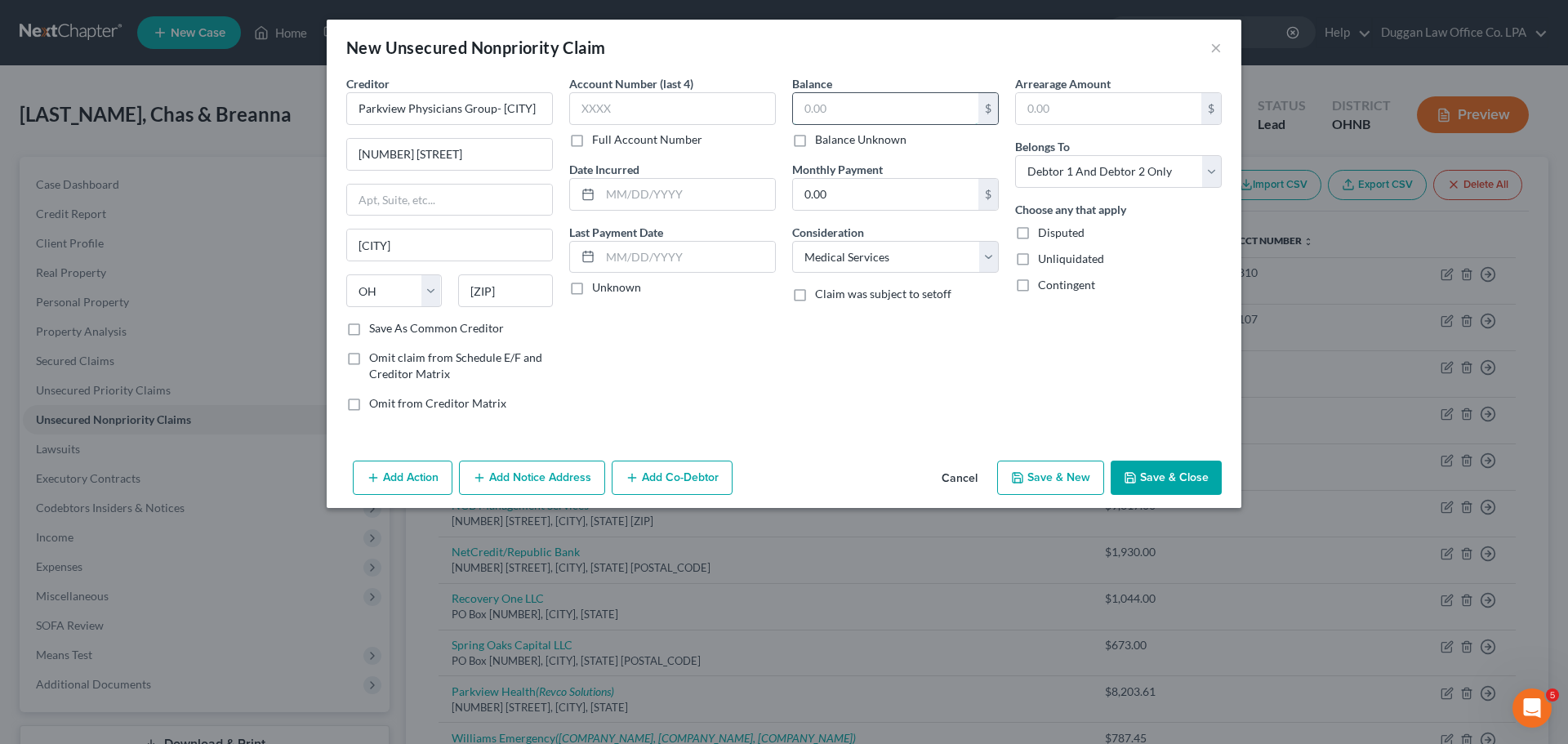 paste on "222.93" 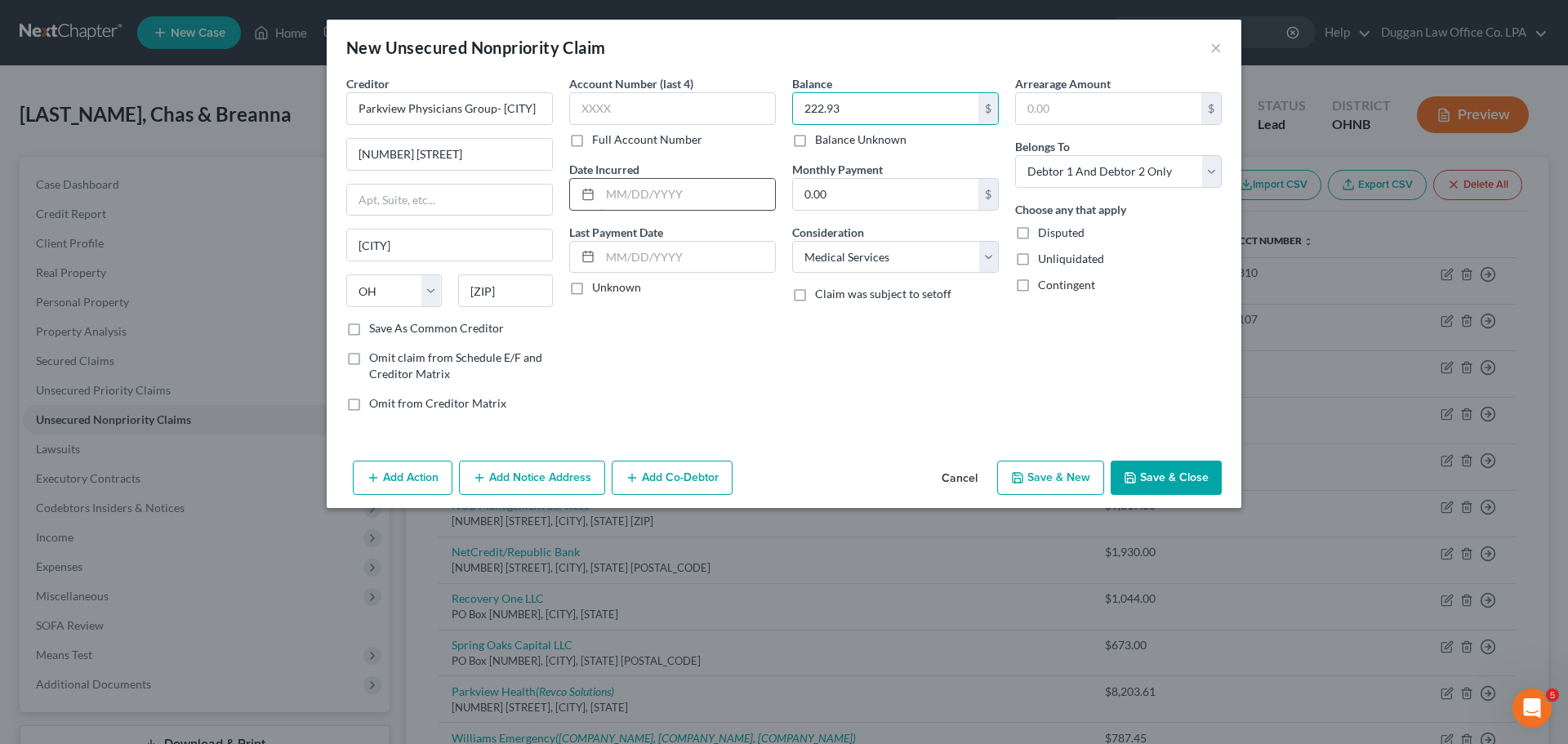 type on "222.93" 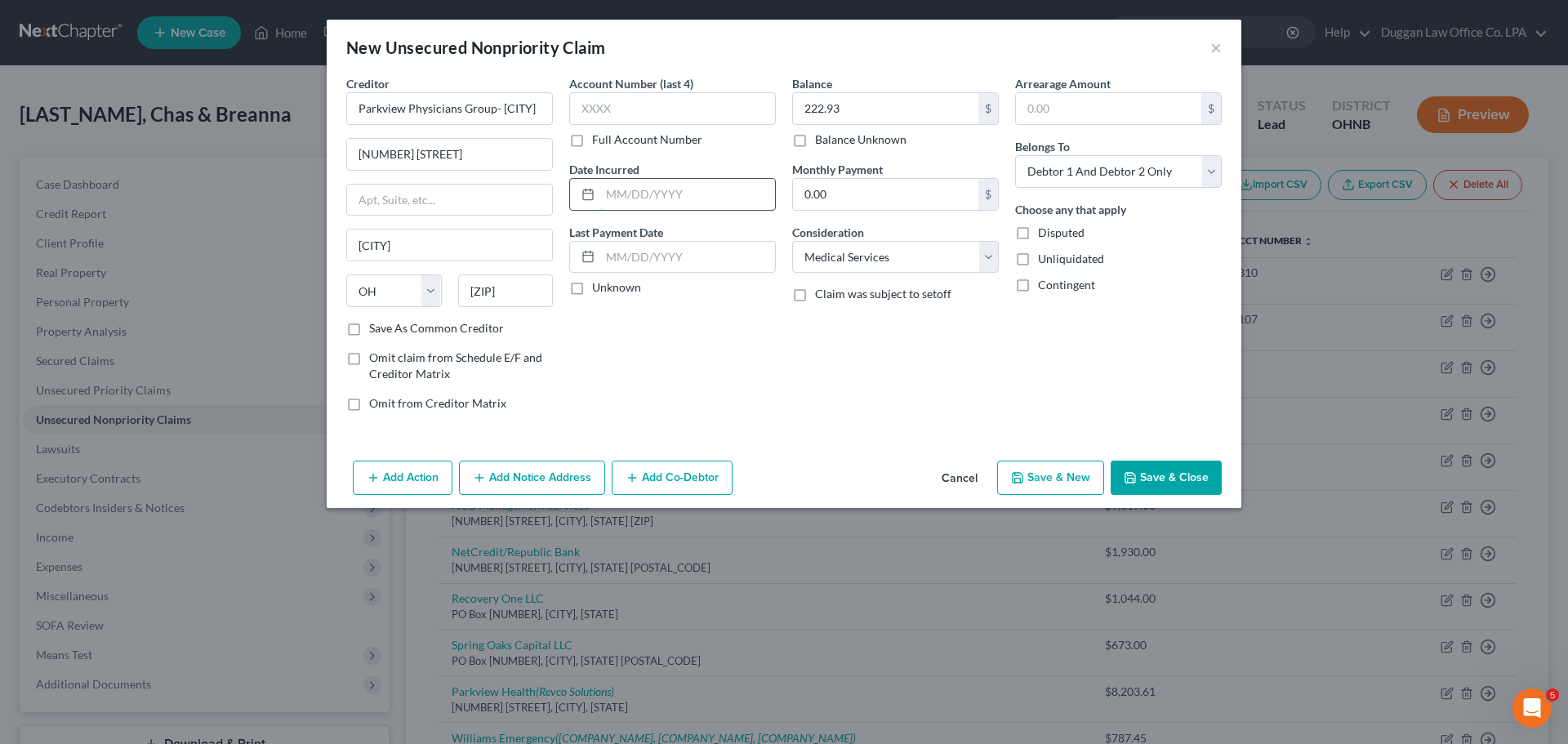 click at bounding box center [688, 194] 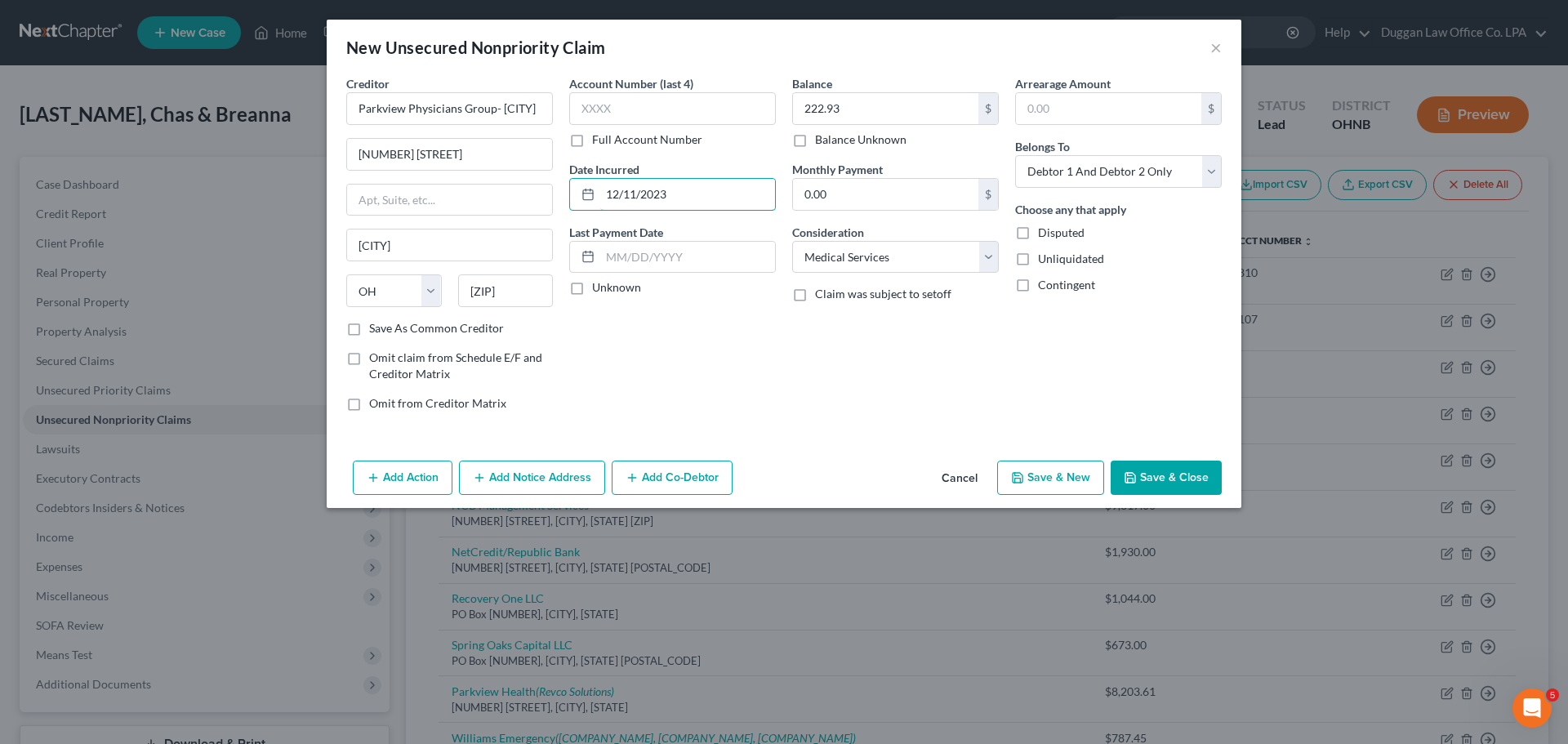 type on "12/11/2023" 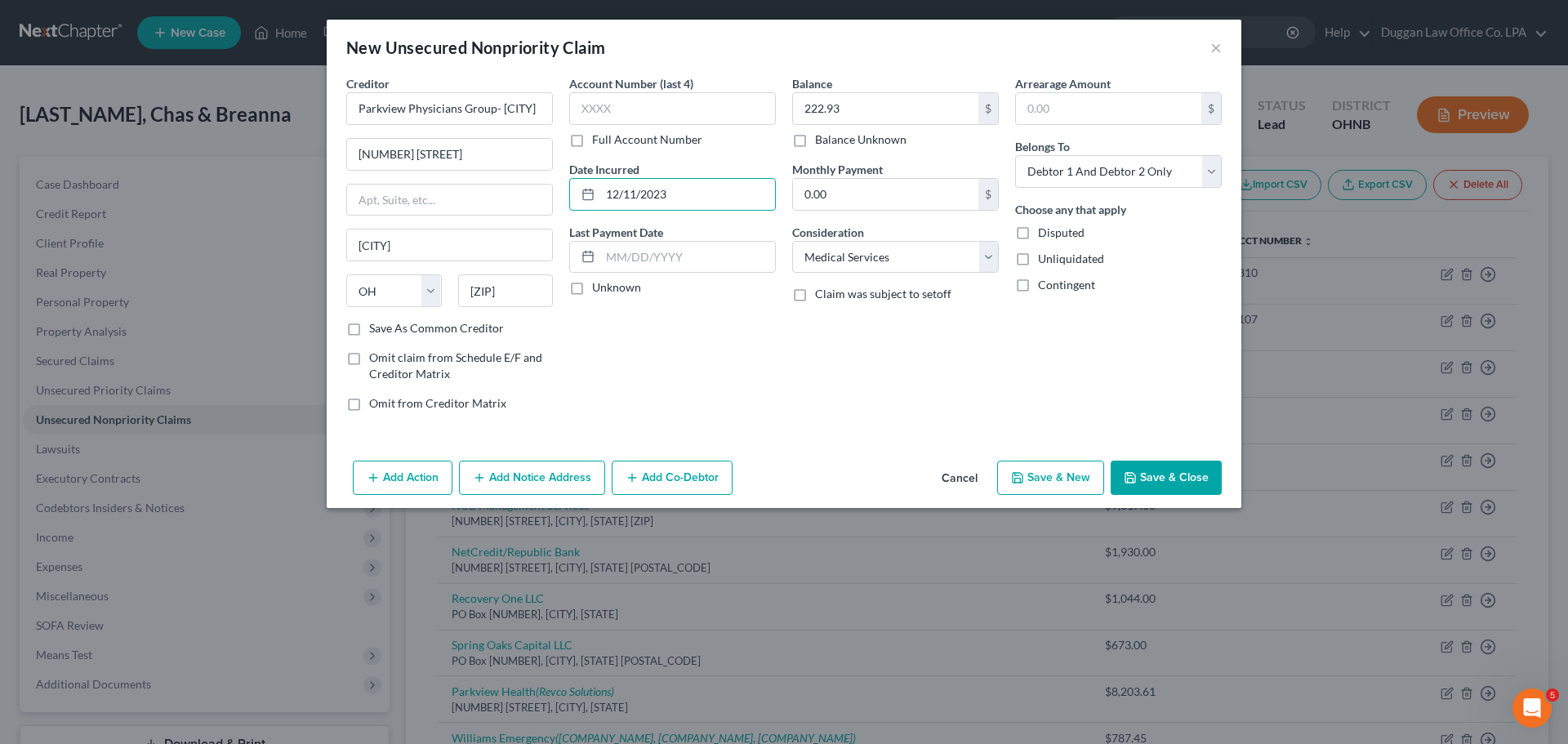 click on "Add Notice Address" at bounding box center [532, 478] 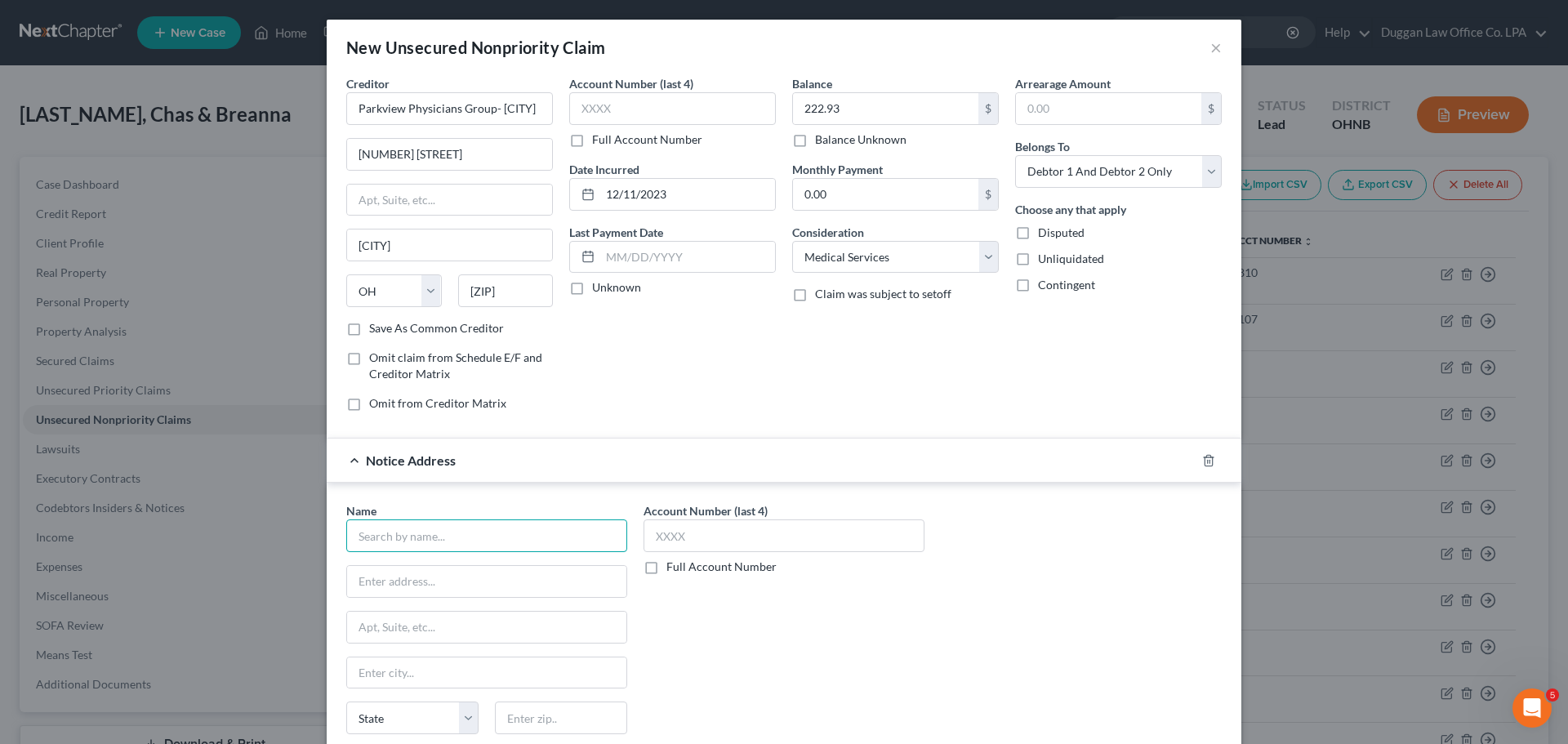 click at bounding box center (487, 536) 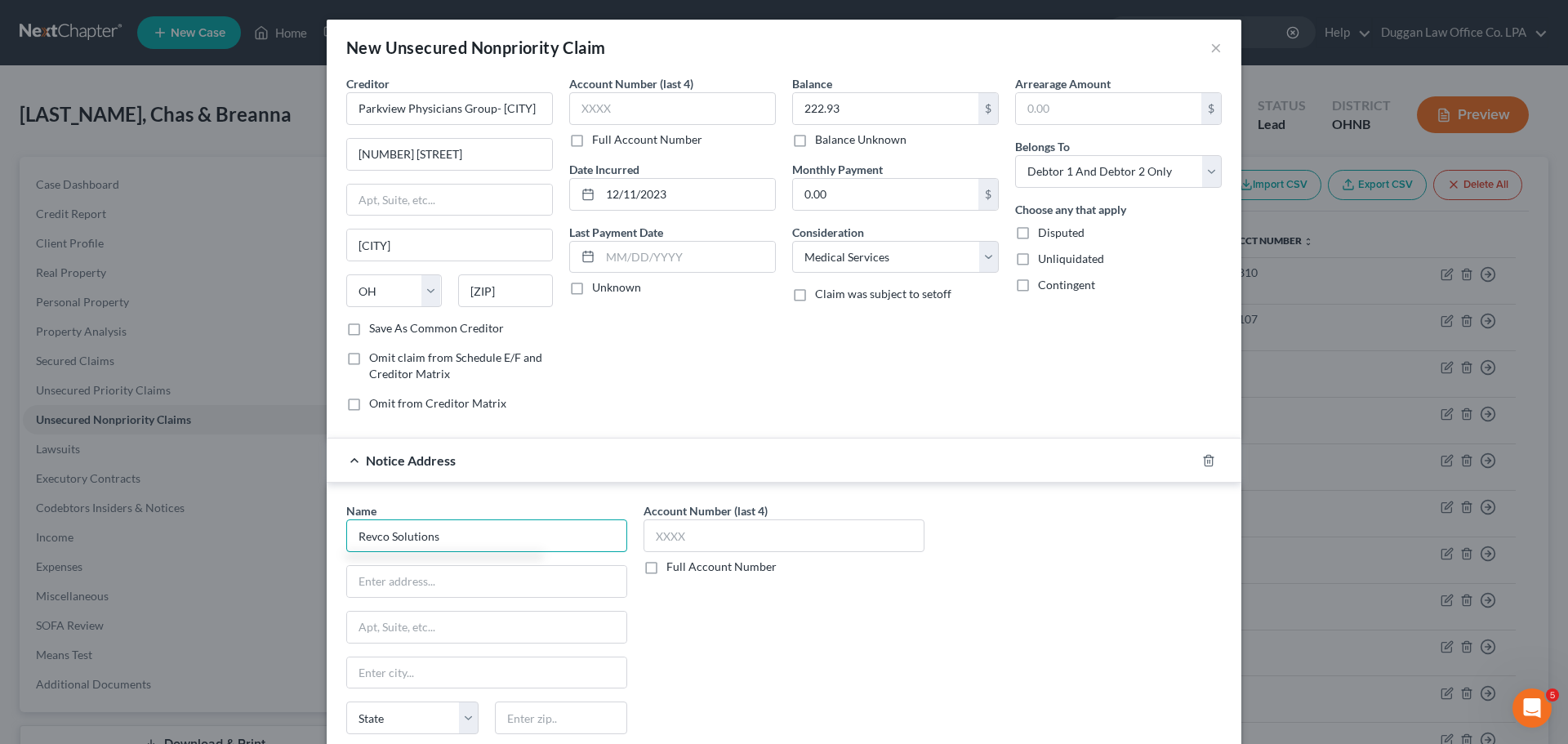 type on "Revco Solutions" 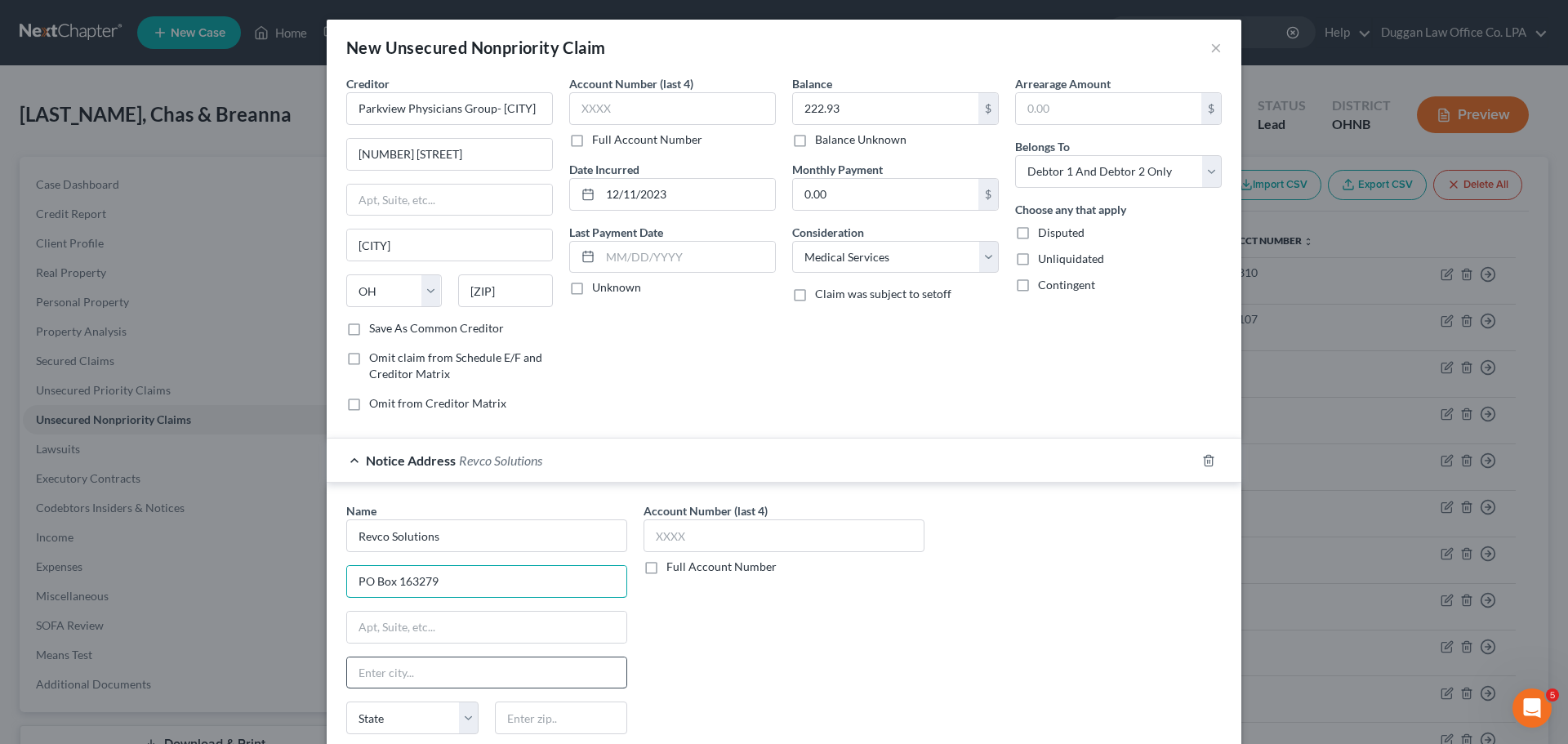 type on "PO Box 163279" 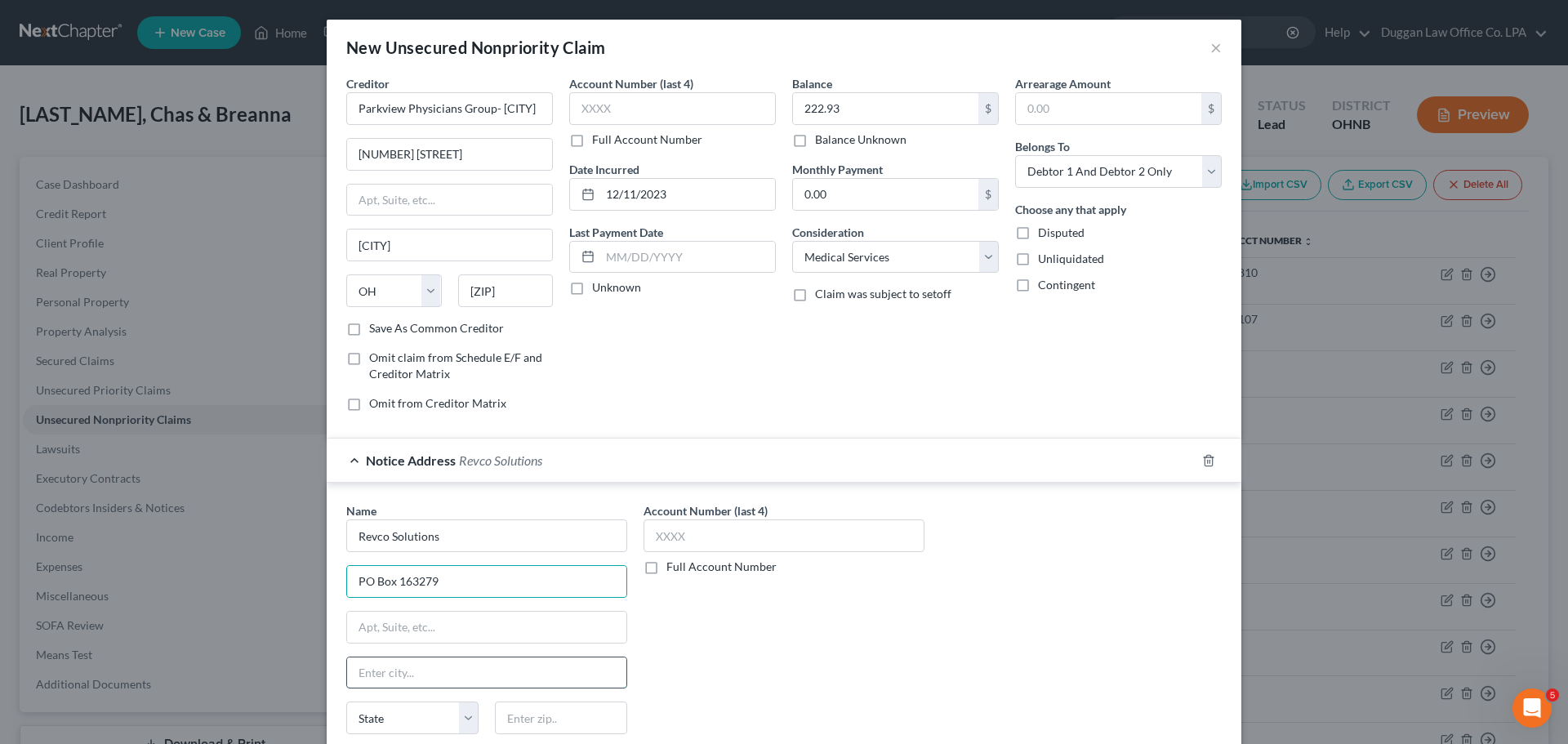 click at bounding box center [487, 673] 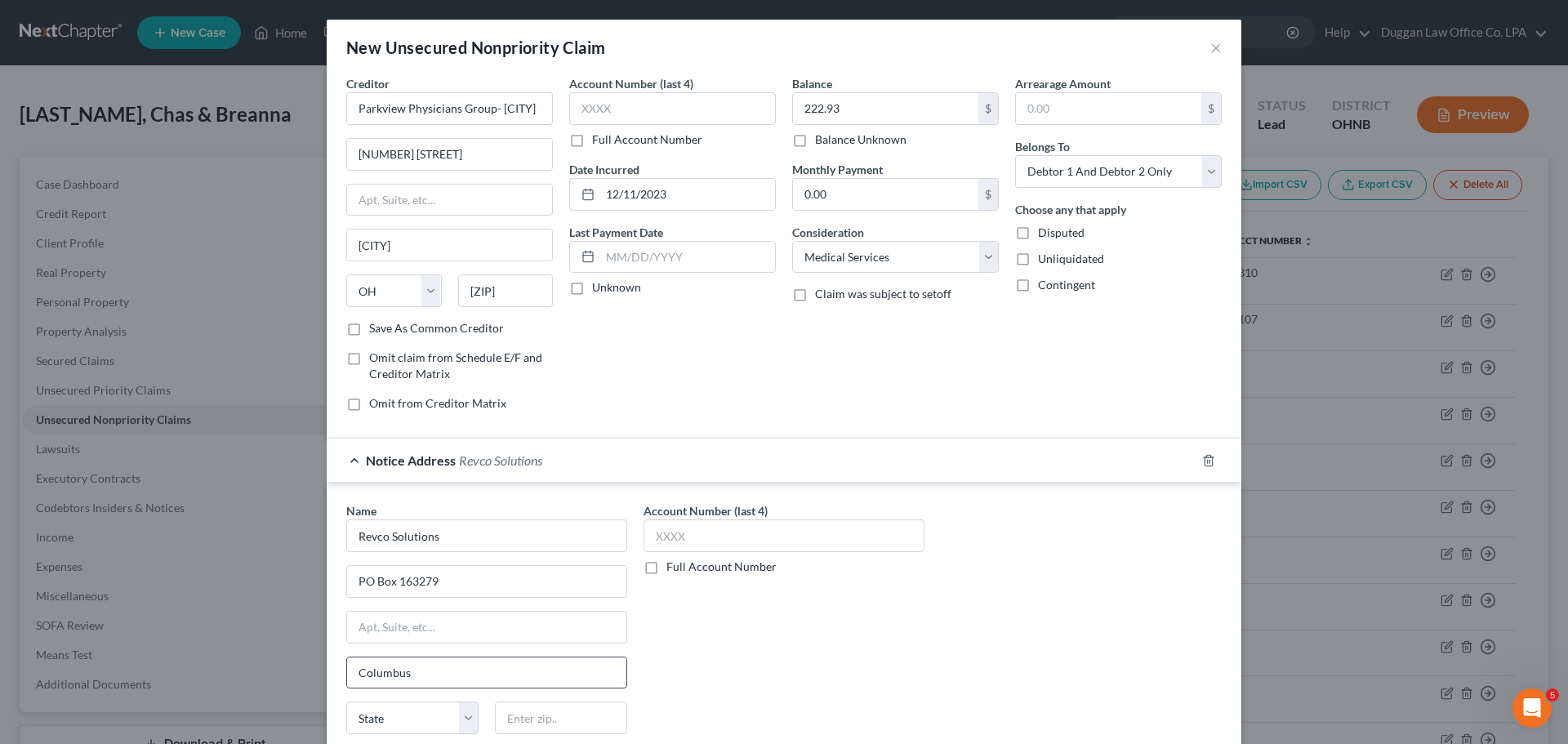 type on "Columbus" 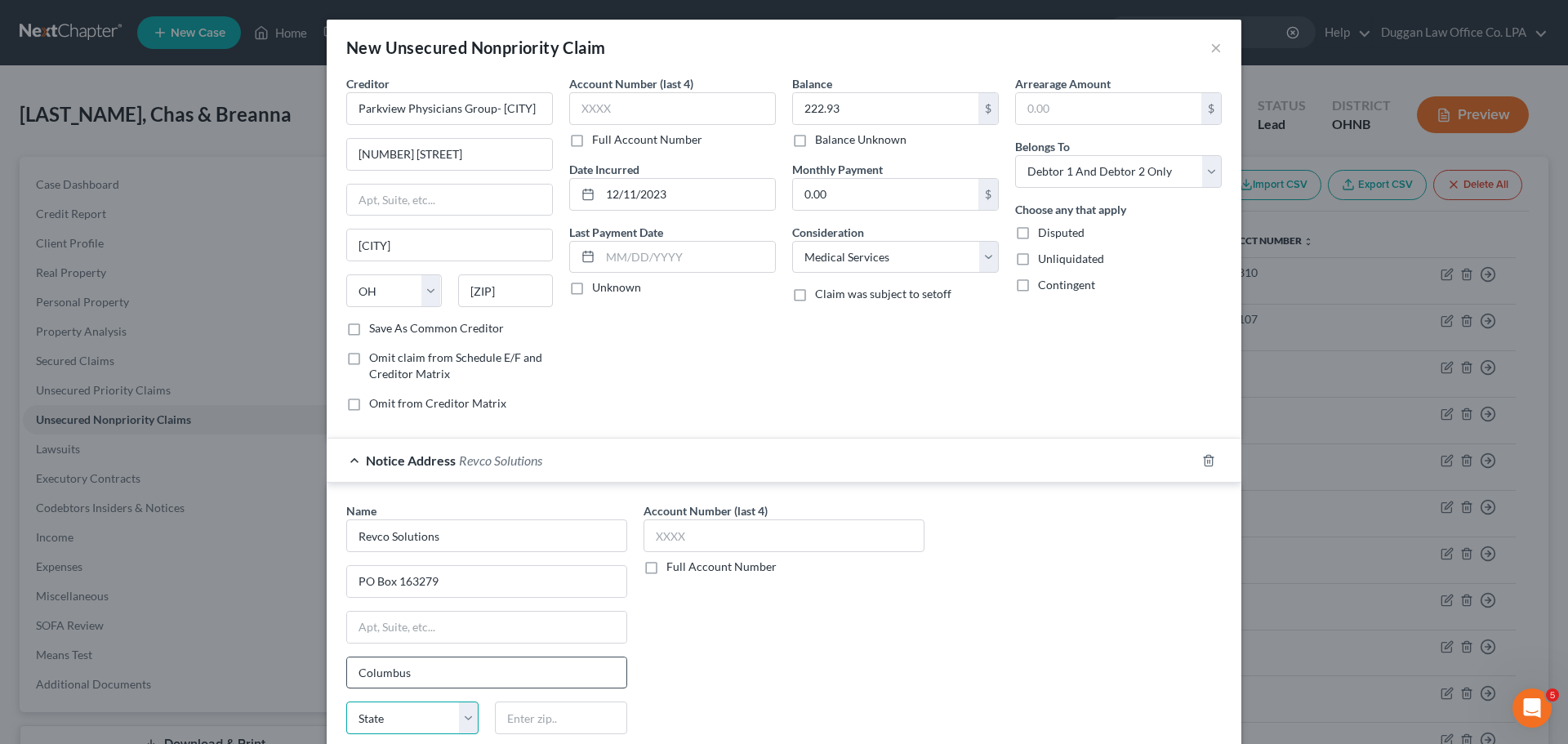 select on "36" 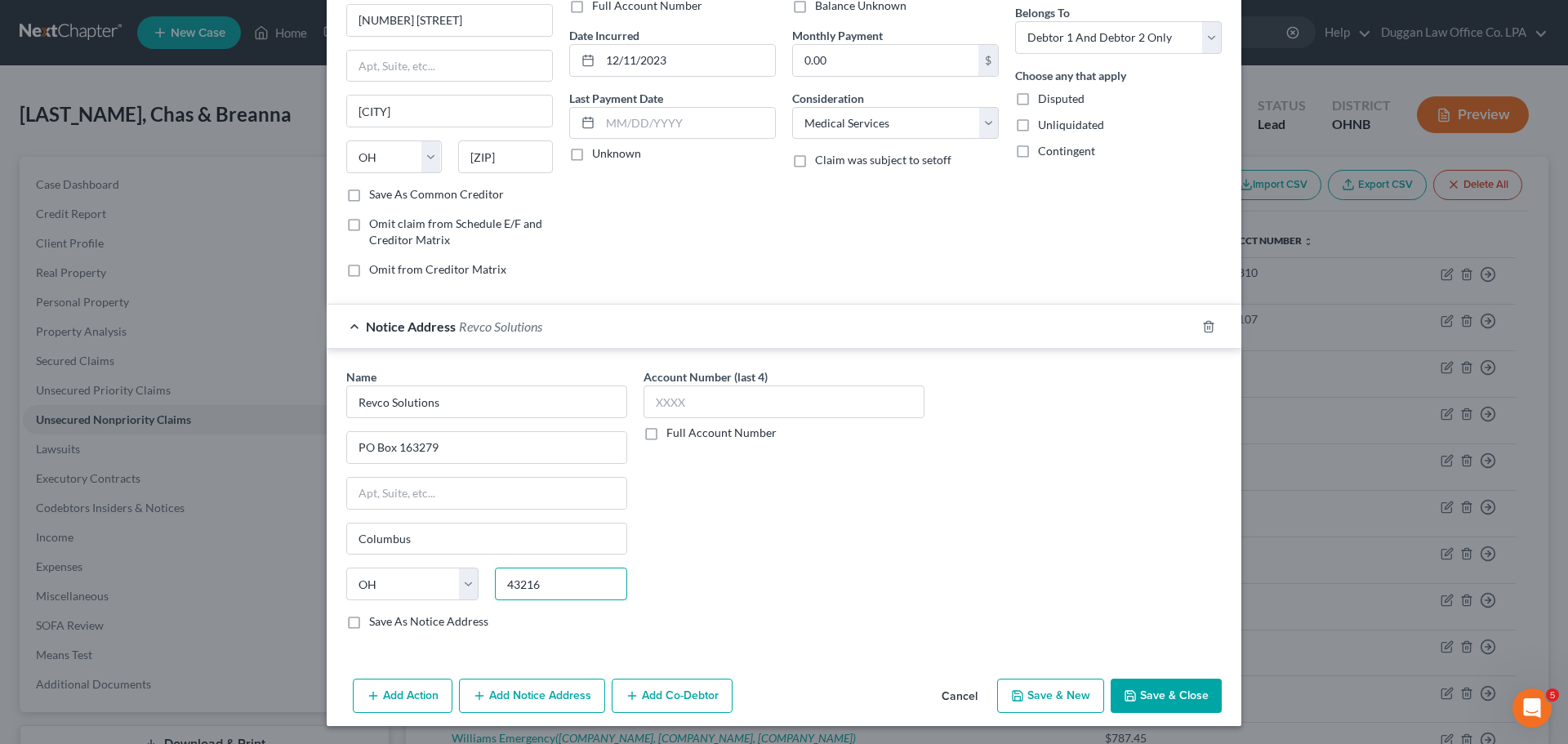 scroll, scrollTop: 136, scrollLeft: 0, axis: vertical 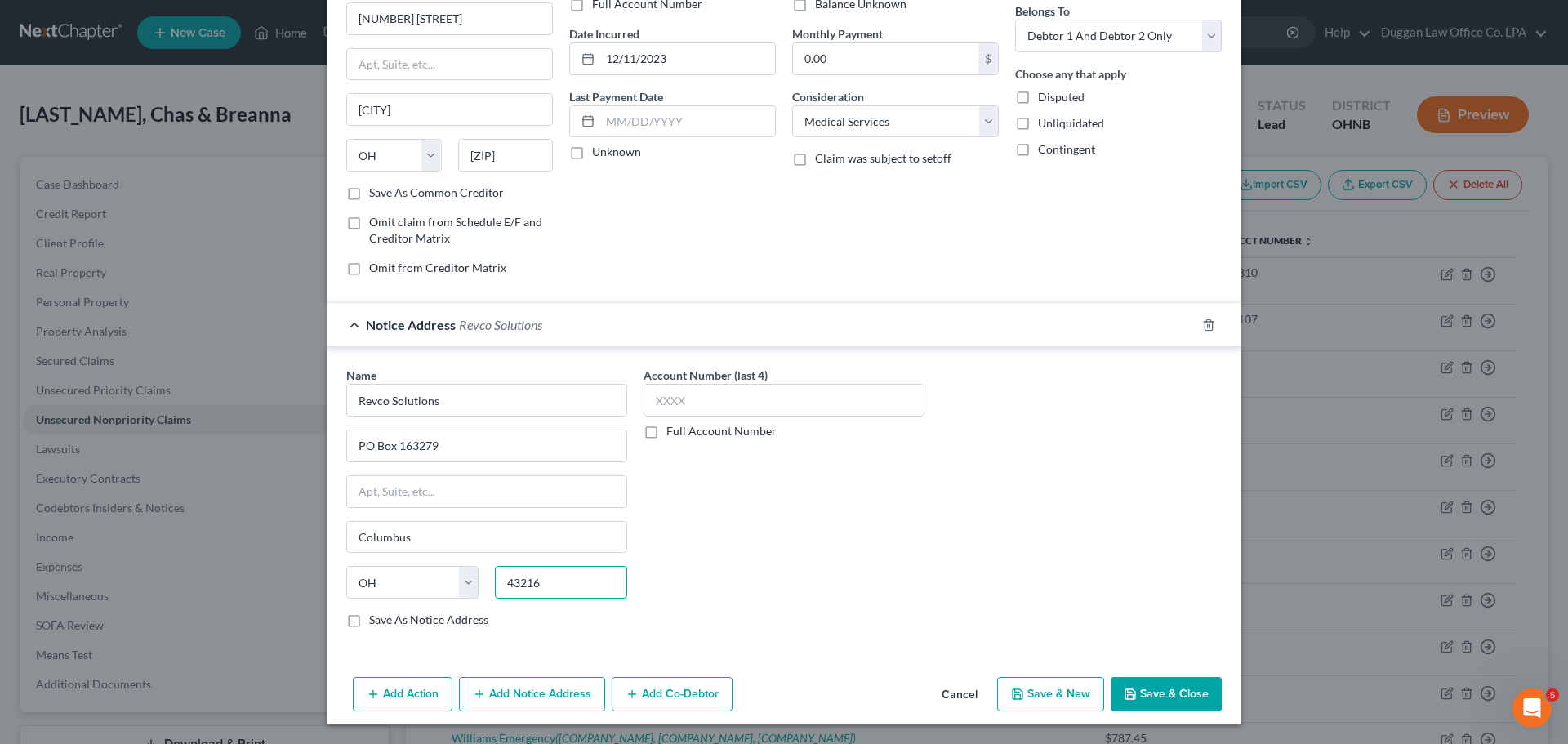 type on "43216" 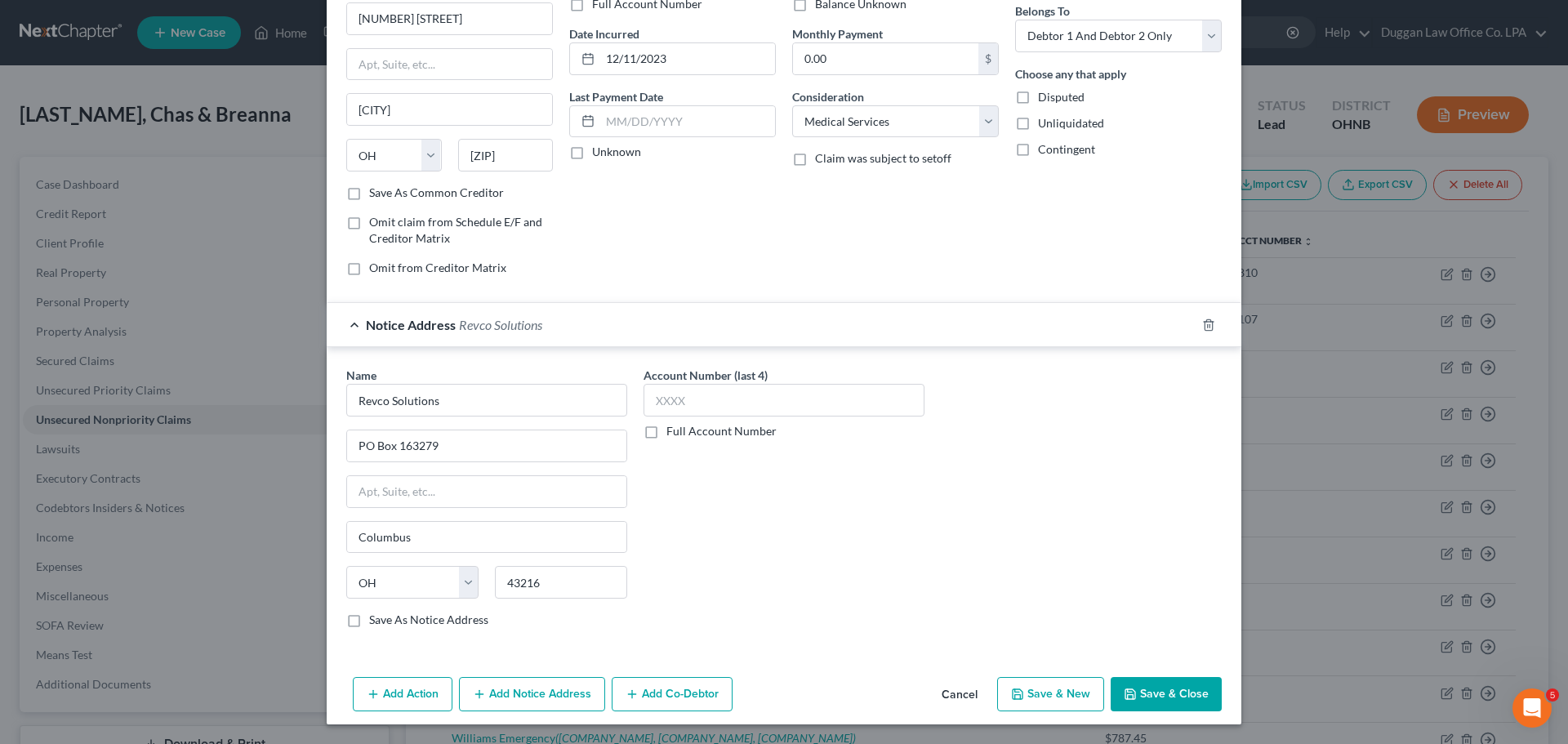 click on "Save & Close" at bounding box center (1166, 694) 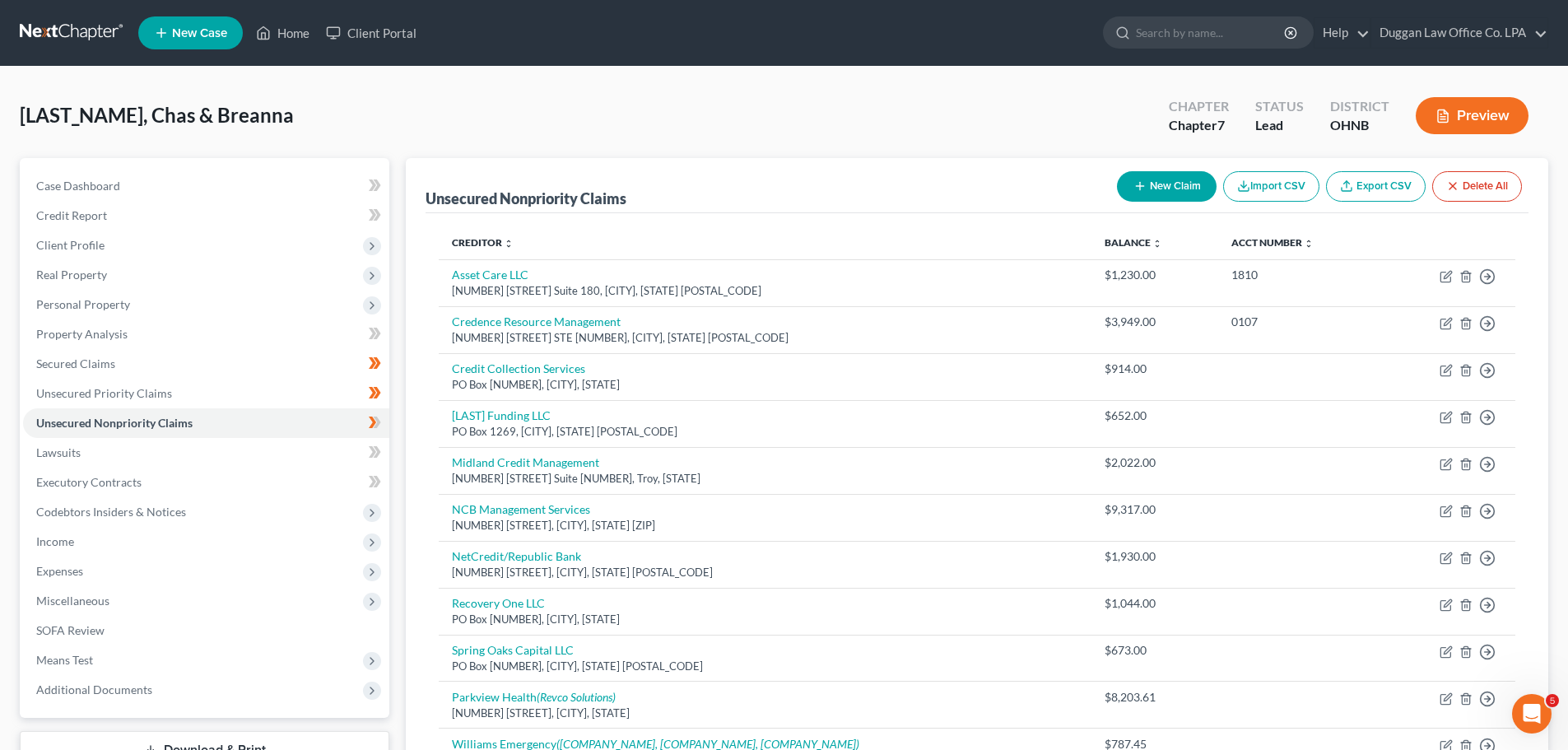 click on "New Claim" at bounding box center [1166, 186] 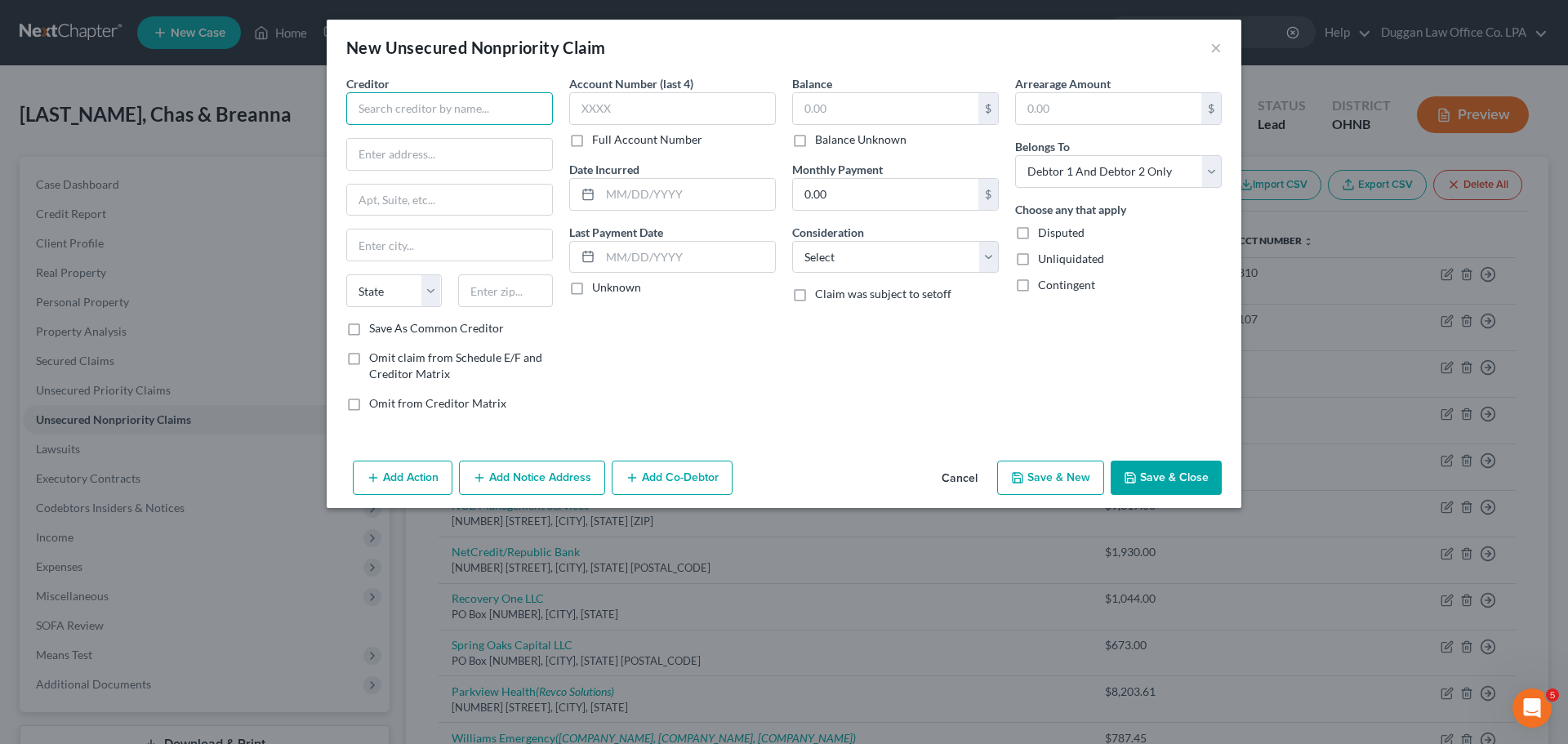 click at bounding box center (449, 109) 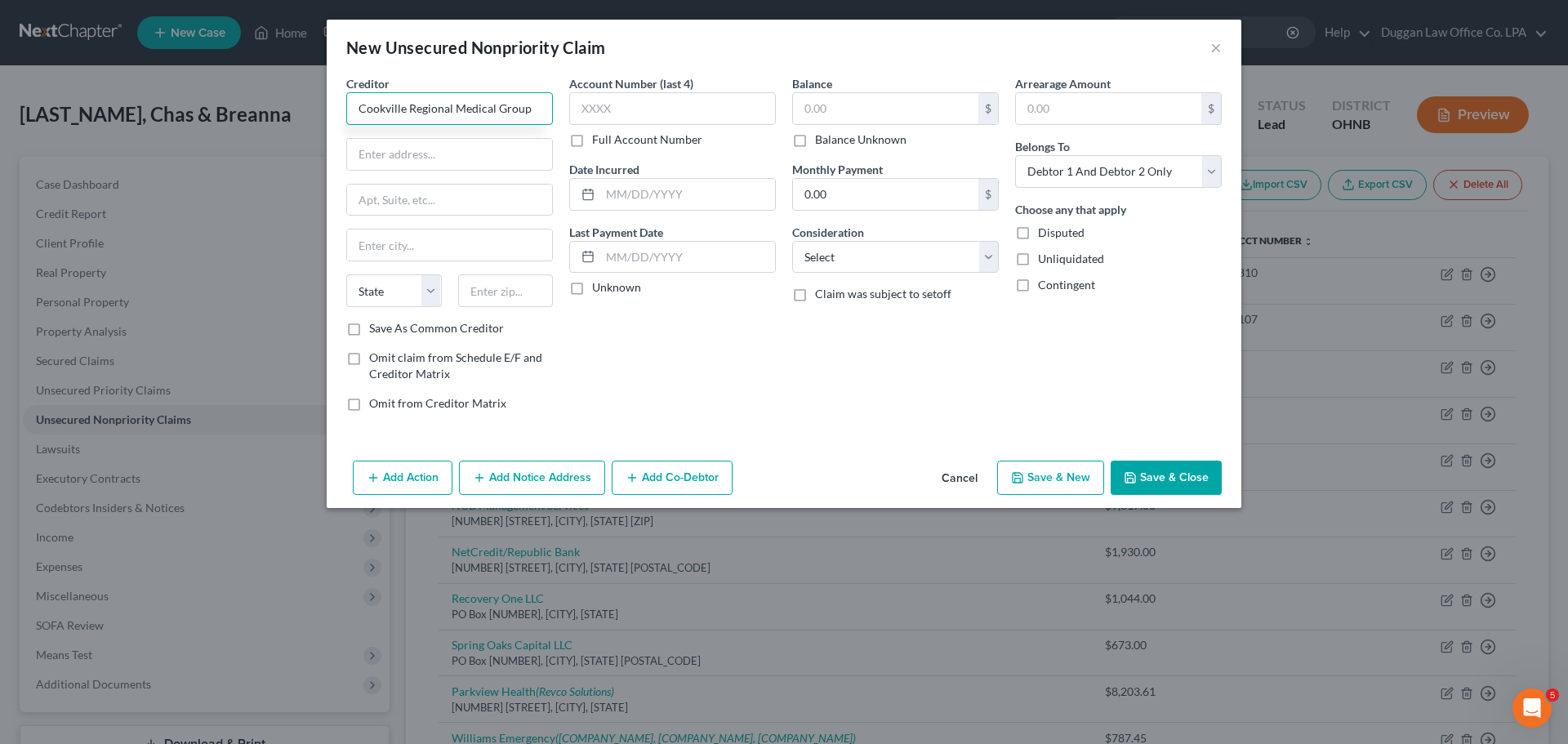 drag, startPoint x: 535, startPoint y: 105, endPoint x: 346, endPoint y: 99, distance: 189.09521 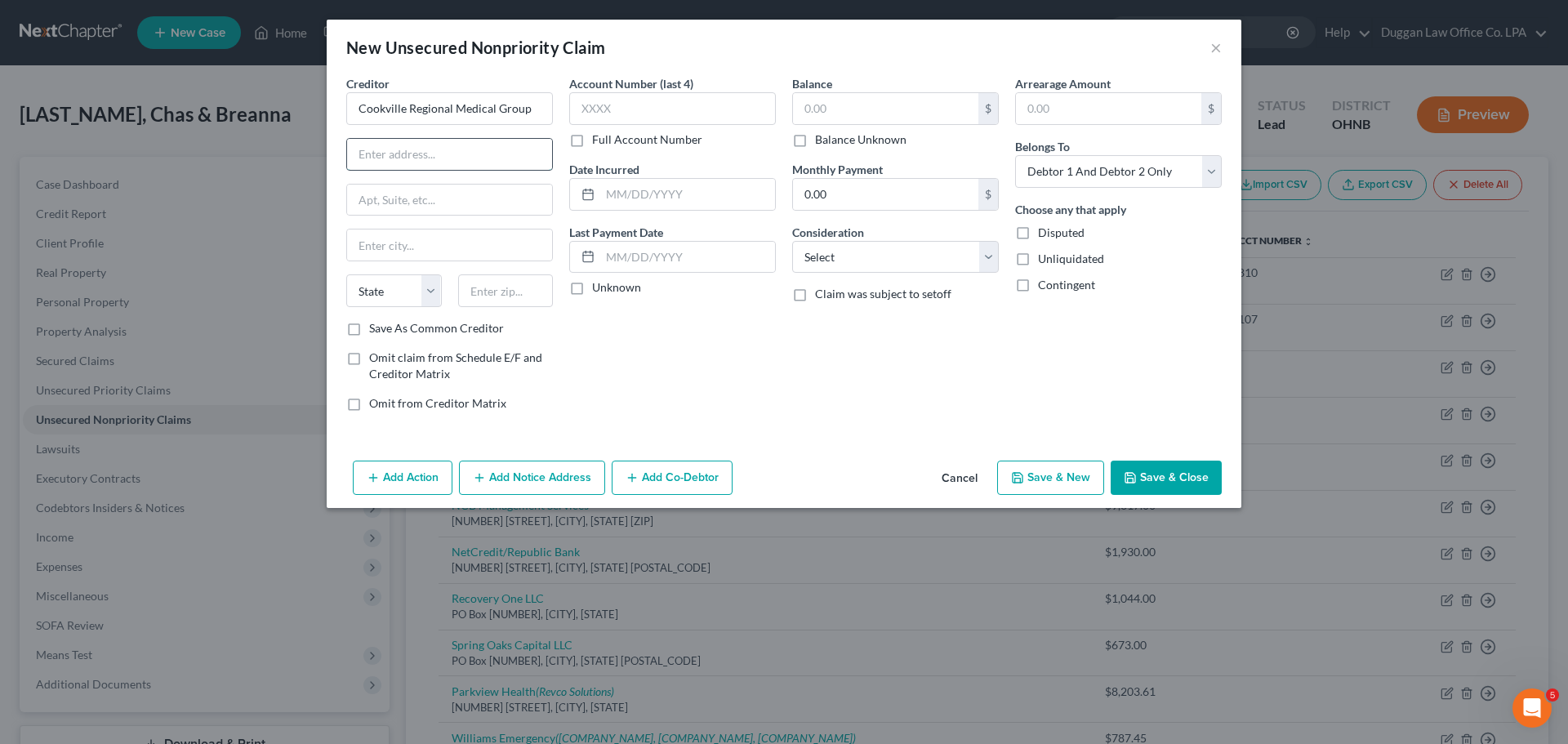 click at bounding box center [449, 154] 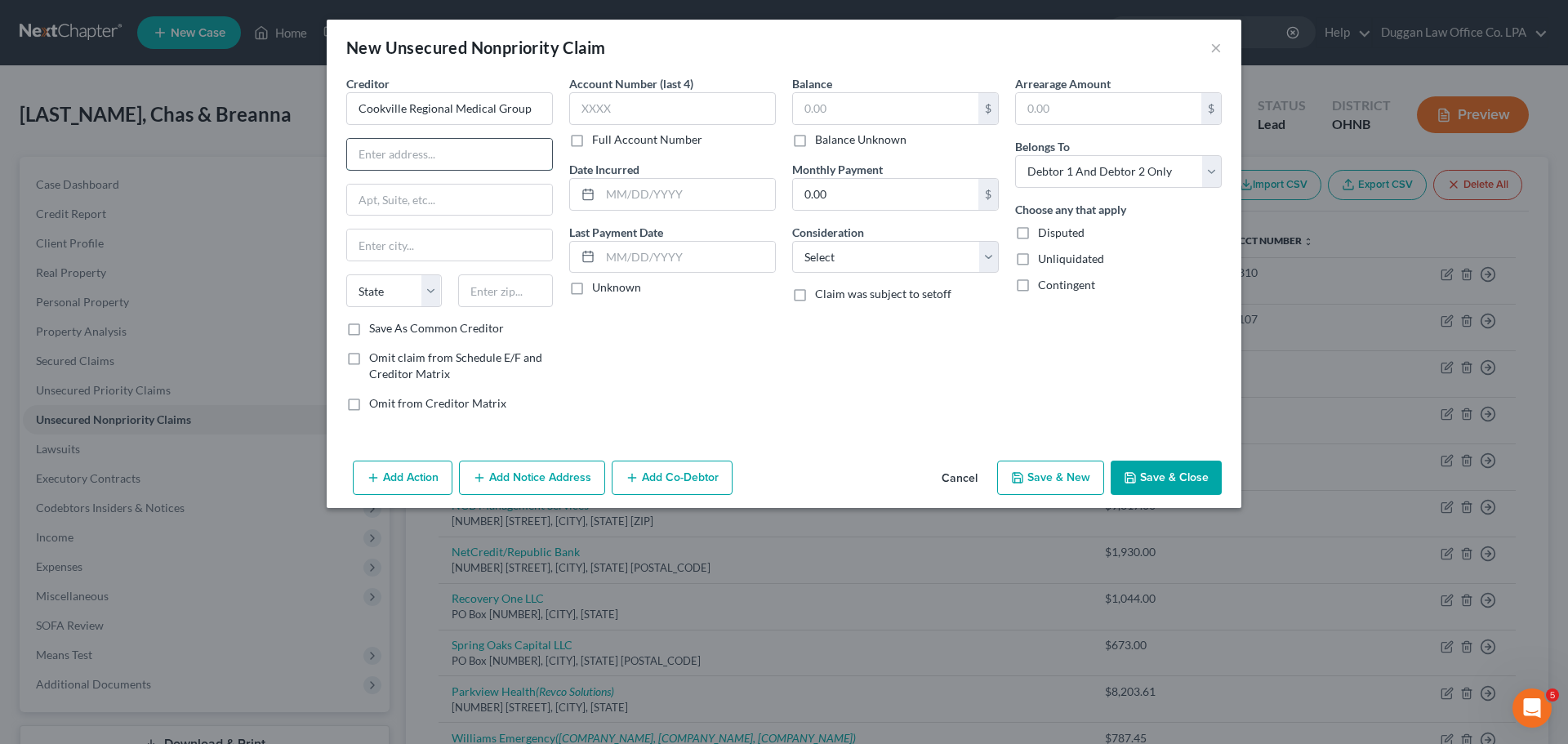 drag, startPoint x: 452, startPoint y: 157, endPoint x: 363, endPoint y: 150, distance: 89.27486 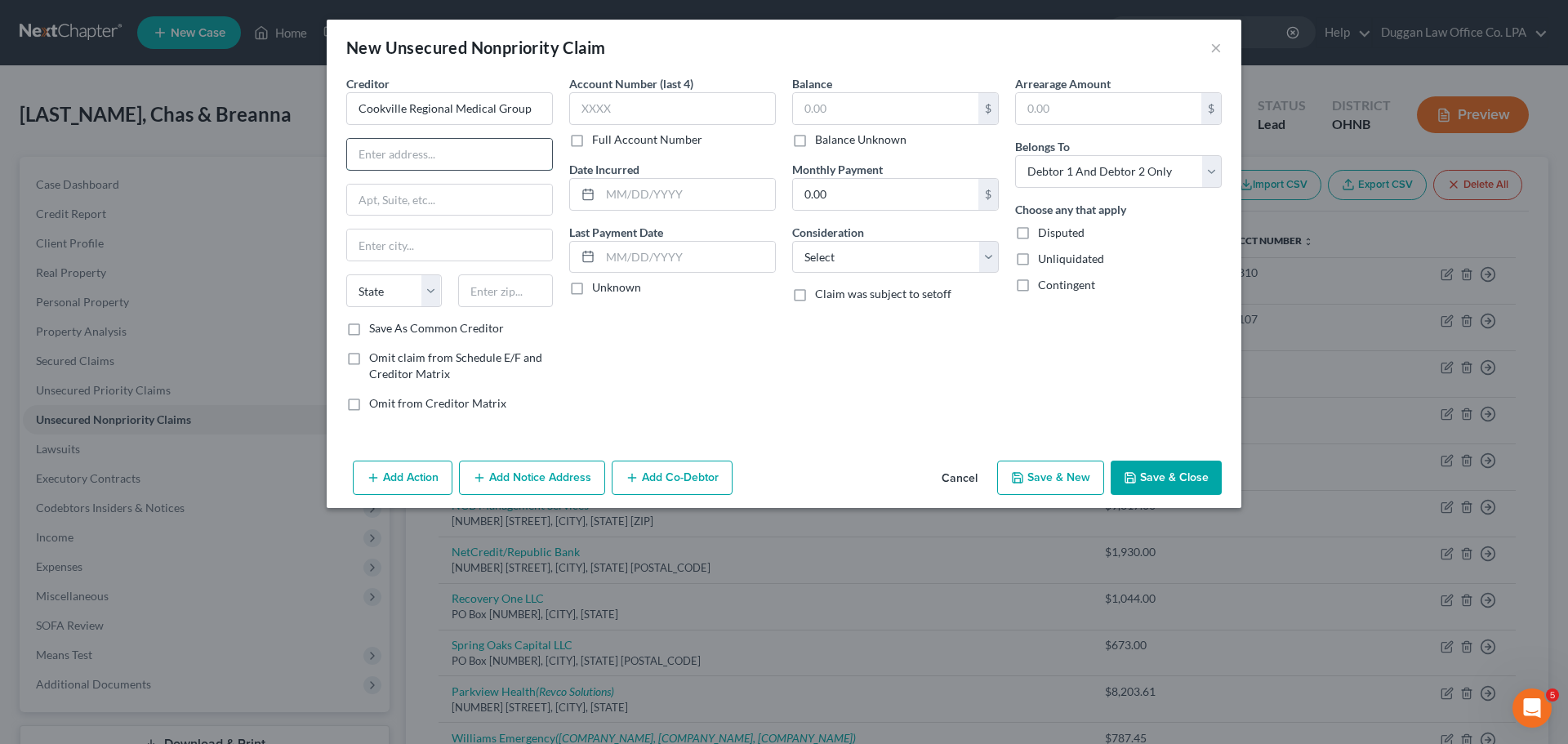 paste on "[NUMBER] [STREET]. [CITY], [STATE] [POSTAL_CODE]" 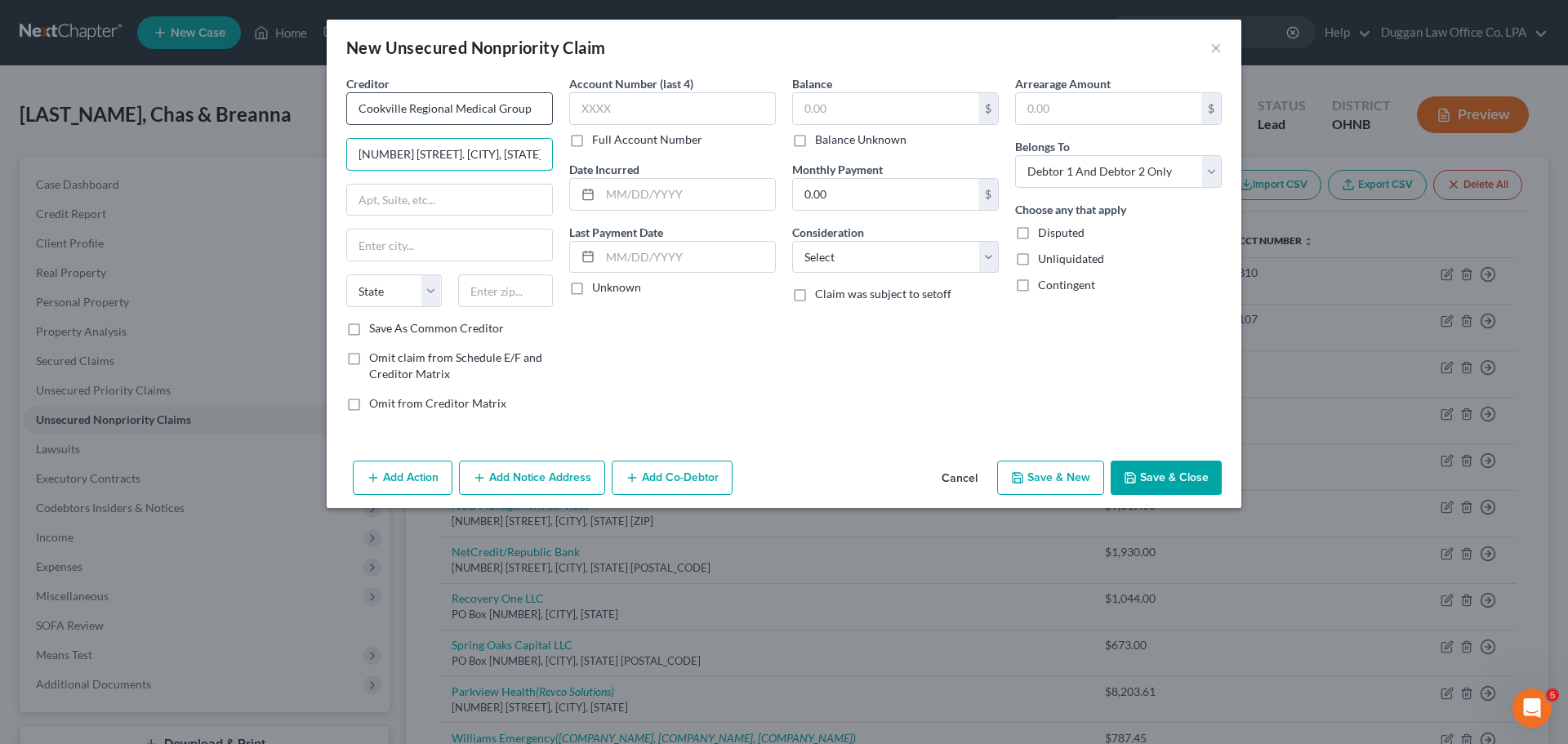 scroll, scrollTop: 0, scrollLeft: 41, axis: horizontal 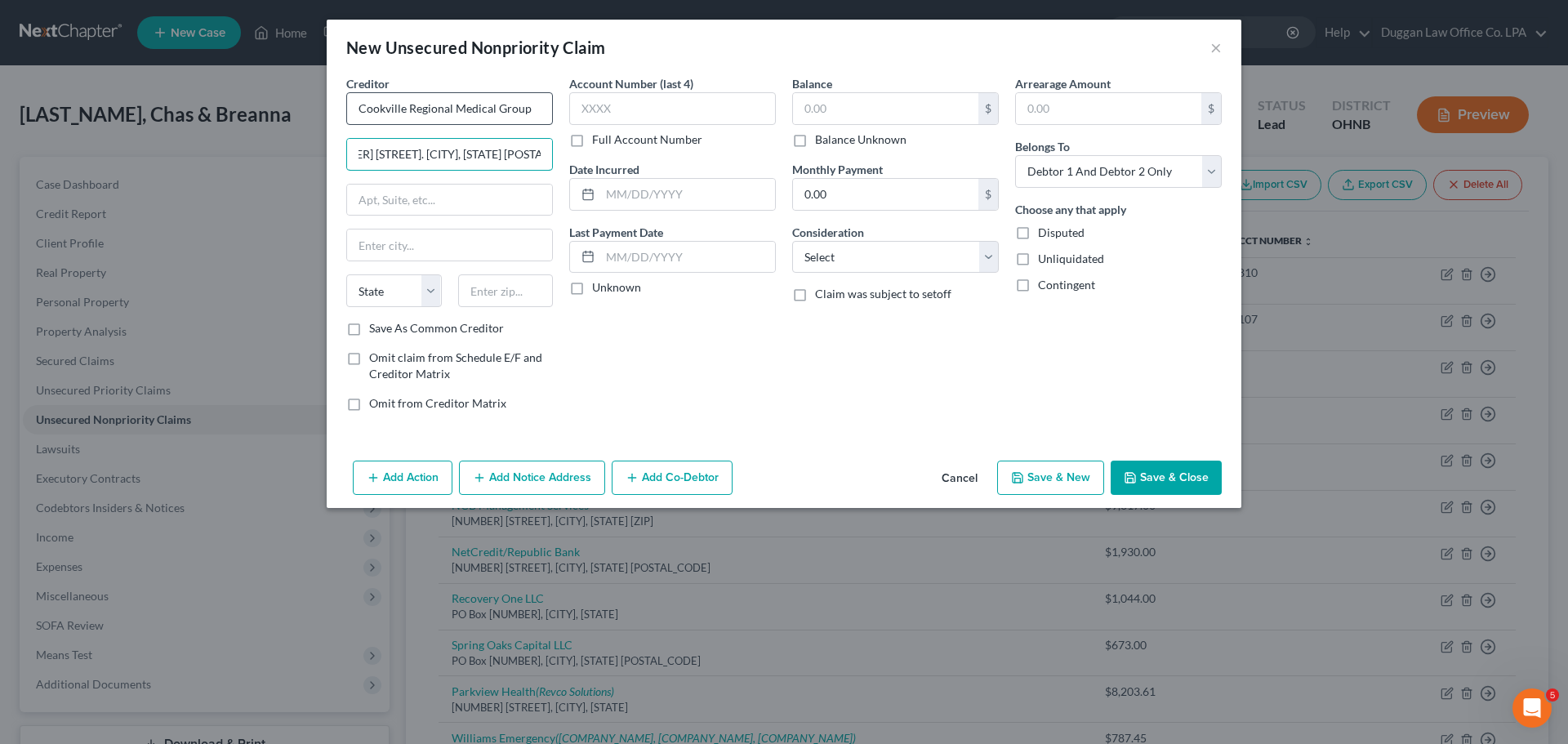 type on "[NUMBER] [STREET]. [CITY], [STATE] [POSTAL_CODE]" 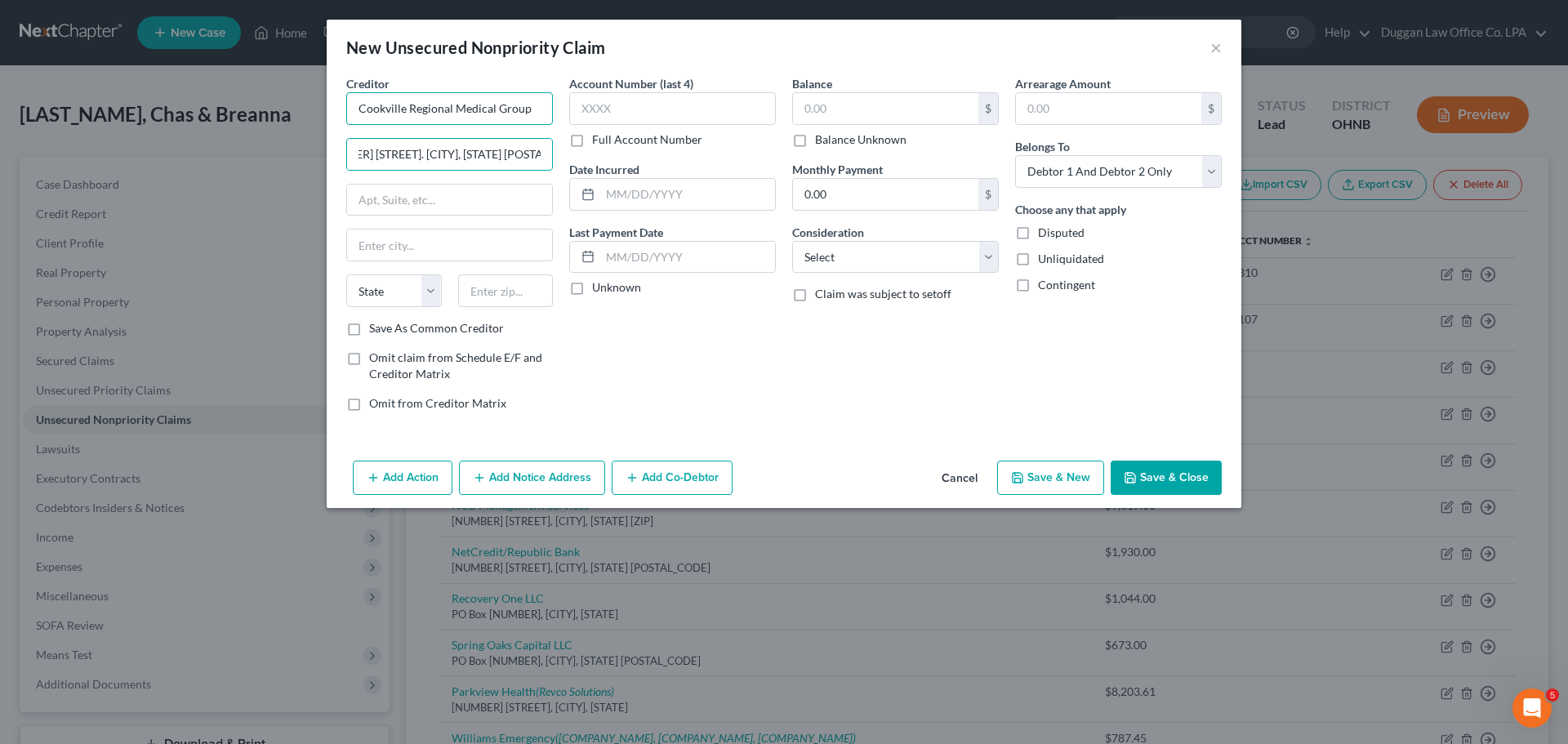 click on "Cookville Regional Medical Group" at bounding box center [449, 109] 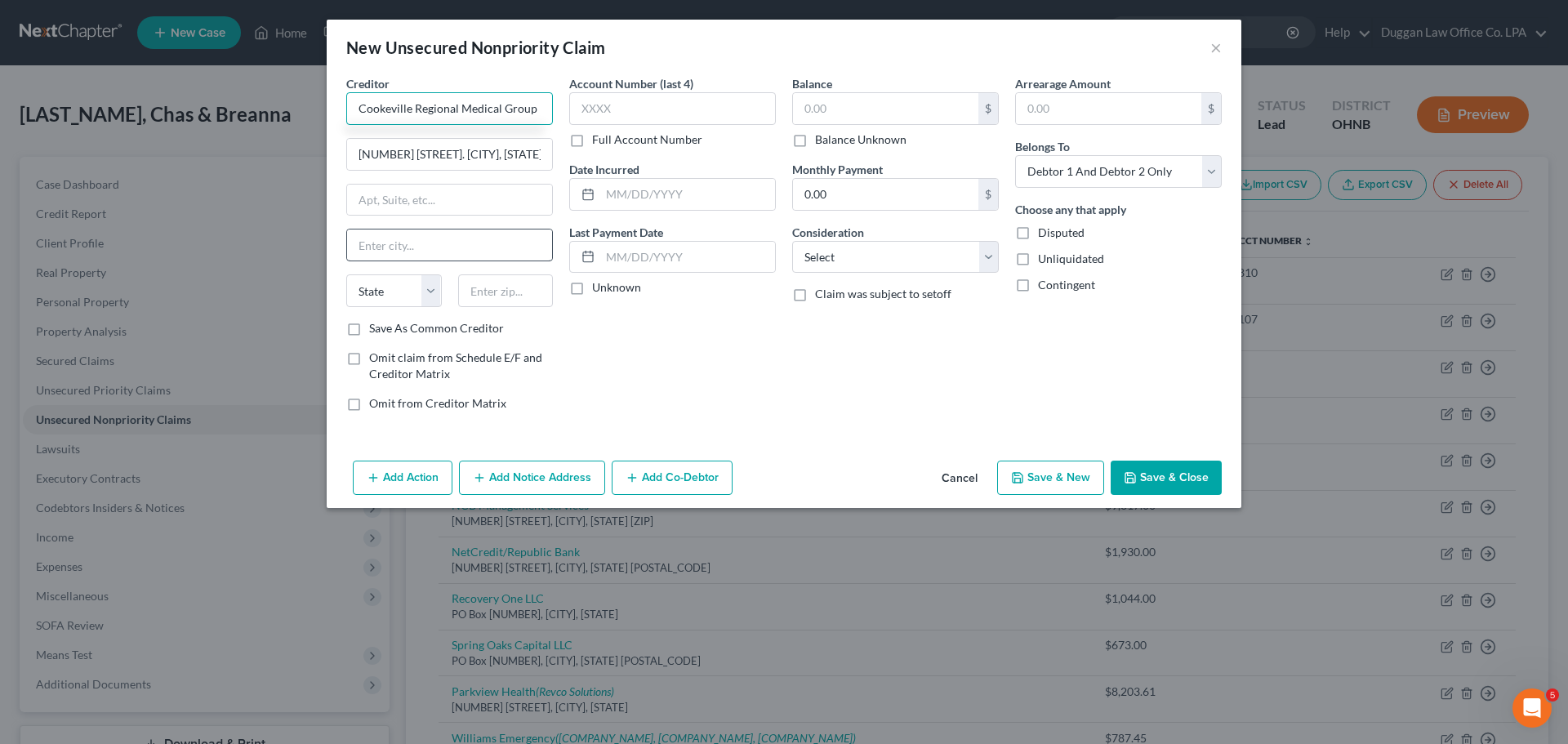 type on "Cookeville Regional Medical Group" 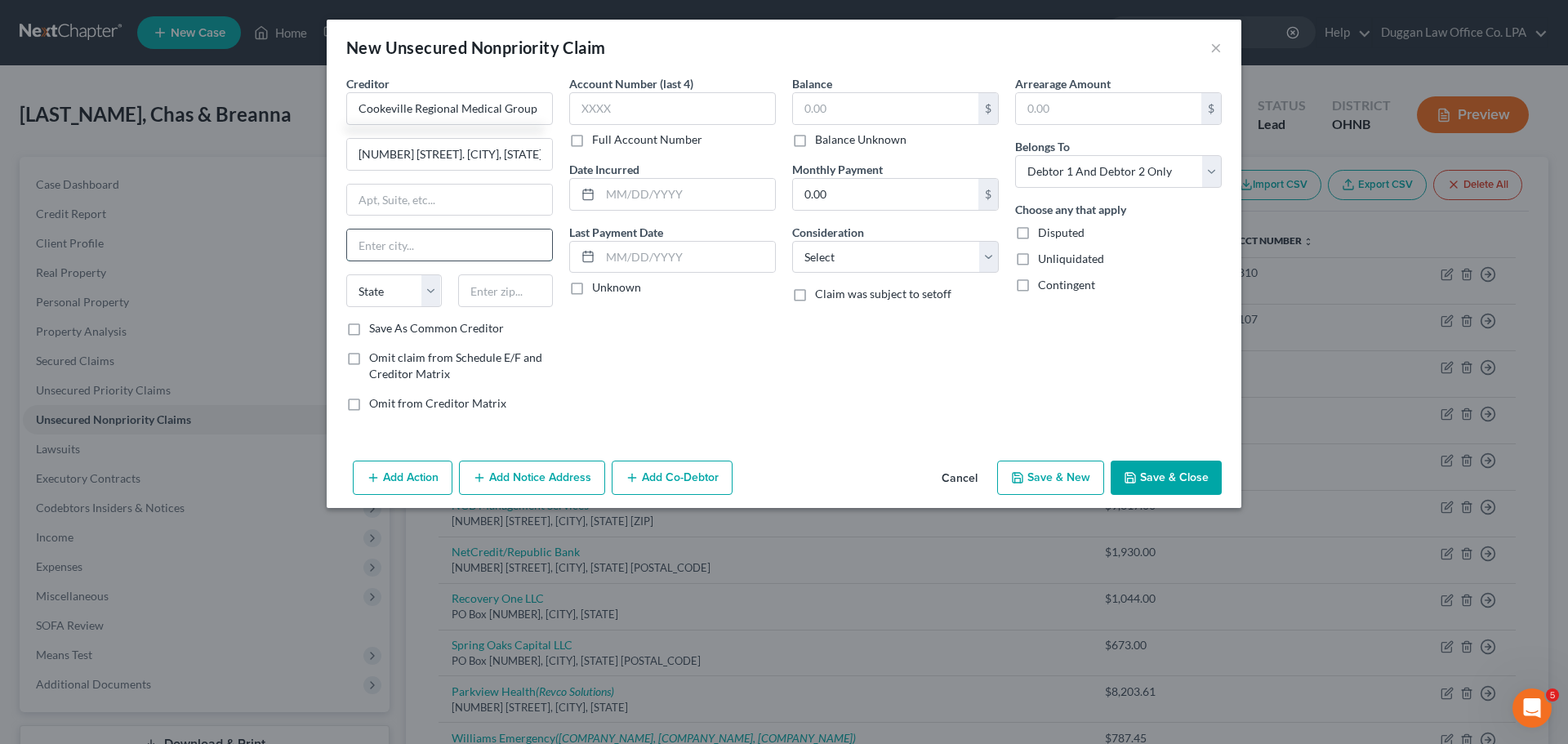 click at bounding box center [449, 245] 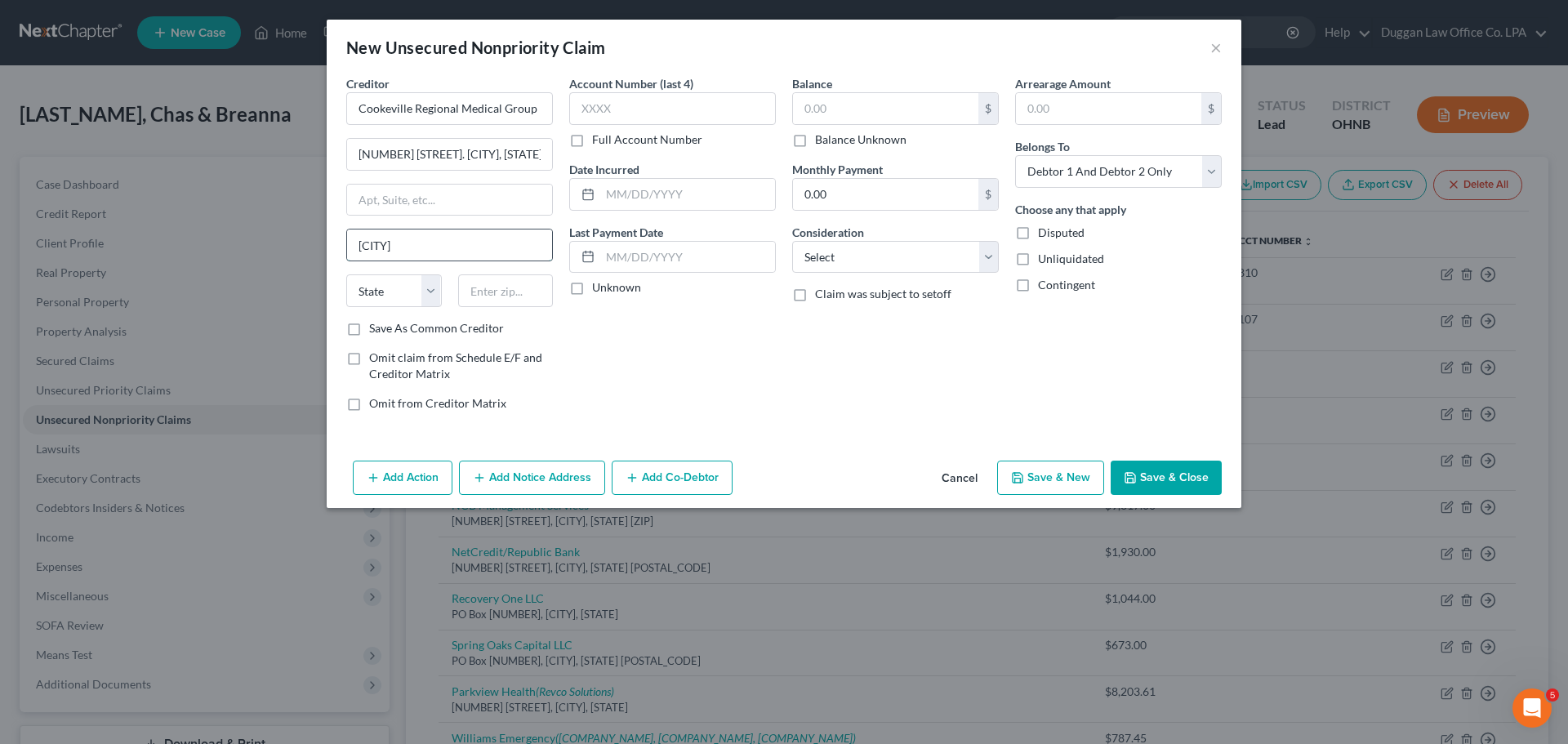 type on "[CITY]" 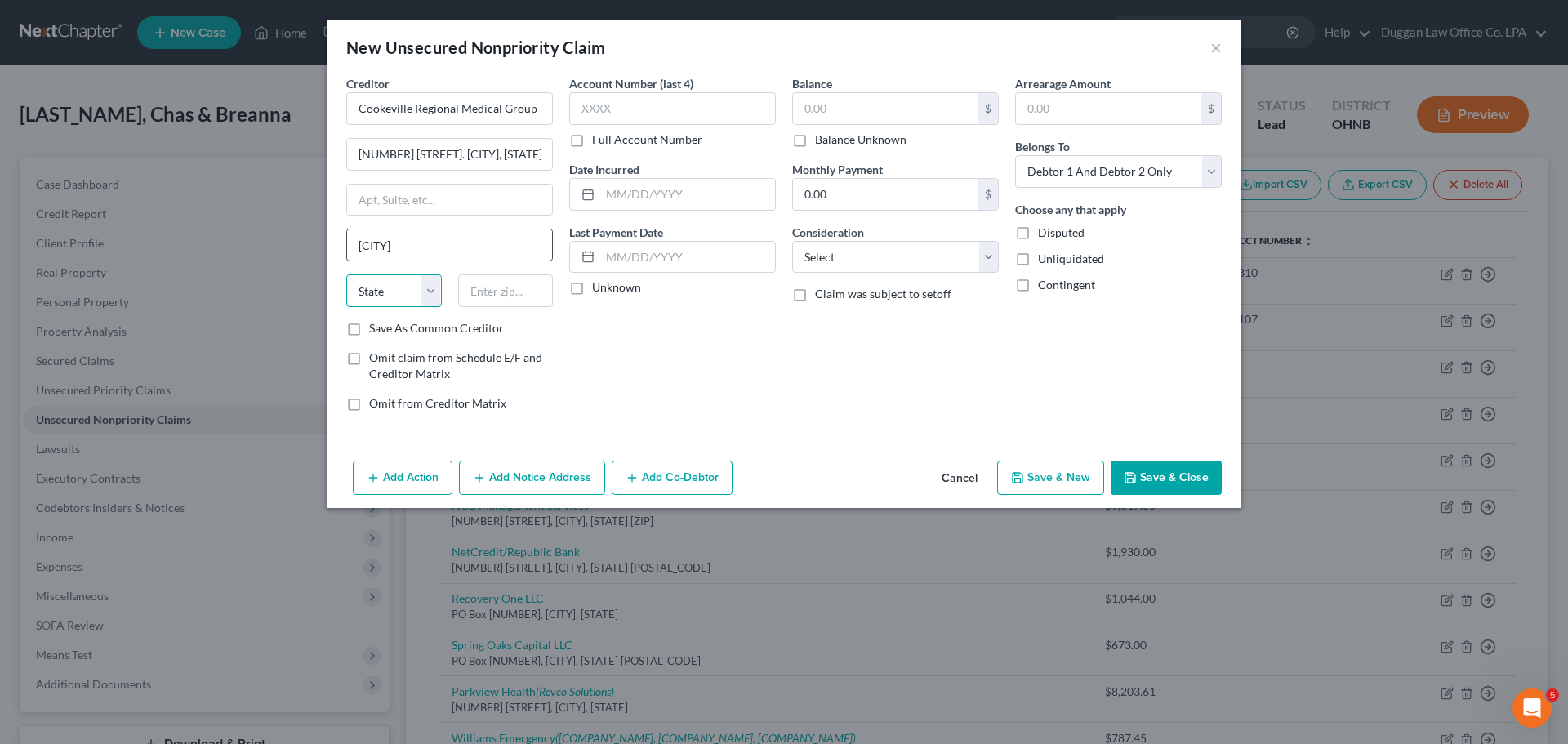 select on "44" 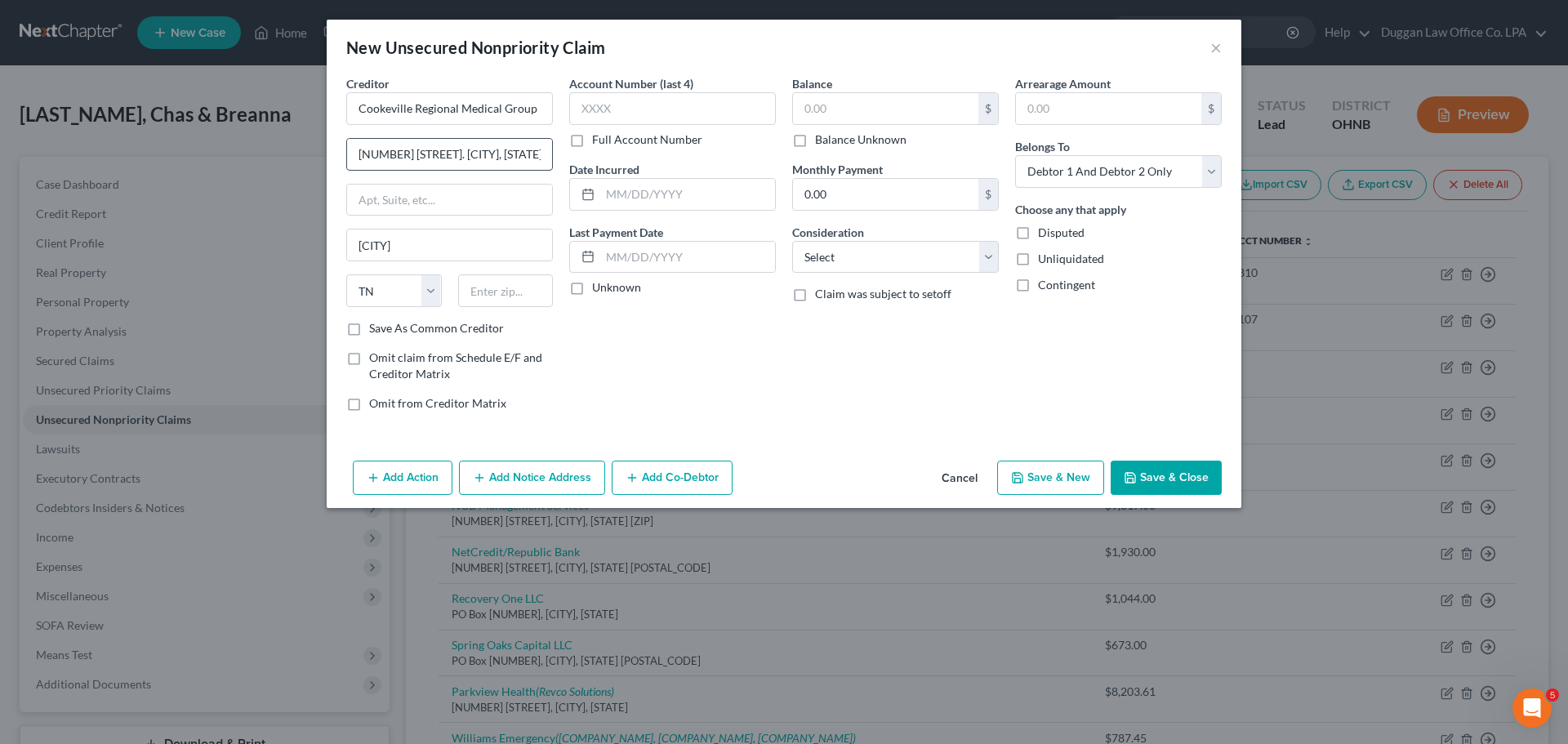 scroll, scrollTop: 0, scrollLeft: 41, axis: horizontal 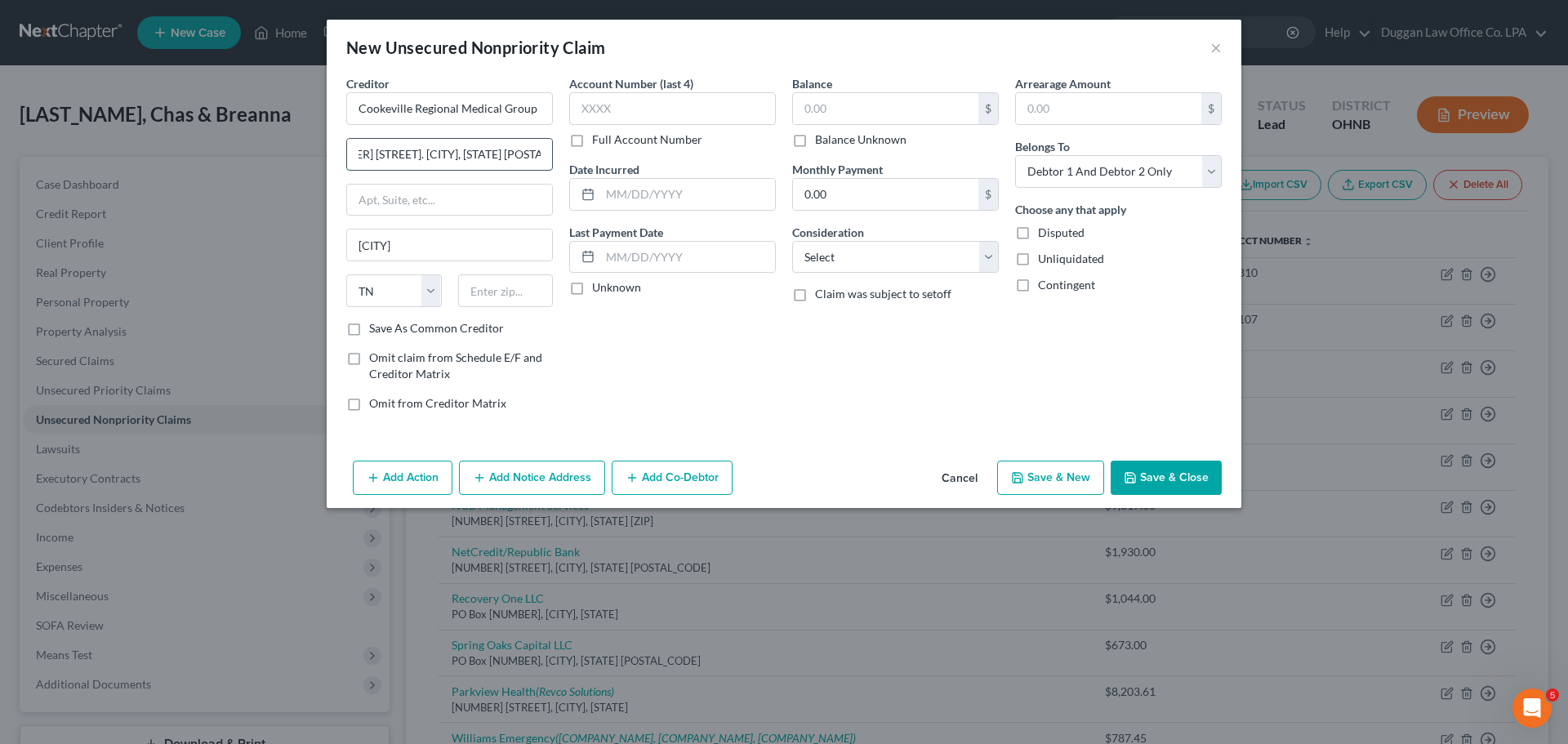 drag, startPoint x: 474, startPoint y: 155, endPoint x: 508, endPoint y: 160, distance: 34.3657 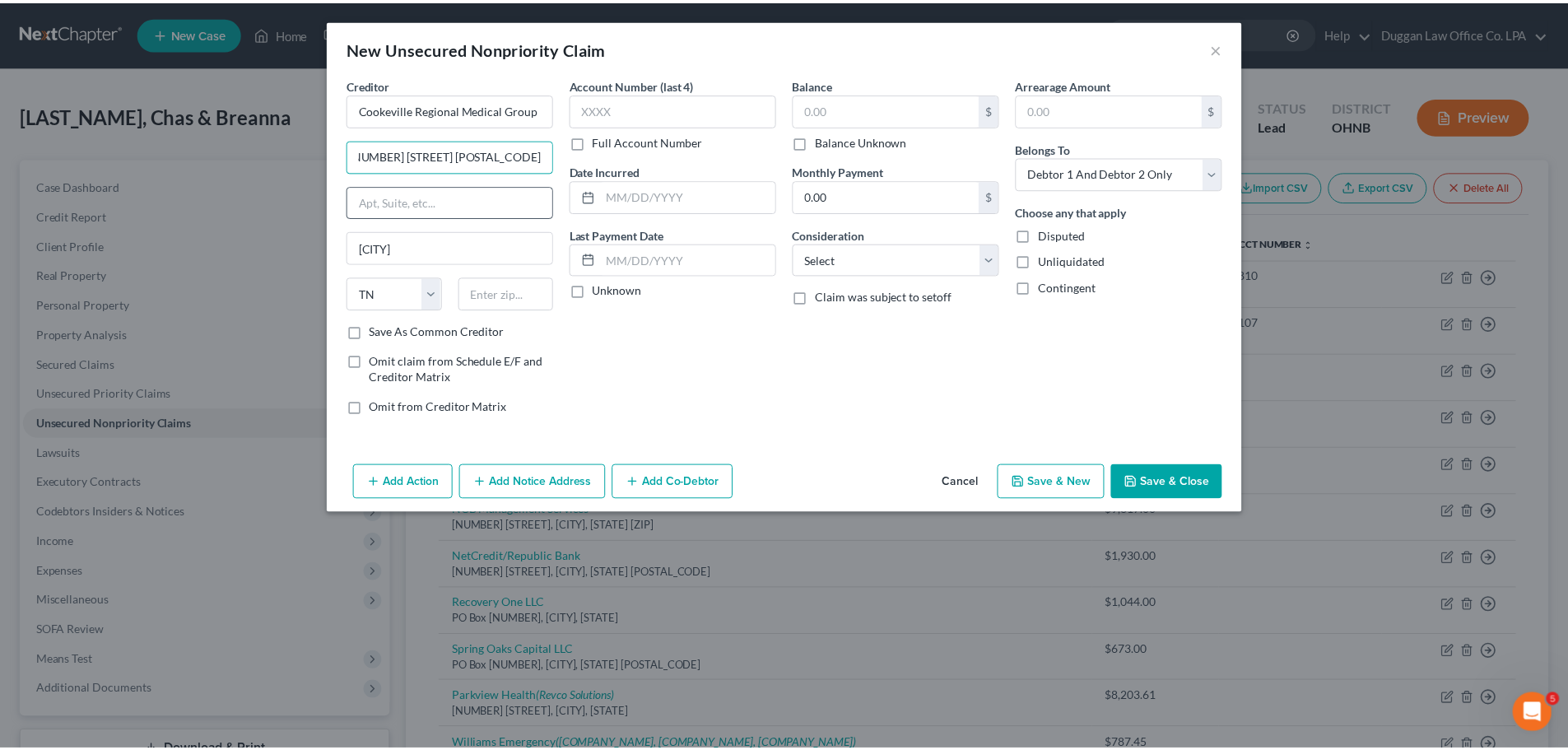 scroll, scrollTop: 0, scrollLeft: 0, axis: both 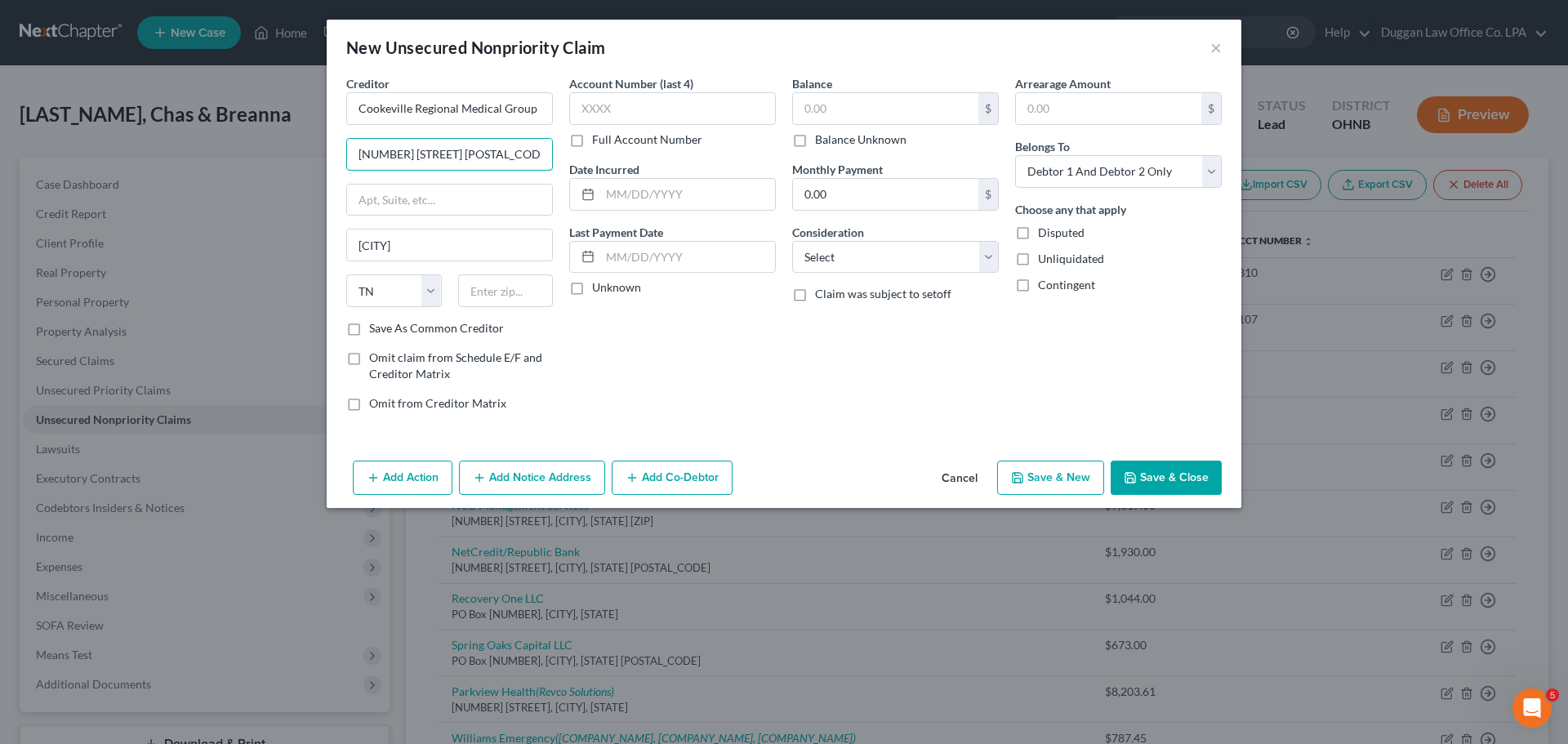 type on "[NUMBER] [STREET] [POSTAL_CODE]" 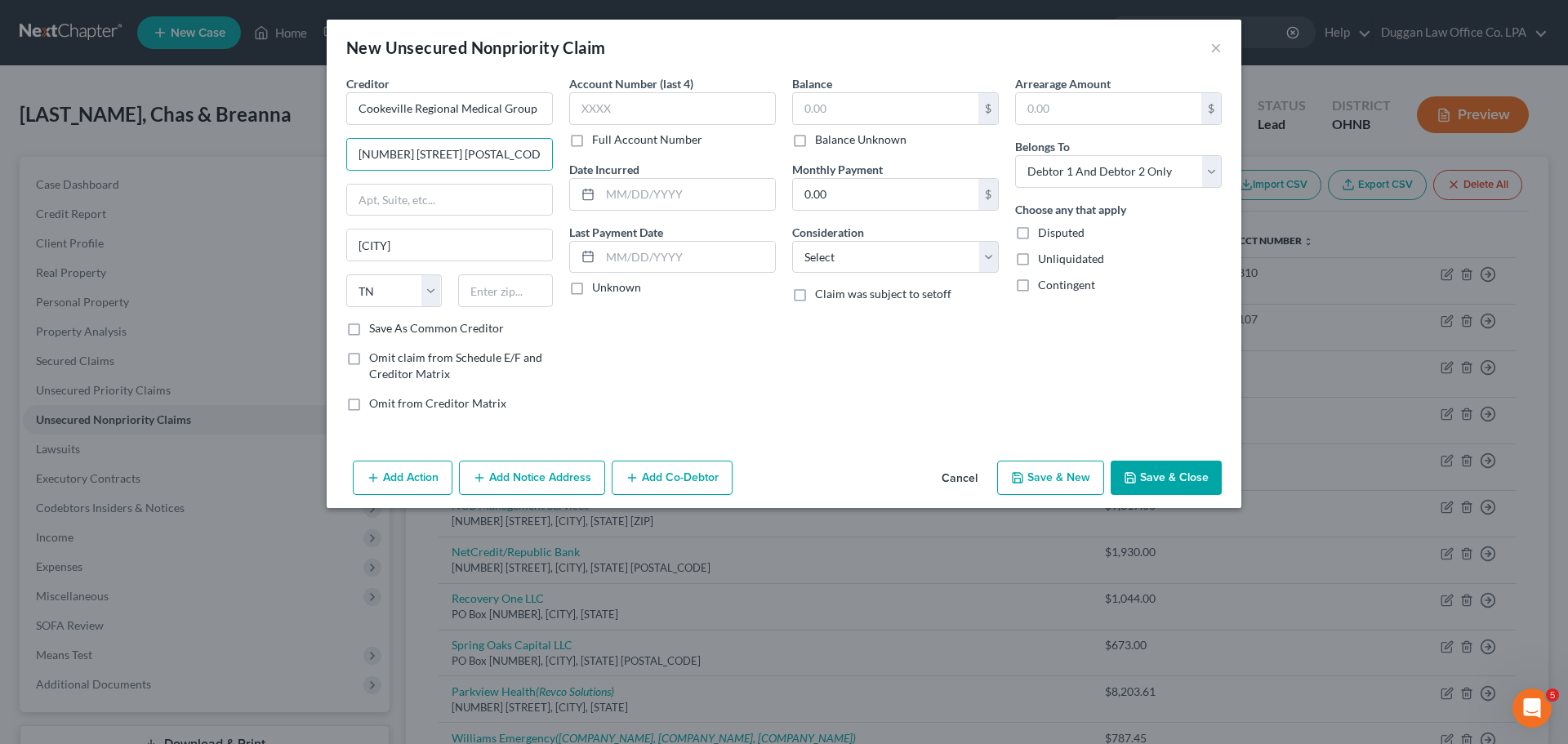 click on "Creditor *    Cookeville Regional Medical Group                      [NUMBER] [STREET] [POSTAL_CODE] Cookeville State AL AK AR AZ CA CO CT DE DC FL GA GU HI ID IL IN IA KS KY LA ME MD MA MI MN MS MO MT NC ND NE NV NH NJ NM NY OH OK OR PA PR RI SC SD TN TX UT VI VA VT WA WV WI WY" at bounding box center [449, 198] 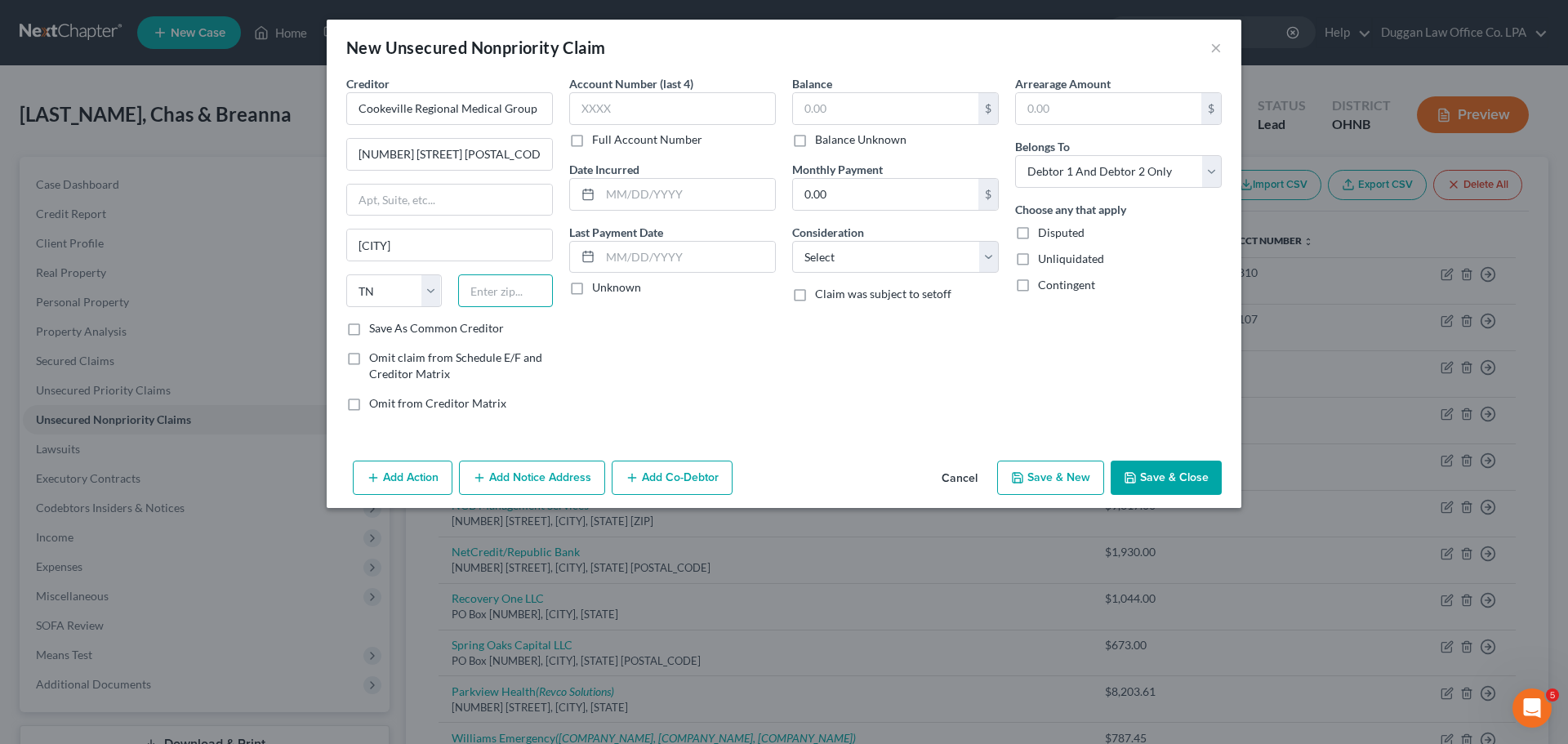click at bounding box center [506, 291] 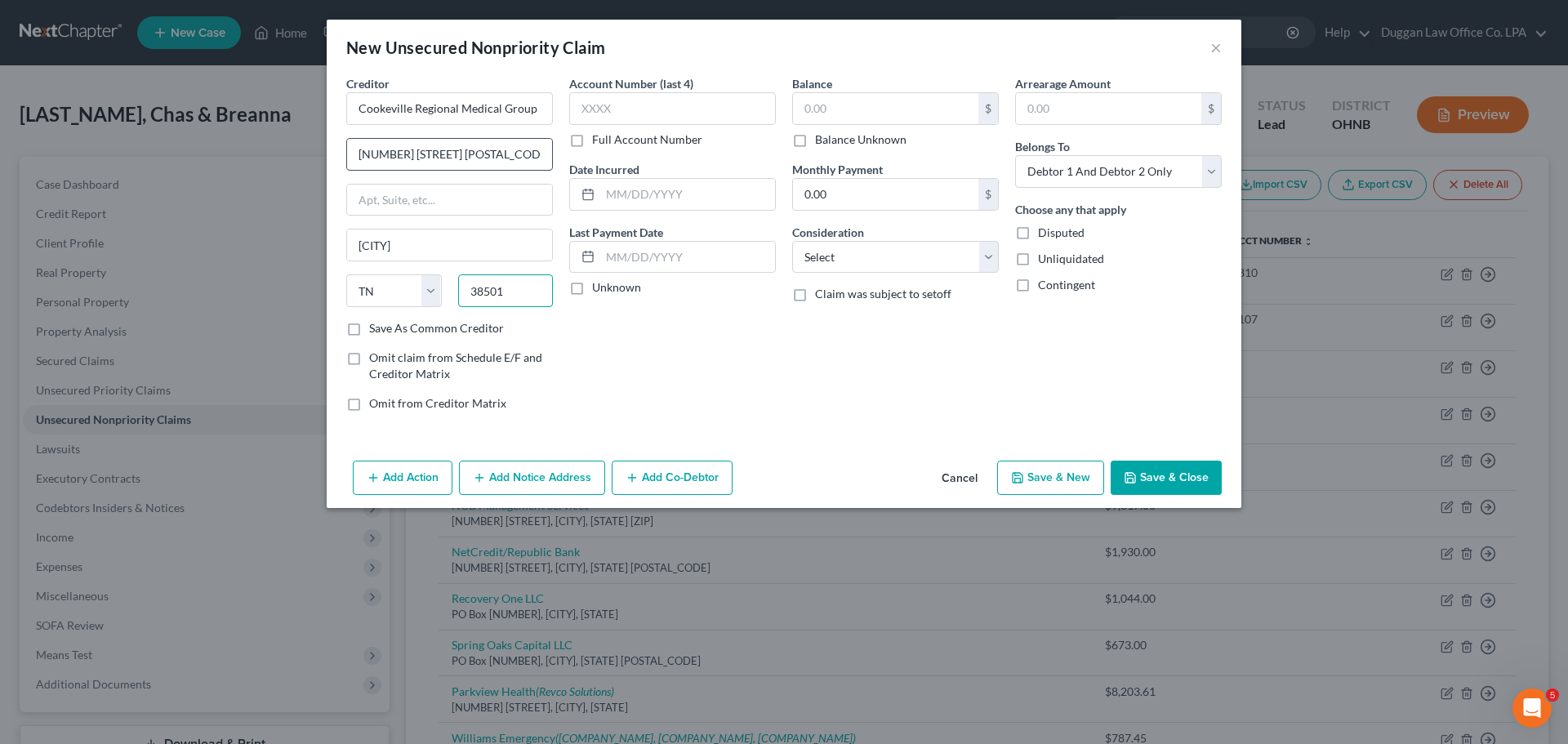 type on "38501" 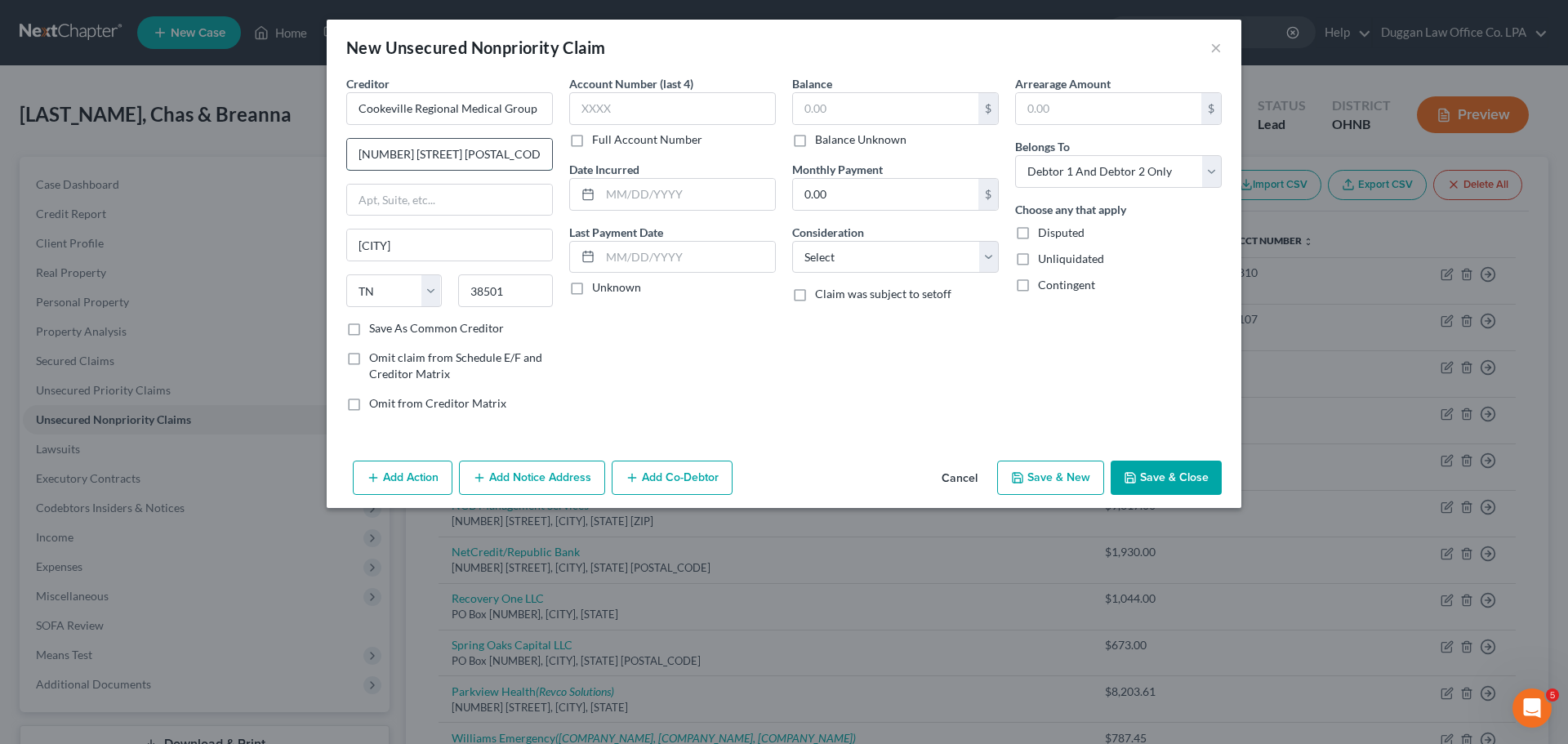 drag, startPoint x: 509, startPoint y: 154, endPoint x: 471, endPoint y: 158, distance: 38.209946 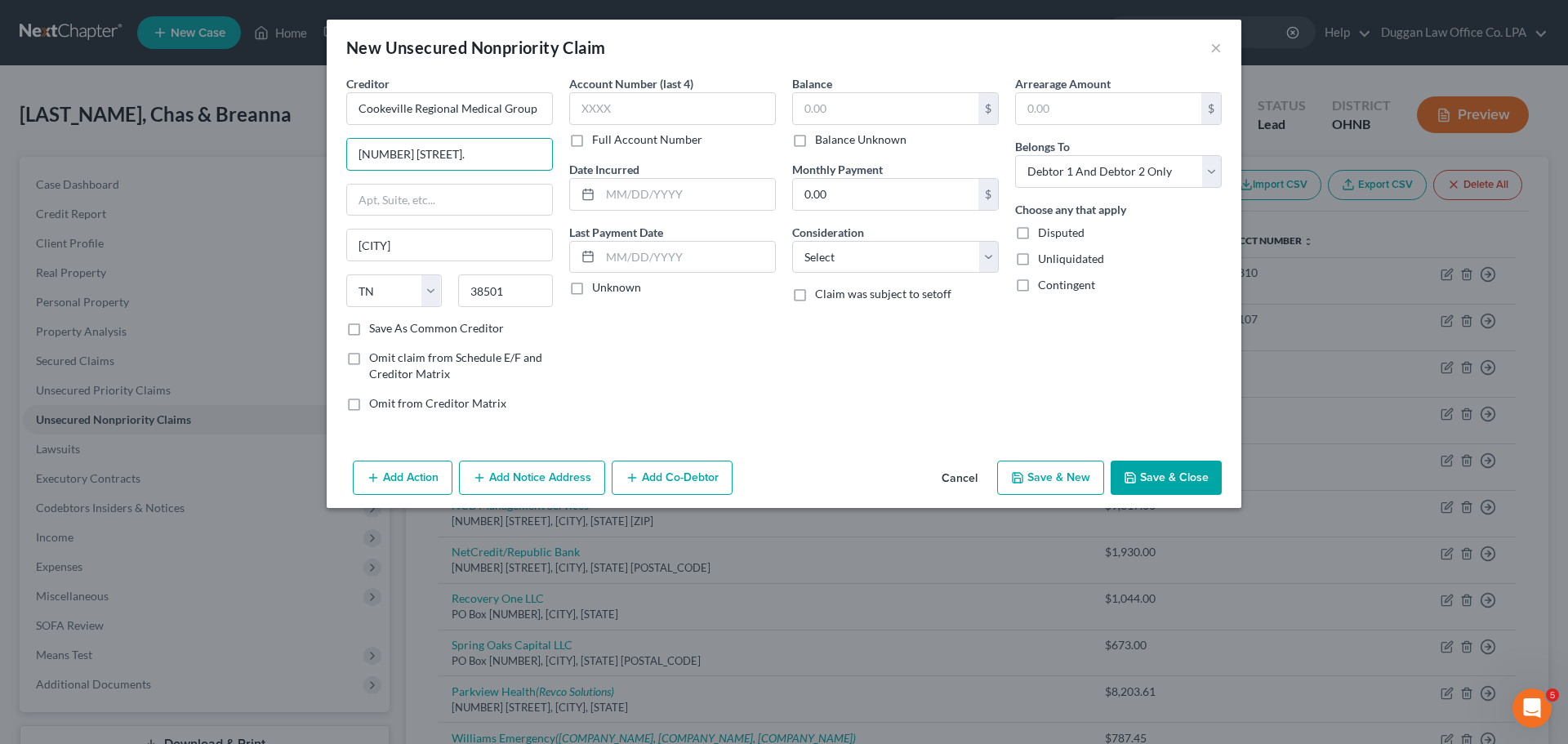 drag, startPoint x: 481, startPoint y: 164, endPoint x: 337, endPoint y: 163, distance: 144.00347 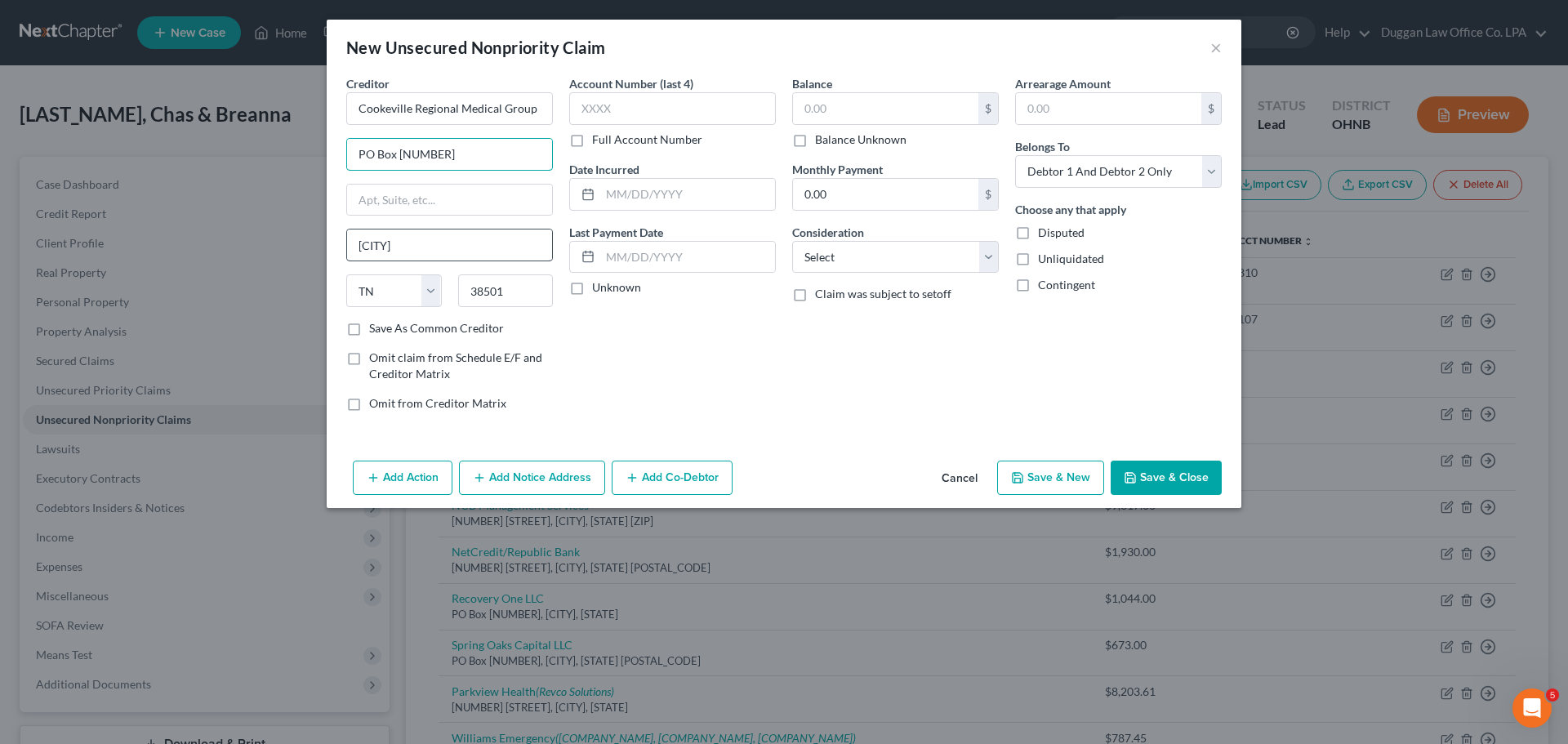 type on "PO Box [NUMBER]" 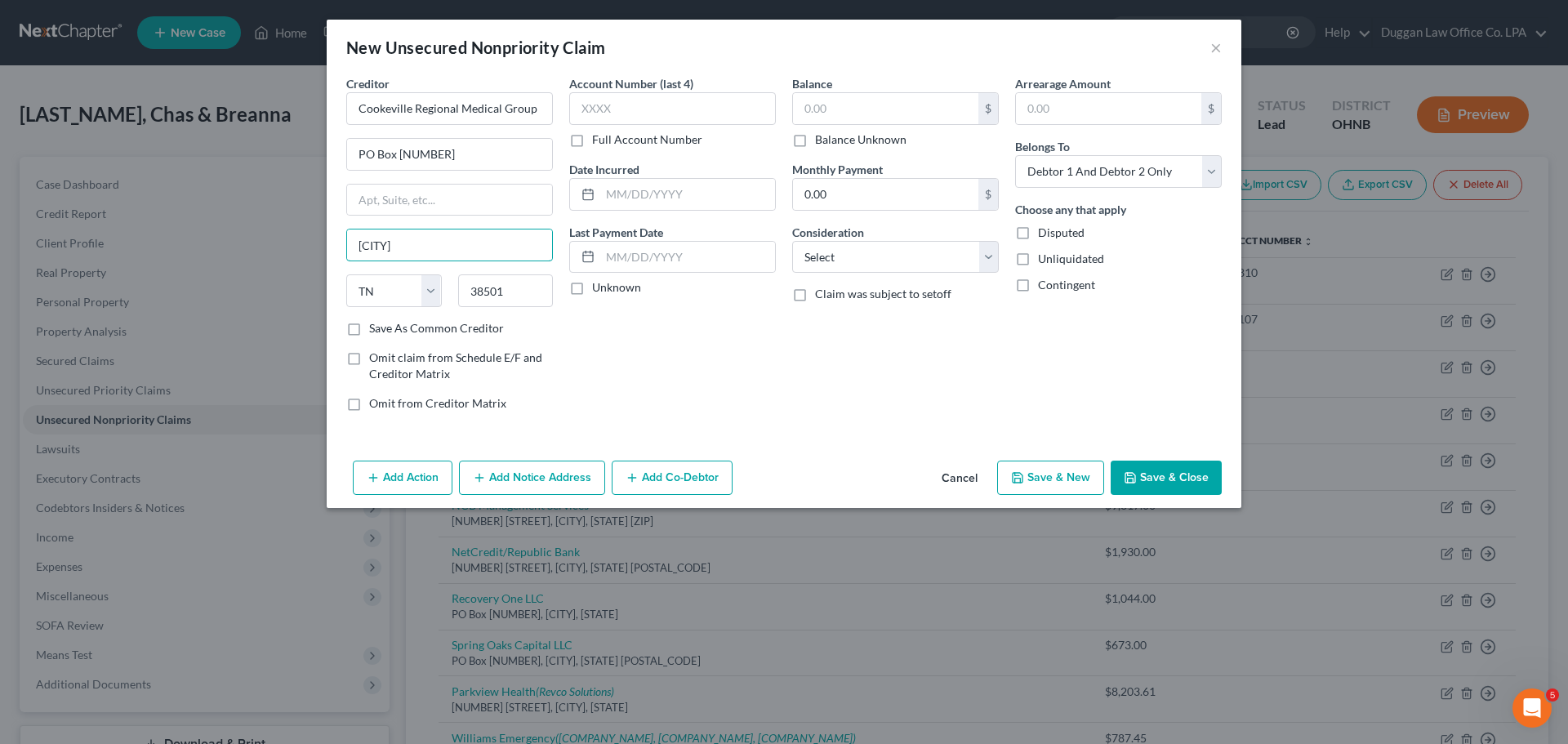 drag, startPoint x: 423, startPoint y: 242, endPoint x: 257, endPoint y: 252, distance: 166.30093 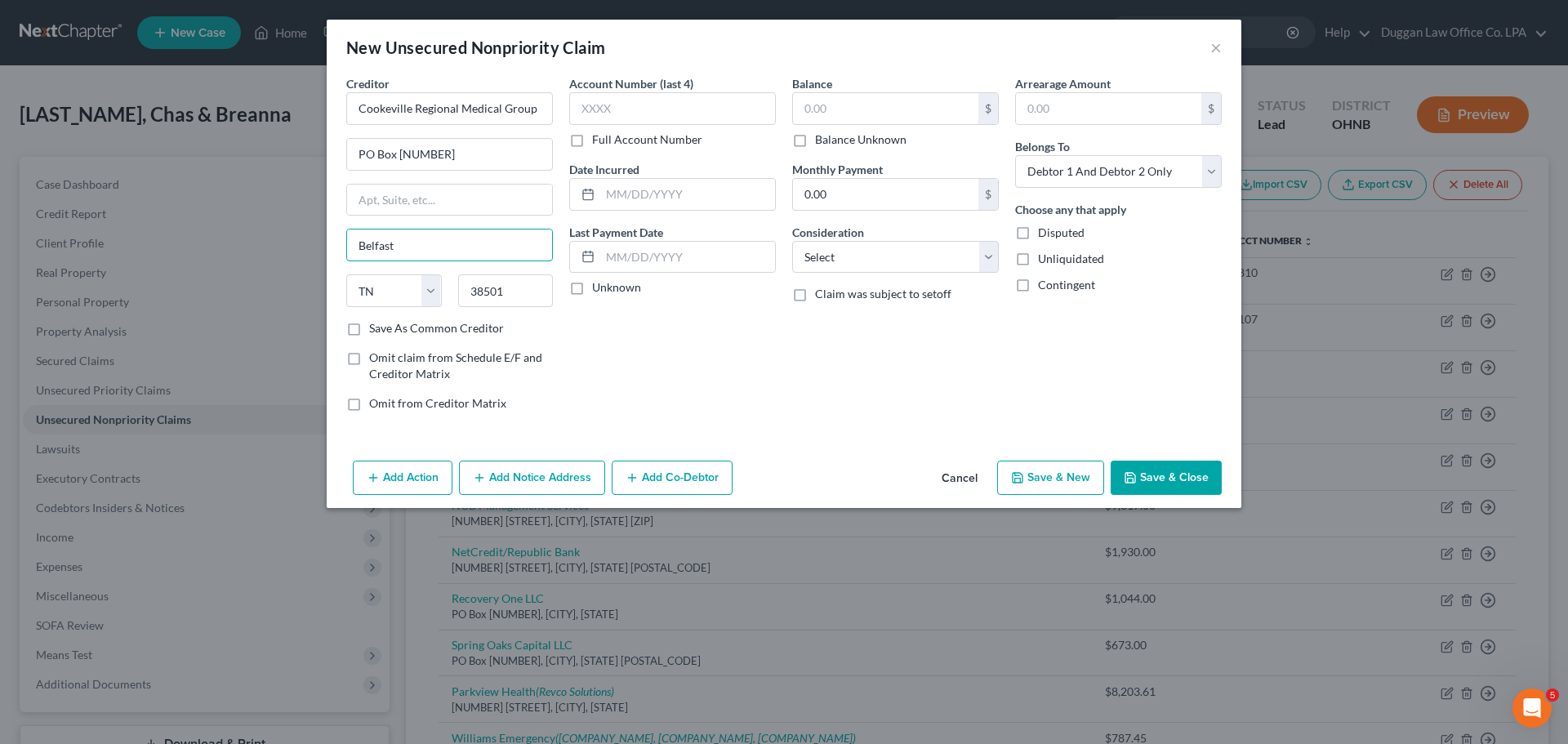type on "Belfast" 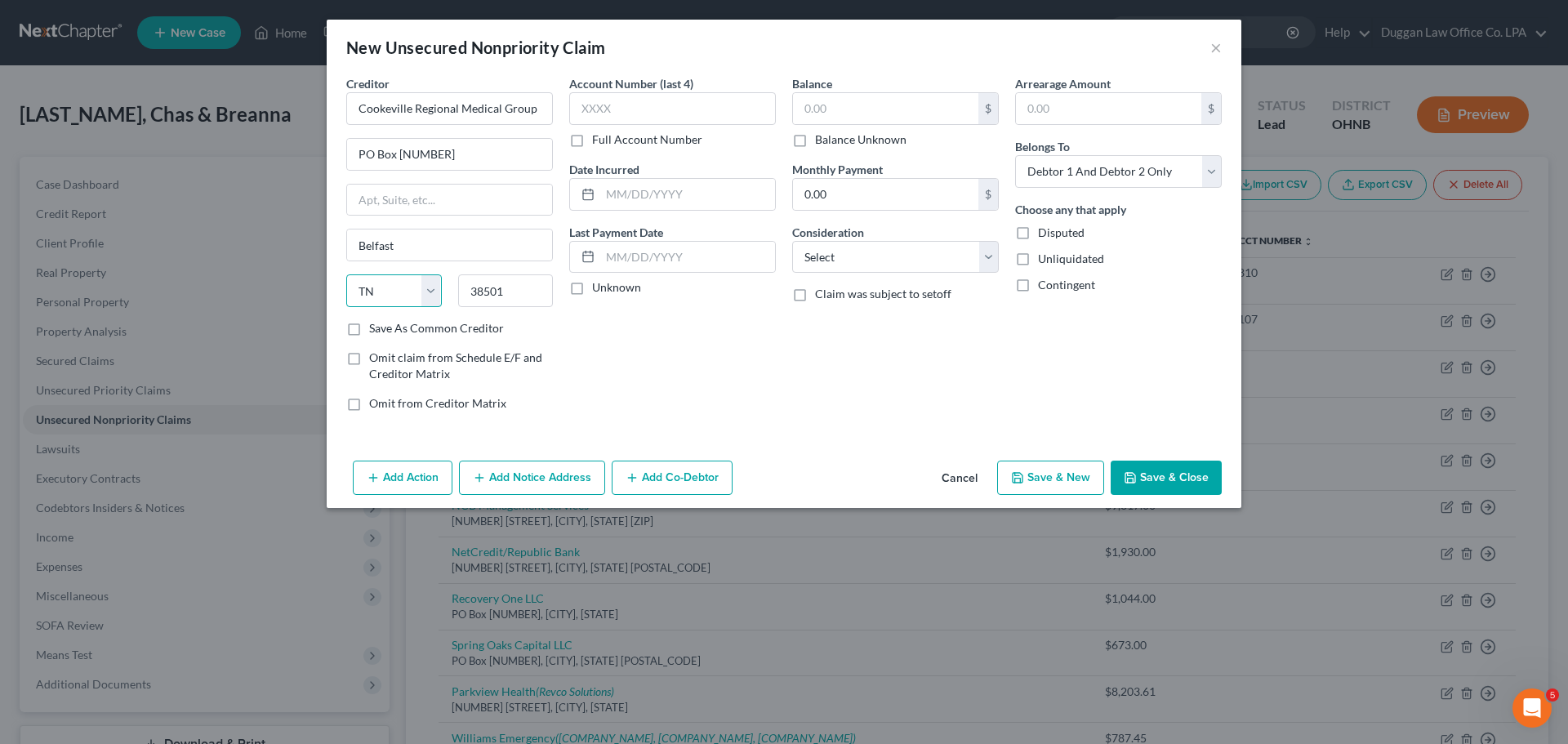 drag, startPoint x: 369, startPoint y: 290, endPoint x: 393, endPoint y: 292, distance: 24.083189 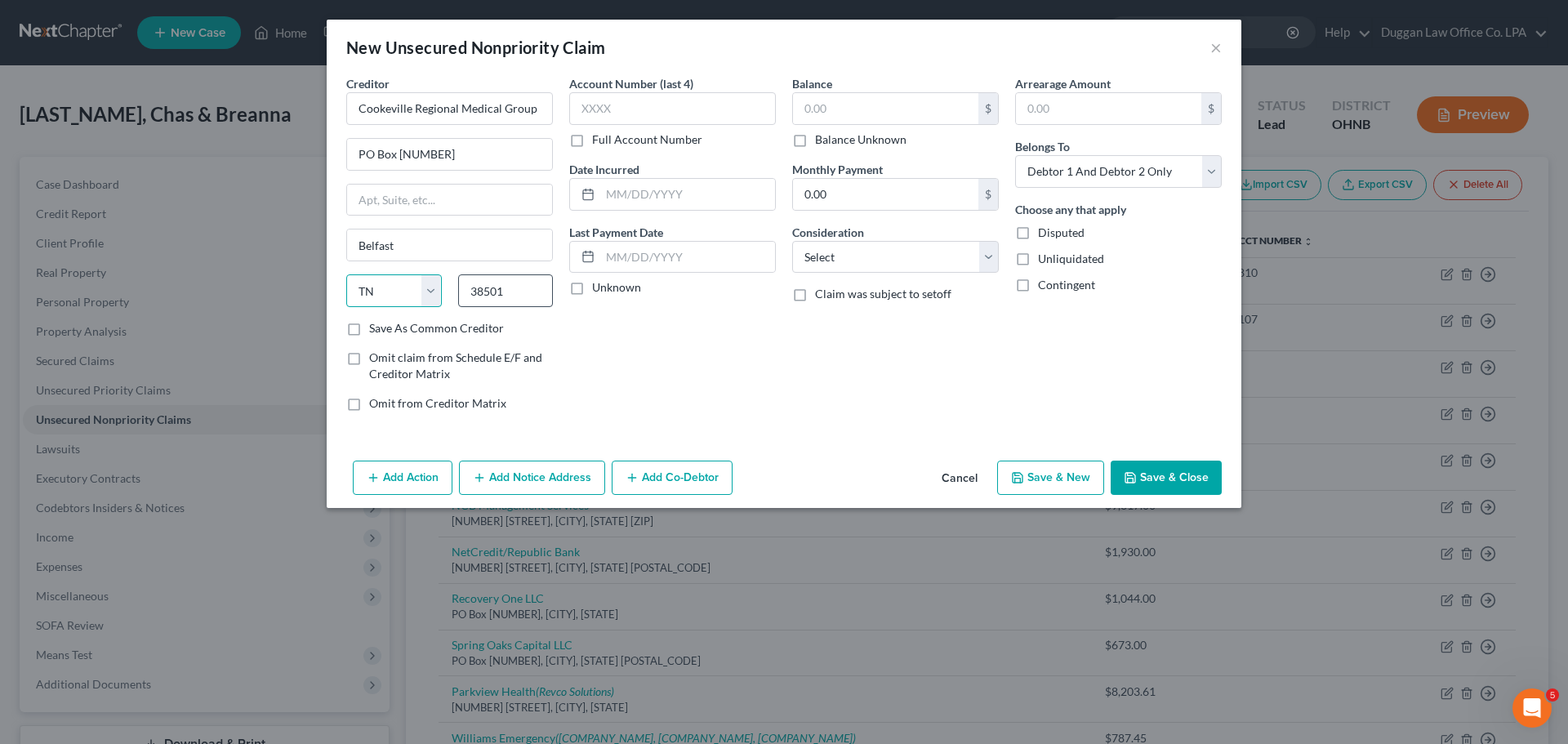 select on "20" 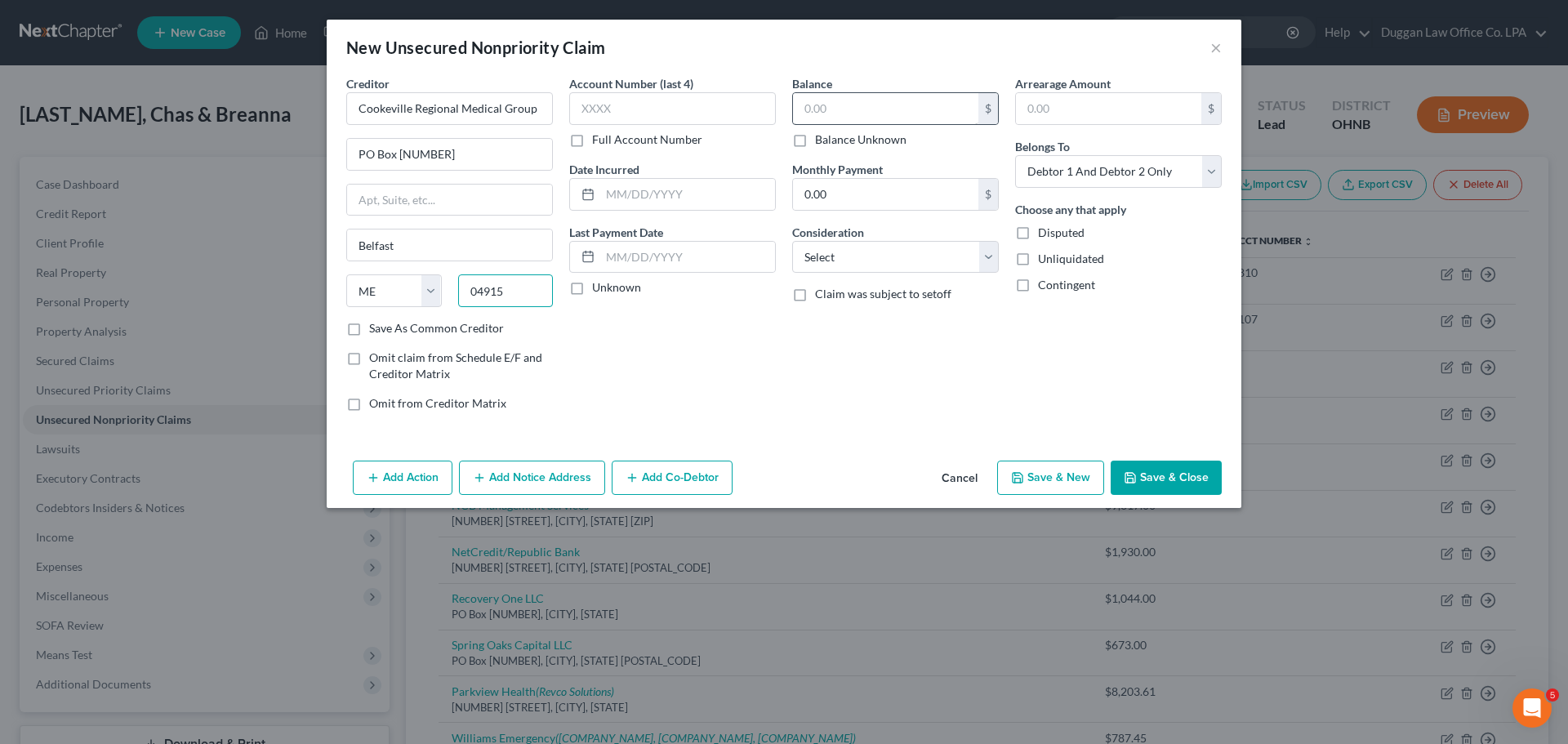 type on "04915" 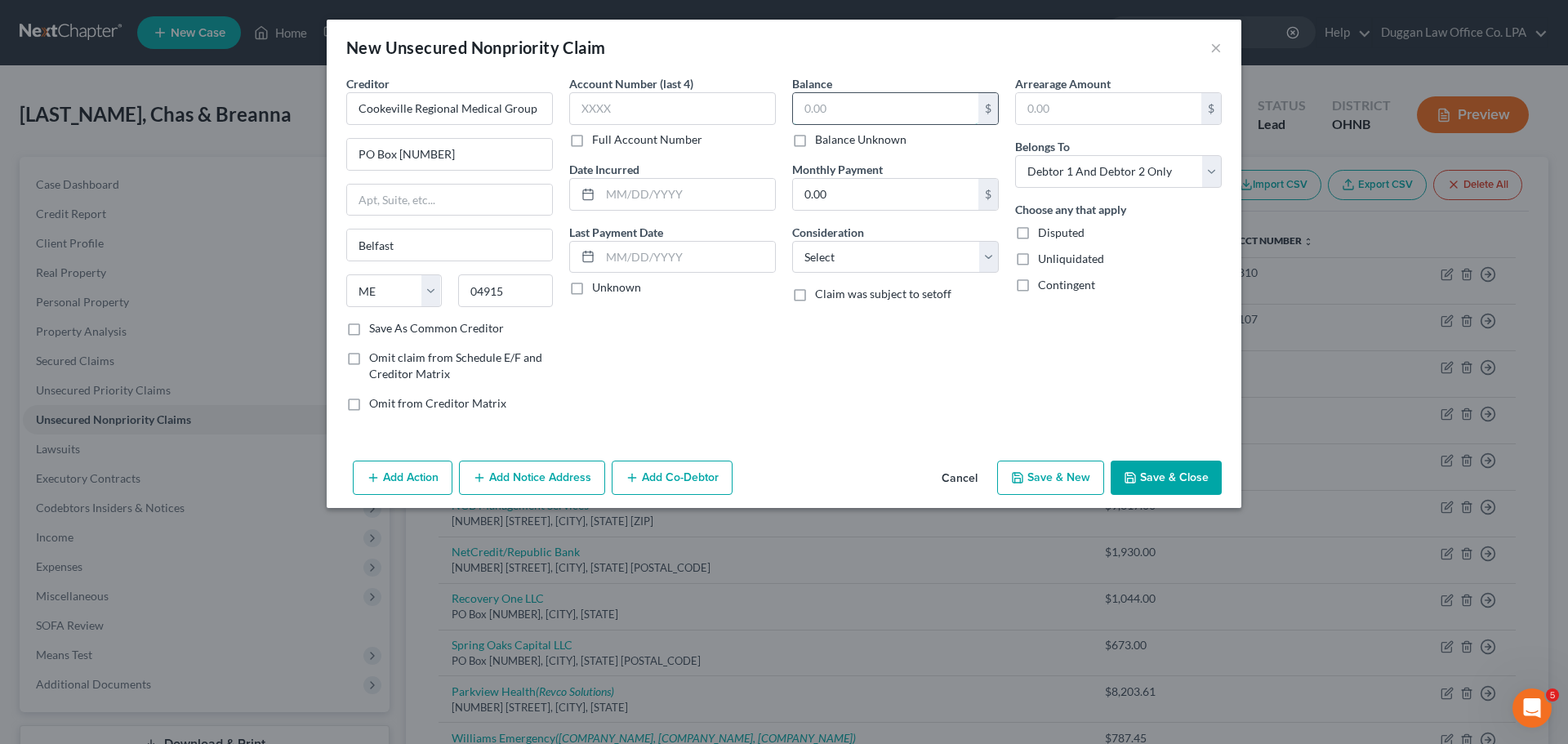 click at bounding box center (885, 109) 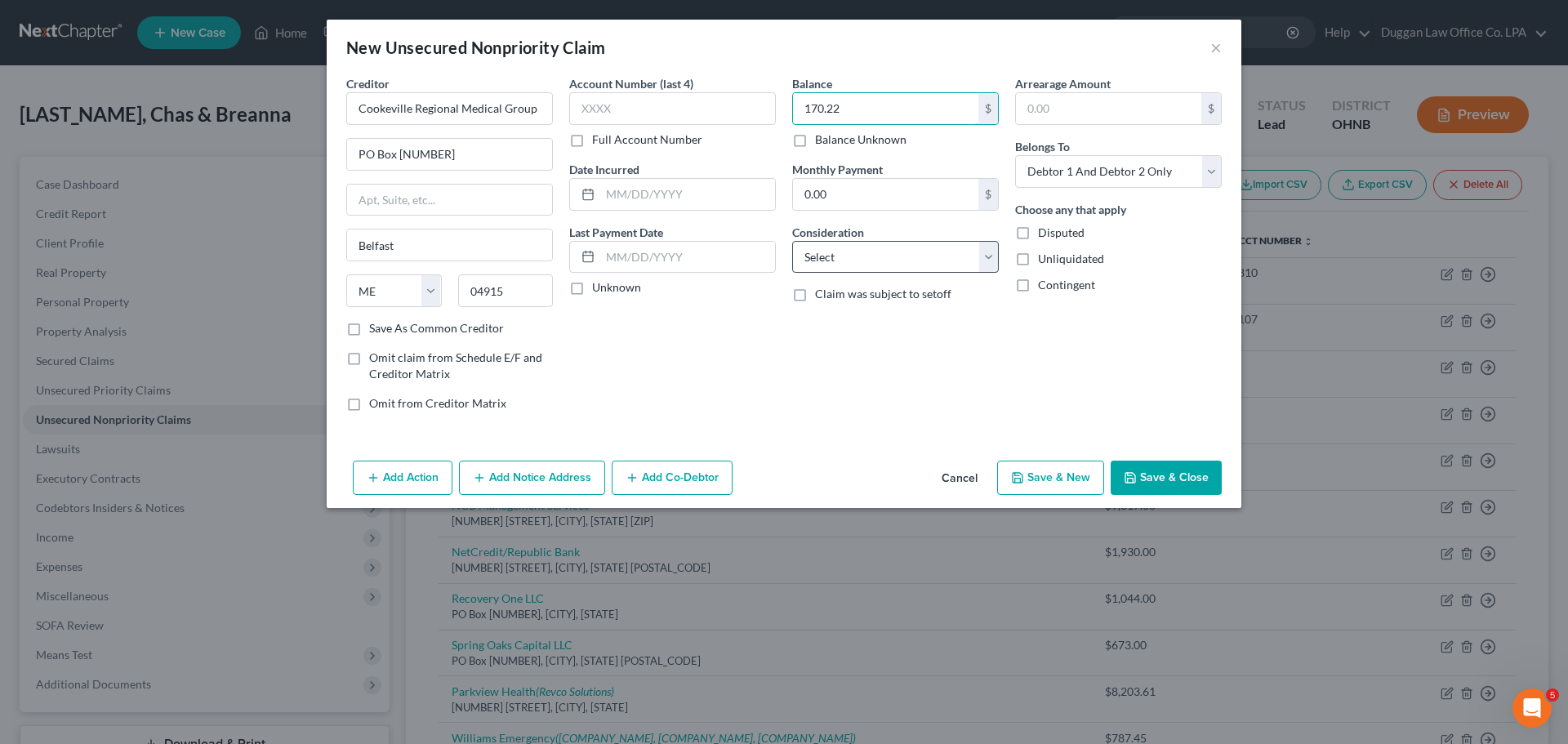type on "170.22" 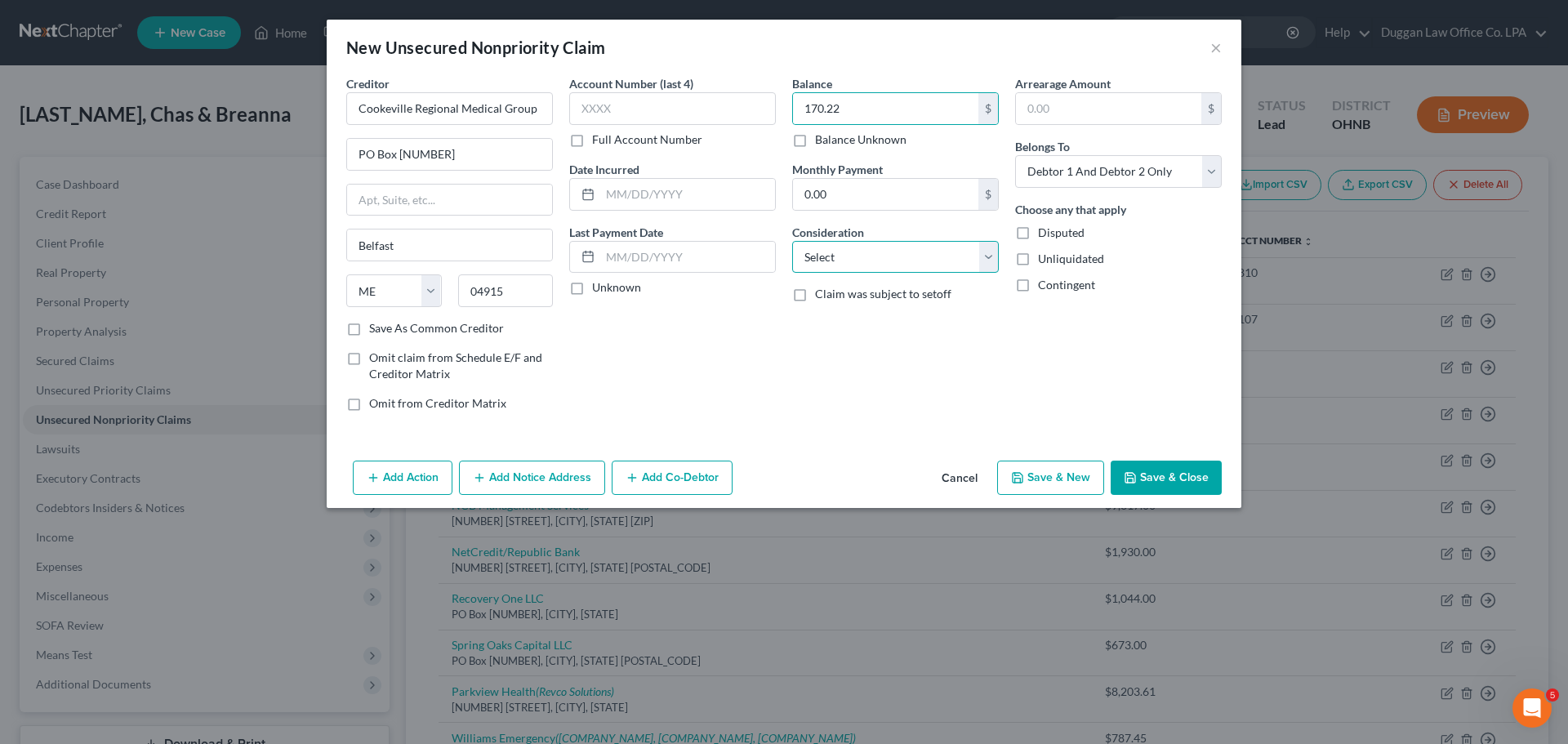 click on "Select Cable / Satellite Services Collection Agency Credit Card Debt Debt Counseling / Attorneys Deficiency Balance Domestic Support Obligations Home / Car Repairs Income Taxes Judgment Liens Medical Services Monies Loaned / Advanced Mortgage Obligation From Divorce Or Separation Obligation To Pensions Other Overdrawn Bank Account Promised To Help Pay Creditors Student Loans Suppliers And Vendors Telephone / Internet Services Utility Services" at bounding box center (895, 257) 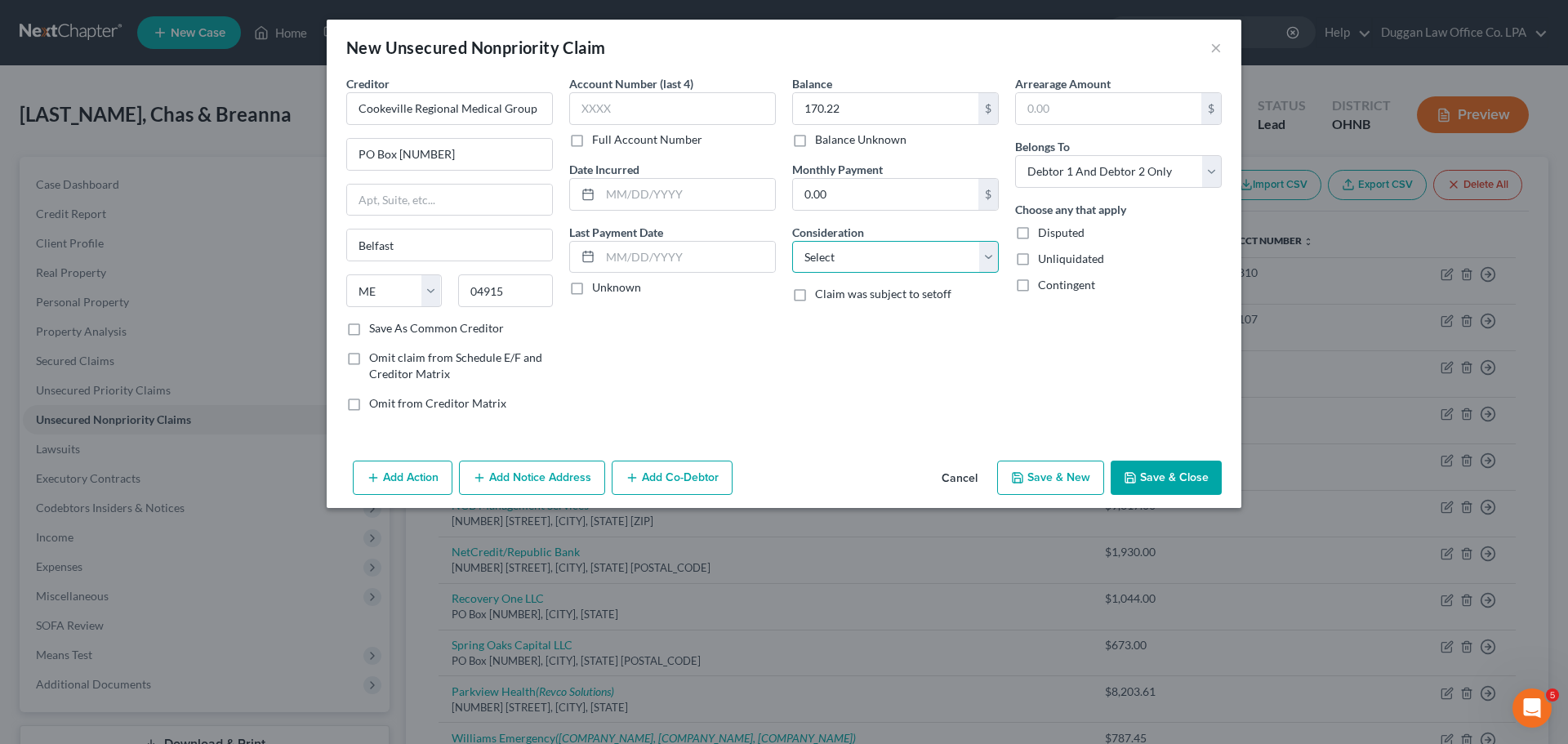 select on "9" 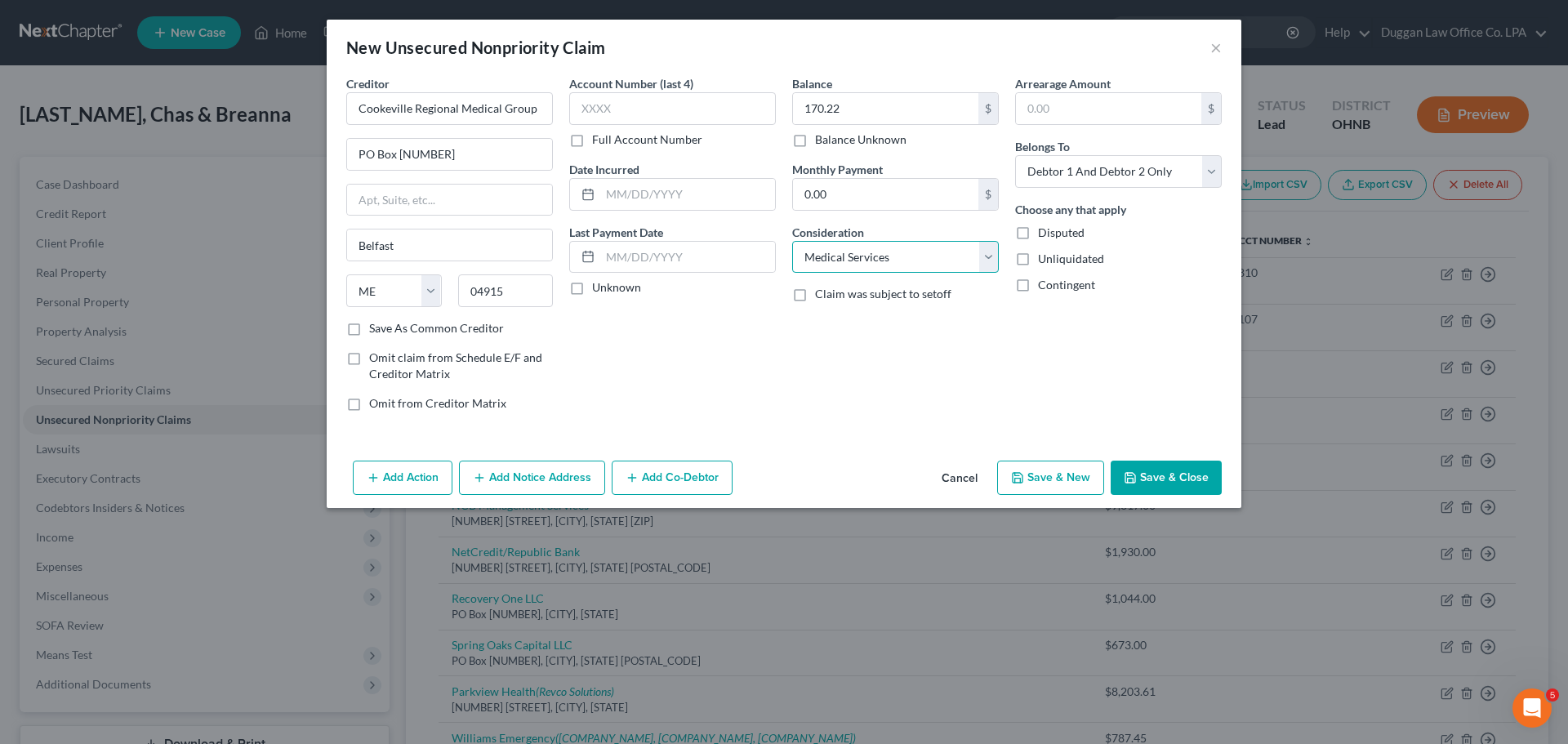 click on "Select Cable / Satellite Services Collection Agency Credit Card Debt Debt Counseling / Attorneys Deficiency Balance Domestic Support Obligations Home / Car Repairs Income Taxes Judgment Liens Medical Services Monies Loaned / Advanced Mortgage Obligation From Divorce Or Separation Obligation To Pensions Other Overdrawn Bank Account Promised To Help Pay Creditors Student Loans Suppliers And Vendors Telephone / Internet Services Utility Services" at bounding box center (895, 257) 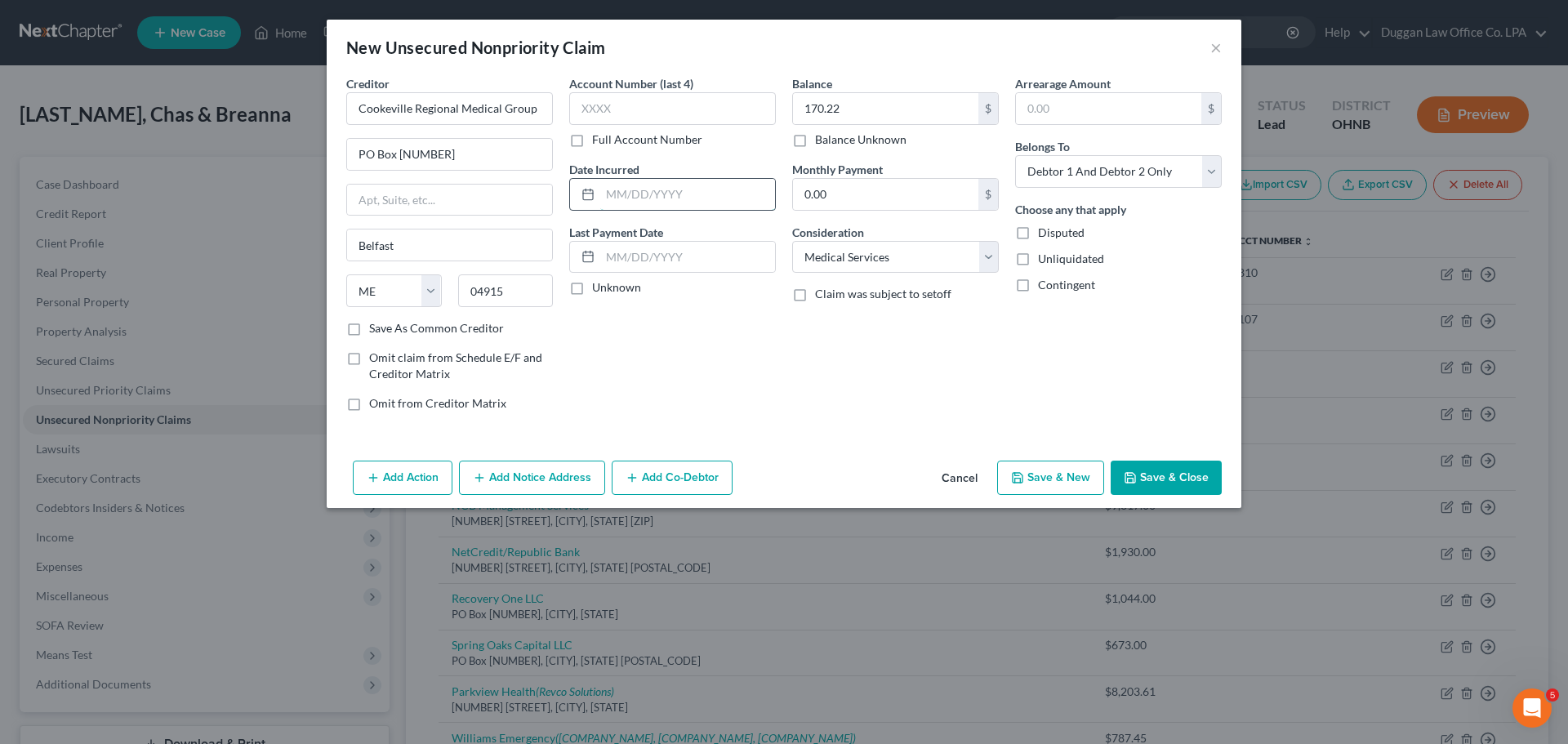 click at bounding box center (688, 194) 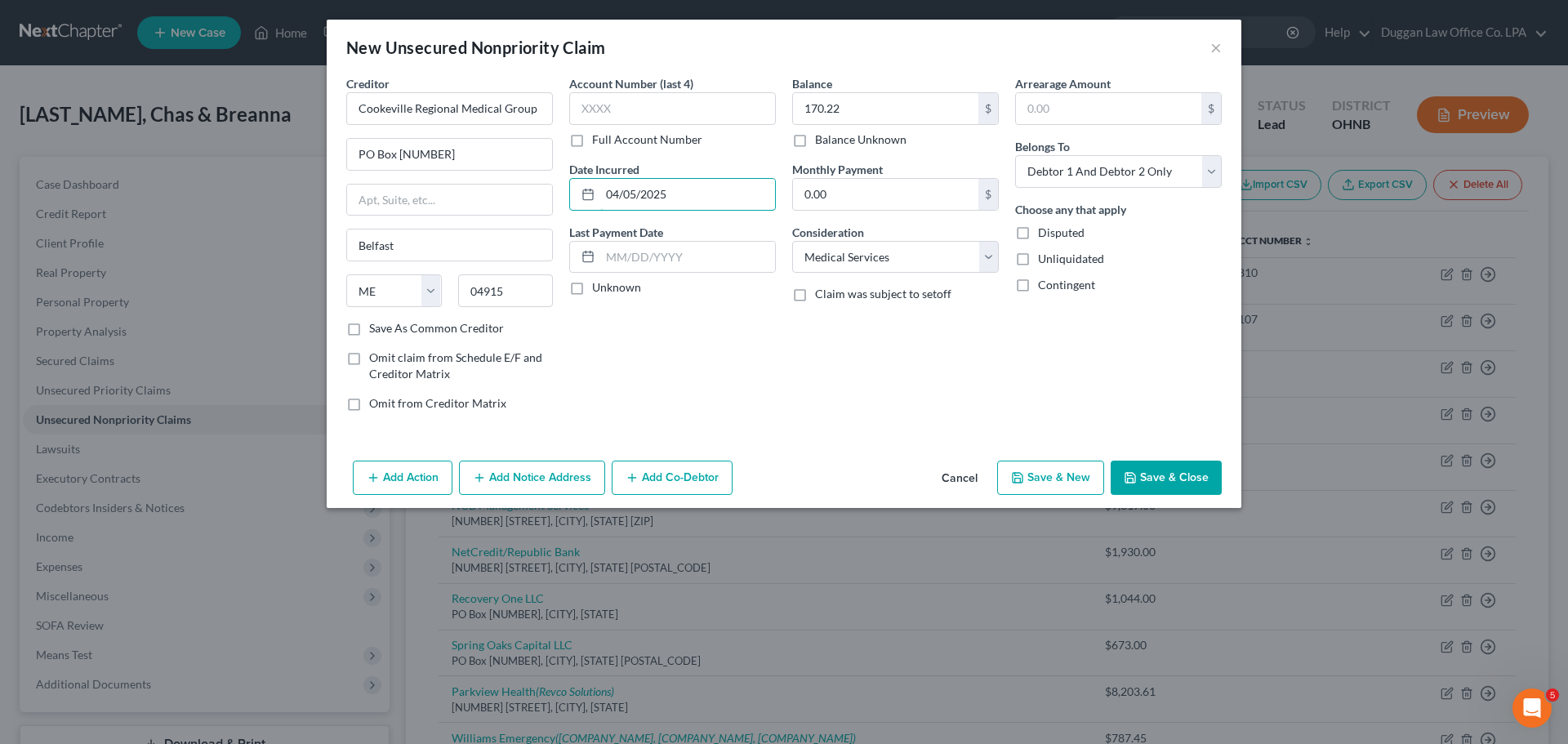 type on "04/05/2025" 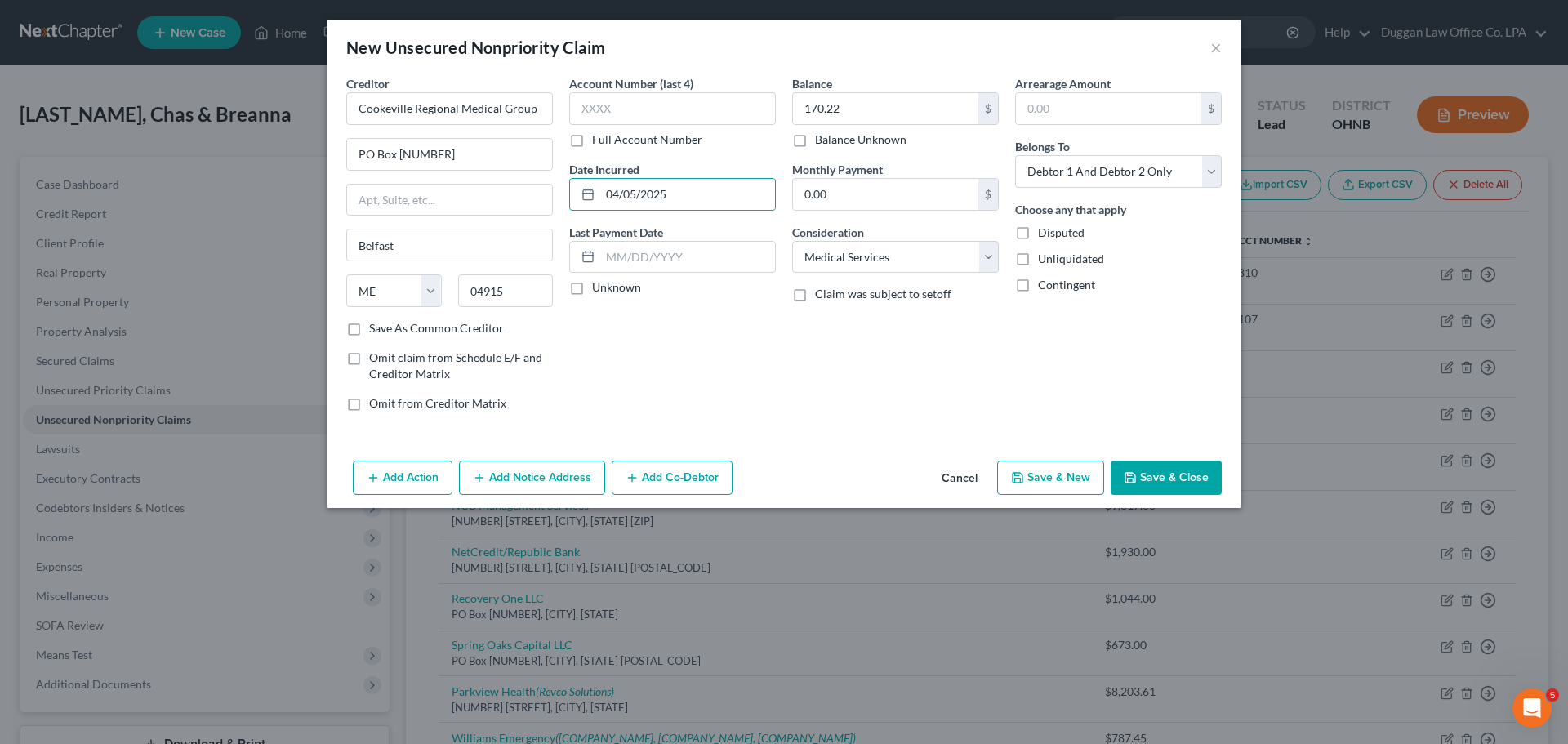 click on "Account Number (last 4)
Full Account Number
Date Incurred         [DATE] Last Payment Date         Unknown" at bounding box center [672, 250] 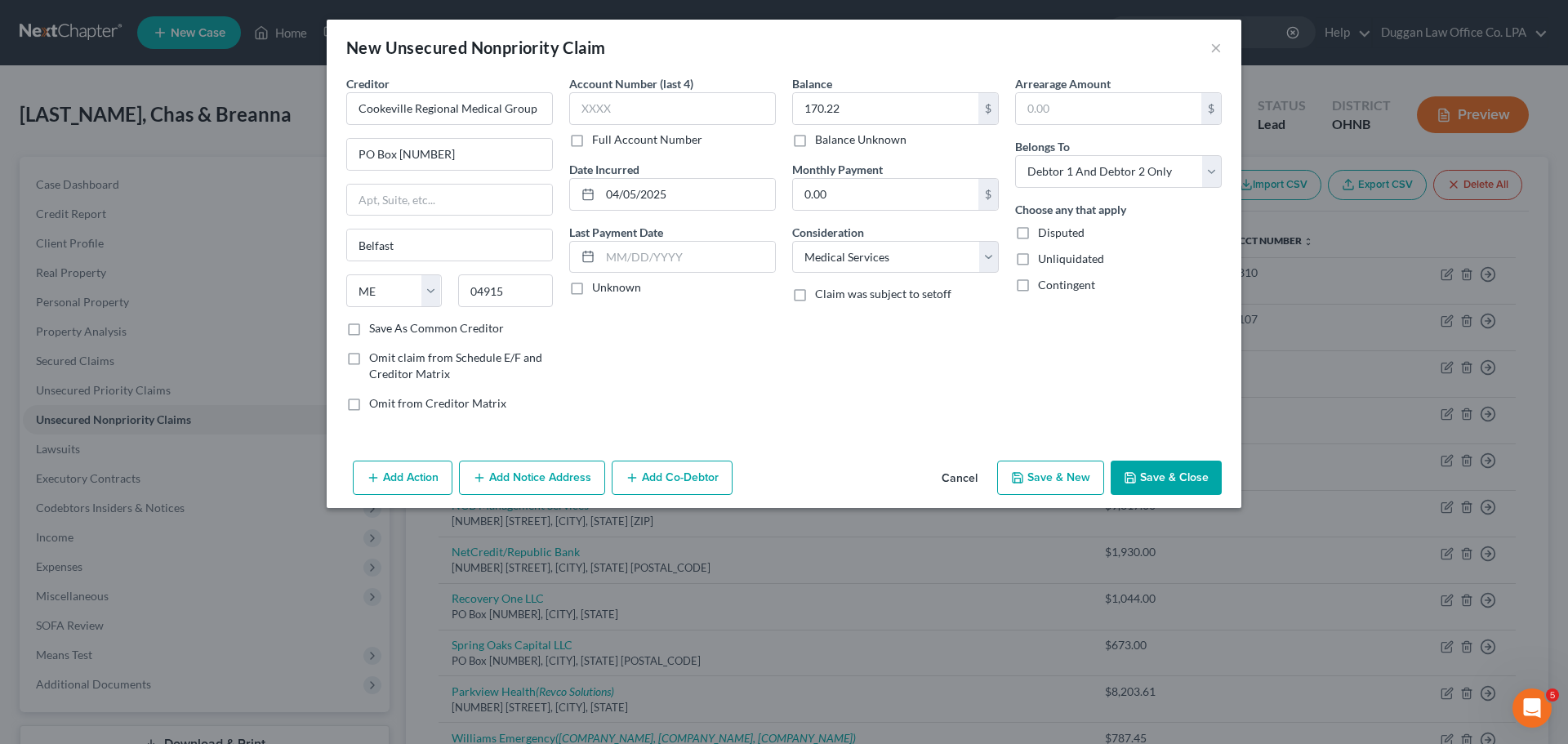 click 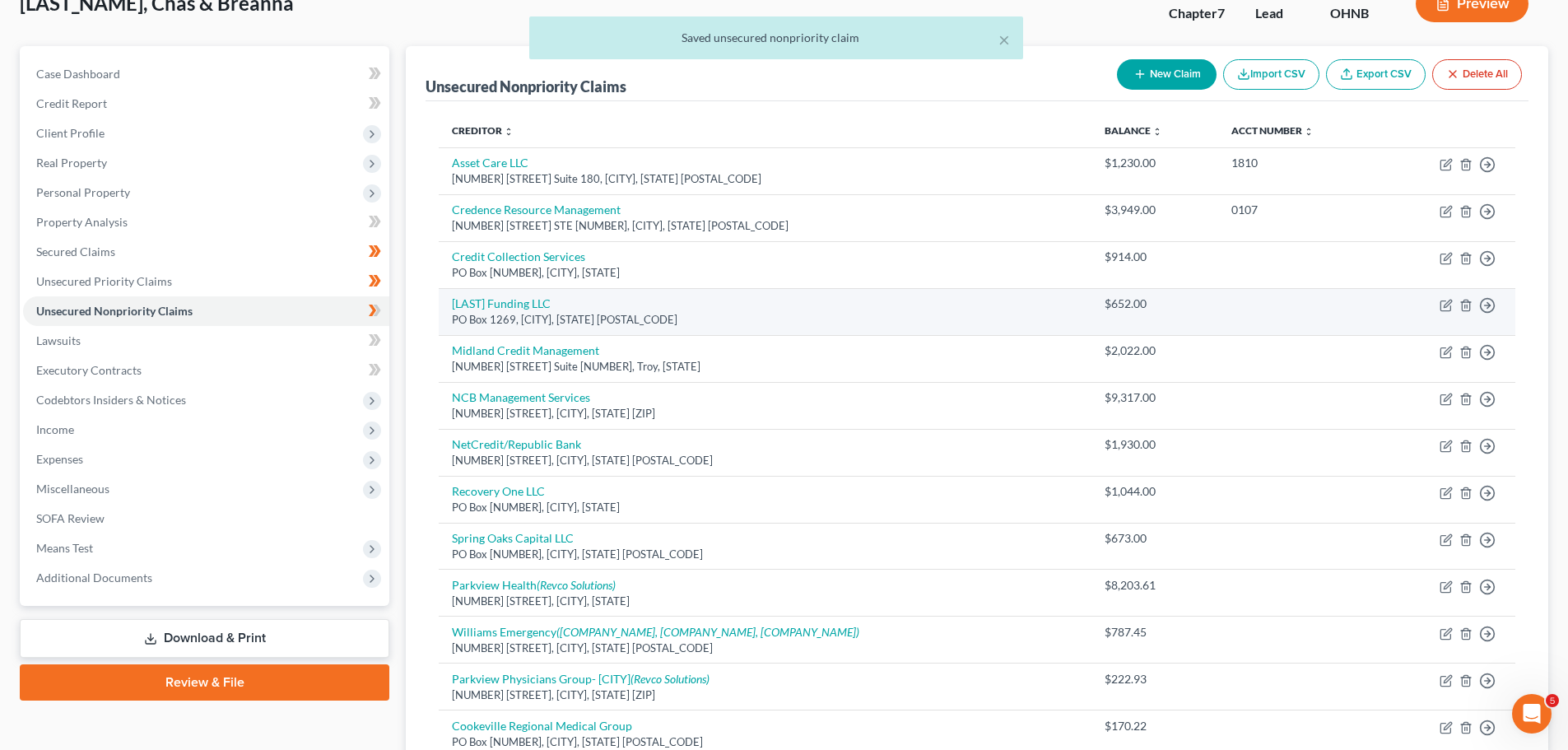 scroll, scrollTop: 82, scrollLeft: 0, axis: vertical 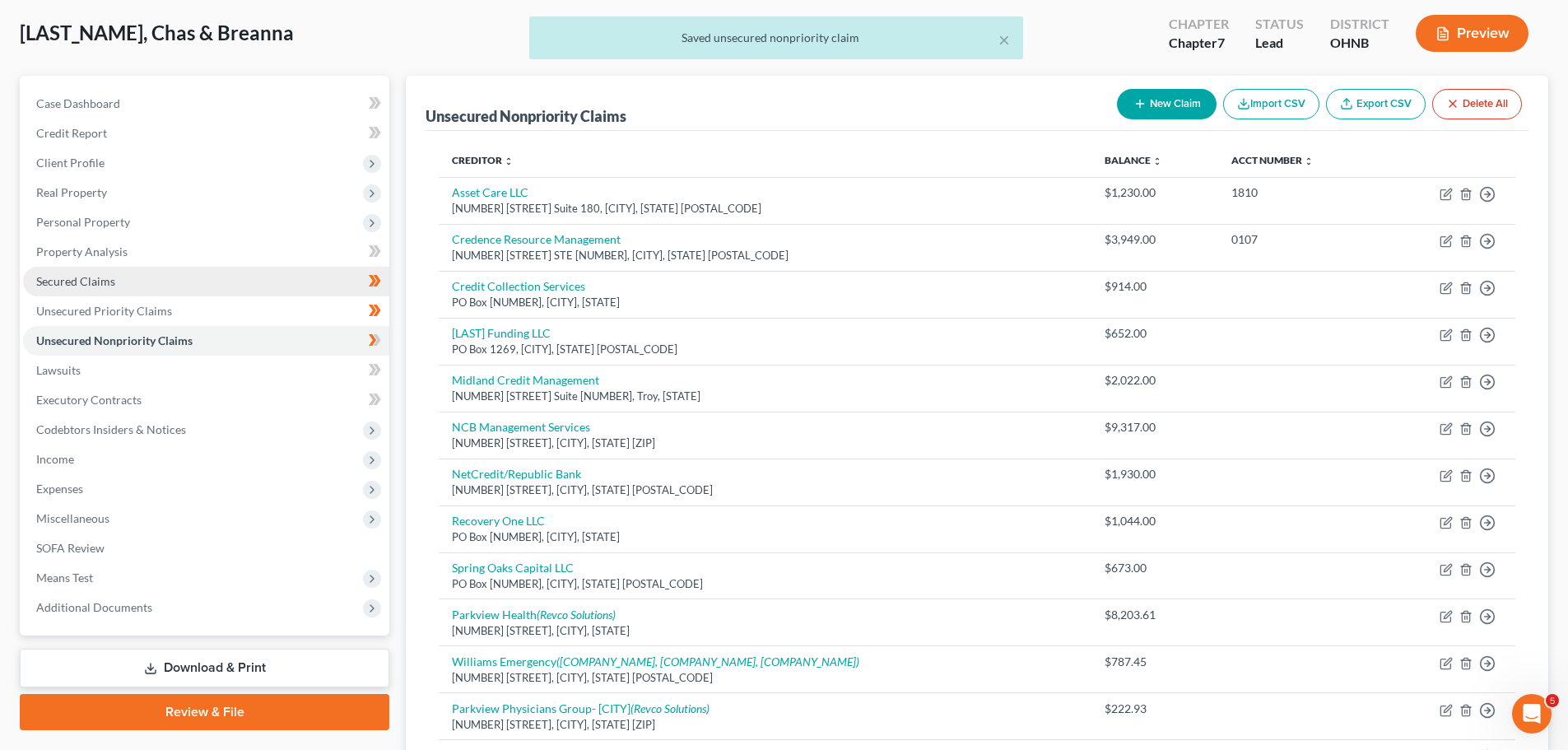 click on "Secured Claims" at bounding box center [206, 282] 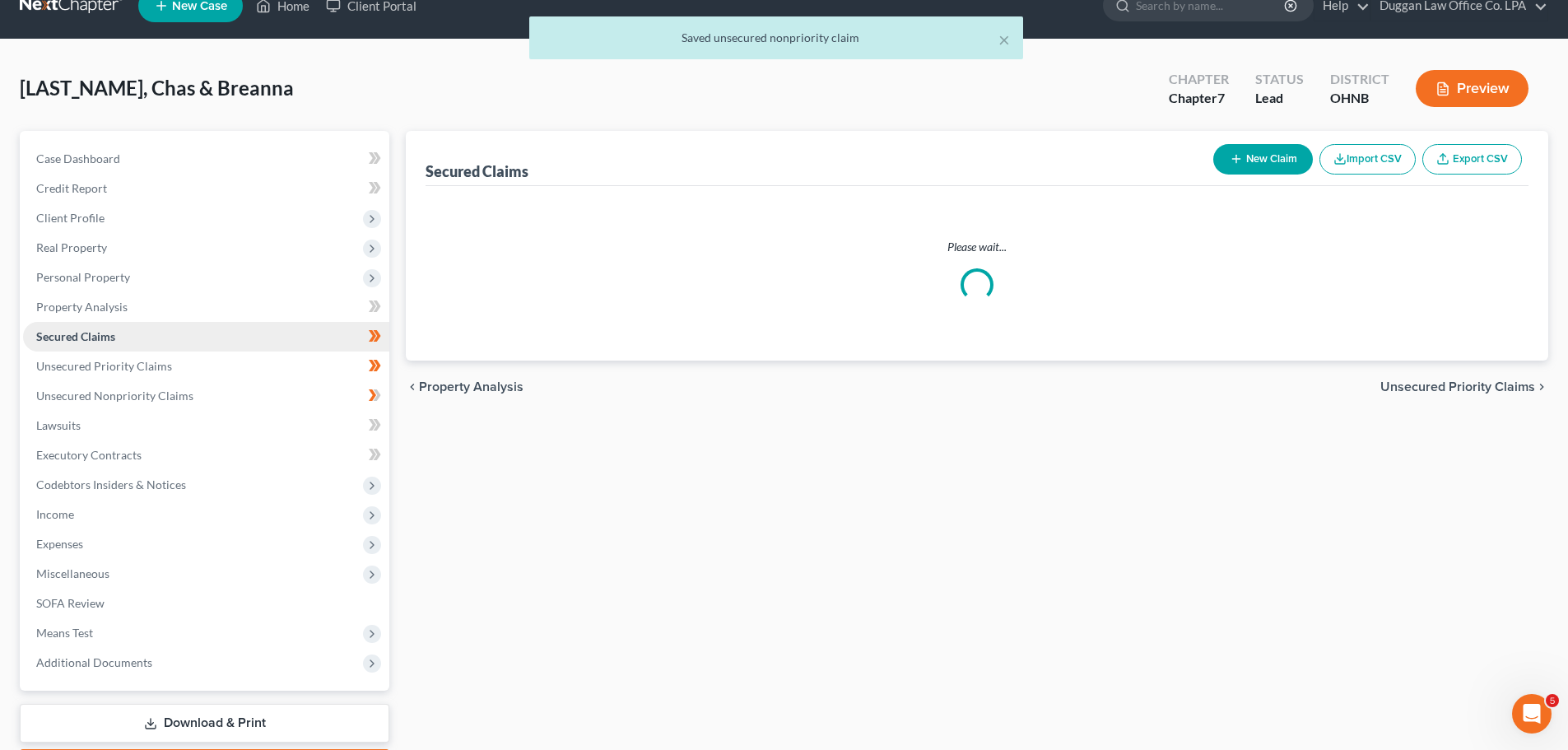 scroll, scrollTop: 0, scrollLeft: 0, axis: both 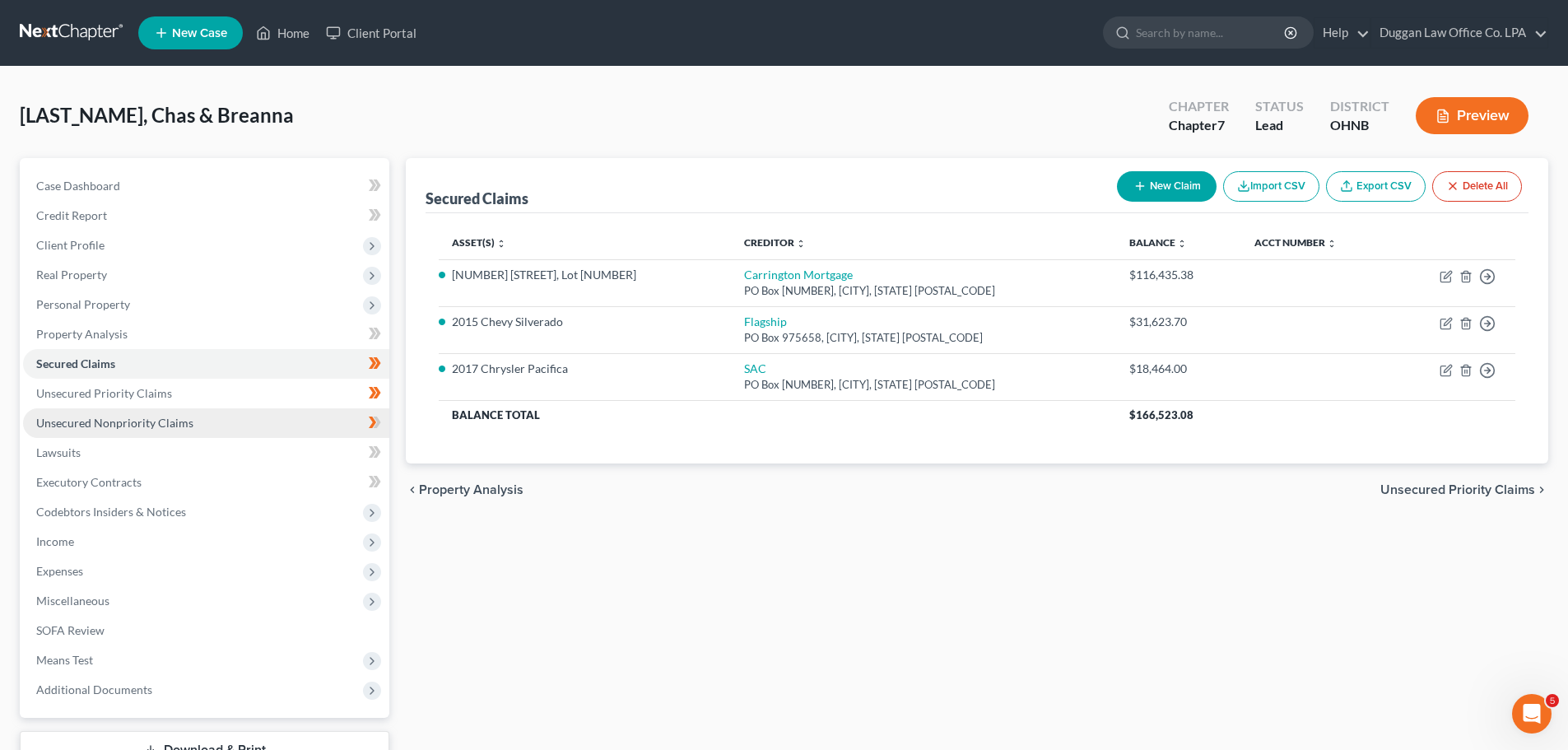 click on "Unsecured Nonpriority Claims" at bounding box center (206, 423) 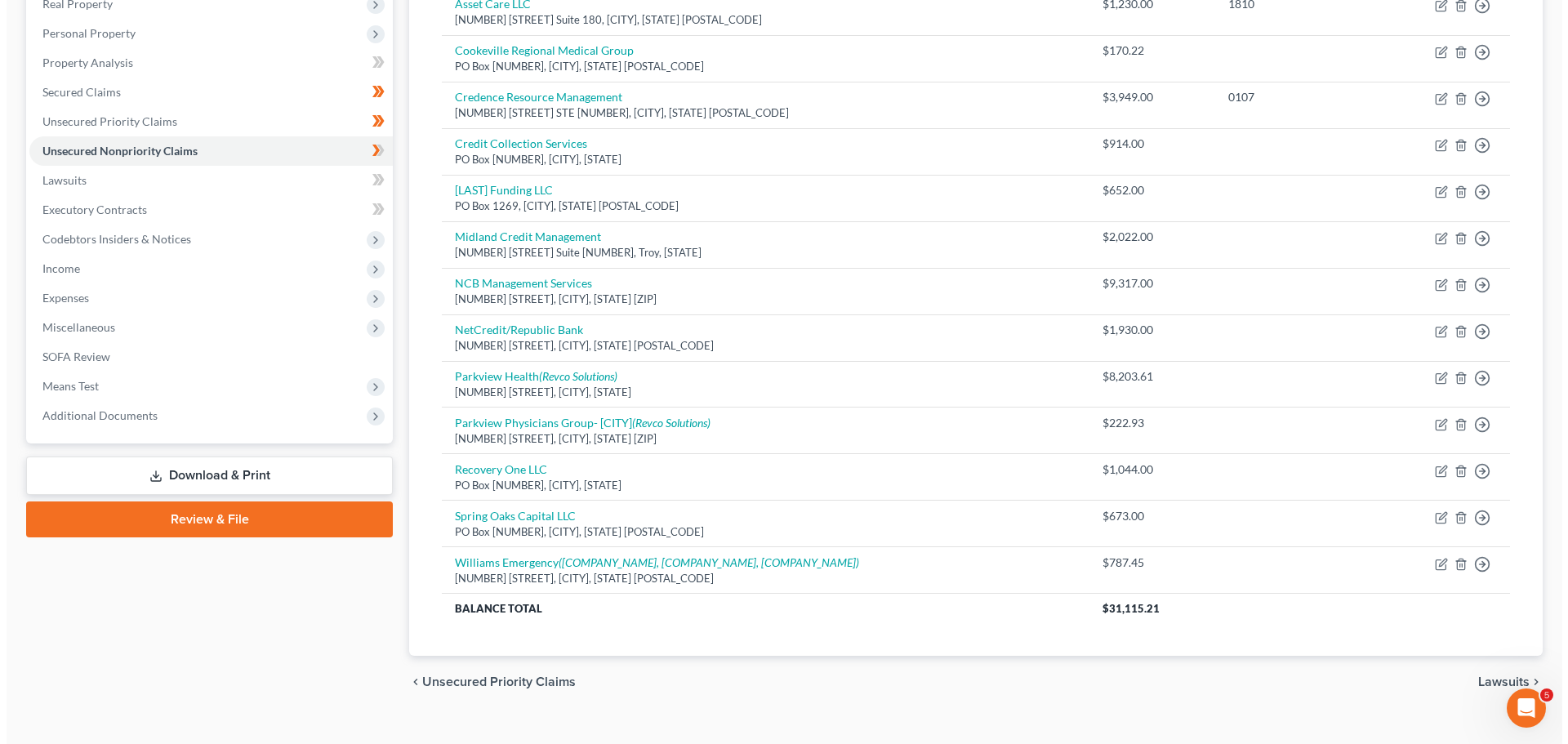 scroll, scrollTop: 50, scrollLeft: 0, axis: vertical 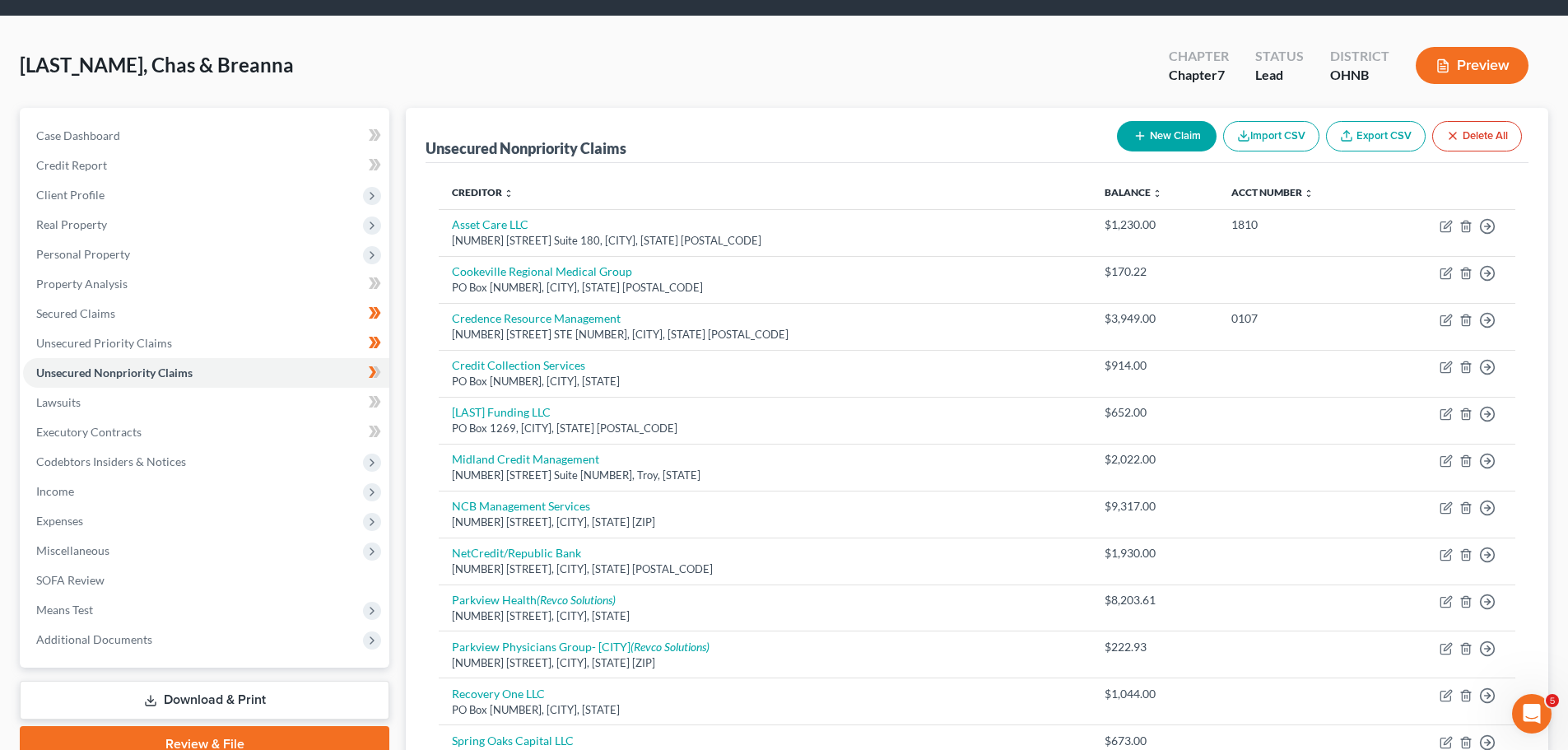 click on "New Claim" at bounding box center [1166, 136] 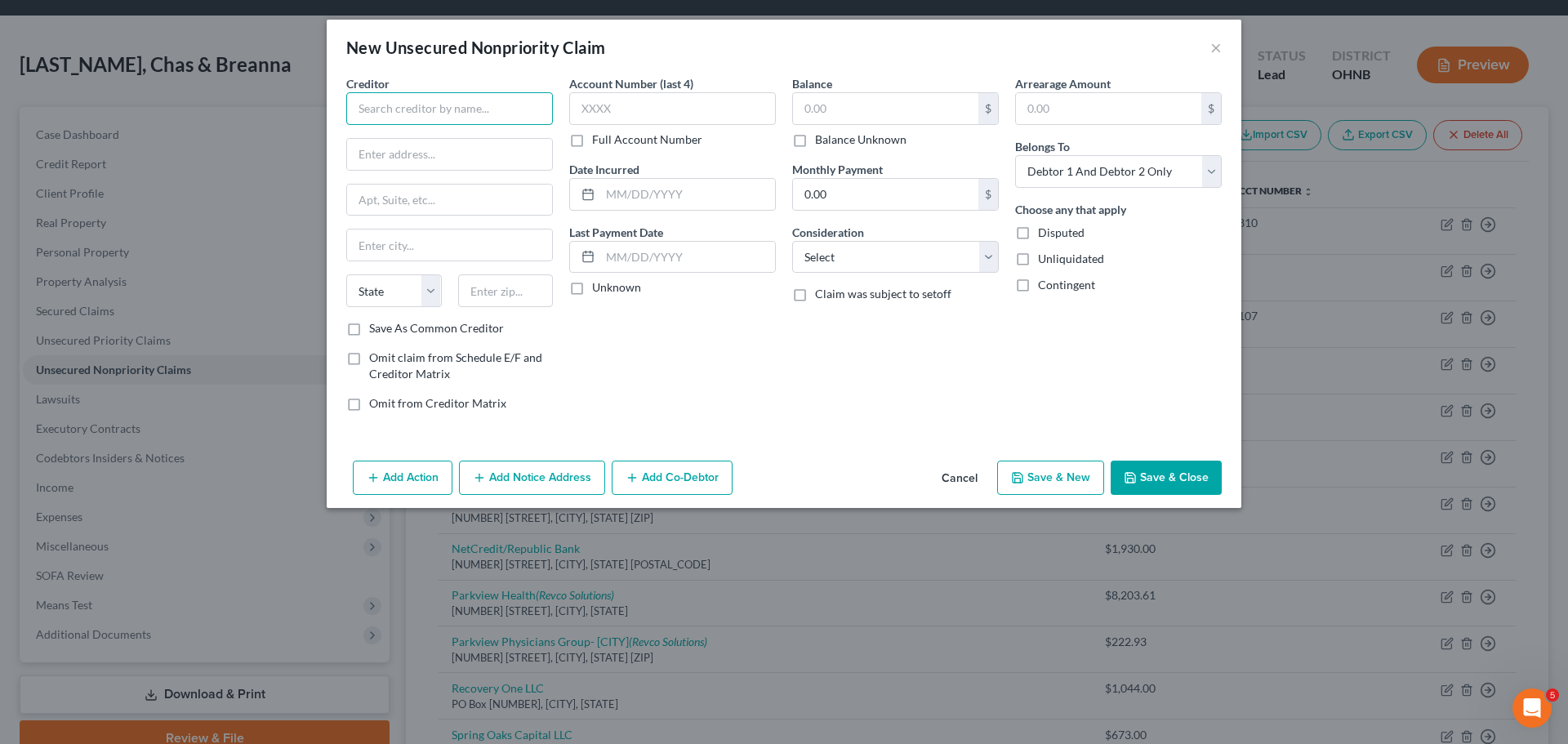 click at bounding box center [449, 109] 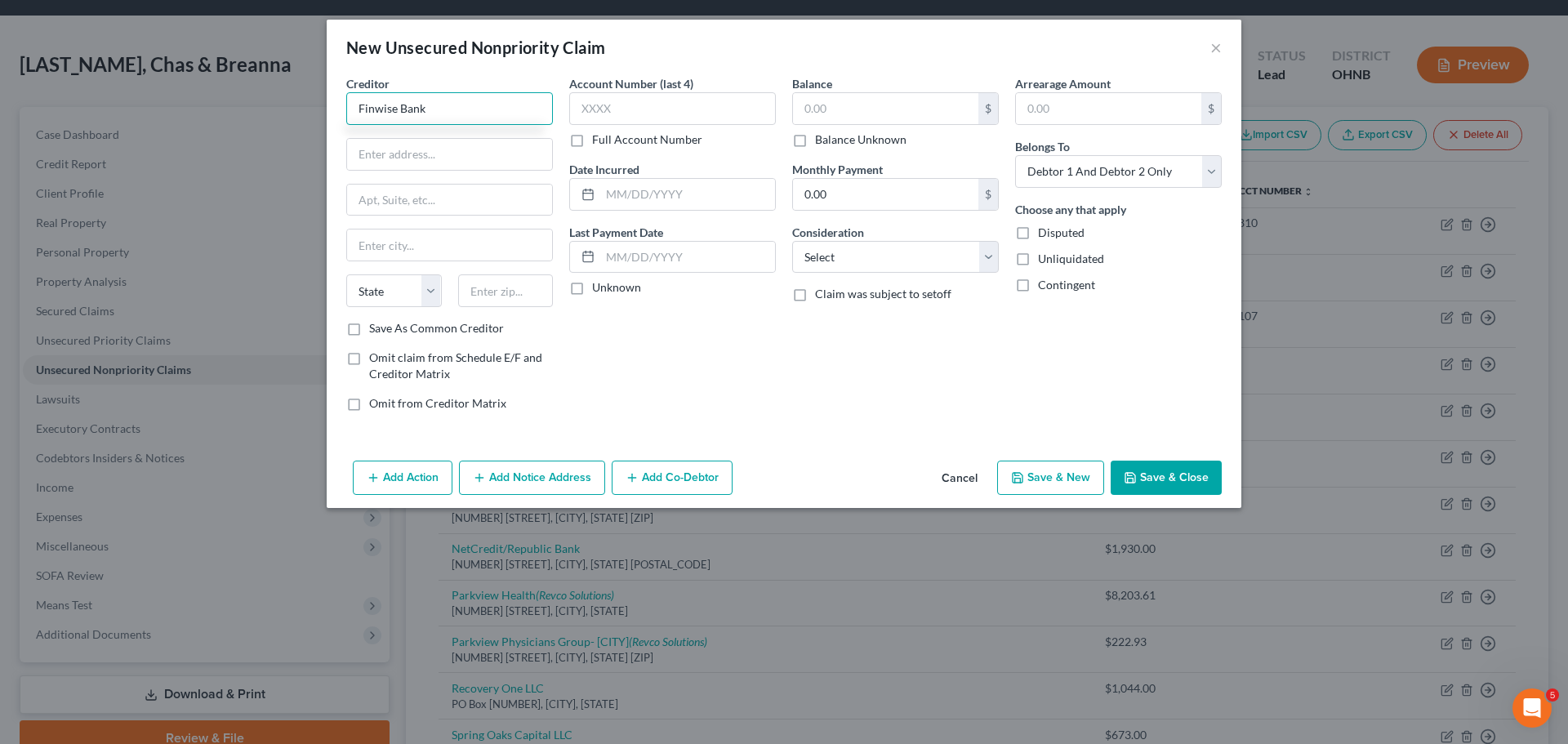 type on "Finwise Bank" 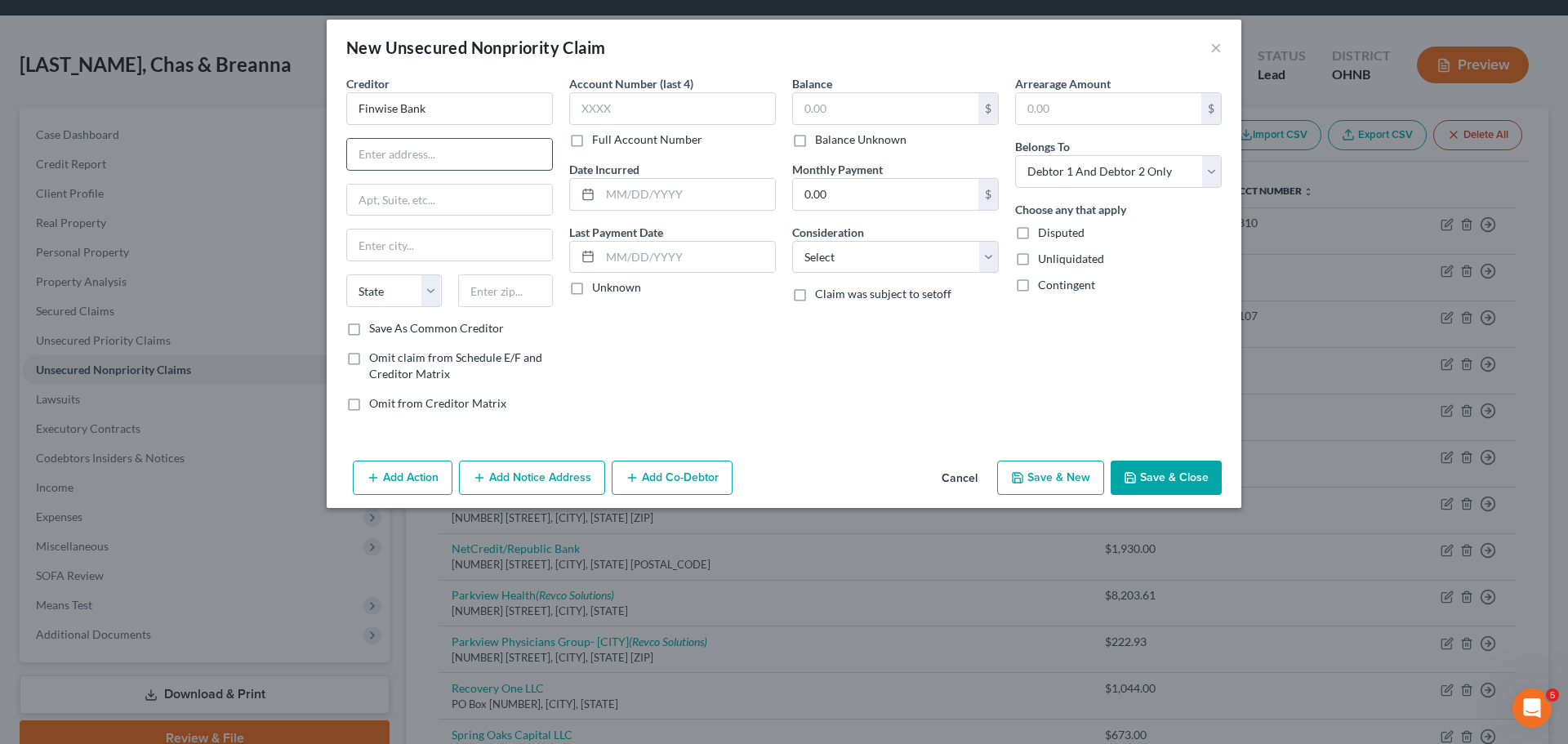 click at bounding box center [449, 154] 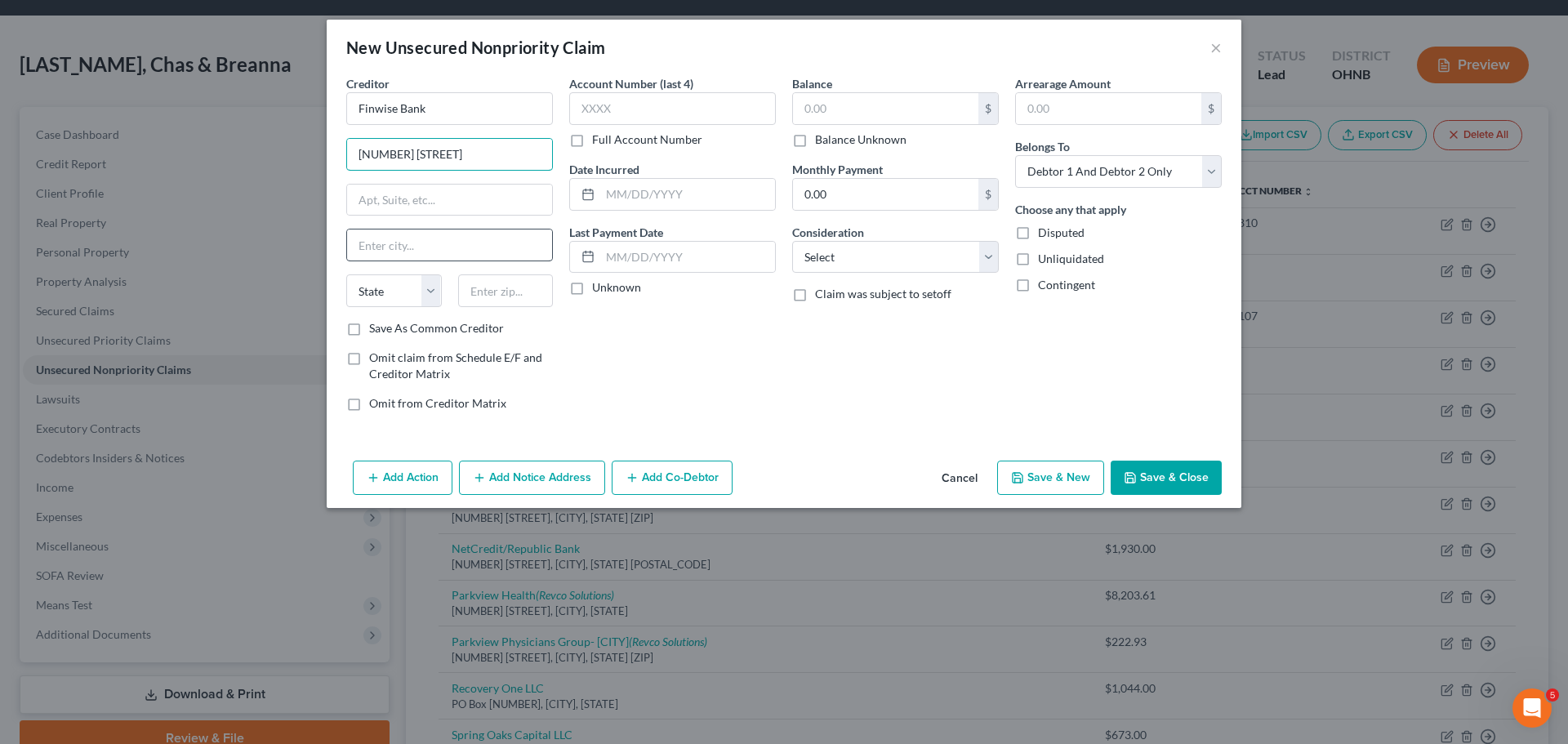 type on "[NUMBER] [STREET]" 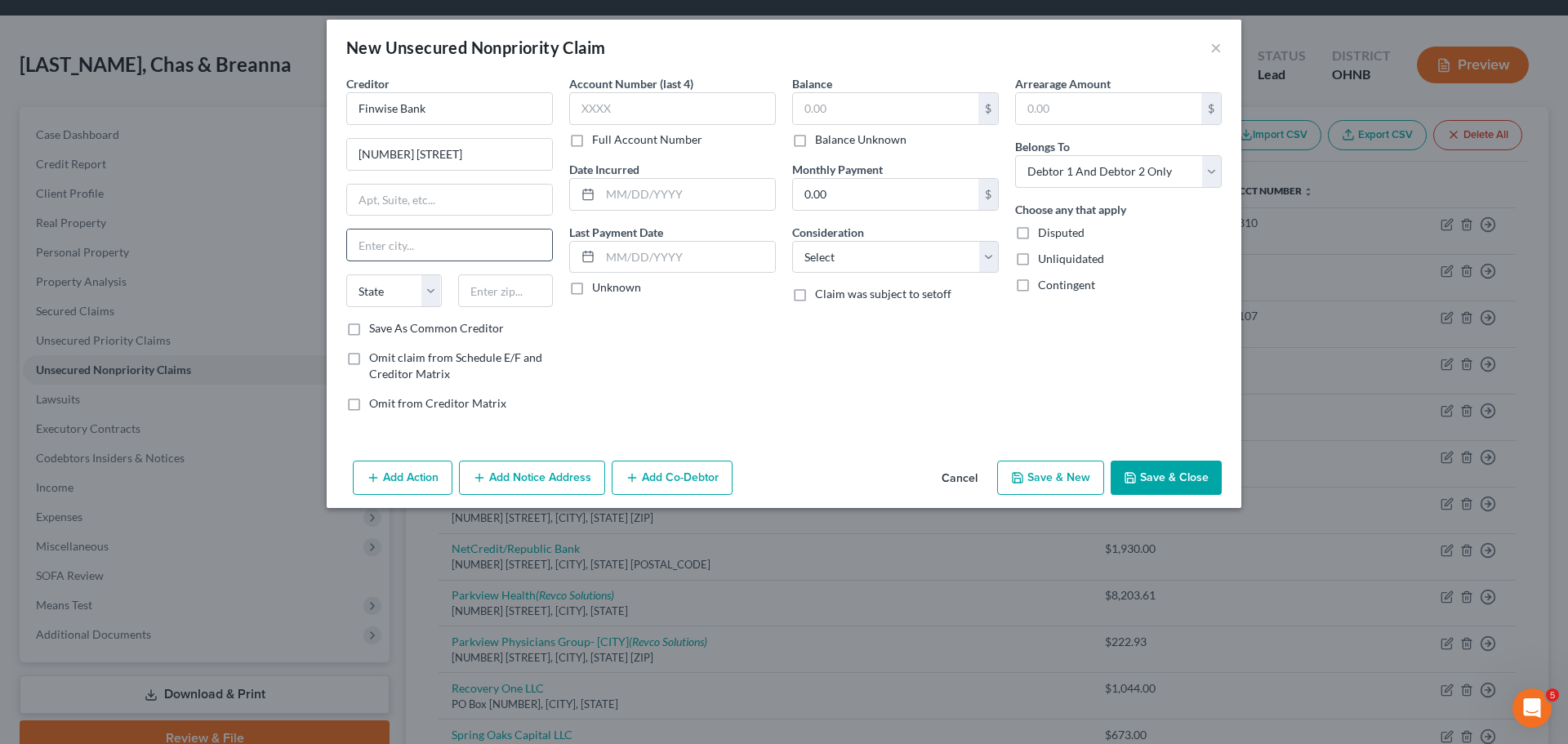 click at bounding box center (449, 245) 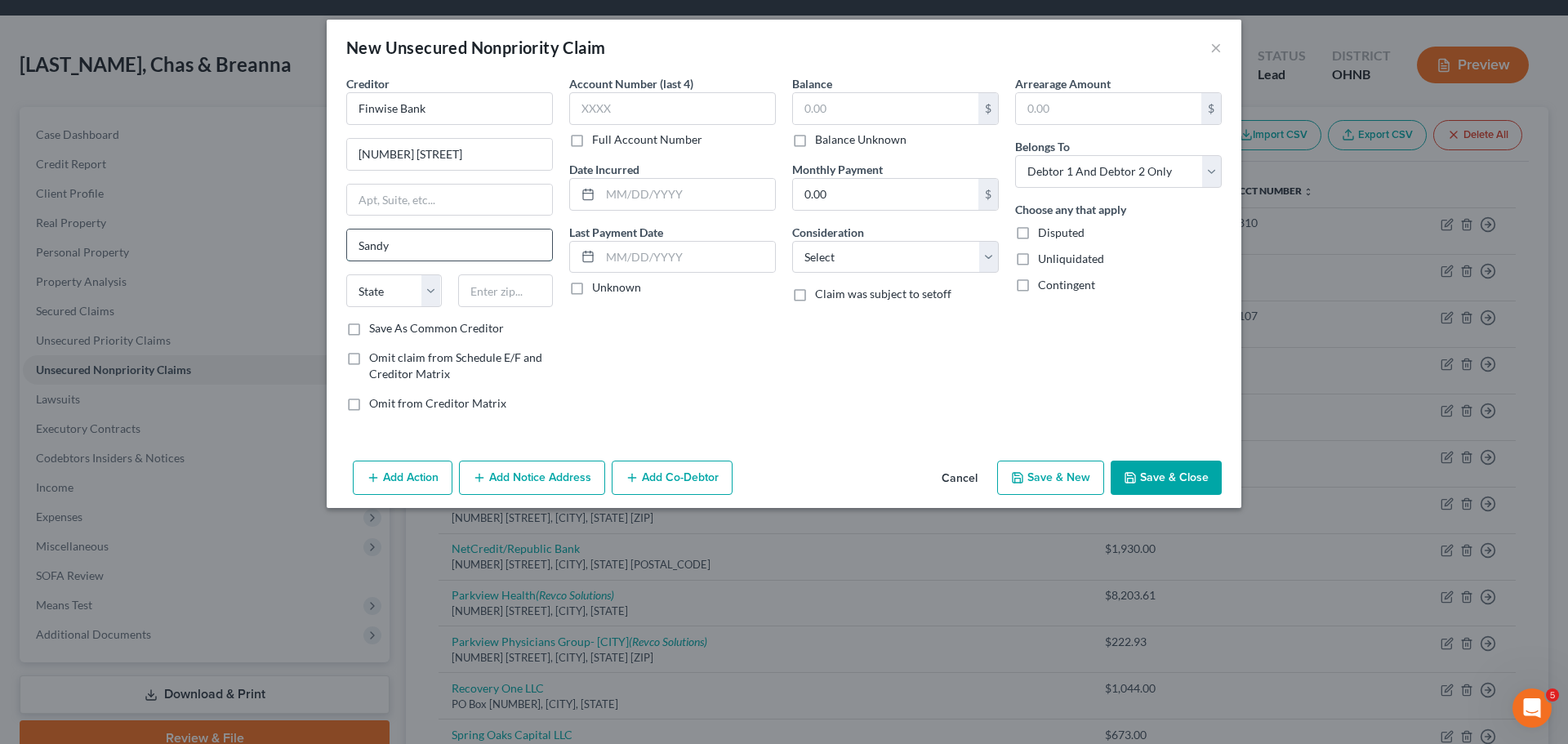 type on "Sandy" 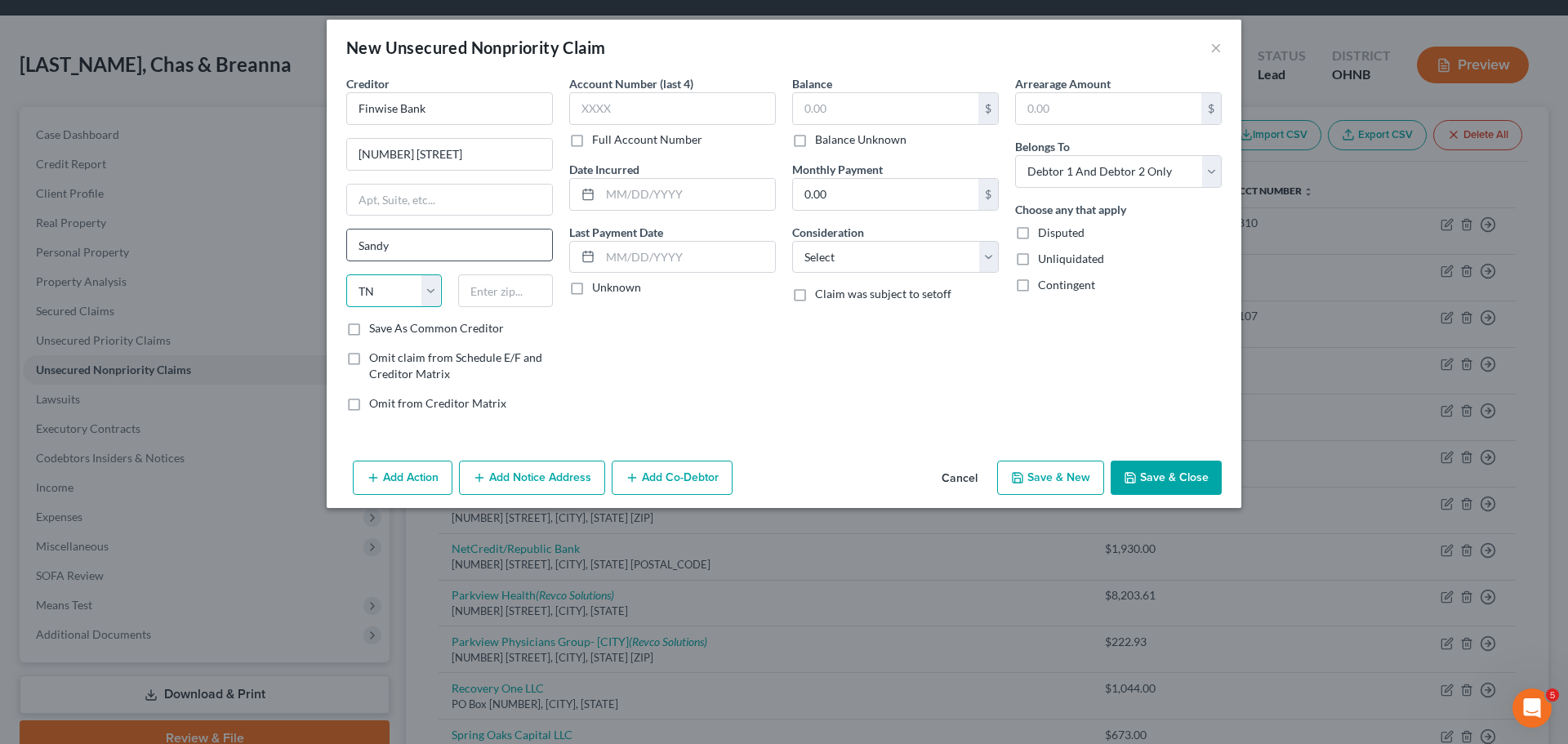 select on "45" 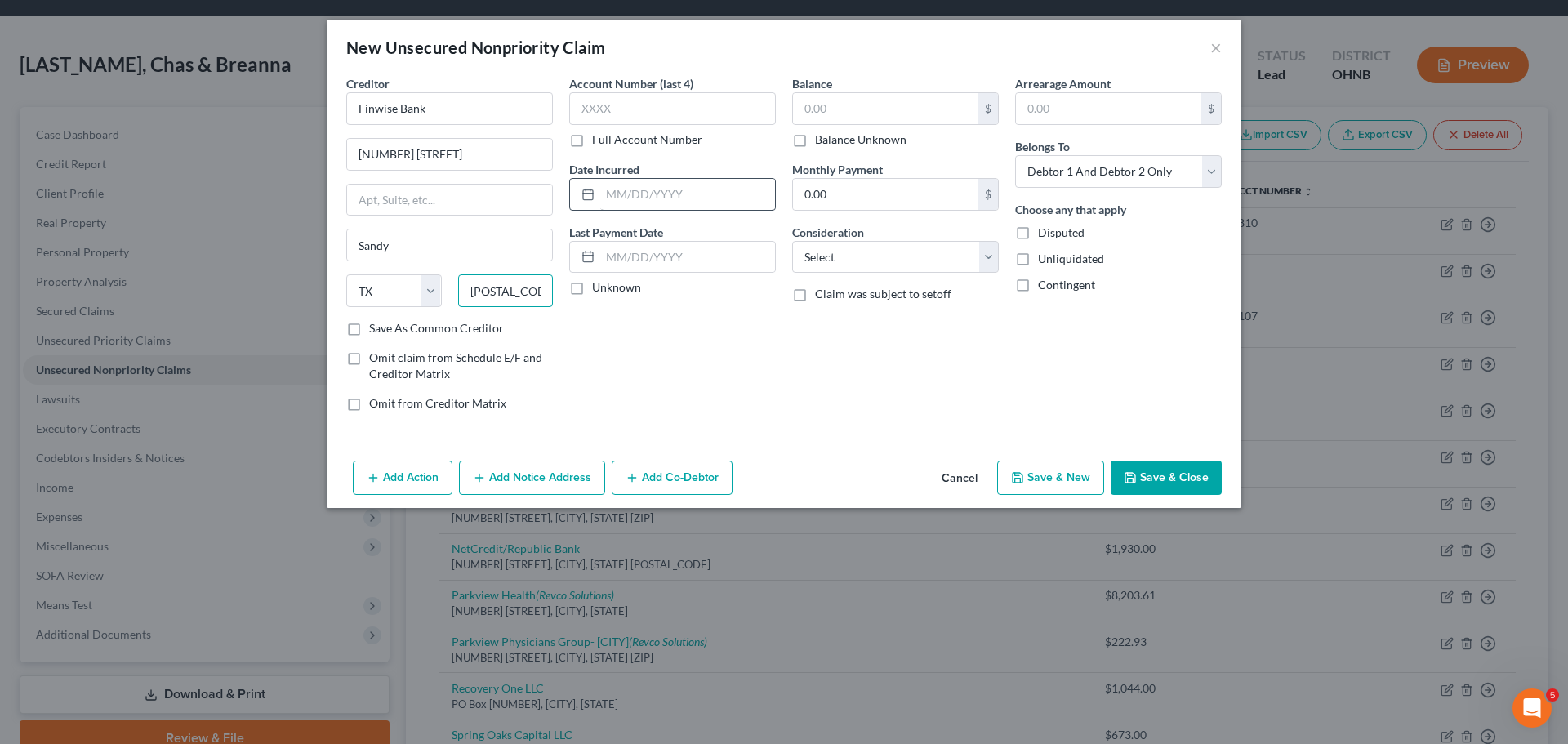 type on "[POSTAL_CODE]" 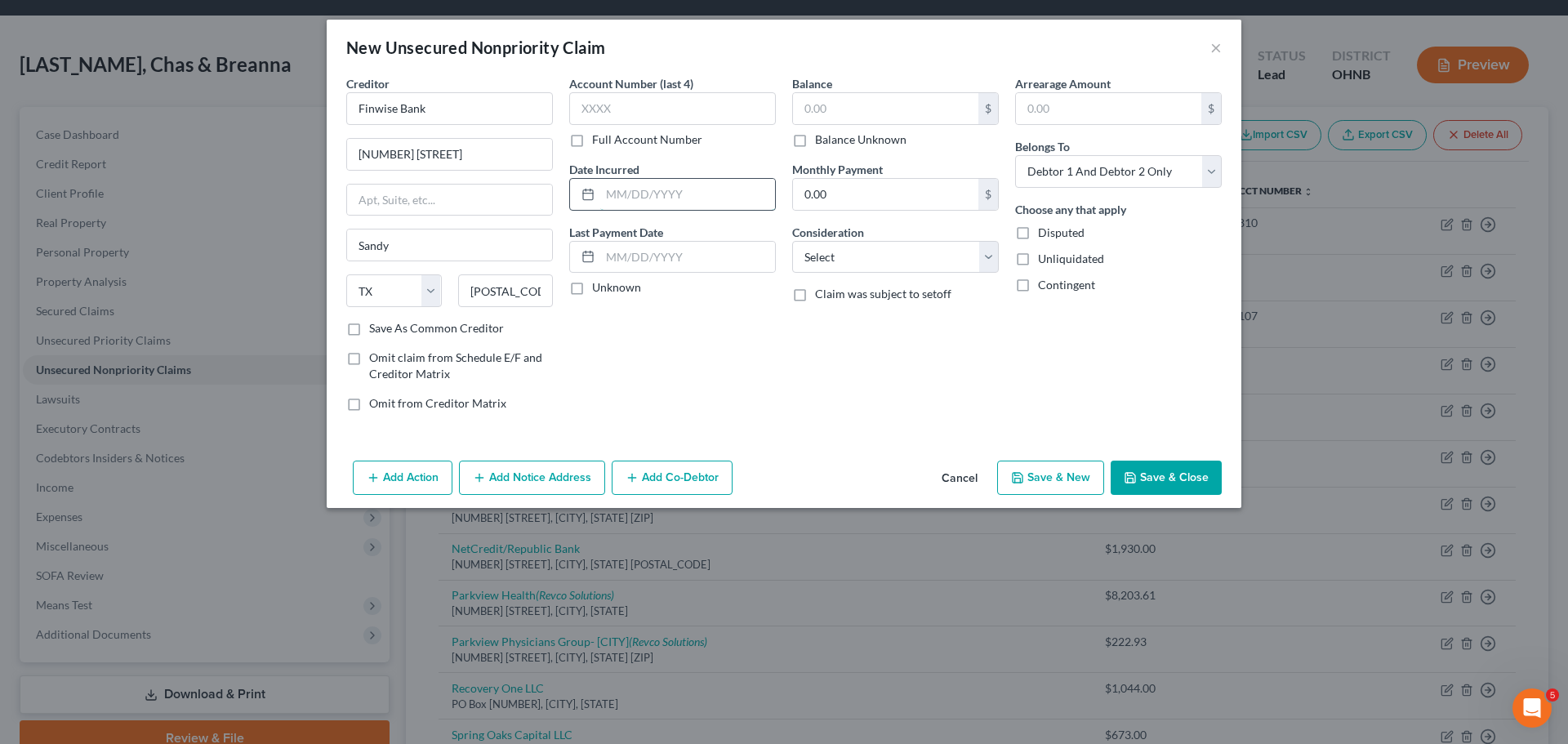 click at bounding box center (688, 194) 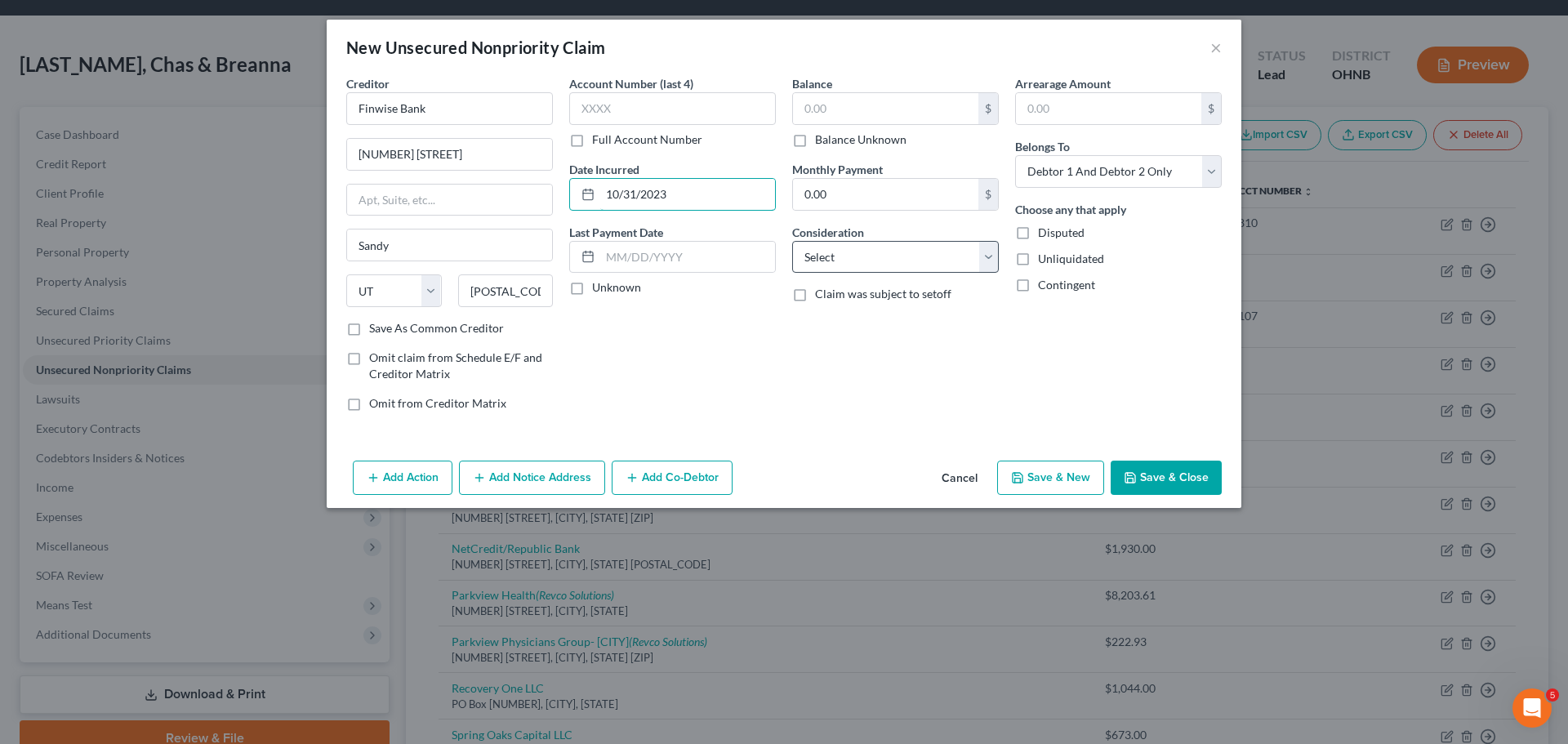 type on "10/31/2023" 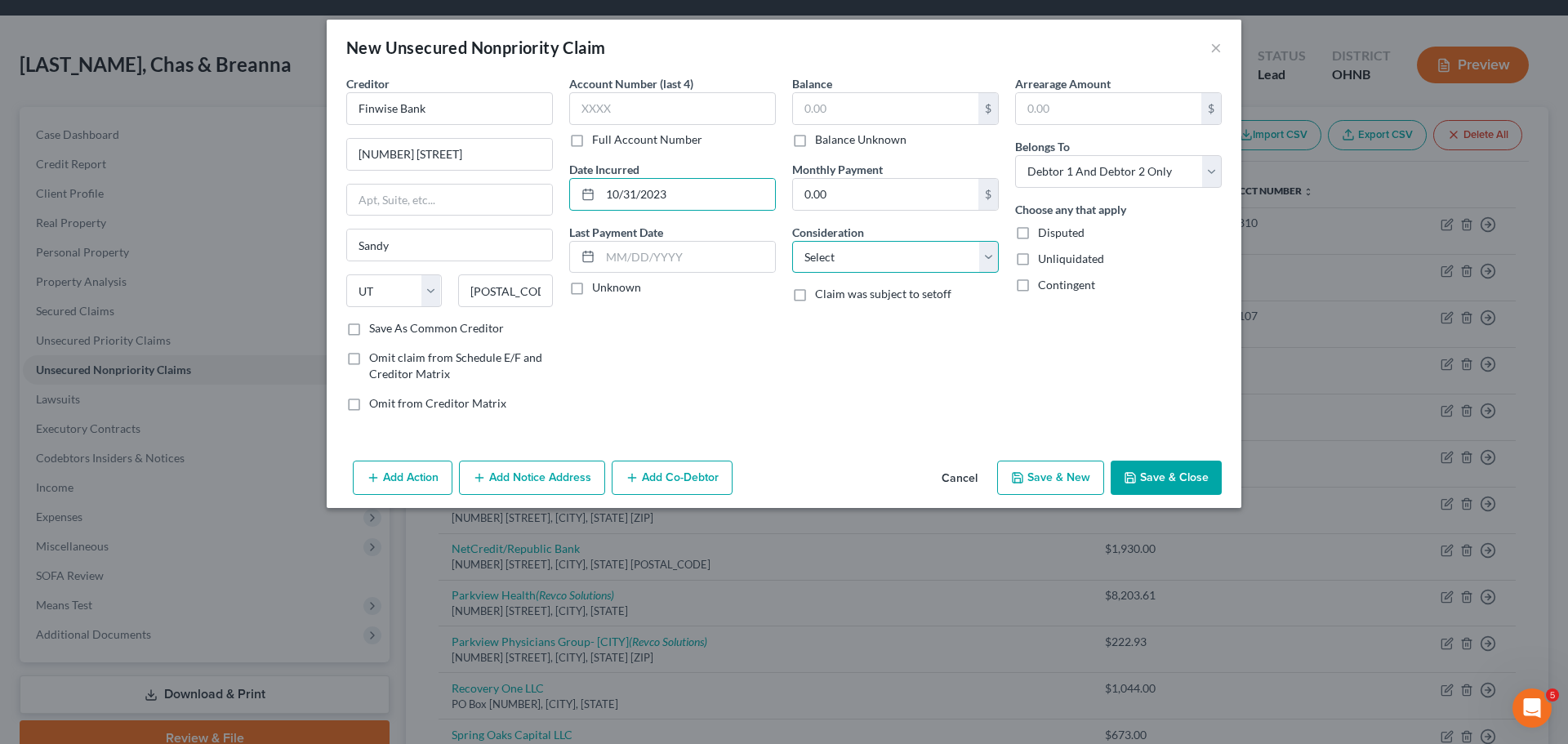 click on "Select Cable / Satellite Services Collection Agency Credit Card Debt Debt Counseling / Attorneys Deficiency Balance Domestic Support Obligations Home / Car Repairs Income Taxes Judgment Liens Medical Services Monies Loaned / Advanced Mortgage Obligation From Divorce Or Separation Obligation To Pensions Other Overdrawn Bank Account Promised To Help Pay Creditors Student Loans Suppliers And Vendors Telephone / Internet Services Utility Services" at bounding box center [895, 257] 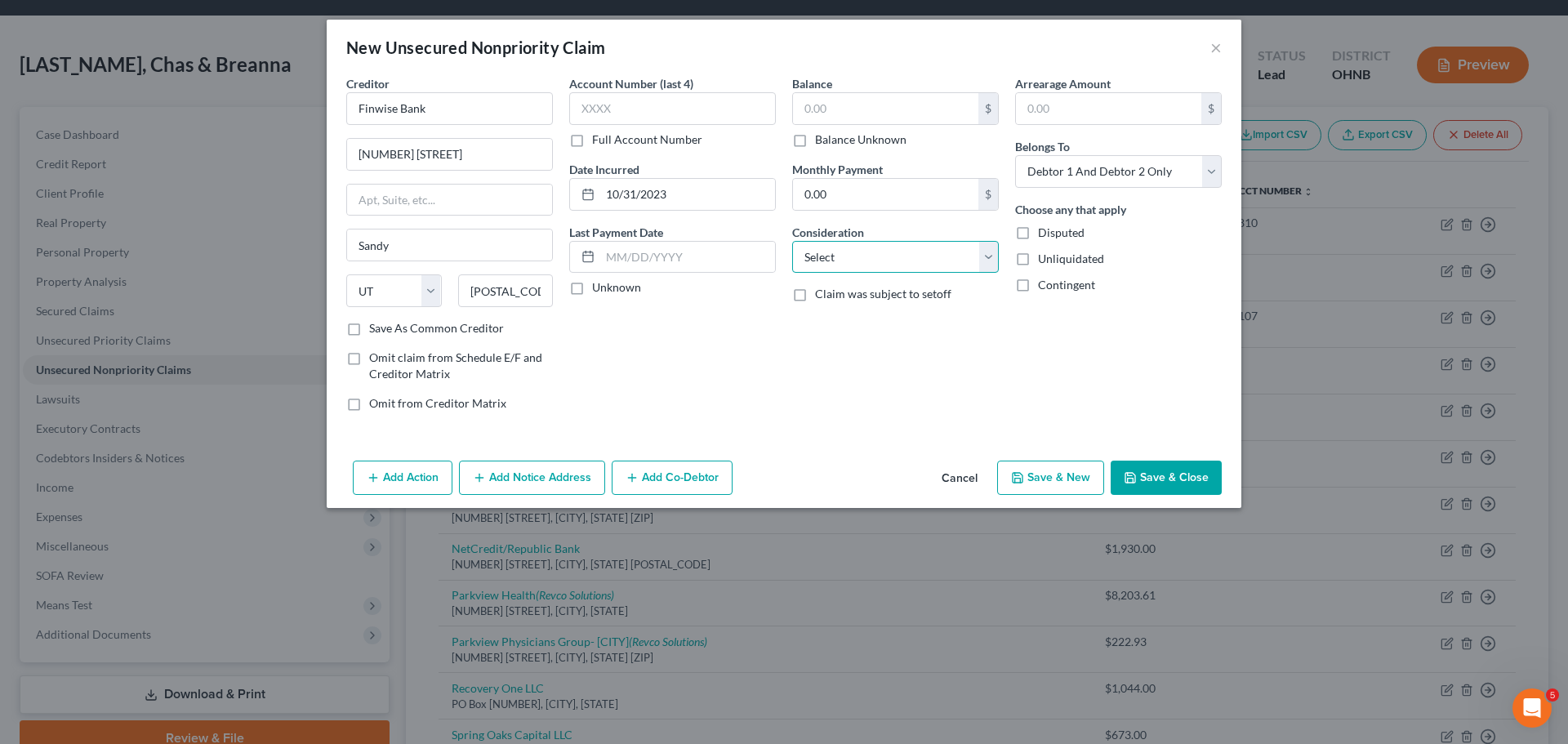 select on "2" 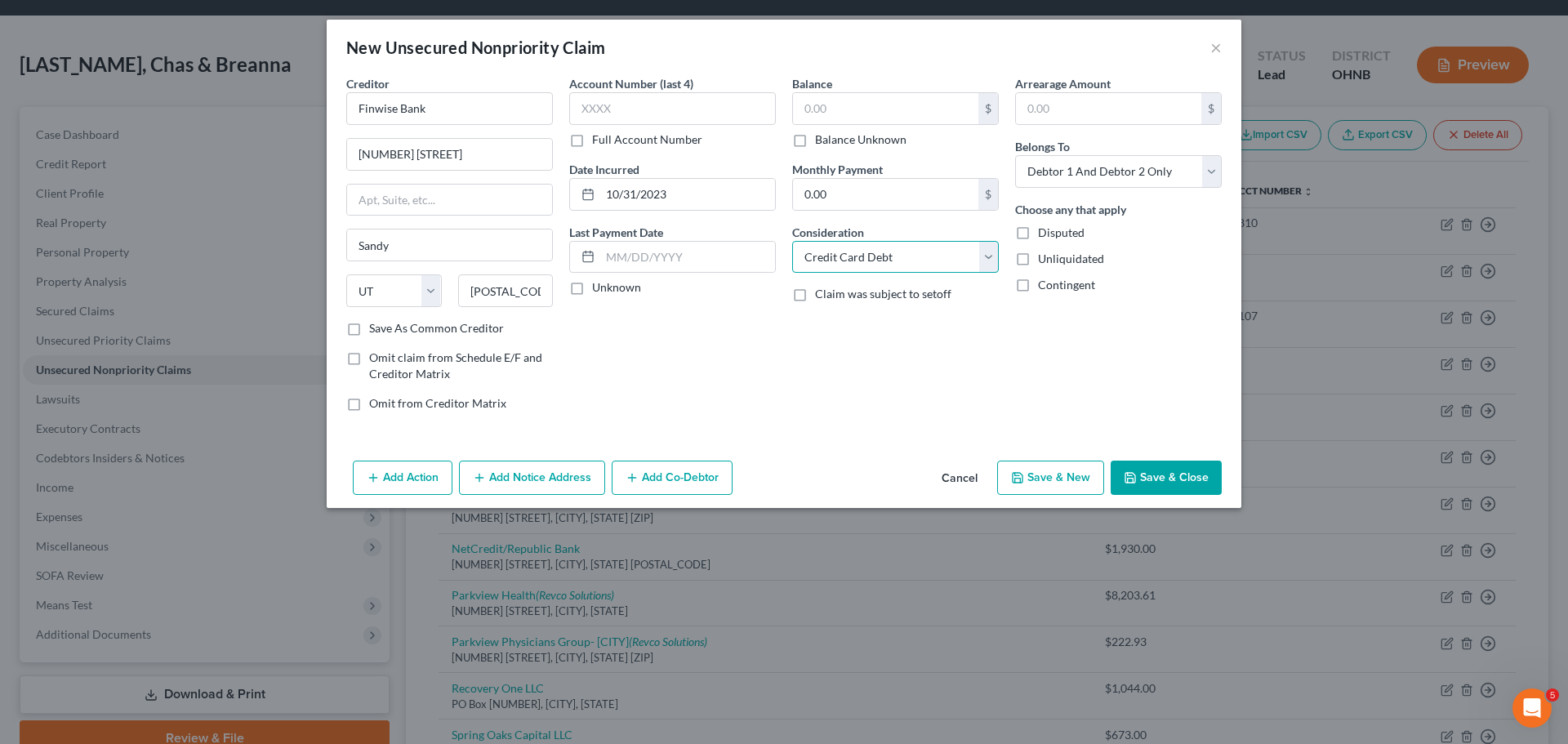 click on "Select Cable / Satellite Services Collection Agency Credit Card Debt Debt Counseling / Attorneys Deficiency Balance Domestic Support Obligations Home / Car Repairs Income Taxes Judgment Liens Medical Services Monies Loaned / Advanced Mortgage Obligation From Divorce Or Separation Obligation To Pensions Other Overdrawn Bank Account Promised To Help Pay Creditors Student Loans Suppliers And Vendors Telephone / Internet Services Utility Services" at bounding box center [895, 257] 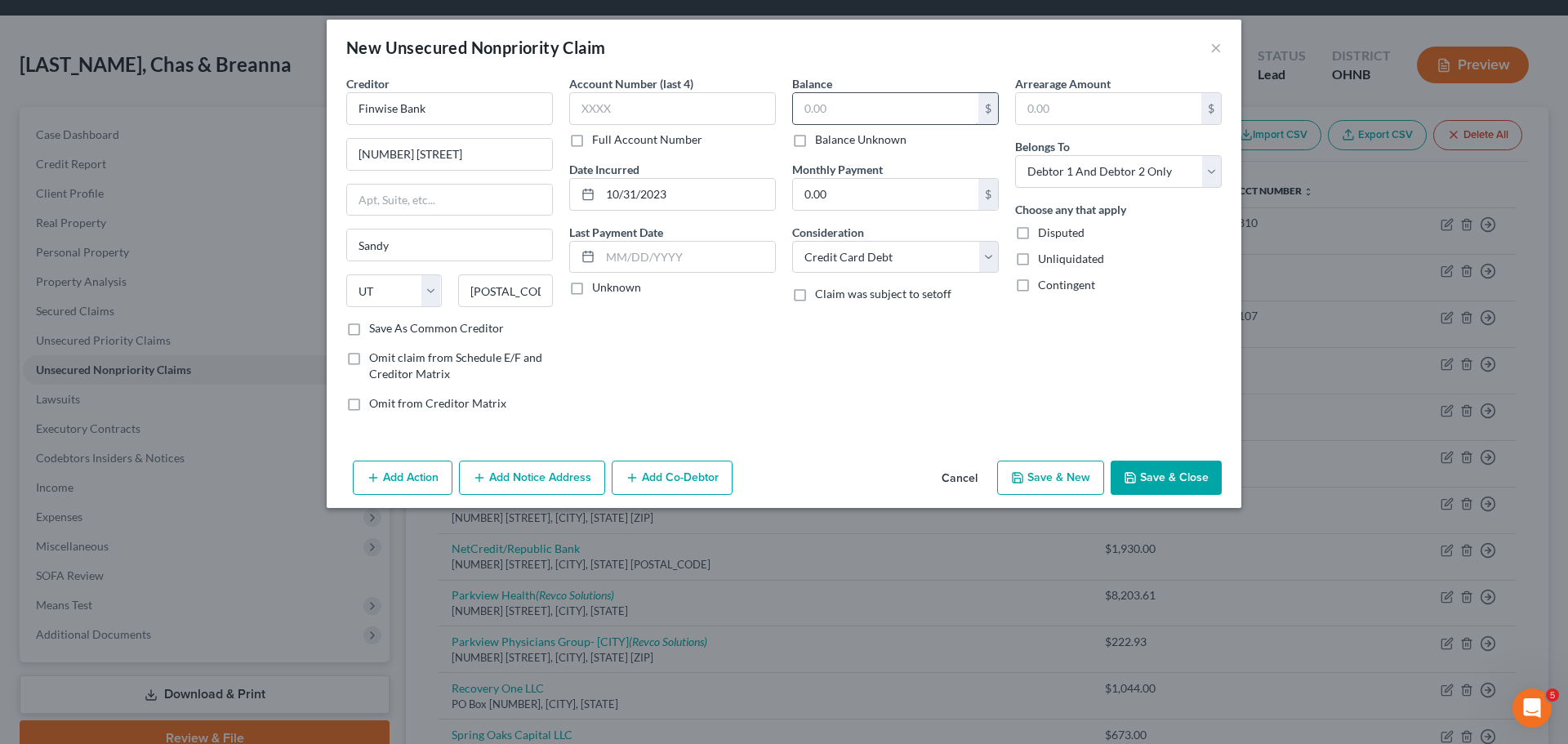 click at bounding box center [885, 109] 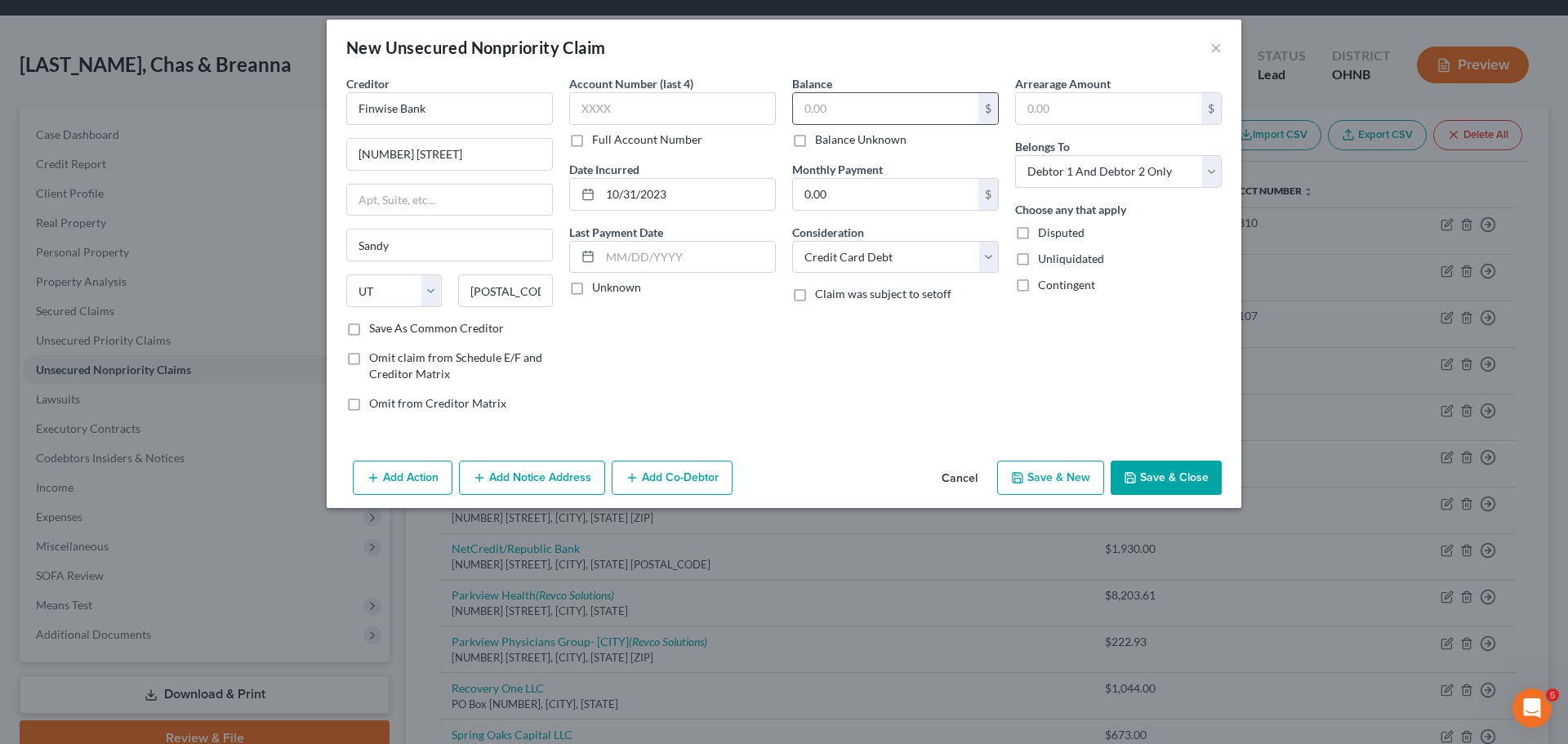 click at bounding box center (885, 109) 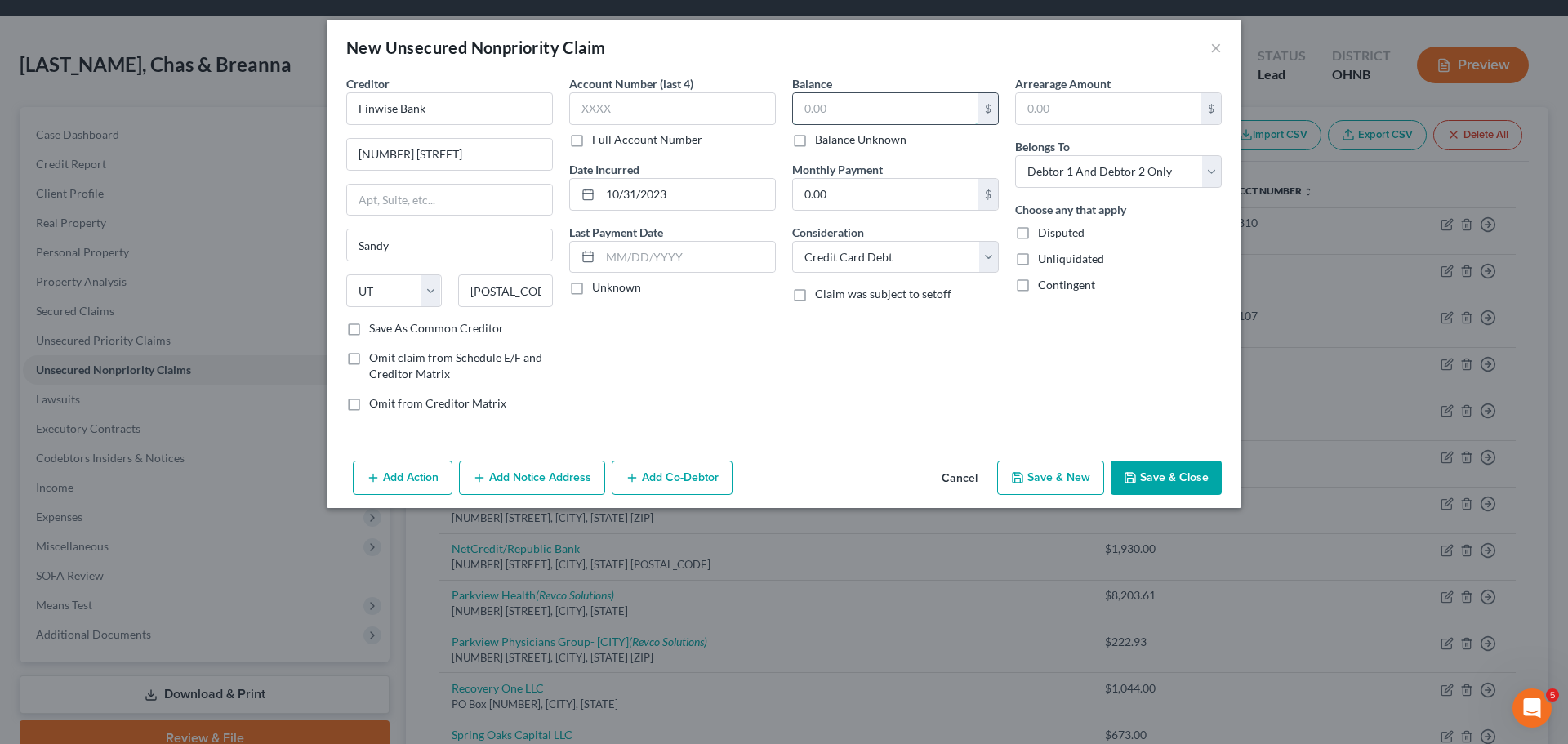 paste on "7,388" 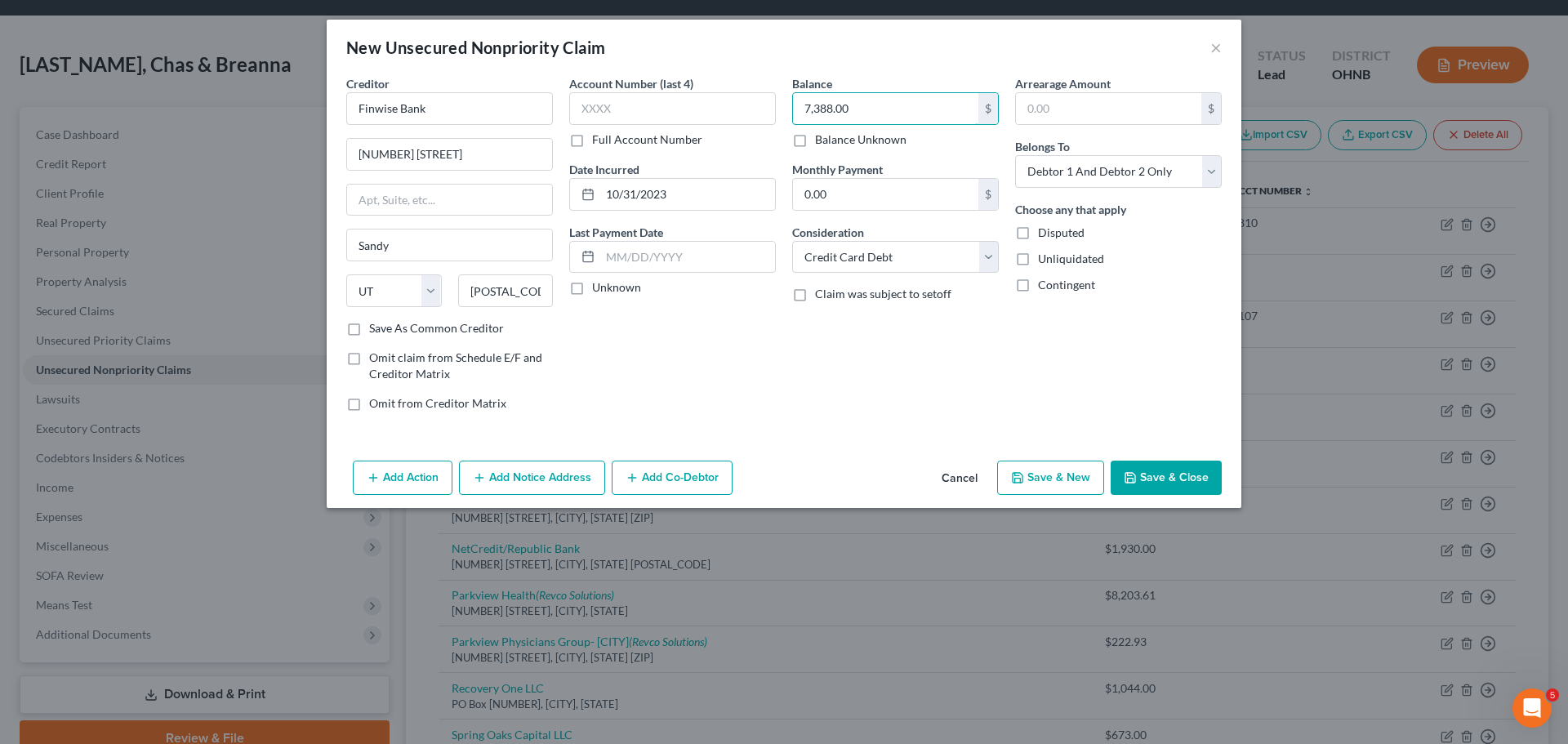 type on "7,388.00" 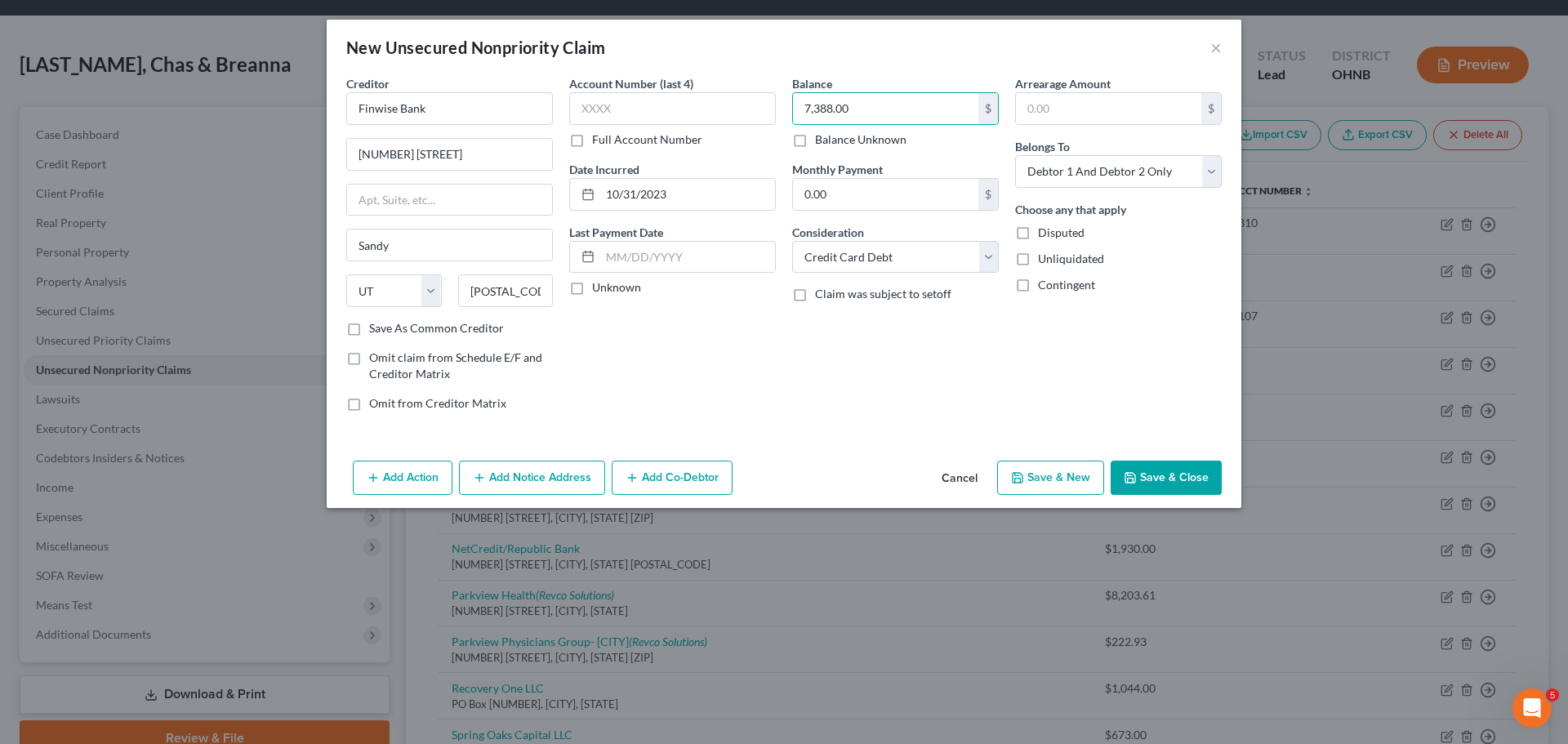 click on "Balance
[AMOUNT] $
Balance Unknown
Balance Undetermined
[AMOUNT] $
Balance Unknown
Monthly Payment 0.00 $ Consideration Select Cable / Satellite Services Collection Agency Credit Card Debt Debt Counseling / Attorneys Deficiency Balance Domestic Support Obligations Home / Car Repairs Income Taxes Judgment Liens Medical Services Monies Loaned / Advanced Mortgage Obligation From Divorce Or Separation Obligation To Pensions Other Overdrawn Bank Account Promised To Help Pay Creditors Student Loans Suppliers And Vendors Telephone / Internet Services Utility Services Claim was subject to setoff" at bounding box center [895, 250] 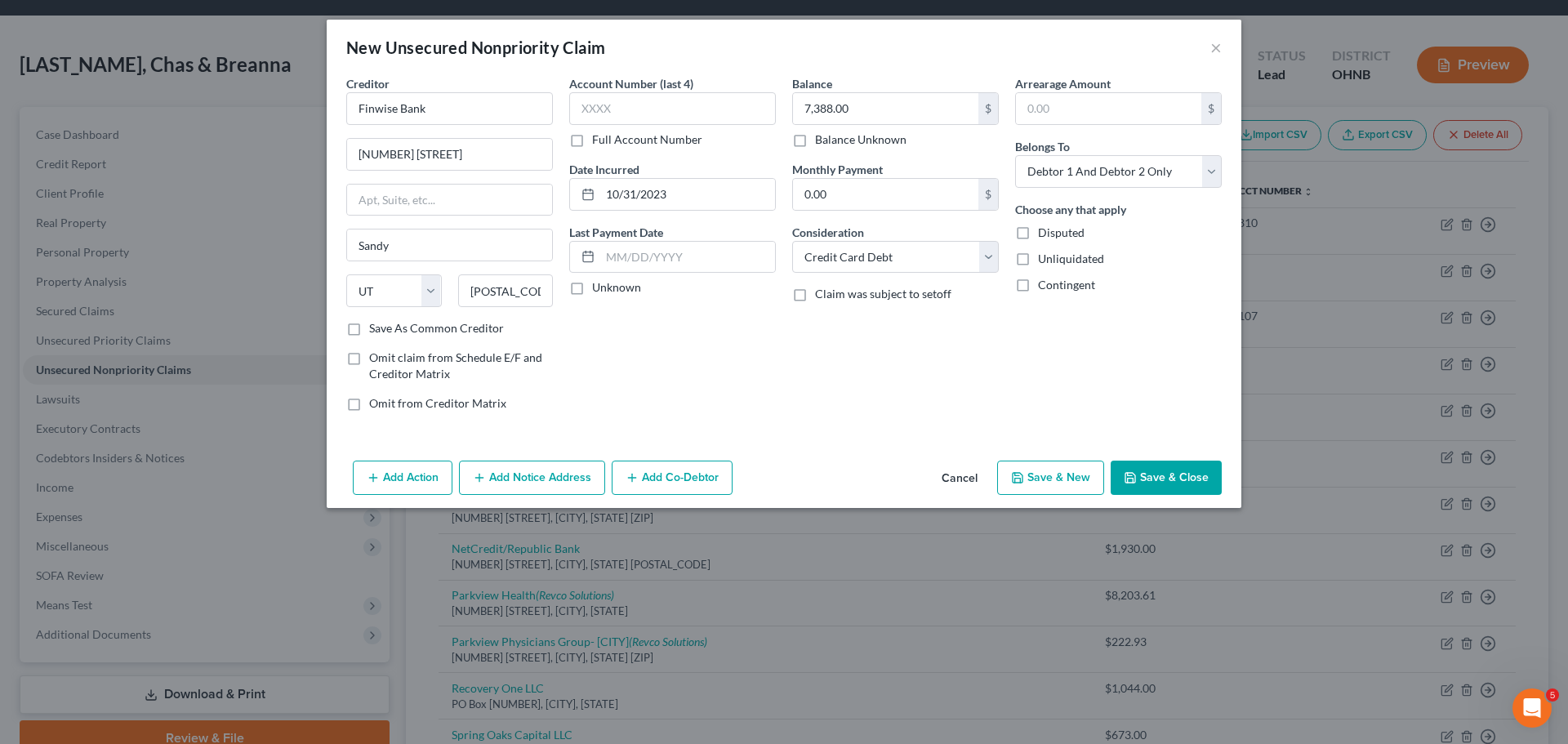 click on "Add Notice Address" at bounding box center [532, 478] 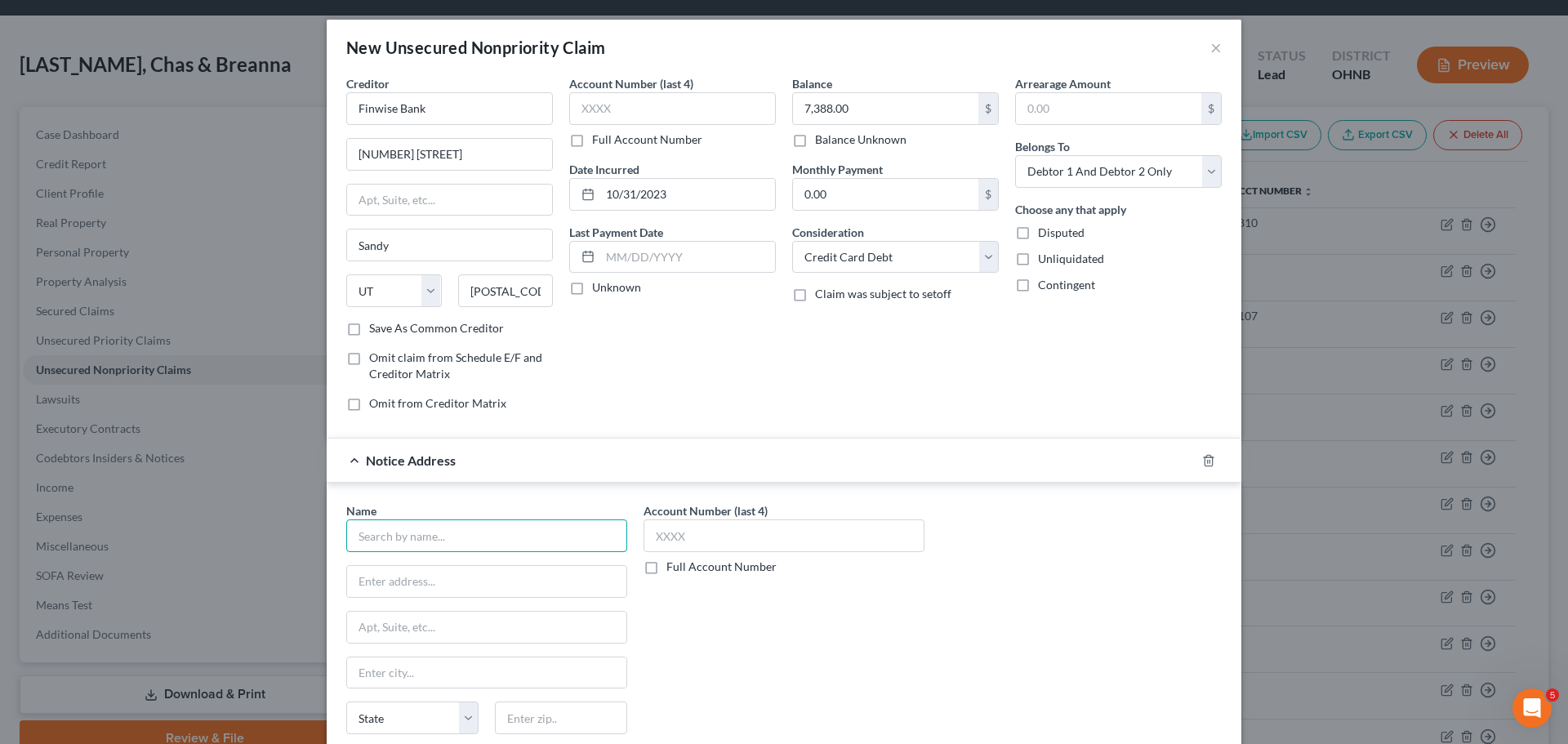 click at bounding box center (487, 536) 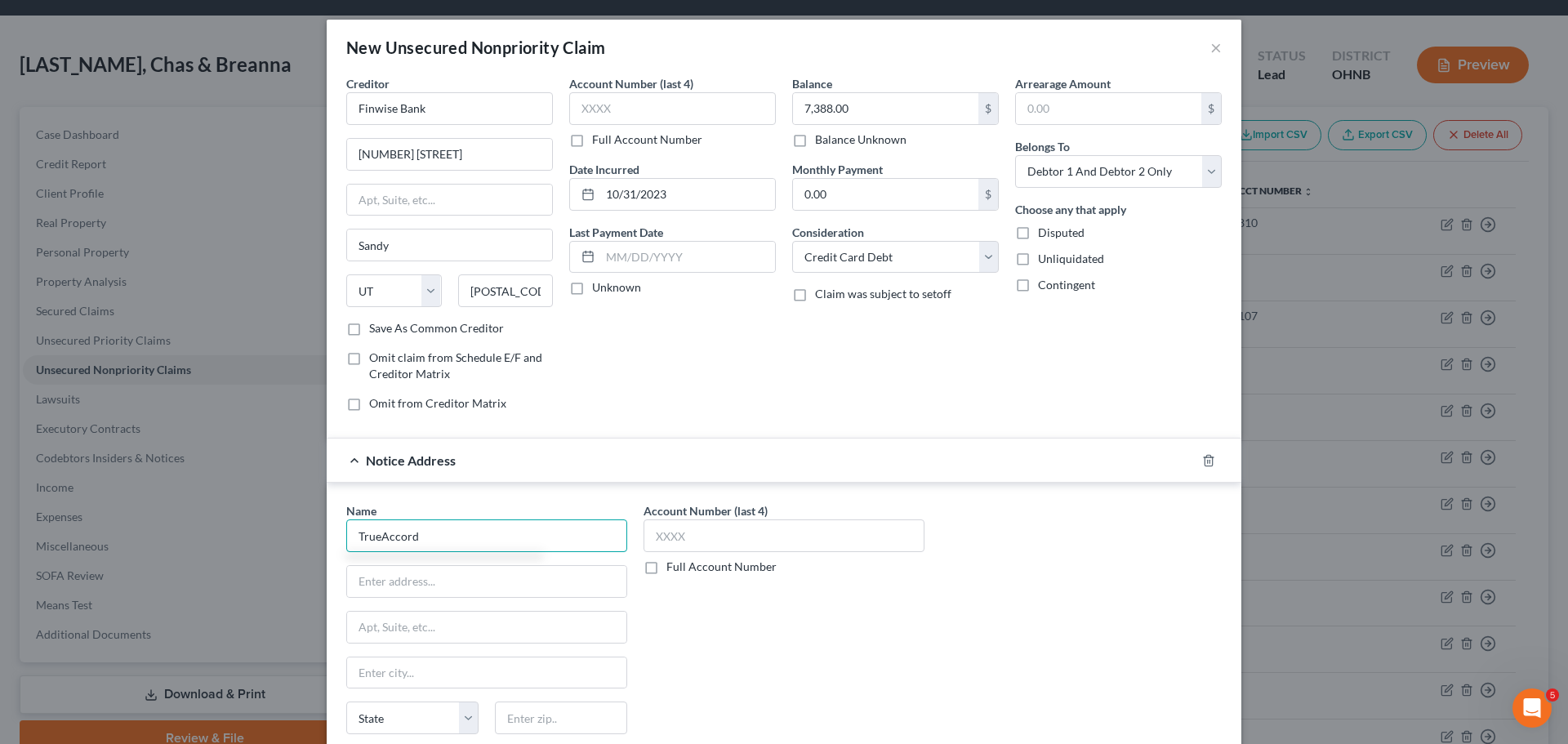 type on "TrueAccord" 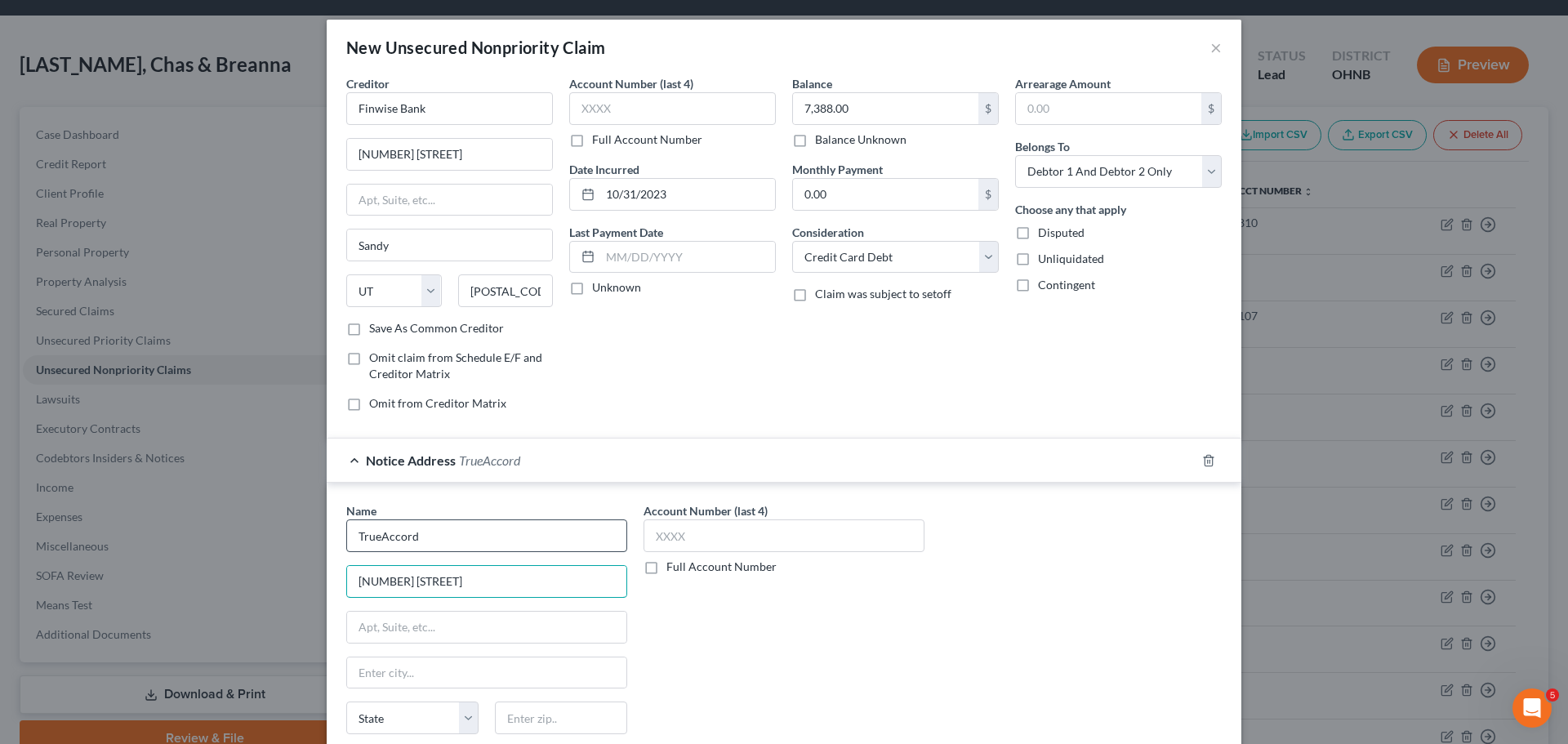 type on "[NUMBER] [STREET]" 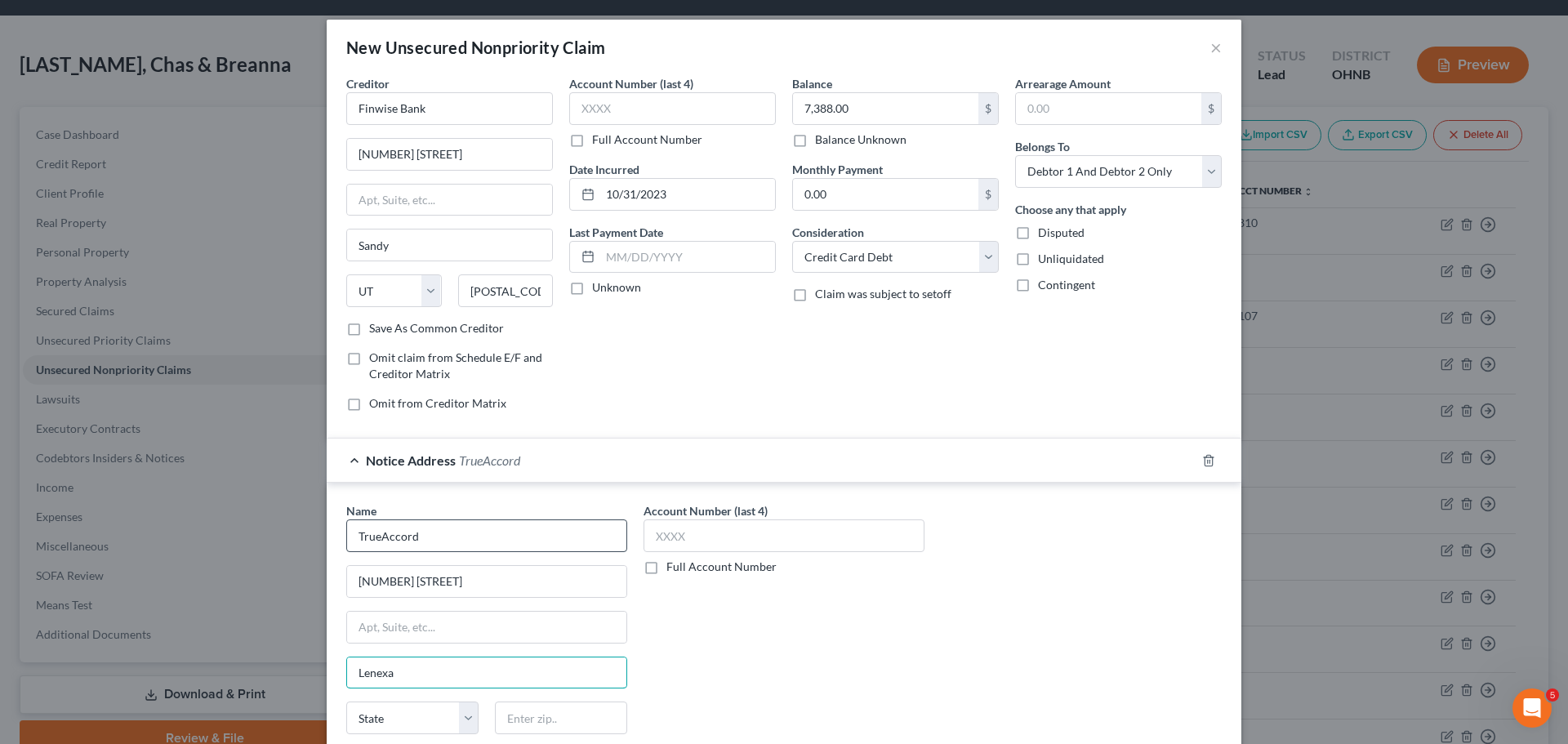 type on "Lenexa" 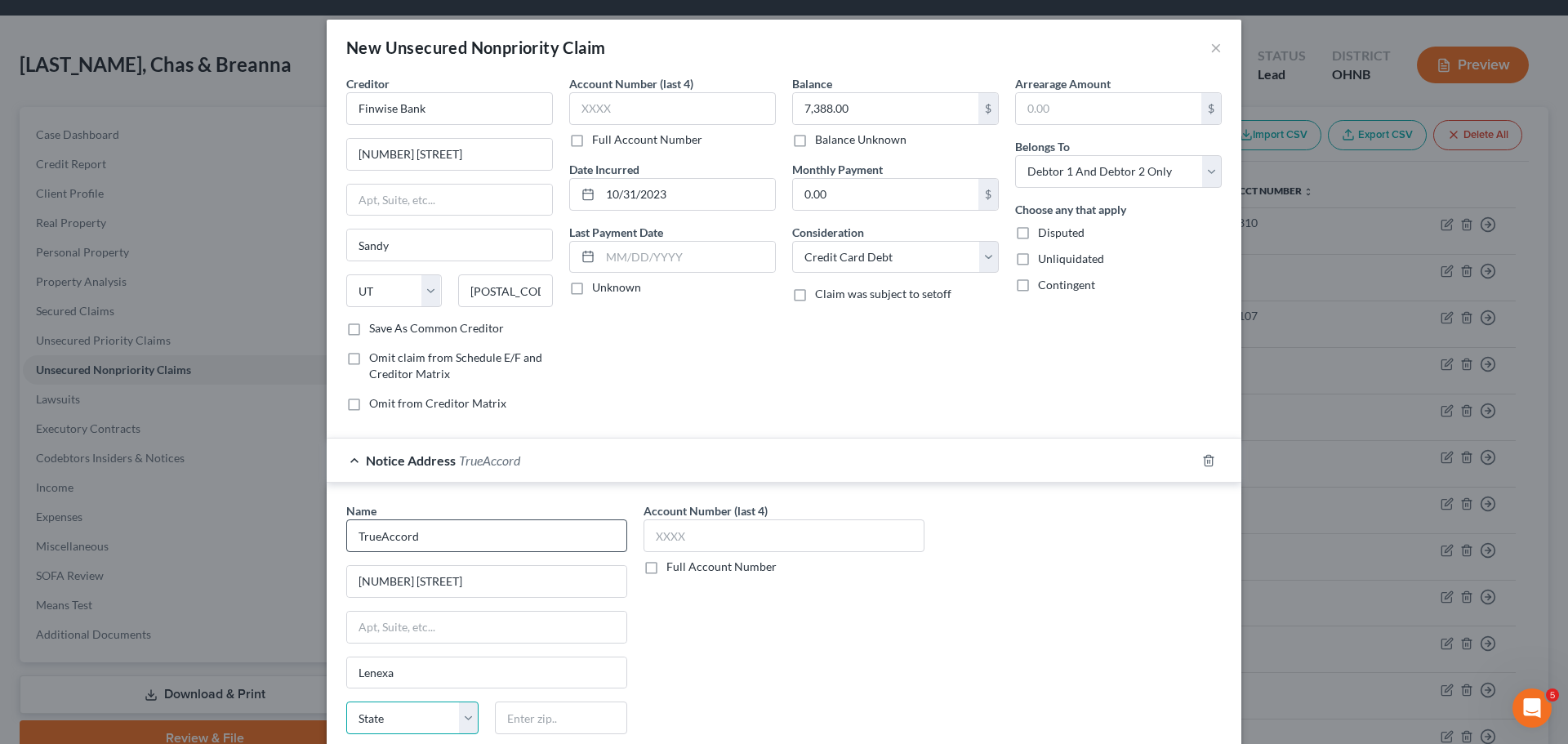 select on "17" 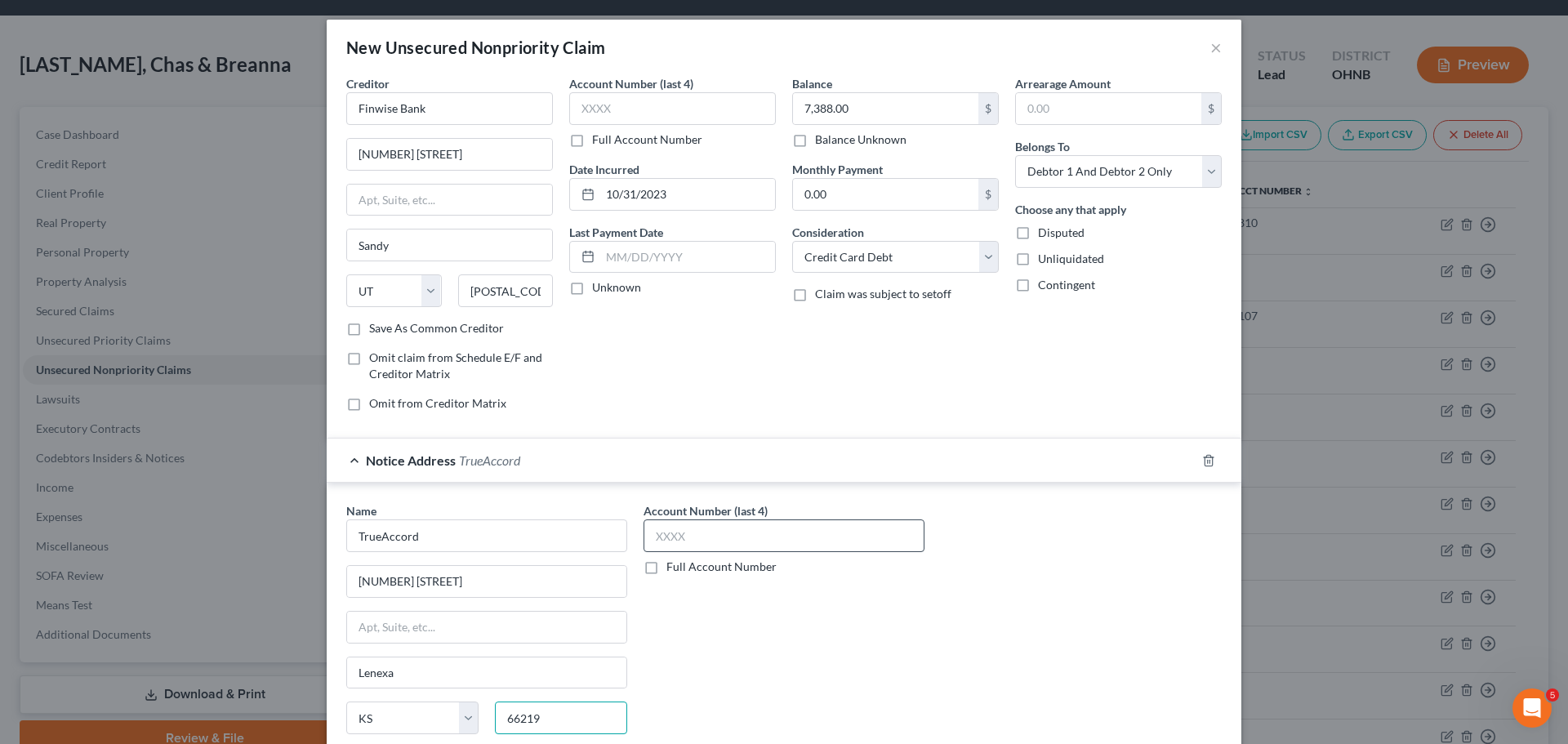type on "66219" 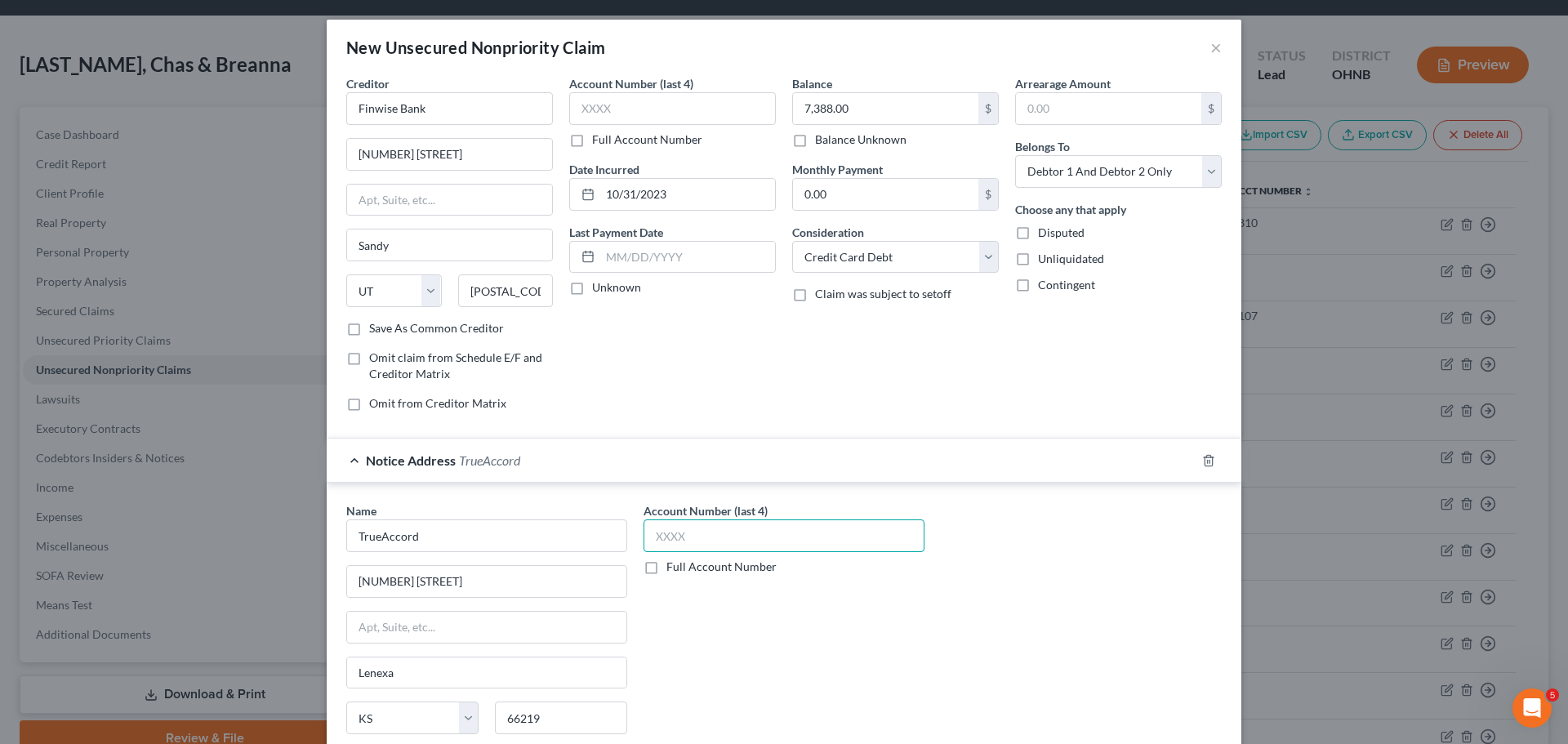 click at bounding box center (784, 536) 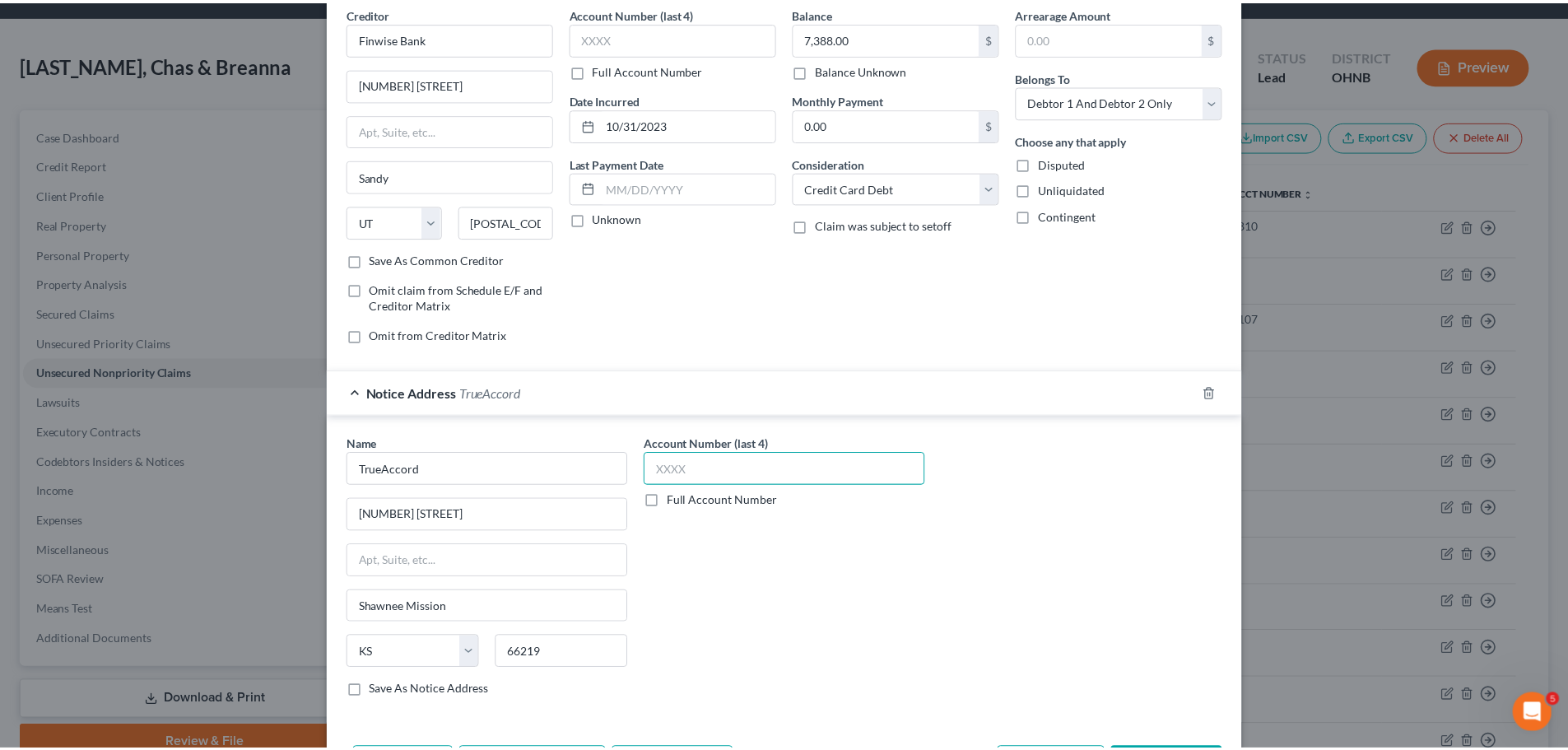 scroll, scrollTop: 137, scrollLeft: 0, axis: vertical 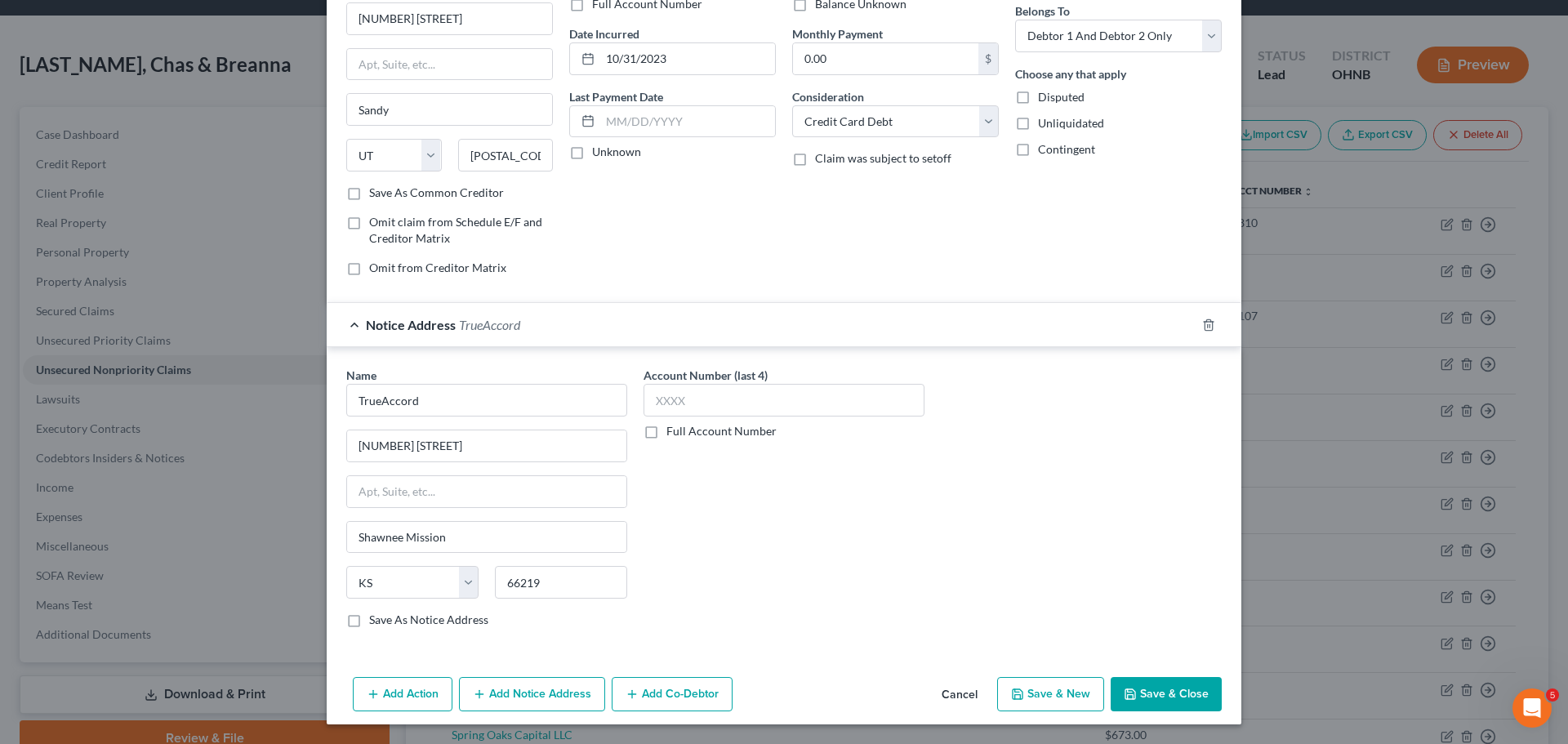 click on "Save & Close" at bounding box center [1166, 694] 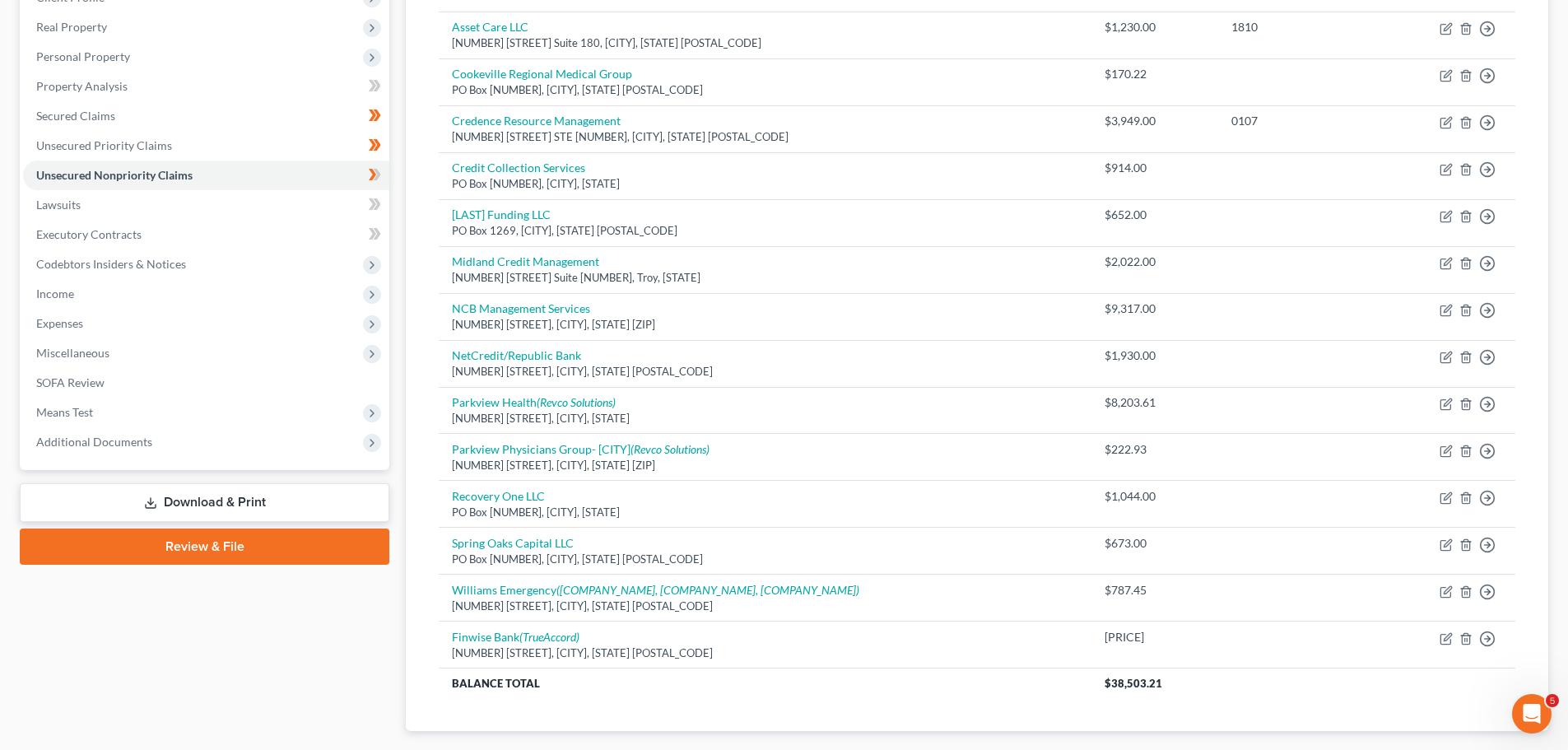 scroll, scrollTop: 97, scrollLeft: 0, axis: vertical 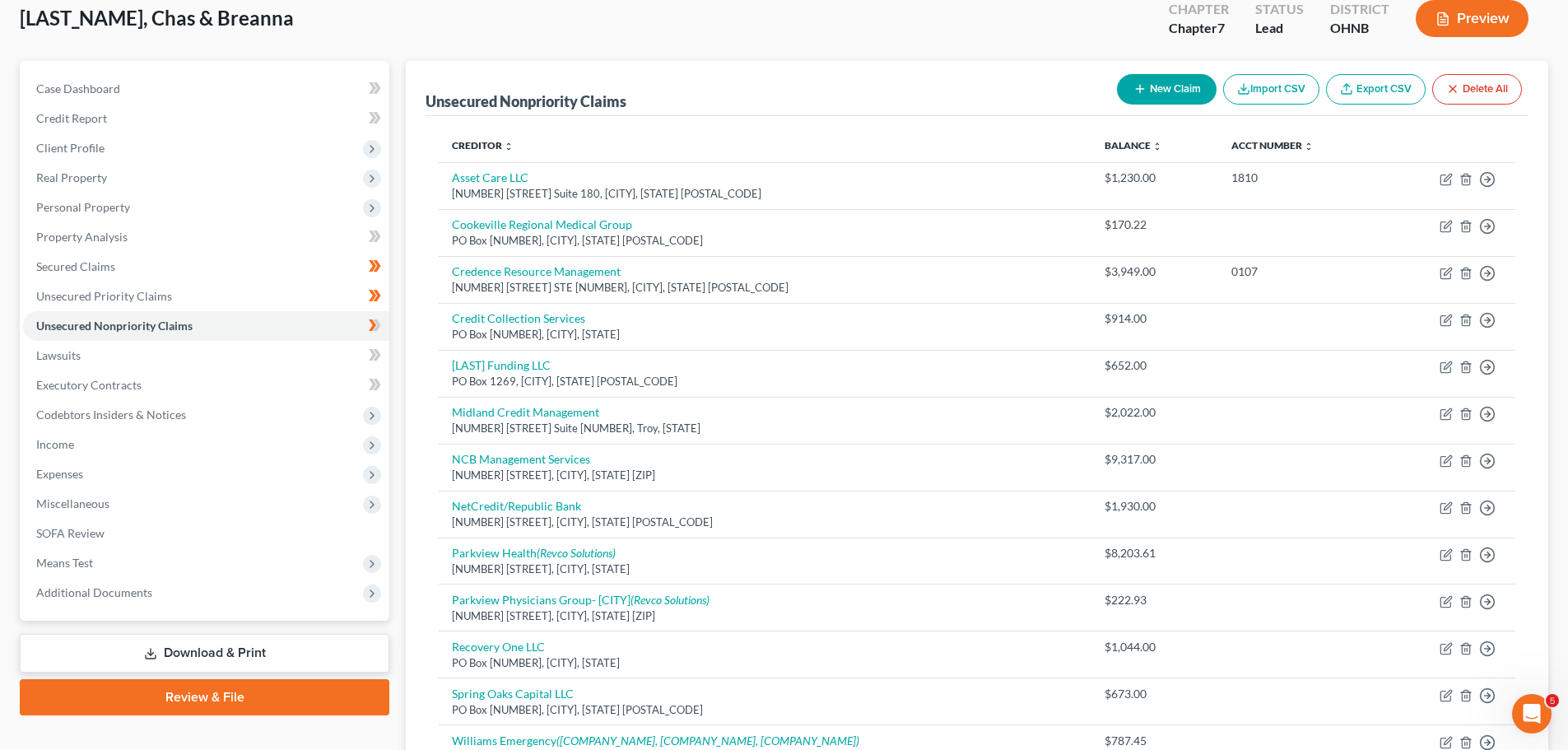 click on "New Claim" at bounding box center (1166, 89) 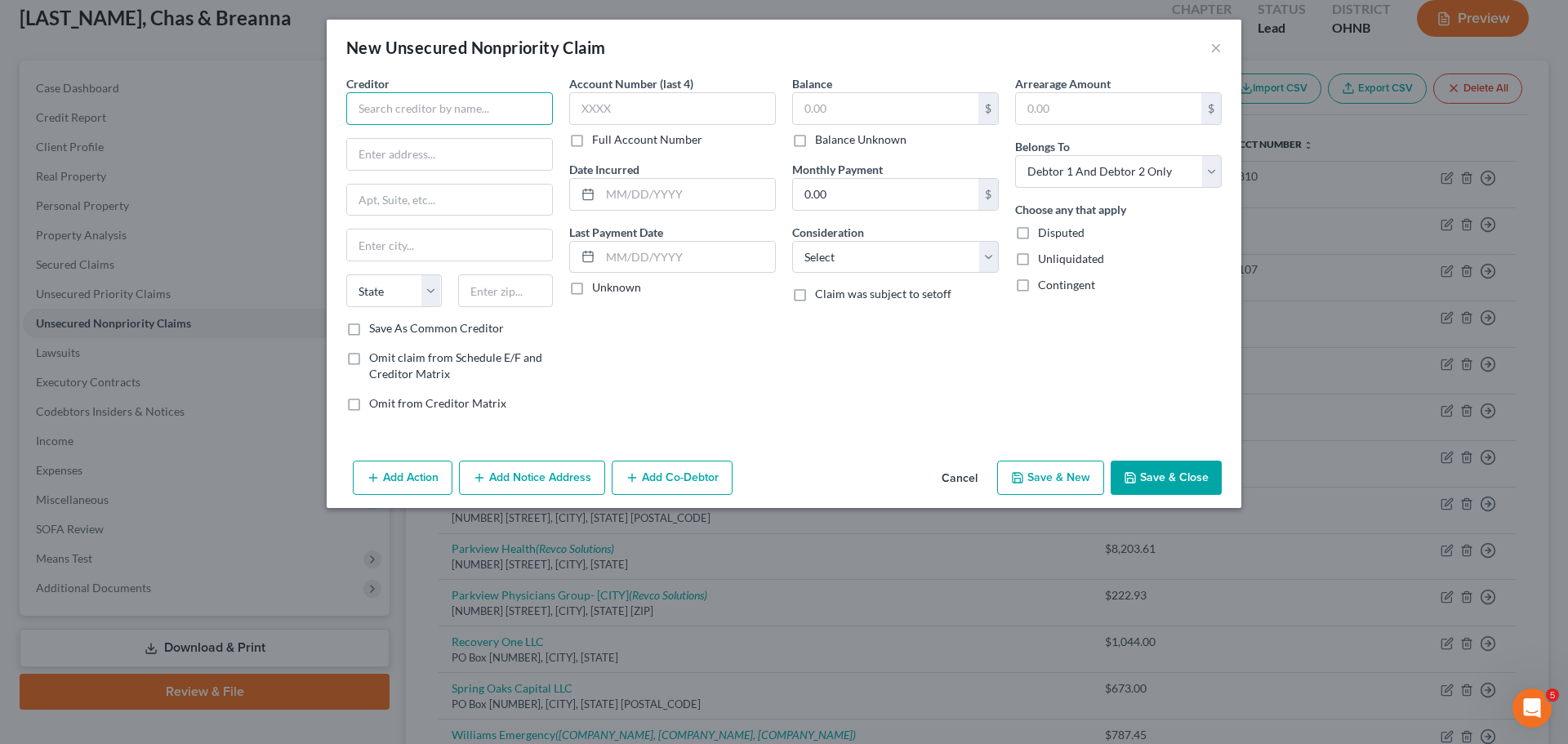 click at bounding box center [449, 109] 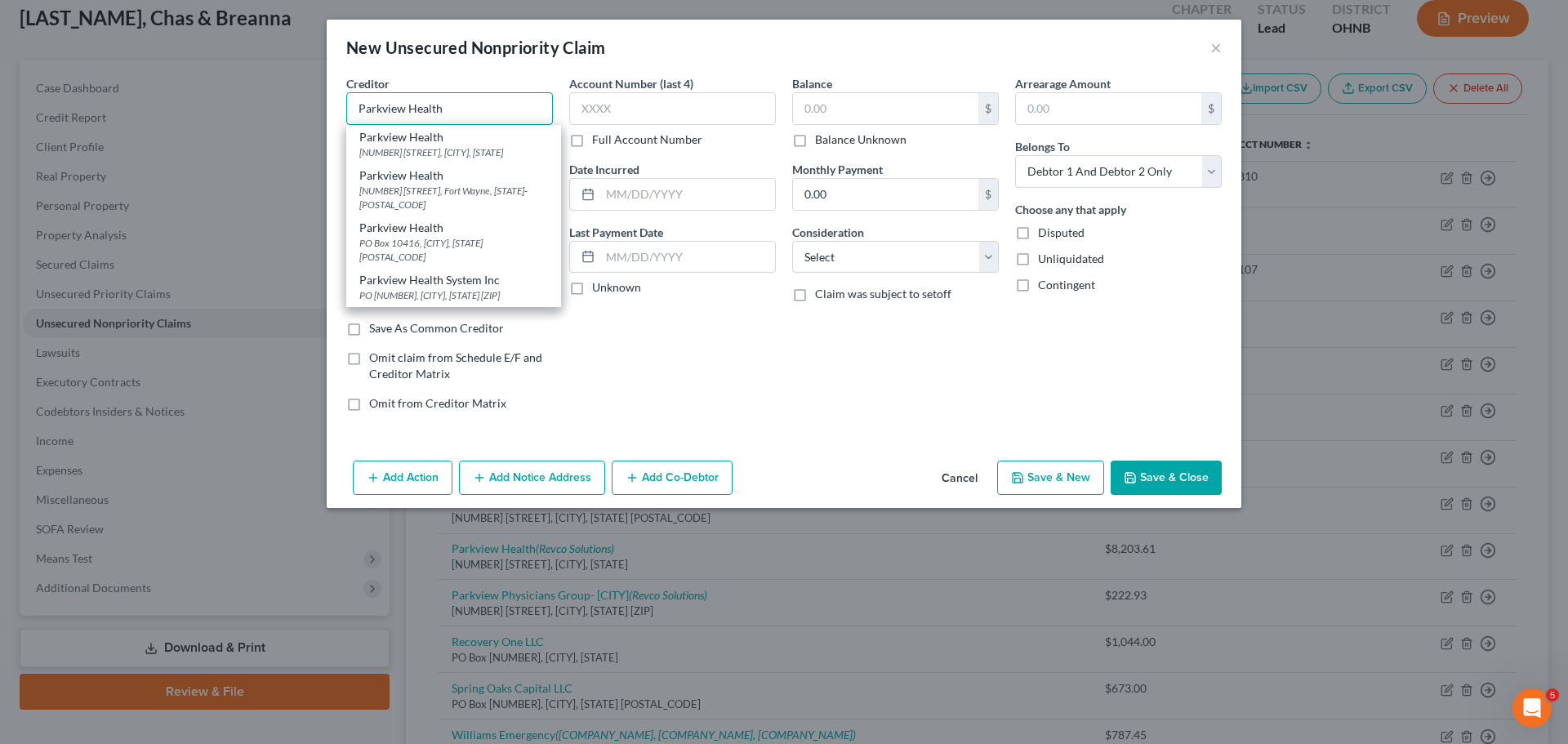 type on "Parkview Health" 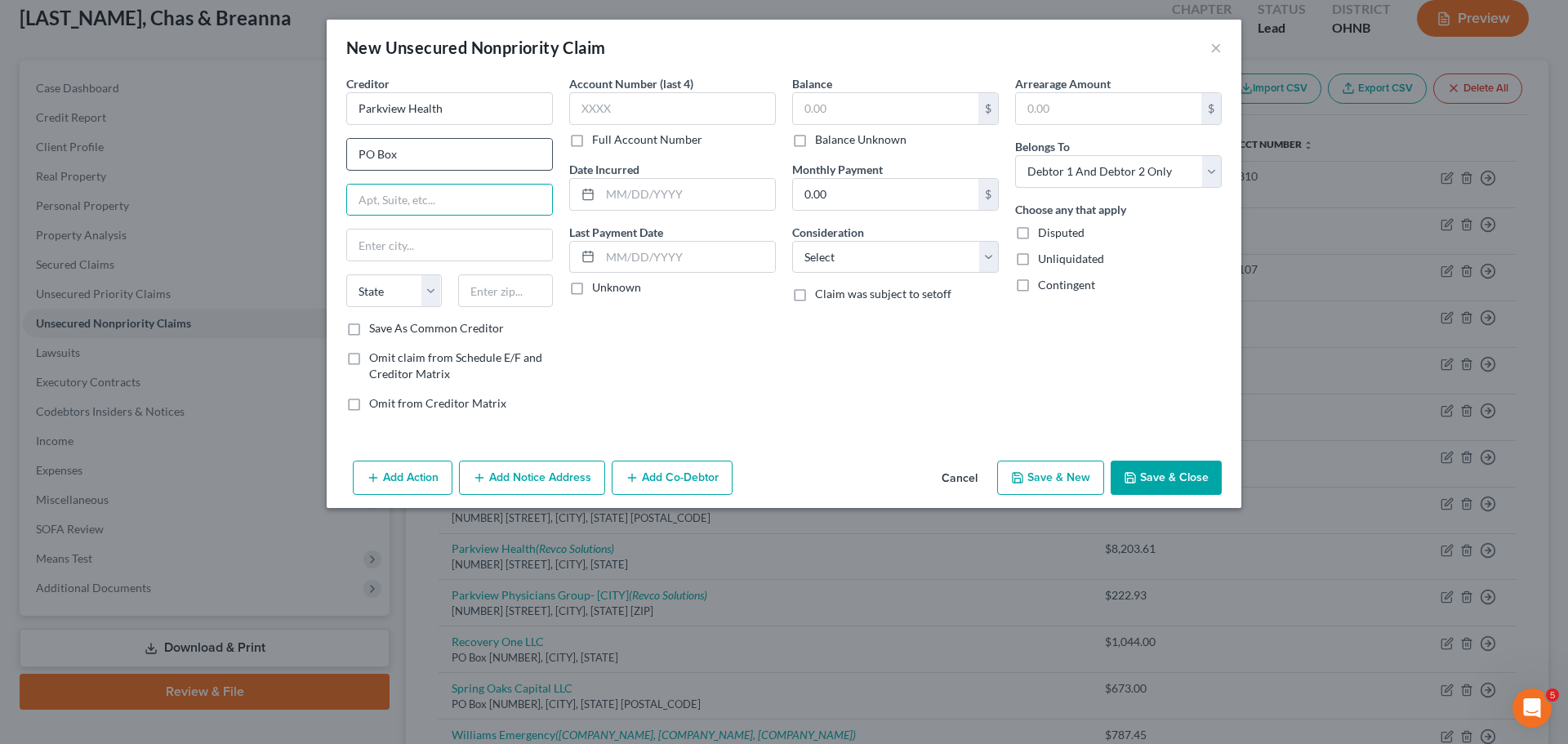 click on "PO Box" at bounding box center [449, 154] 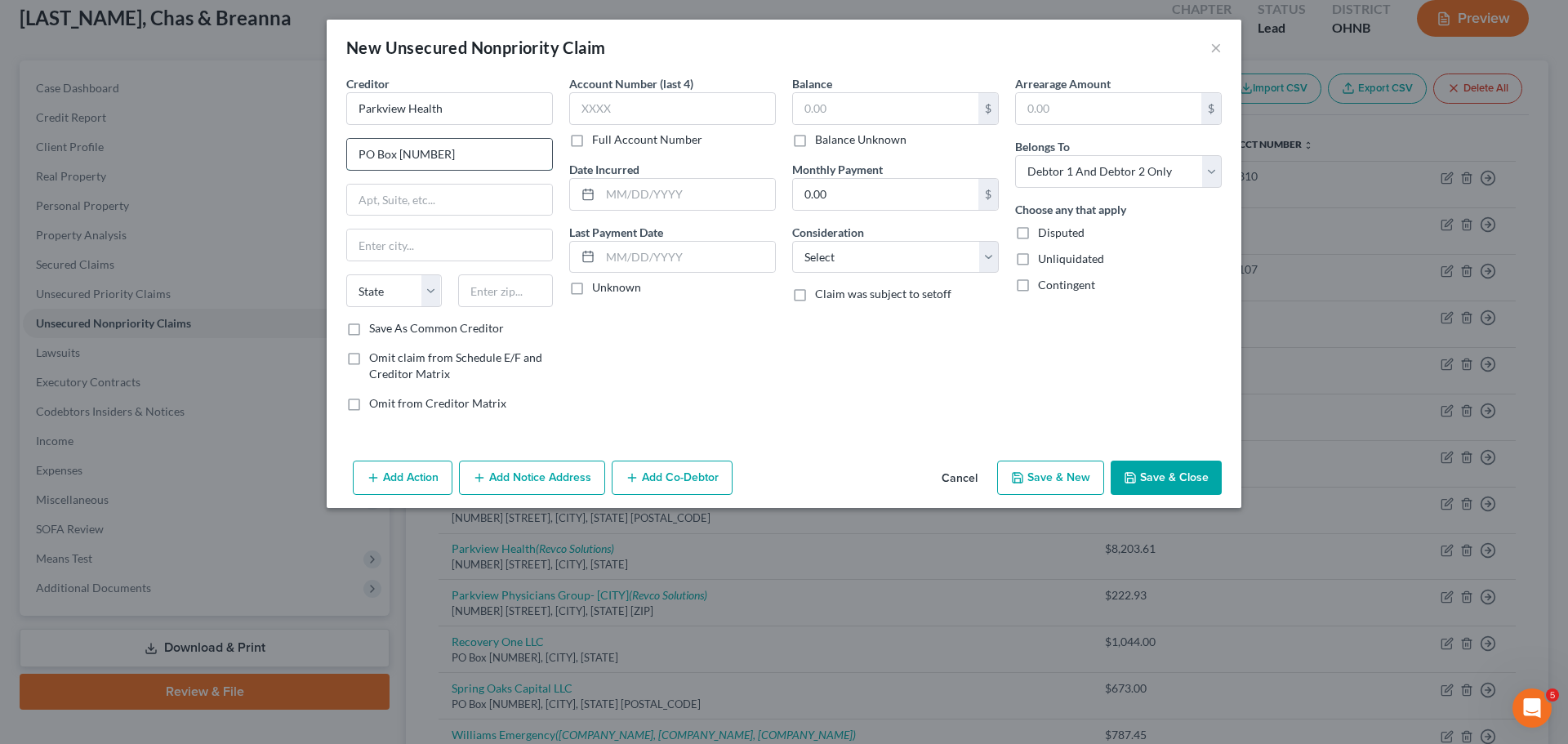 type on "PO Box [NUMBER]" 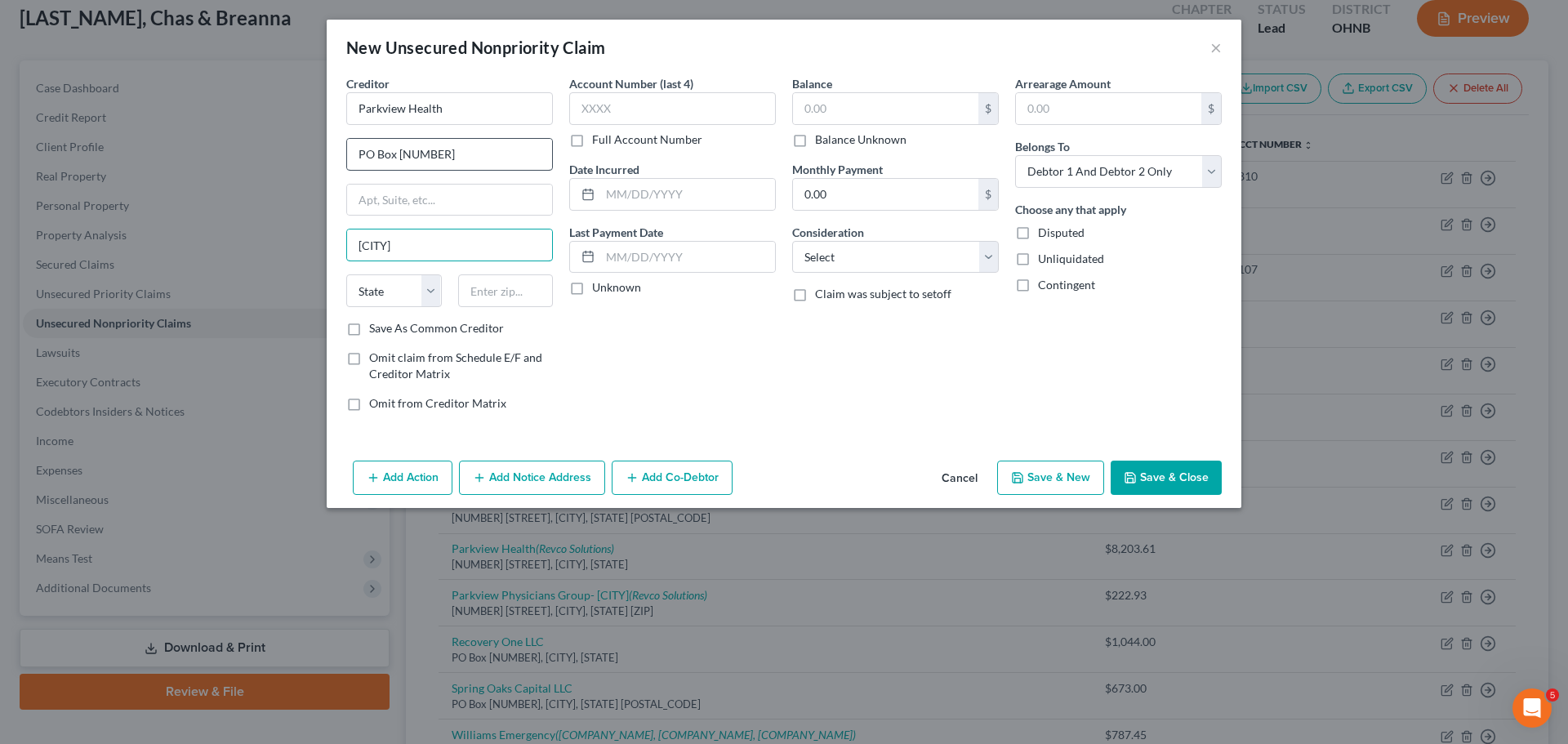 type on "[CITY]" 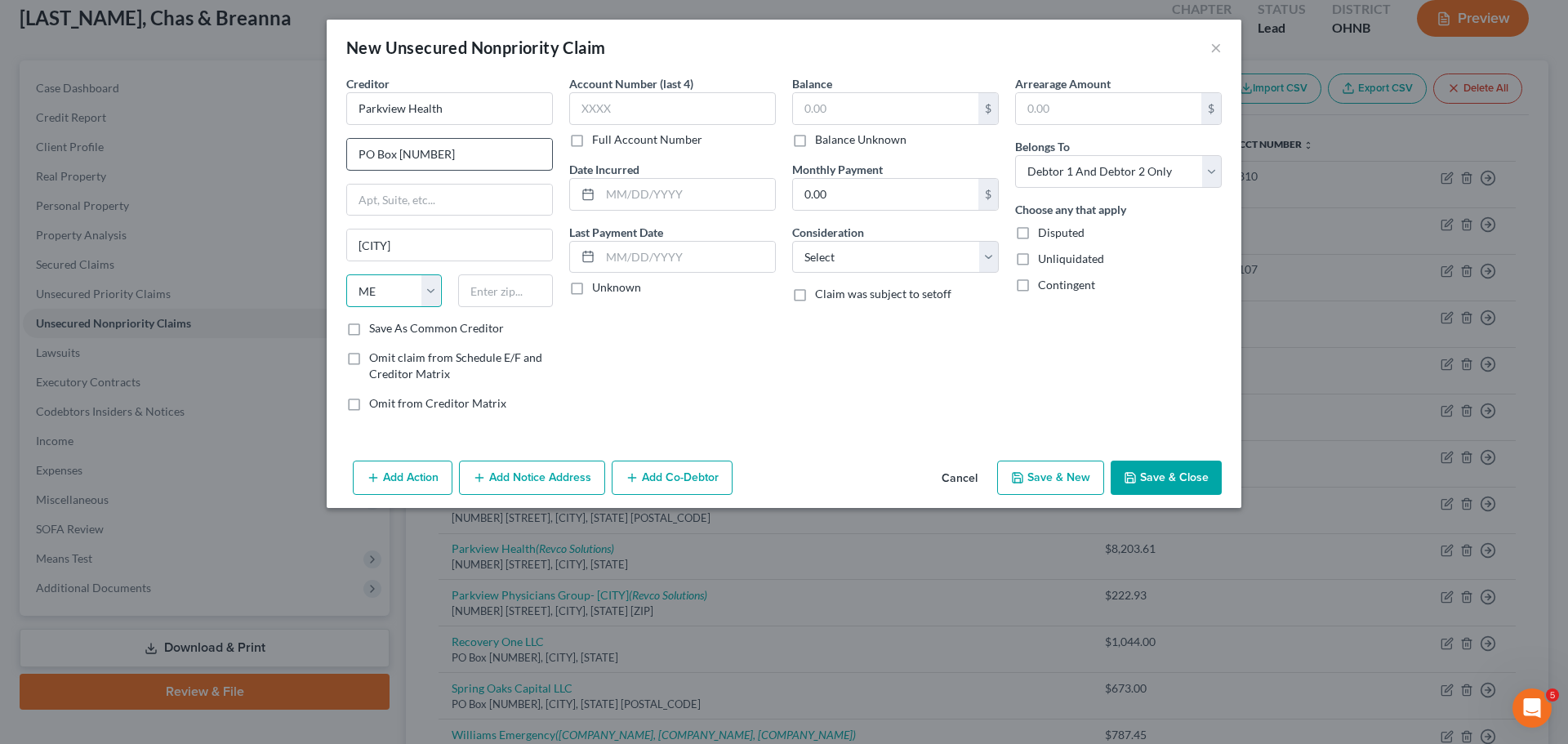 select on "24" 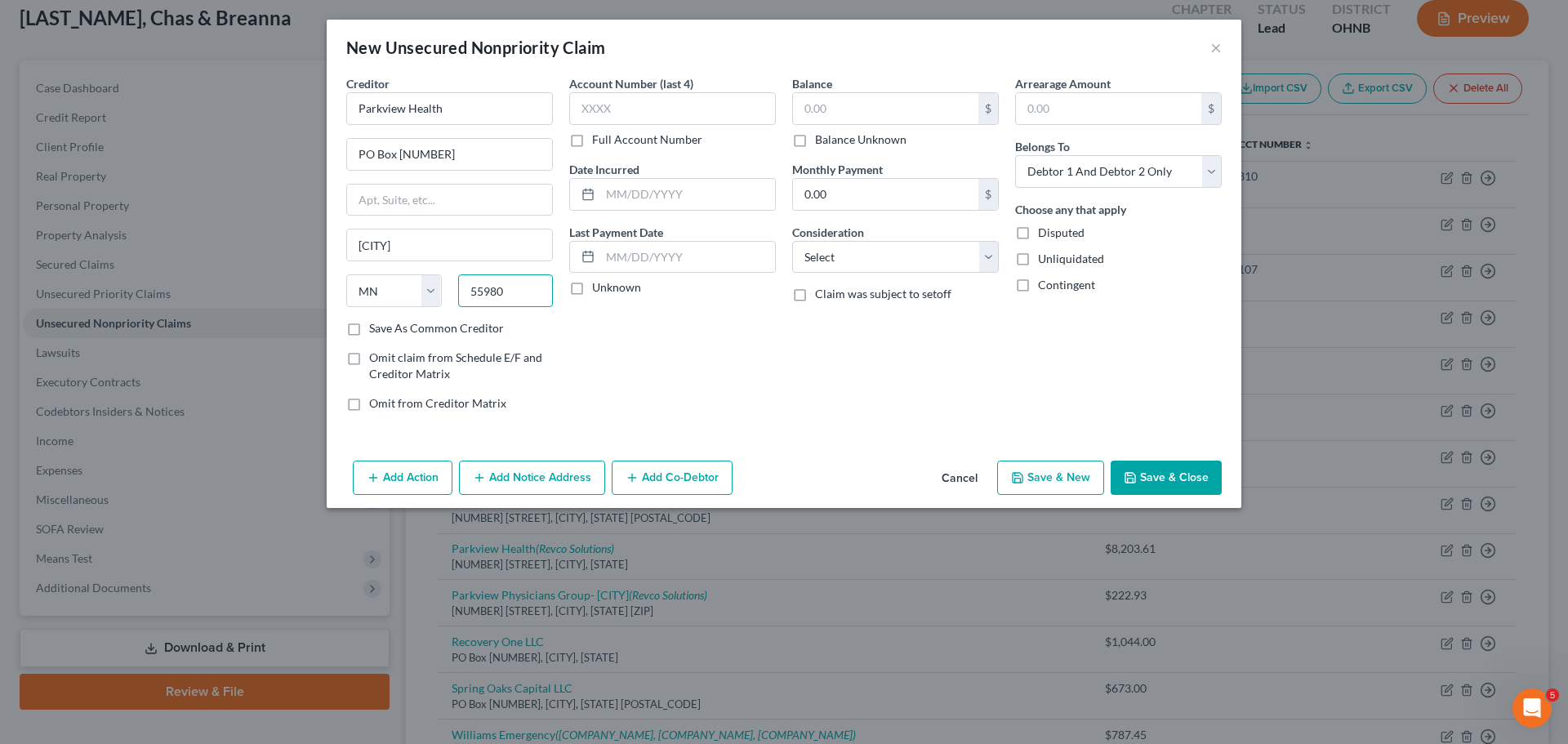 type on "55980" 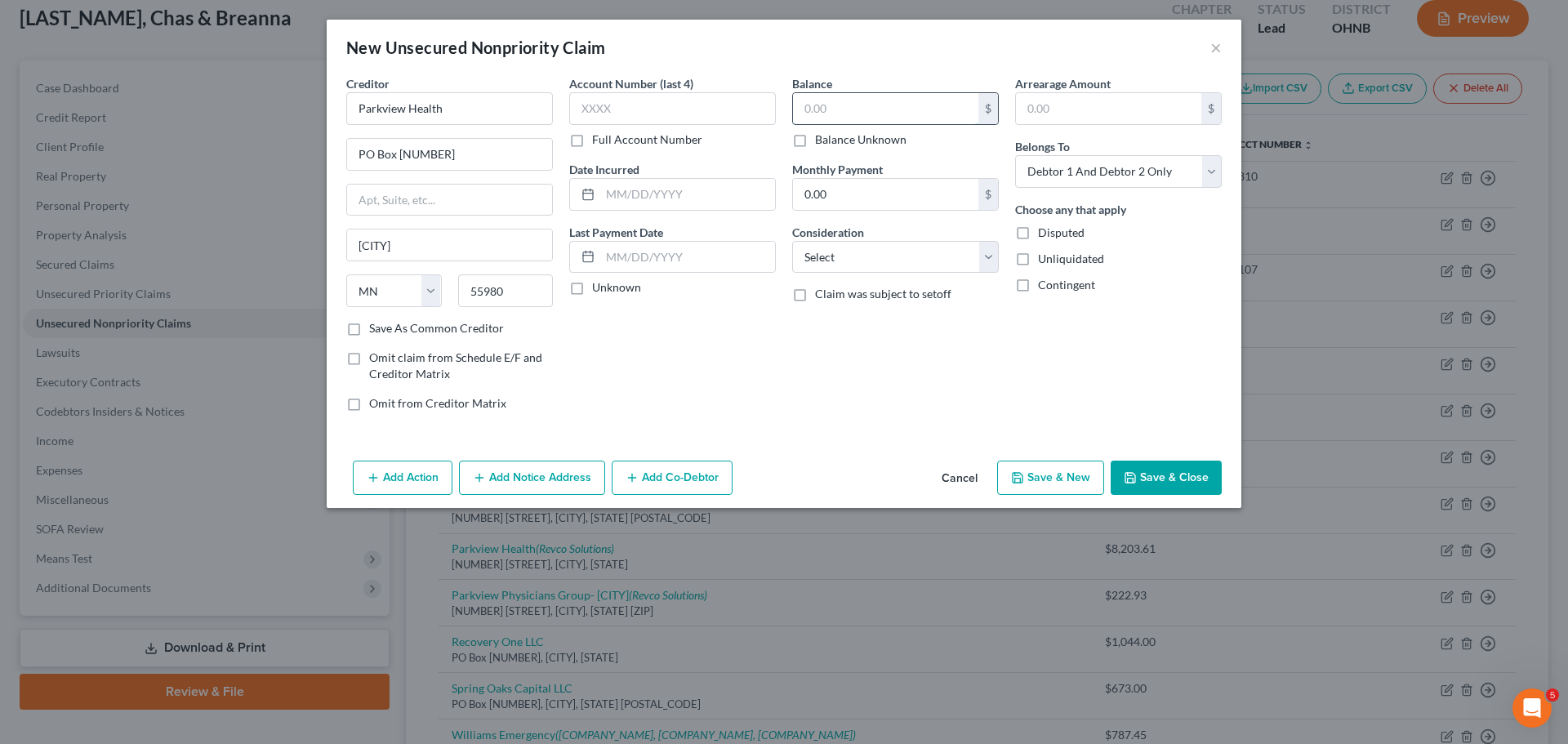 click at bounding box center (885, 109) 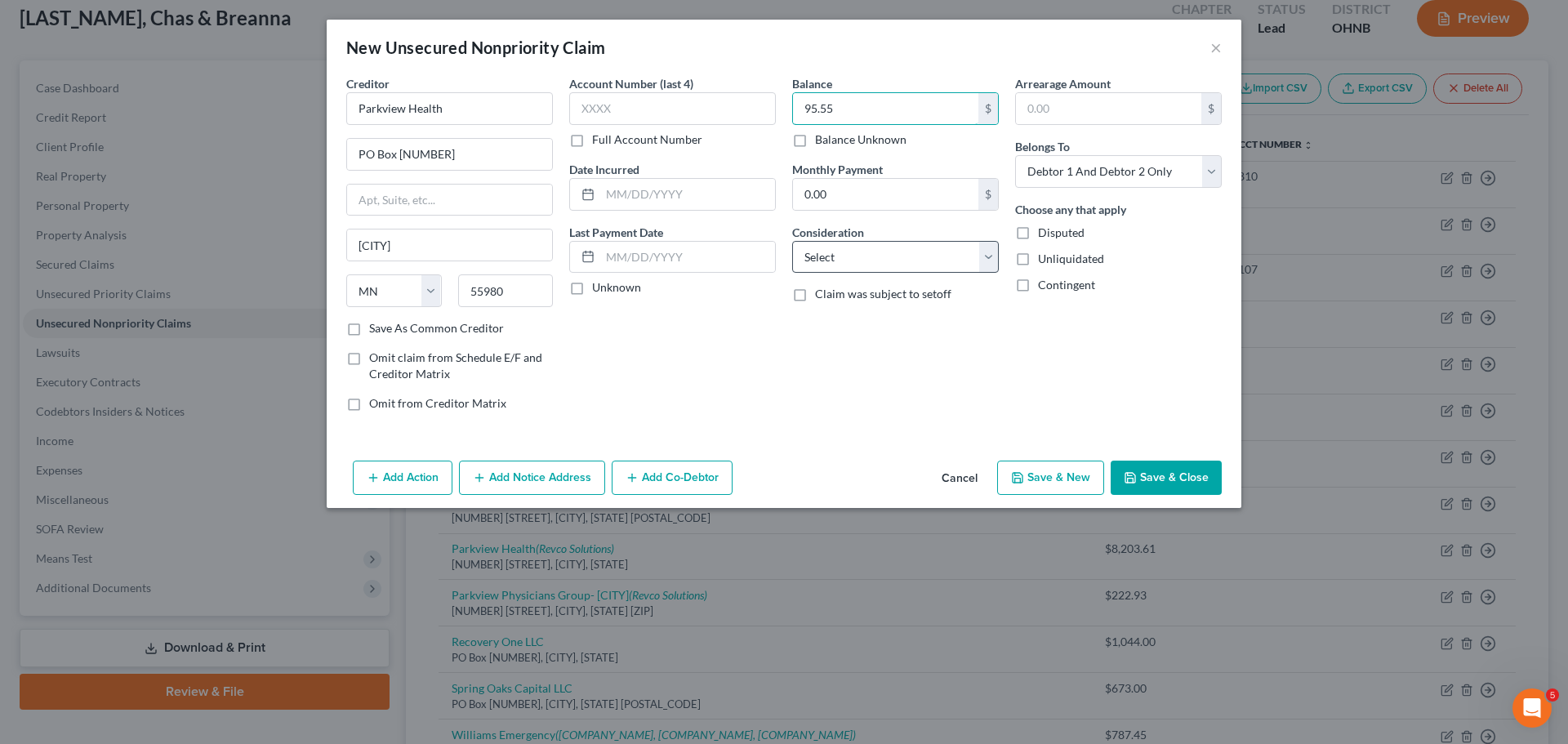 type on "95.55" 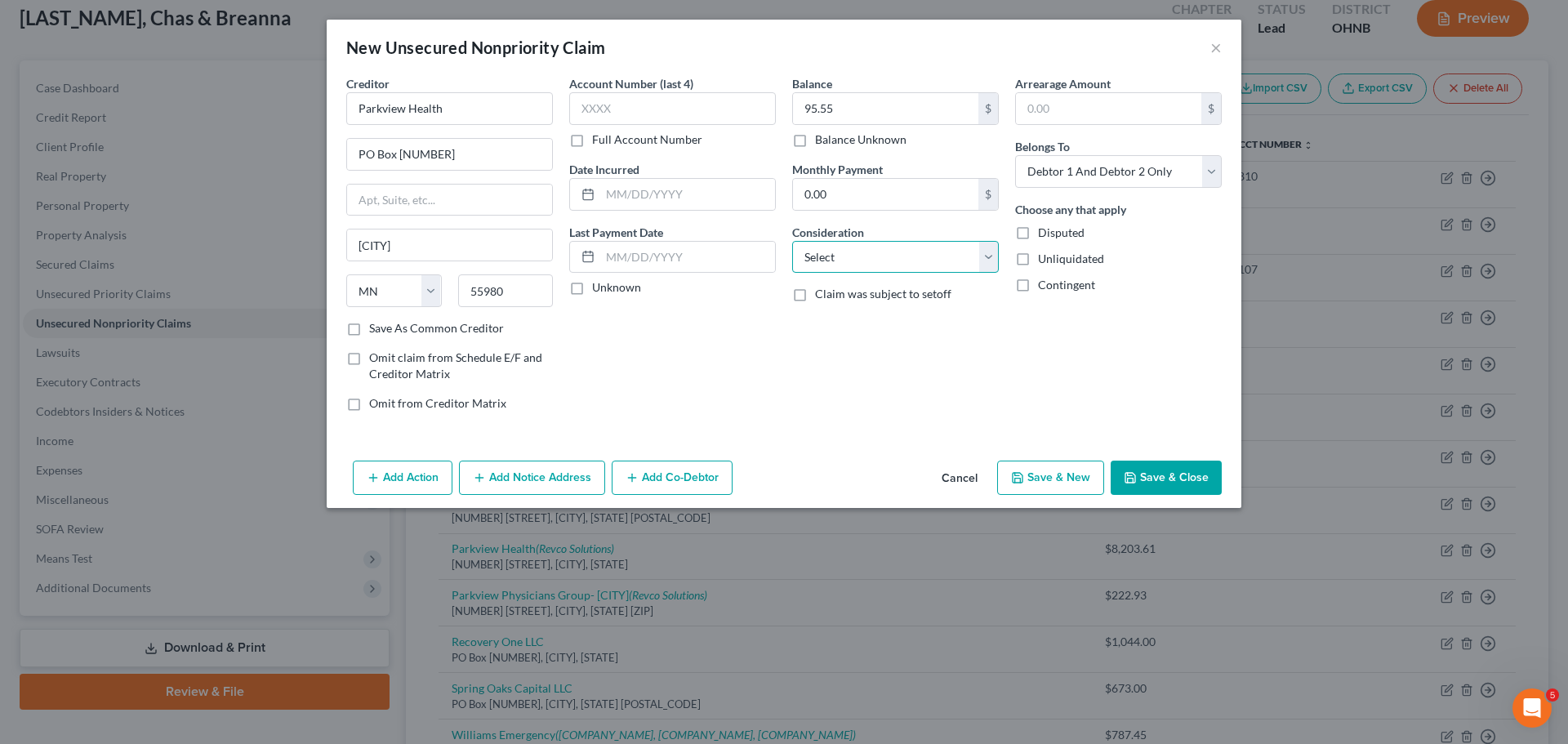 click on "Select Cable / Satellite Services Collection Agency Credit Card Debt Debt Counseling / Attorneys Deficiency Balance Domestic Support Obligations Home / Car Repairs Income Taxes Judgment Liens Medical Services Monies Loaned / Advanced Mortgage Obligation From Divorce Or Separation Obligation To Pensions Other Overdrawn Bank Account Promised To Help Pay Creditors Student Loans Suppliers And Vendors Telephone / Internet Services Utility Services" at bounding box center (895, 257) 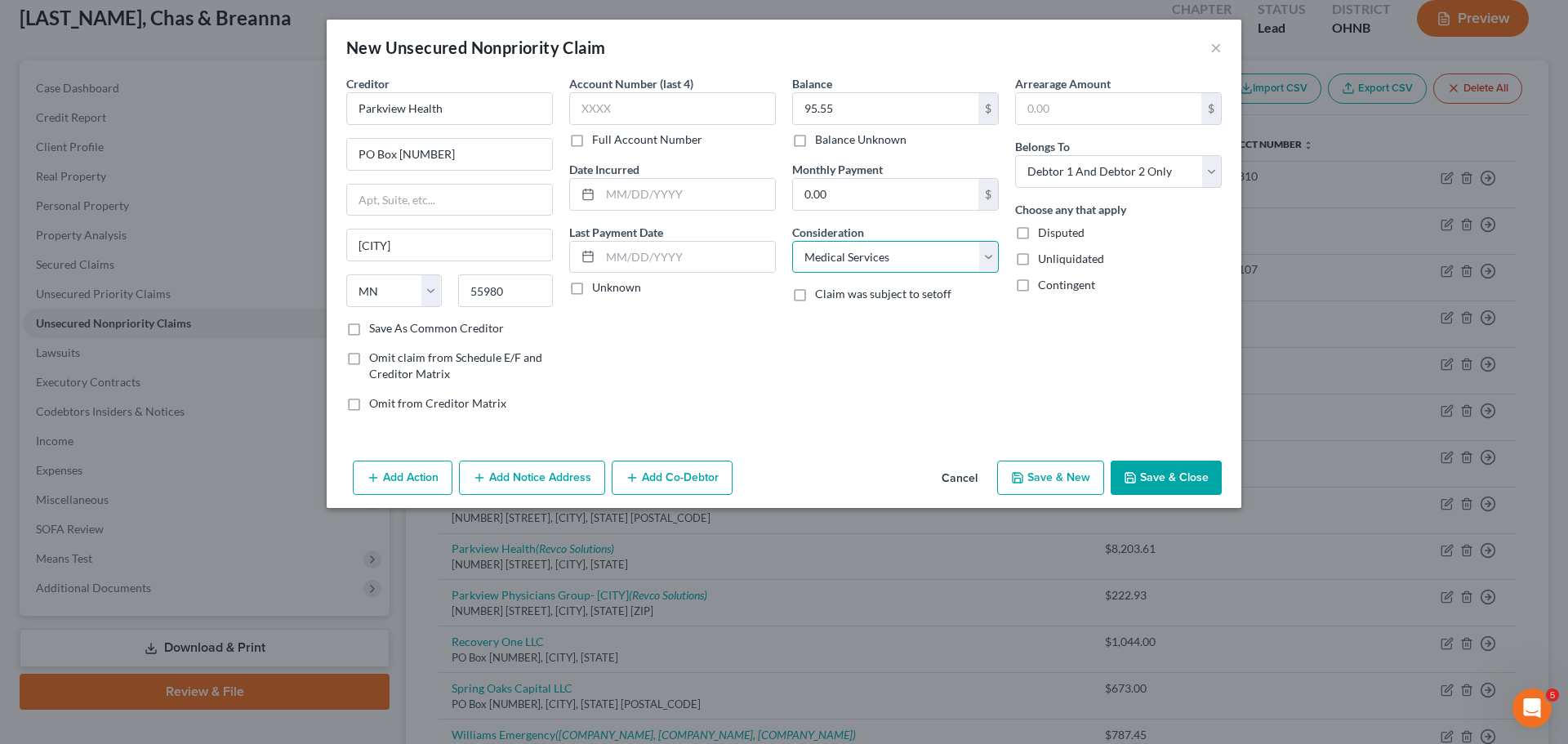 click on "Select Cable / Satellite Services Collection Agency Credit Card Debt Debt Counseling / Attorneys Deficiency Balance Domestic Support Obligations Home / Car Repairs Income Taxes Judgment Liens Medical Services Monies Loaned / Advanced Mortgage Obligation From Divorce Or Separation Obligation To Pensions Other Overdrawn Bank Account Promised To Help Pay Creditors Student Loans Suppliers And Vendors Telephone / Internet Services Utility Services" at bounding box center [895, 257] 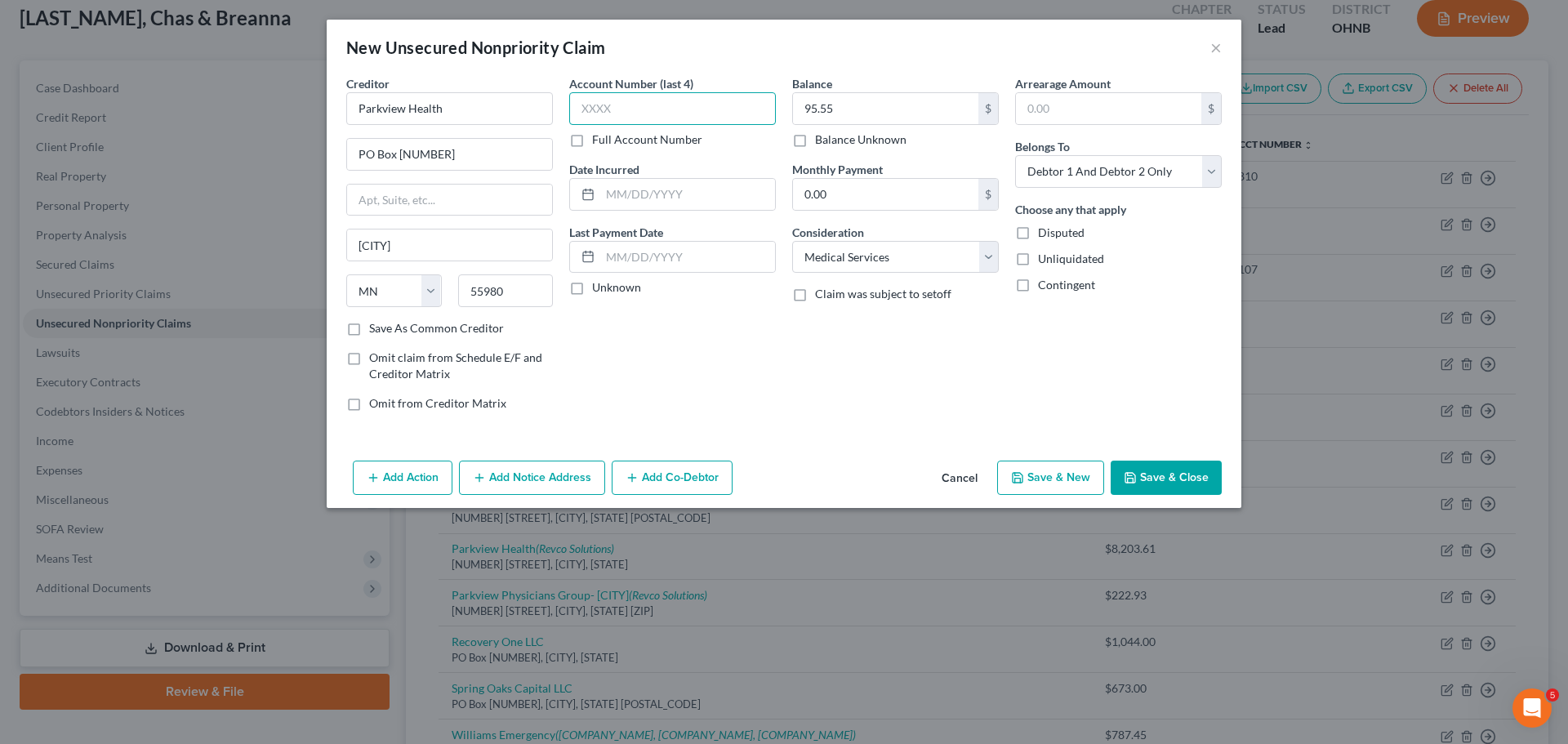 click at bounding box center [672, 109] 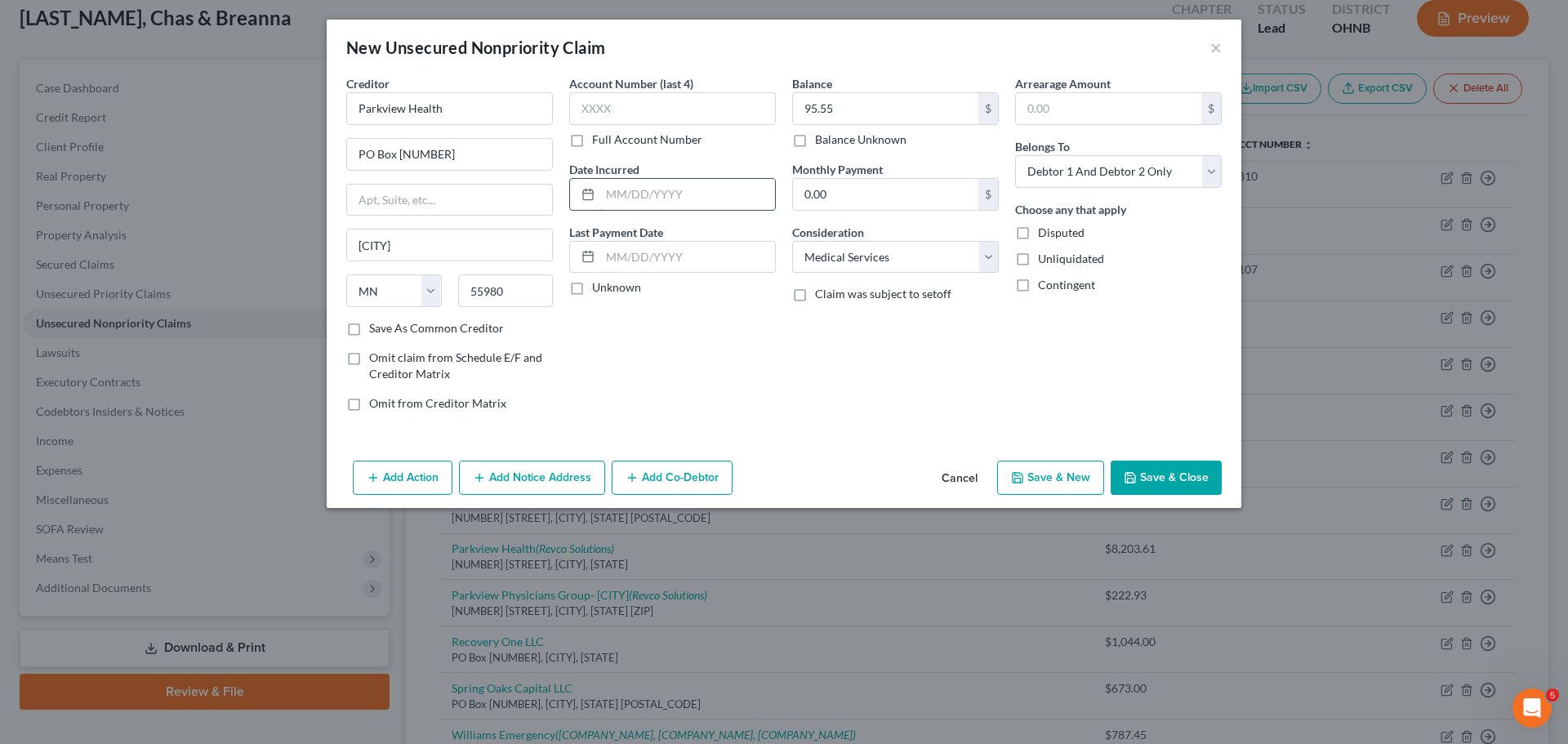 click at bounding box center (688, 194) 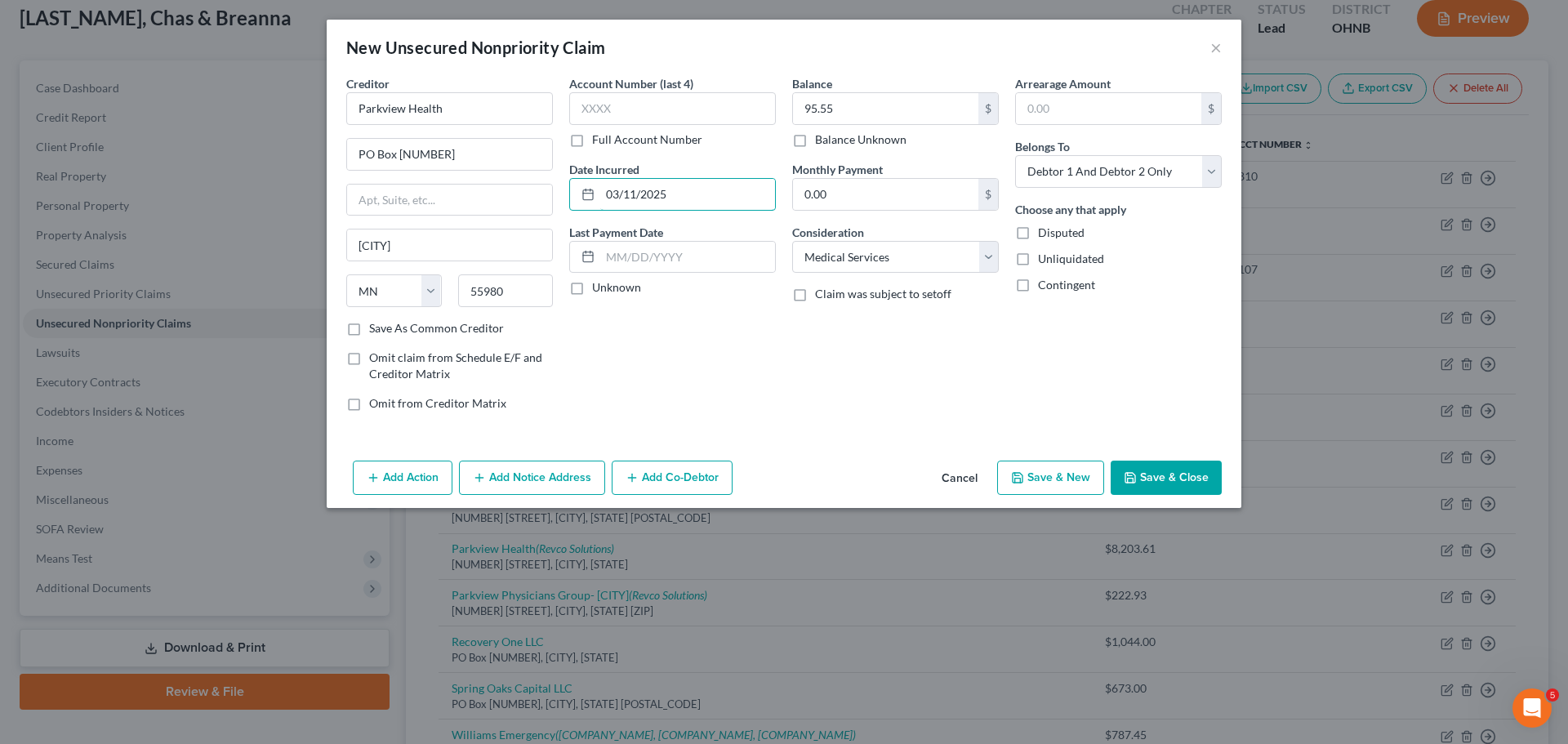type on "03/11/2025" 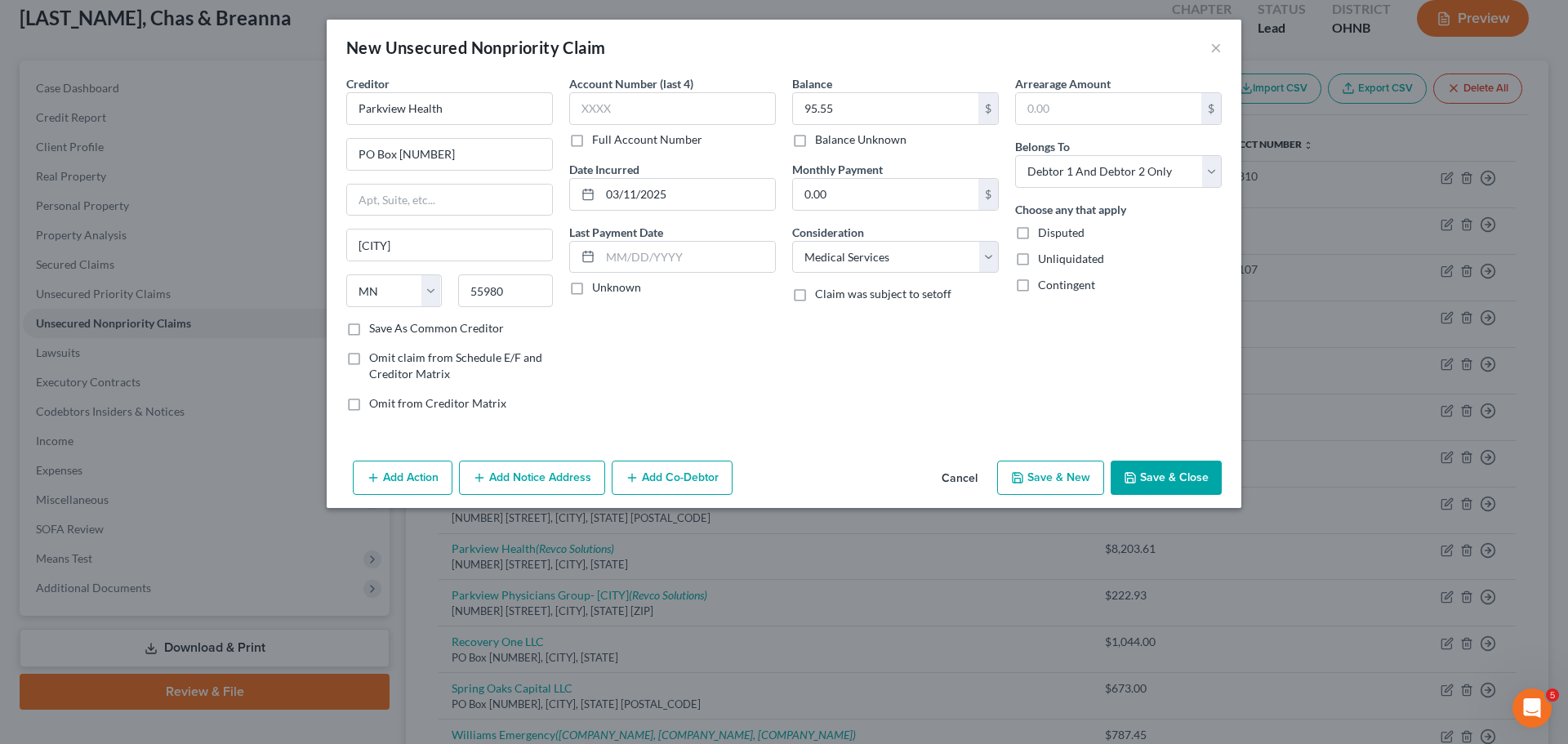 click on "Save & New" at bounding box center (1050, 478) 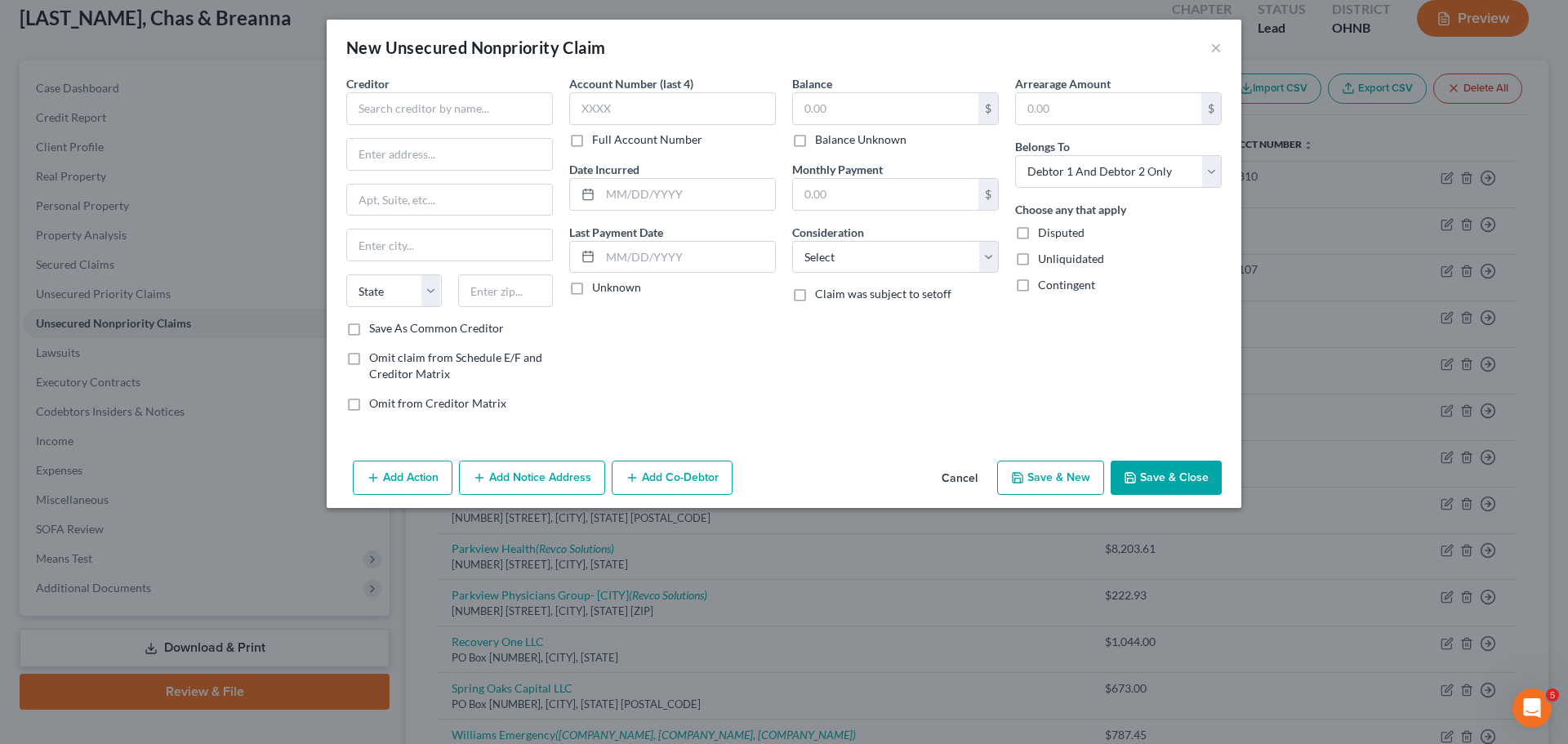 click on "Cancel" at bounding box center (960, 479) 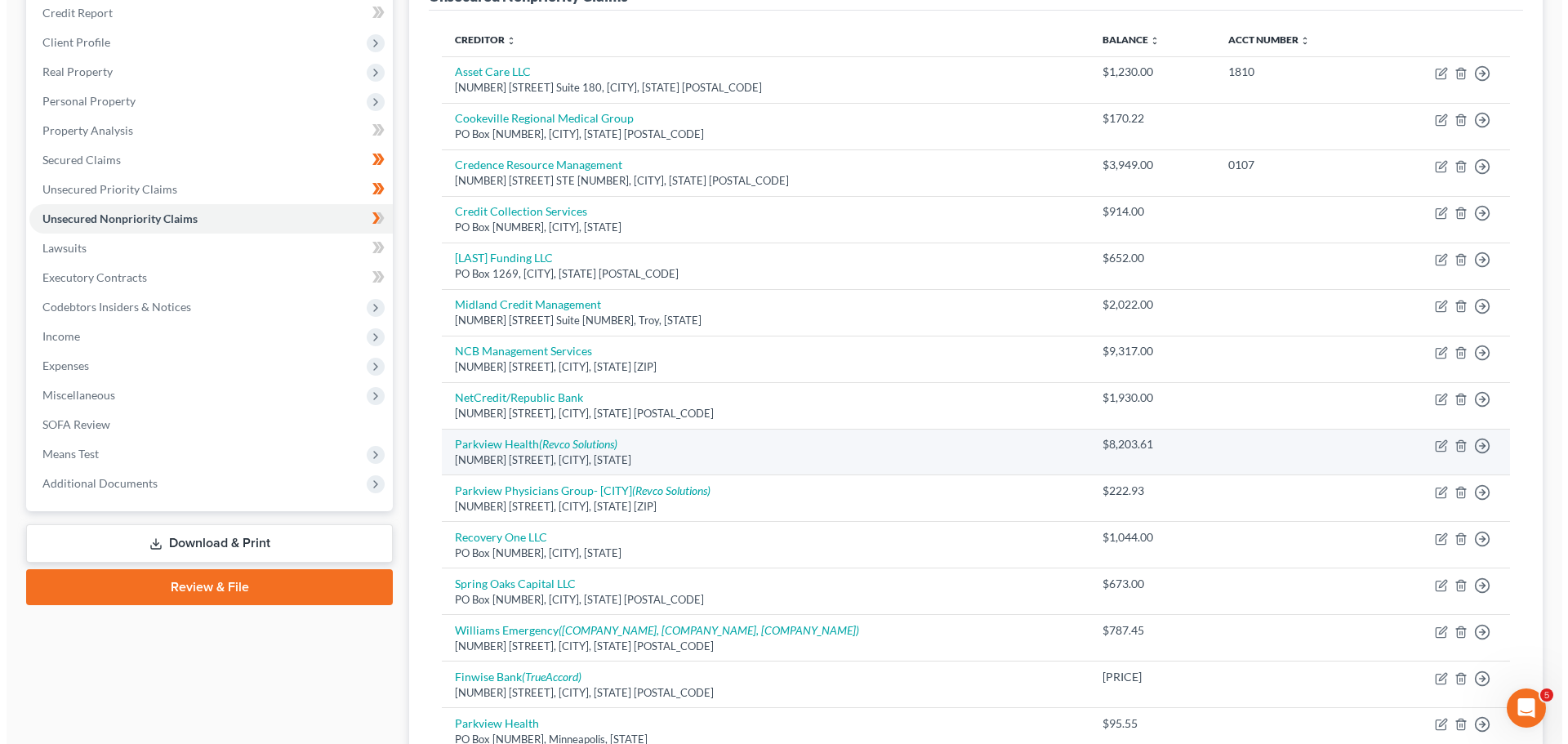 scroll, scrollTop: 388, scrollLeft: 0, axis: vertical 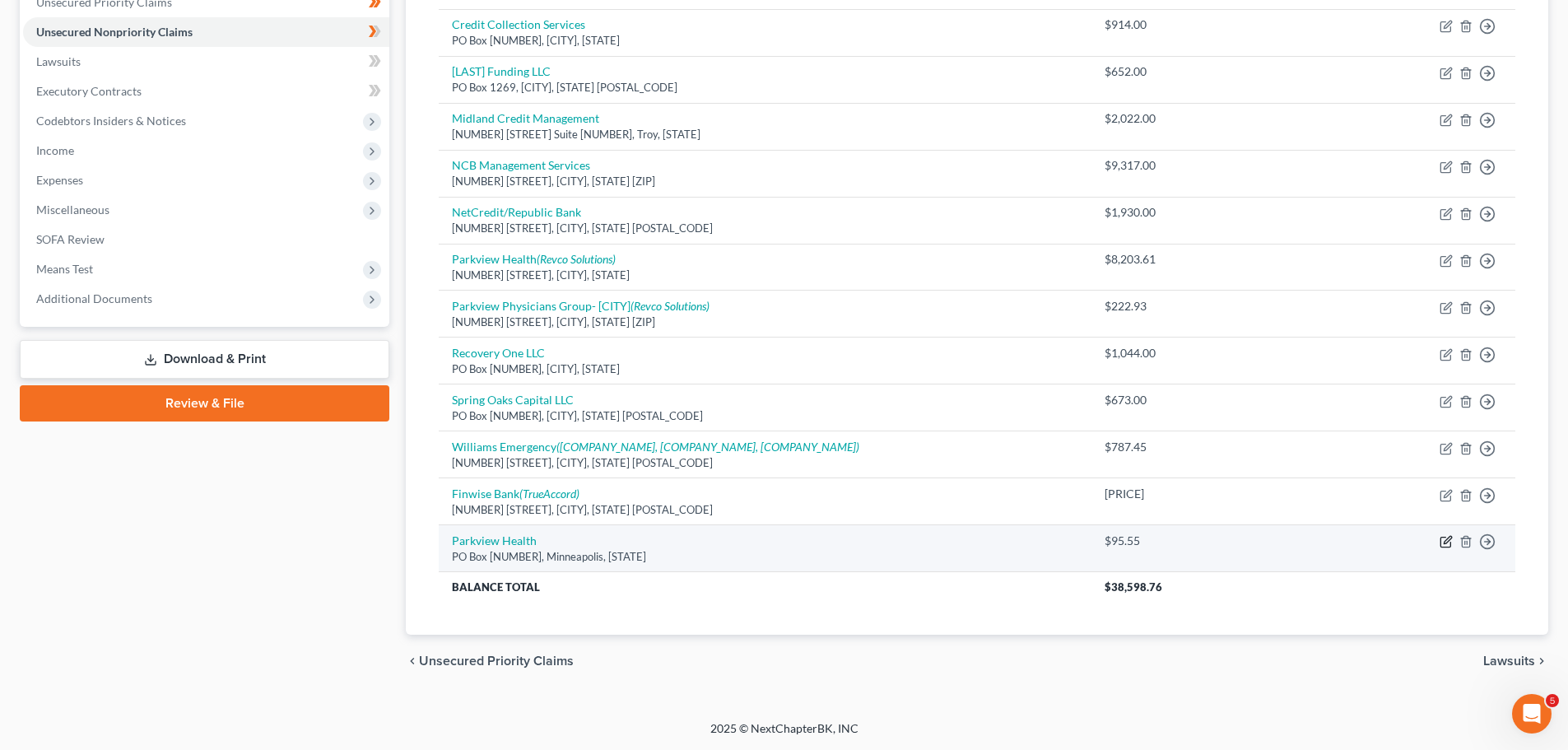 click 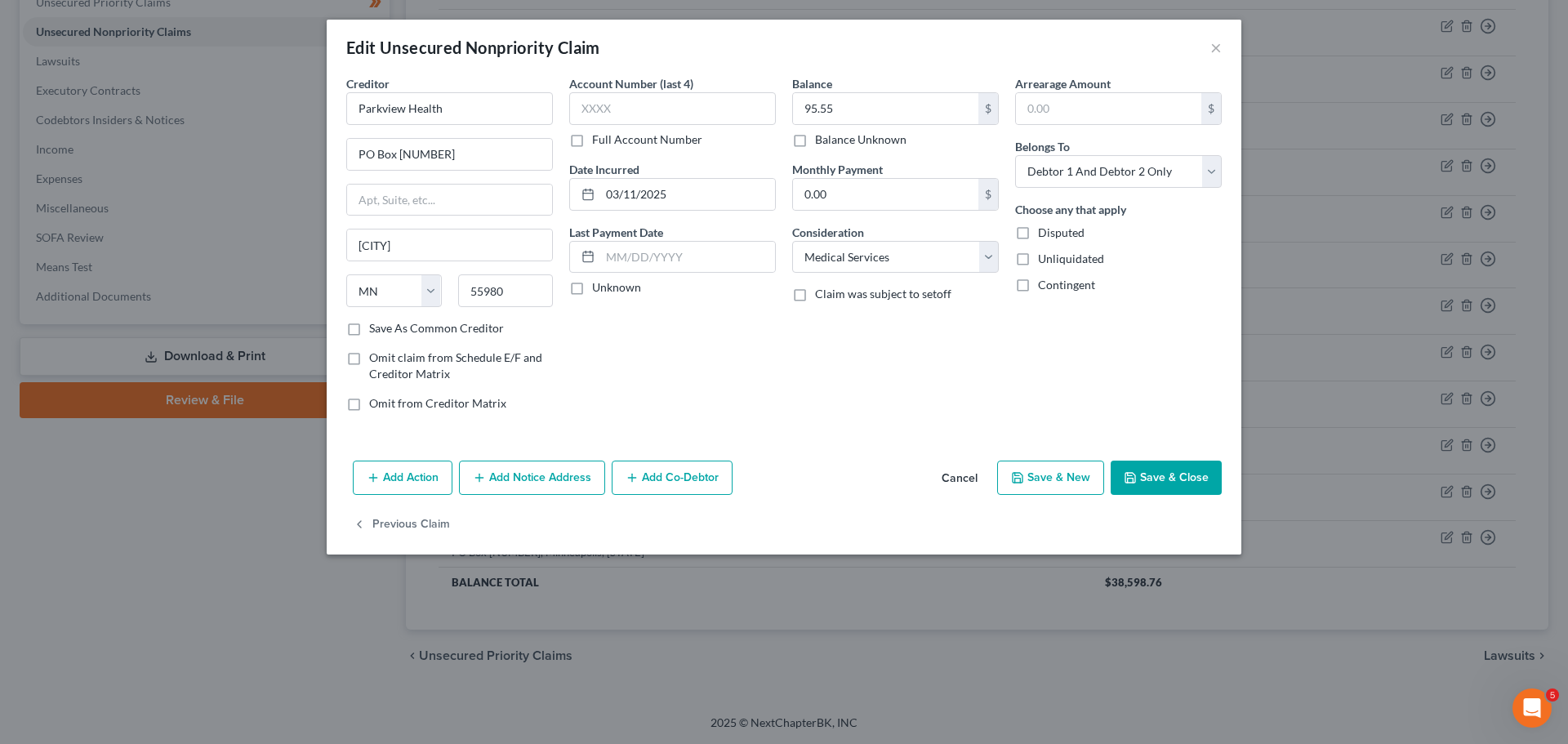 click on "Add Notice Address" at bounding box center [532, 478] 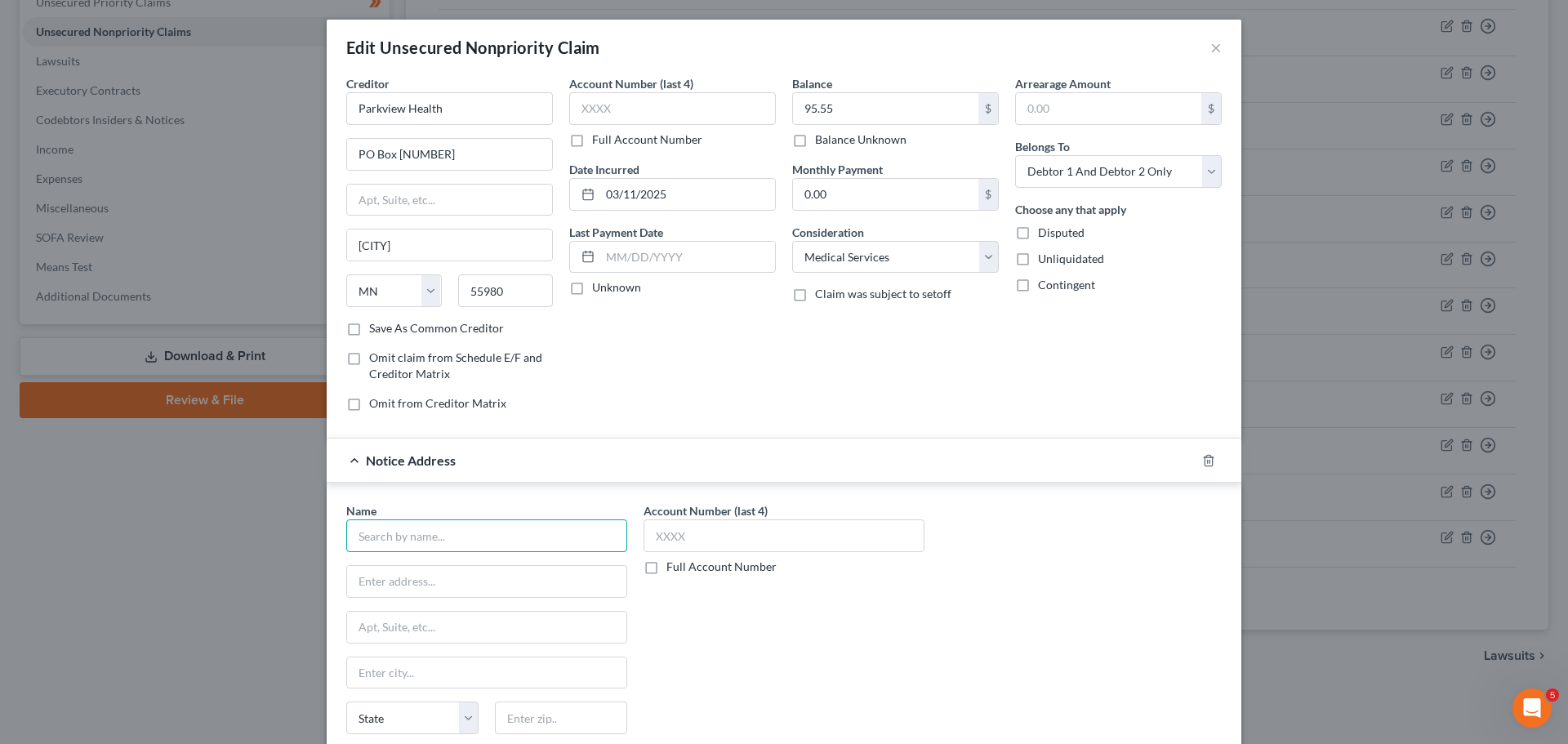 click at bounding box center (487, 536) 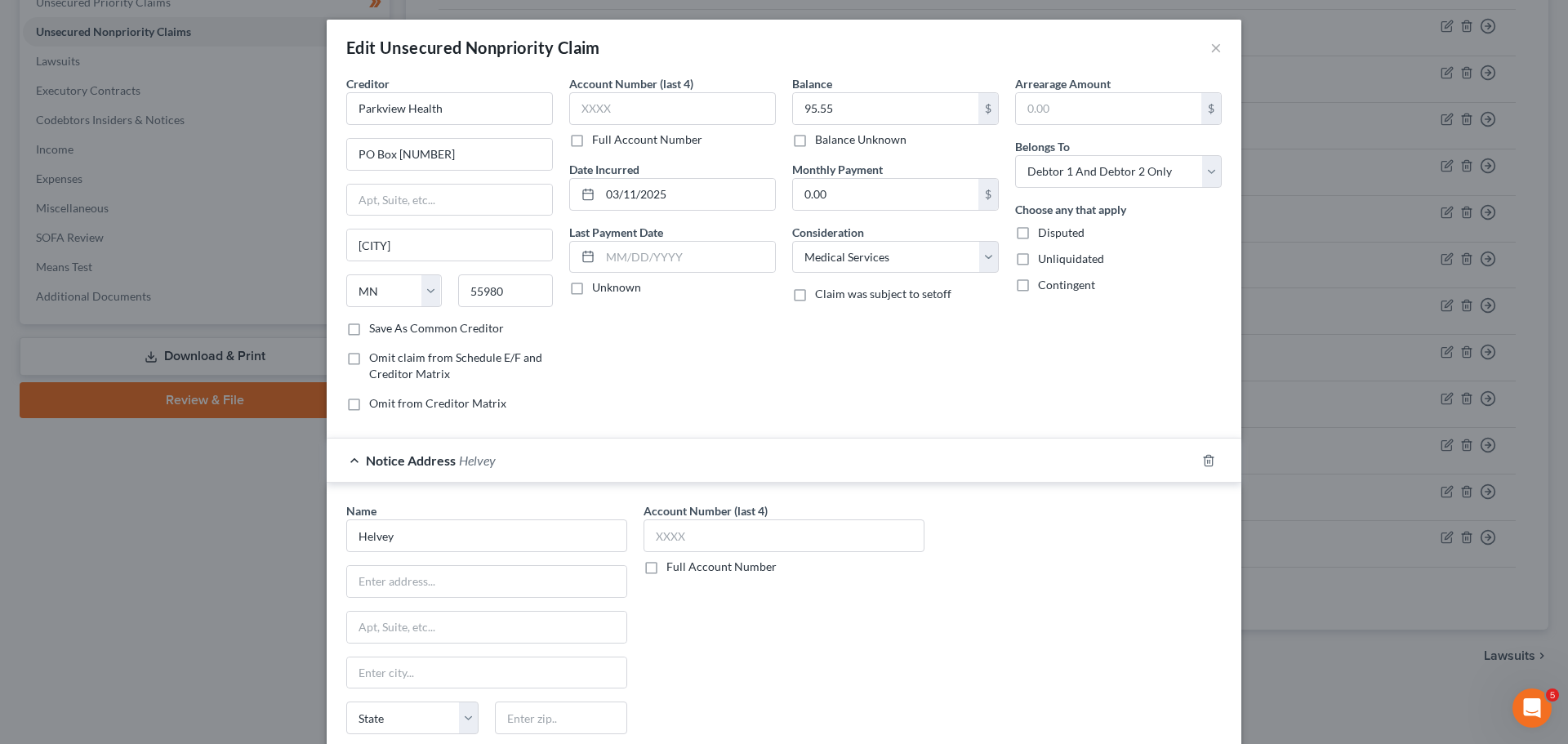 click on "Edit Unsecured Nonpriority Claim  ×" at bounding box center [784, 47] 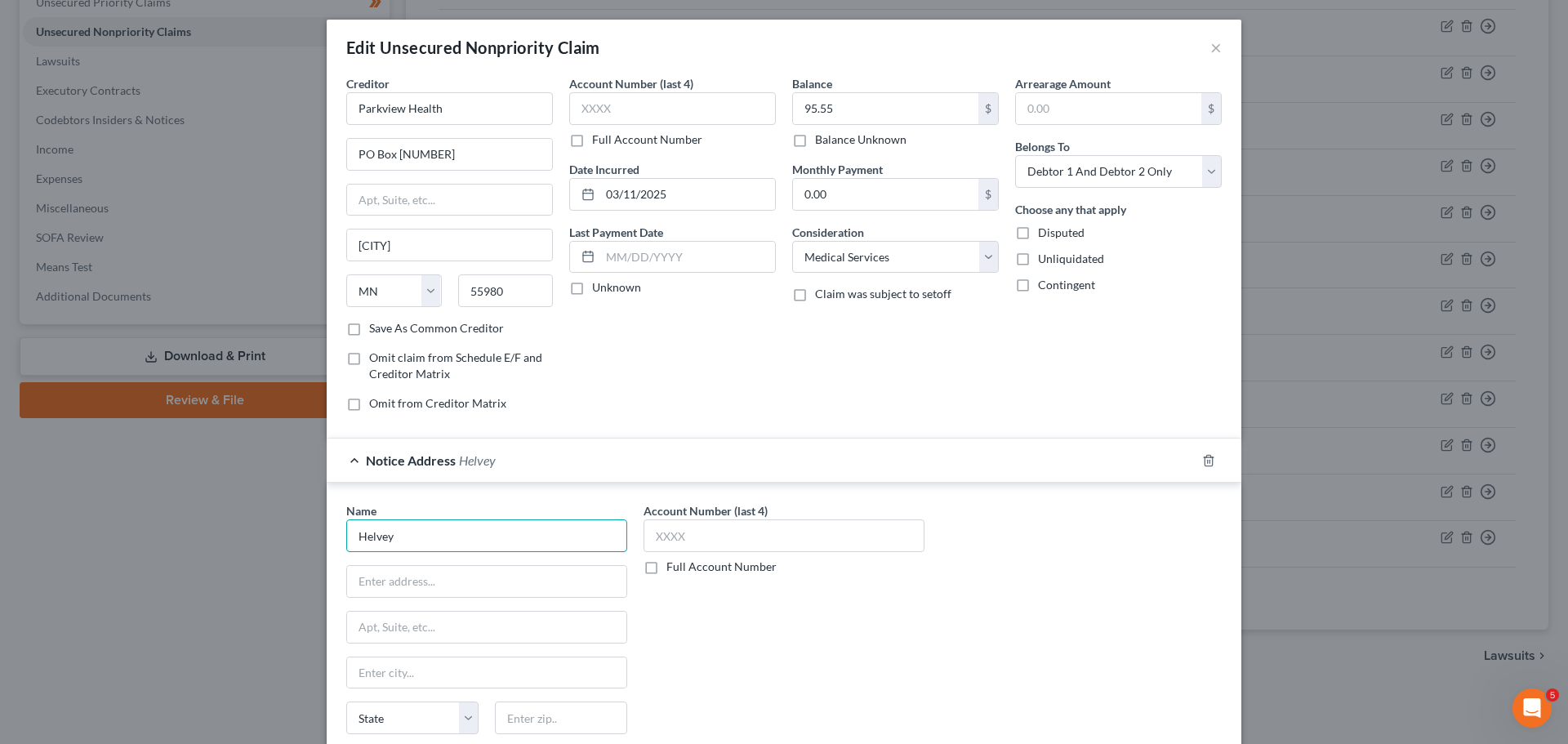 click on "Helvey" at bounding box center (487, 536) 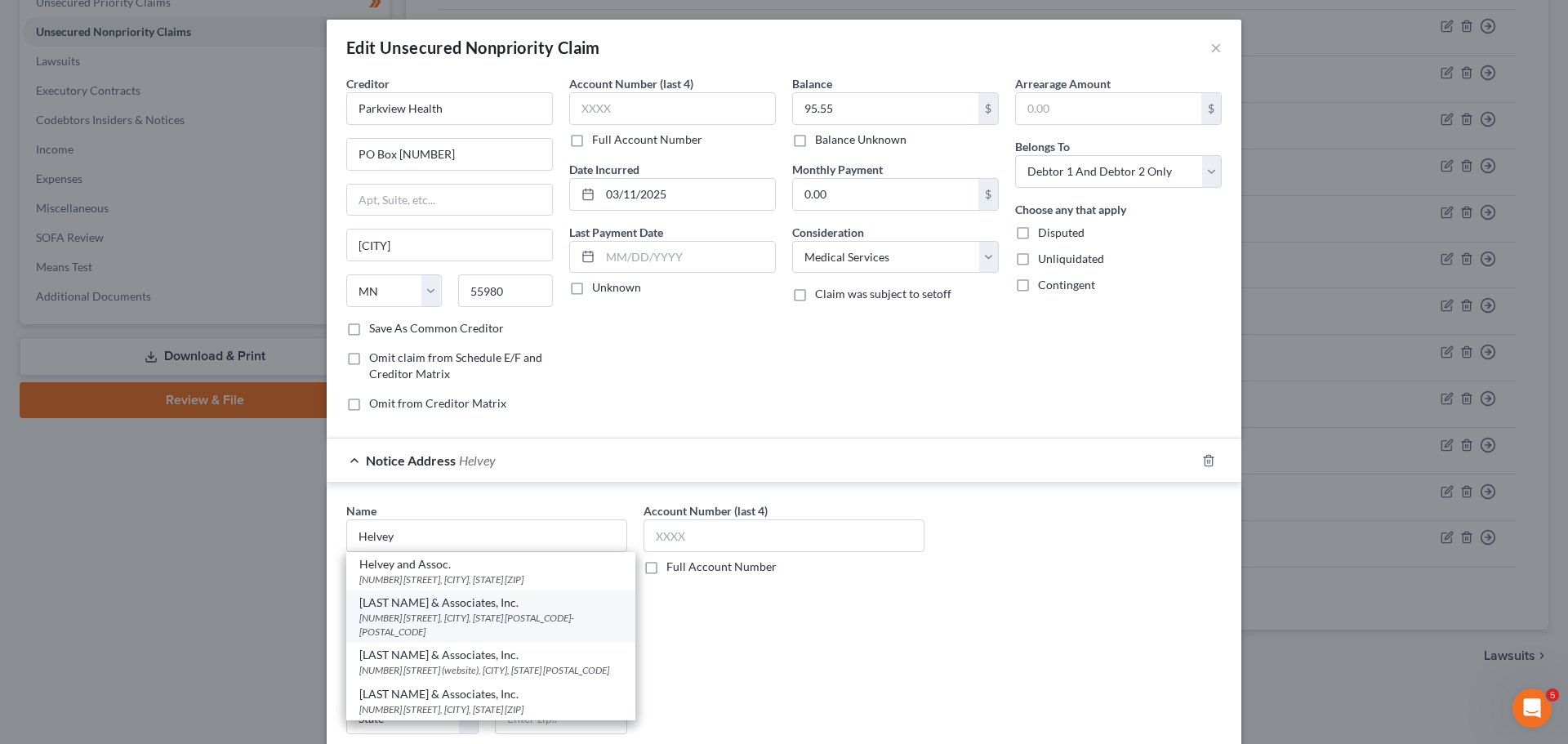 click on "[NUMBER] [STREET], [CITY], [STATE] [POSTAL_CODE]-[POSTAL_CODE]" at bounding box center (491, 625) 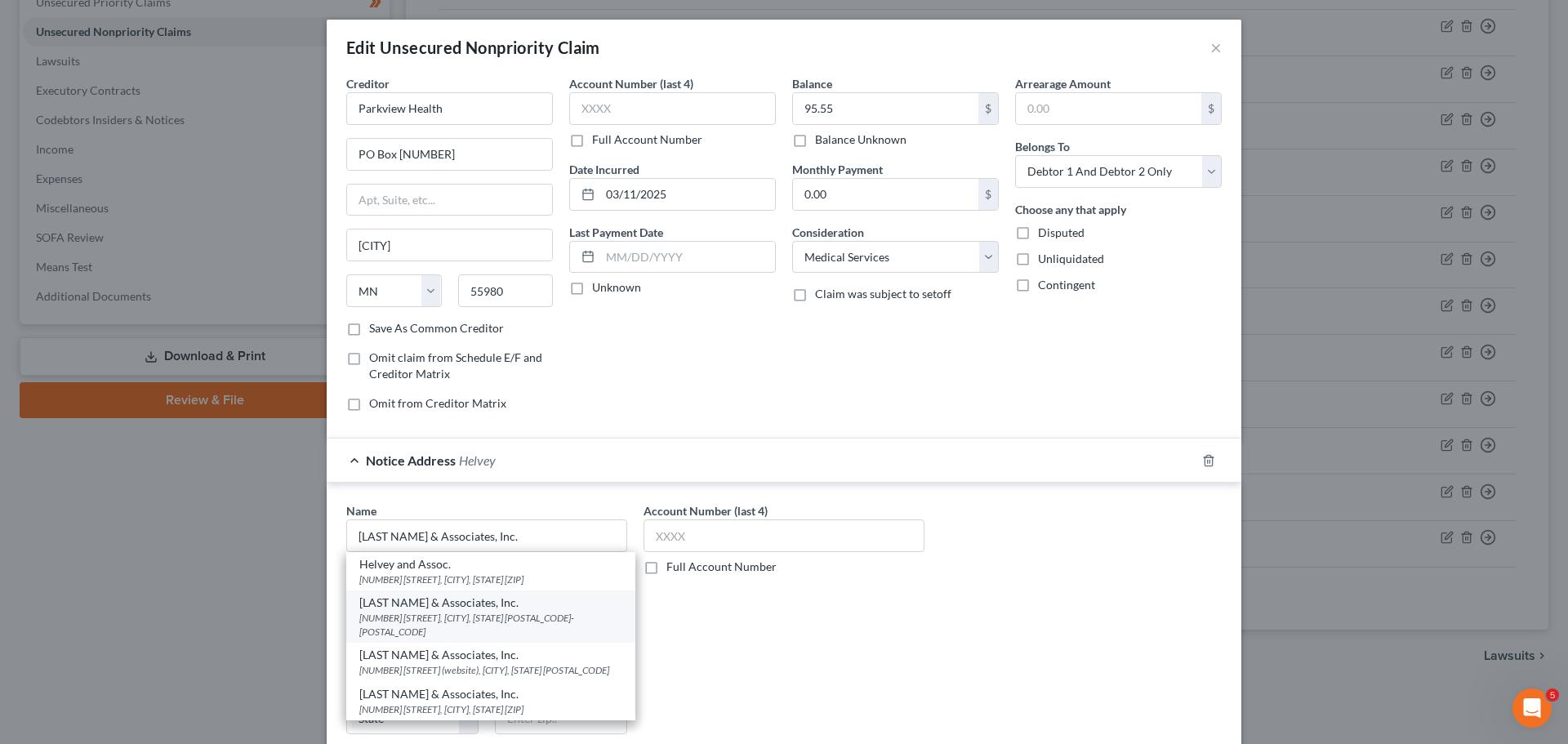 select on "15" 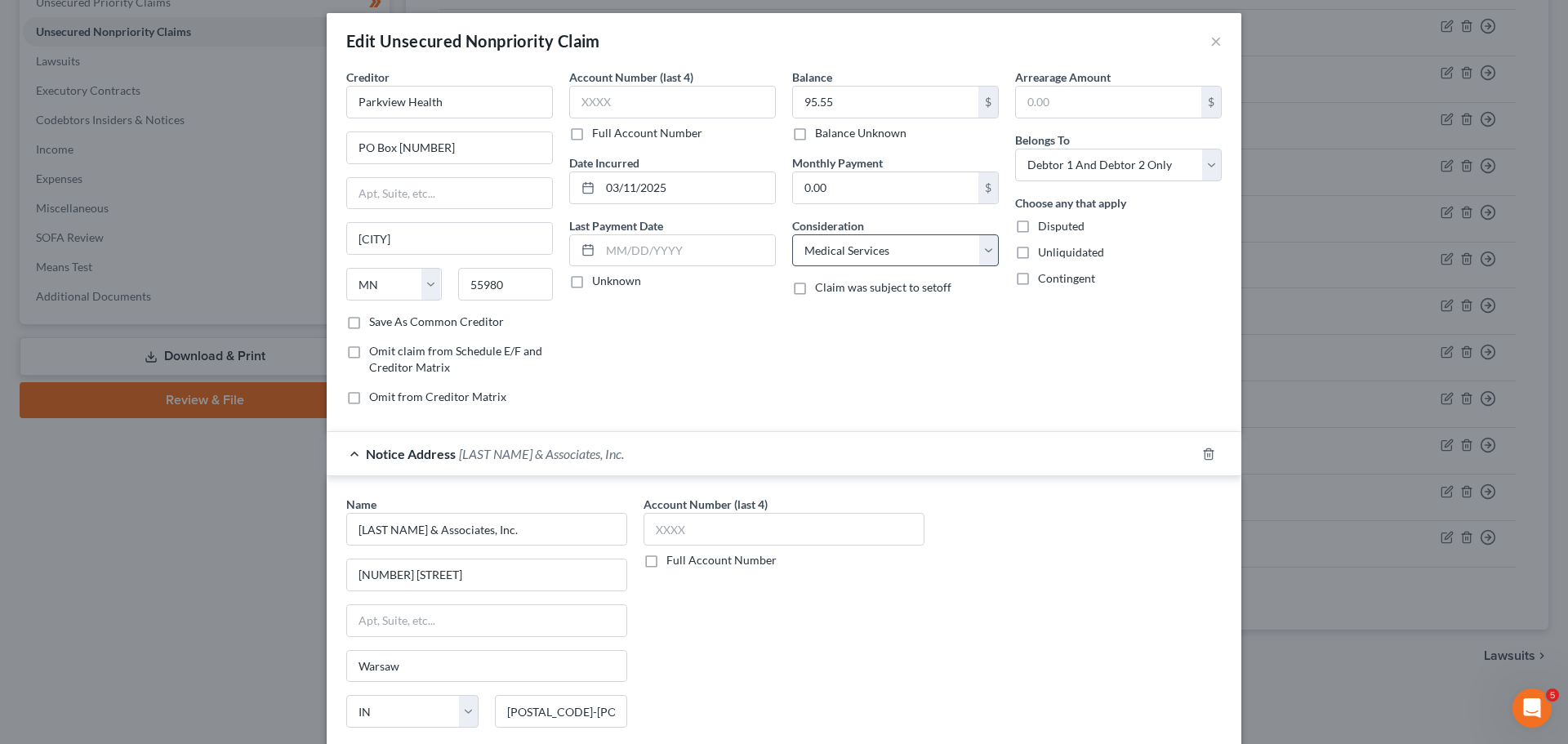 scroll, scrollTop: 0, scrollLeft: 0, axis: both 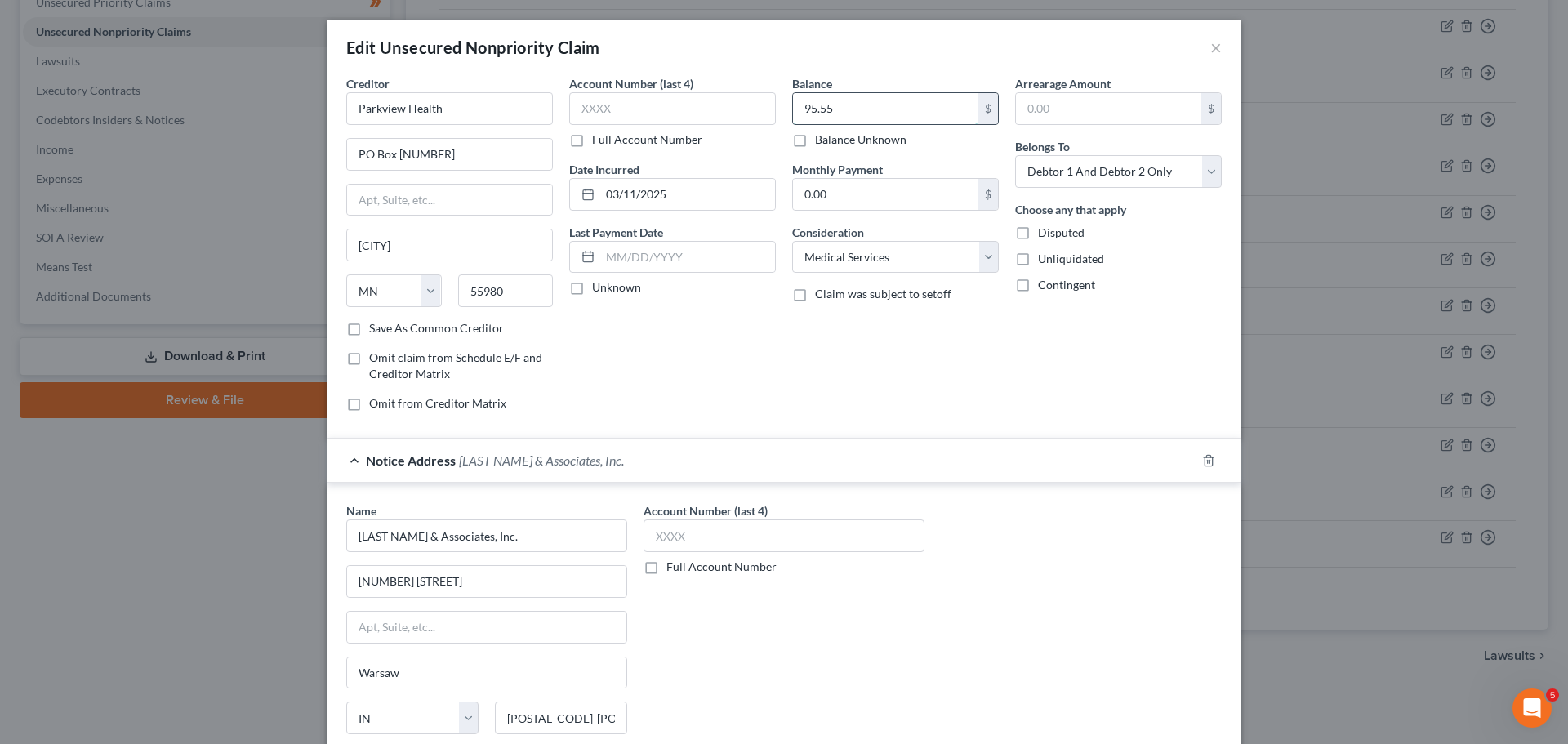 paste on "6,284.38" 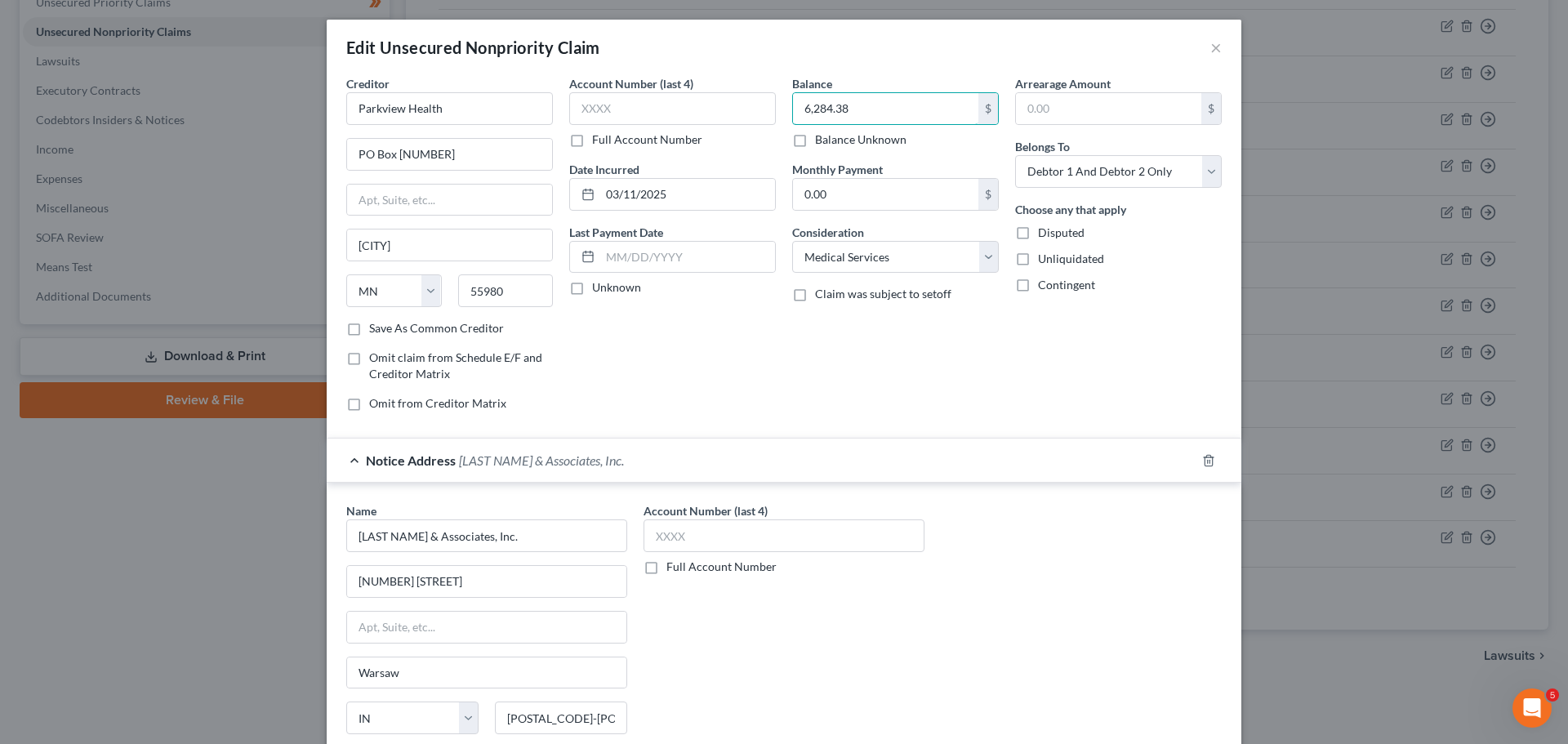 type on "6,284.38" 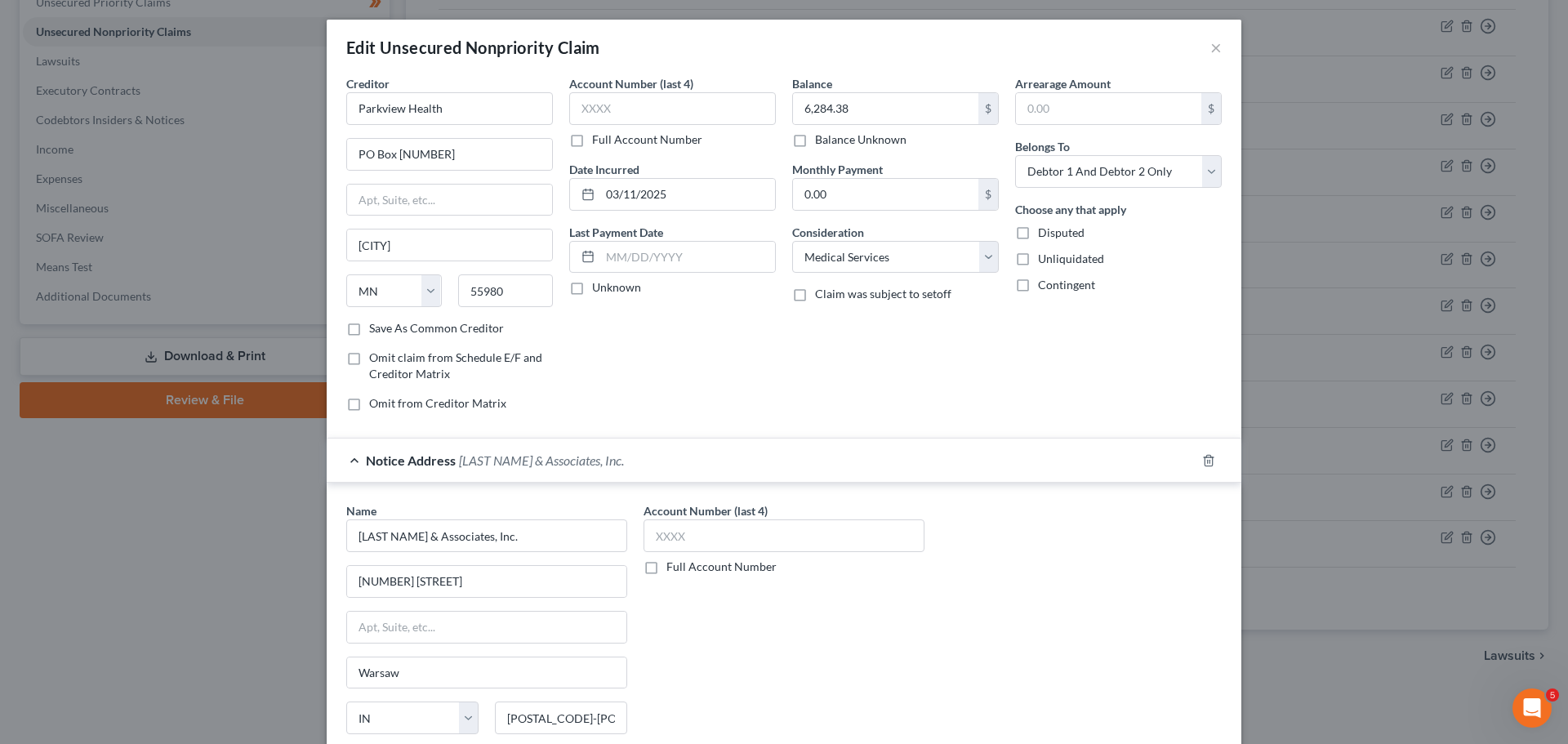 click on "Balance
[AMOUNT] $
Balance Unknown
Balance Undetermined
[AMOUNT] $
Balance Unknown
Monthly Payment 0.00 $ Consideration Select Cable / Satellite Services Collection Agency Credit Card Debt Debt Counseling / Attorneys Deficiency Balance Domestic Support Obligations Home / Car Repairs Income Taxes Judgment Liens Medical Services Monies Loaned / Advanced Mortgage Obligation From Divorce Or Separation Obligation To Pensions Other Overdrawn Bank Account Promised To Help Pay Creditors Student Loans Suppliers And Vendors Telephone / Internet Services Utility Services Claim was subject to setoff" at bounding box center [895, 250] 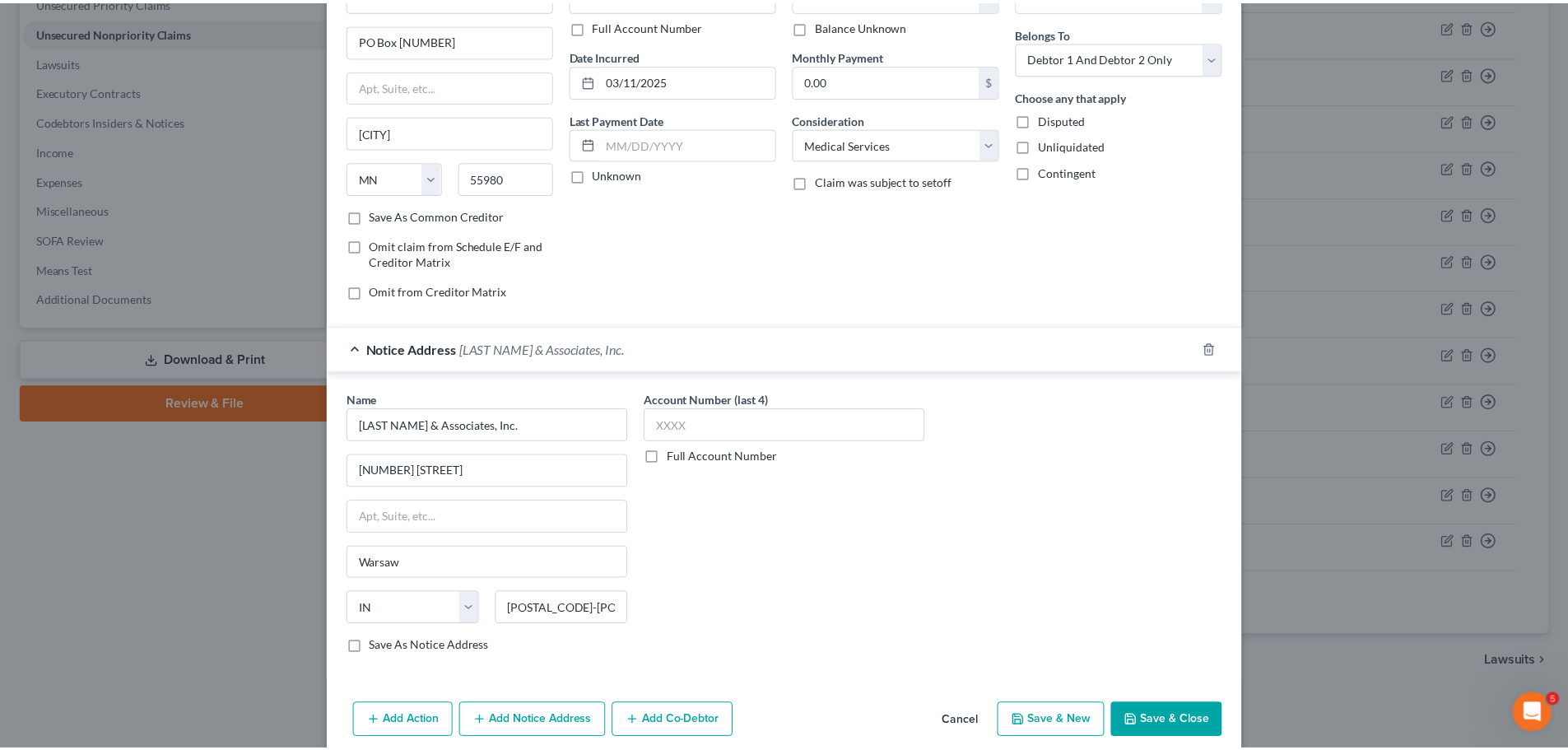 scroll, scrollTop: 184, scrollLeft: 0, axis: vertical 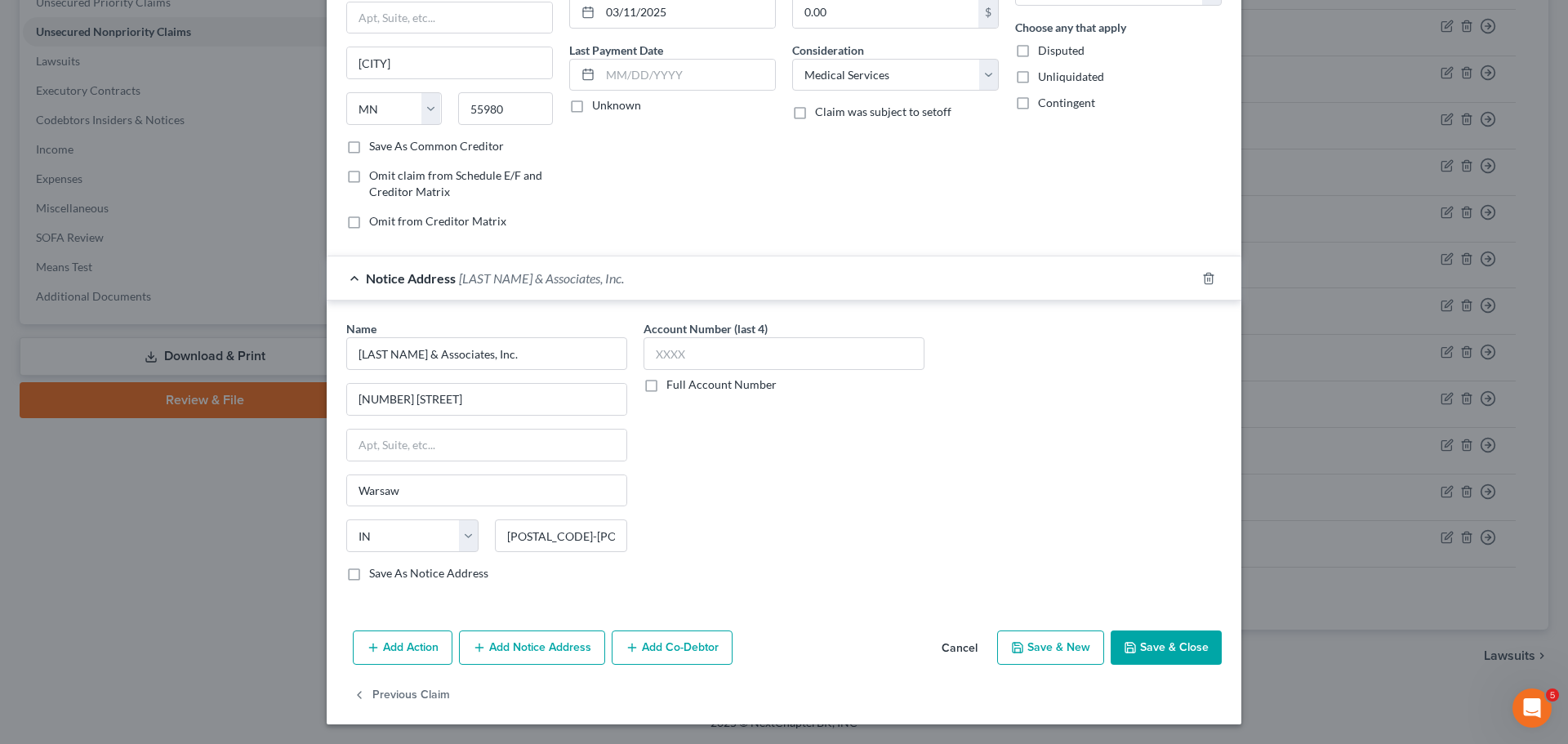 click on "Add Action Add Notice Address Add Co-Debtor Cancel Save & New Save & Close" at bounding box center [784, 651] 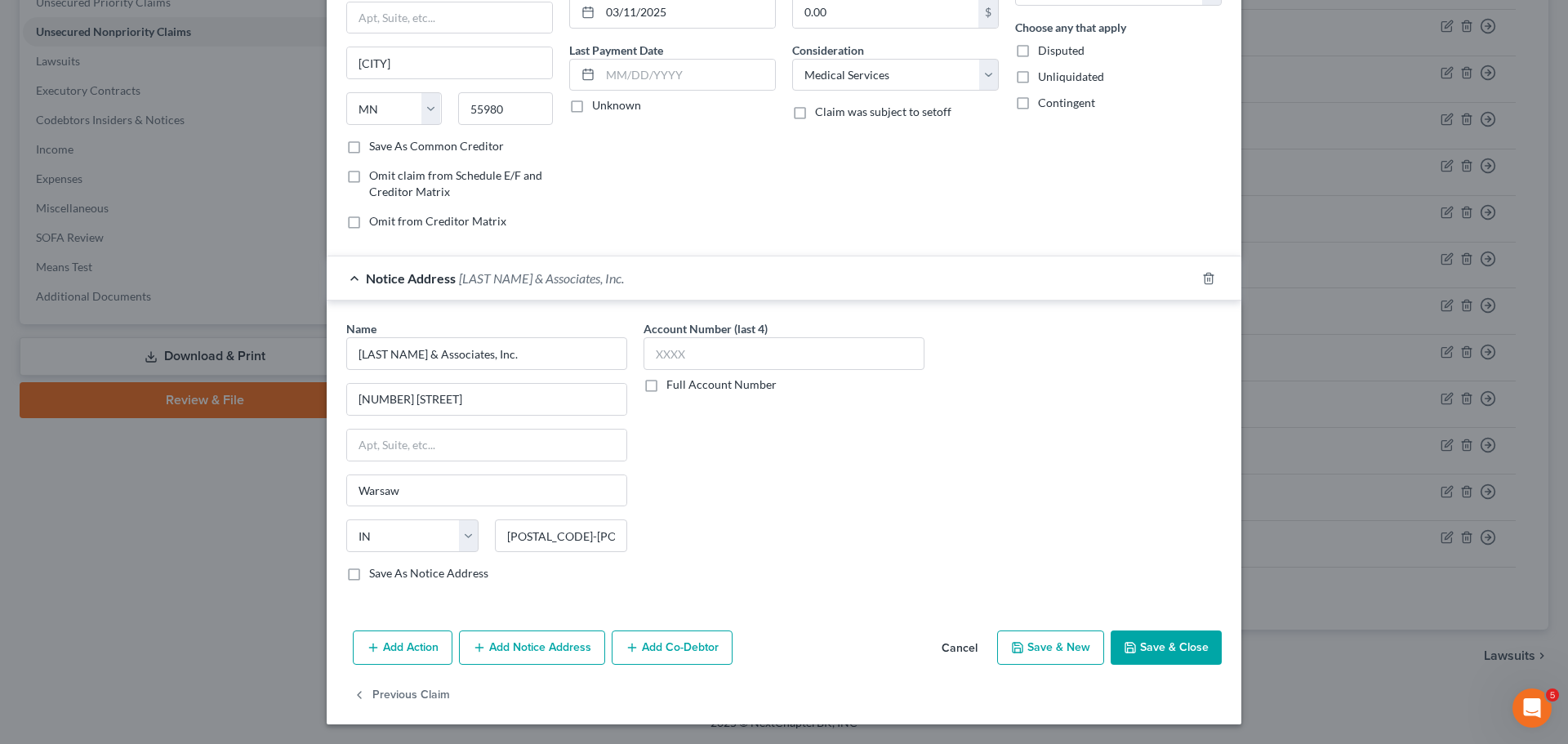 click on "Save & Close" at bounding box center [1166, 648] 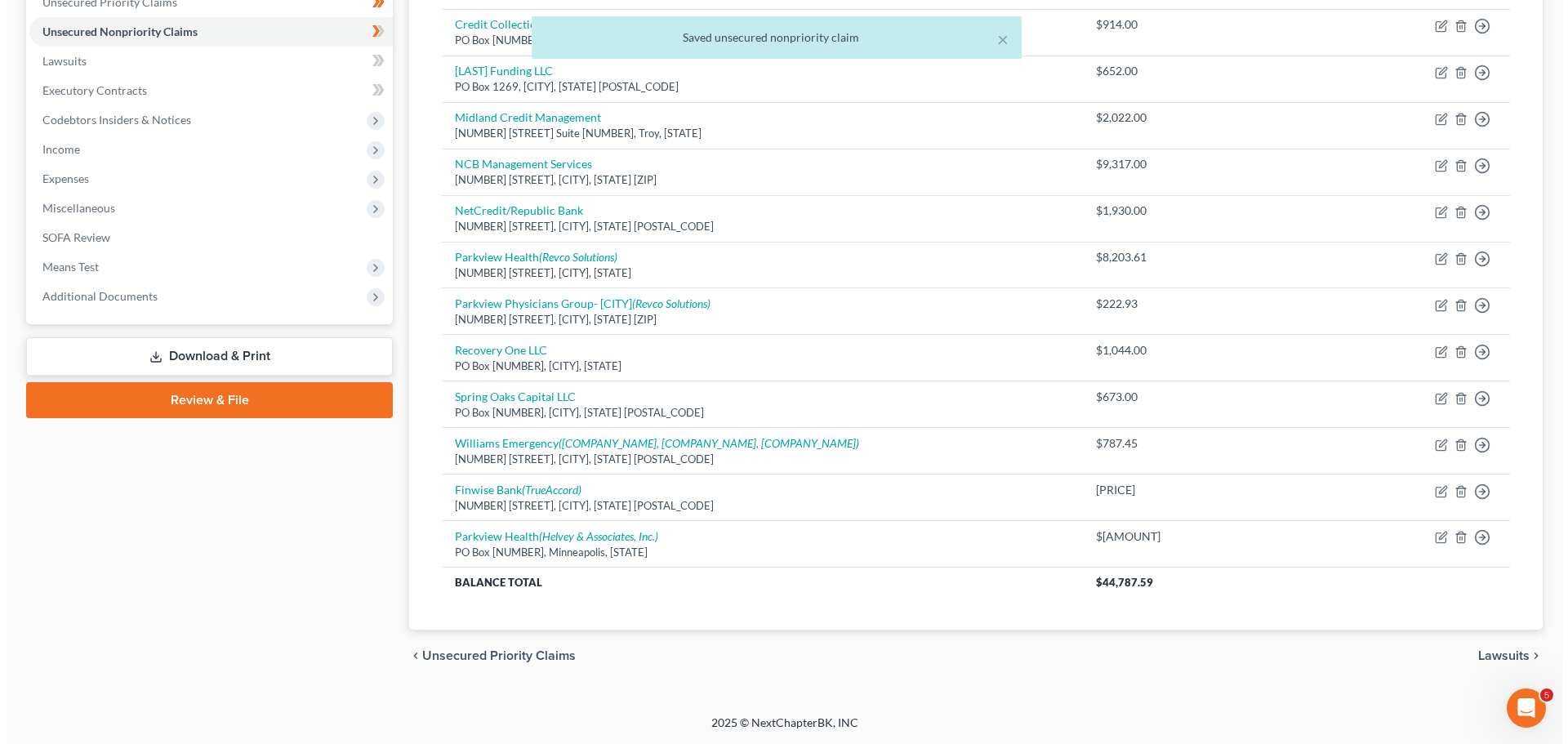 scroll, scrollTop: 143, scrollLeft: 0, axis: vertical 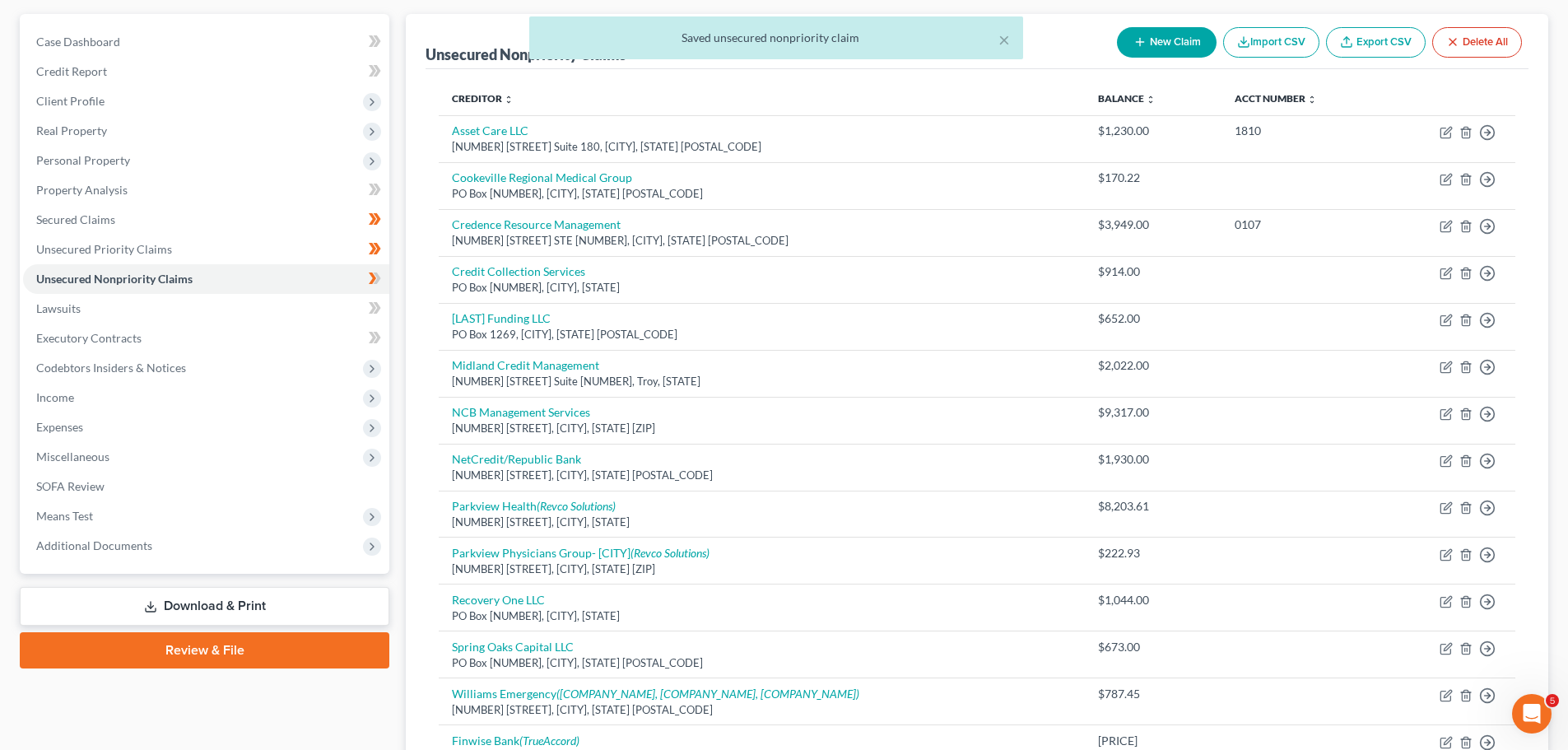 click on "×                     Saved unsecured nonpriority claim" at bounding box center (775, 42) 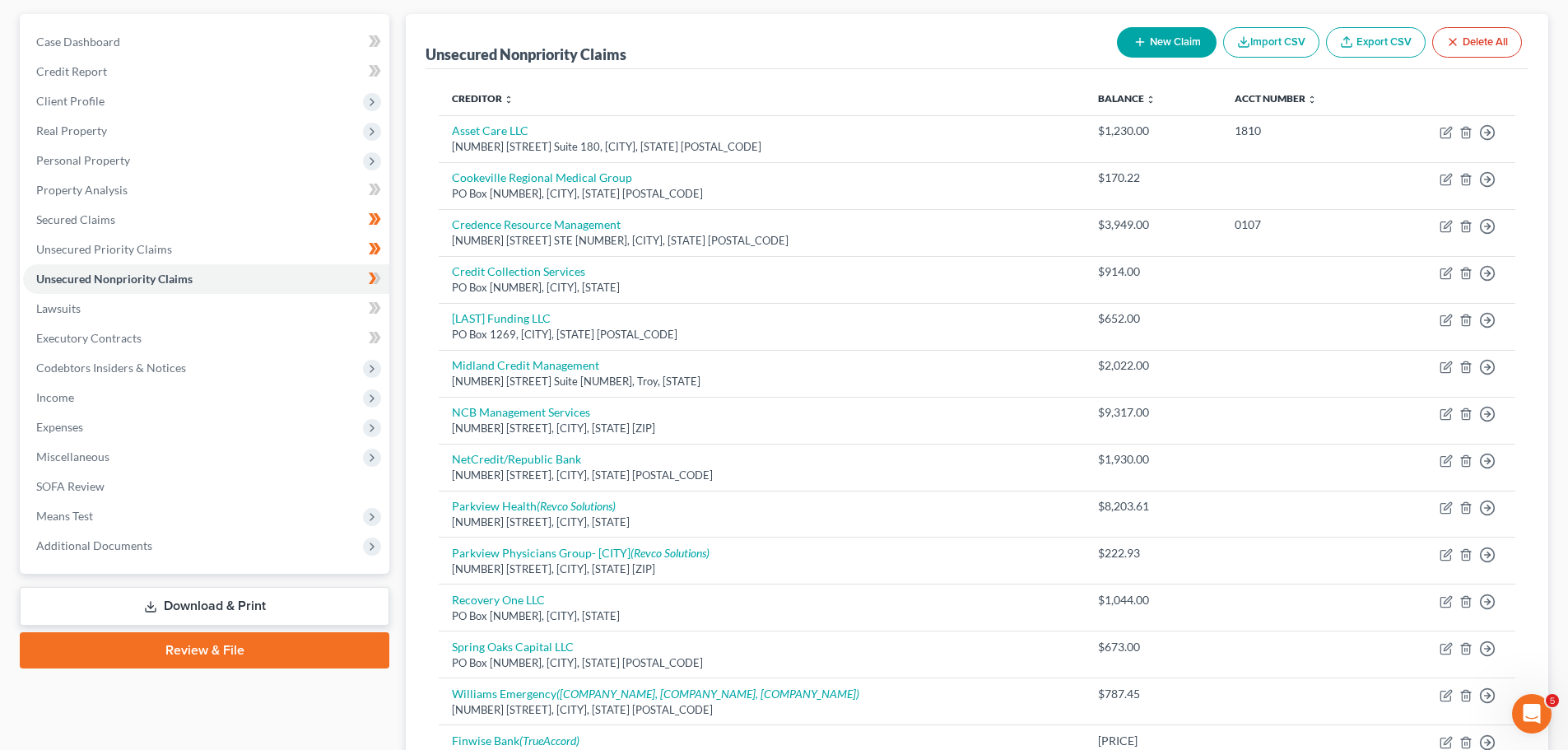 click on "New Claim" at bounding box center [1166, 42] 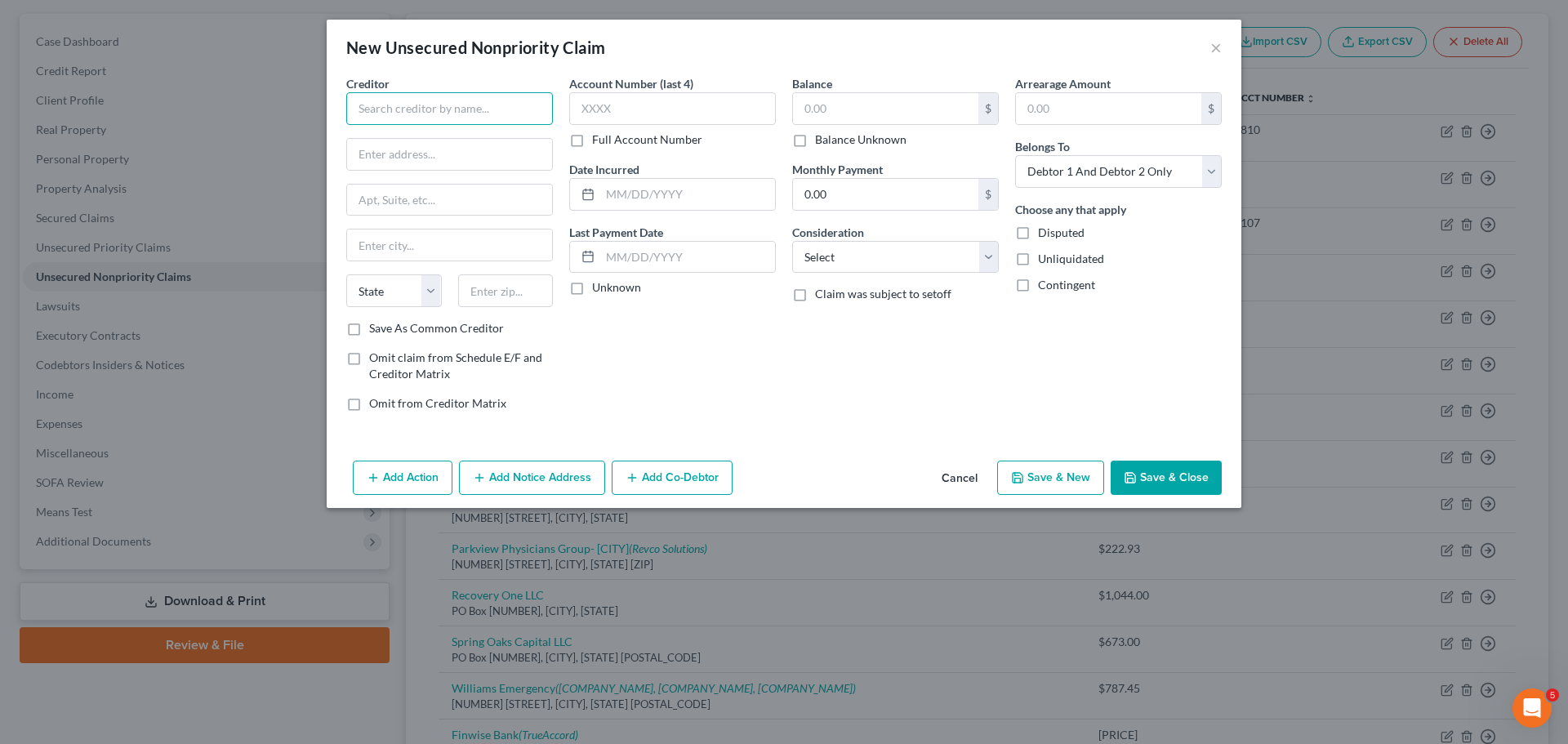 click at bounding box center (449, 109) 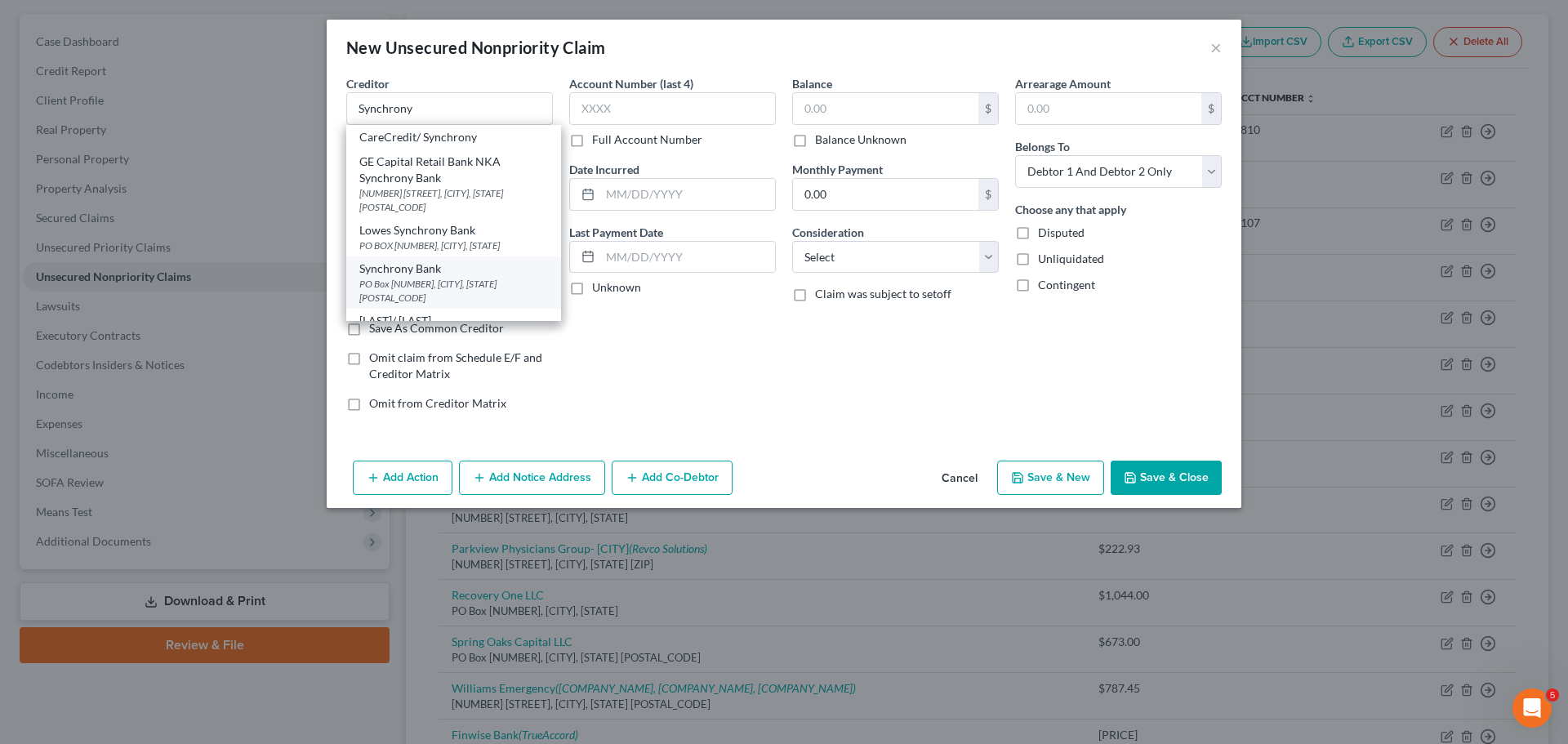 click on "Synchrony Bank" at bounding box center (453, 269) 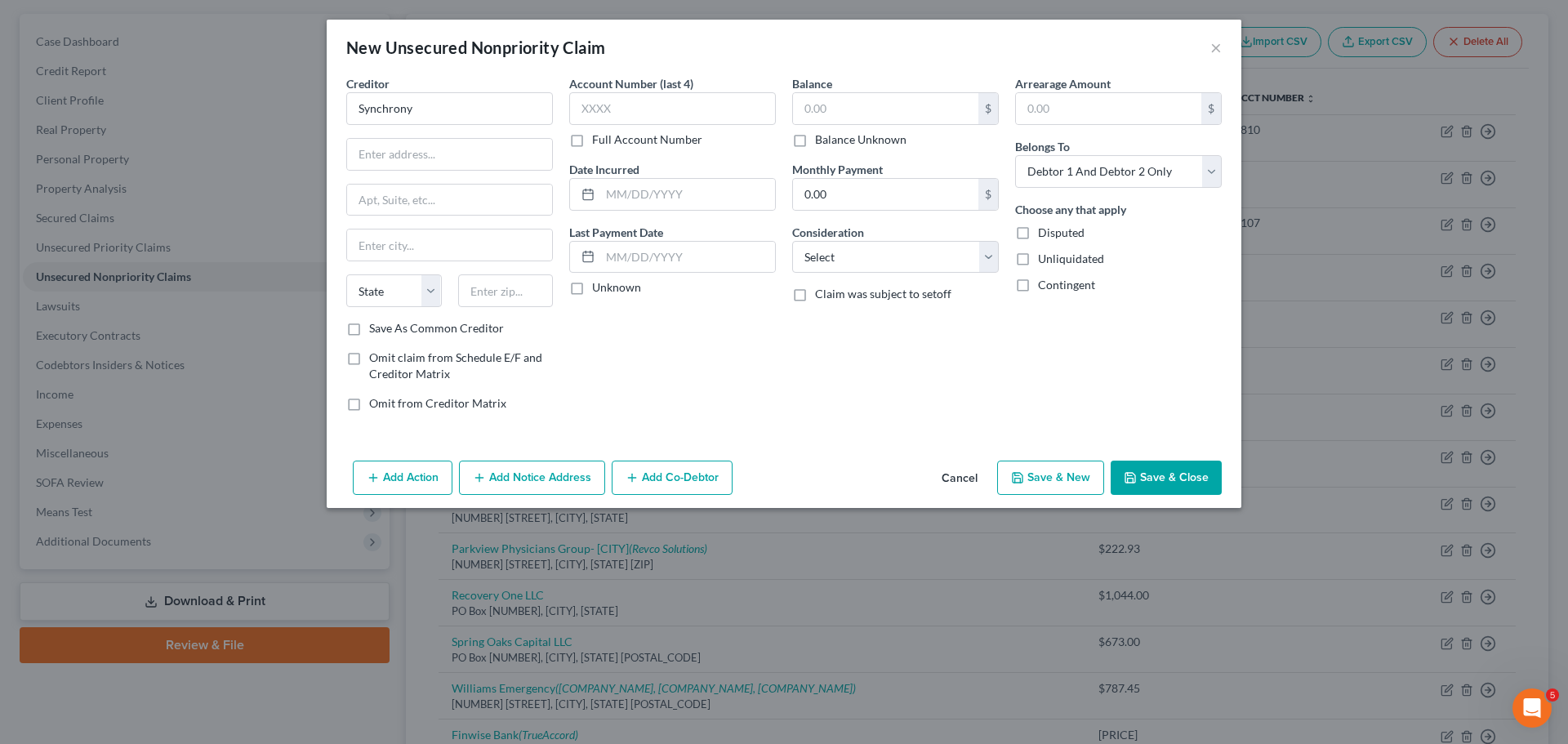 type on "Synchrony Bank" 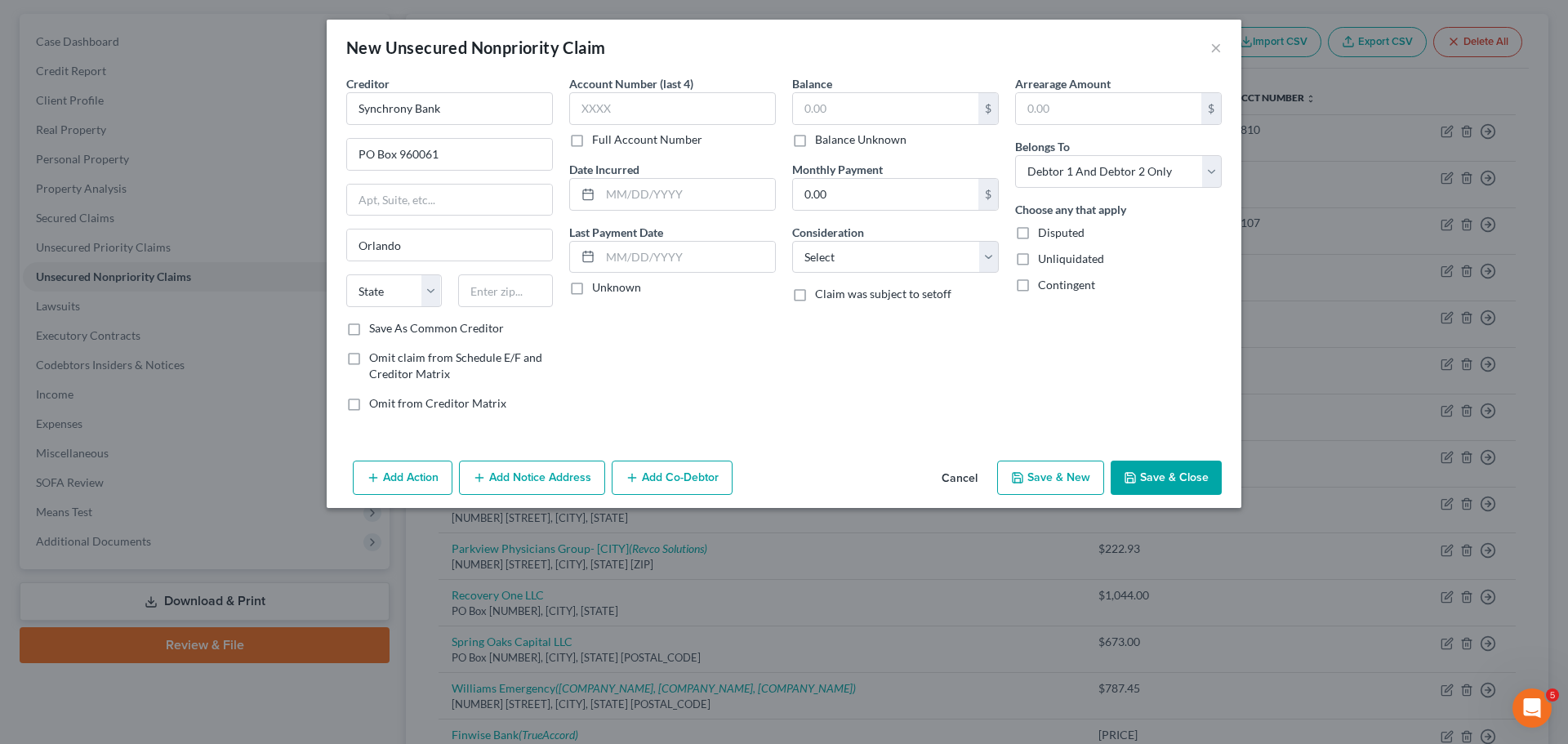 select on "9" 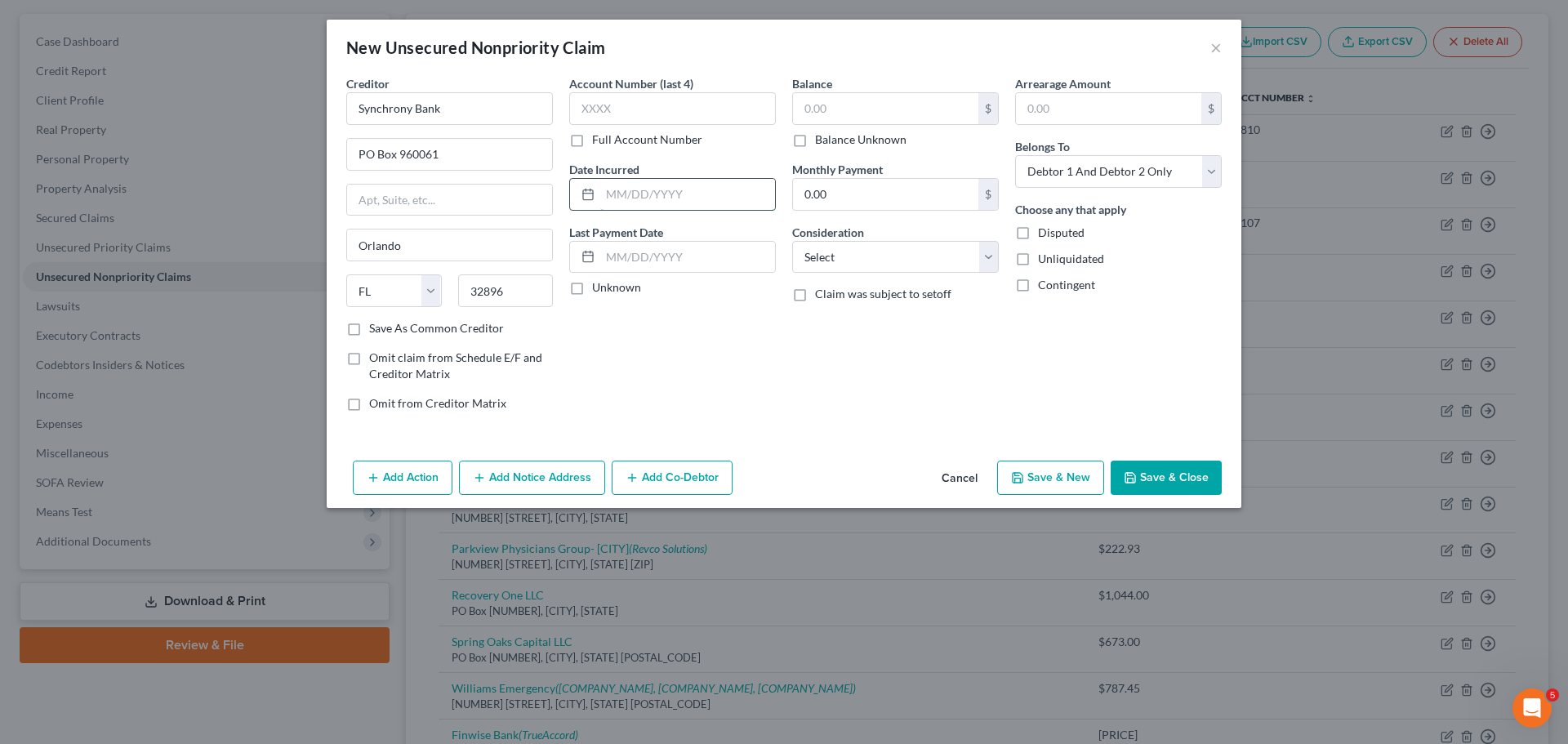 click at bounding box center (688, 194) 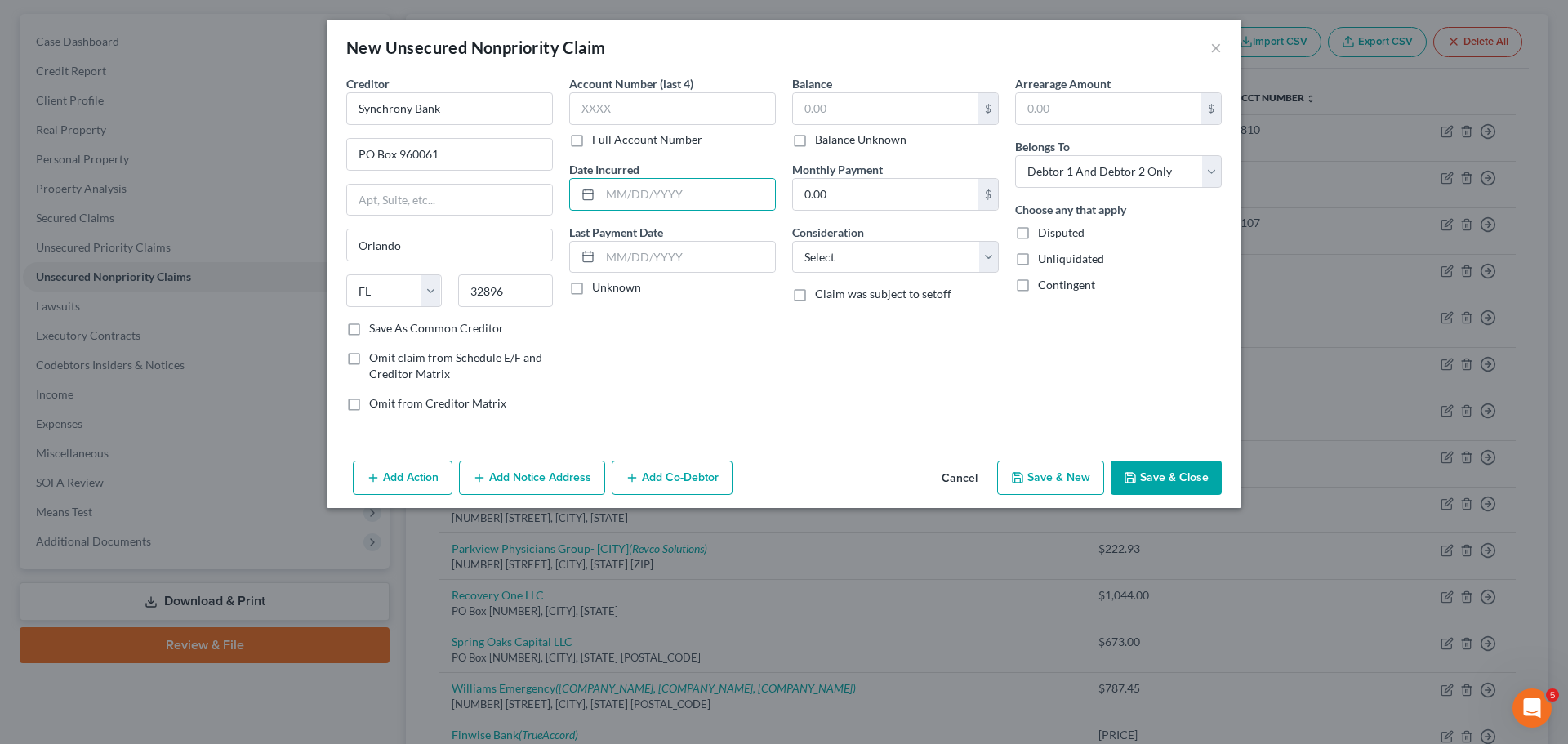 click on "Add Notice Address" at bounding box center [532, 478] 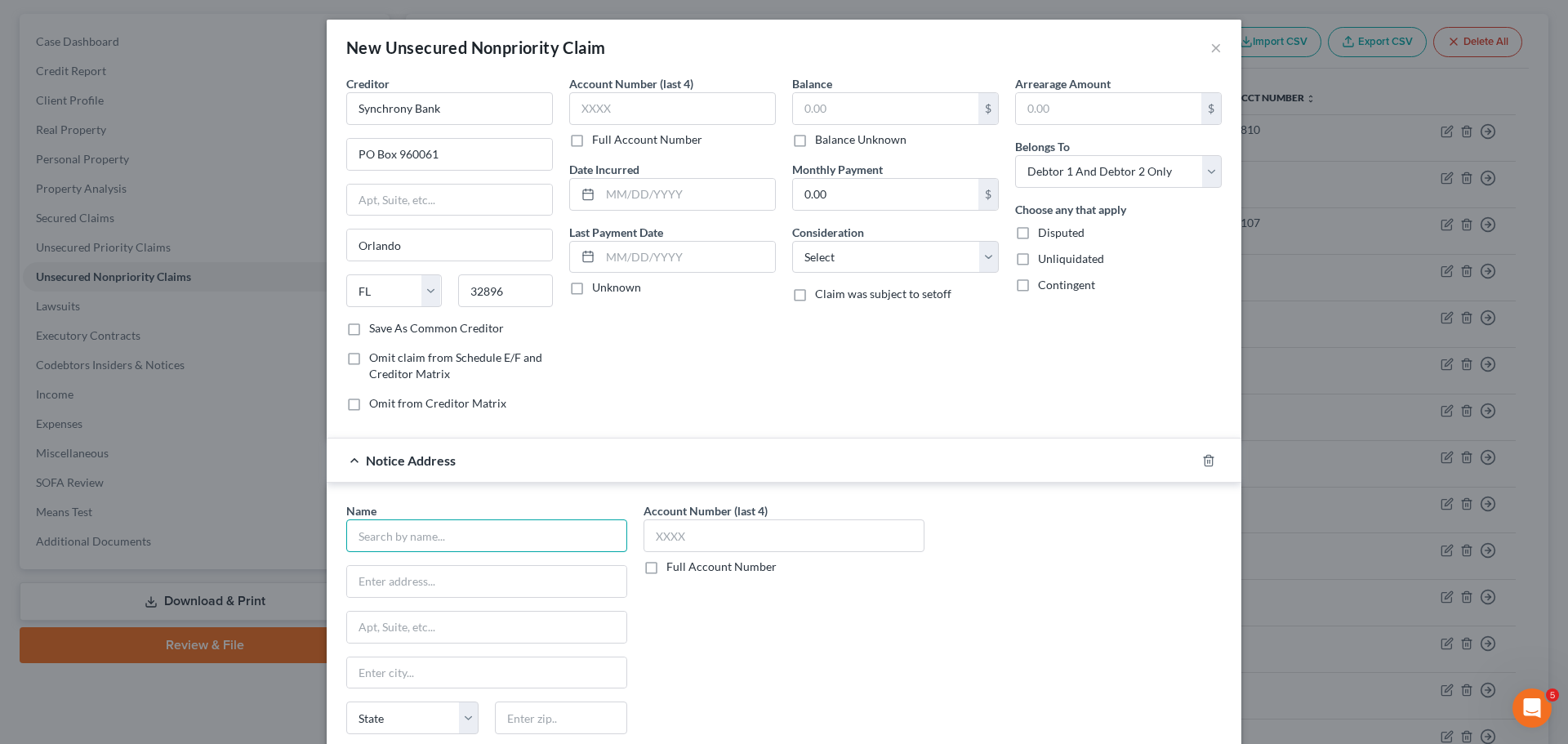 click at bounding box center (487, 536) 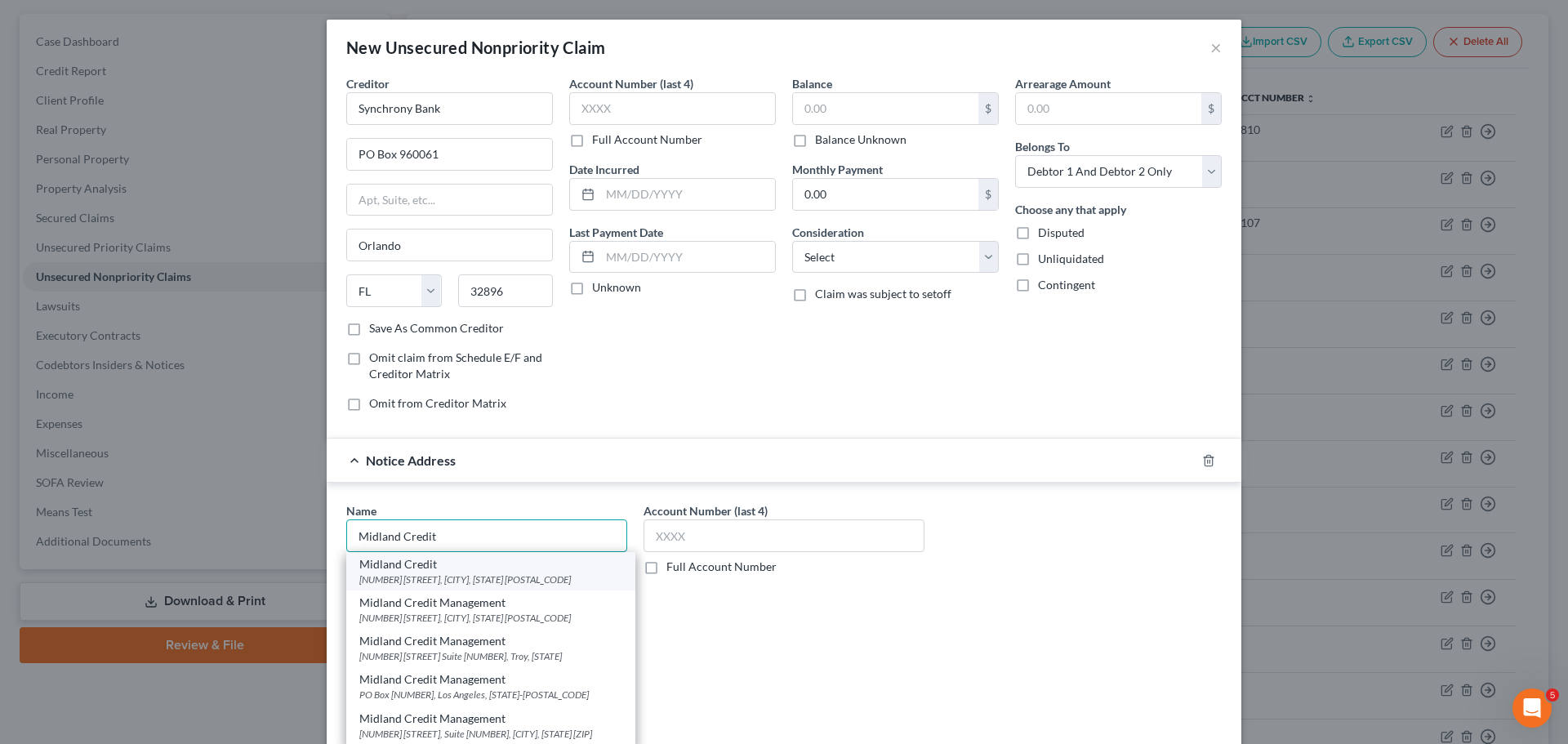 type on "Midland Credit" 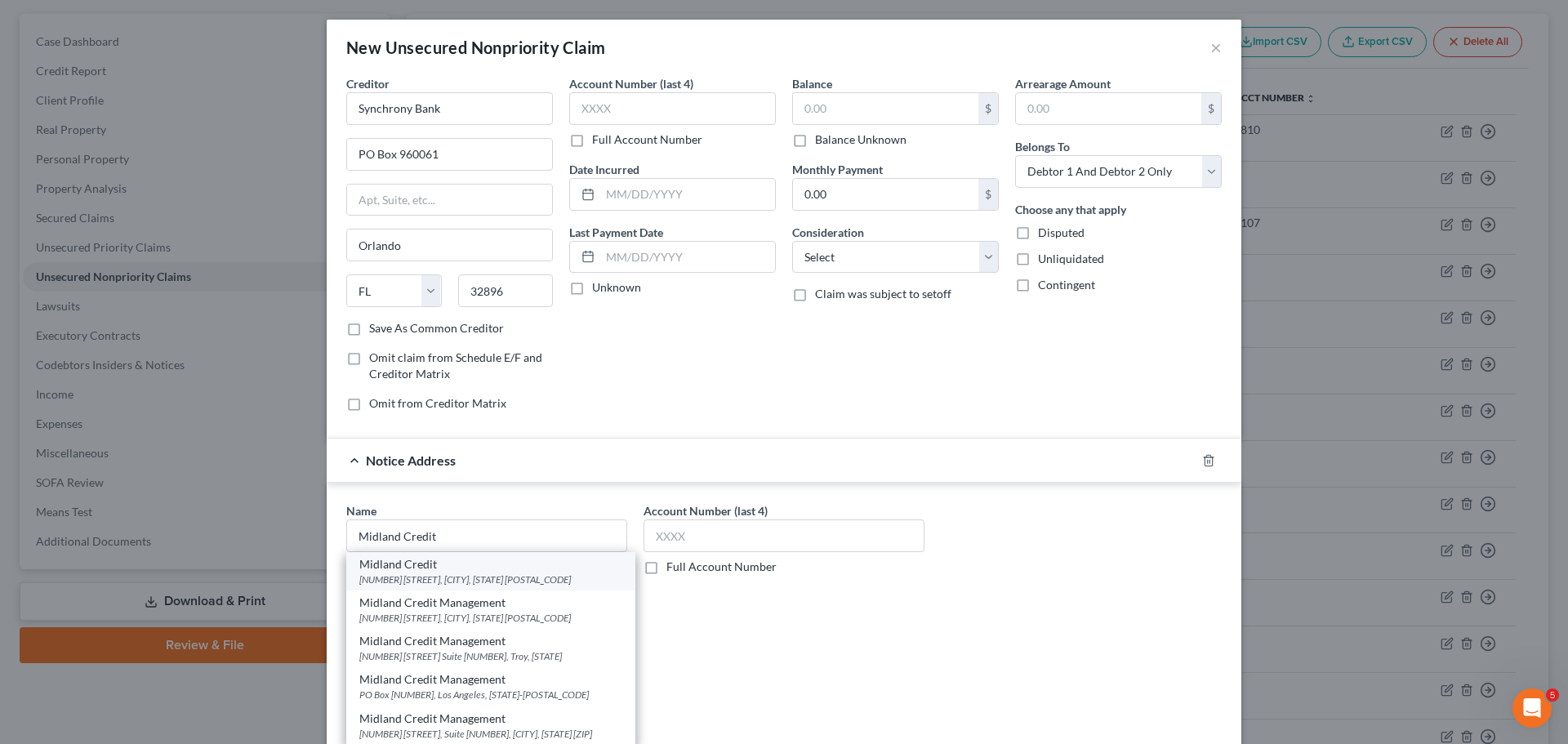click on "[NUMBER] [STREET], [CITY], [STATE] [POSTAL_CODE]" at bounding box center (491, 579) 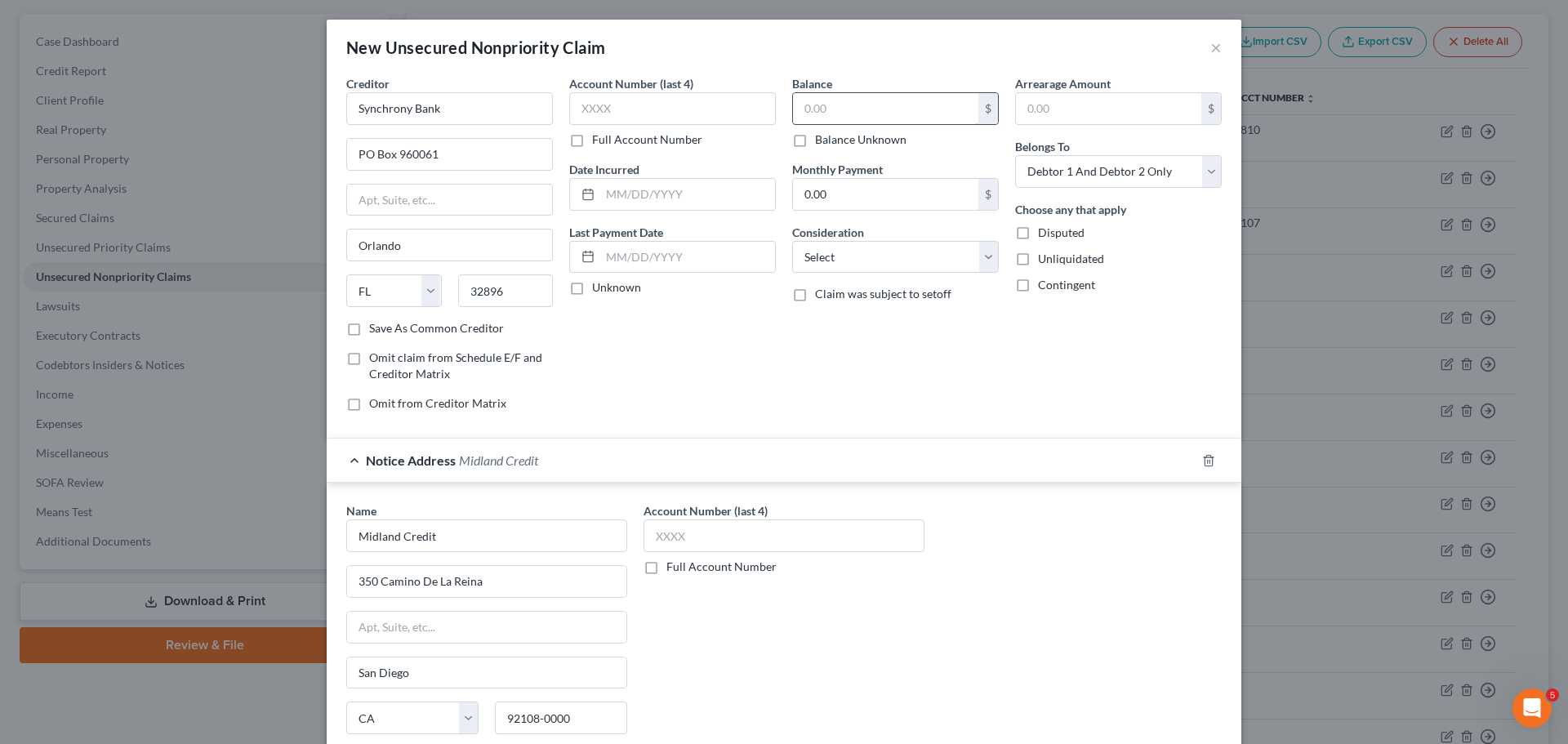click at bounding box center (885, 109) 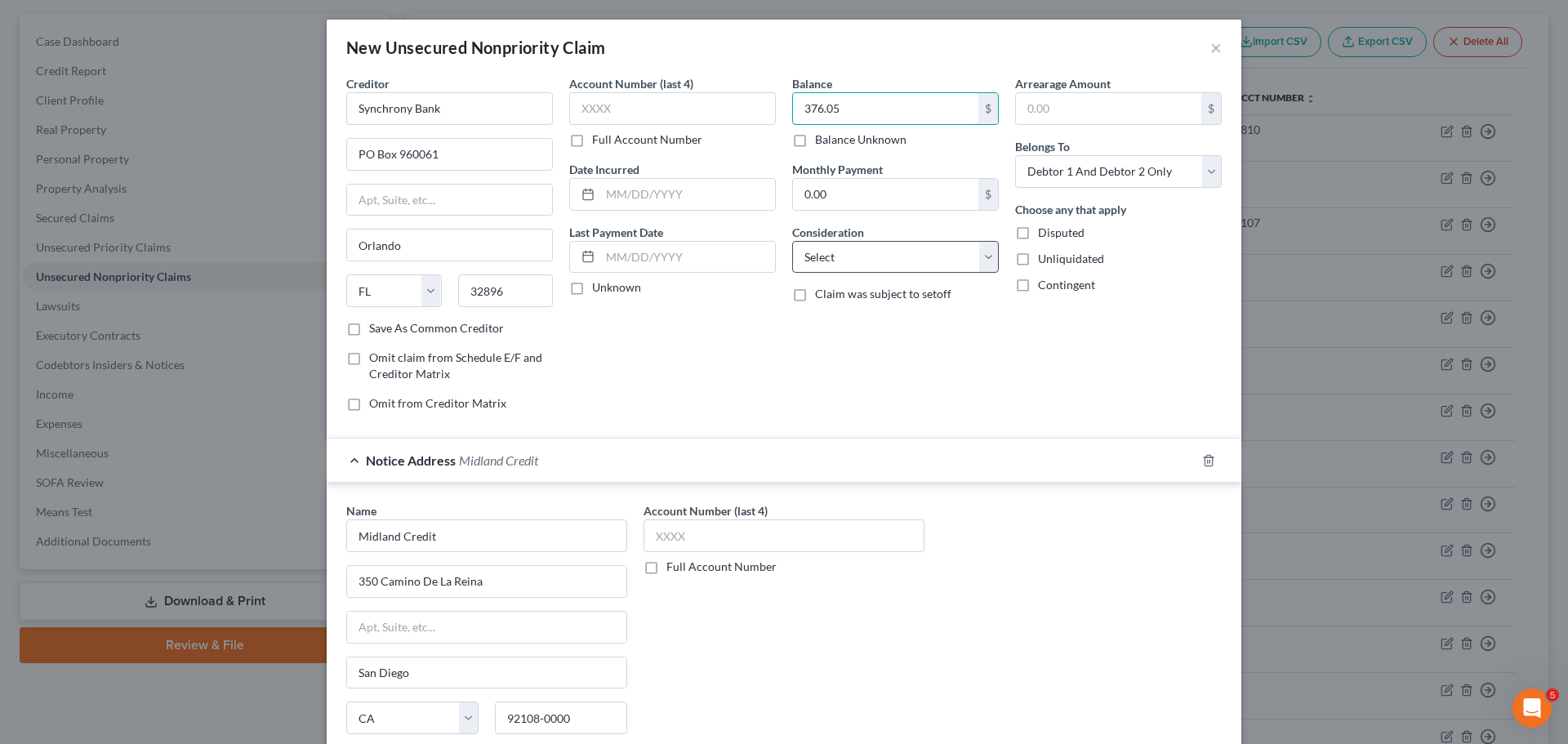 type on "376.05" 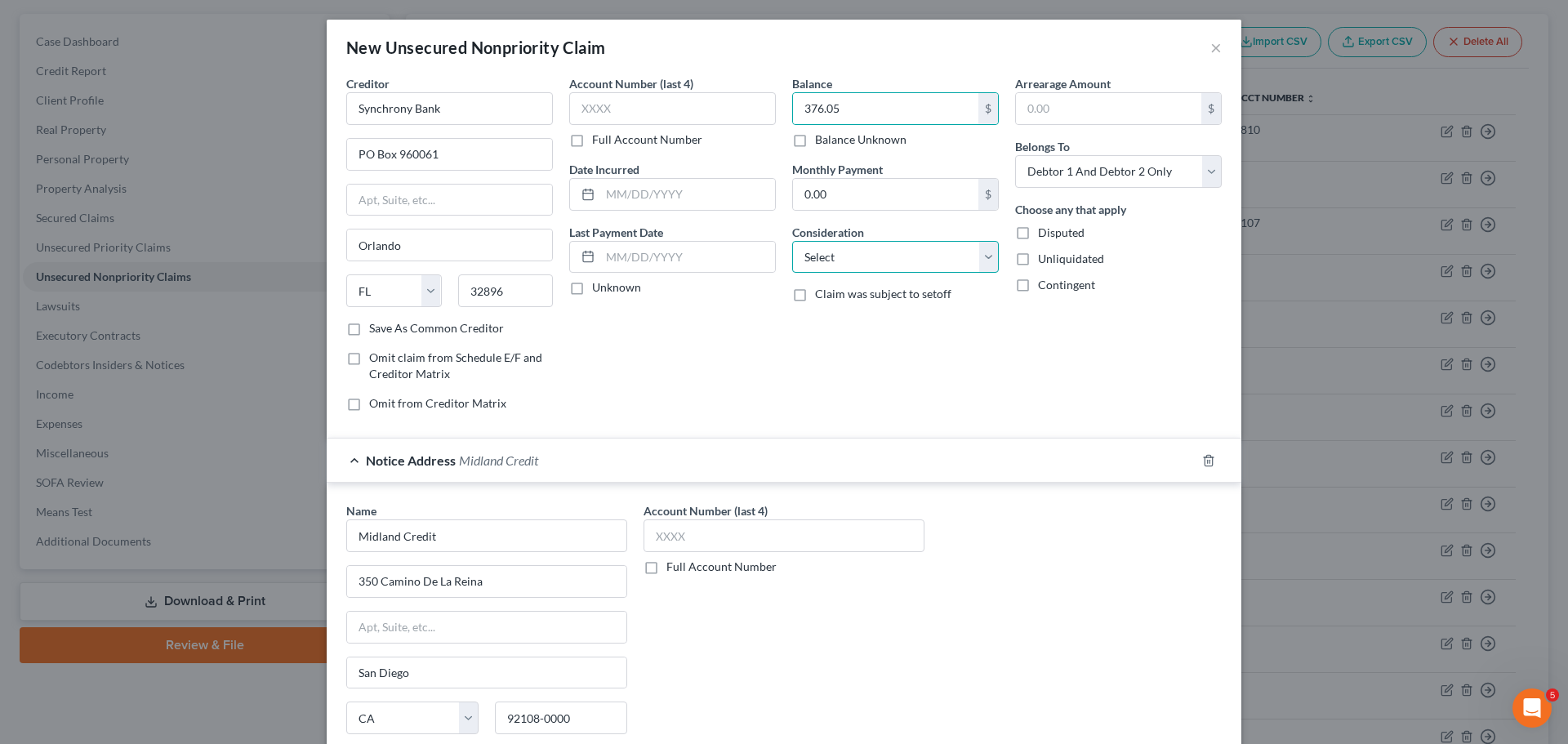 click on "Select Cable / Satellite Services Collection Agency Credit Card Debt Debt Counseling / Attorneys Deficiency Balance Domestic Support Obligations Home / Car Repairs Income Taxes Judgment Liens Medical Services Monies Loaned / Advanced Mortgage Obligation From Divorce Or Separation Obligation To Pensions Other Overdrawn Bank Account Promised To Help Pay Creditors Student Loans Suppliers And Vendors Telephone / Internet Services Utility Services" at bounding box center (895, 257) 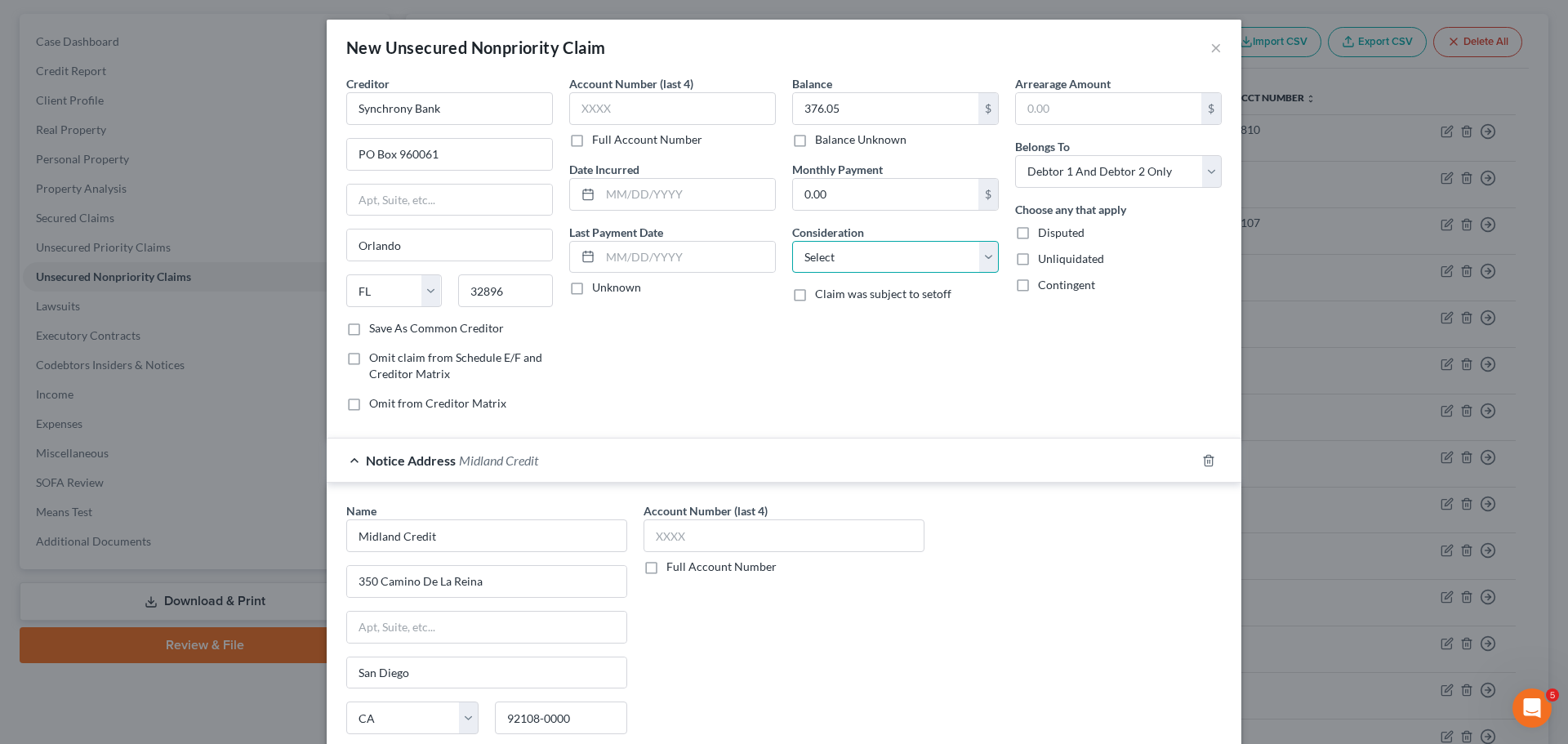 select on "9" 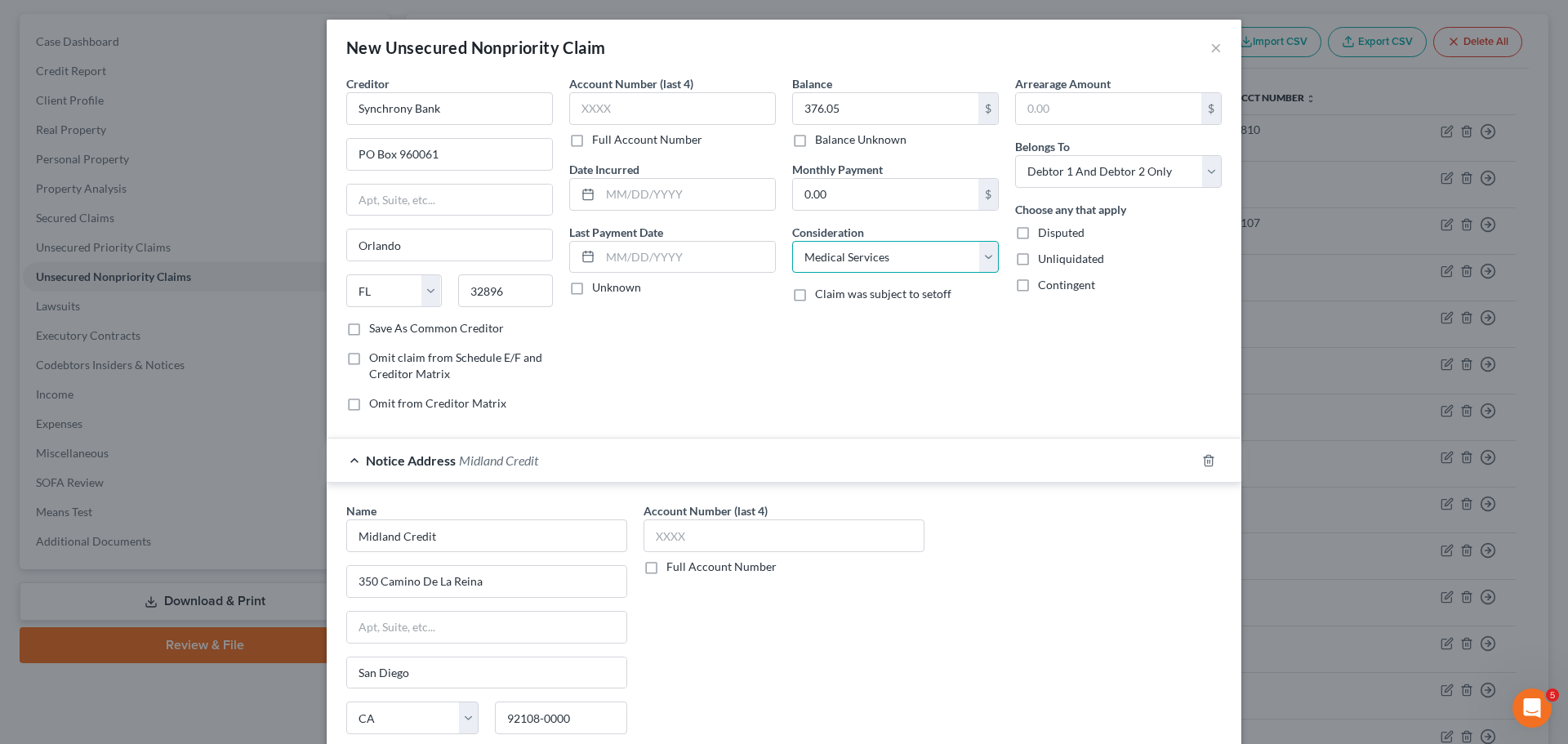 click on "Select Cable / Satellite Services Collection Agency Credit Card Debt Debt Counseling / Attorneys Deficiency Balance Domestic Support Obligations Home / Car Repairs Income Taxes Judgment Liens Medical Services Monies Loaned / Advanced Mortgage Obligation From Divorce Or Separation Obligation To Pensions Other Overdrawn Bank Account Promised To Help Pay Creditors Student Loans Suppliers And Vendors Telephone / Internet Services Utility Services" at bounding box center [895, 257] 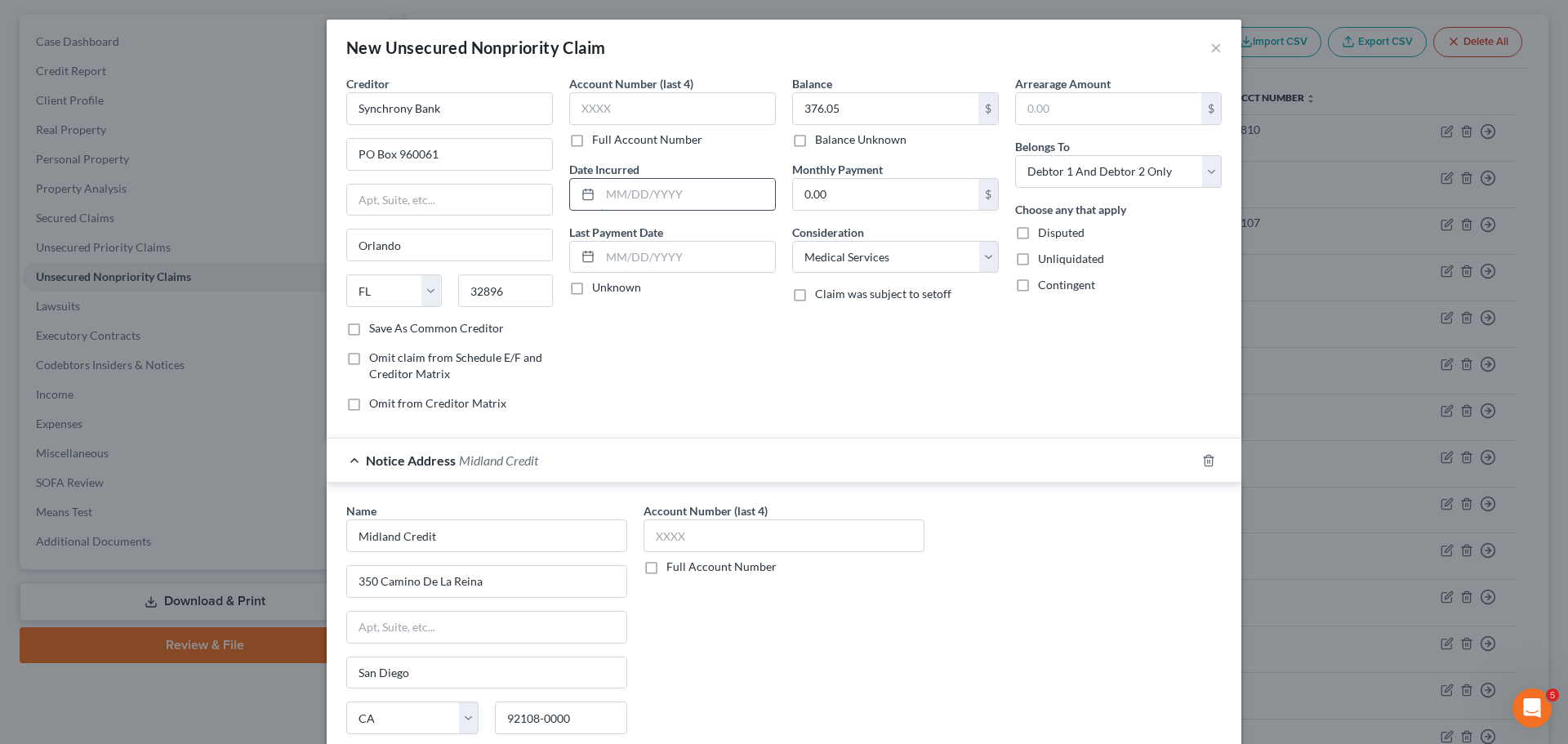 click at bounding box center (688, 194) 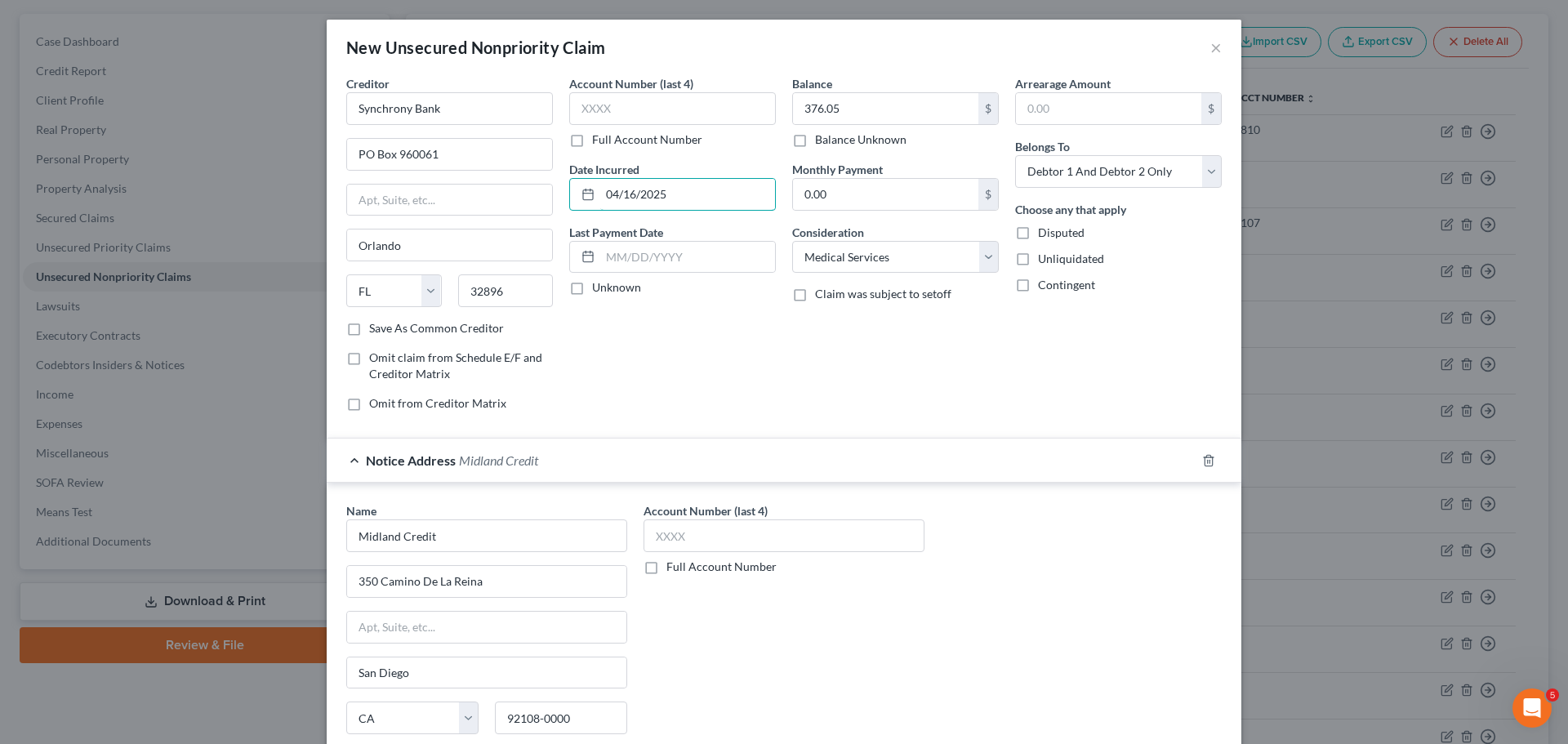 type on "04/16/2025" 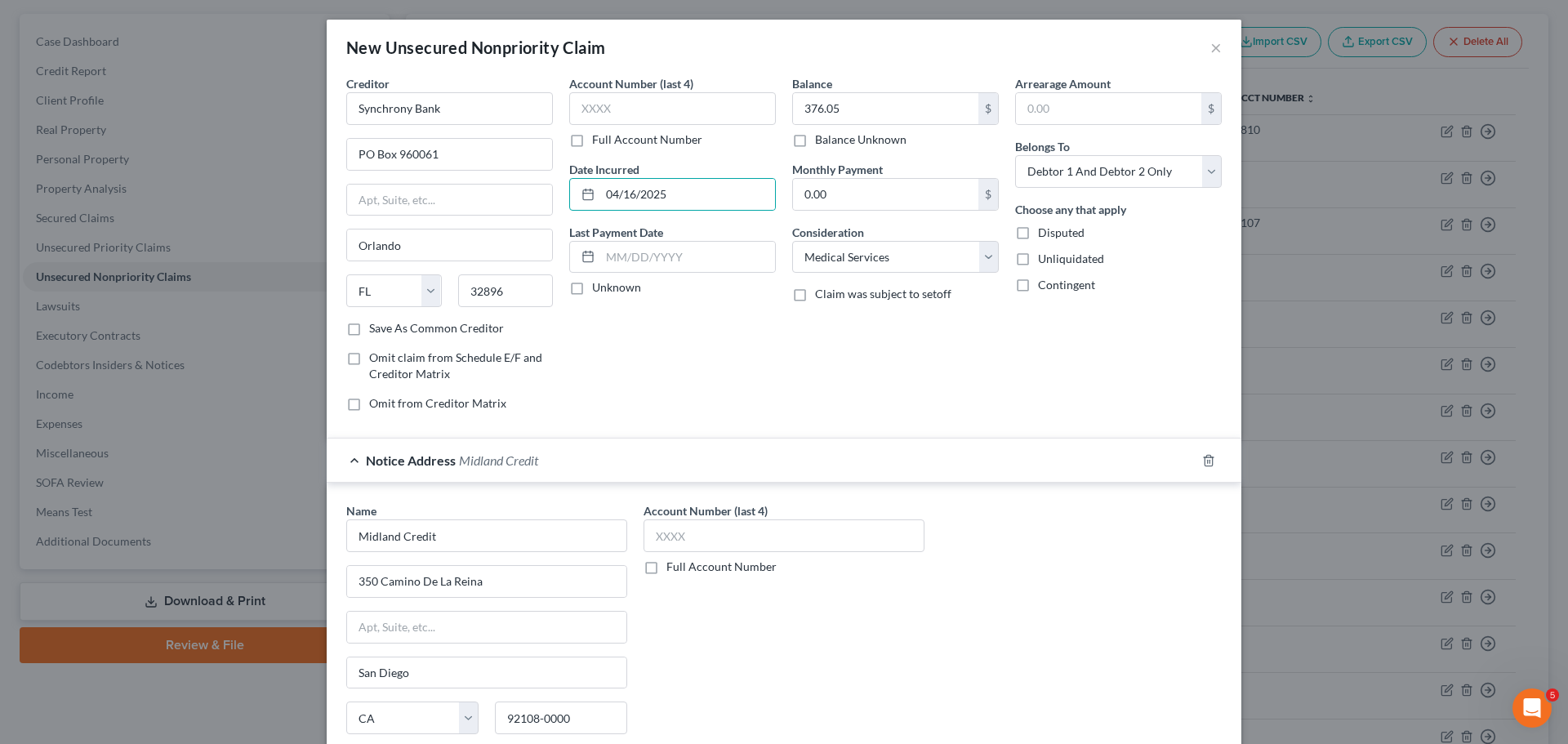 click on "Balance
376.05 $
Balance Unknown
Balance Undetermined
376.05 $
Balance Unknown
Monthly Payment 0.00 $ Consideration Select Cable / Satellite Services Collection Agency Credit Card Debt Debt Counseling / Attorneys Deficiency Balance Domestic Support Obligations Home / Car Repairs Income Taxes Judgment Liens Medical Services Monies Loaned / Advanced Mortgage Obligation From Divorce Or Separation Obligation To Pensions Other Overdrawn Bank Account Promised To Help Pay Creditors Student Loans Suppliers And Vendors Telephone / Internet Services Utility Services Claim was subject to setoff" at bounding box center [895, 250] 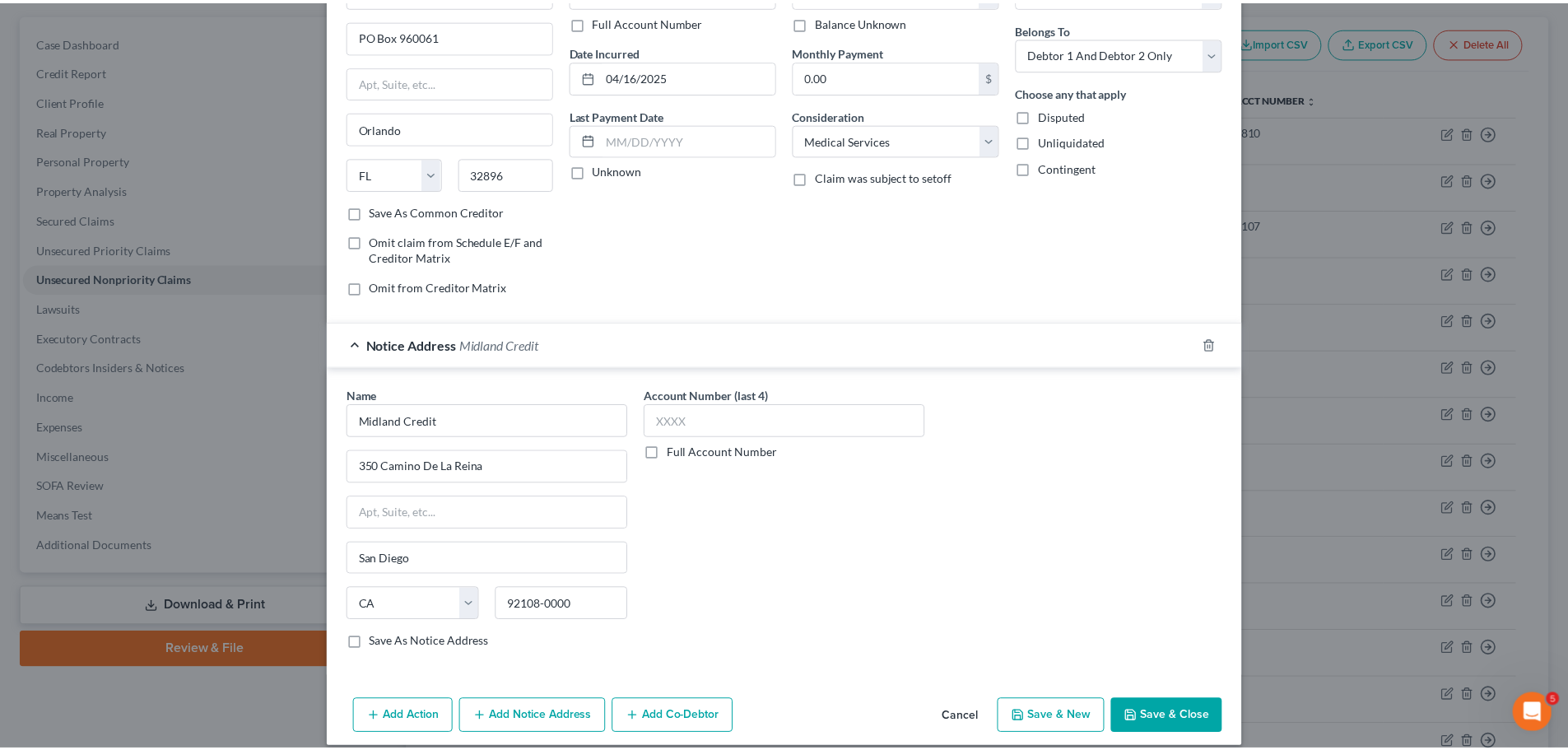 scroll, scrollTop: 137, scrollLeft: 0, axis: vertical 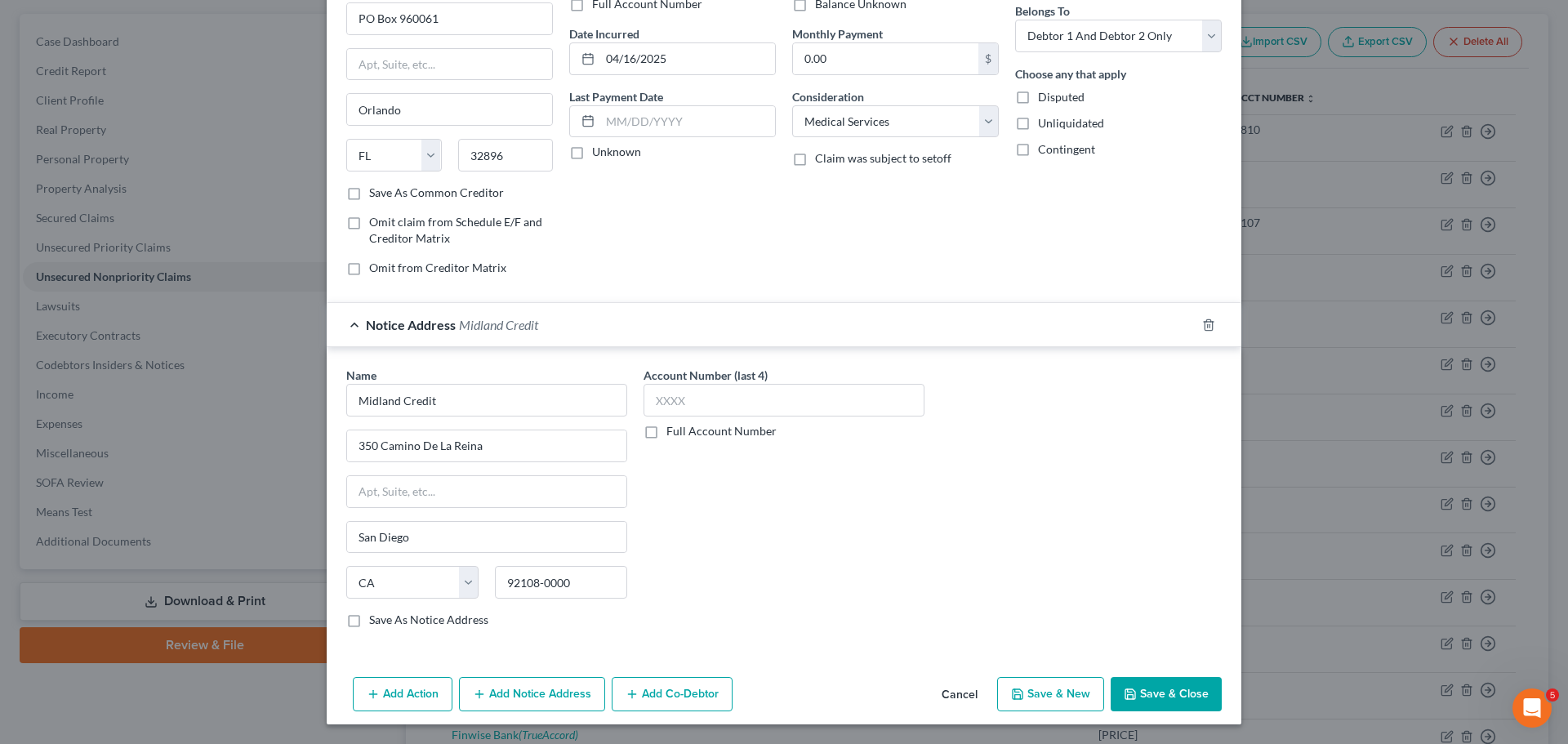 click on "Save & Close" at bounding box center (1166, 694) 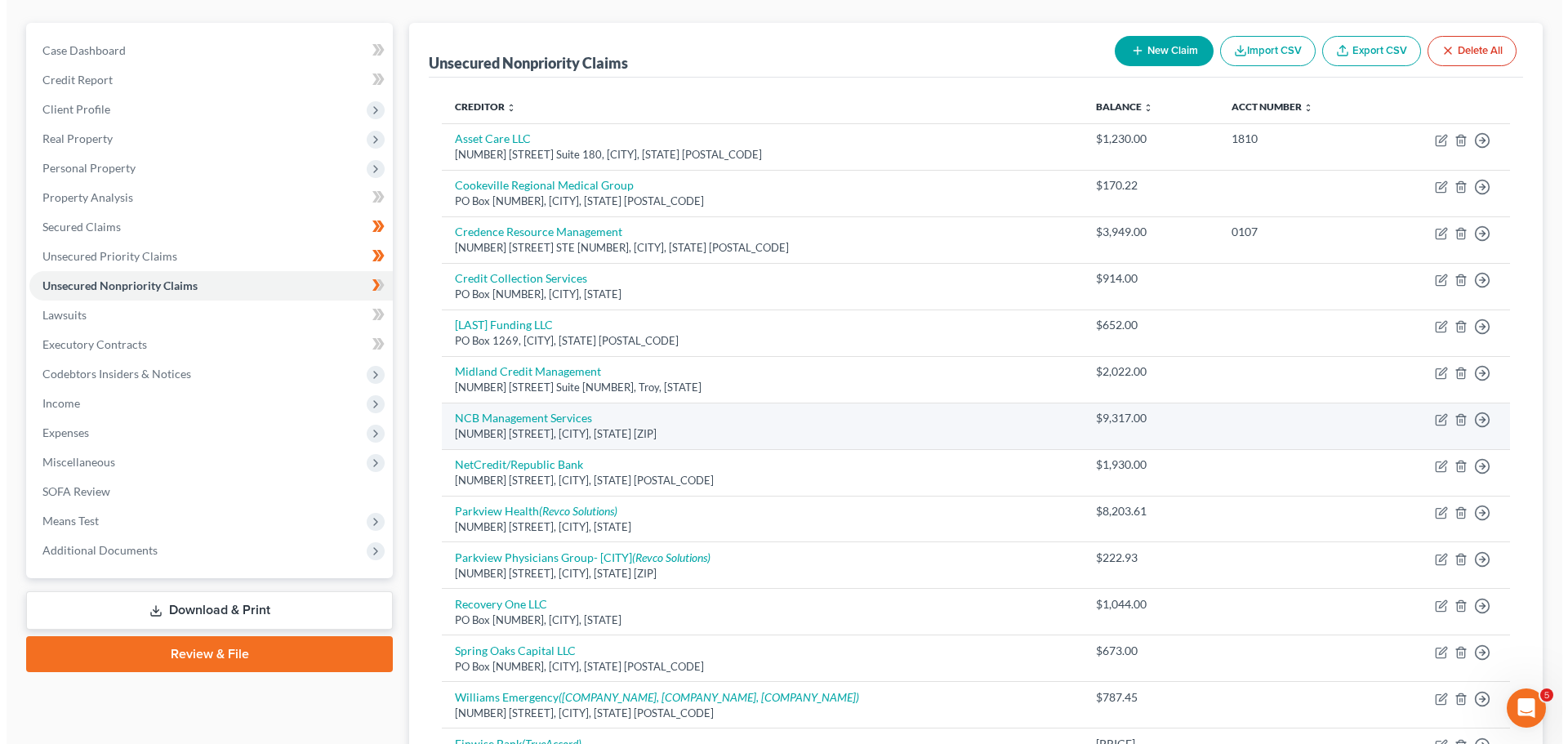 scroll, scrollTop: 0, scrollLeft: 0, axis: both 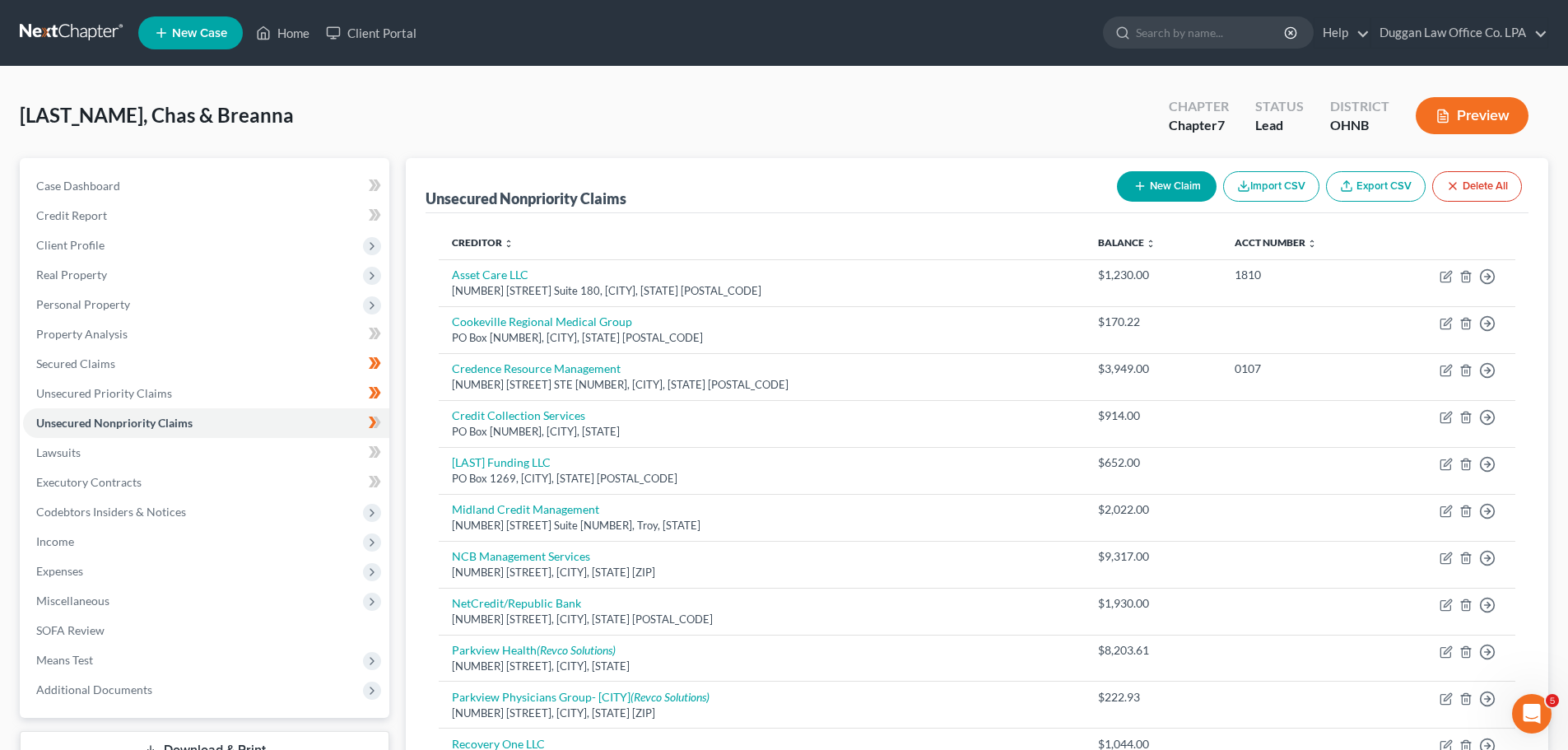 click on "New Claim" at bounding box center (1166, 186) 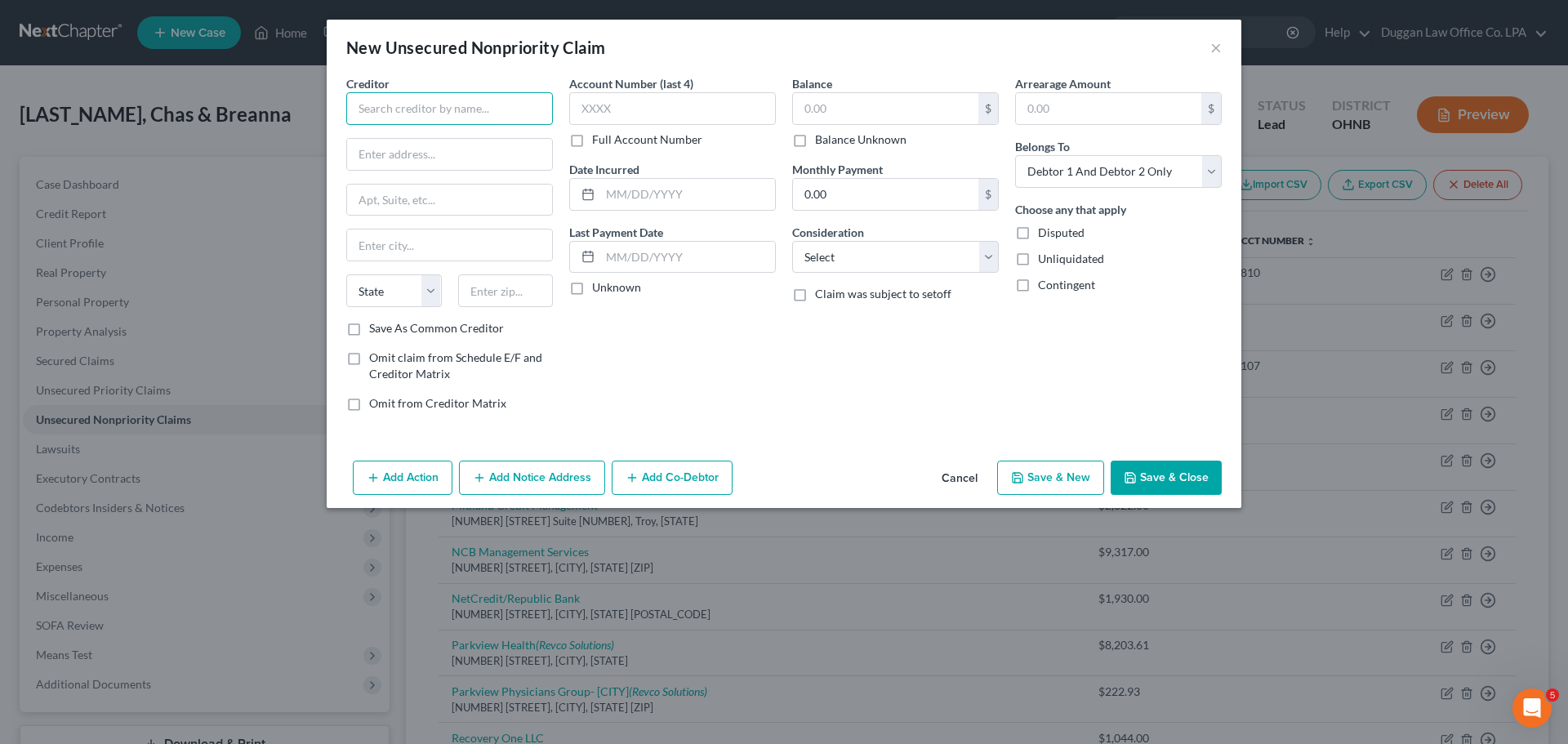 click at bounding box center [449, 109] 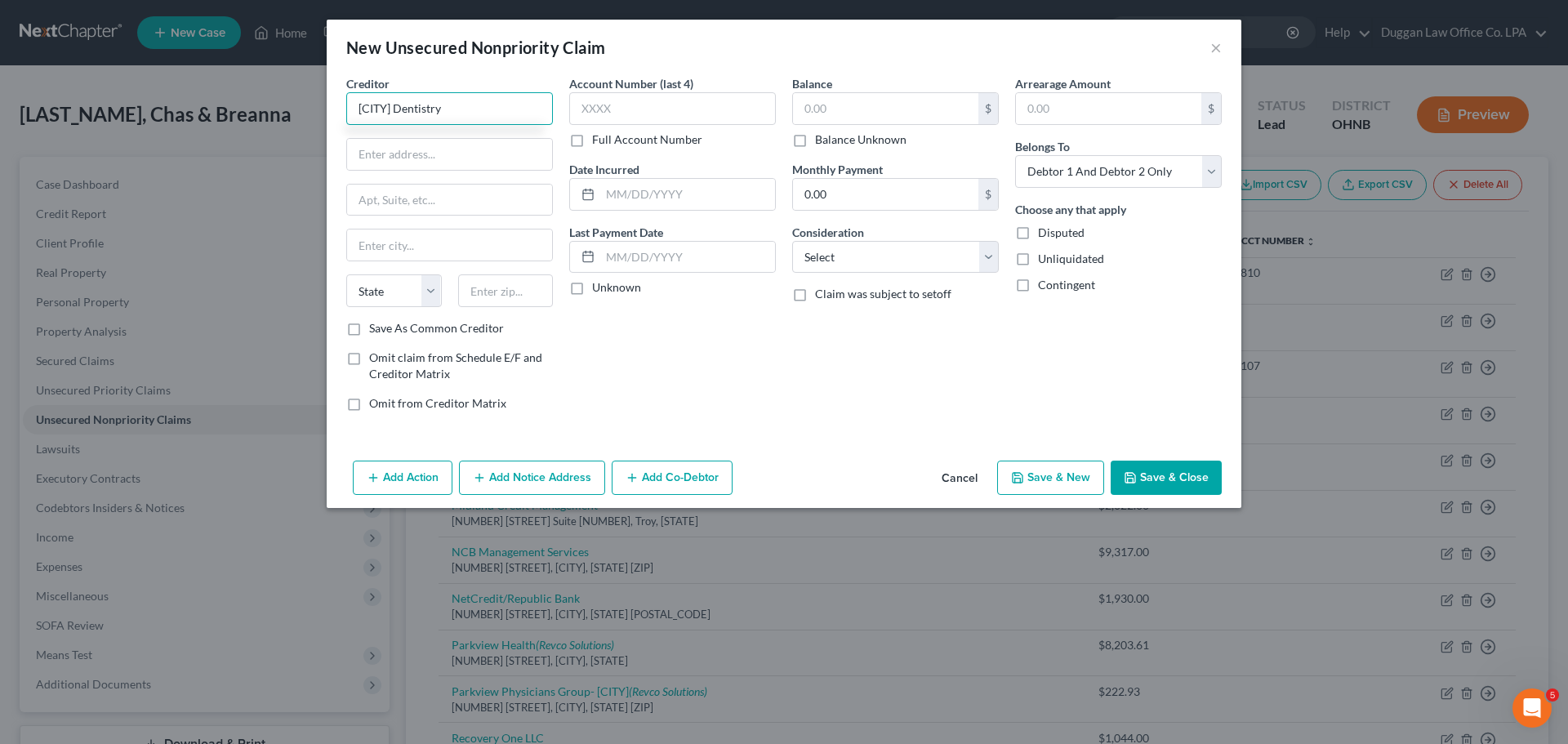 type on "[CITY] Dentistry" 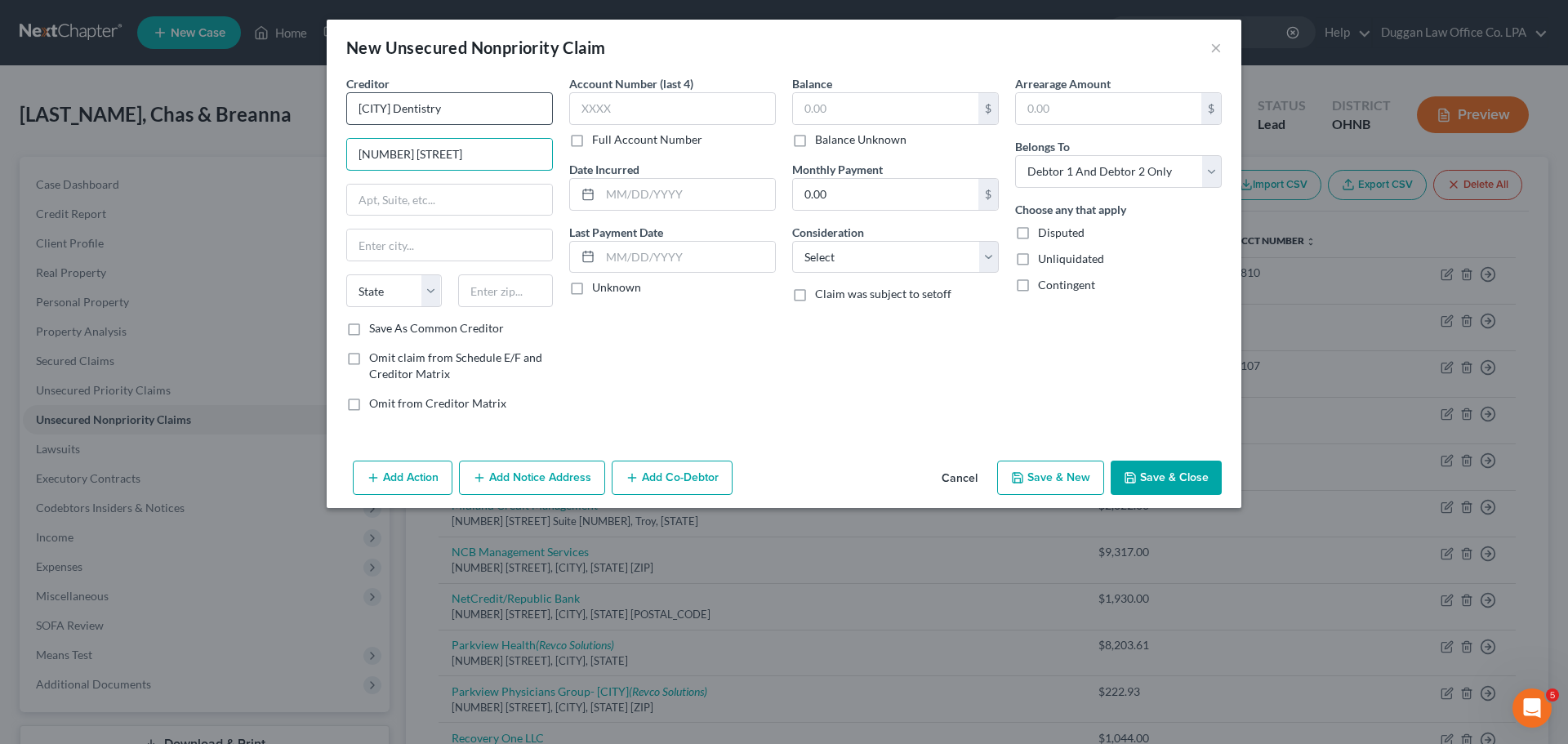 type on "[NUMBER] [STREET]" 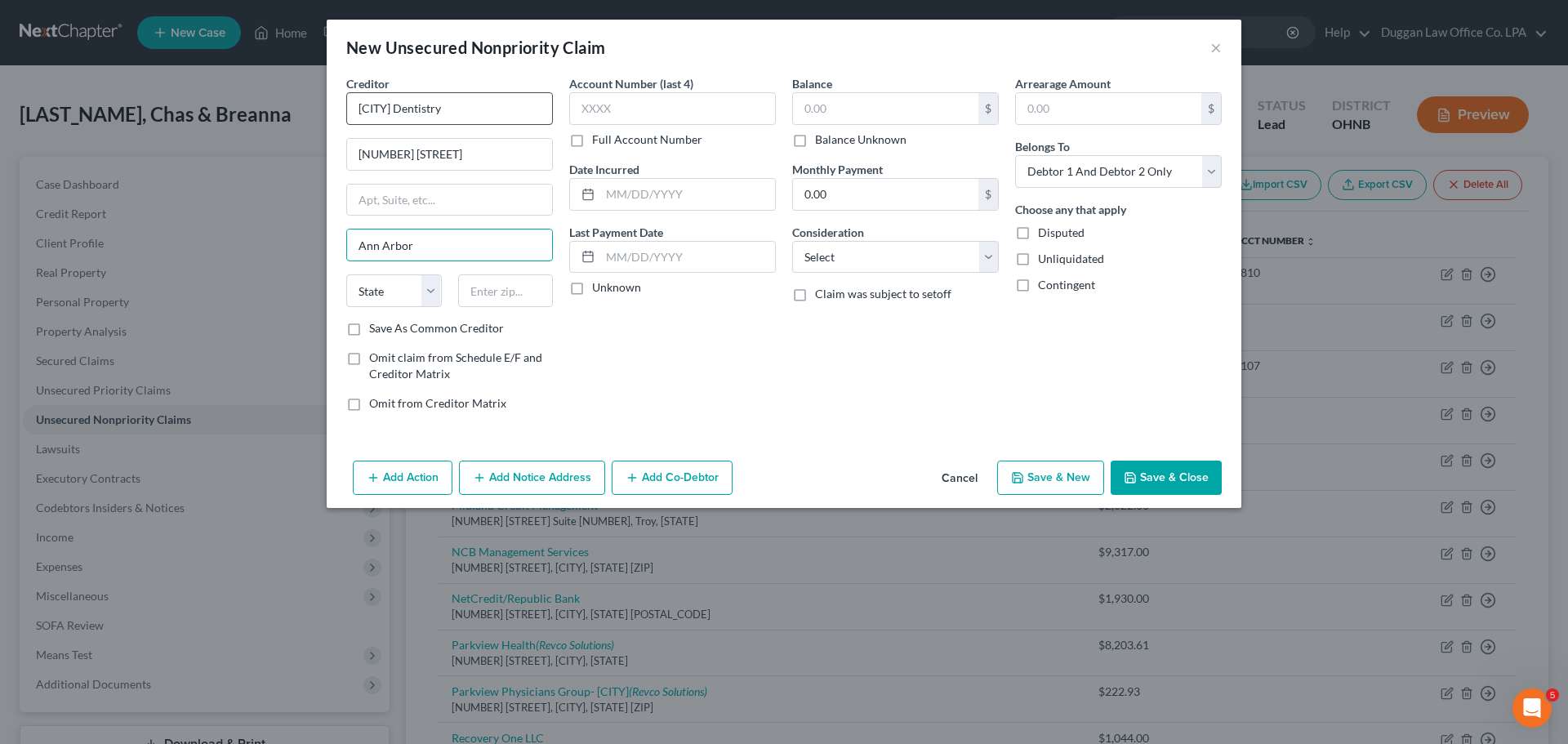 type on "Ann Arbor" 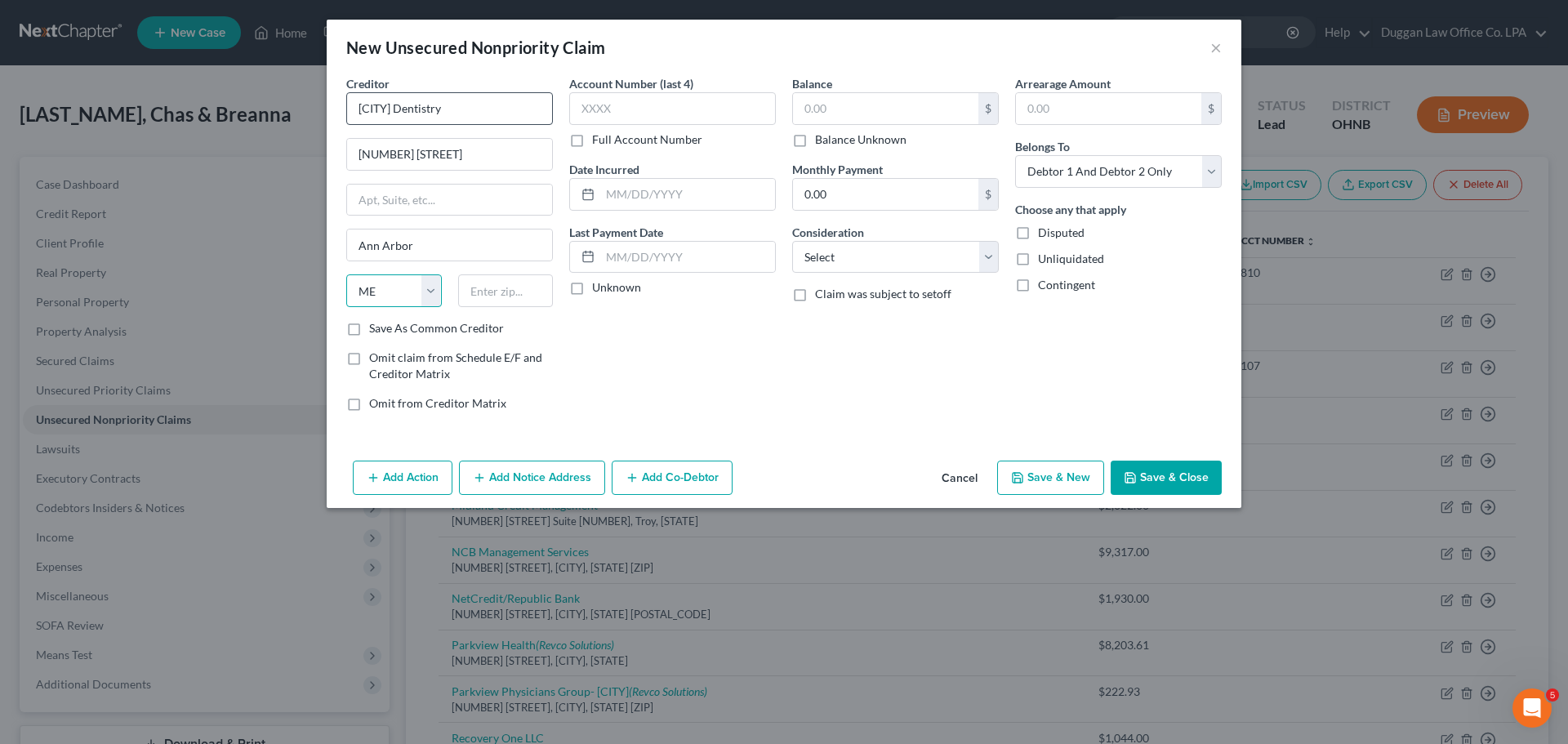 select on "23" 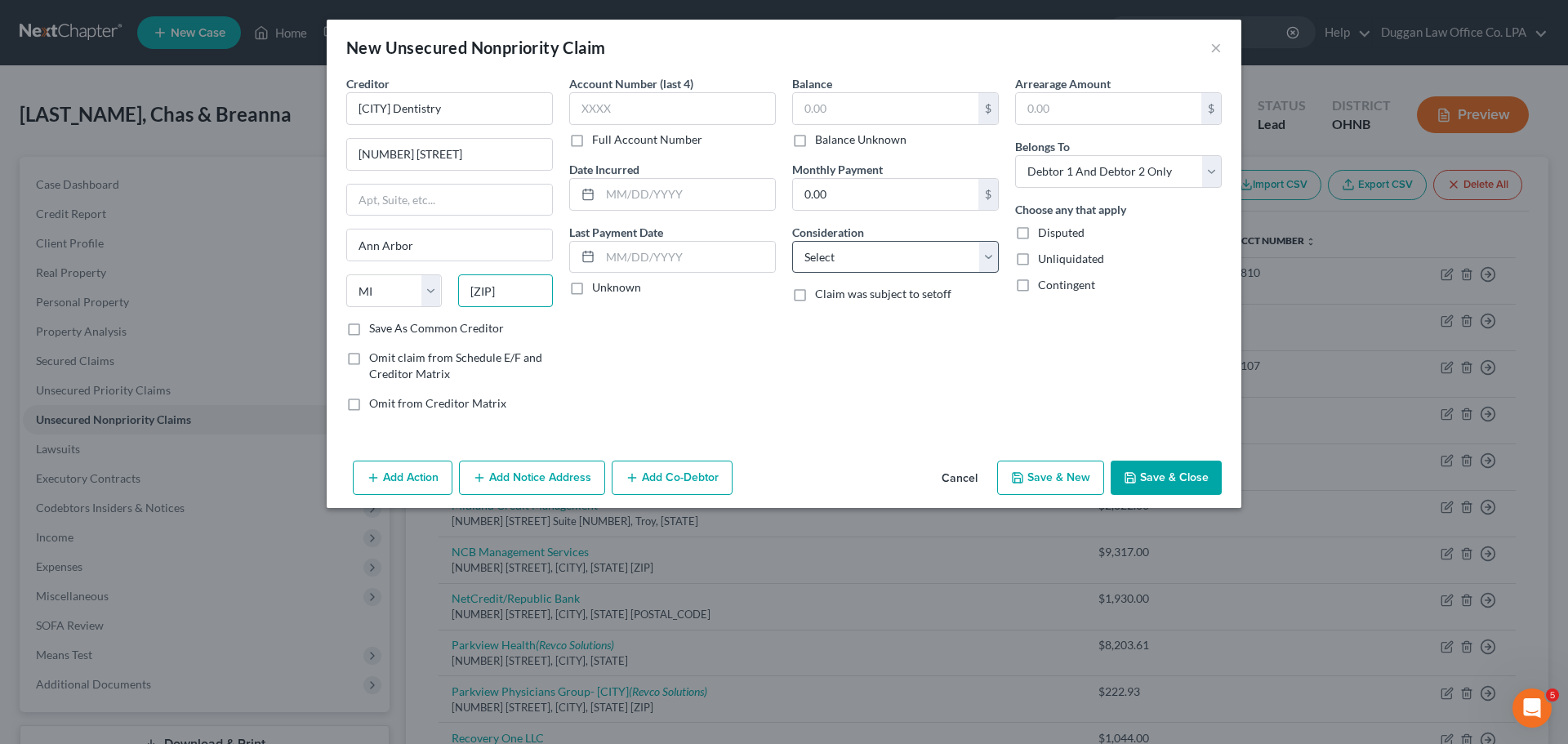 type on "[ZIP]" 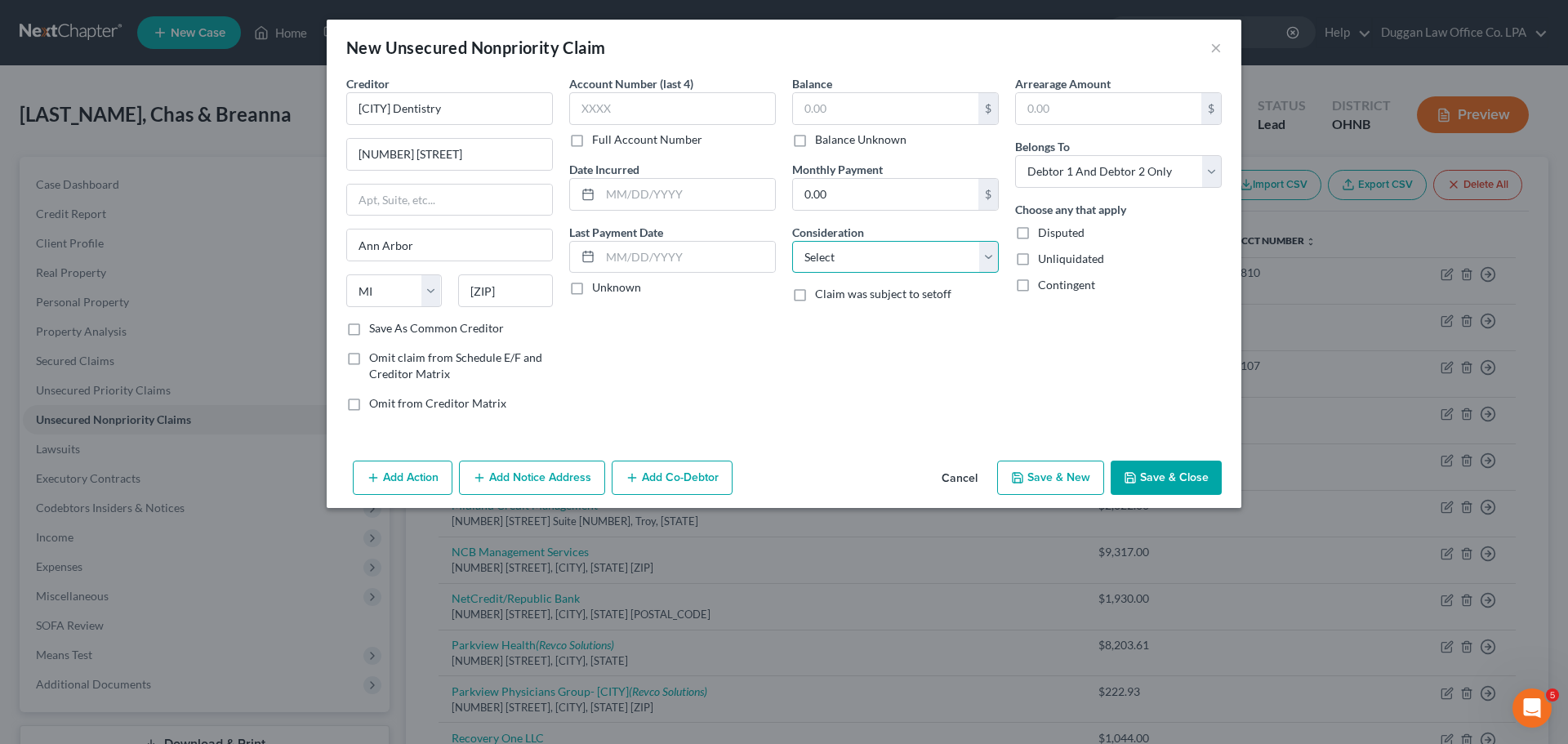 click on "Select Cable / Satellite Services Collection Agency Credit Card Debt Debt Counseling / Attorneys Deficiency Balance Domestic Support Obligations Home / Car Repairs Income Taxes Judgment Liens Medical Services Monies Loaned / Advanced Mortgage Obligation From Divorce Or Separation Obligation To Pensions Other Overdrawn Bank Account Promised To Help Pay Creditors Student Loans Suppliers And Vendors Telephone / Internet Services Utility Services" at bounding box center [895, 257] 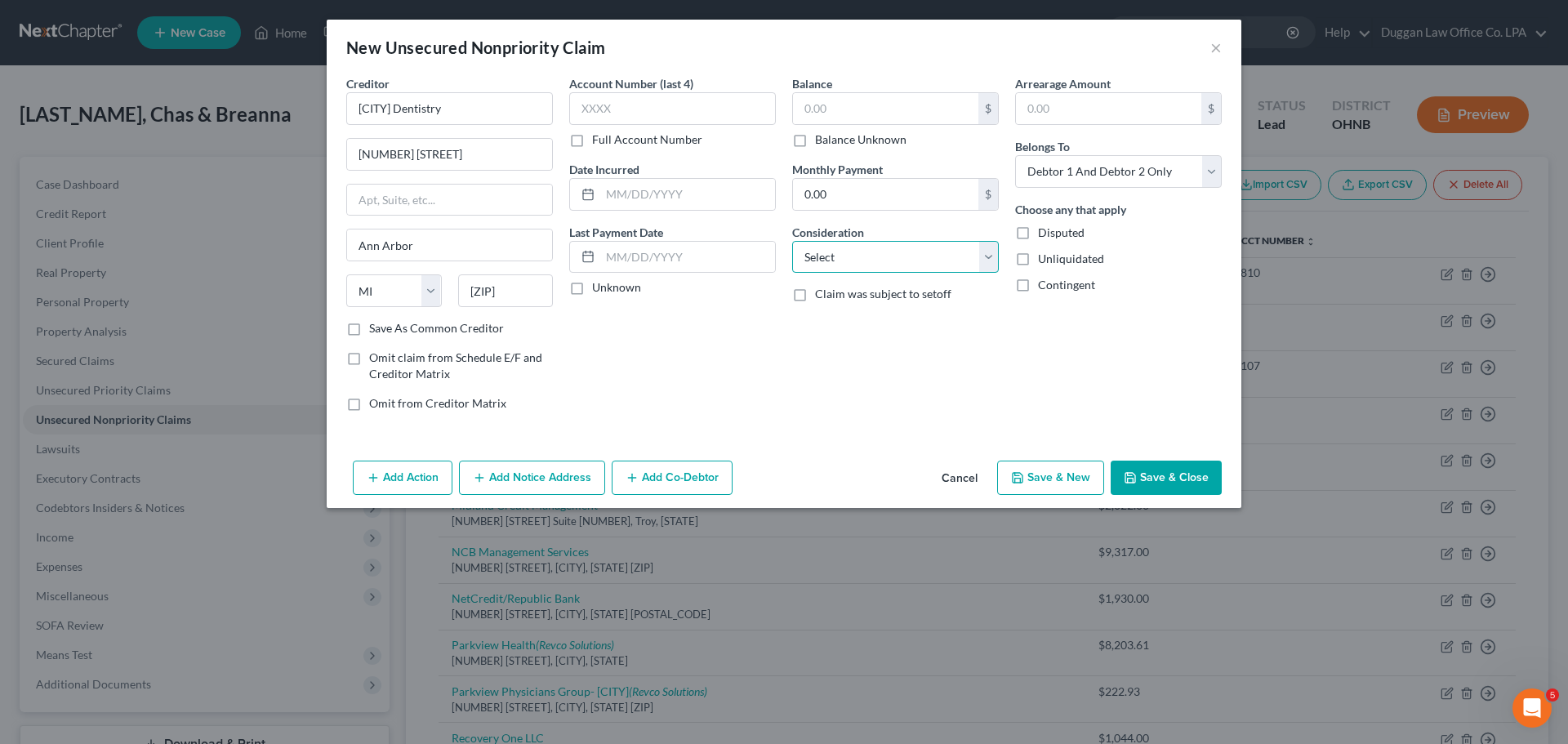 select on "9" 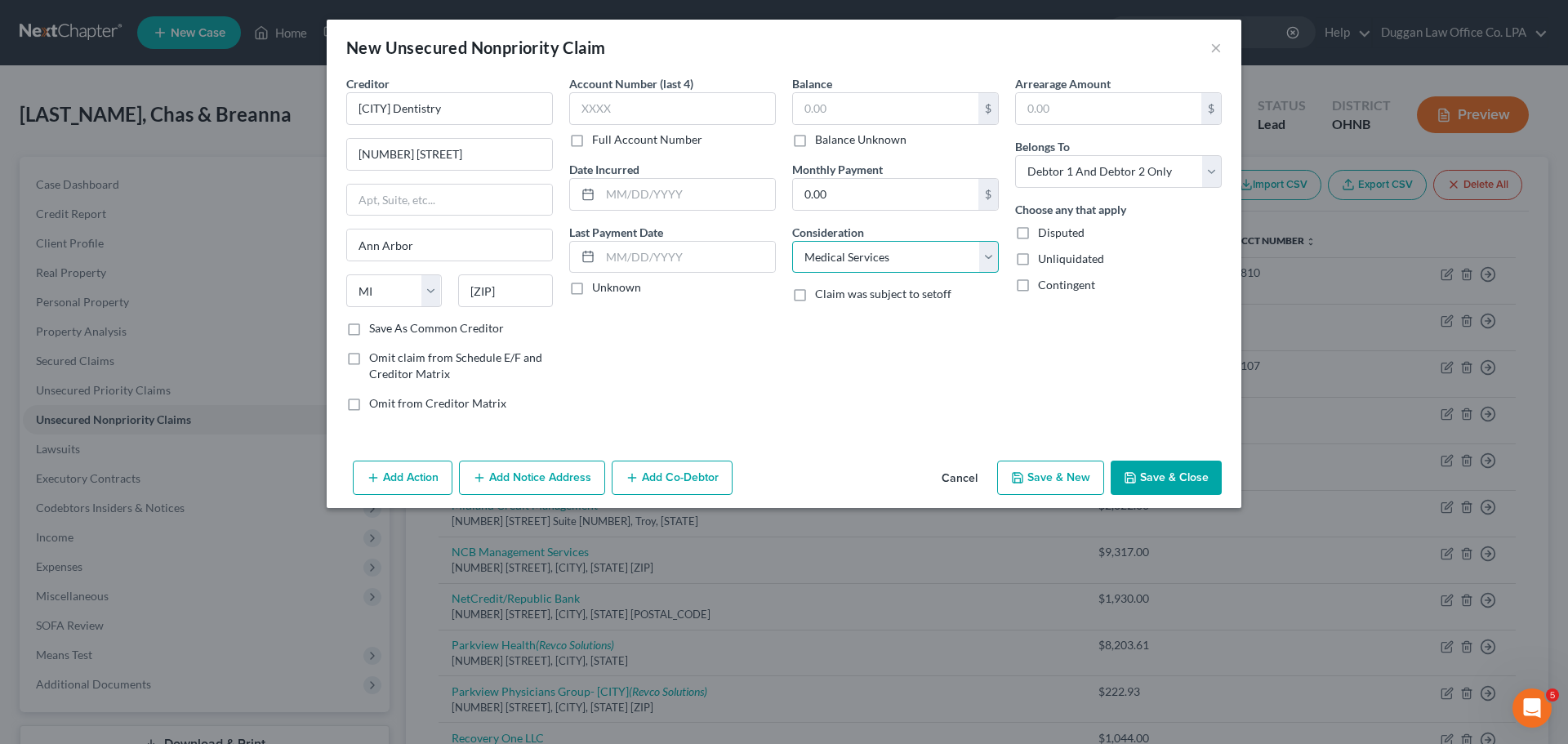 click on "Select Cable / Satellite Services Collection Agency Credit Card Debt Debt Counseling / Attorneys Deficiency Balance Domestic Support Obligations Home / Car Repairs Income Taxes Judgment Liens Medical Services Monies Loaned / Advanced Mortgage Obligation From Divorce Or Separation Obligation To Pensions Other Overdrawn Bank Account Promised To Help Pay Creditors Student Loans Suppliers And Vendors Telephone / Internet Services Utility Services" at bounding box center [895, 257] 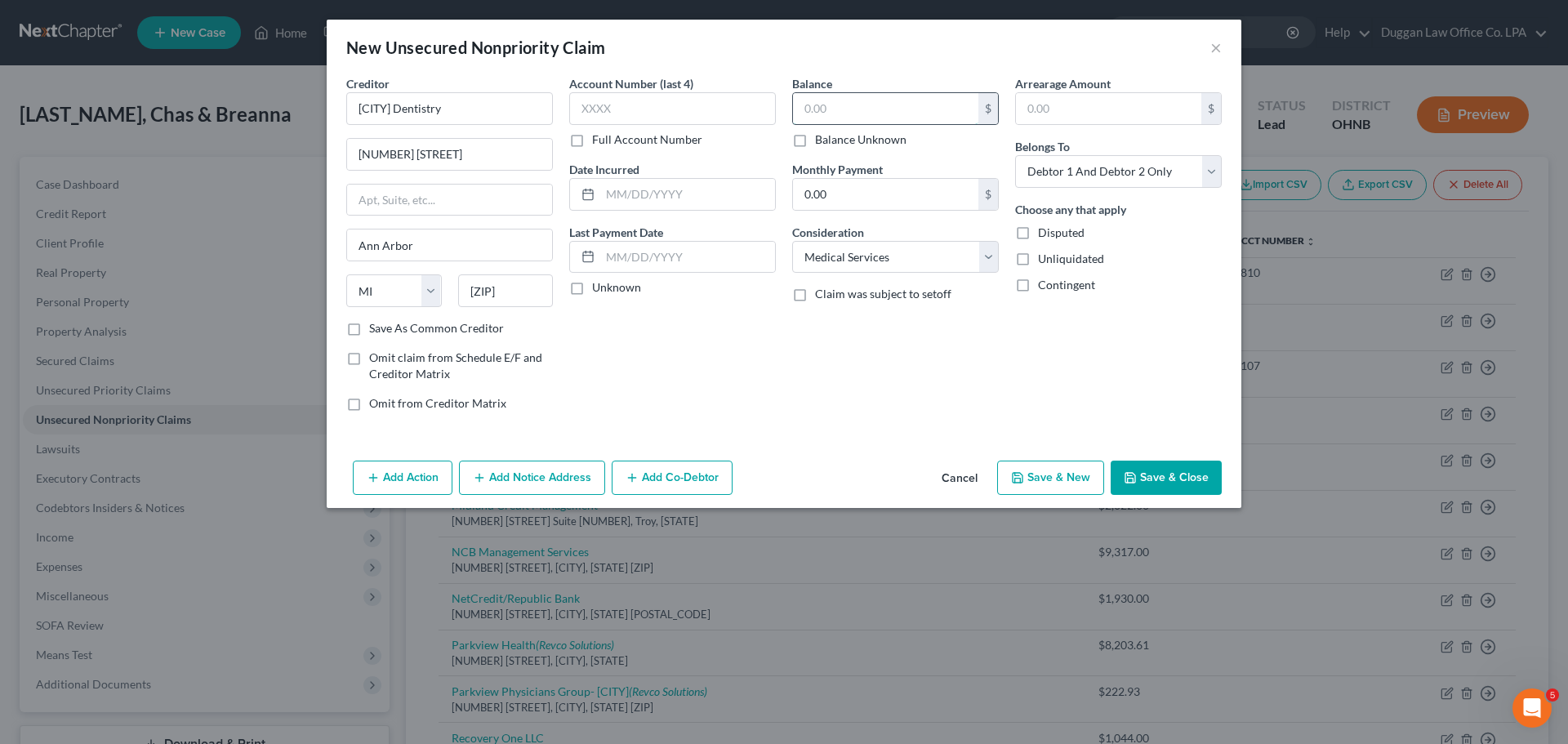 click at bounding box center (885, 109) 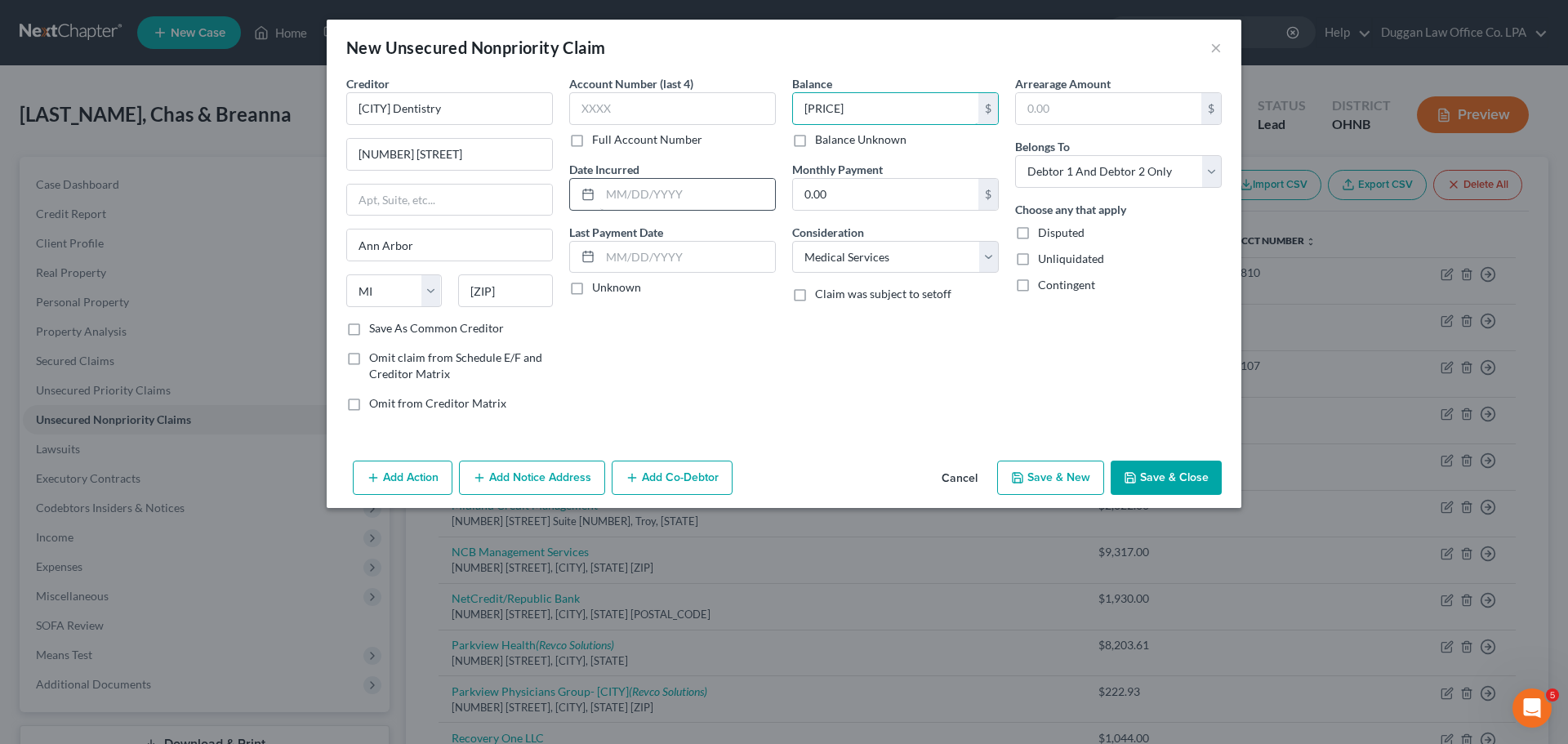 type on "[PRICE]" 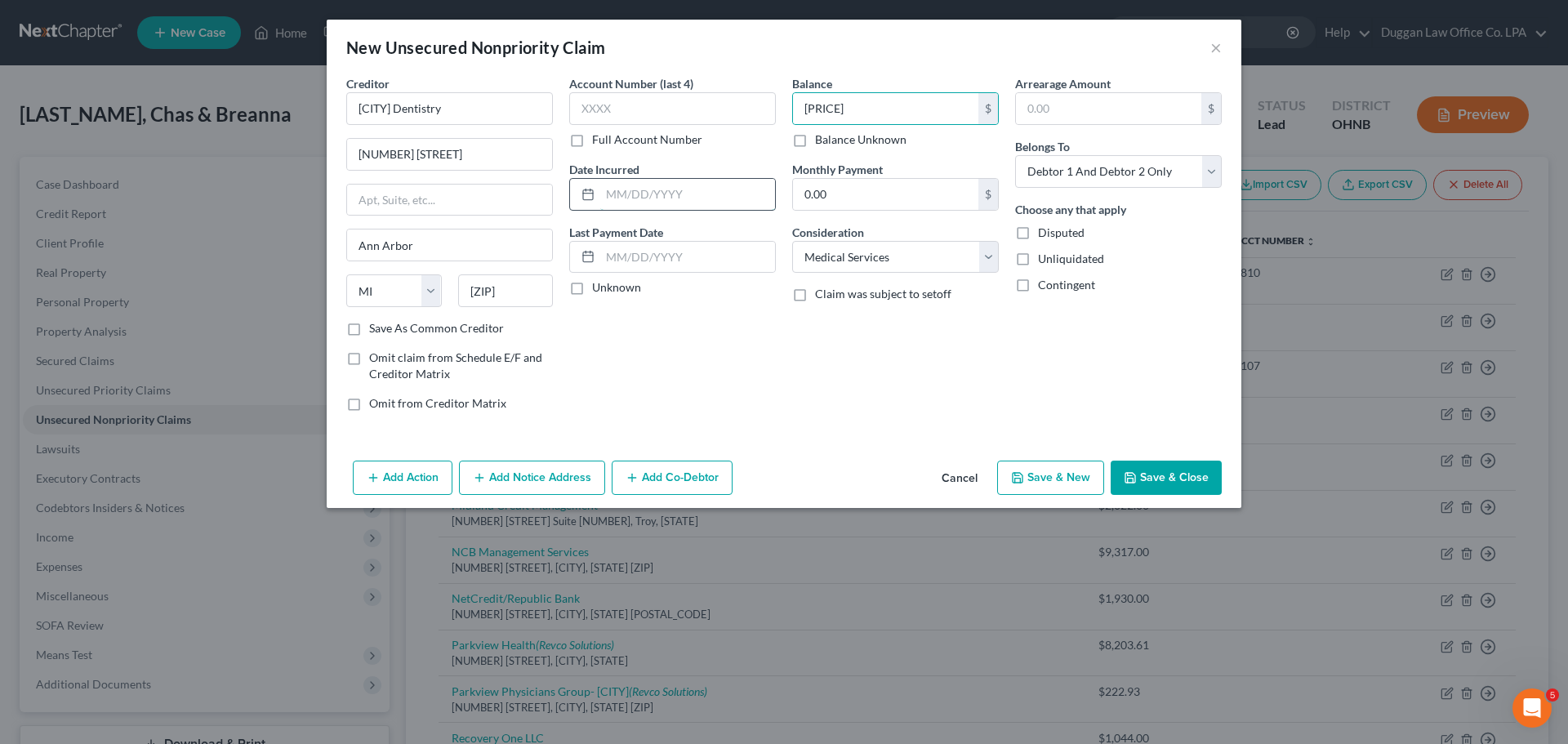 click at bounding box center [688, 194] 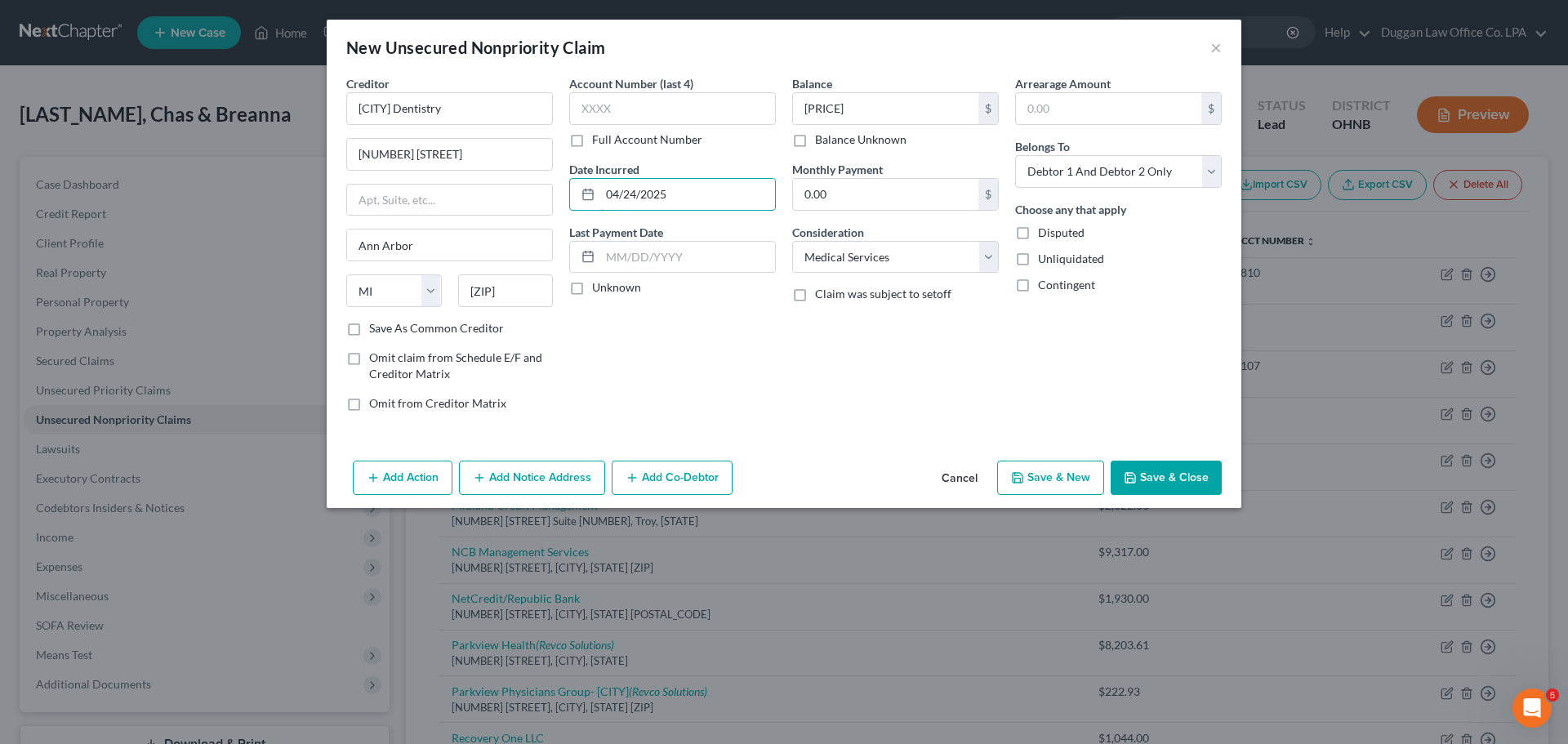 type on "04/24/2025" 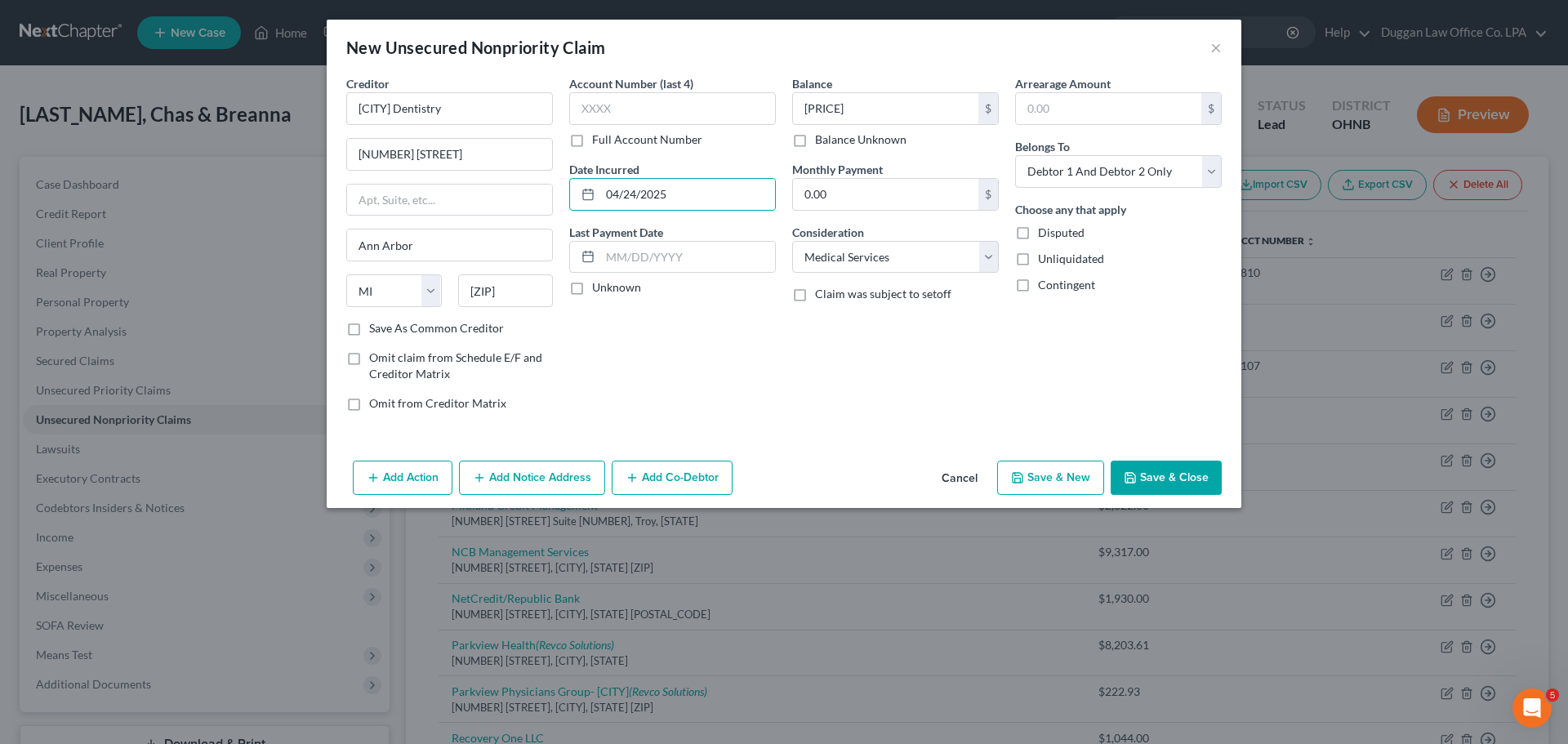 click on "Account Number (last 4)
Full Account Number
Date Incurred         [DATE] Last Payment Date         Unknown" at bounding box center (672, 250) 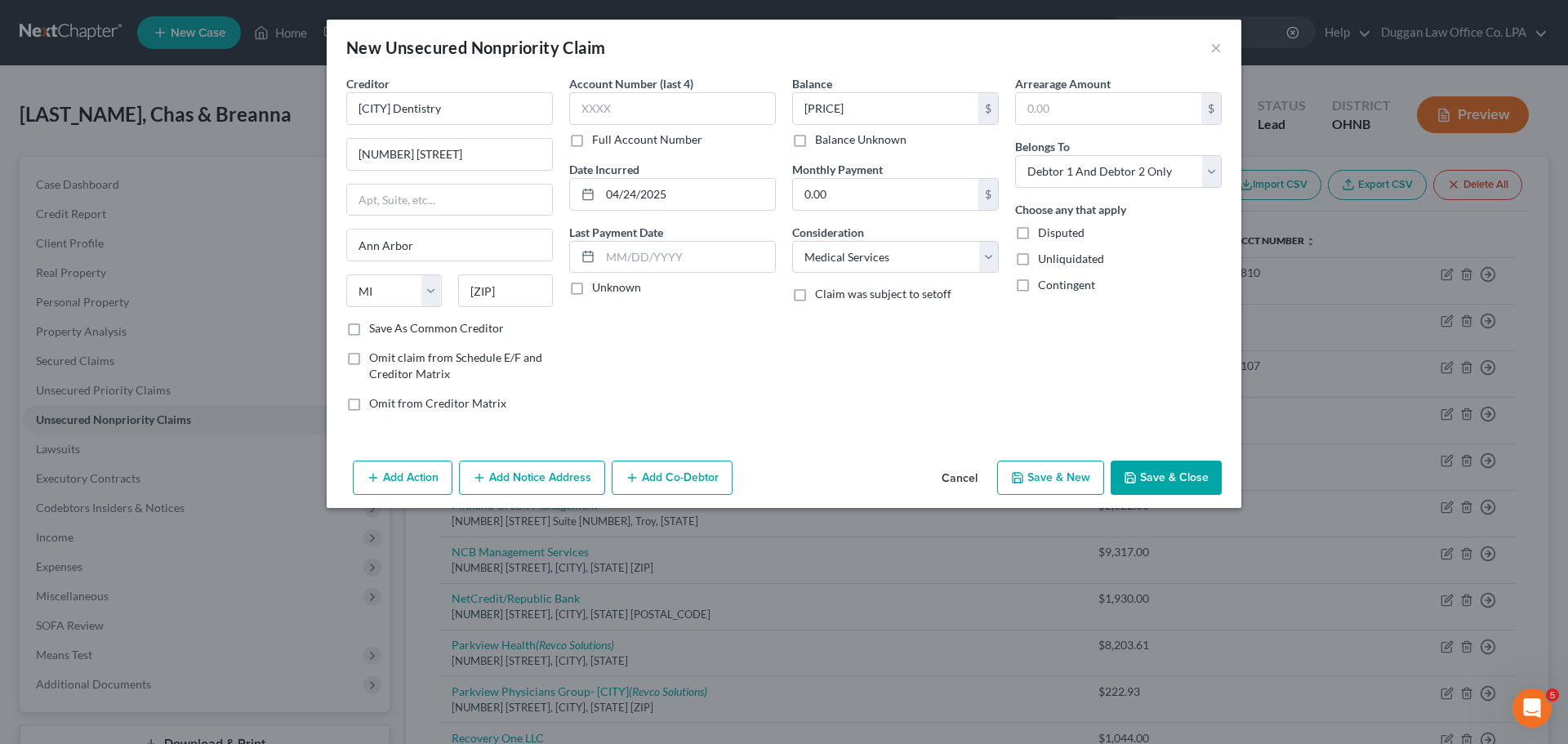 click on "Save & New" at bounding box center [1050, 478] 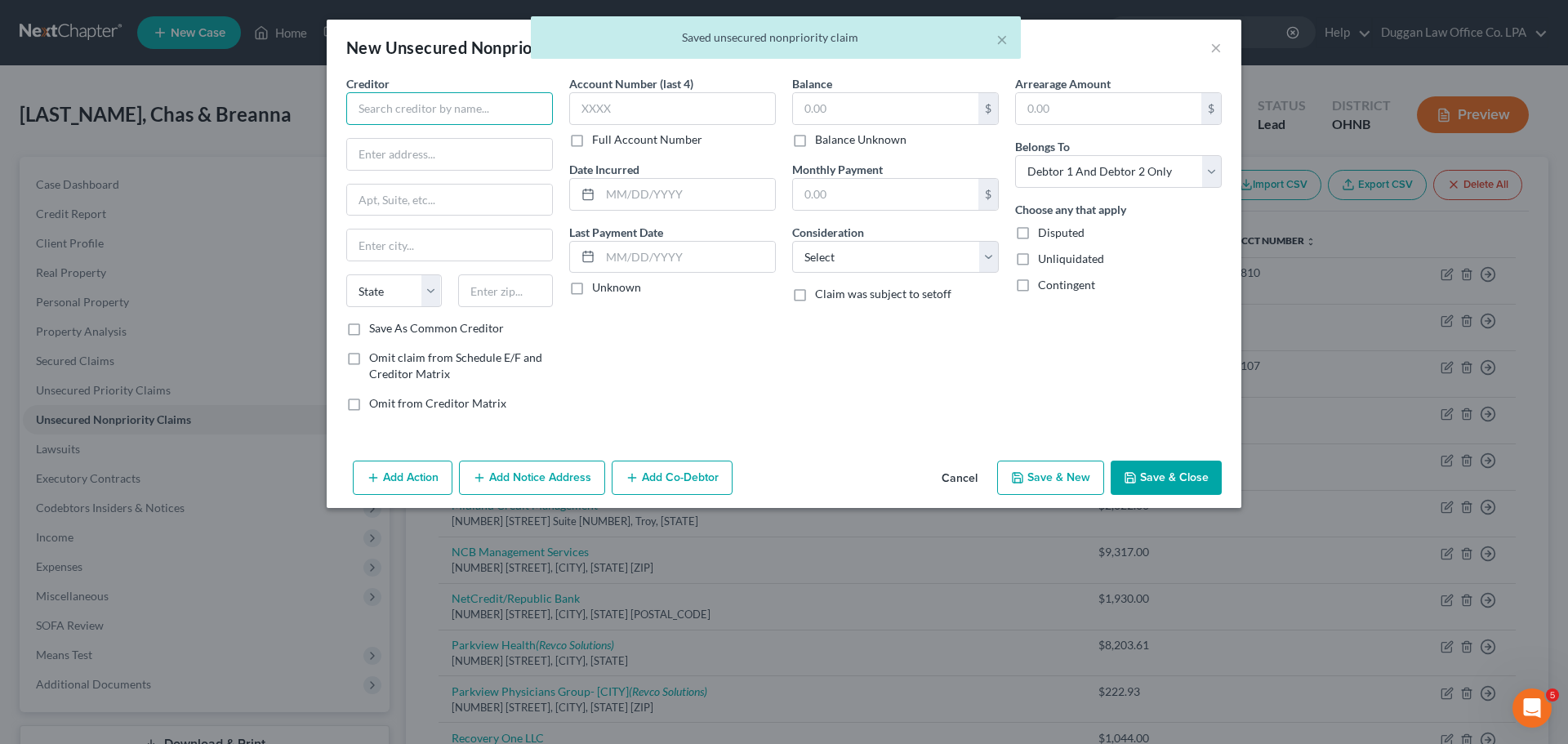 click at bounding box center [449, 109] 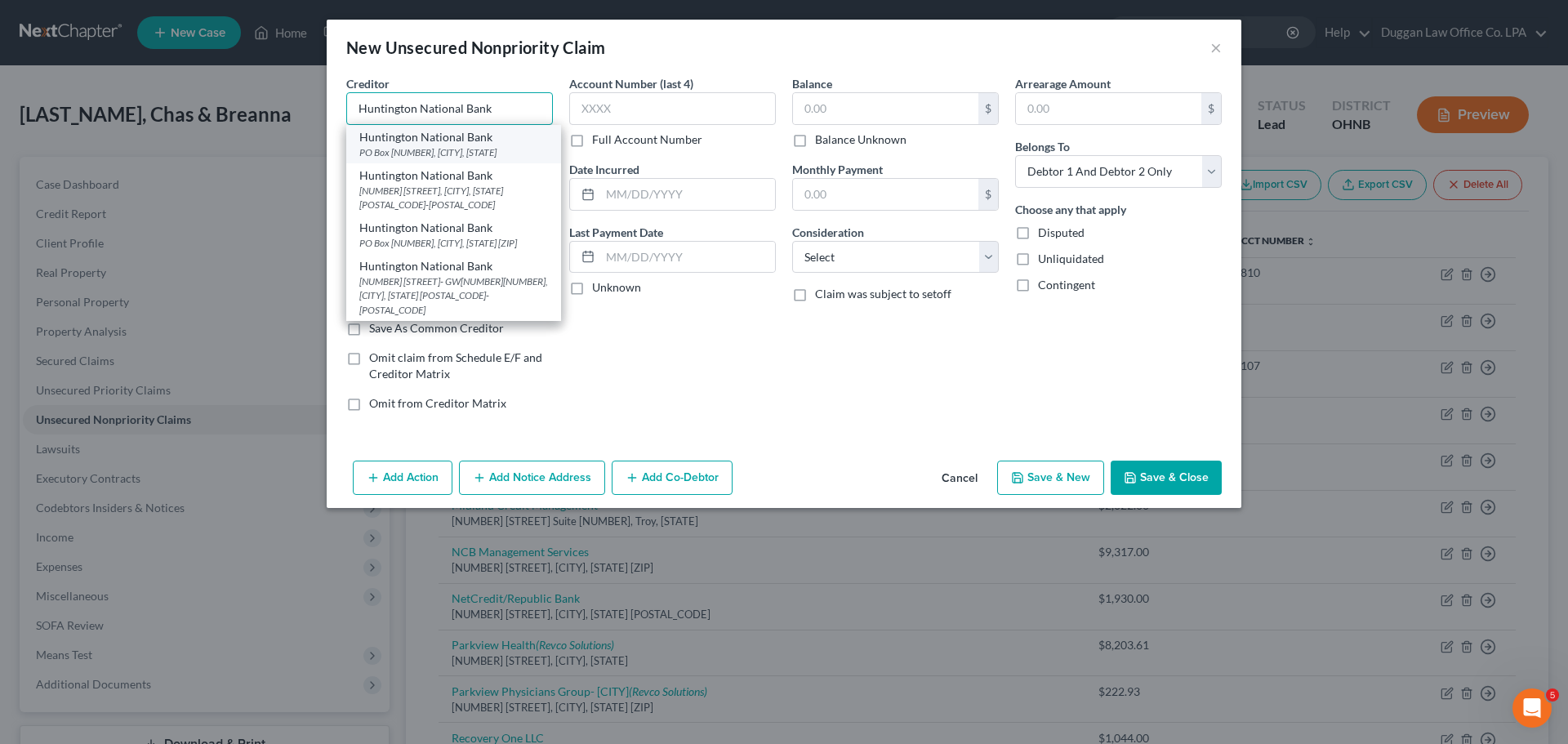 type on "Huntington National Bank" 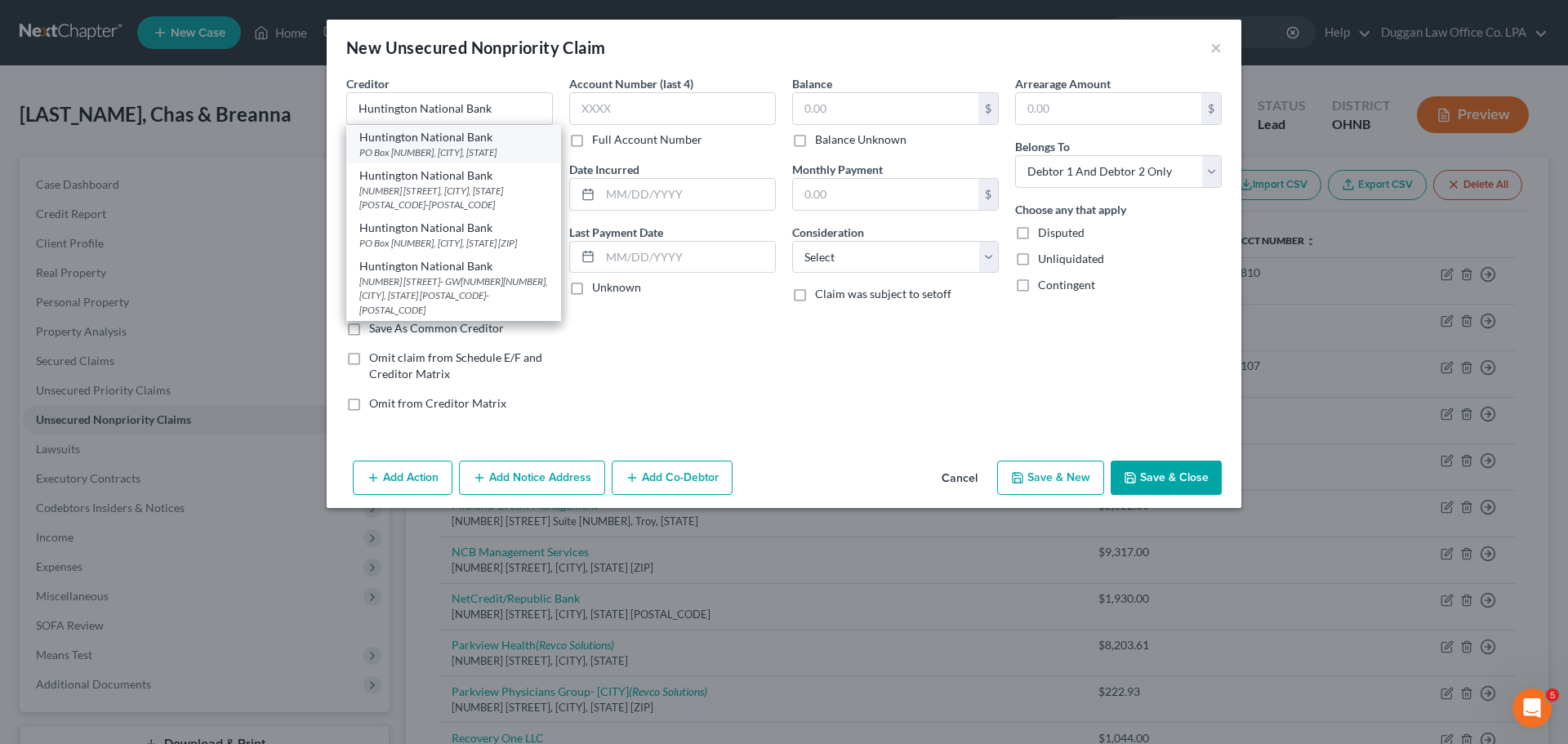 click on "Huntington National Bank" at bounding box center [453, 137] 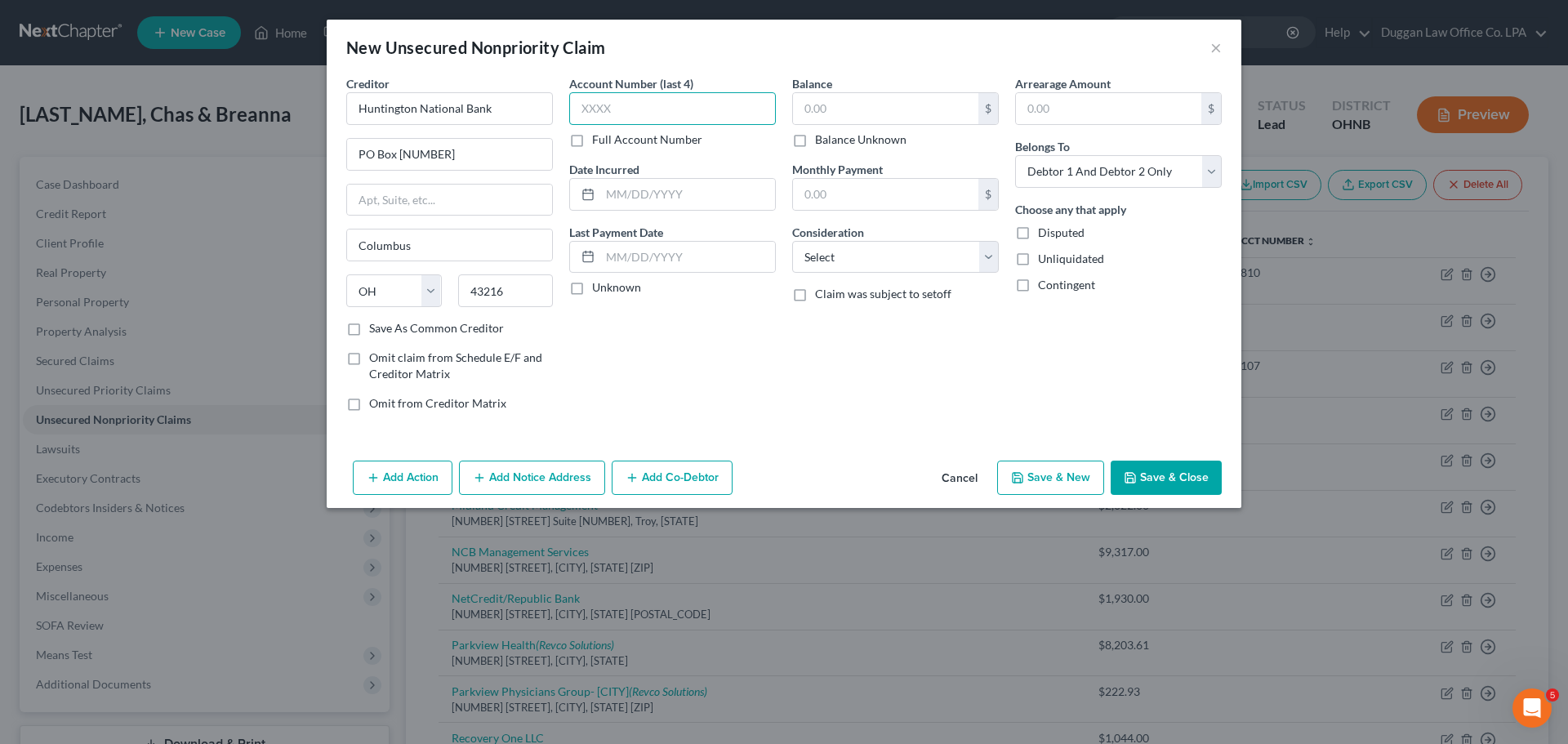 click at bounding box center (672, 109) 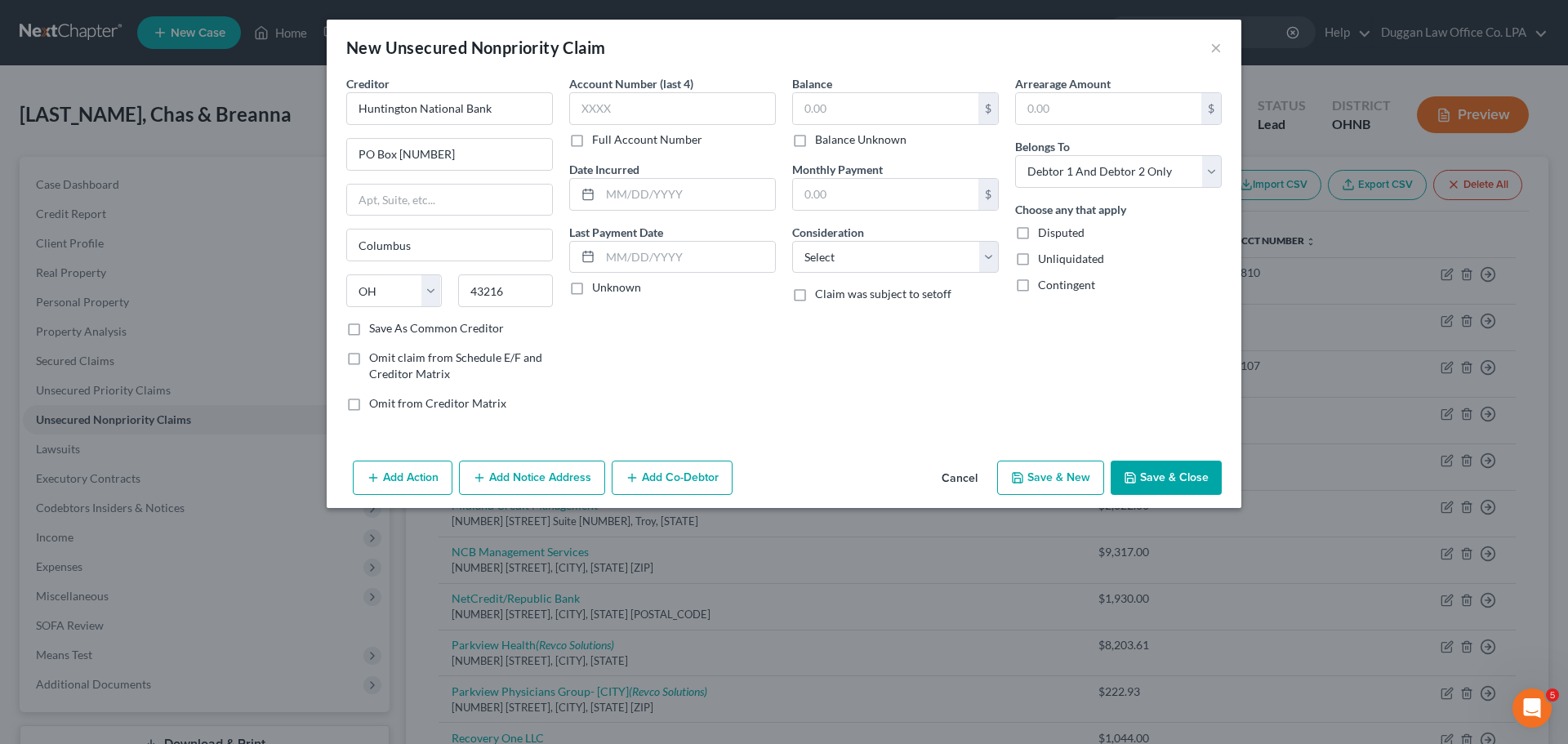 click on "Add Notice Address" at bounding box center (532, 478) 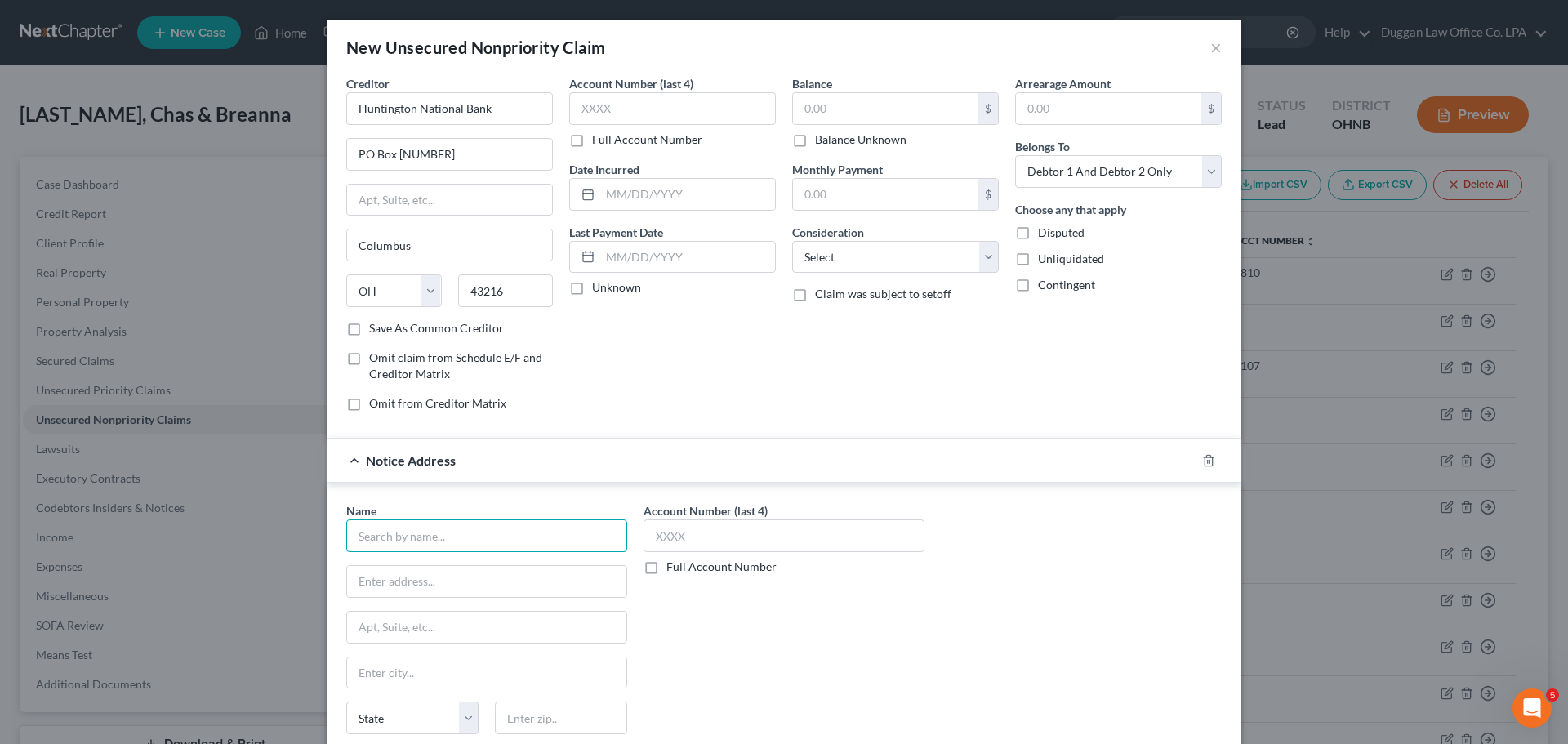 click at bounding box center [487, 536] 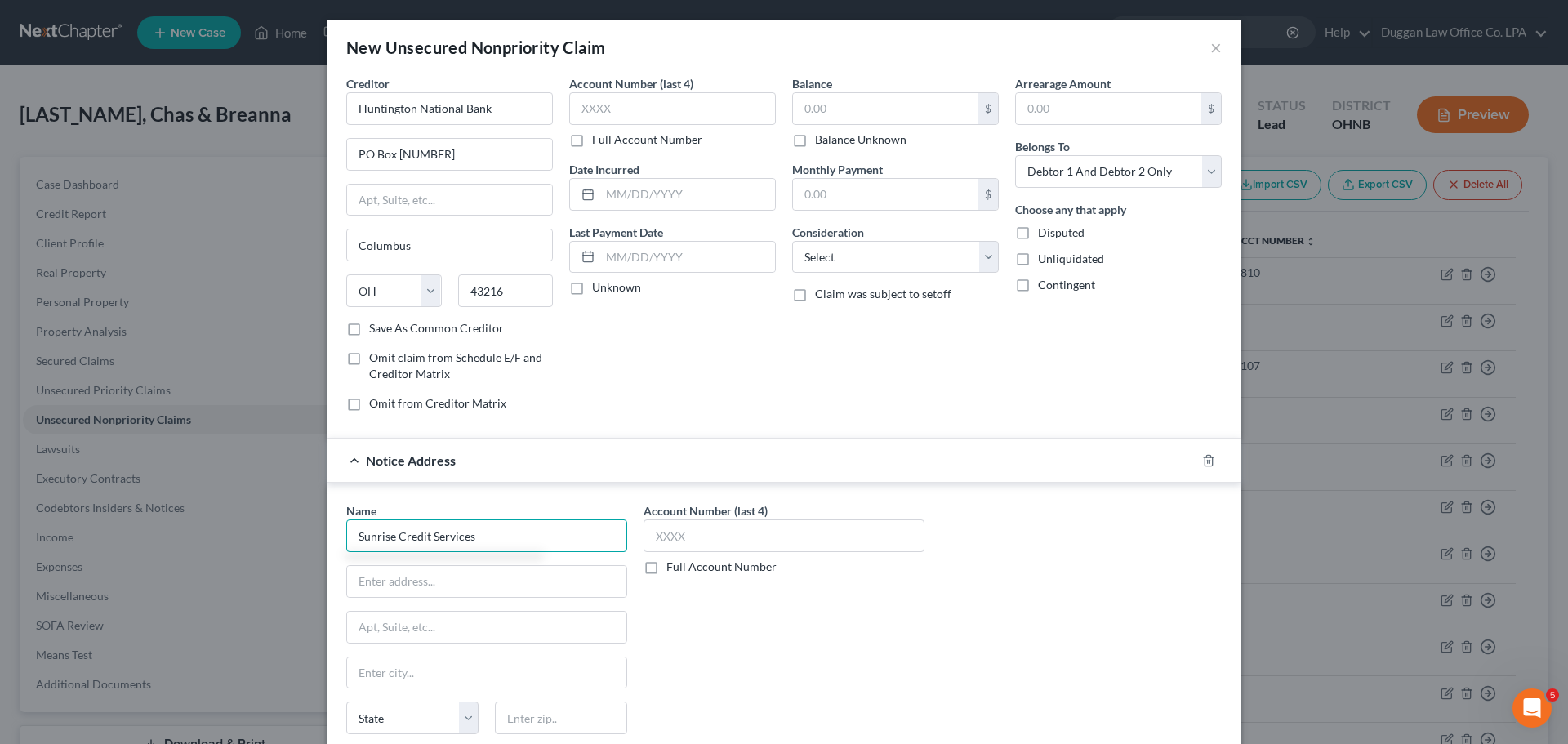 type on "Sunrise Credit Services" 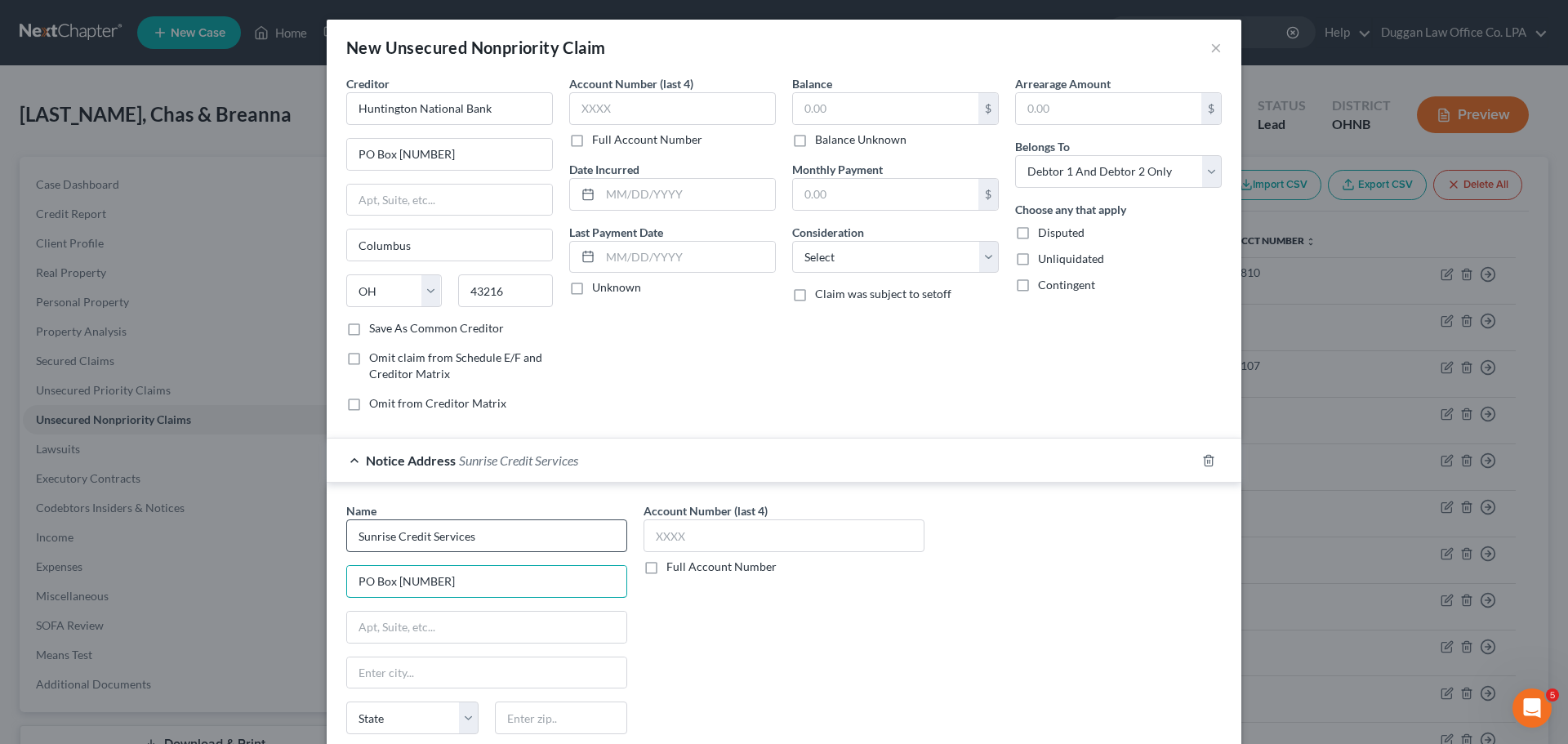 type on "PO Box [NUMBER]" 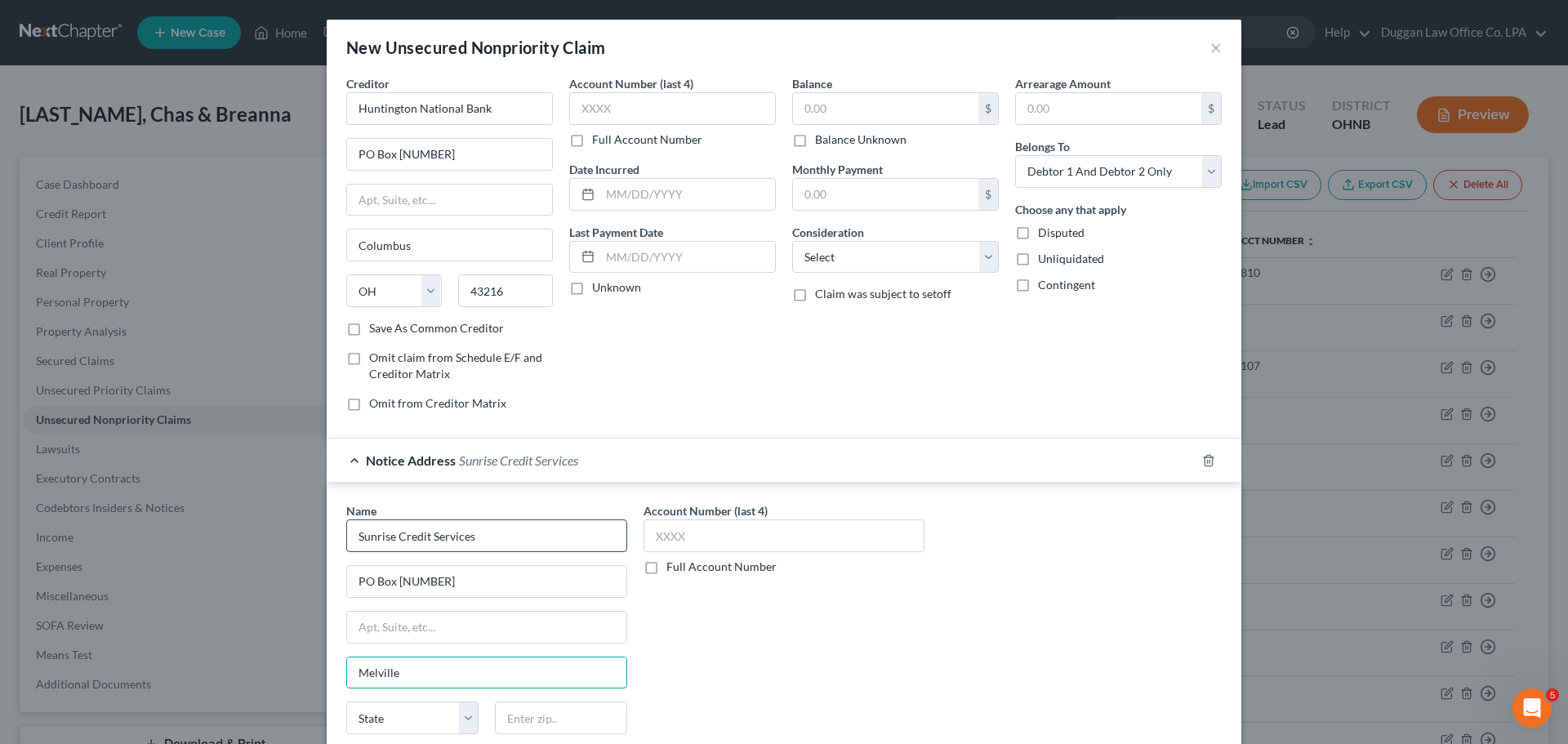 type on "Melville" 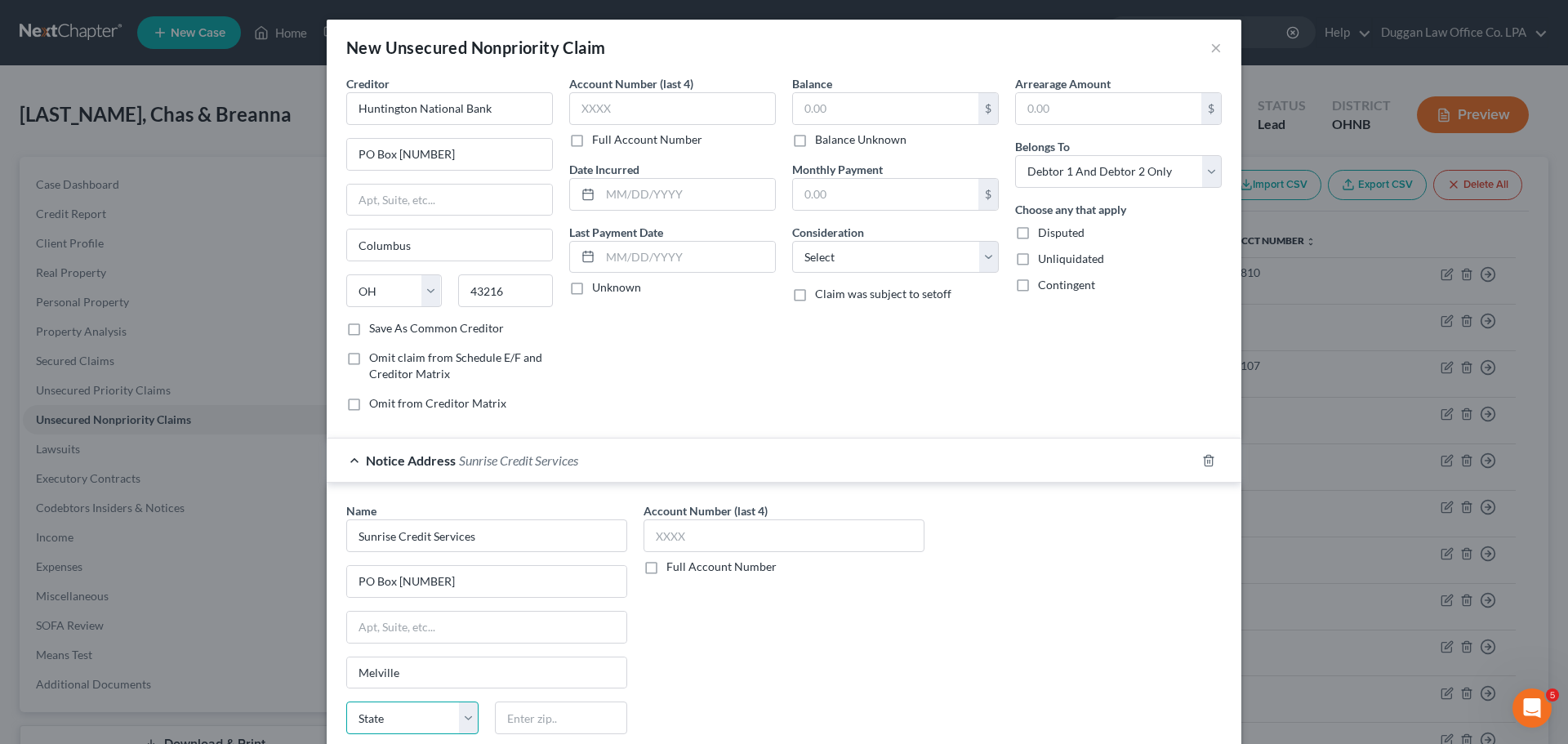 click on "State AL AK AR AZ CA CO CT DE DC FL GA GU HI ID IL IN IA KS KY LA ME MD MA MI MN MS MO MT NC ND NE NV NH NJ NM NY OH OK OR PA PR RI SC SD TN TX UT VI VA VT WA WV WI WY" at bounding box center [412, 718] 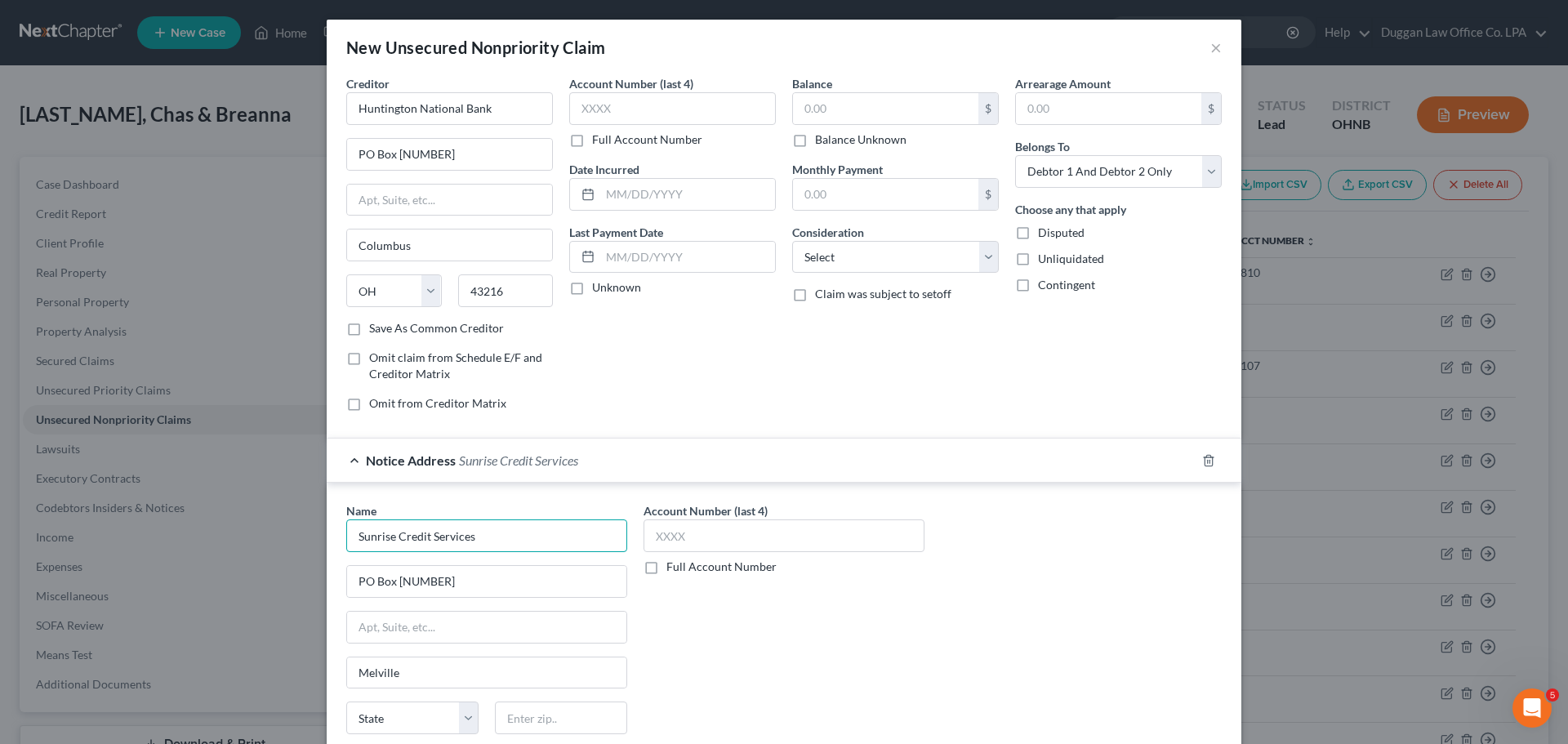 drag, startPoint x: 415, startPoint y: 702, endPoint x: 364, endPoint y: 539, distance: 170.79227 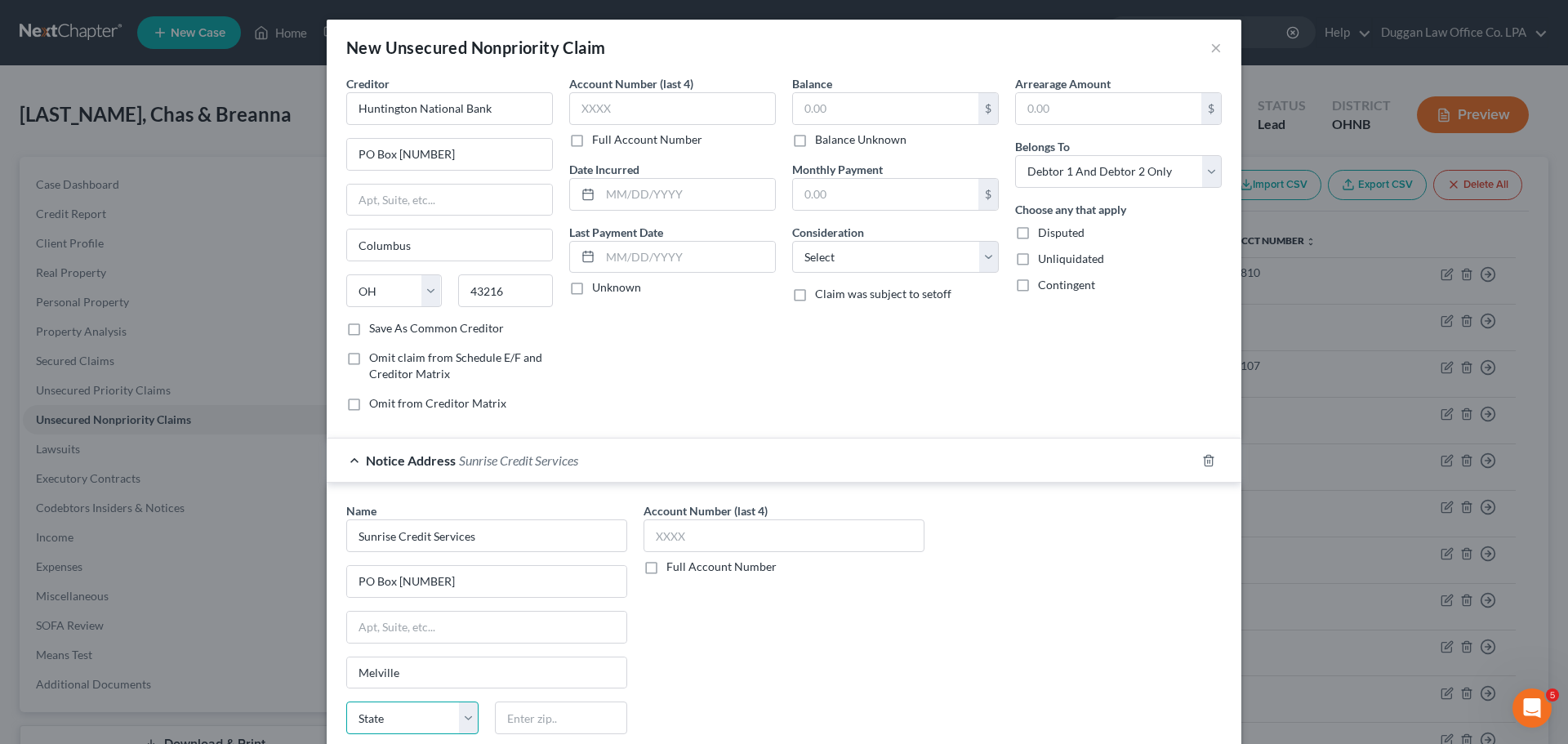 drag, startPoint x: 394, startPoint y: 718, endPoint x: 397, endPoint y: 710, distance: 8.544004 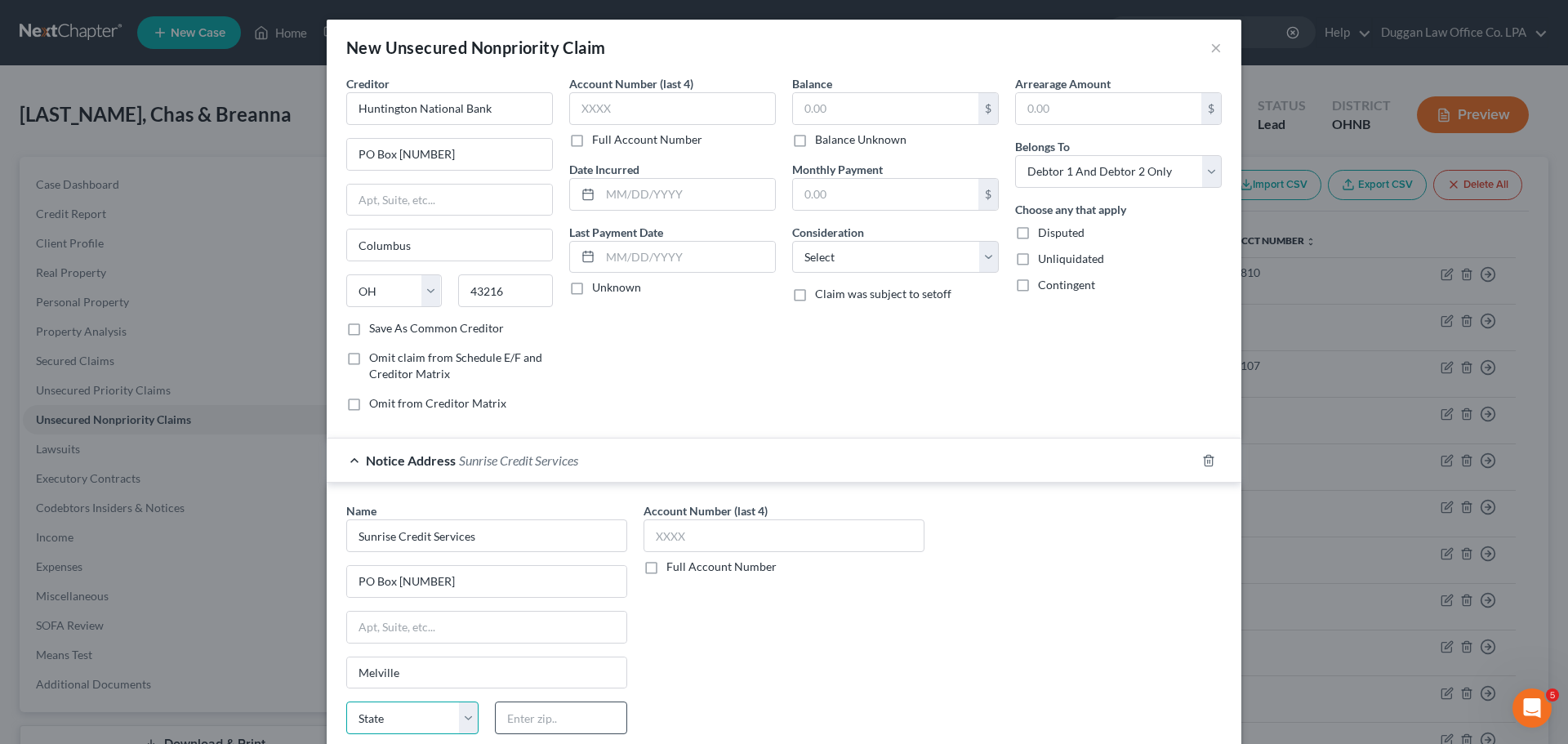 select on "35" 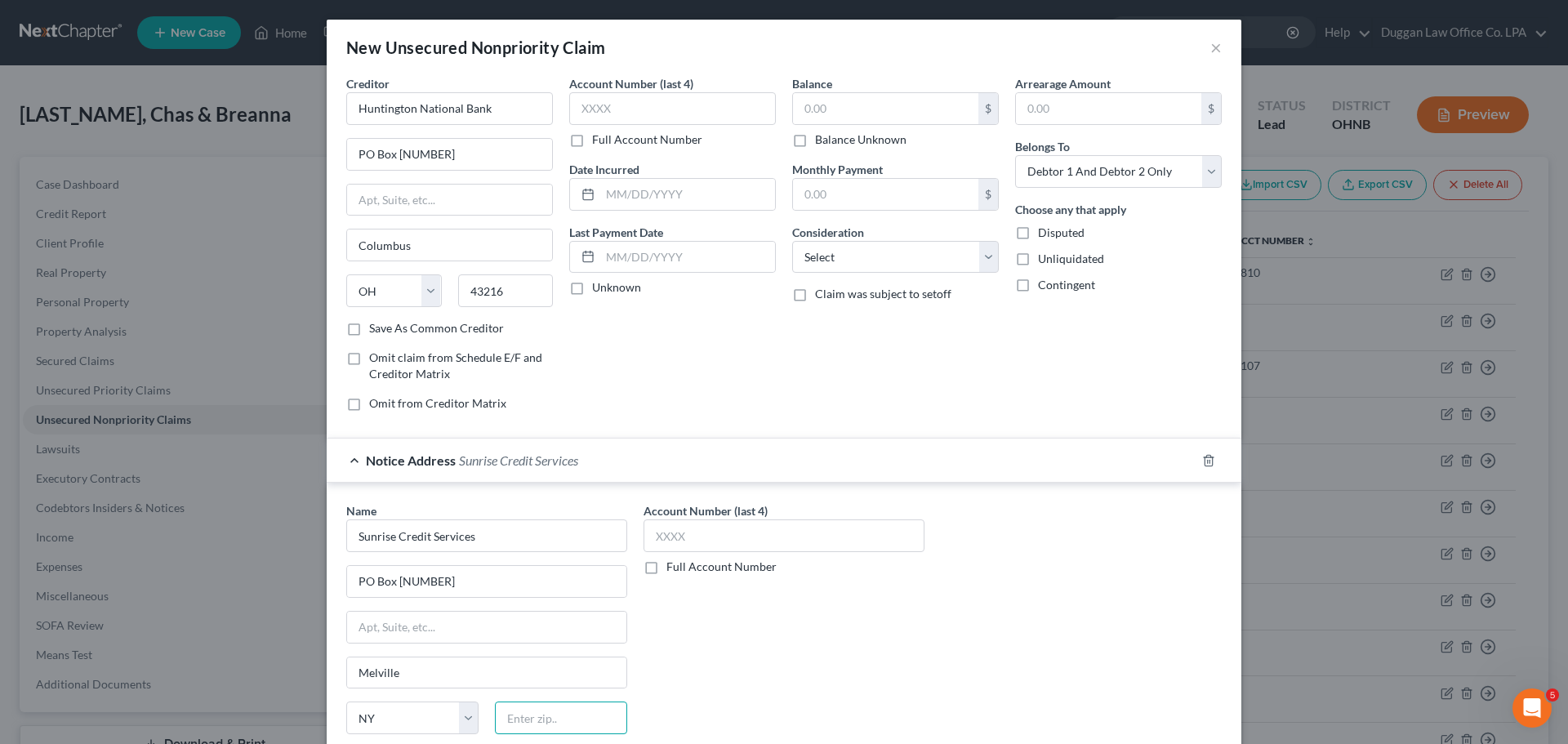 click at bounding box center [561, 718] 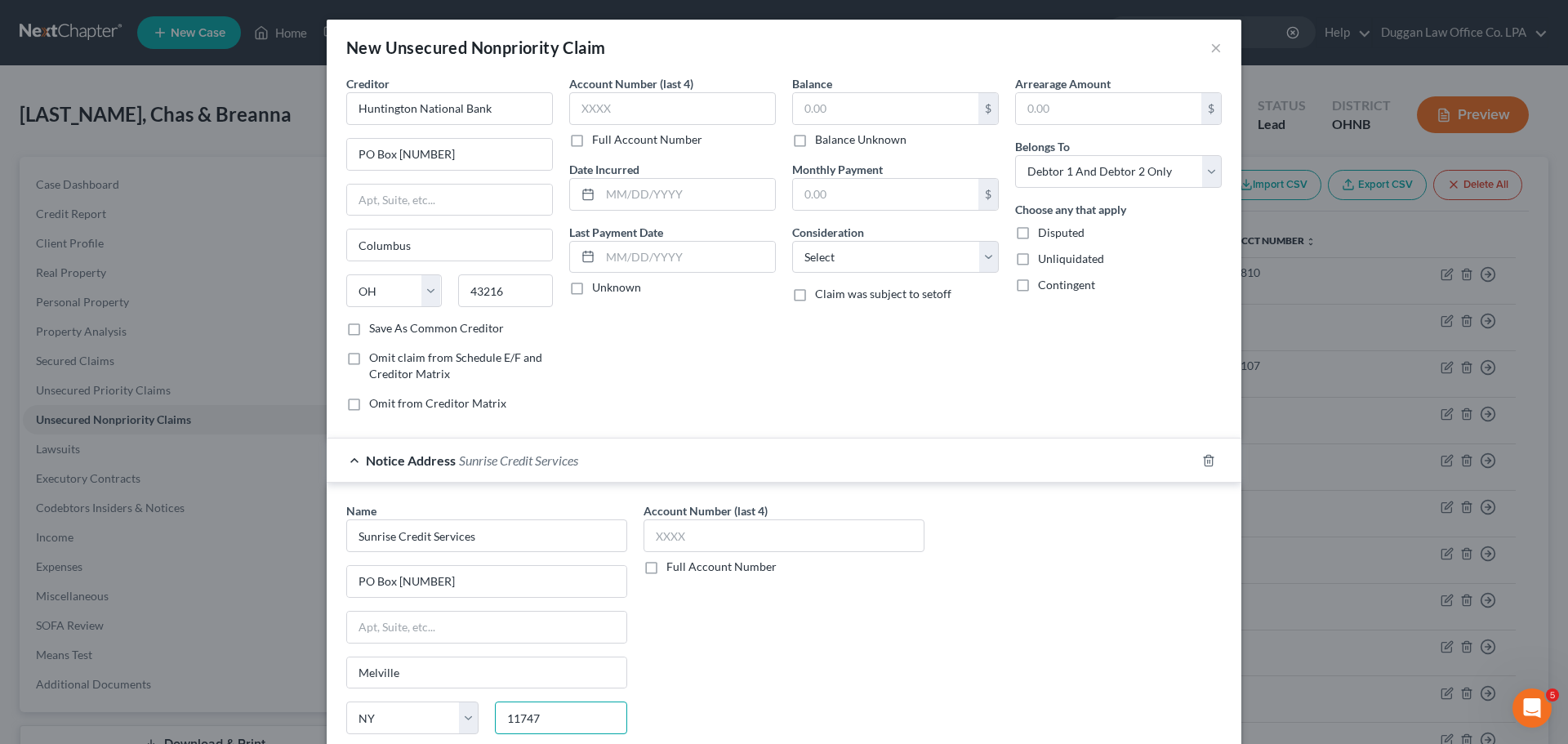 type on "11747" 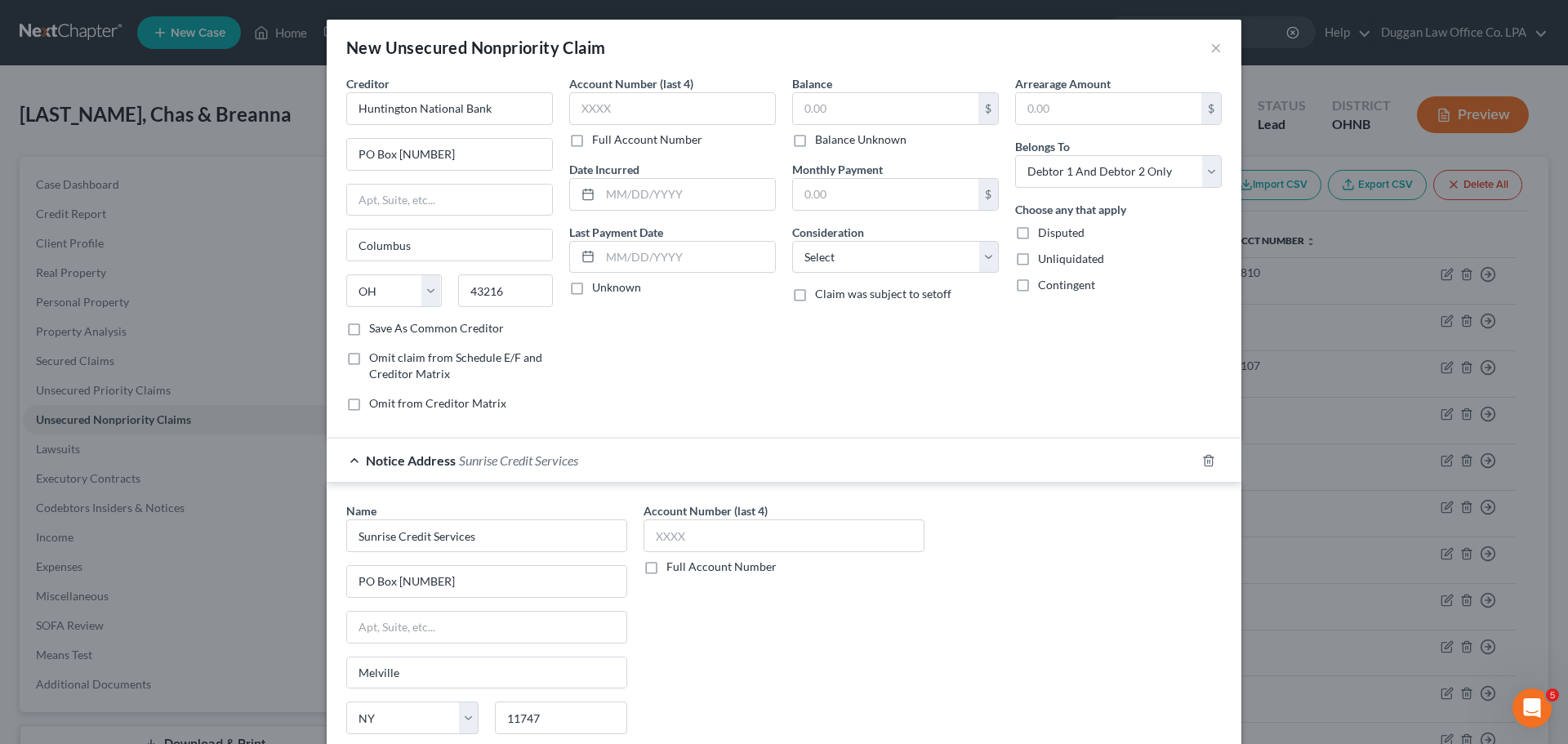 click on "Account Number (last 4)
Full Account Number" at bounding box center (784, 639) 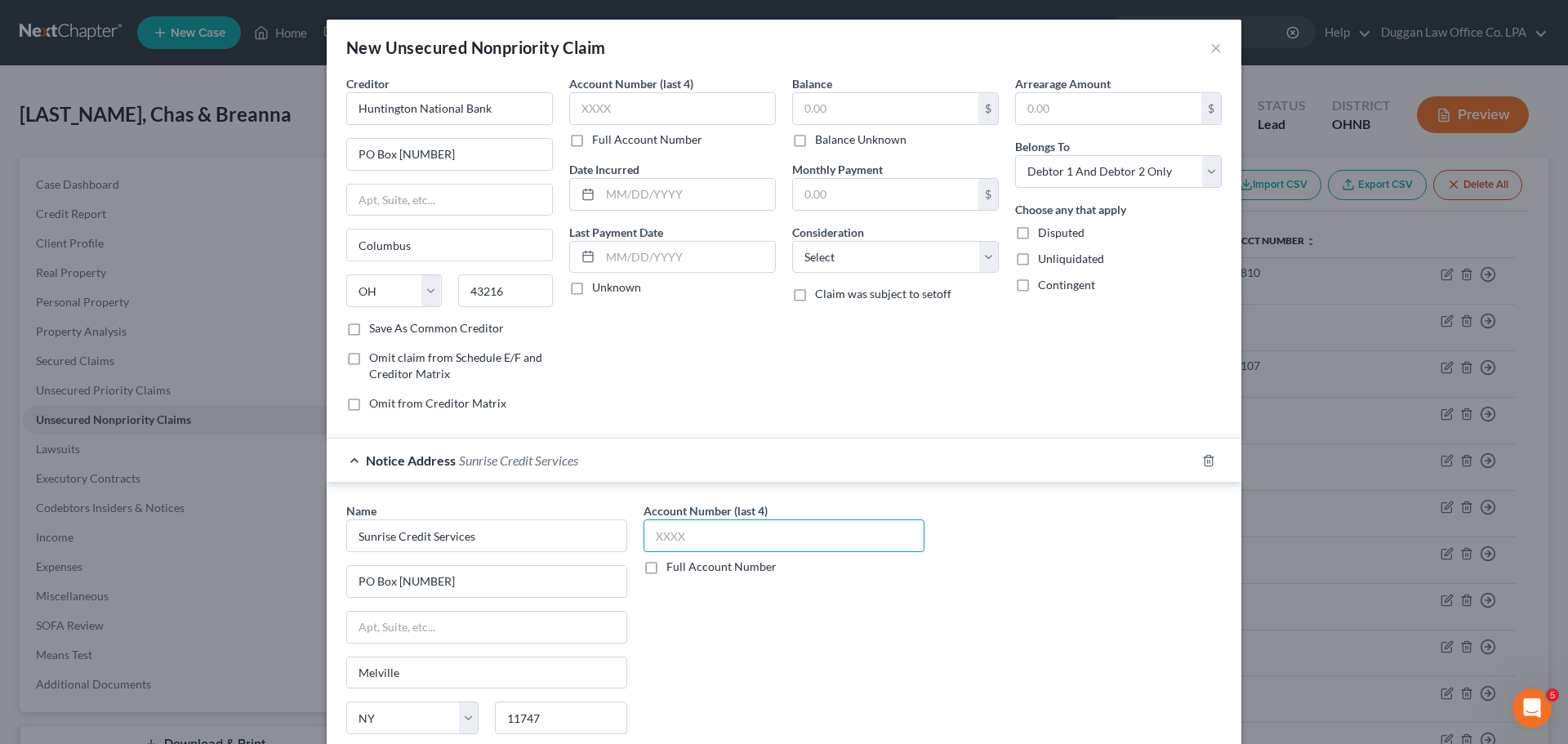 click at bounding box center (784, 536) 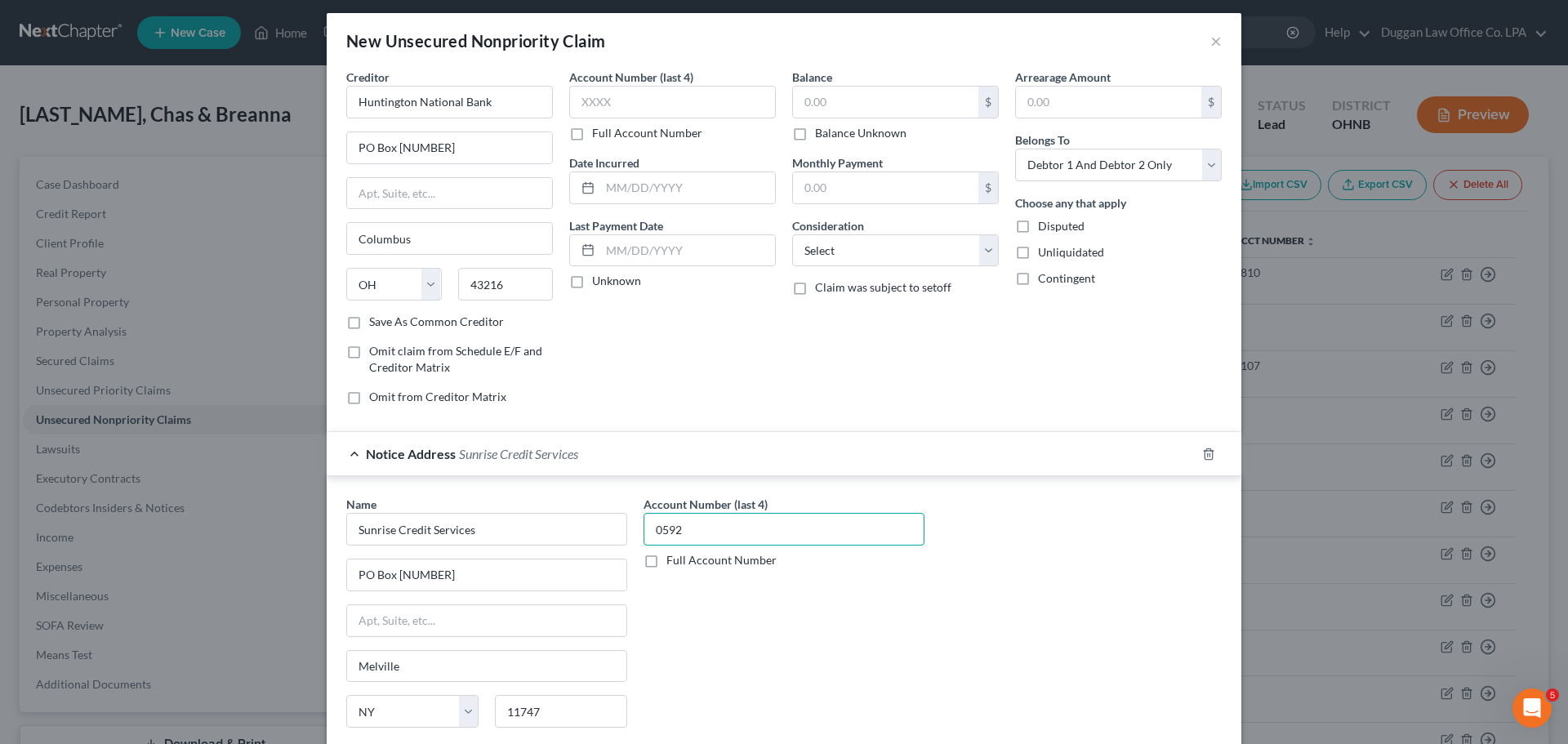 scroll, scrollTop: 0, scrollLeft: 0, axis: both 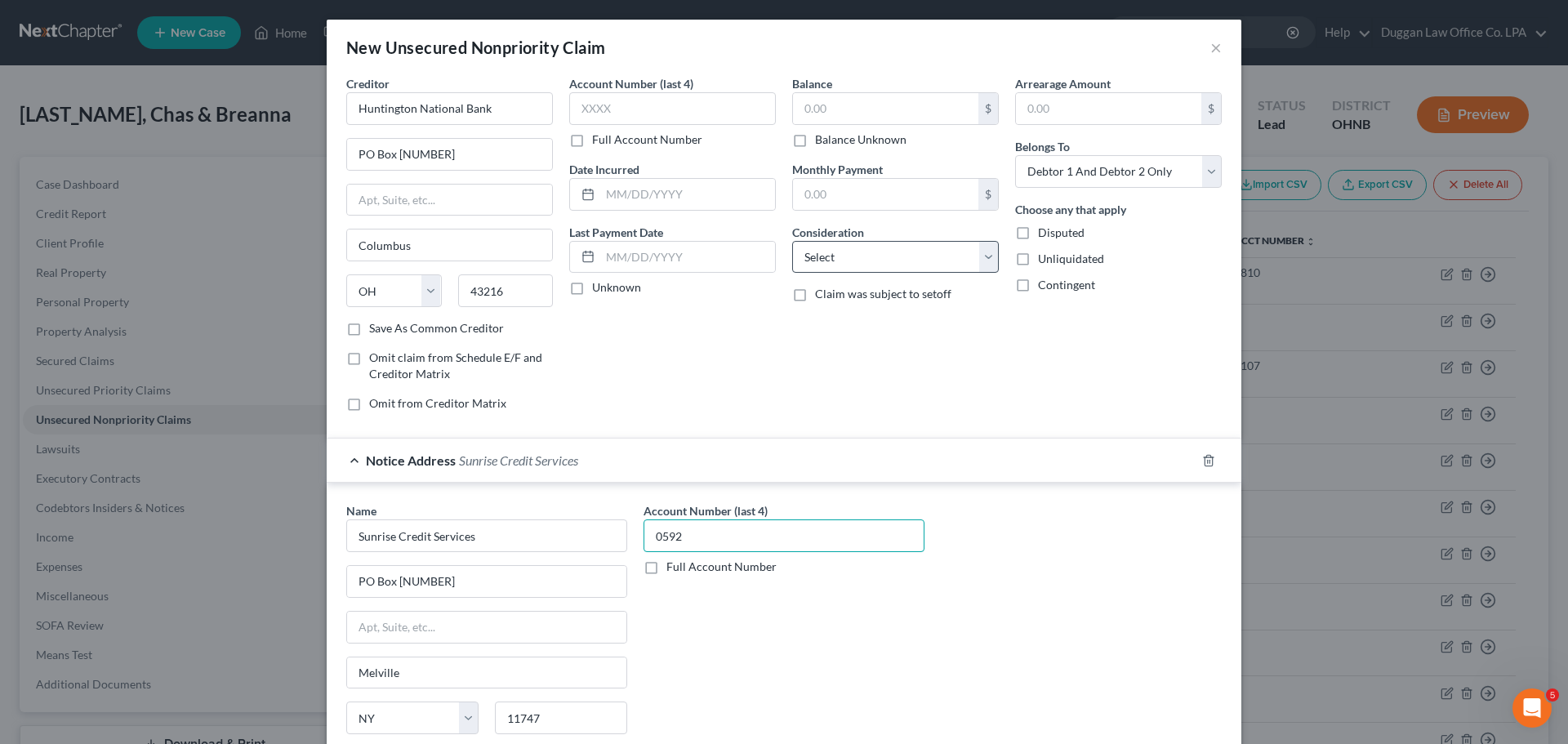 type on "0592" 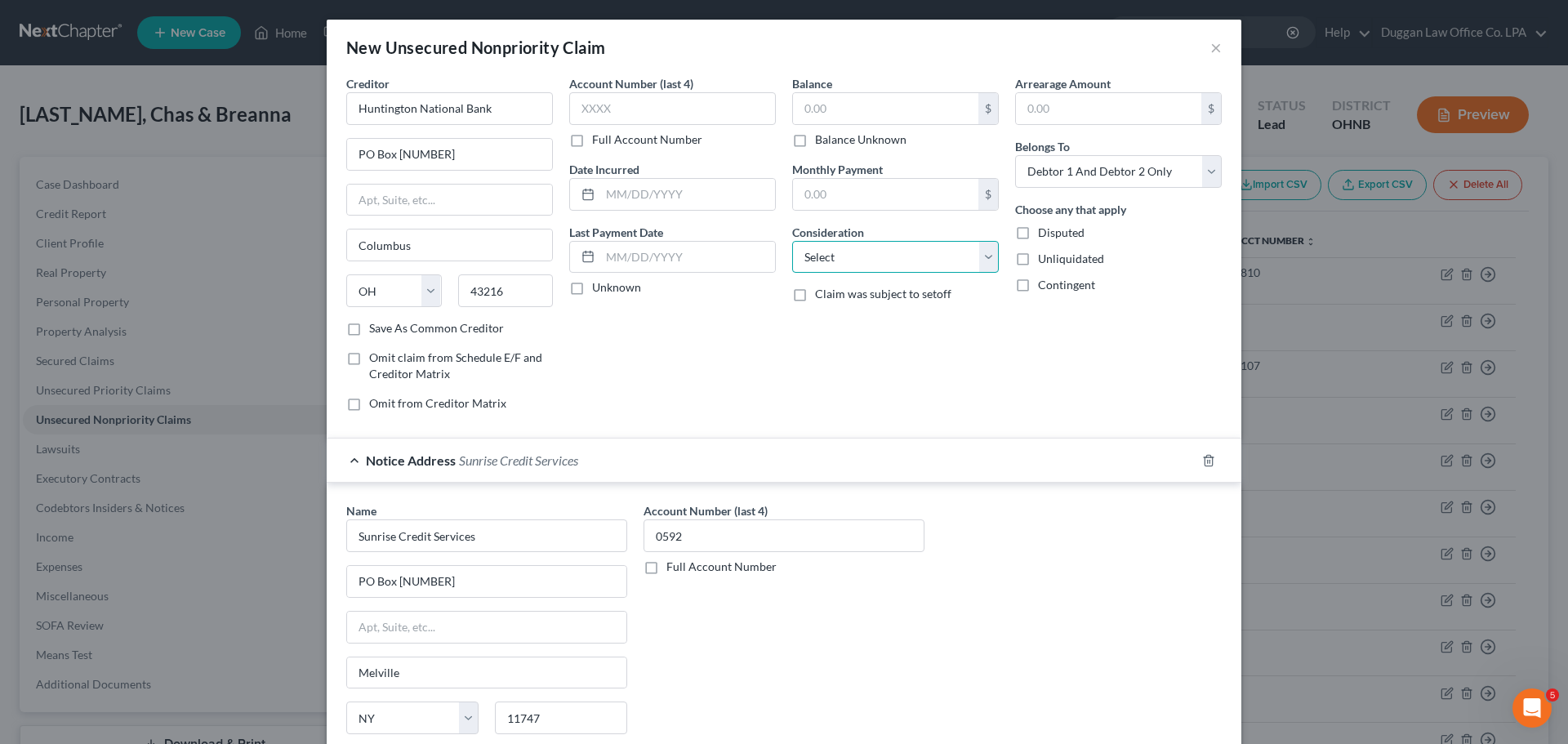 click on "Select Cable / Satellite Services Collection Agency Credit Card Debt Debt Counseling / Attorneys Deficiency Balance Domestic Support Obligations Home / Car Repairs Income Taxes Judgment Liens Medical Services Monies Loaned / Advanced Mortgage Obligation From Divorce Or Separation Obligation To Pensions Other Overdrawn Bank Account Promised To Help Pay Creditors Student Loans Suppliers And Vendors Telephone / Internet Services Utility Services" at bounding box center (895, 257) 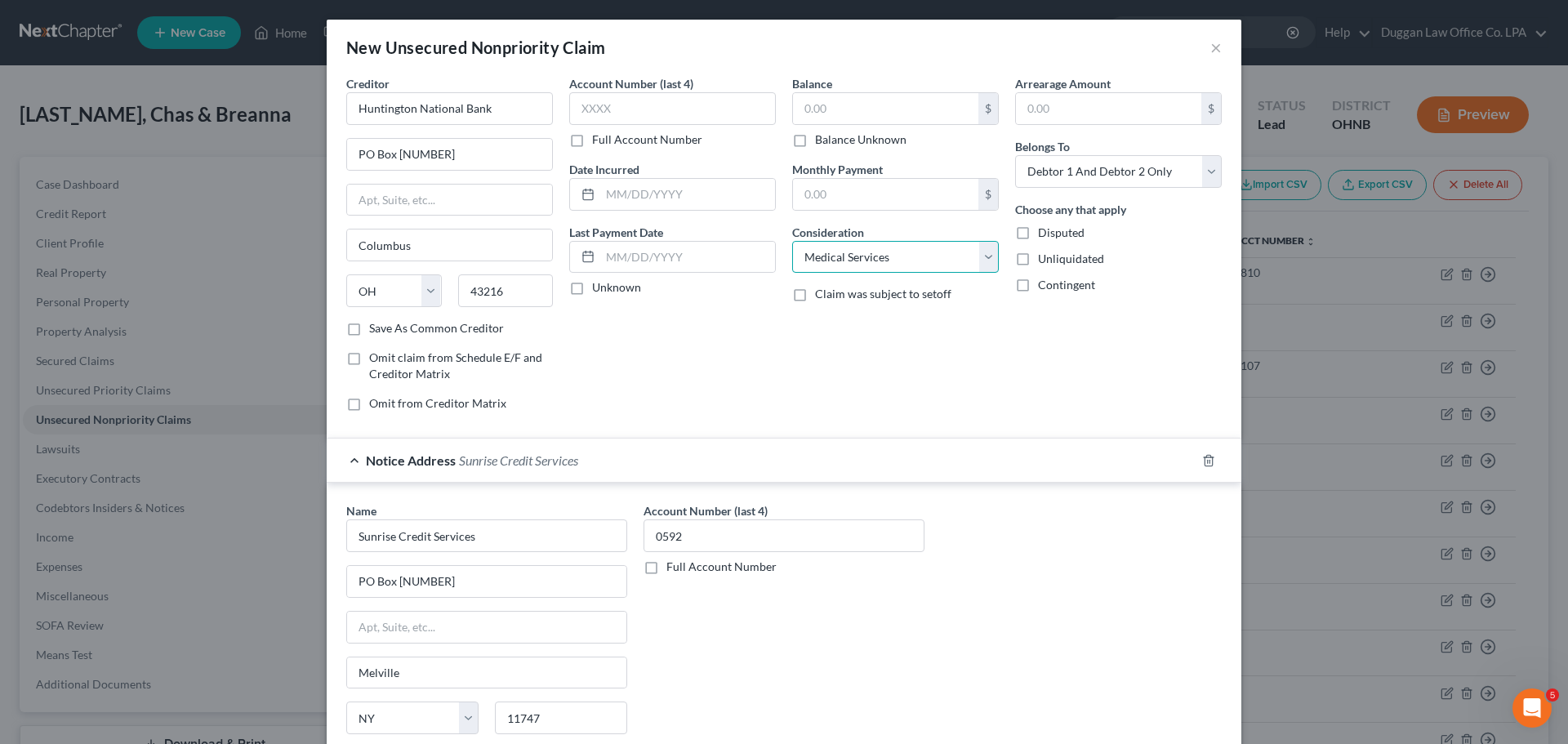 click on "Select Cable / Satellite Services Collection Agency Credit Card Debt Debt Counseling / Attorneys Deficiency Balance Domestic Support Obligations Home / Car Repairs Income Taxes Judgment Liens Medical Services Monies Loaned / Advanced Mortgage Obligation From Divorce Or Separation Obligation To Pensions Other Overdrawn Bank Account Promised To Help Pay Creditors Student Loans Suppliers And Vendors Telephone / Internet Services Utility Services" at bounding box center (895, 257) 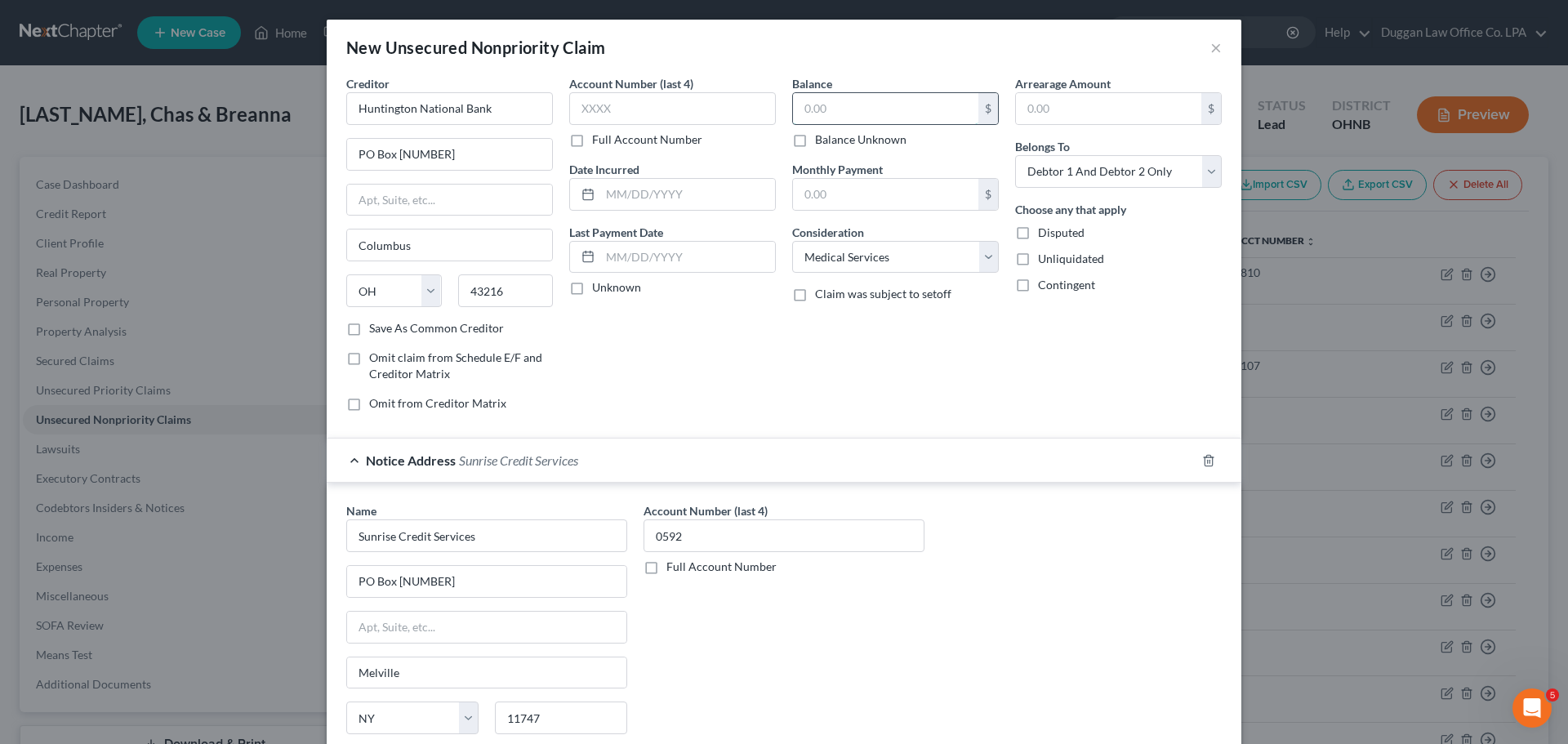 click at bounding box center [885, 109] 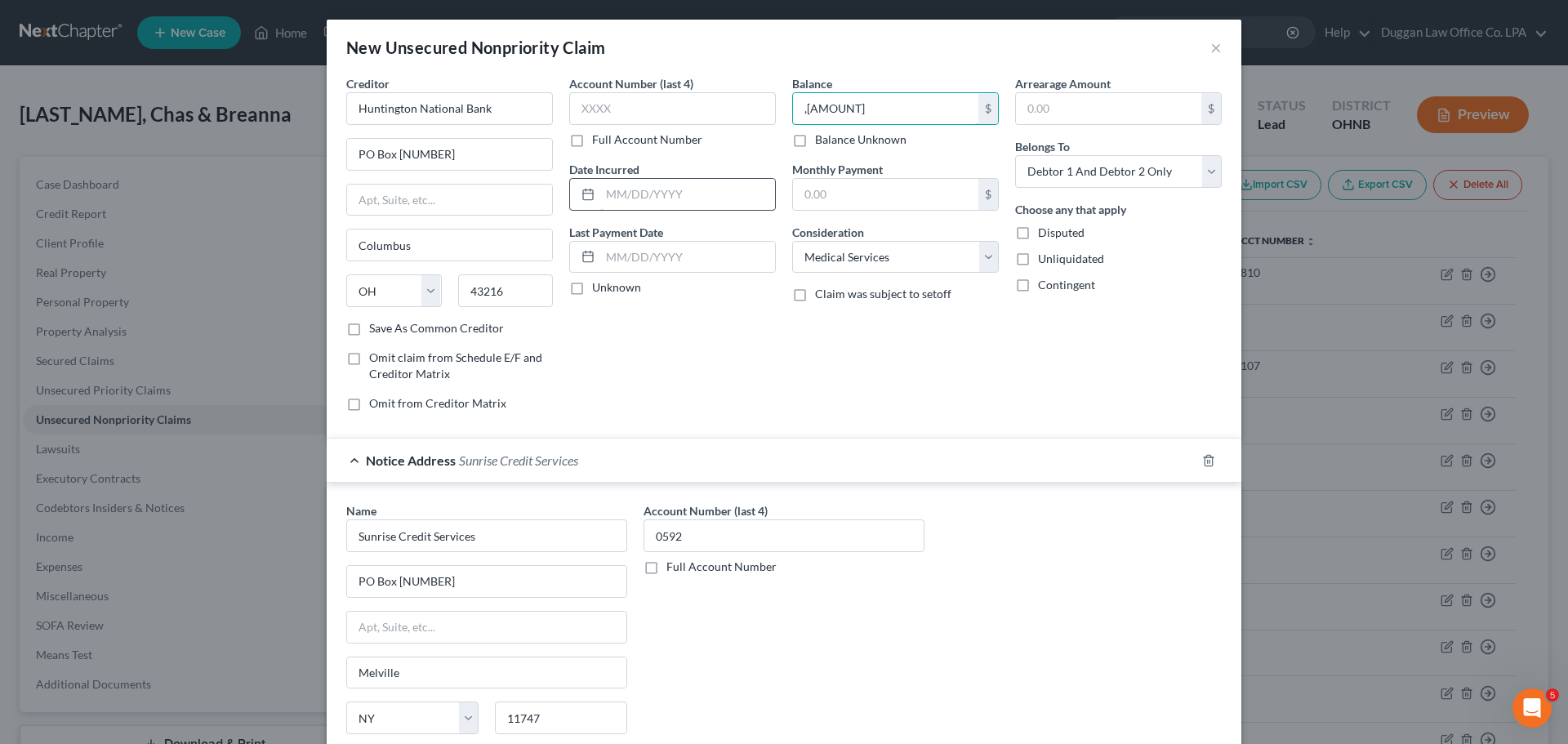 type on ",[AMOUNT]" 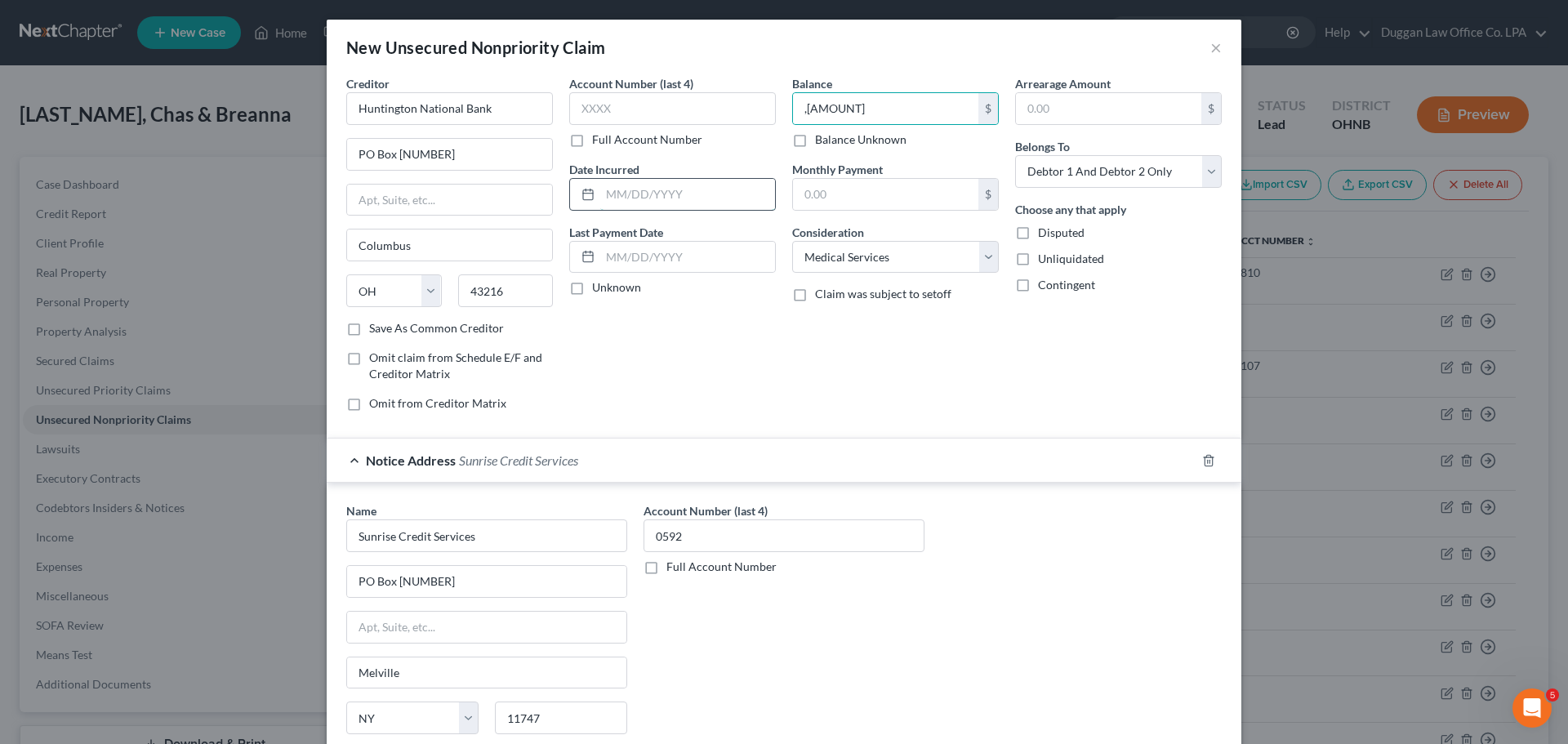 click at bounding box center (688, 194) 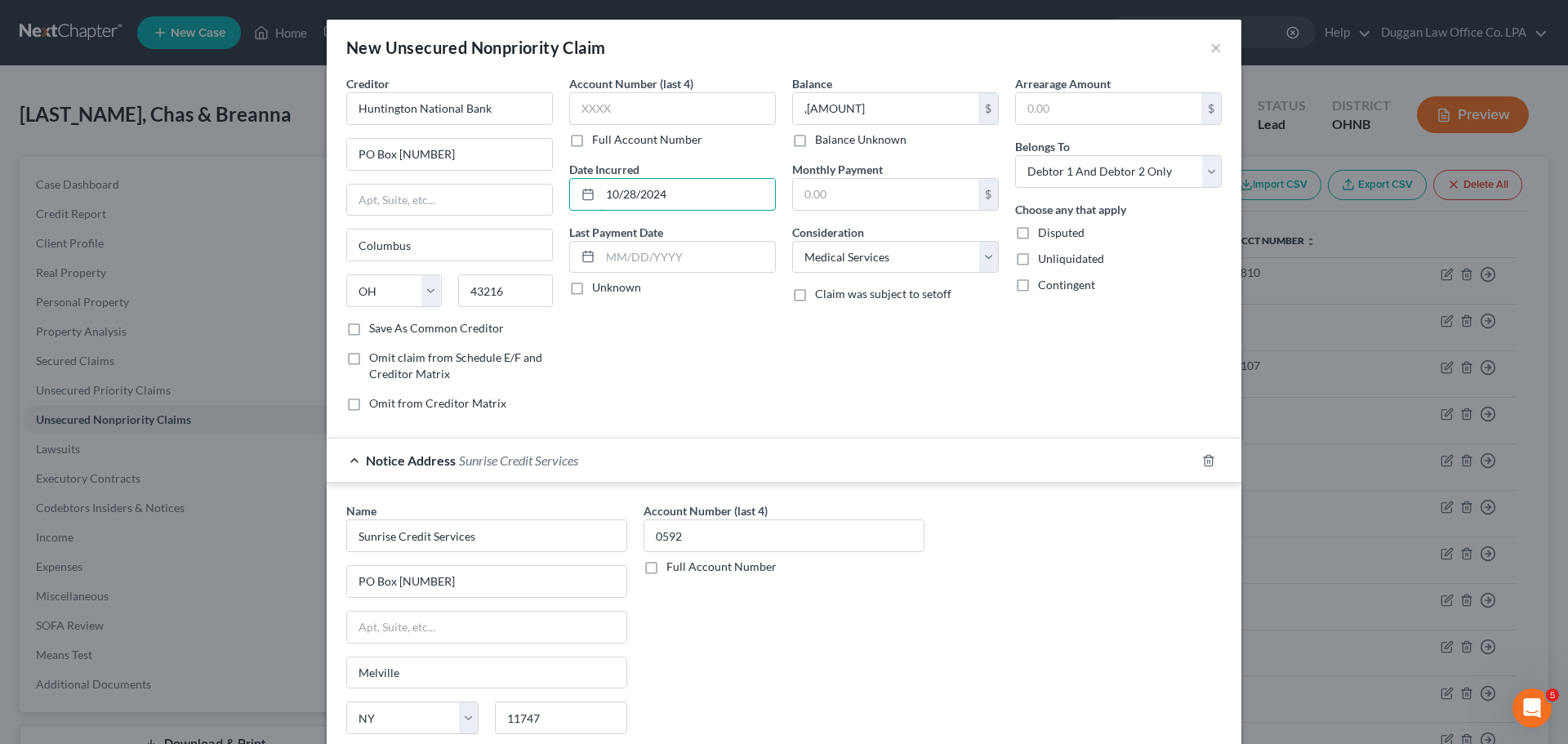 type on "10/28/2024" 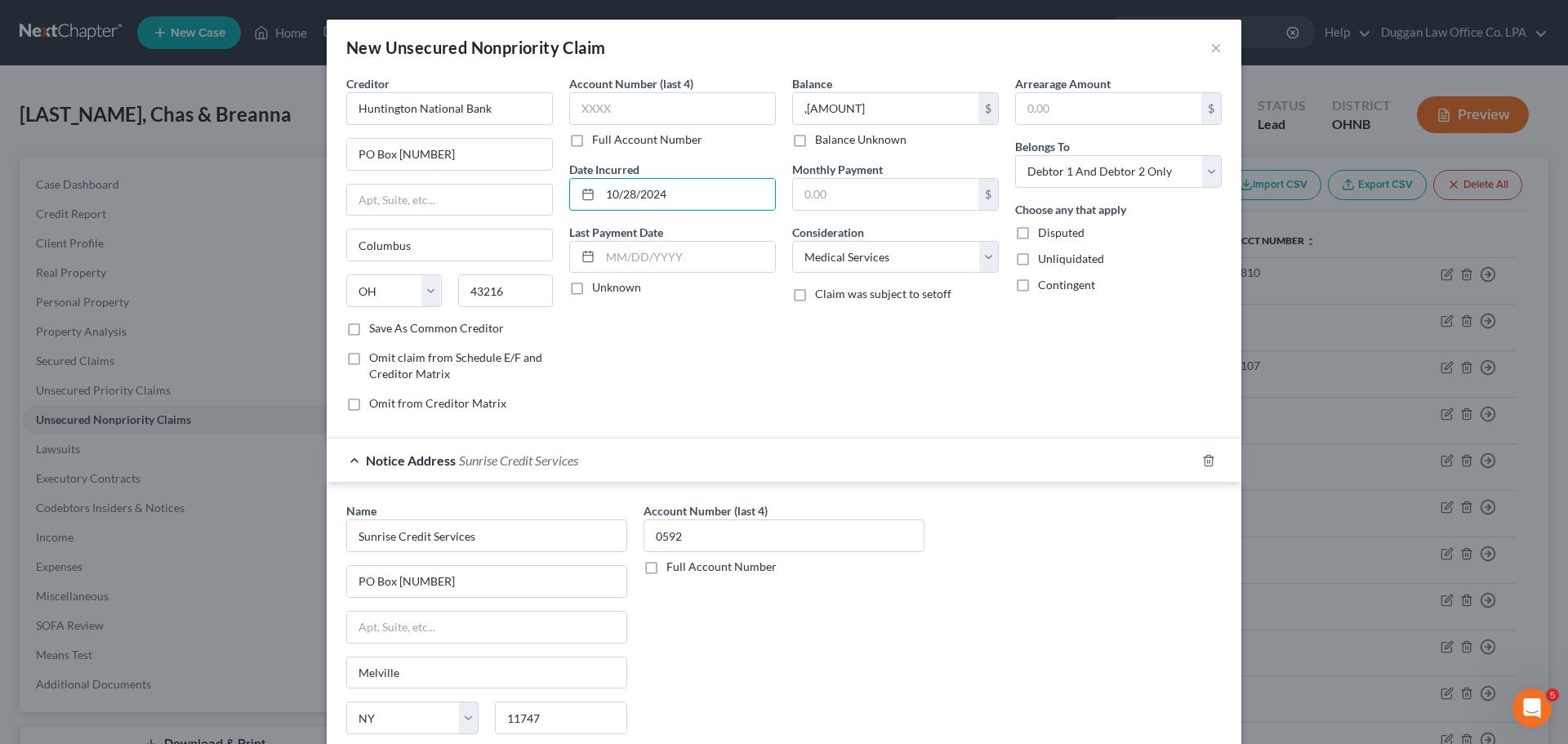 click on "Account Number (last 4)
Full Account Number
Date Incurred         [DATE] Last Payment Date         Unknown" at bounding box center [672, 250] 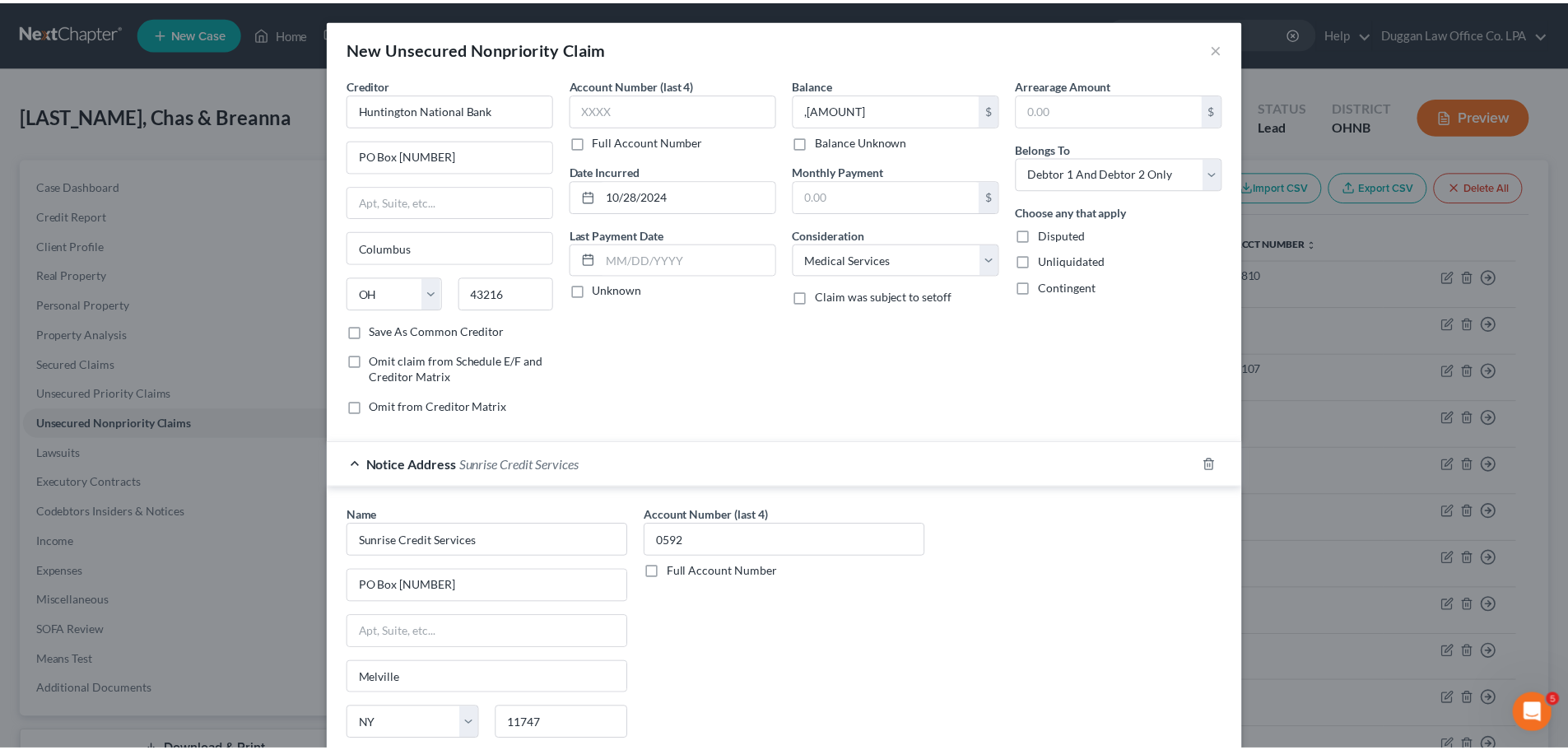 scroll, scrollTop: 137, scrollLeft: 0, axis: vertical 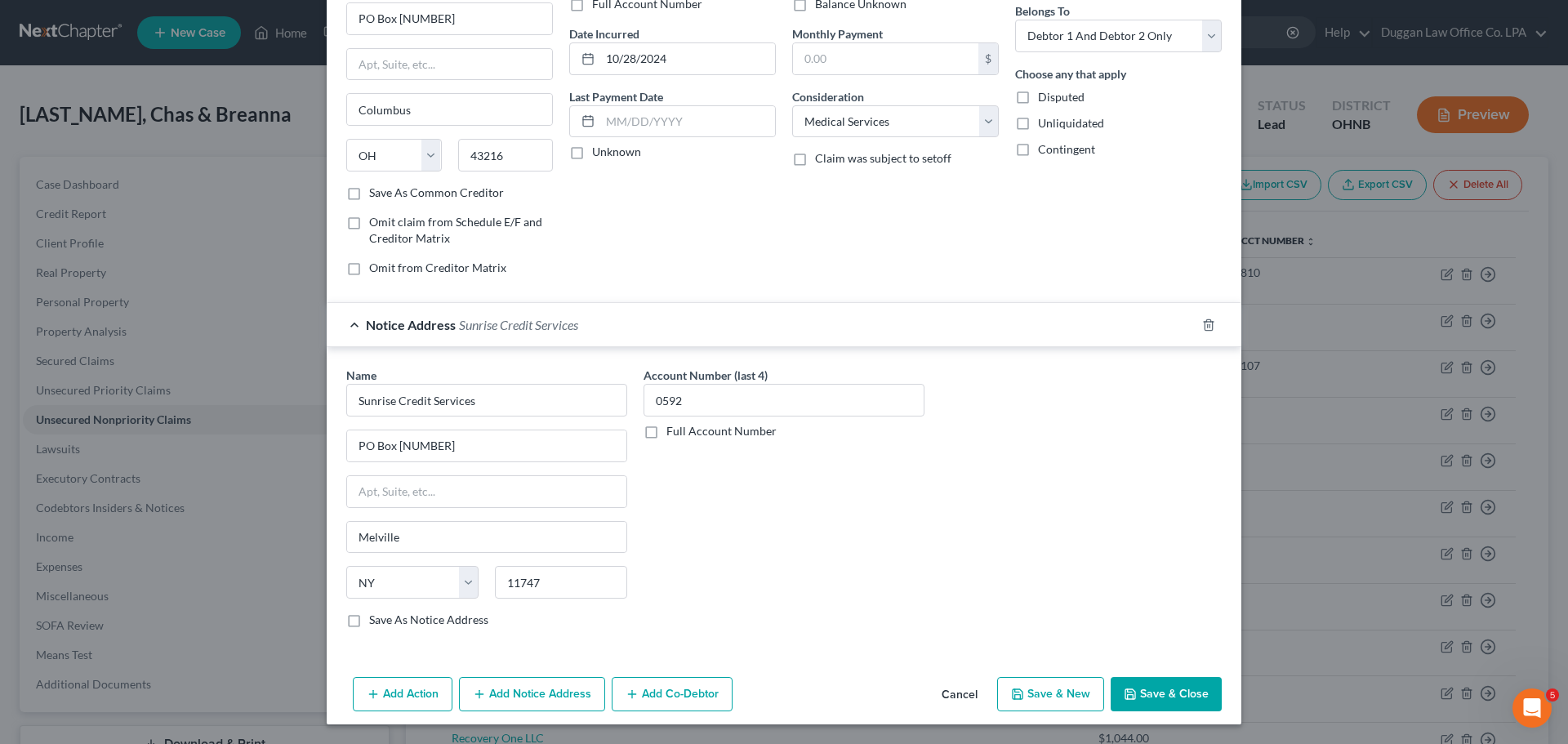 click on "Save & Close" at bounding box center [1166, 694] 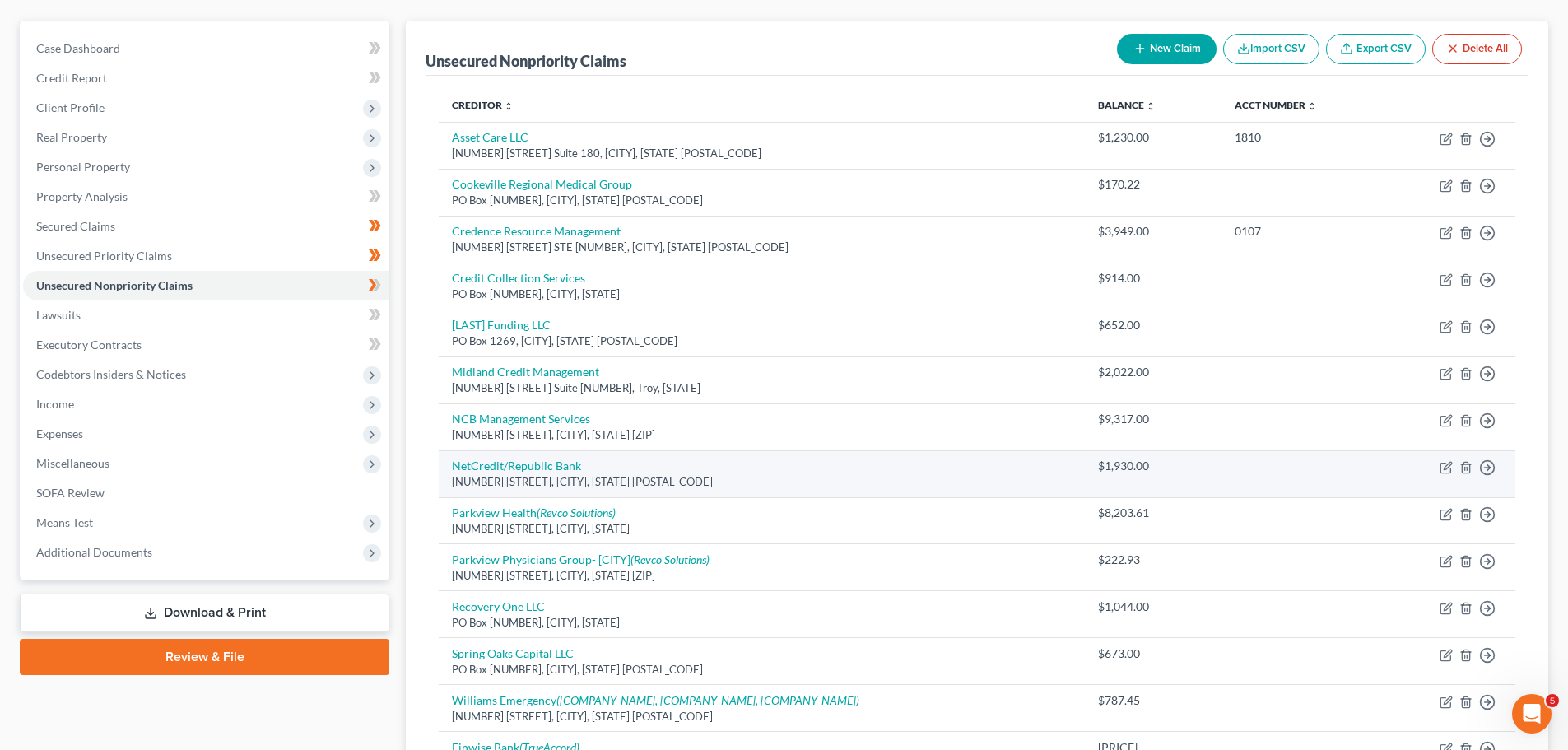 scroll, scrollTop: 120, scrollLeft: 0, axis: vertical 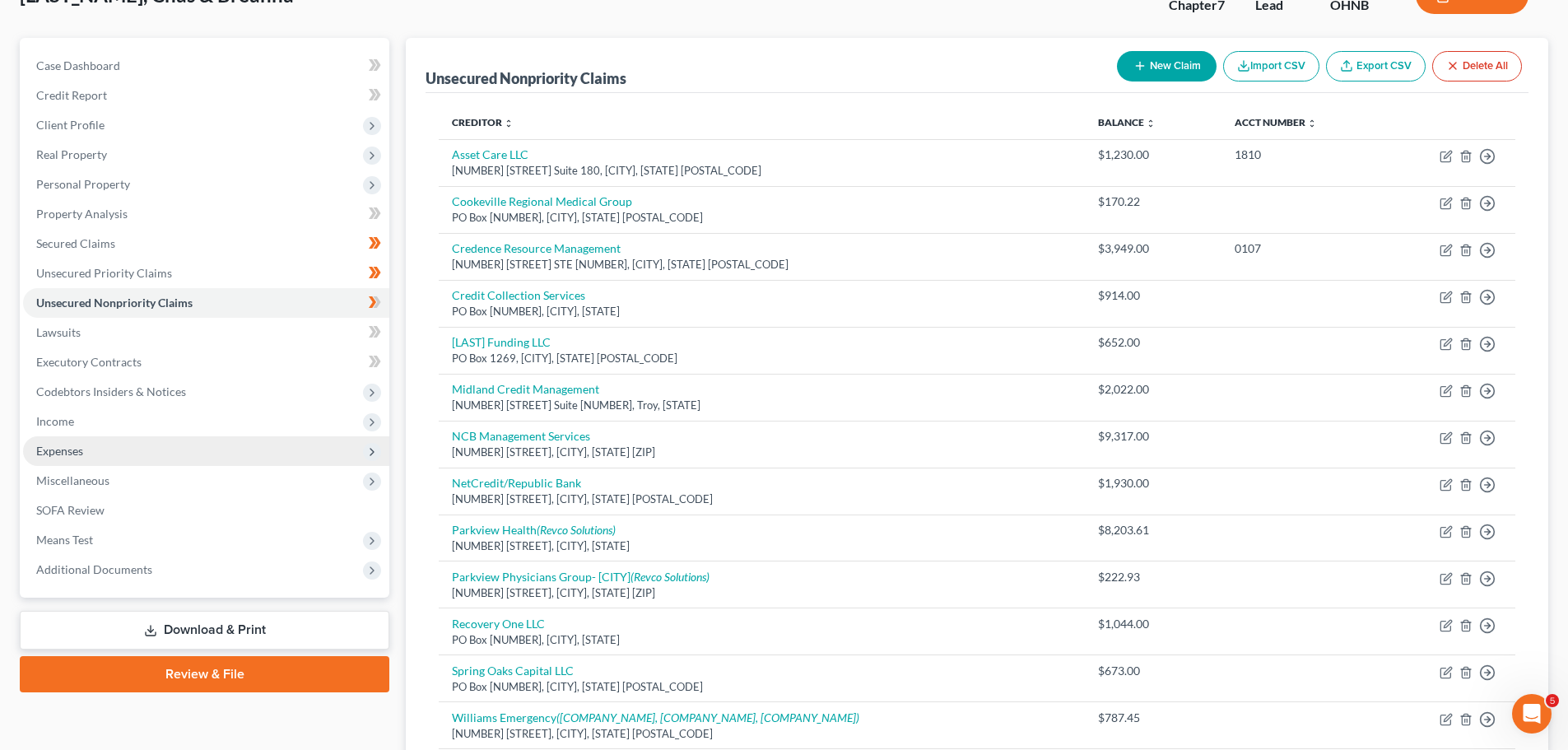 click on "Expenses" at bounding box center [206, 451] 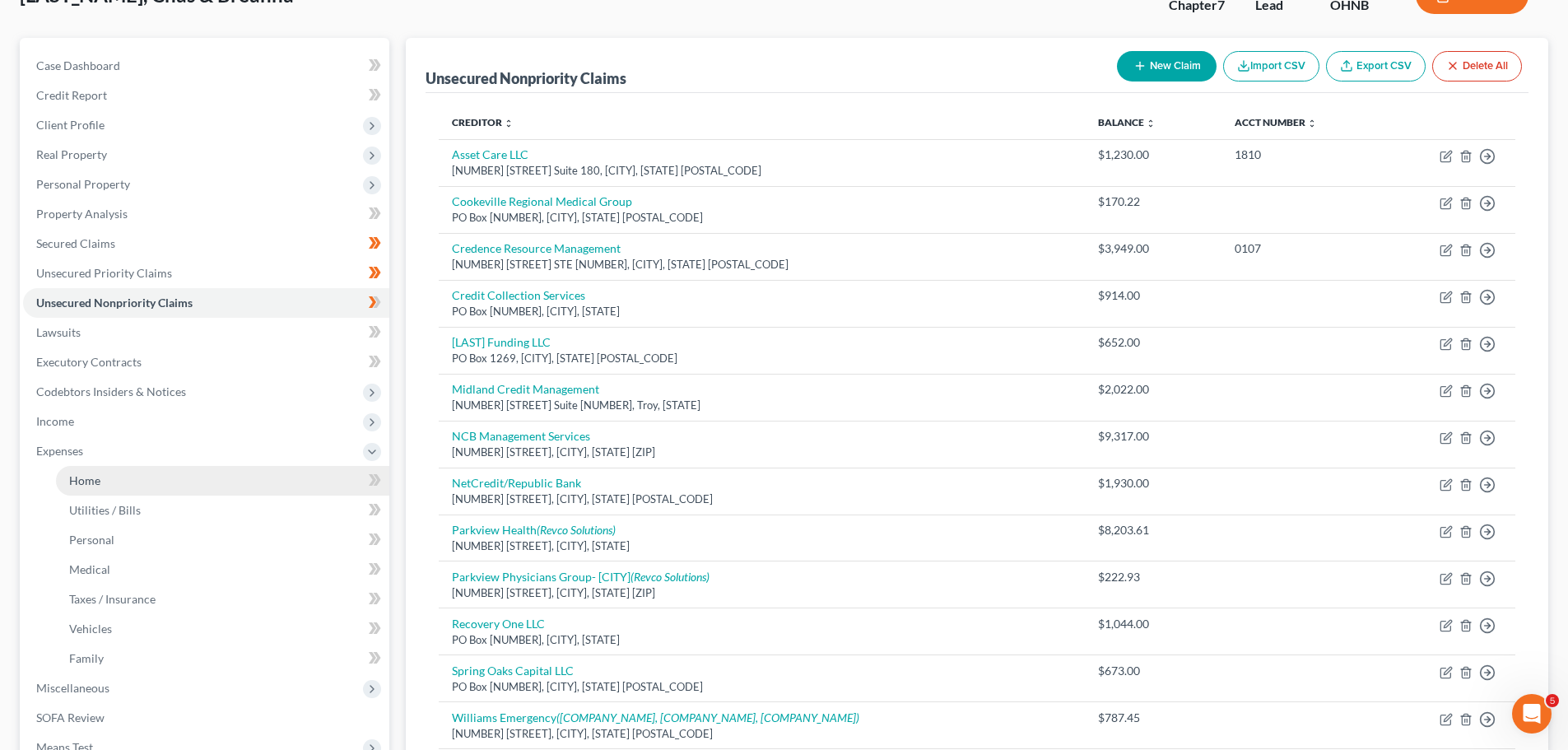 click on "Home" at bounding box center (222, 481) 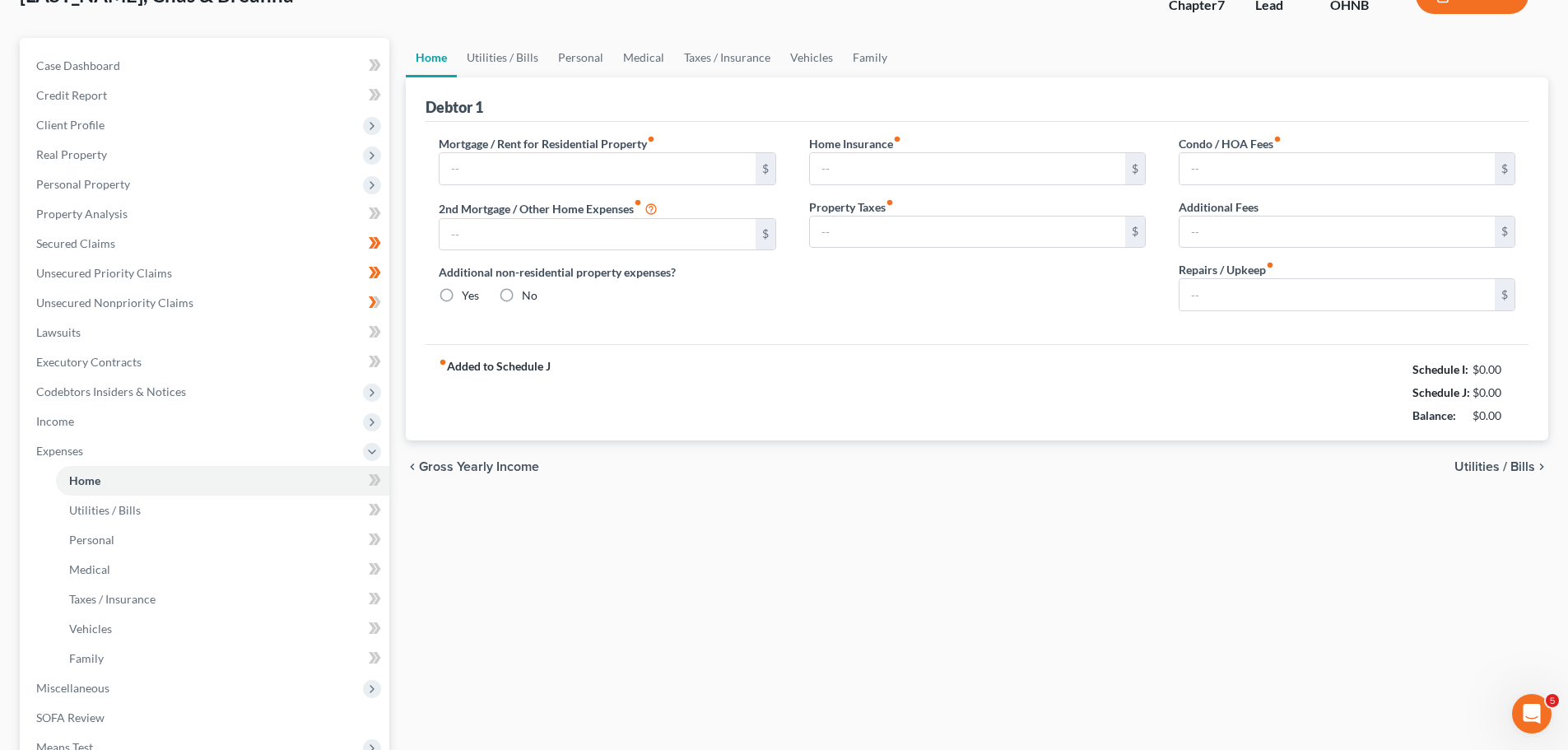 scroll, scrollTop: 114, scrollLeft: 0, axis: vertical 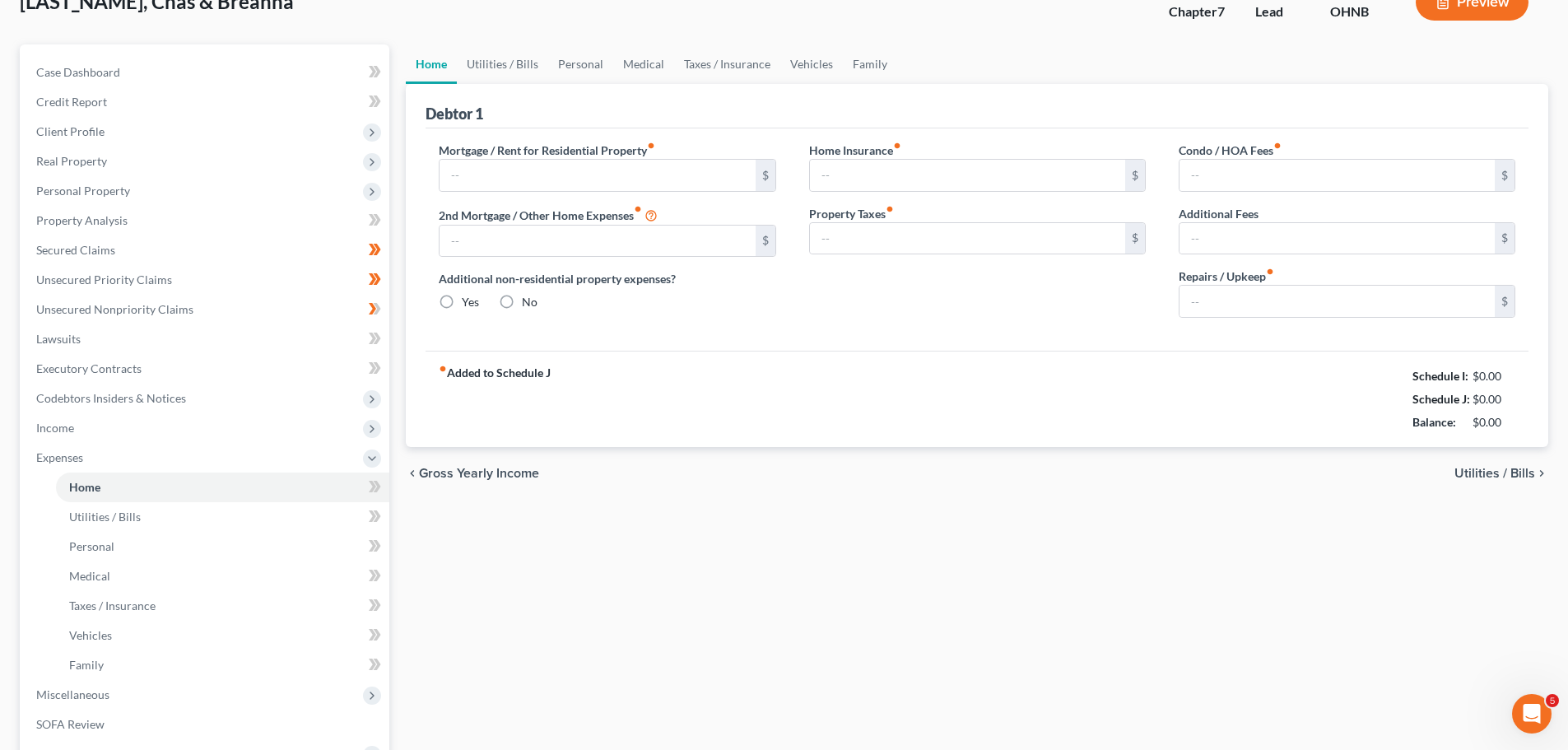 type on "0.00" 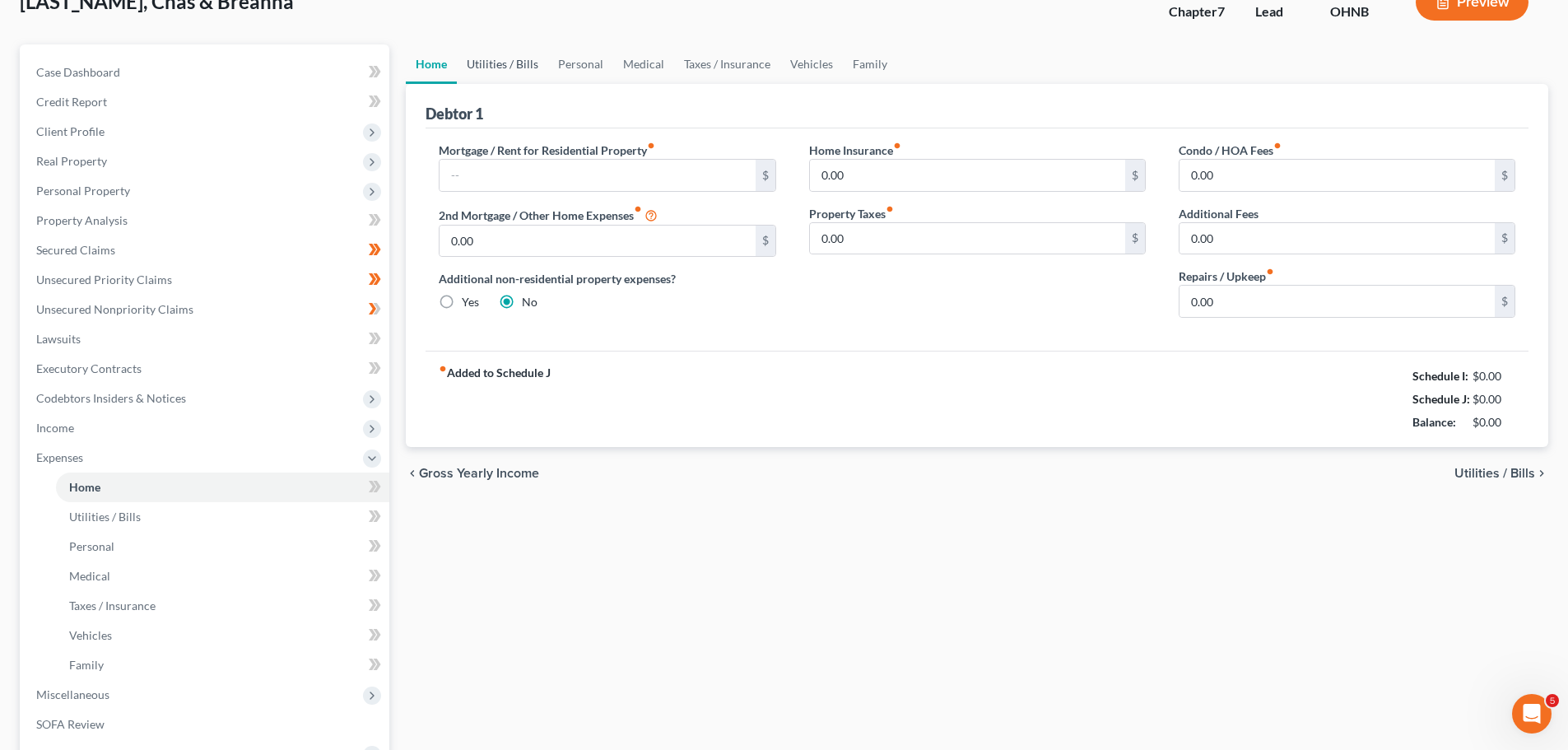 scroll, scrollTop: 0, scrollLeft: 0, axis: both 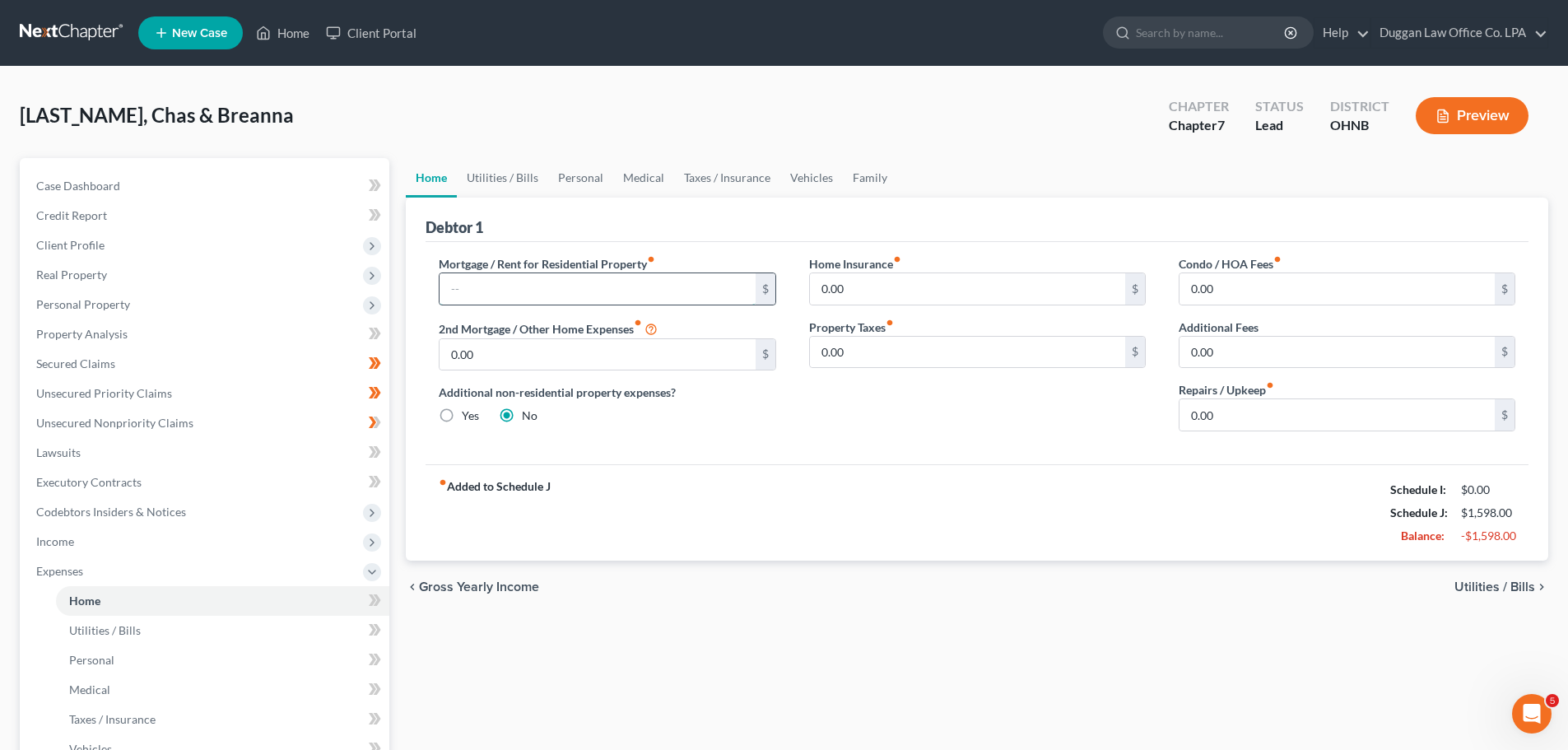 click at bounding box center [597, 289] 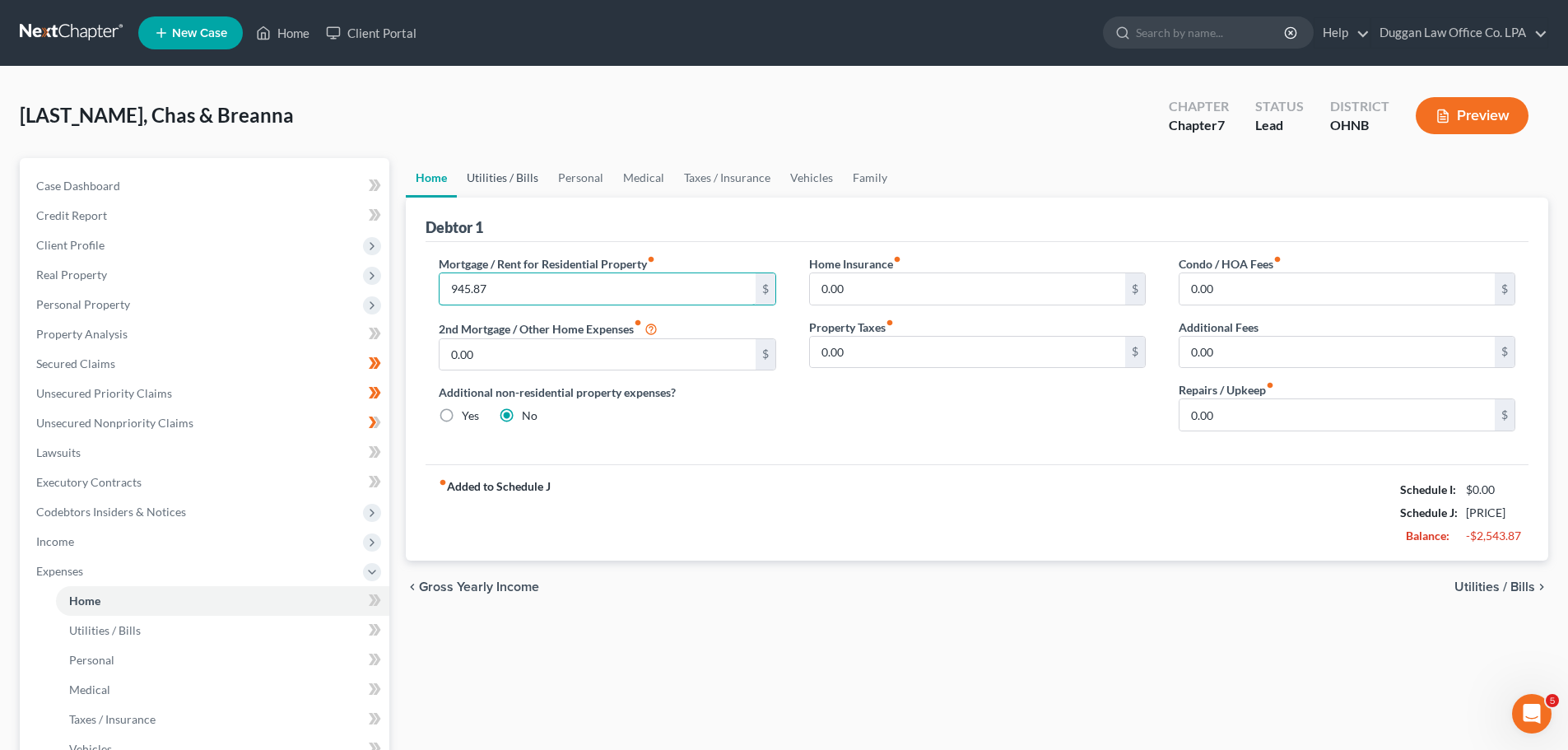 type on "945.87" 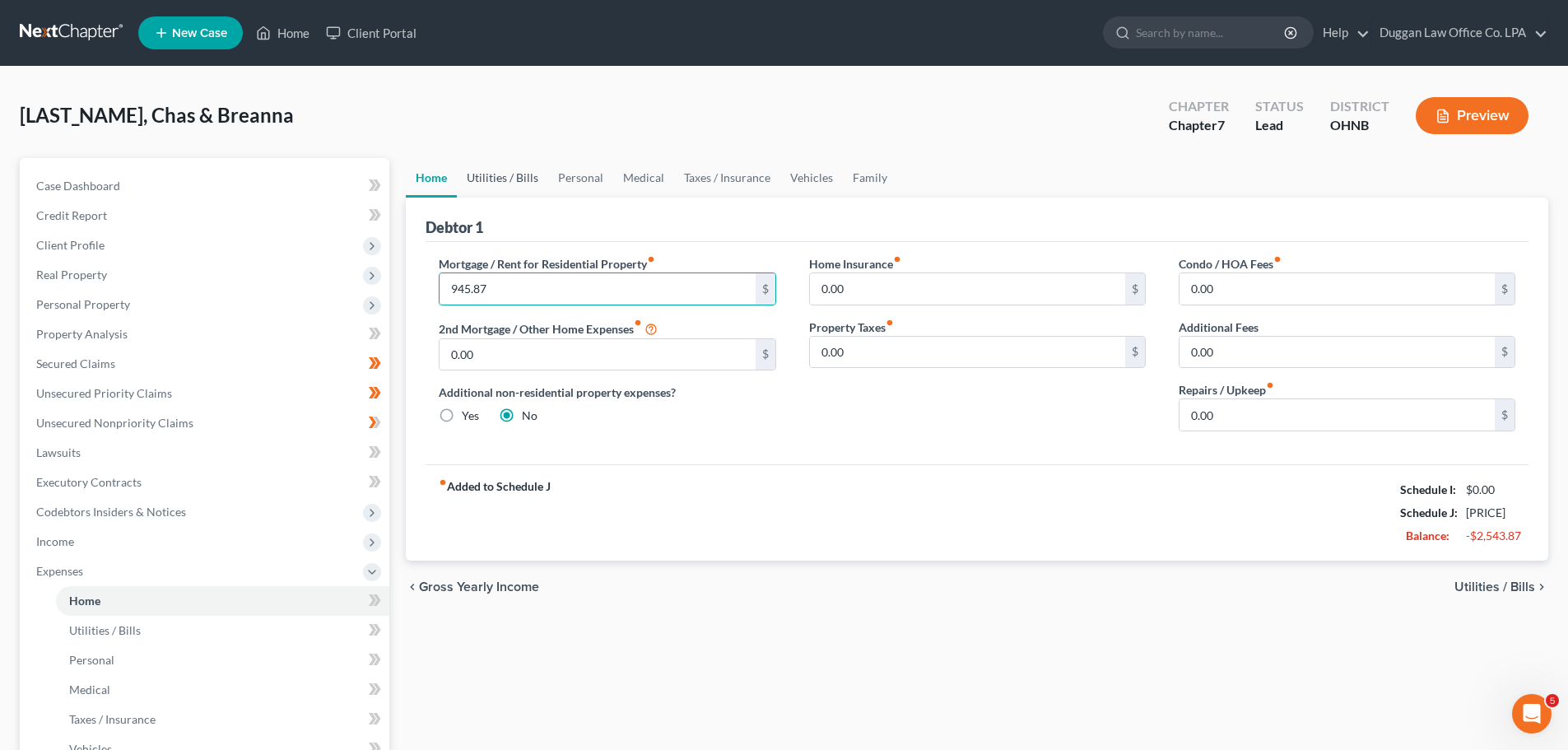 click on "Utilities / Bills" at bounding box center (502, 178) 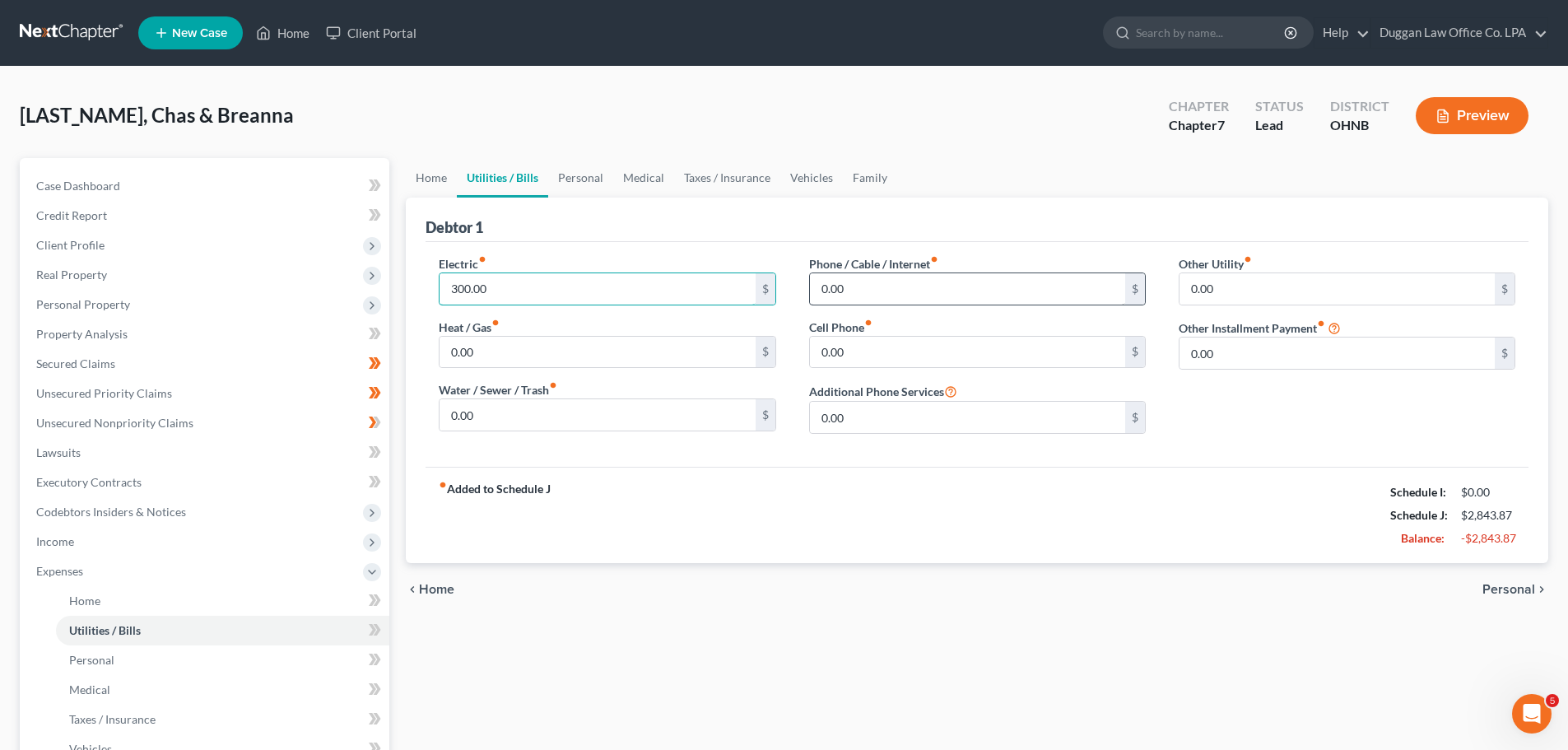 type on "300.00" 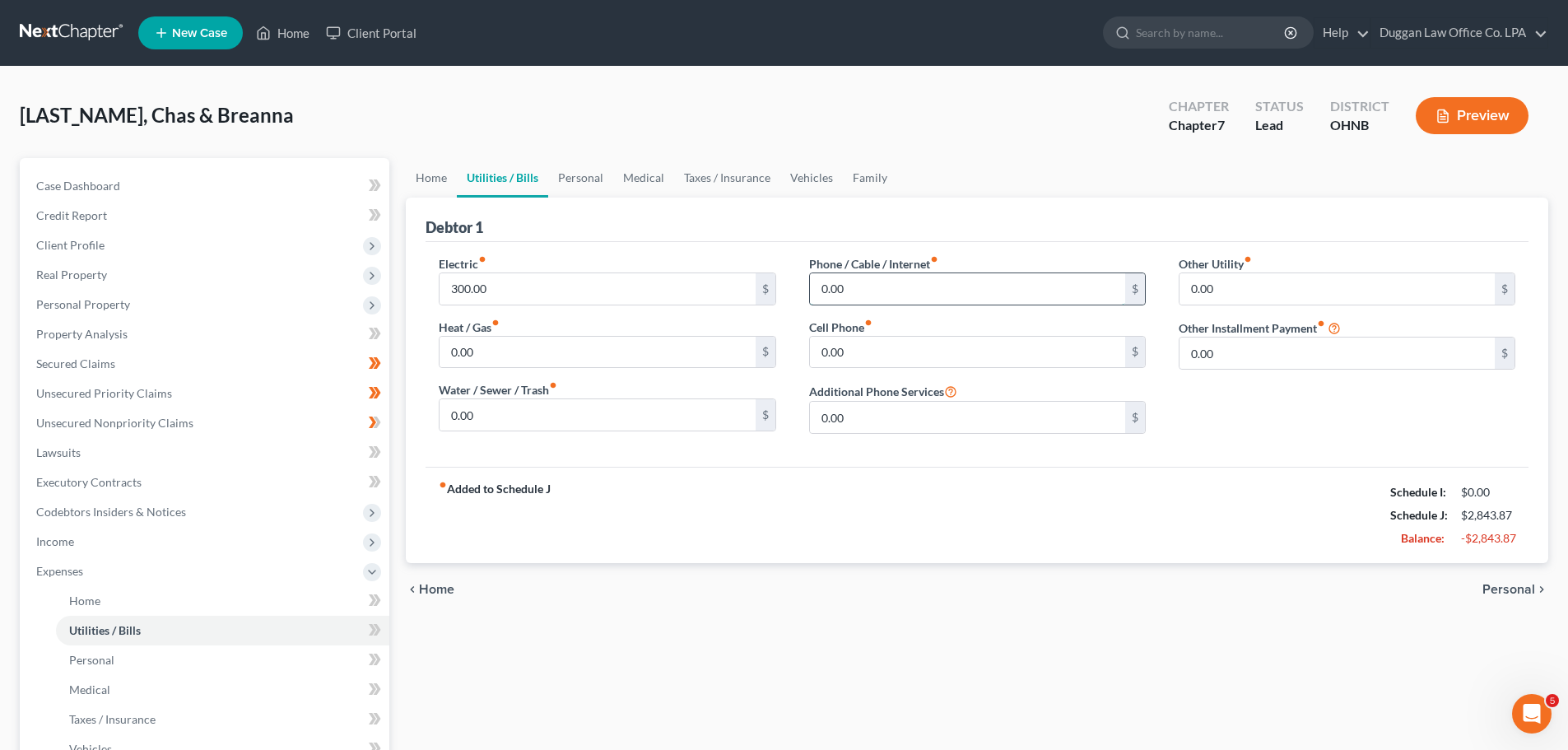click on "0.00" at bounding box center [967, 289] 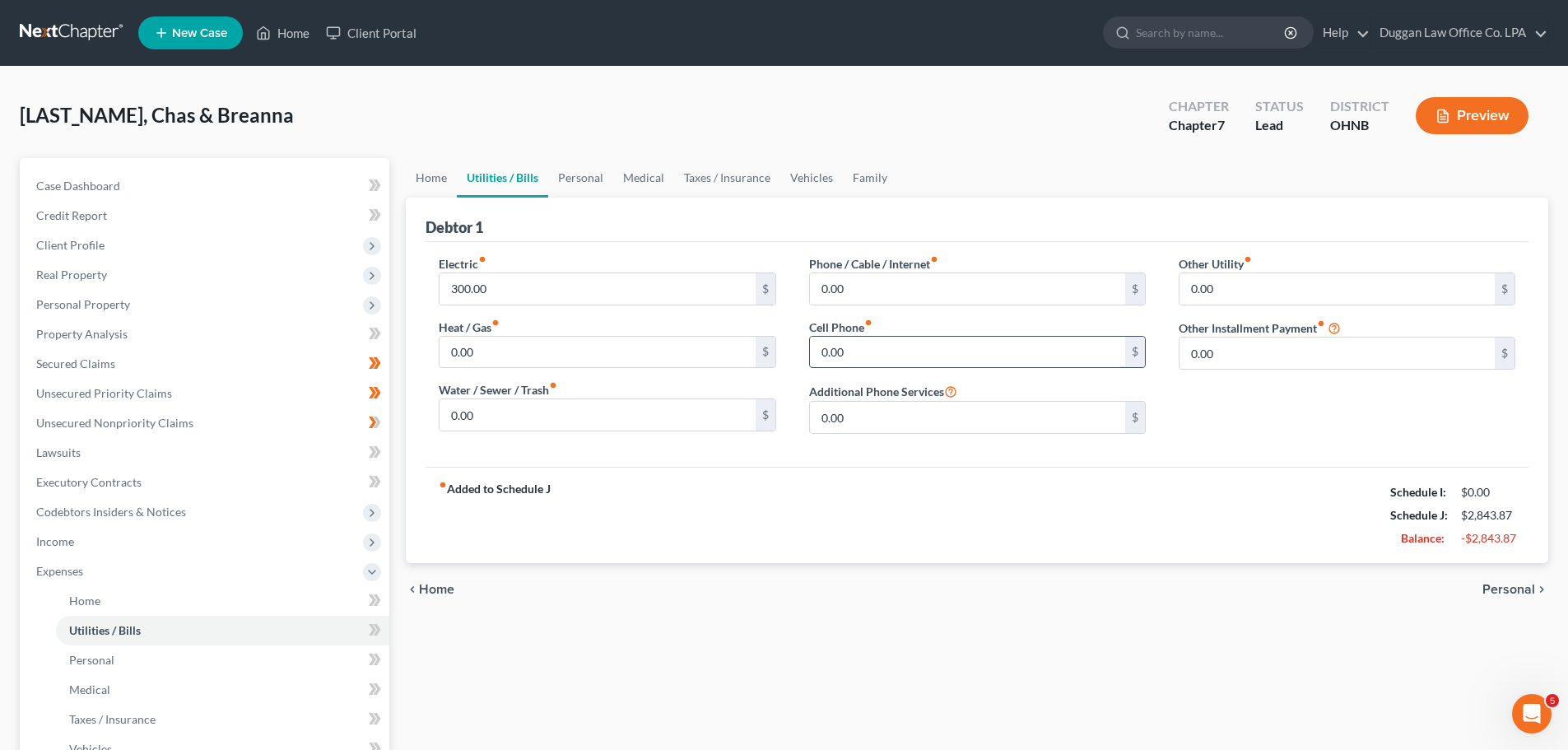 click on "0.00" at bounding box center [967, 352] 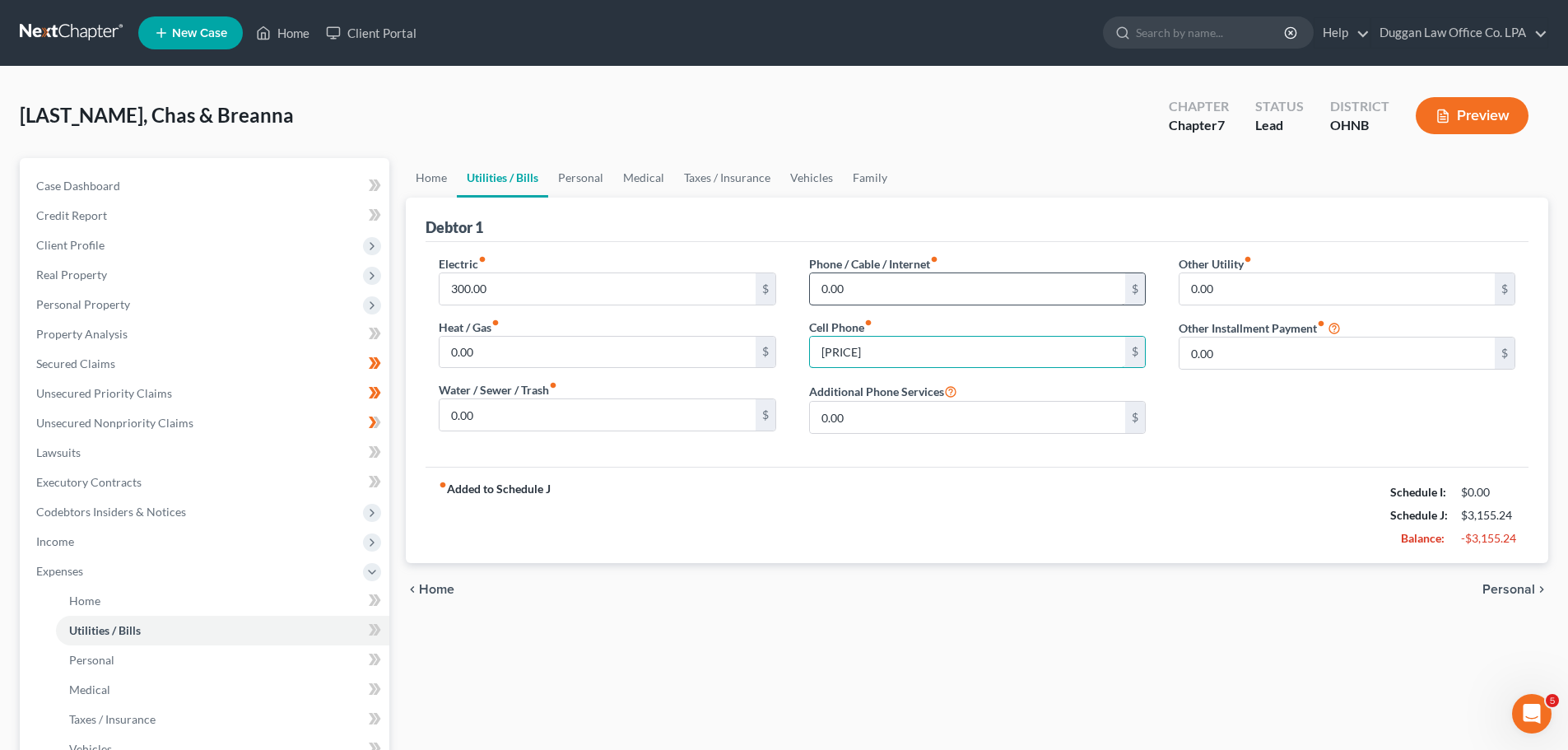 type on "[PRICE]" 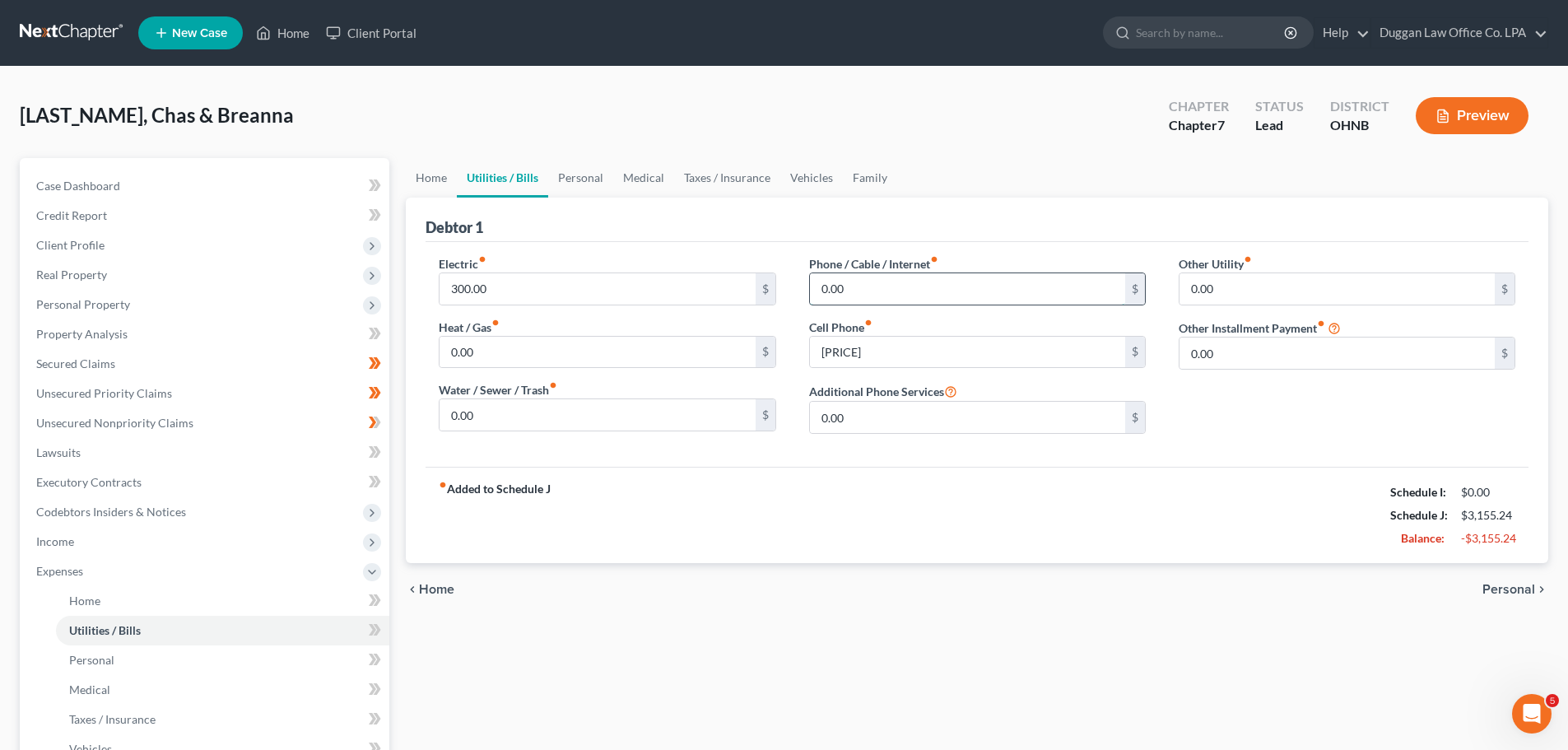 click on "0.00" at bounding box center [967, 289] 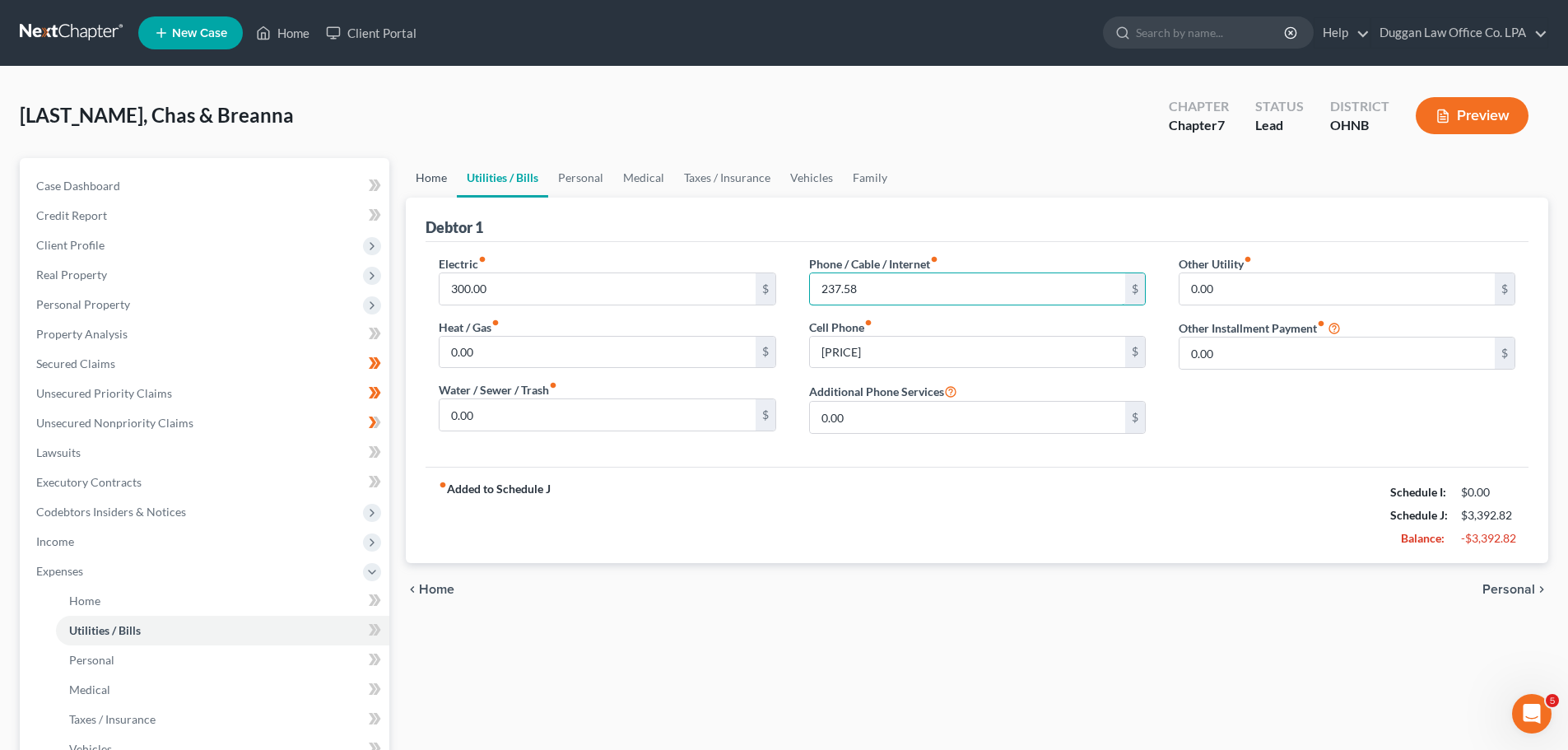 type on "237.58" 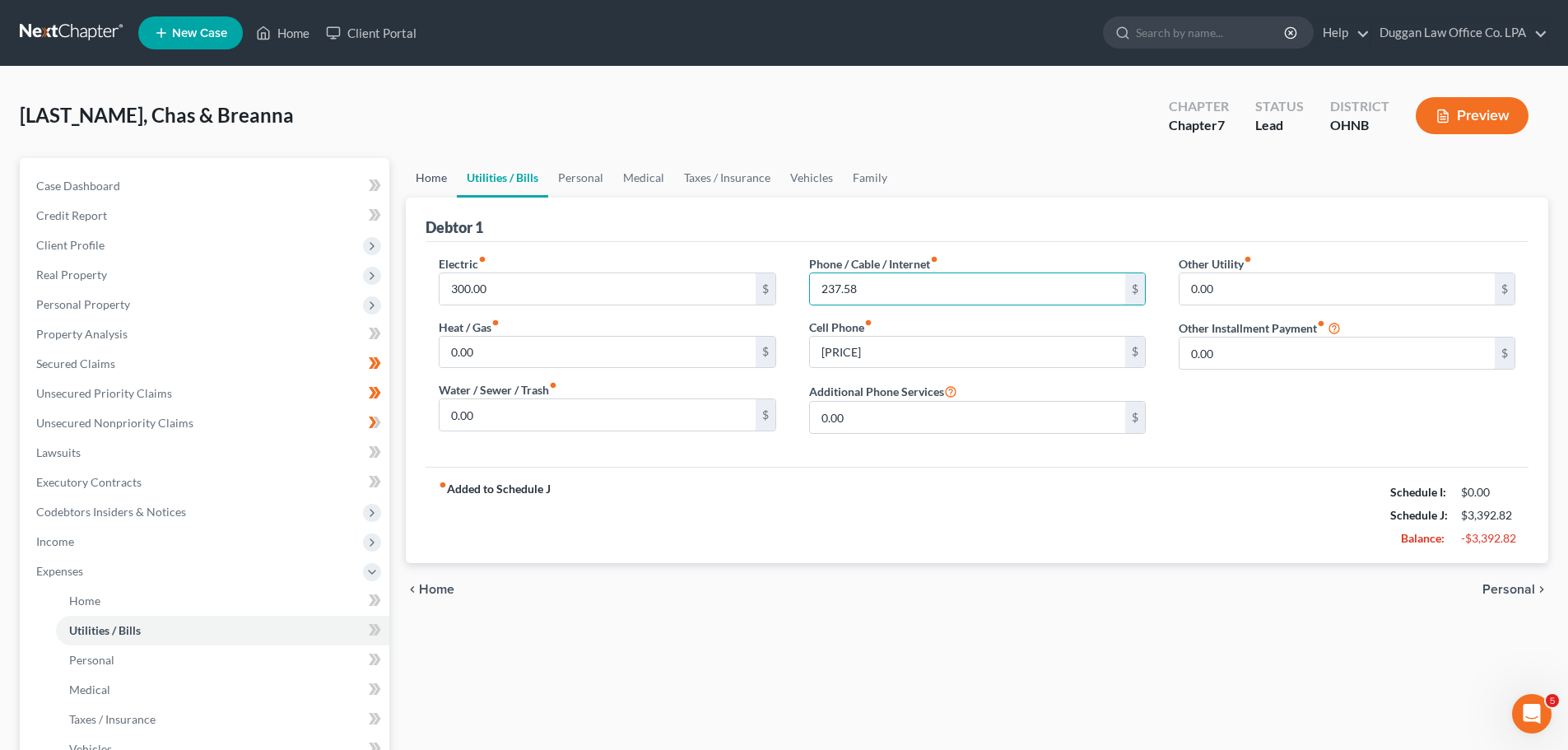 click on "Home" at bounding box center (431, 178) 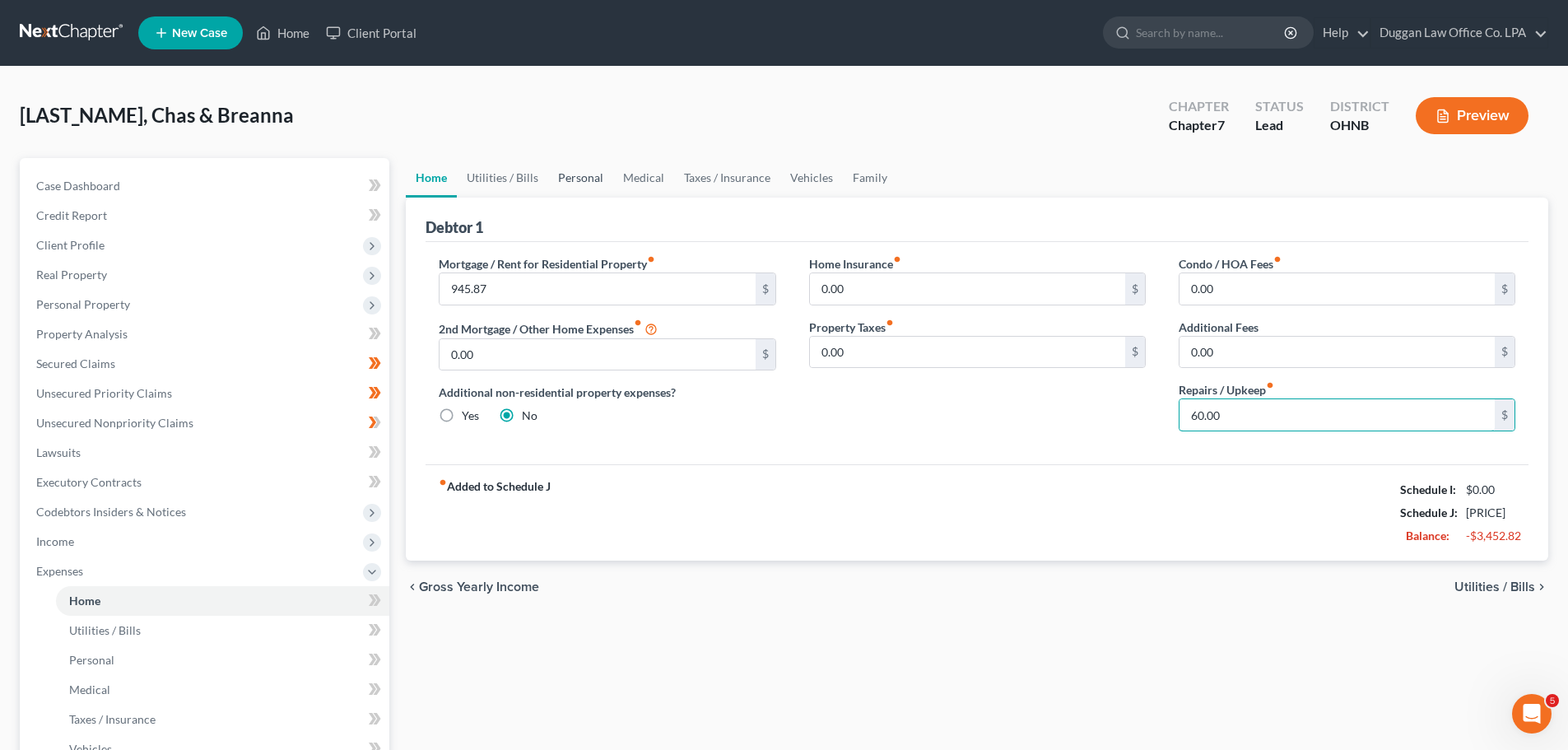 type on "60.00" 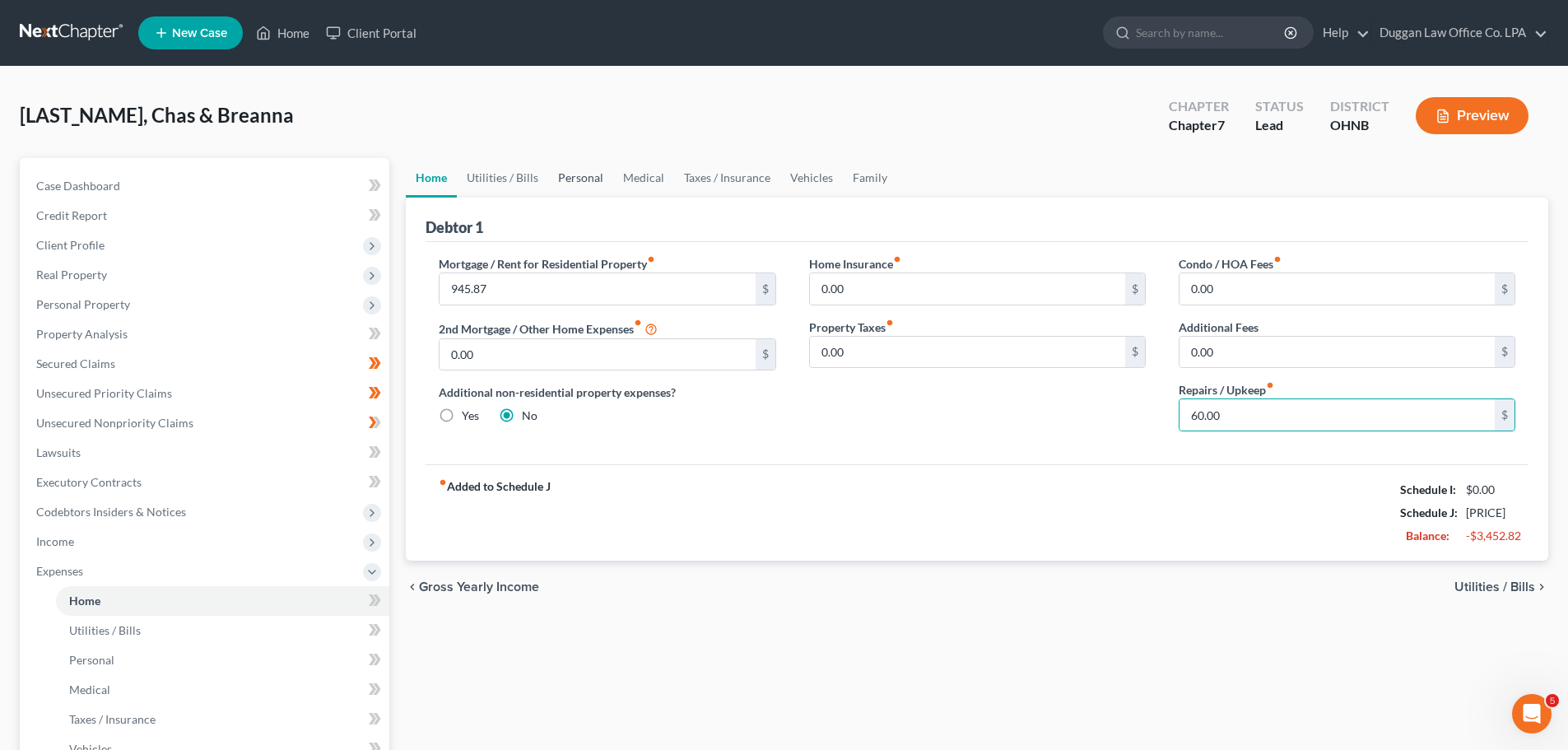 click on "Personal" at bounding box center [580, 178] 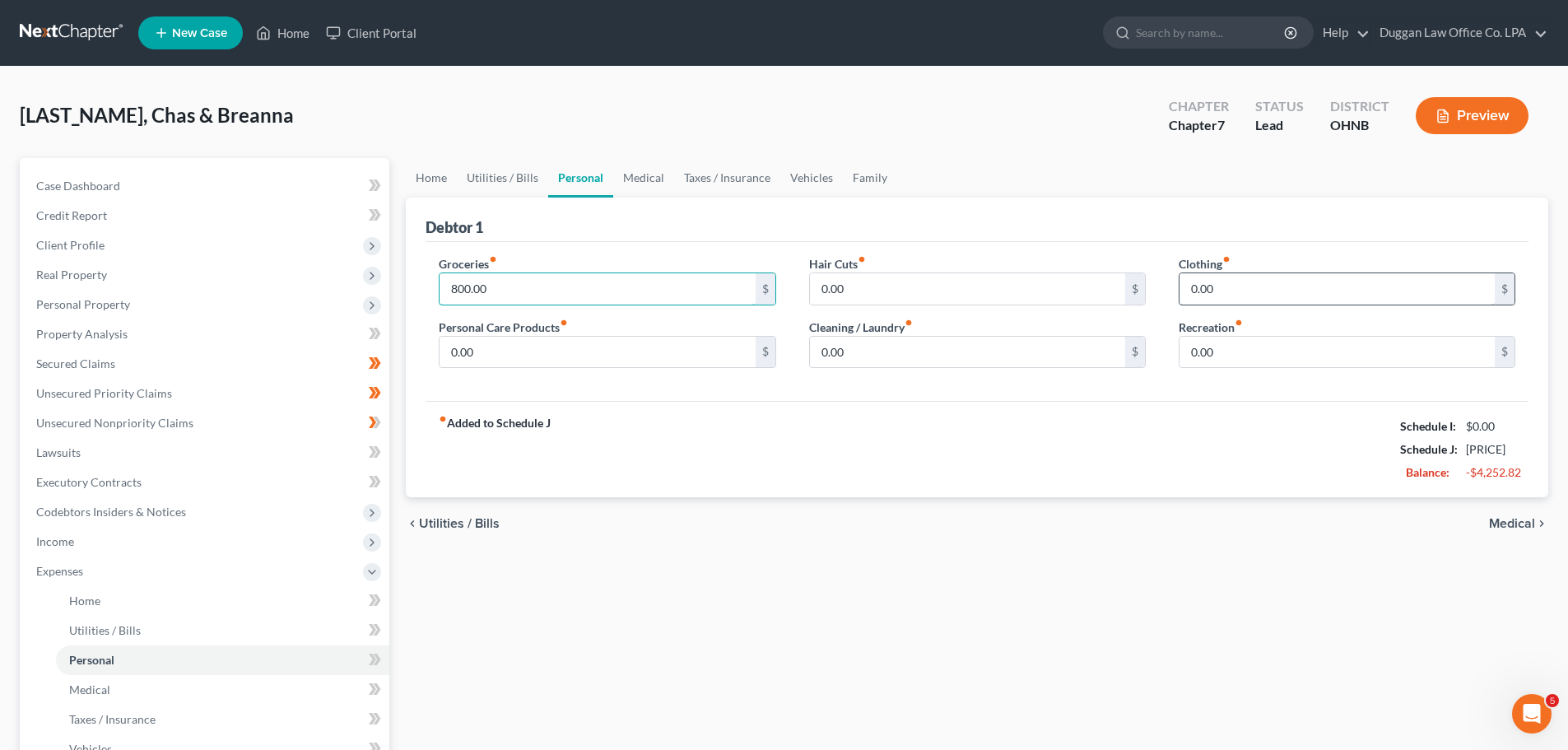 type on "800.00" 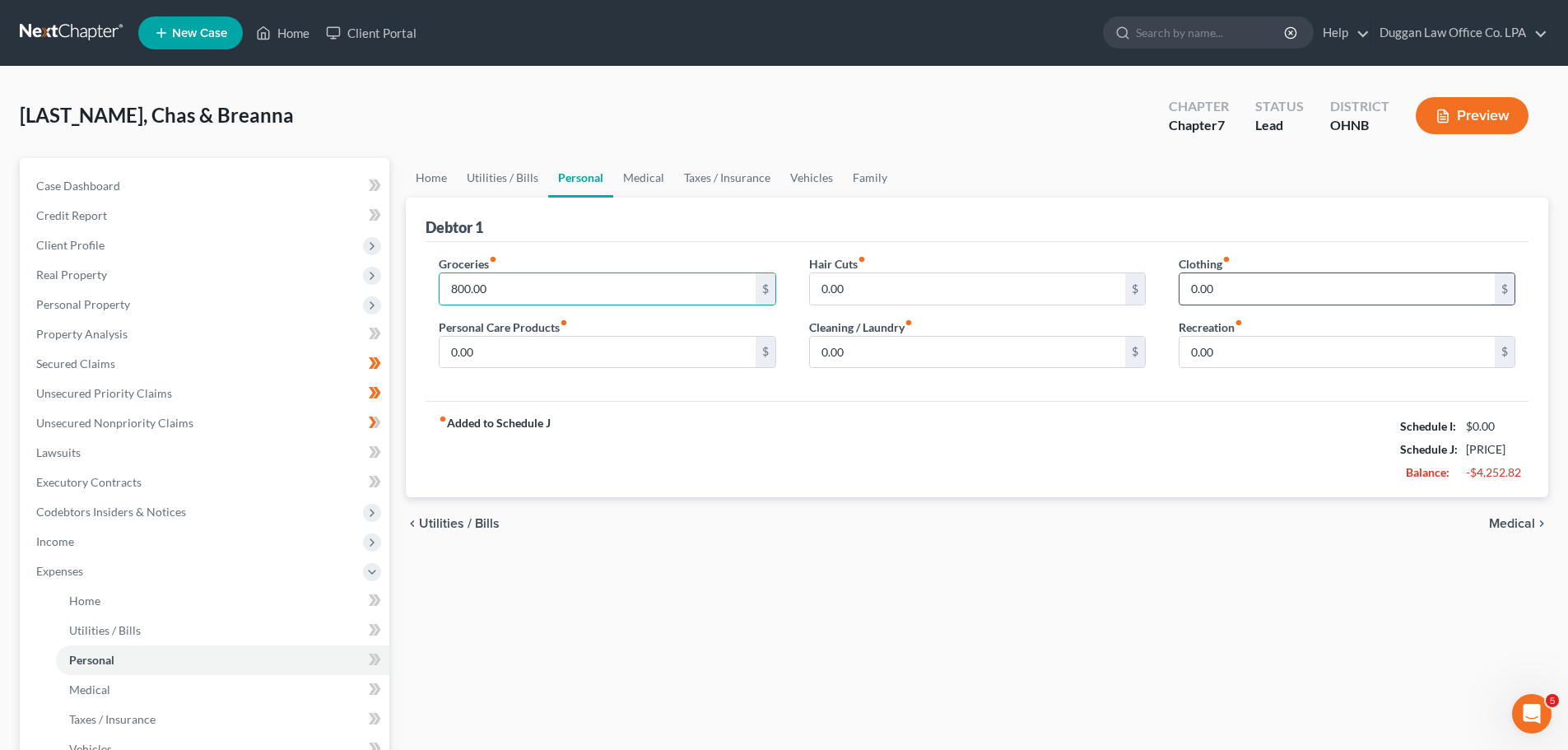 click on "0.00" at bounding box center (1337, 289) 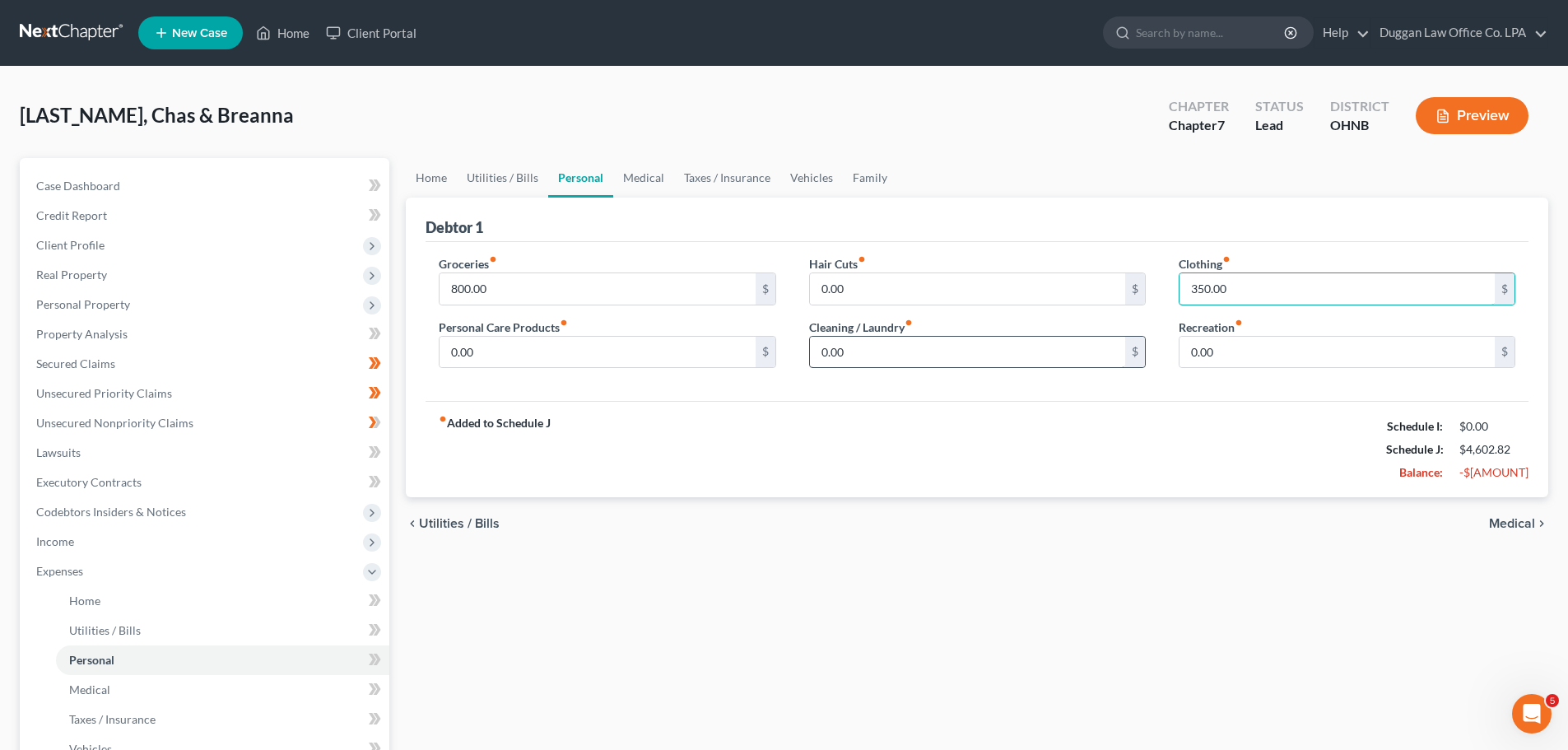 type on "350.00" 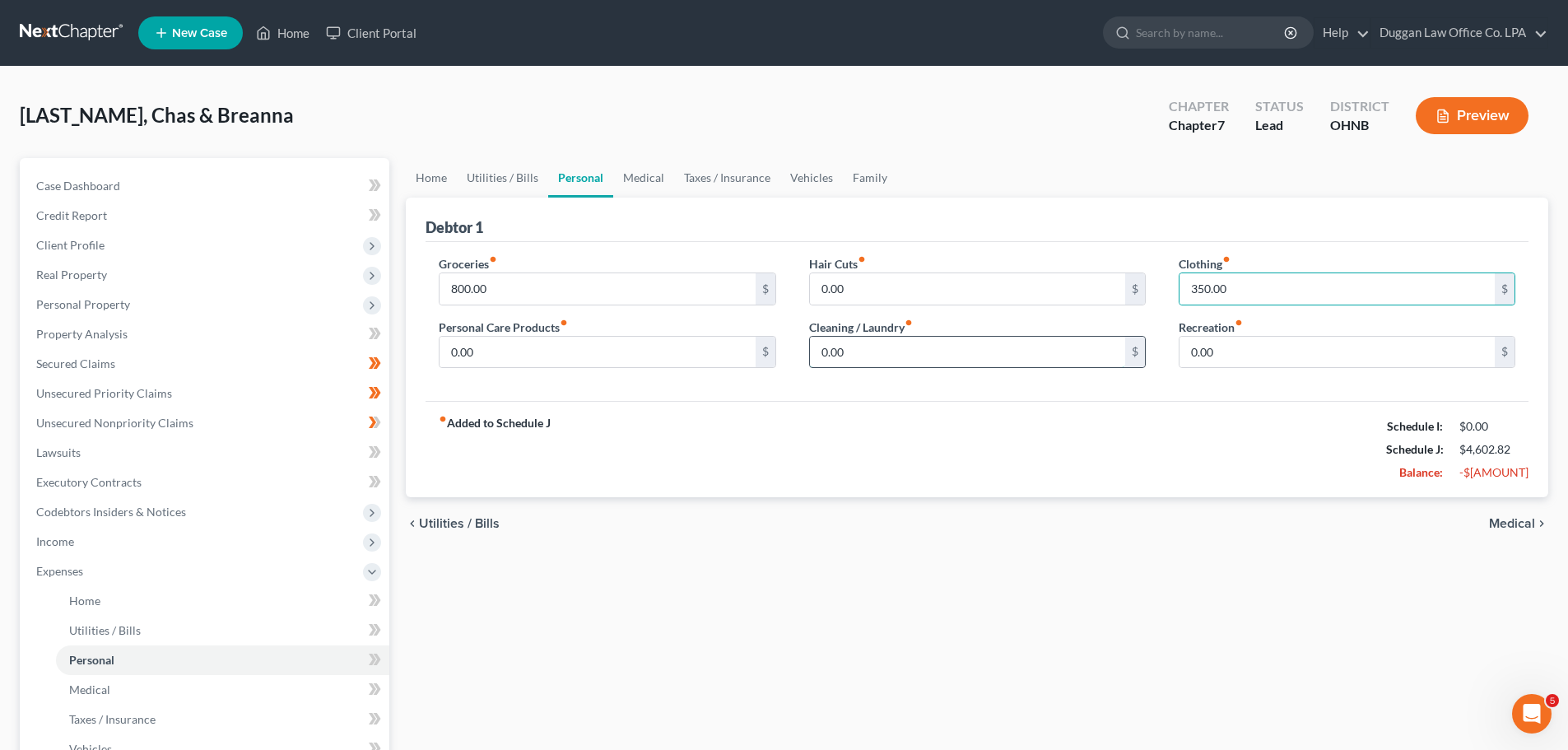 click on "0.00" at bounding box center (967, 352) 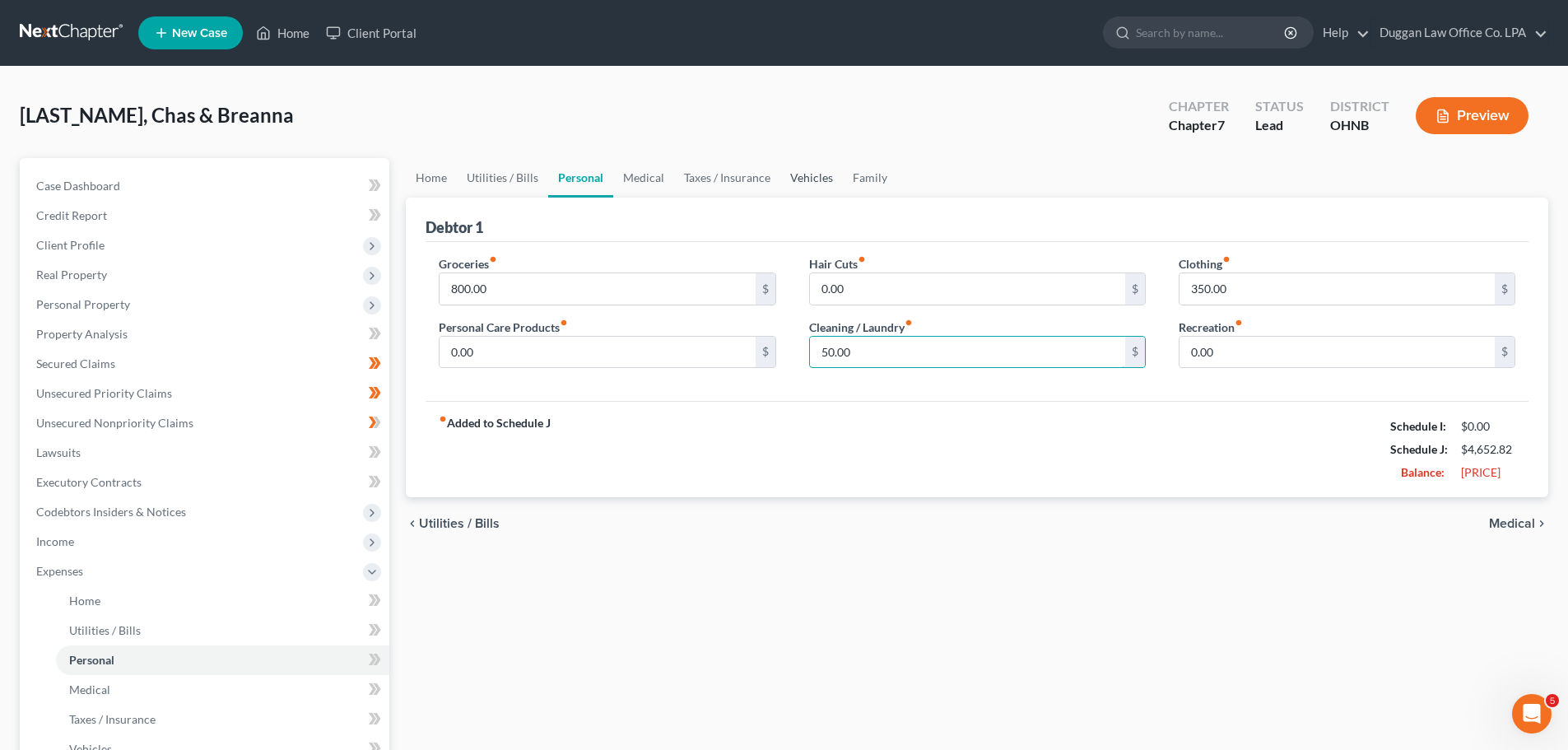 type on "50.00" 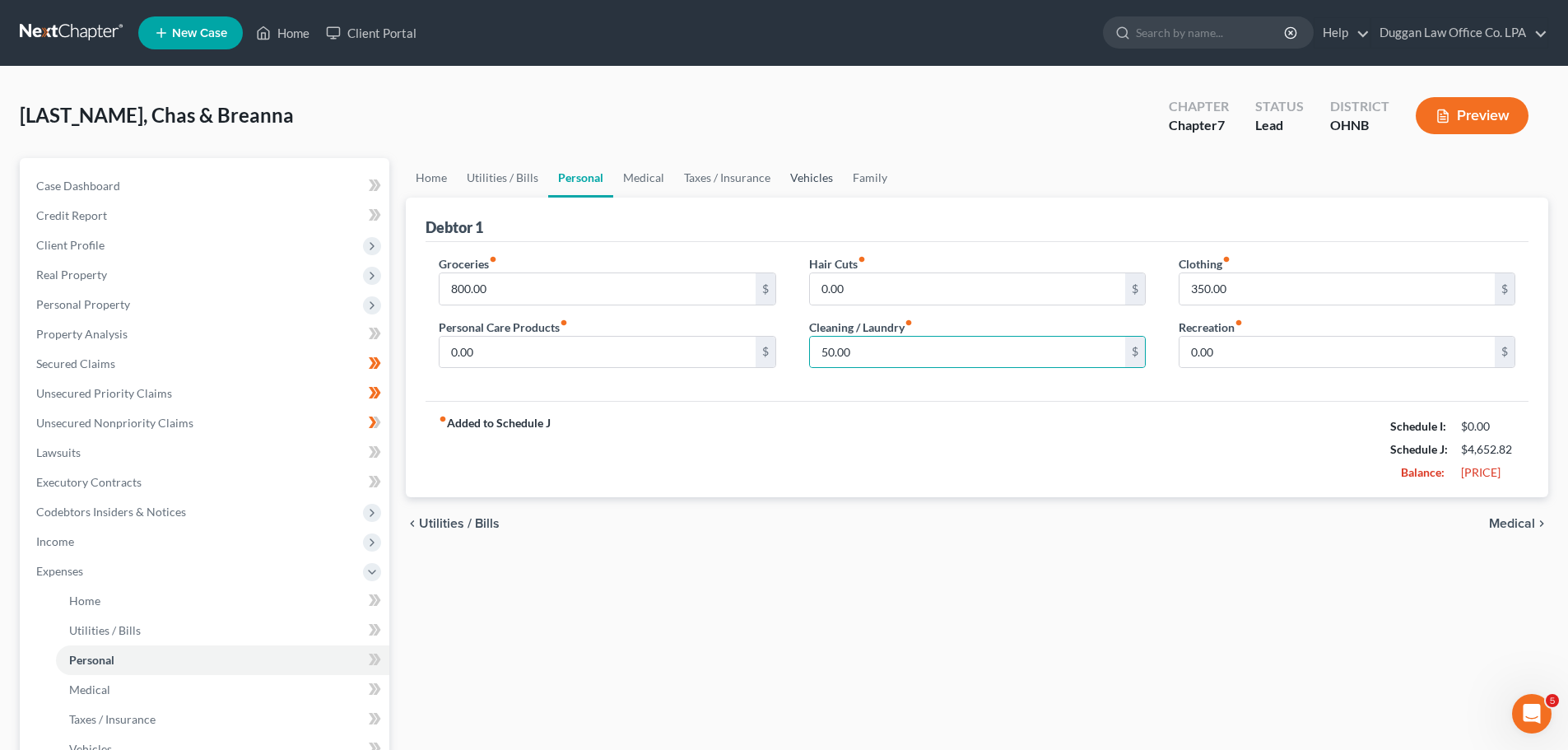 click on "Vehicles" at bounding box center [812, 178] 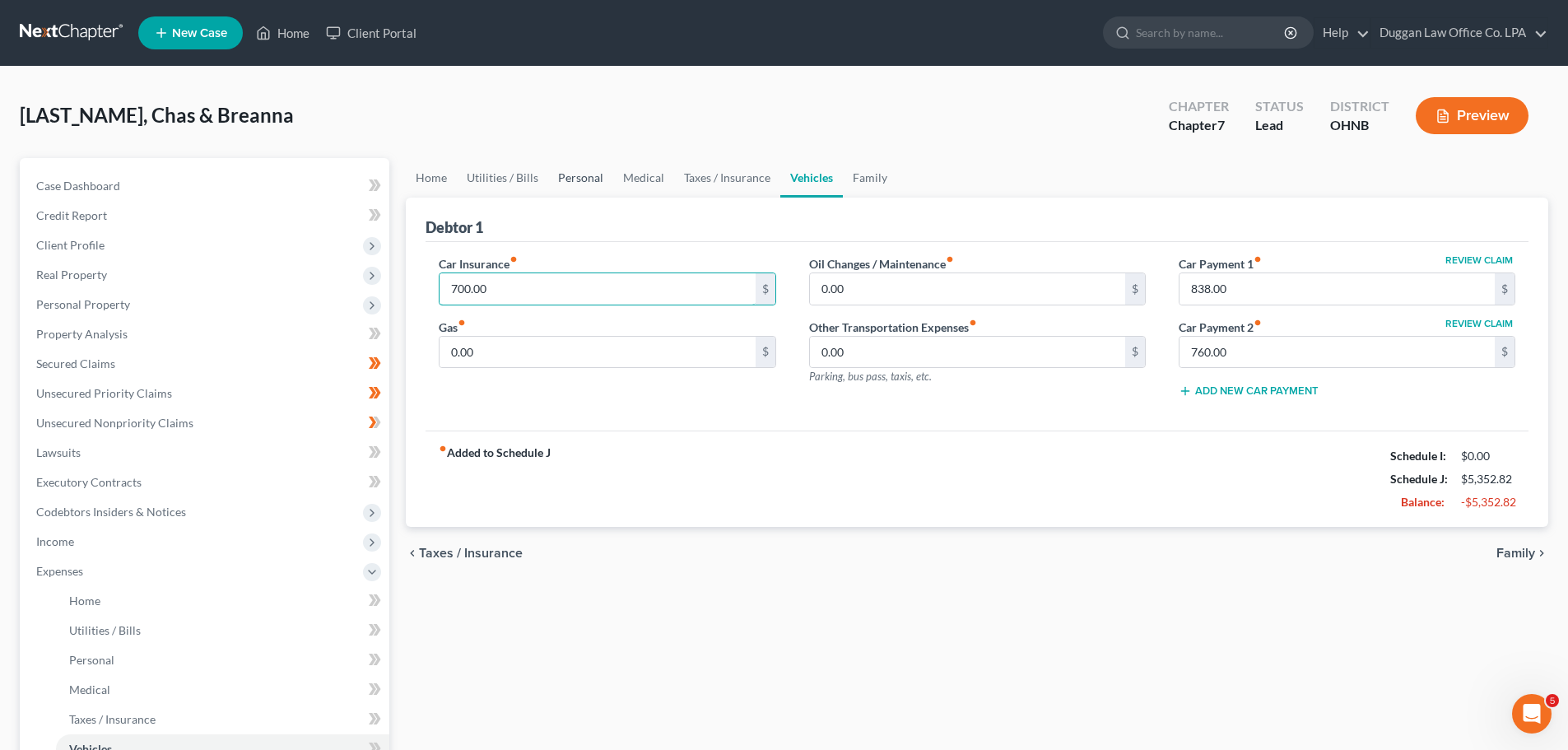 type on "700.00" 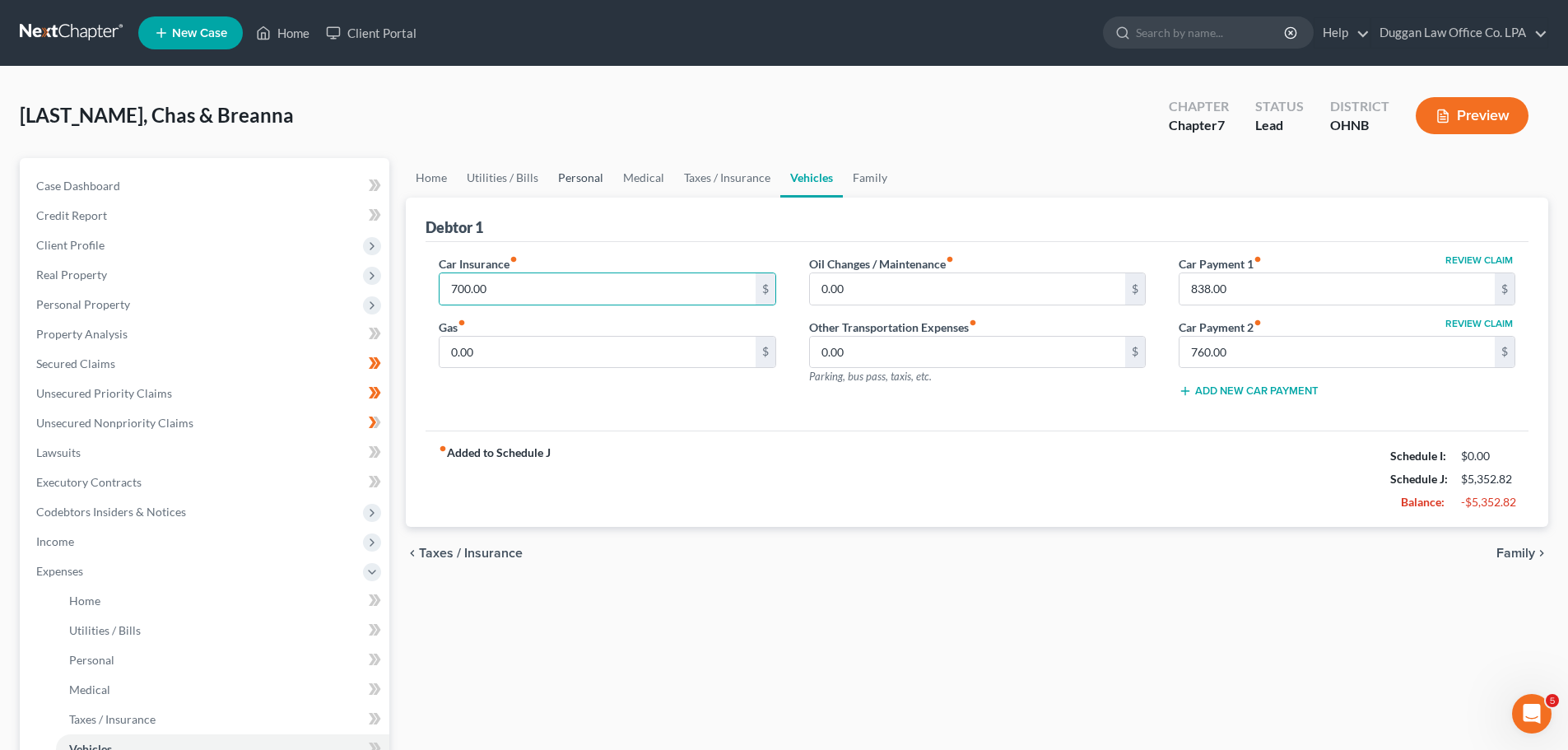 click on "Personal" at bounding box center [580, 178] 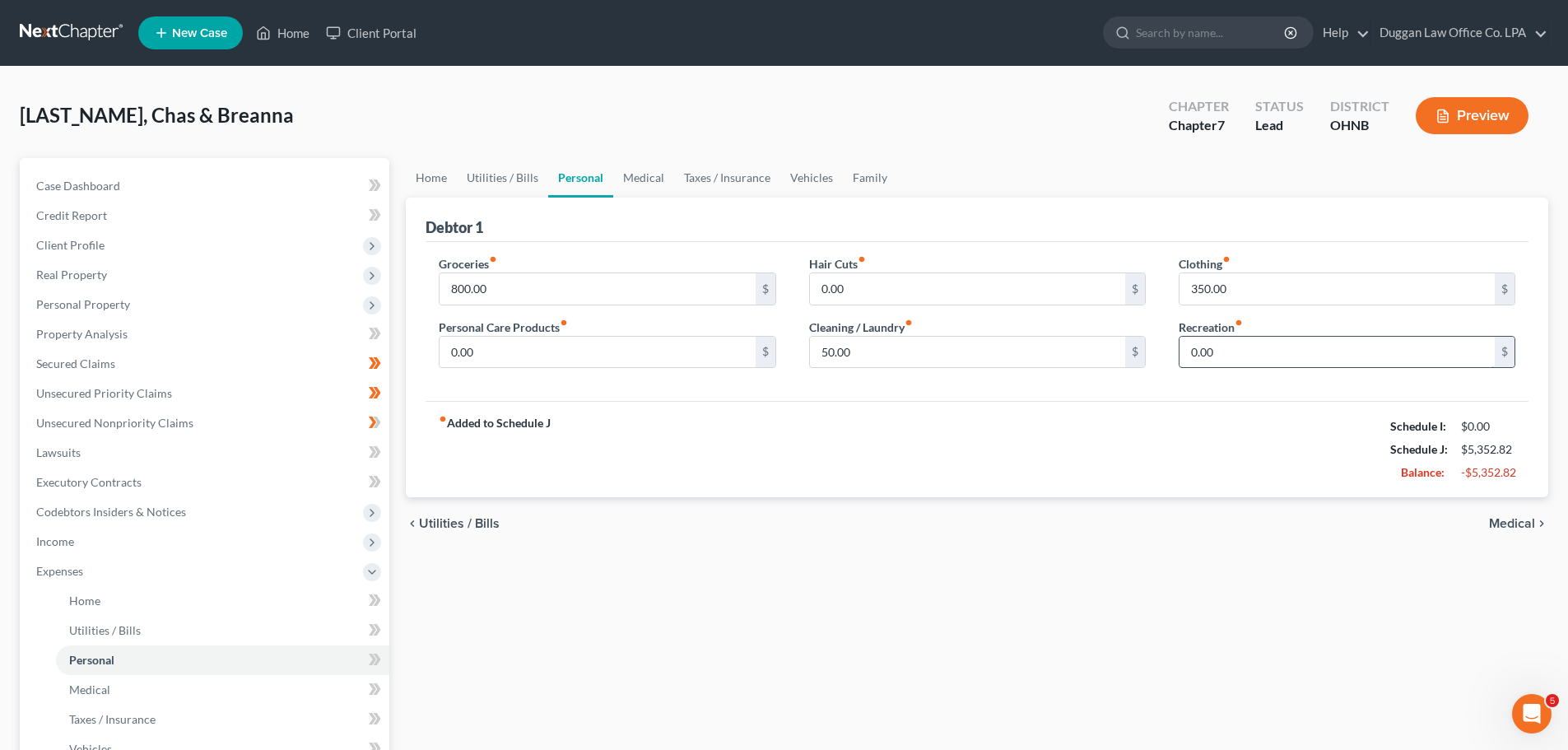 click on "0.00" at bounding box center (1337, 352) 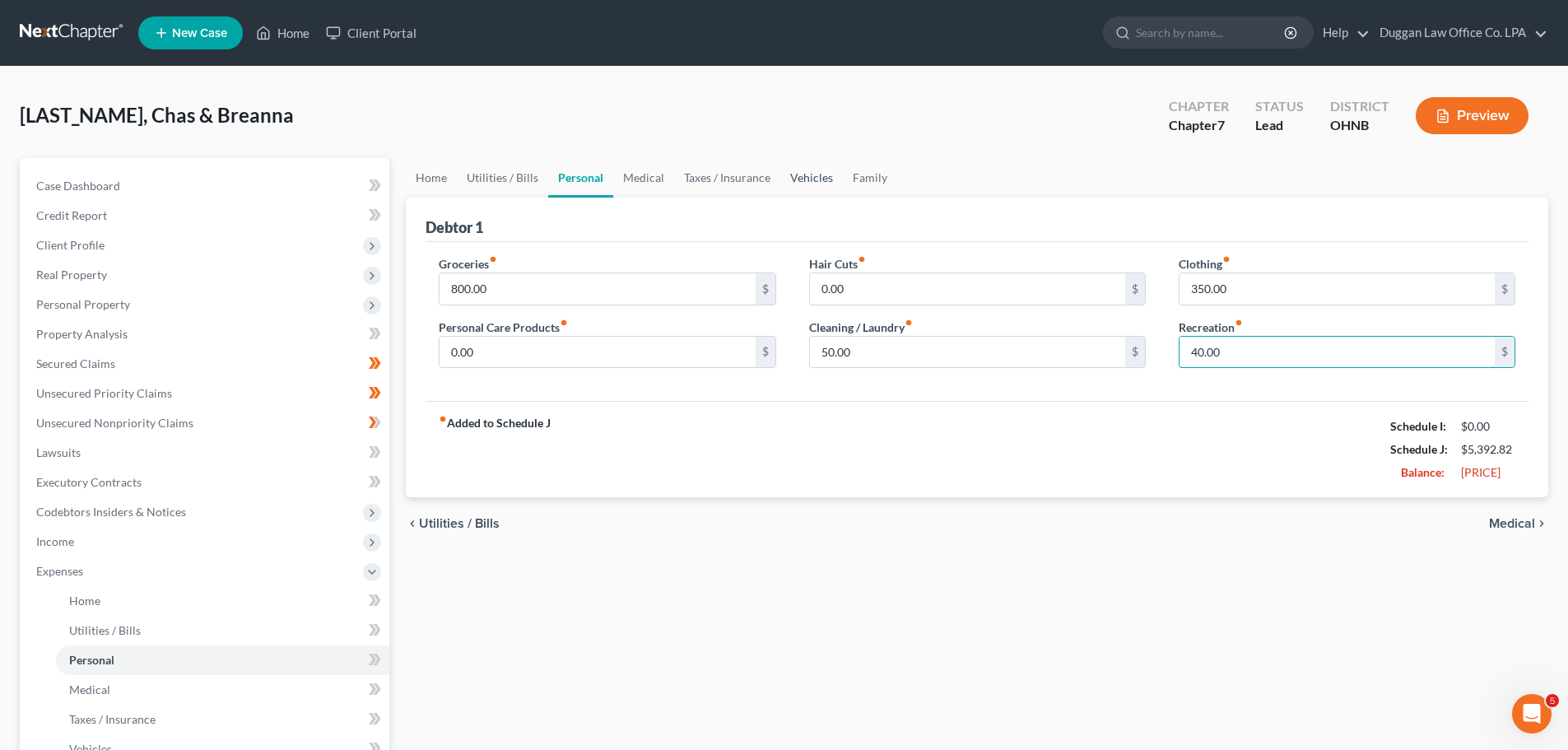 type on "40.00" 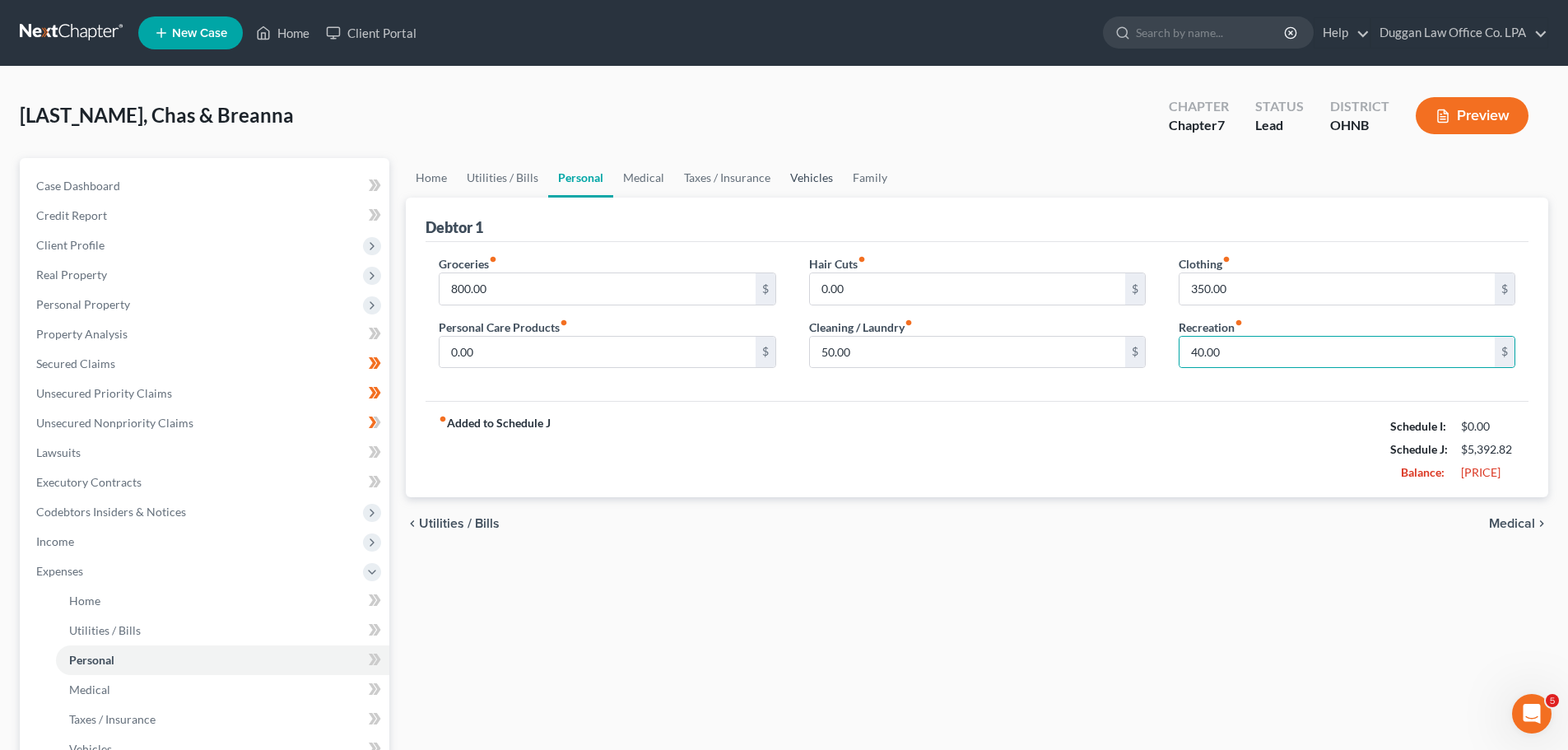 click on "Vehicles" at bounding box center (812, 178) 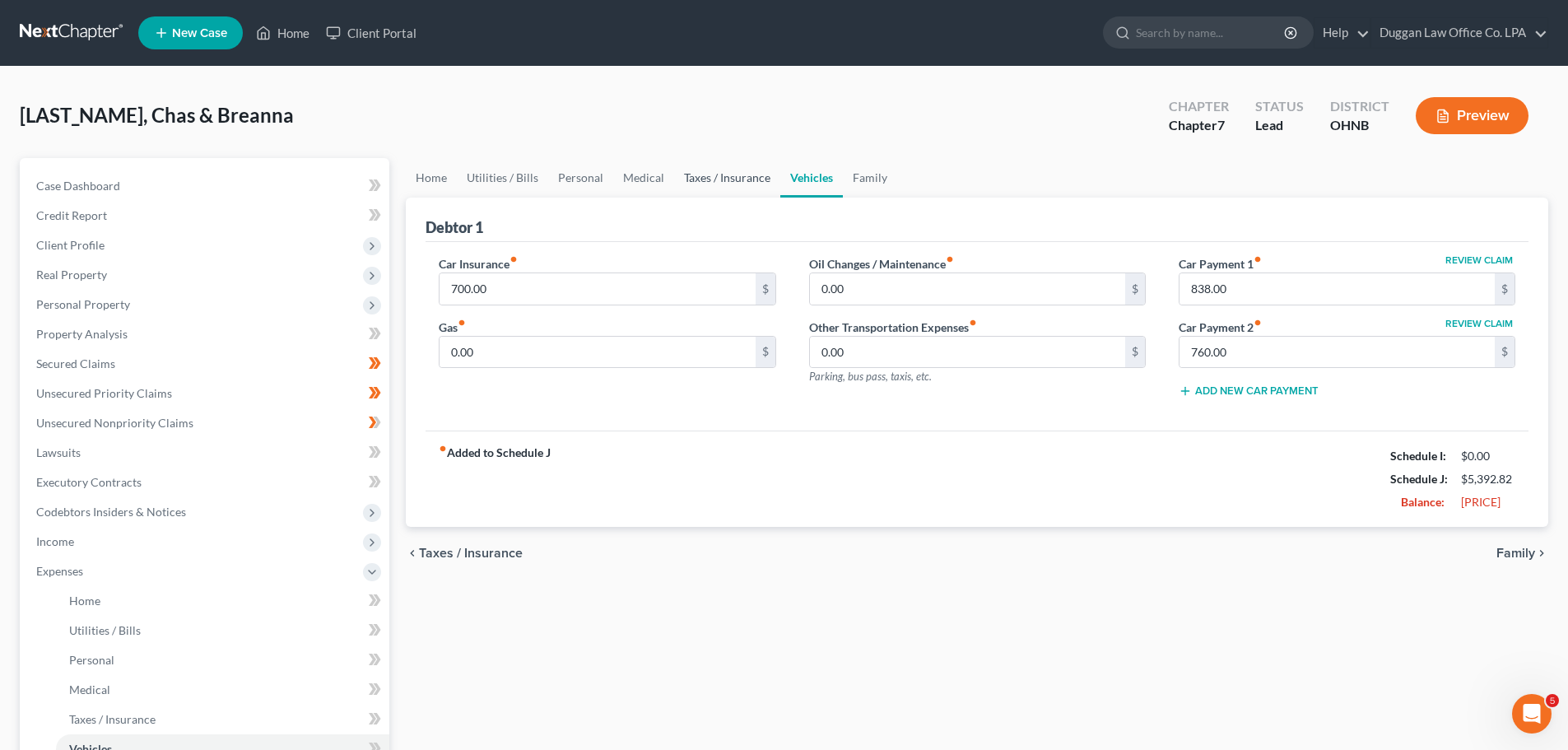 click on "Taxes / Insurance" at bounding box center [727, 178] 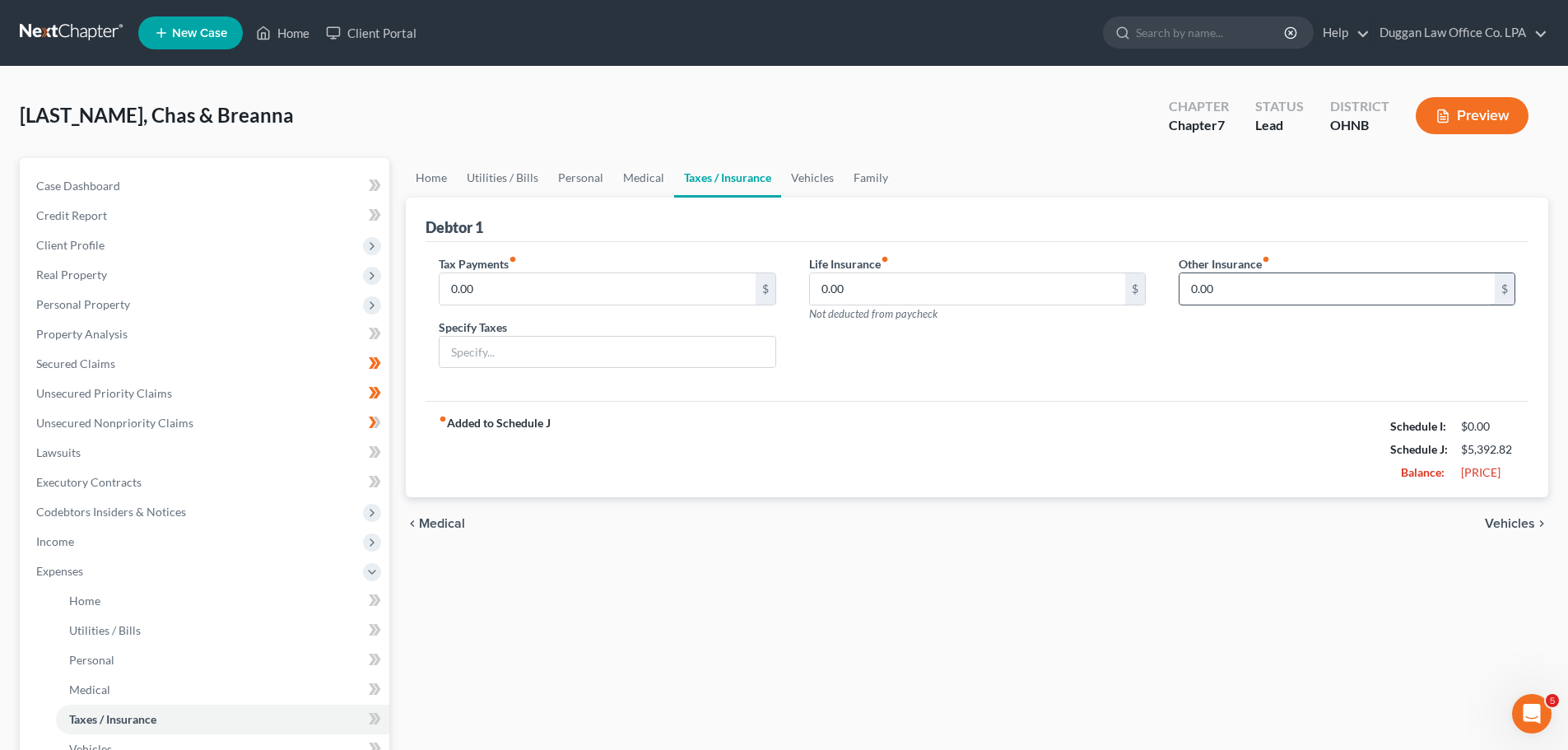 click on "0.00" at bounding box center (1337, 289) 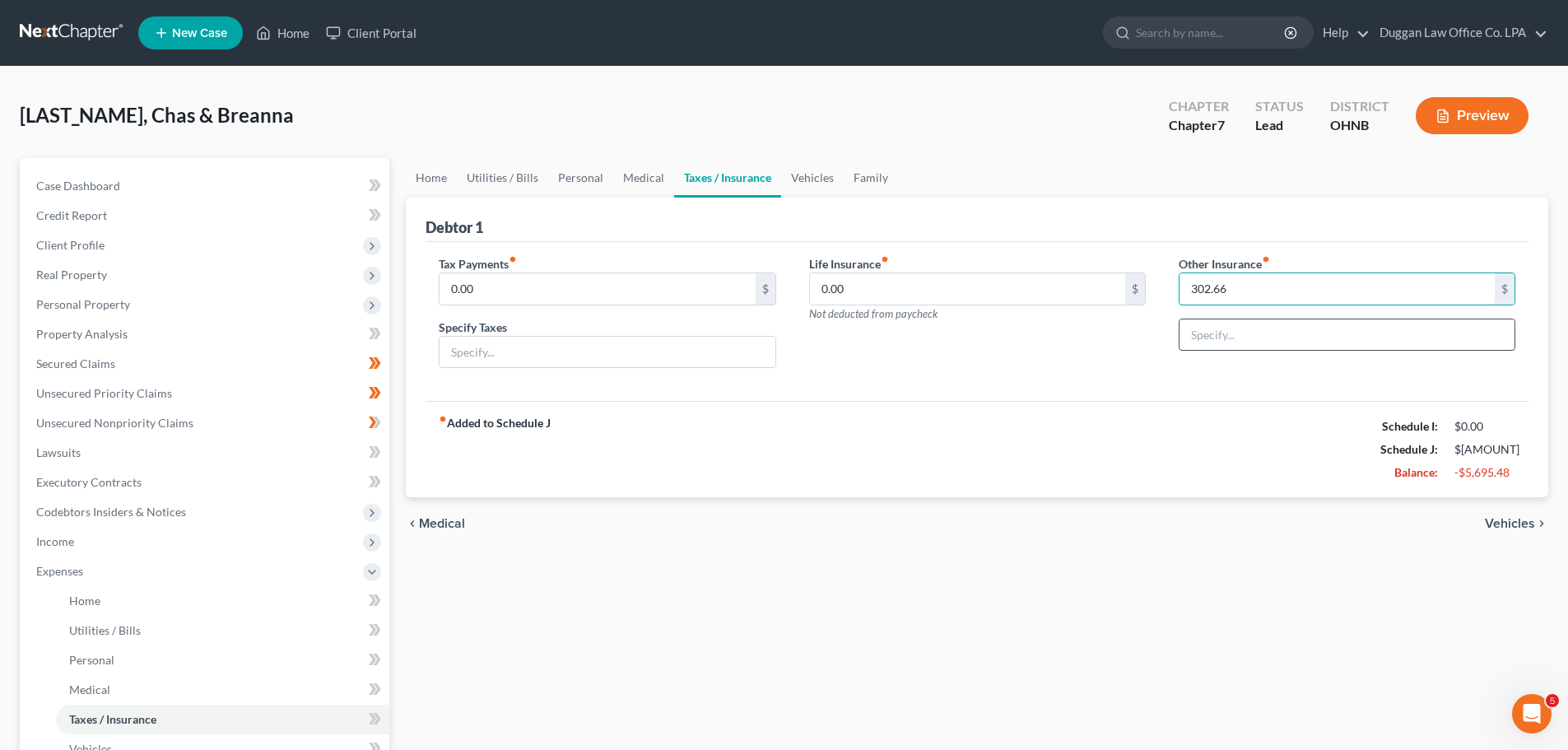 type on "302.66" 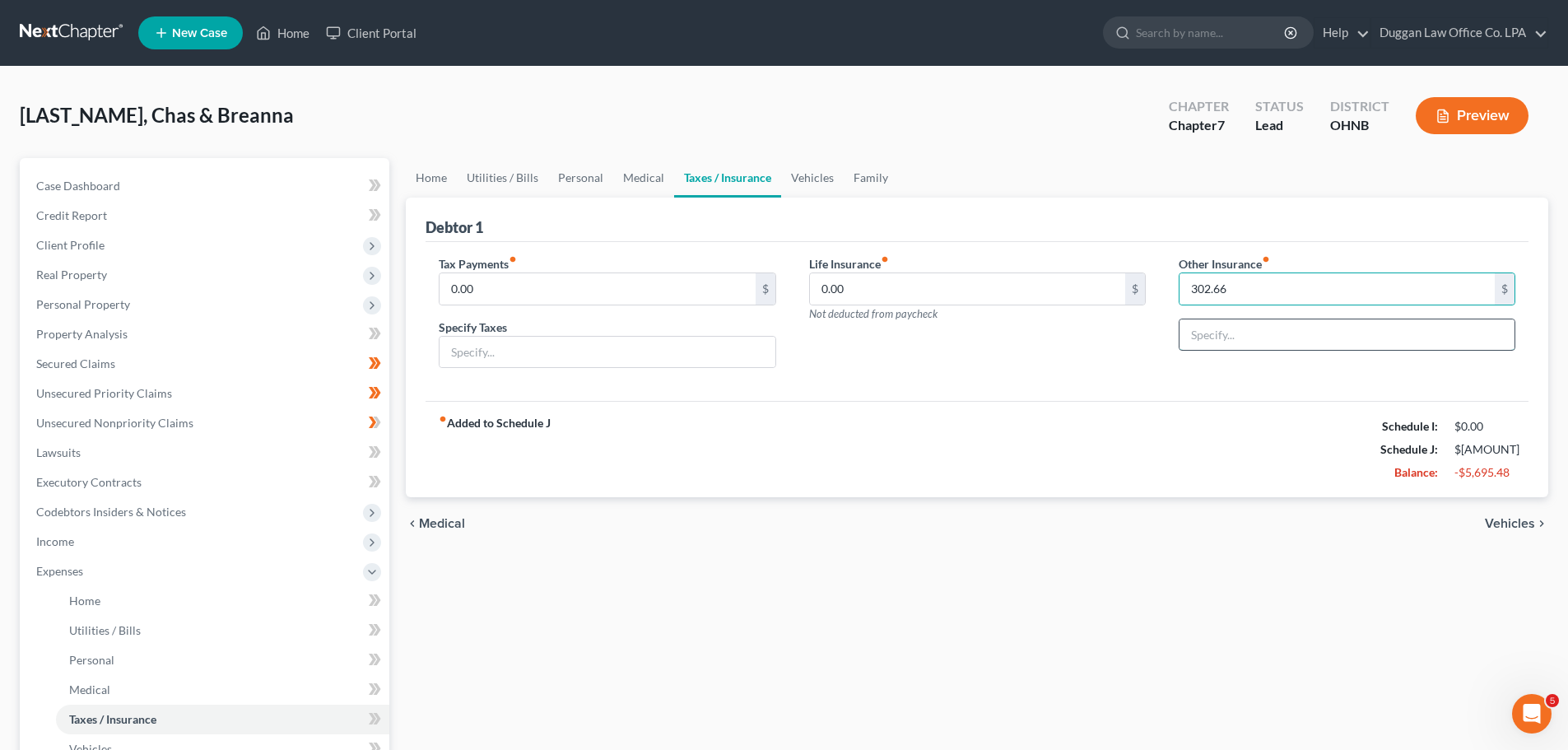 click at bounding box center (1347, 335) 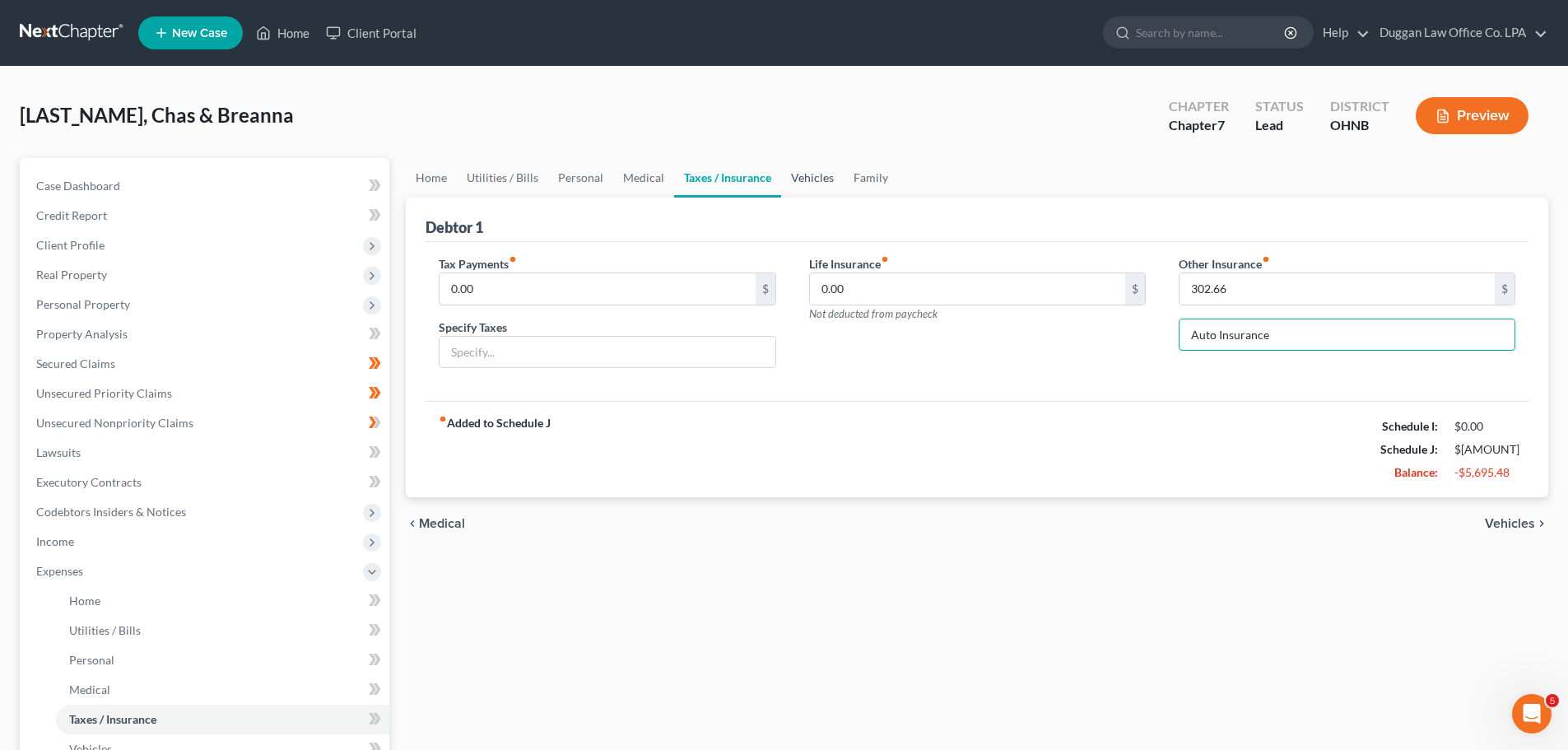 type on "Auto Insurance" 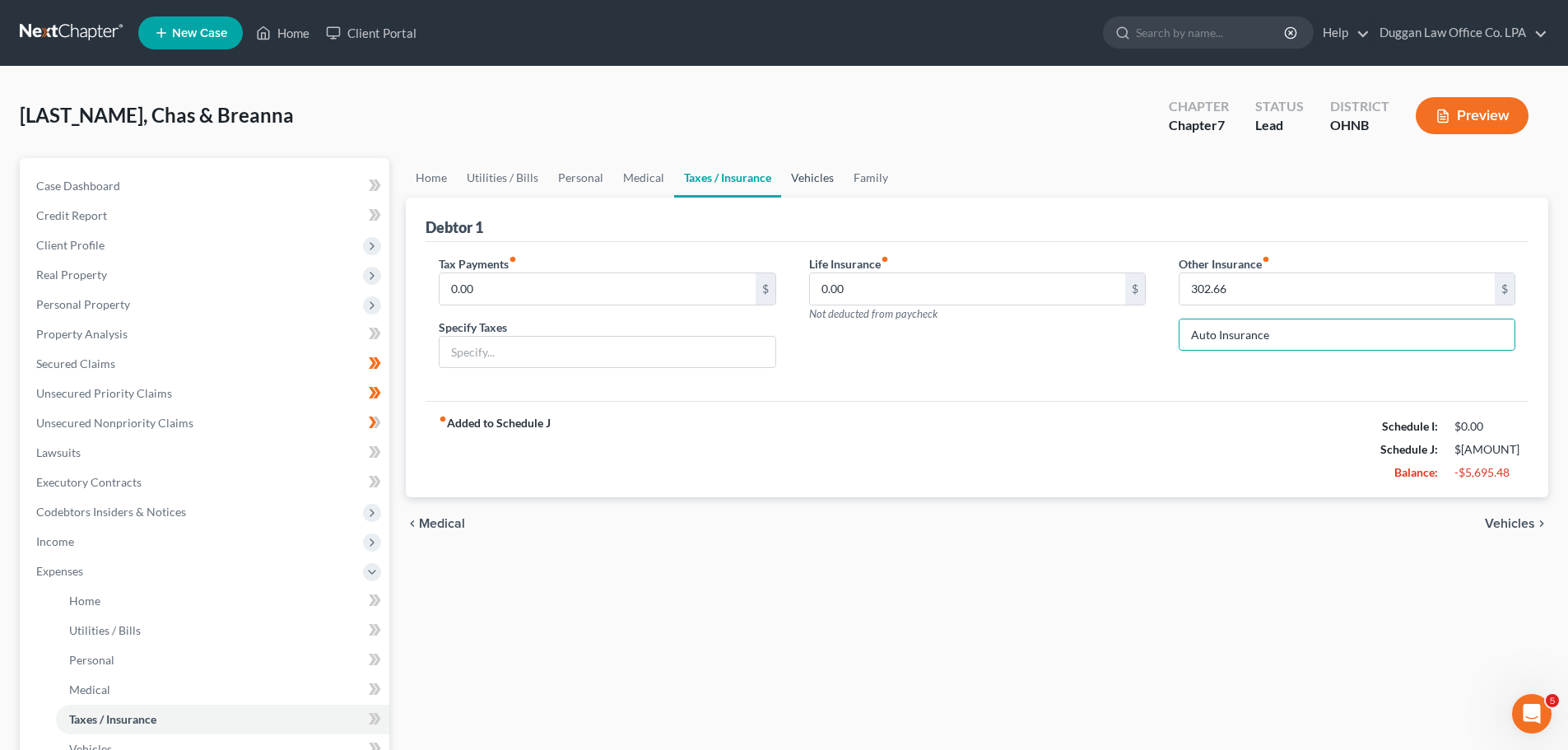 click on "Vehicles" at bounding box center (812, 178) 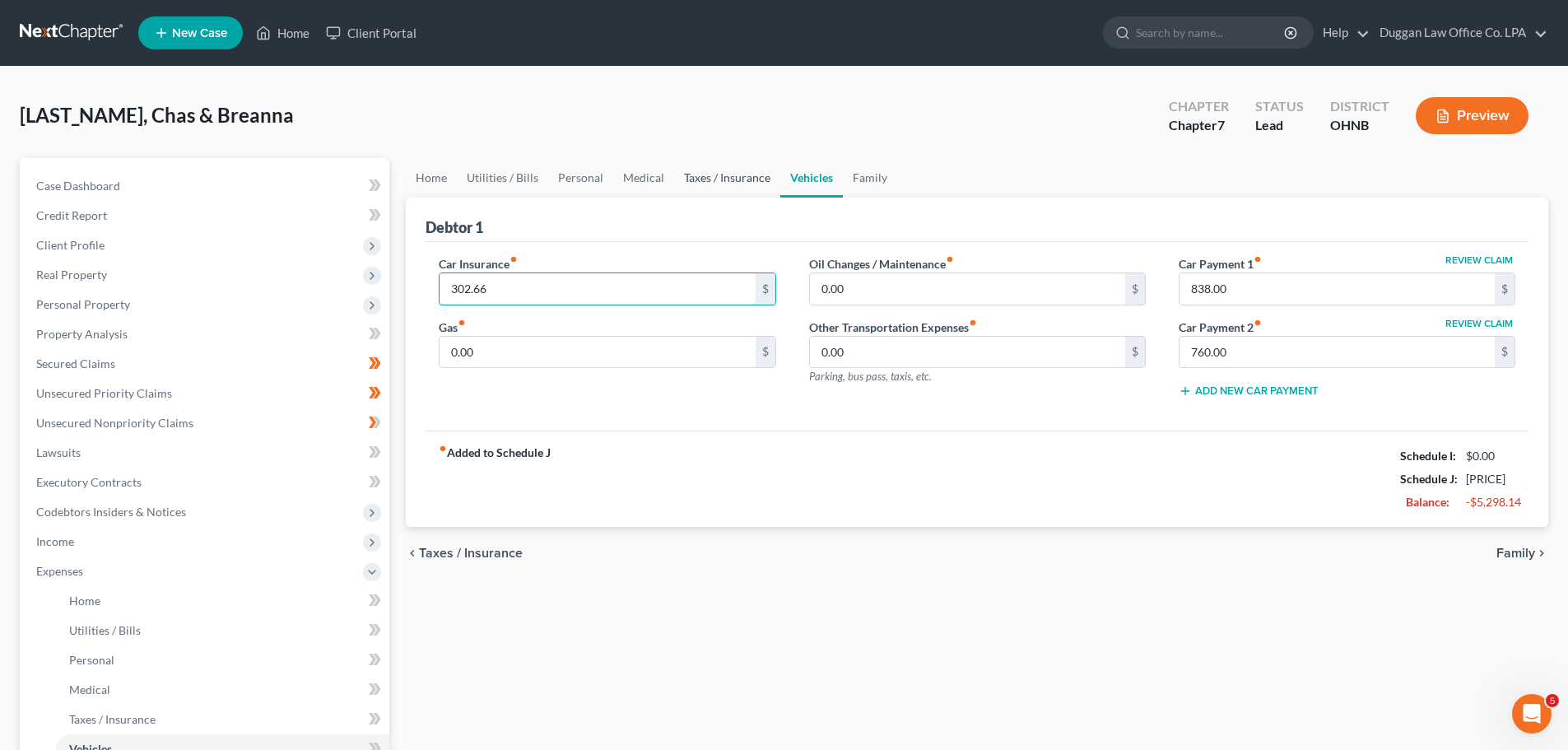 type on "302.66" 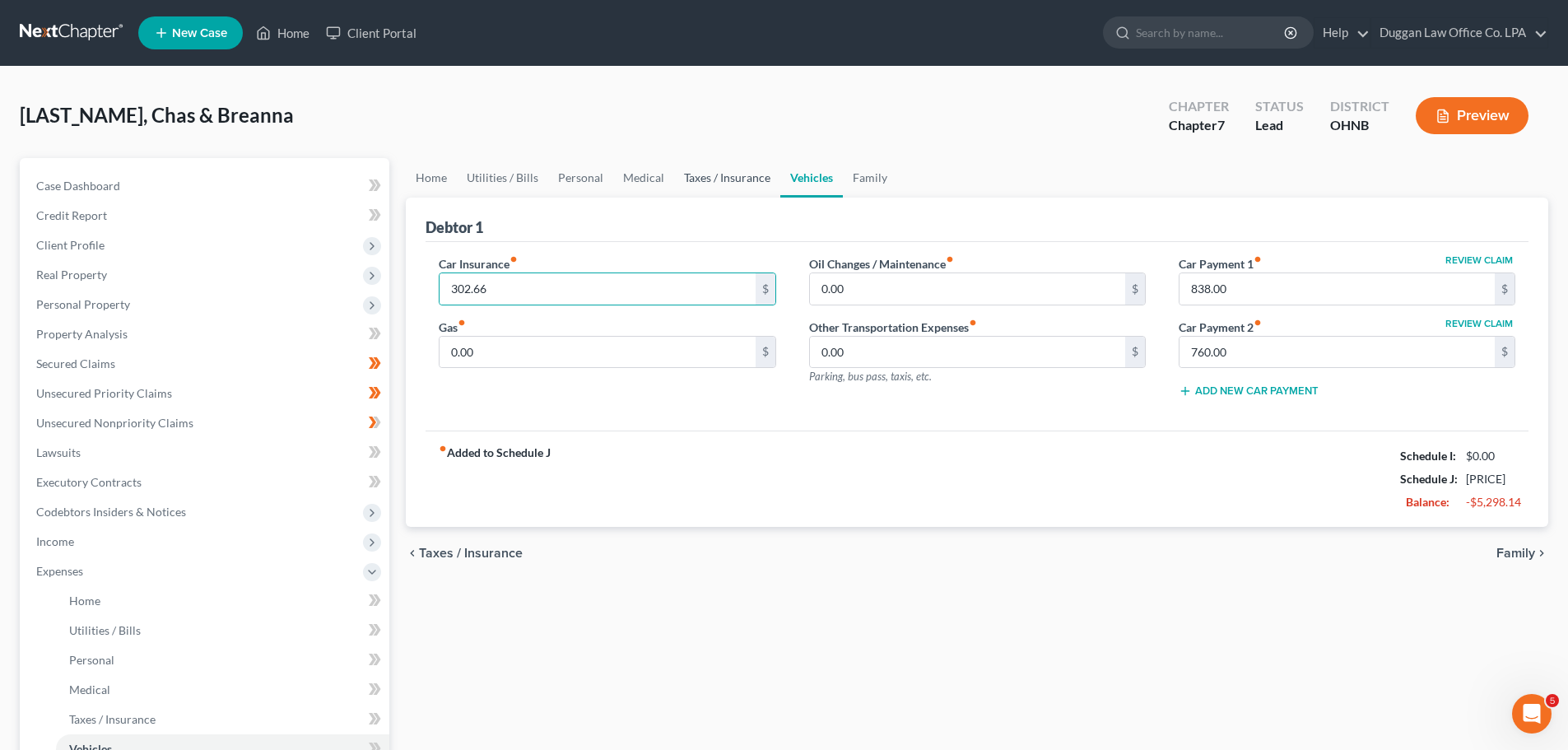 click on "Taxes / Insurance" at bounding box center [727, 178] 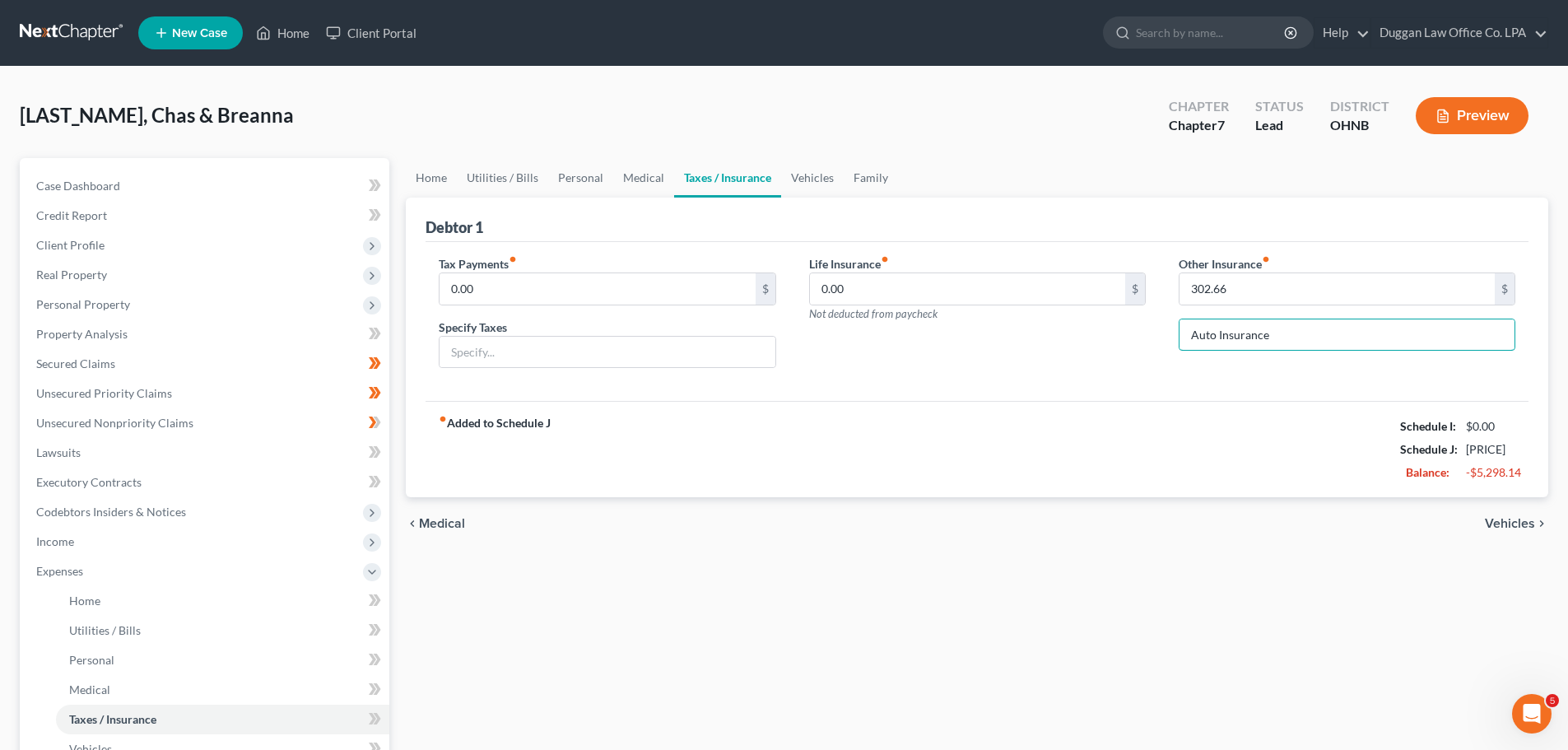 drag, startPoint x: 1295, startPoint y: 334, endPoint x: 1163, endPoint y: 337, distance: 132.03409 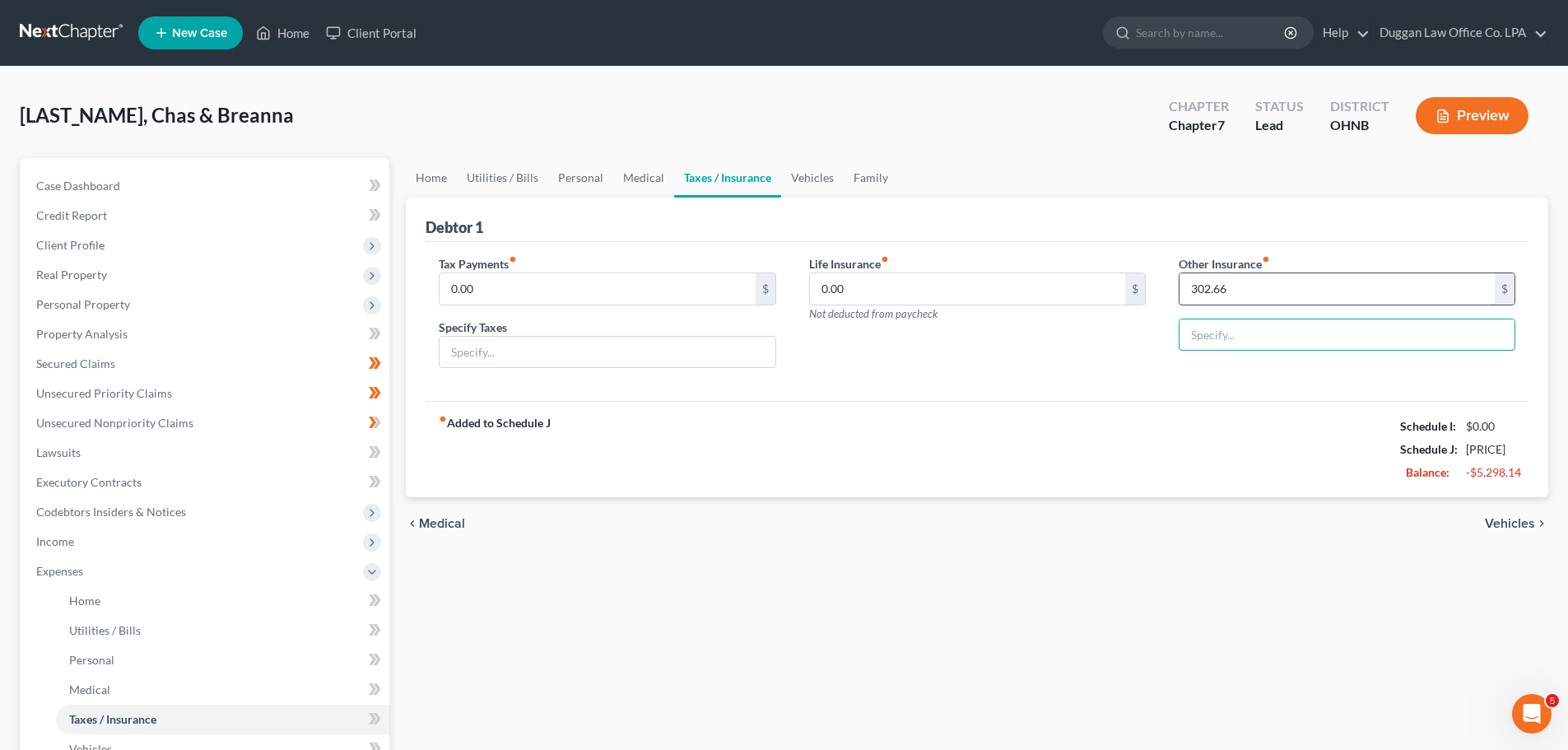 type 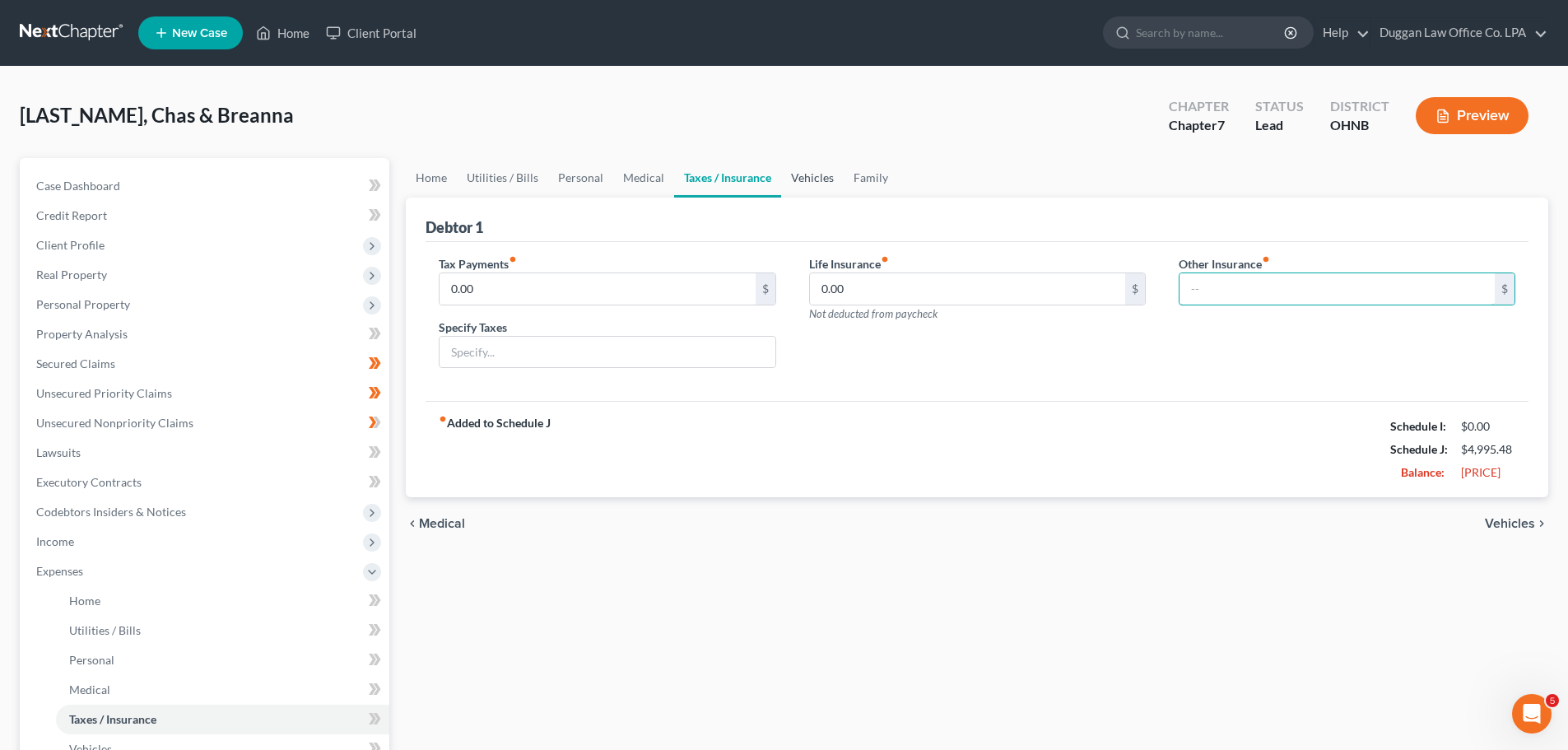 type 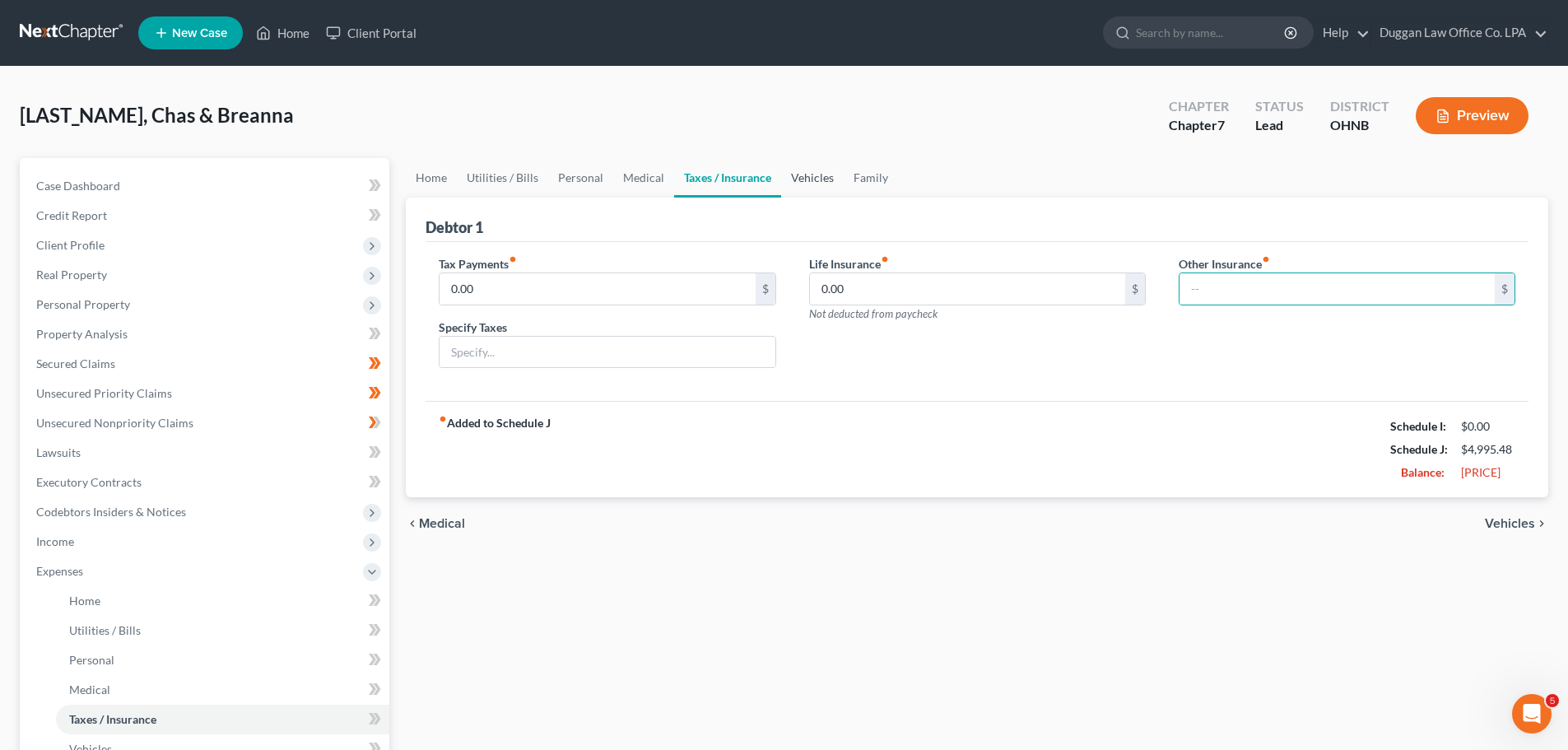 click on "Vehicles" at bounding box center (812, 178) 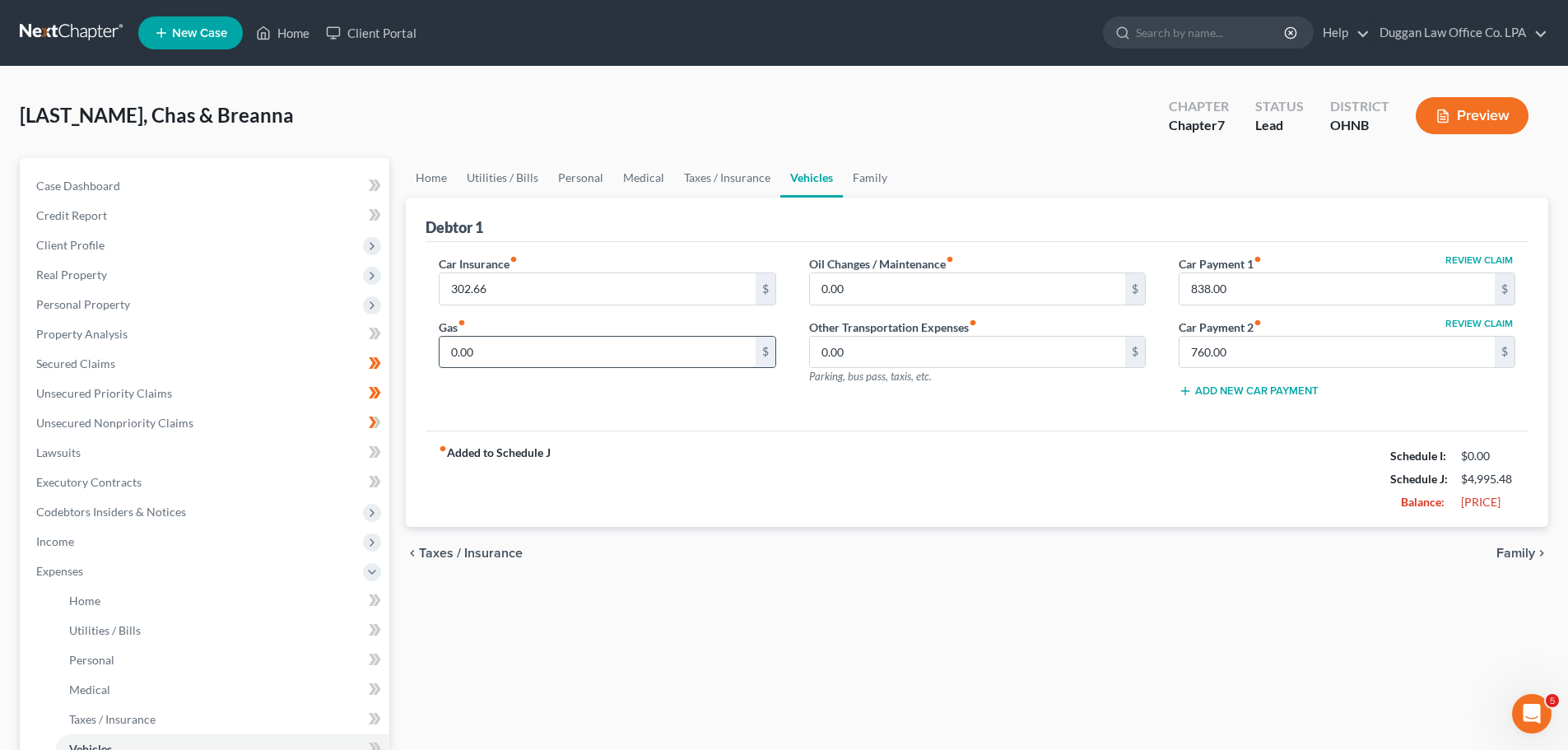 click on "0.00" at bounding box center [597, 352] 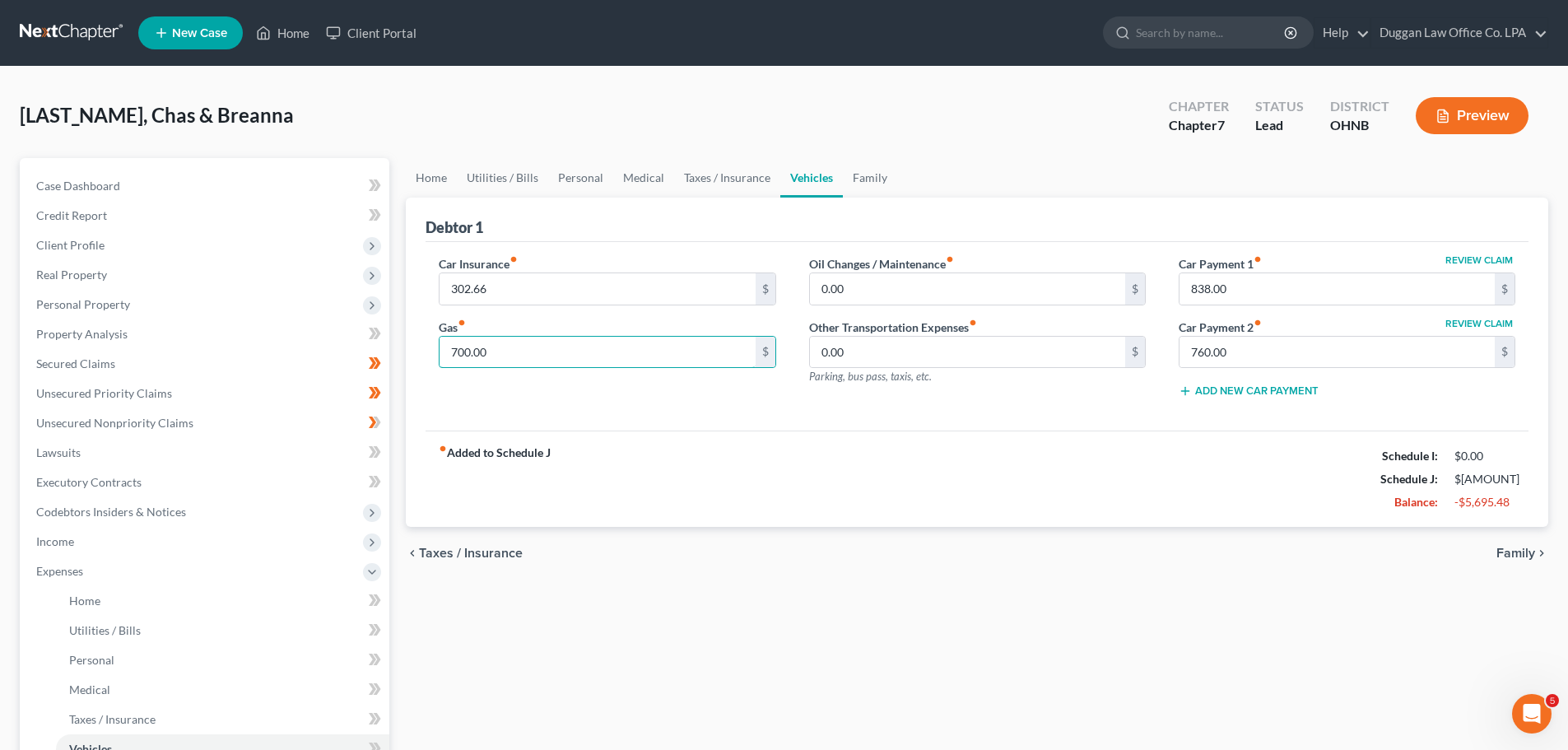 type on "700.00" 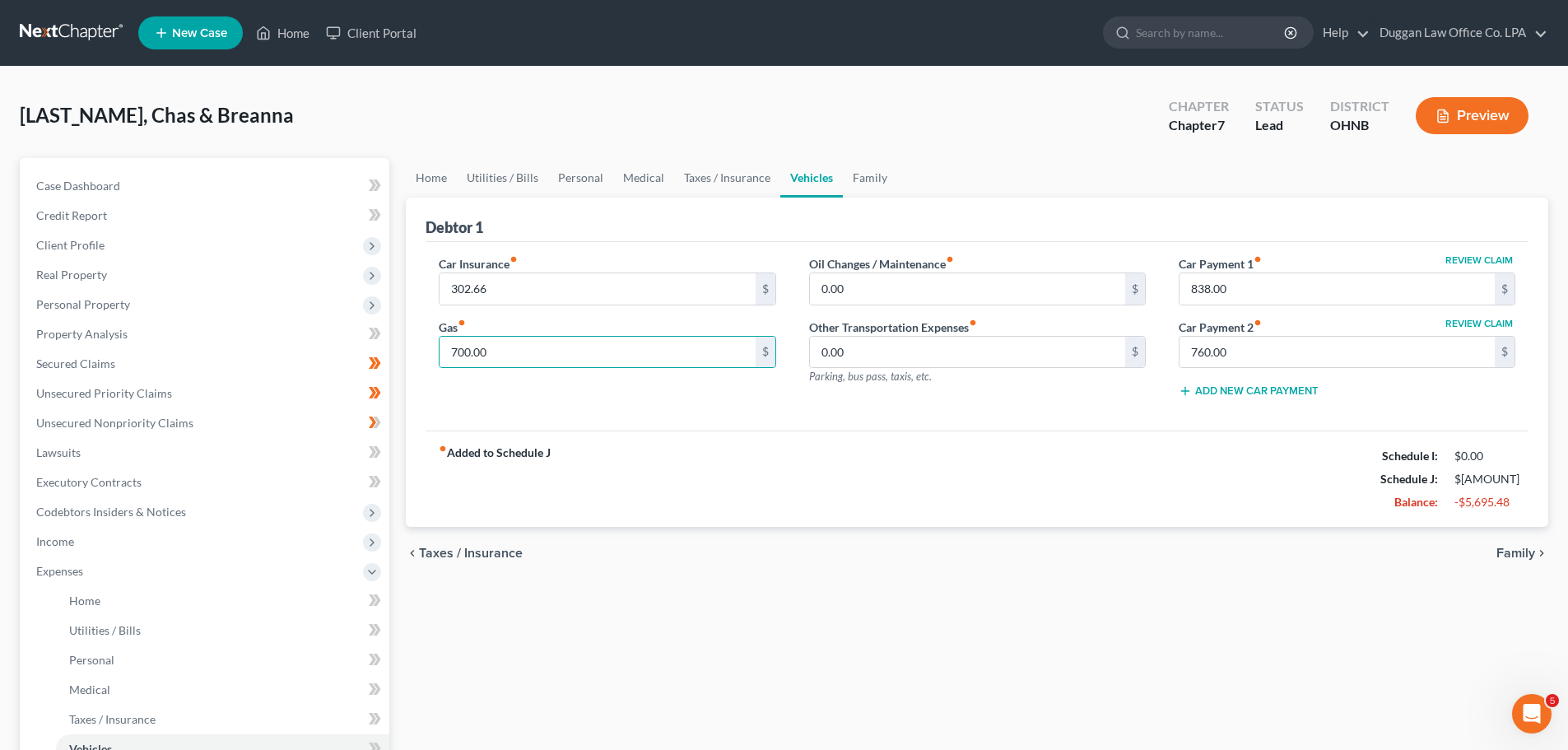click on "fiber_manual_record  Added to Schedule J Schedule I: $0.00 Schedule J: [AMOUNT] Balance: -[AMOUNT]" at bounding box center (977, 478) 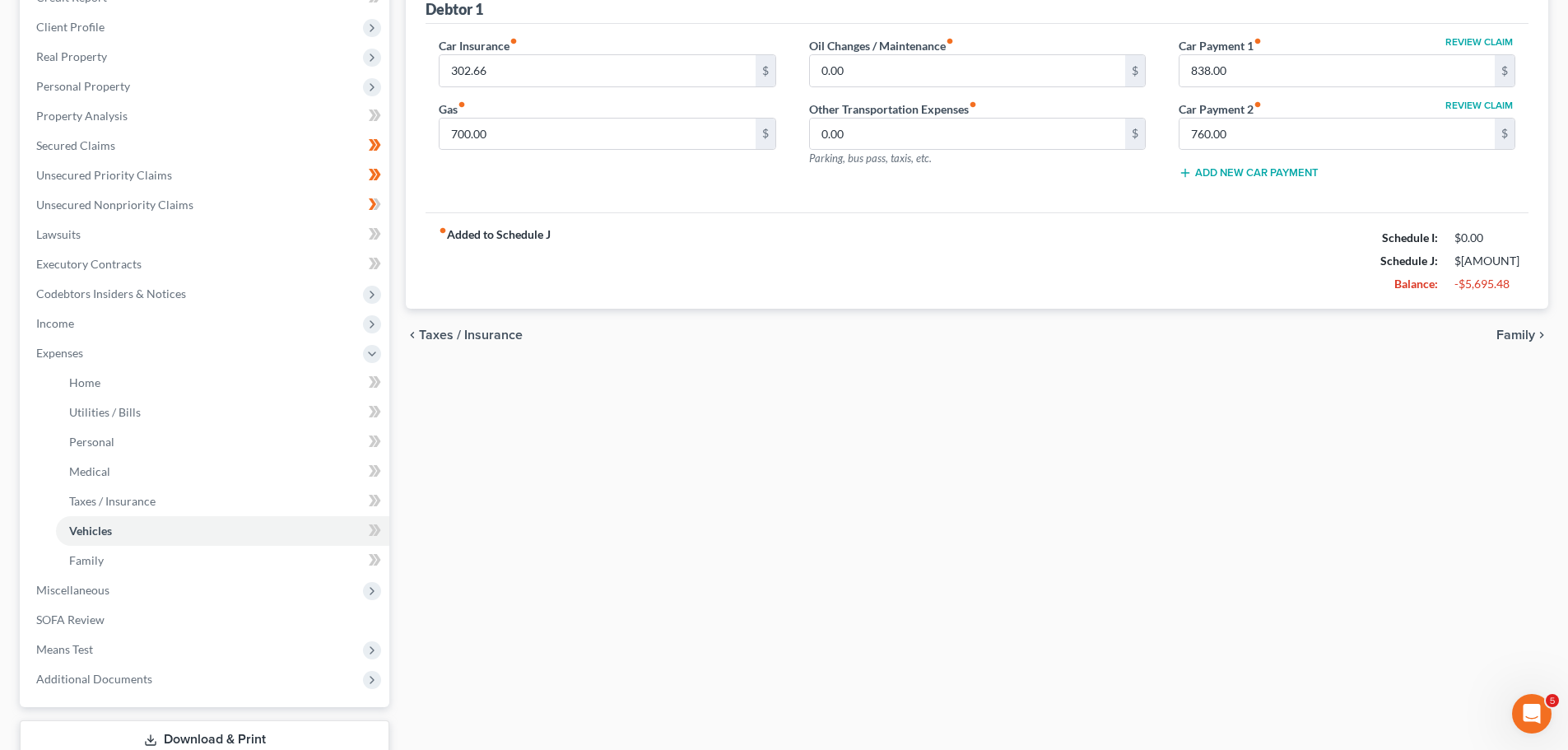 scroll, scrollTop: 247, scrollLeft: 0, axis: vertical 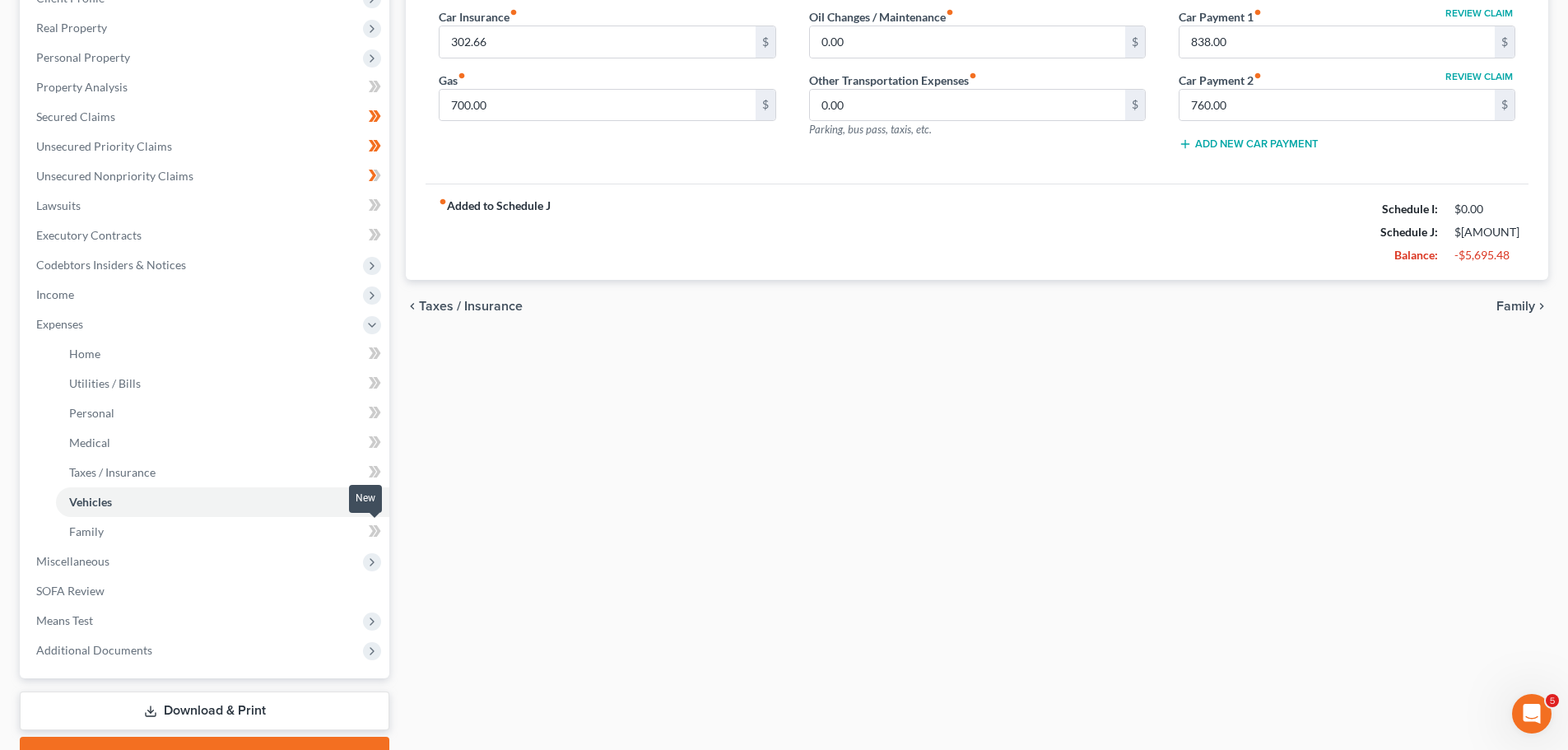 click 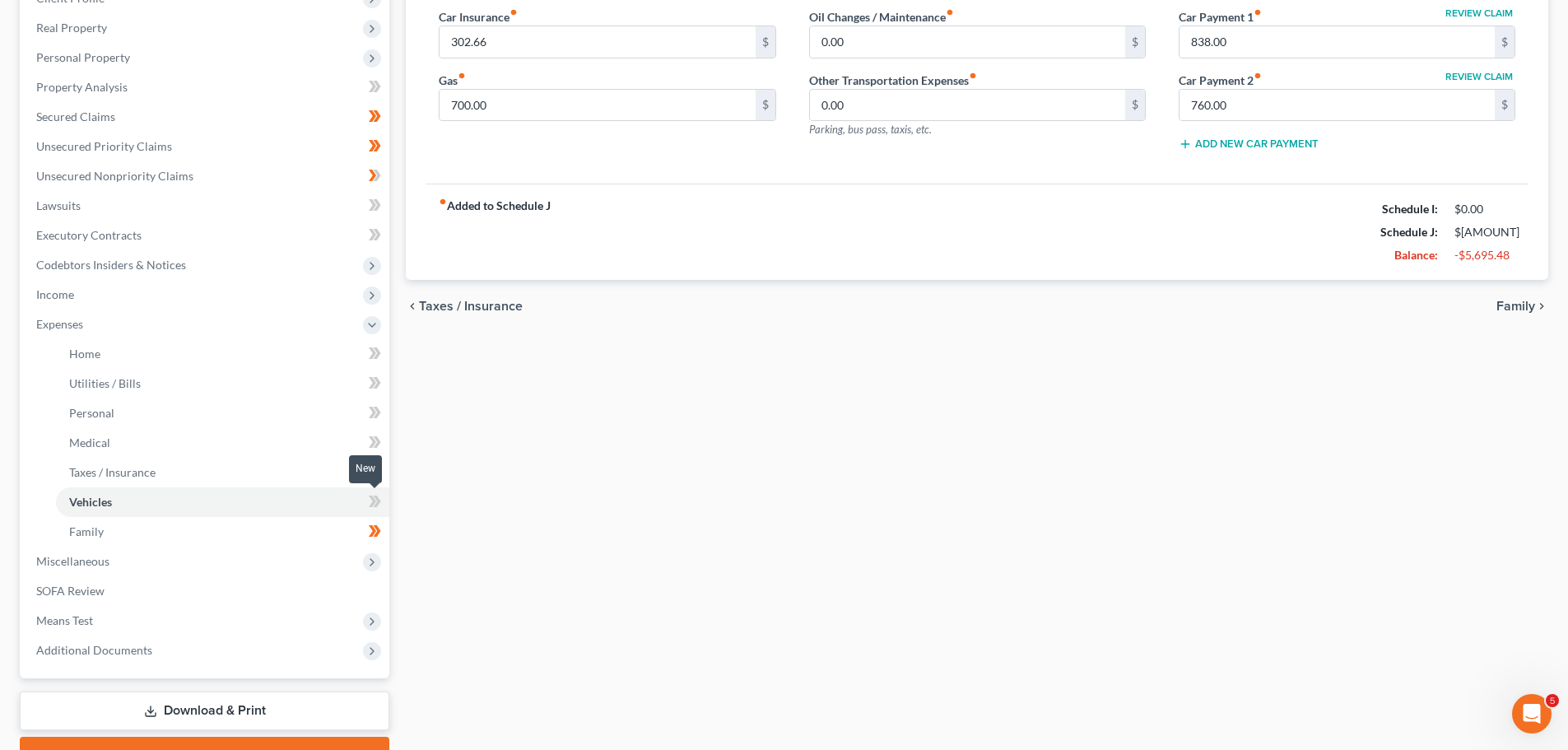 click 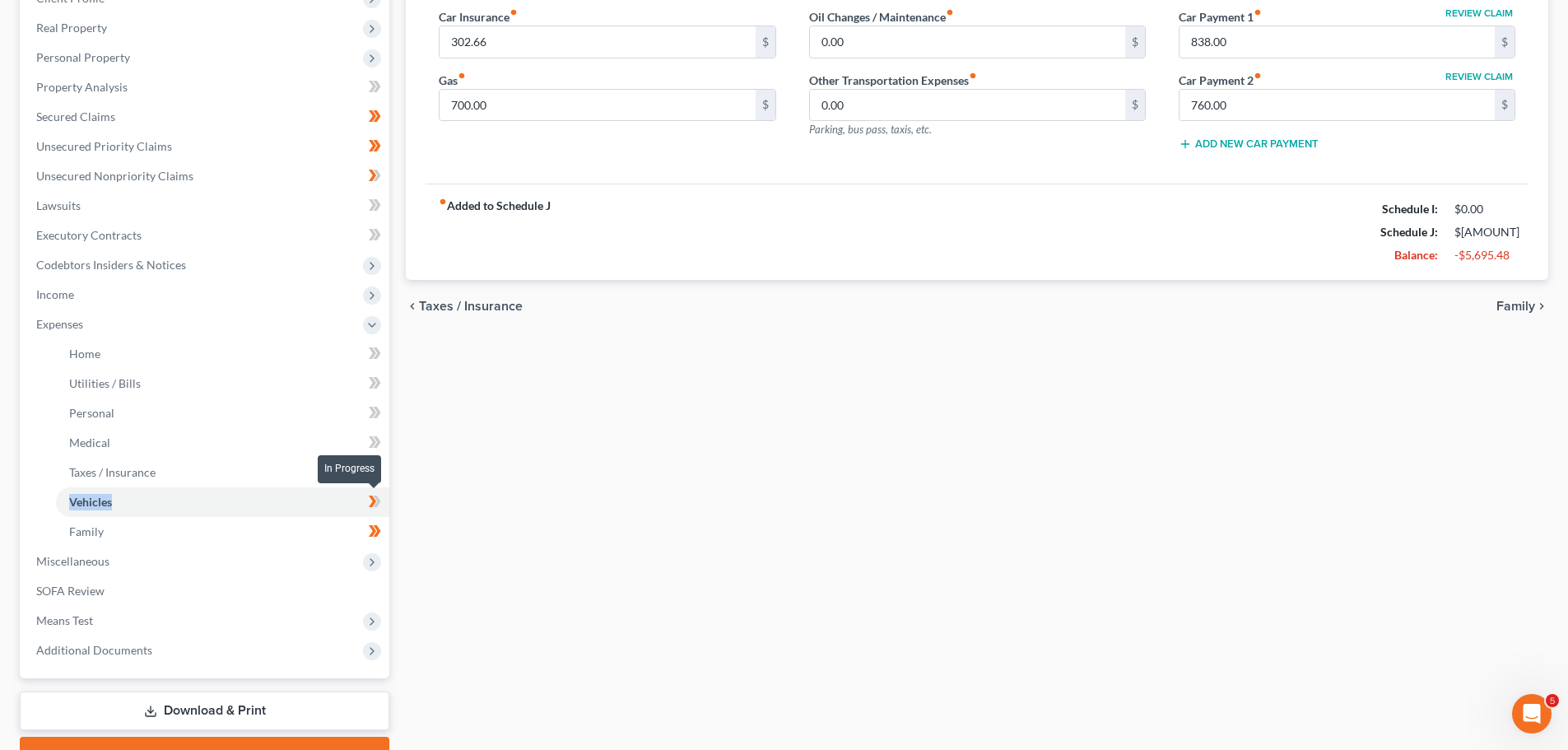 click 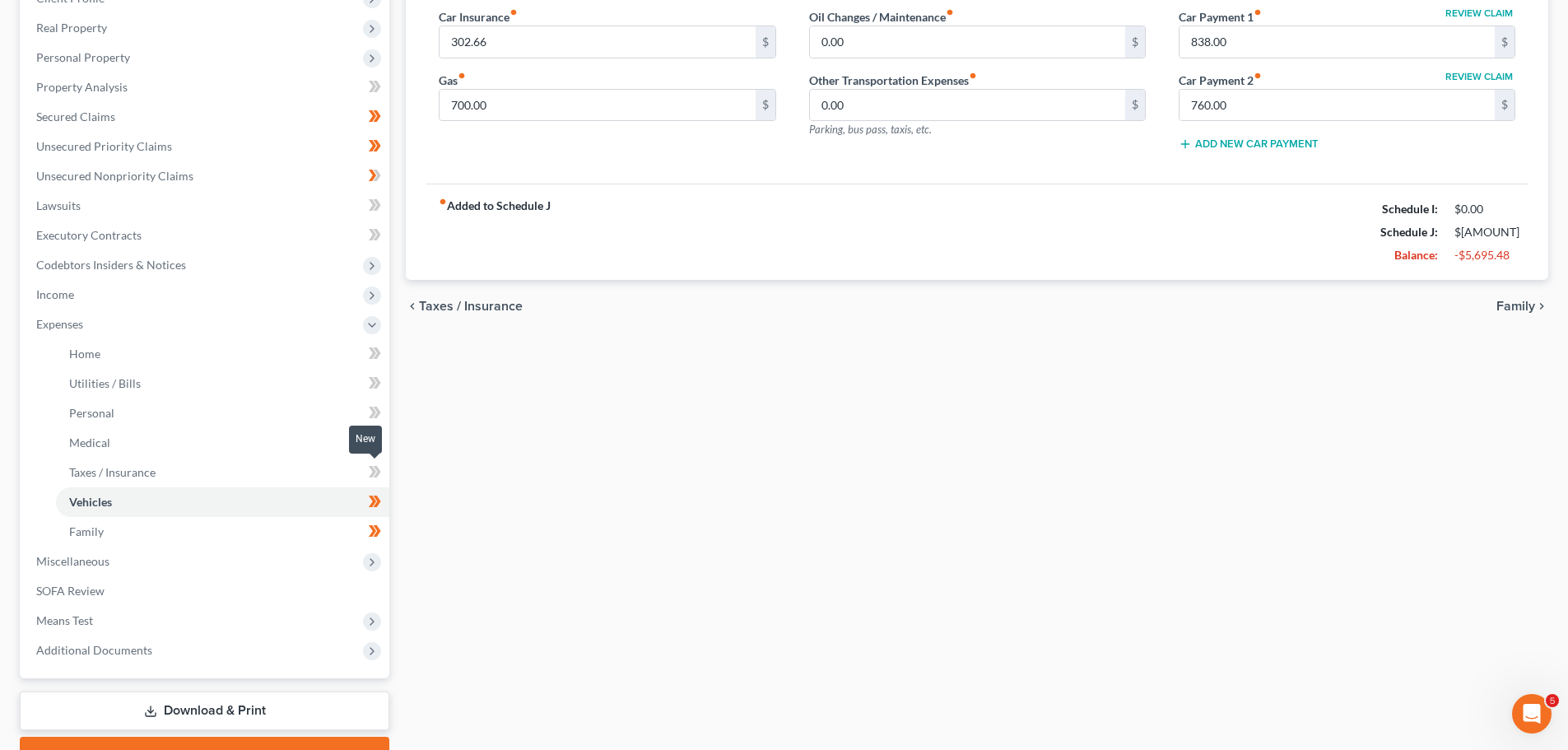 click at bounding box center (375, 474) 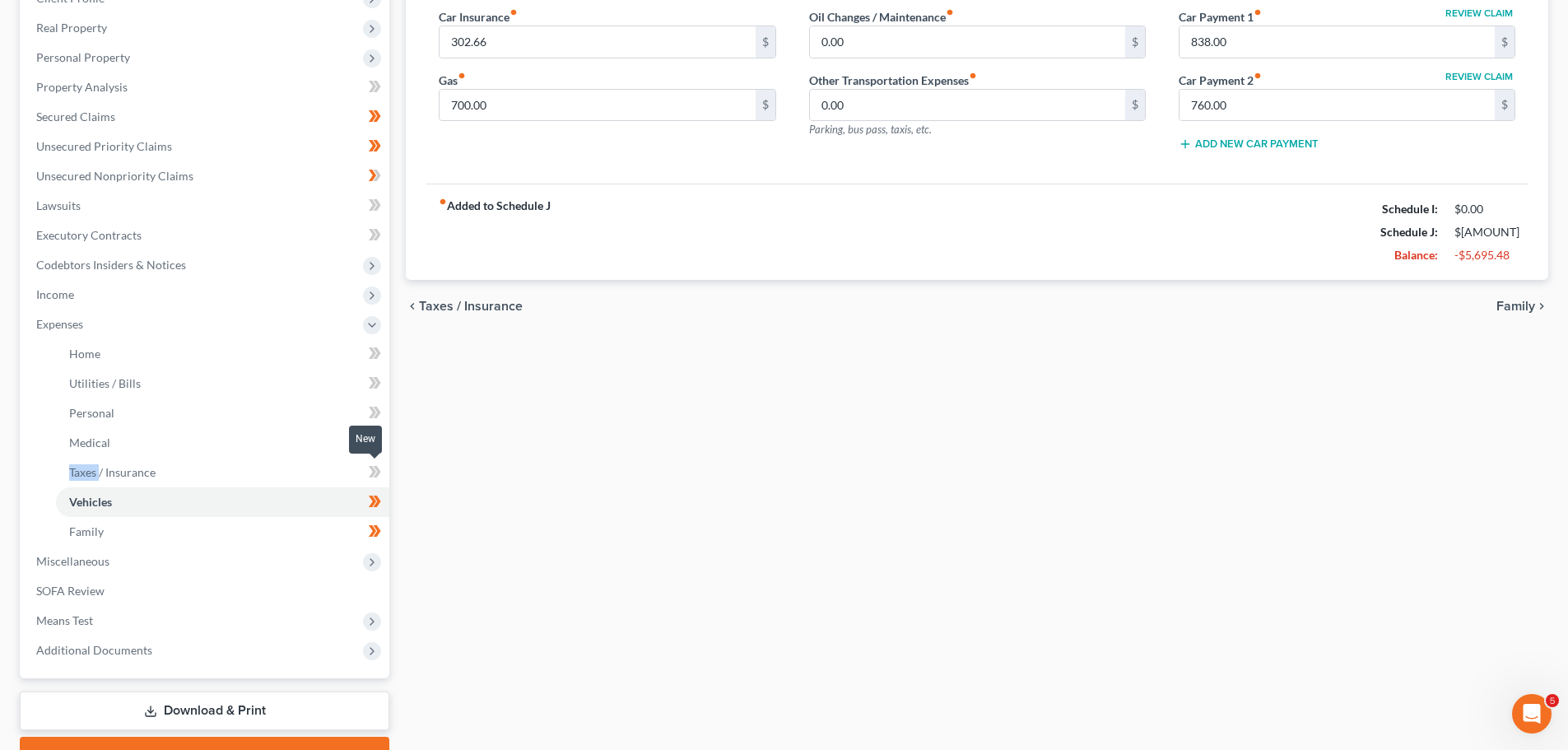 click at bounding box center (375, 474) 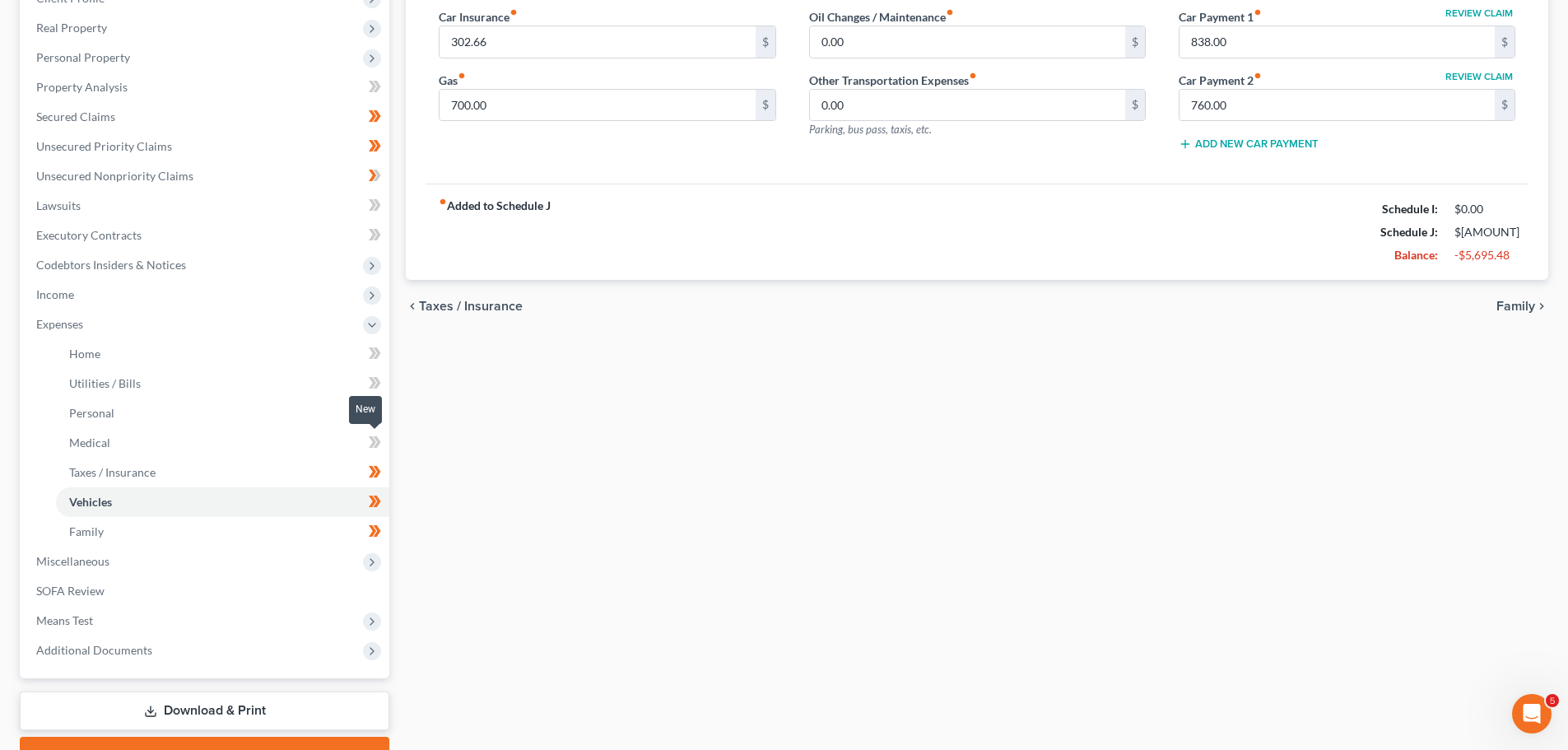 click at bounding box center [375, 445] 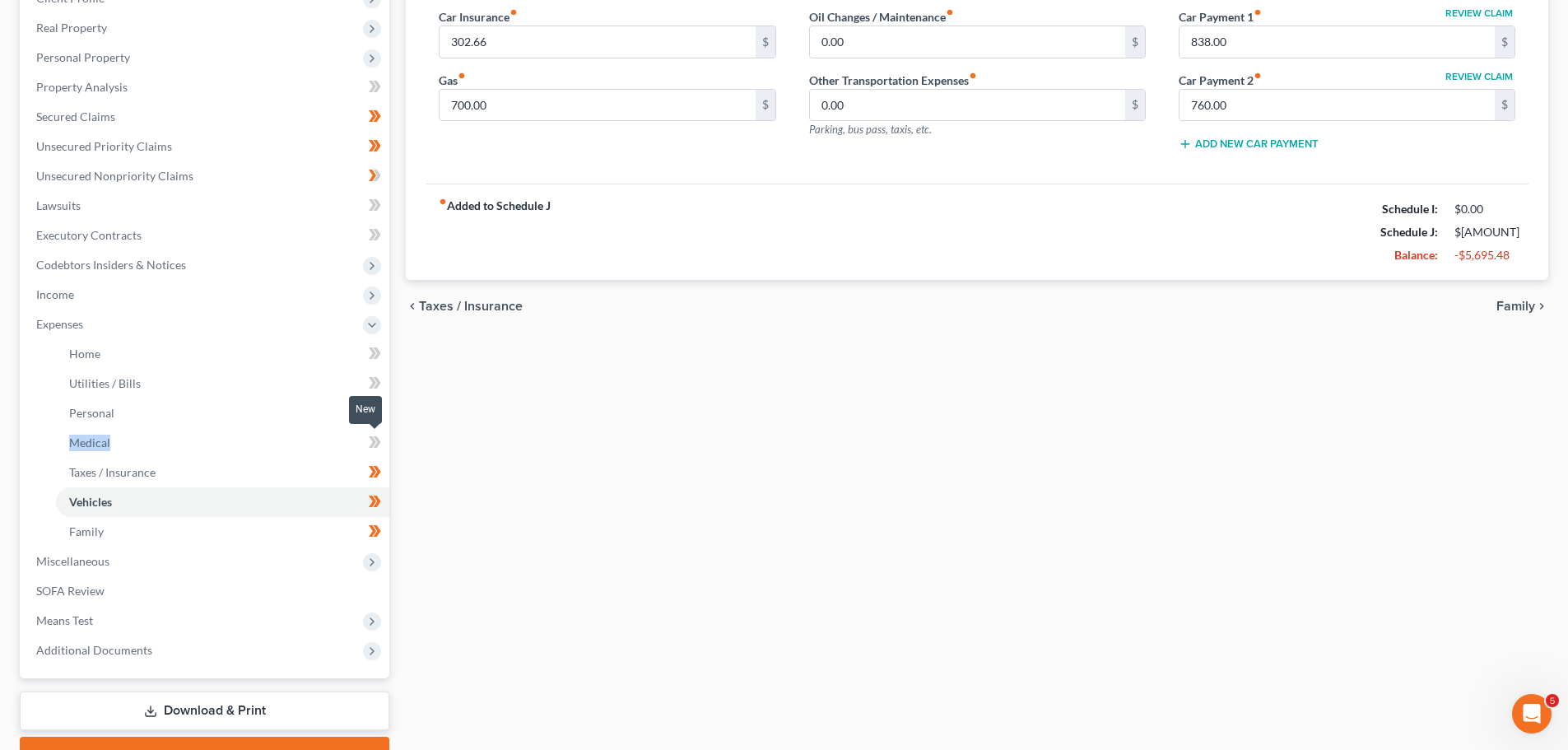 click at bounding box center [375, 445] 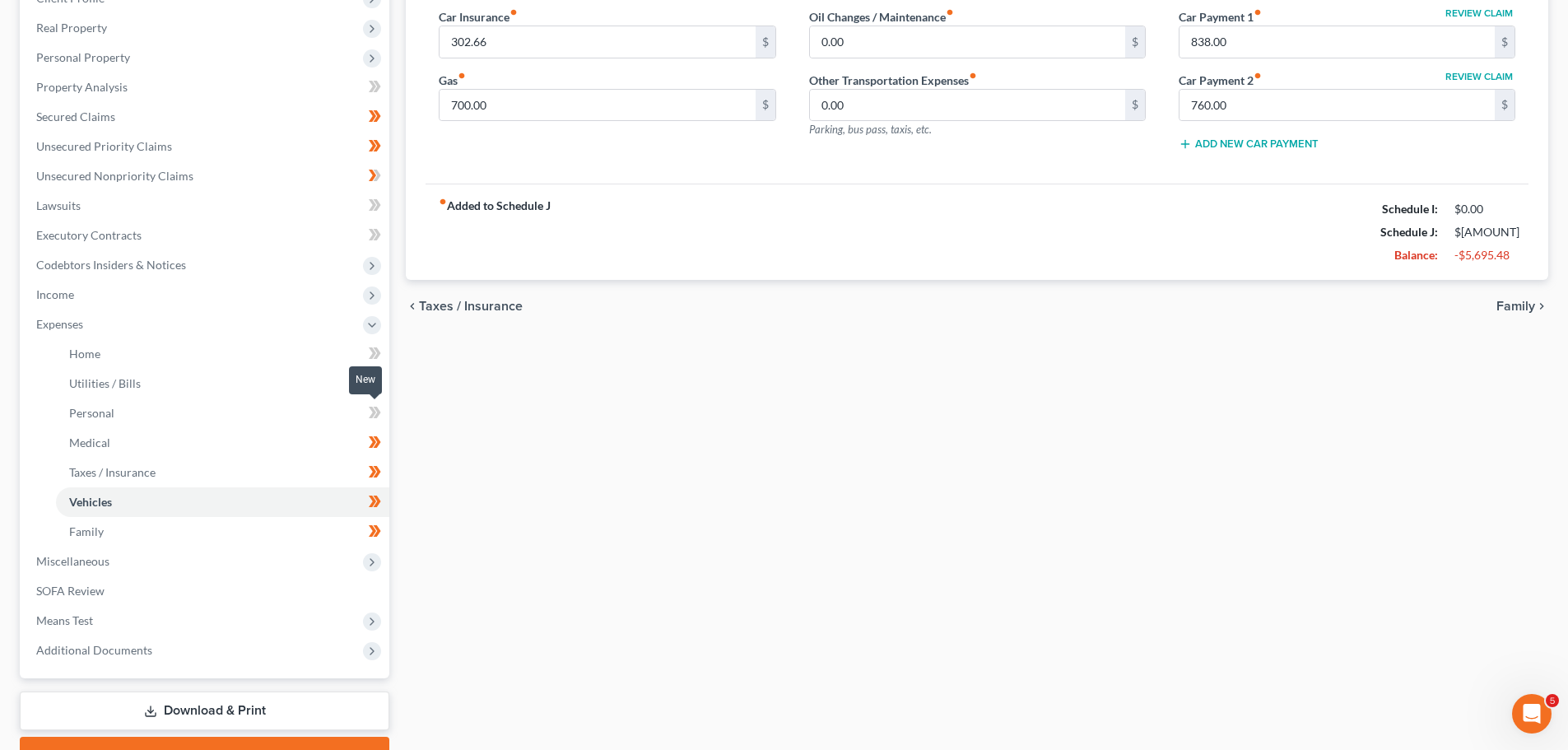 click 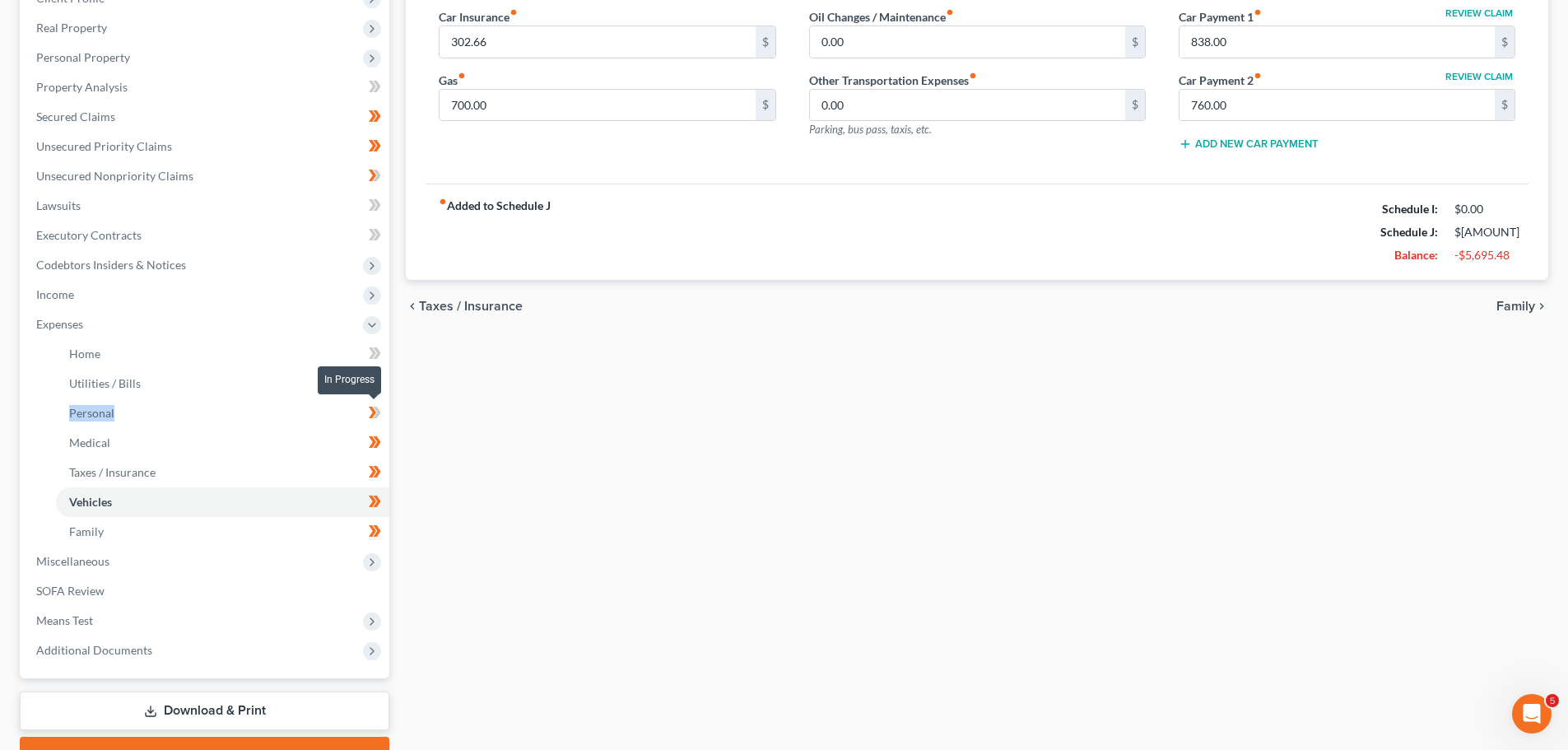 click 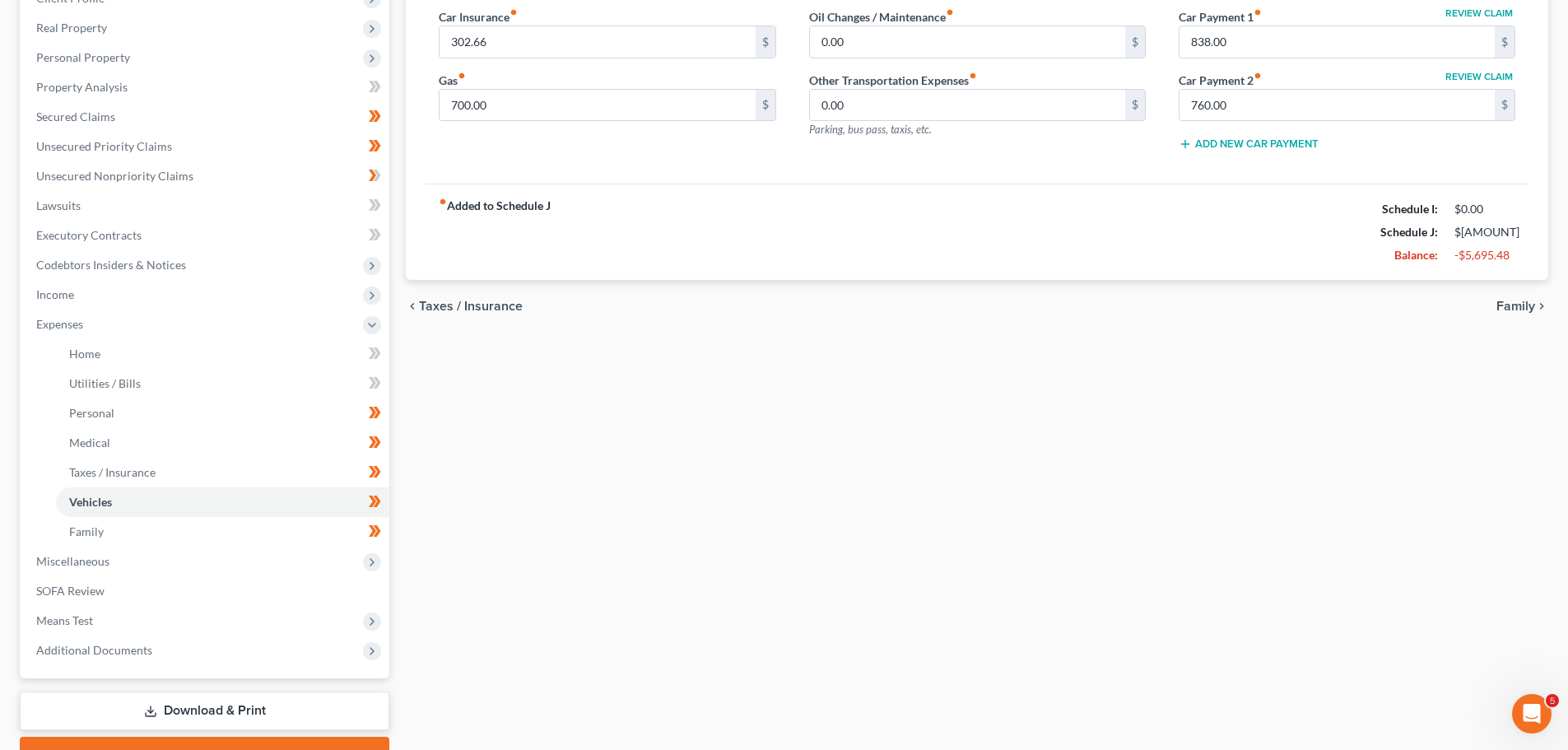 click at bounding box center (375, 385) 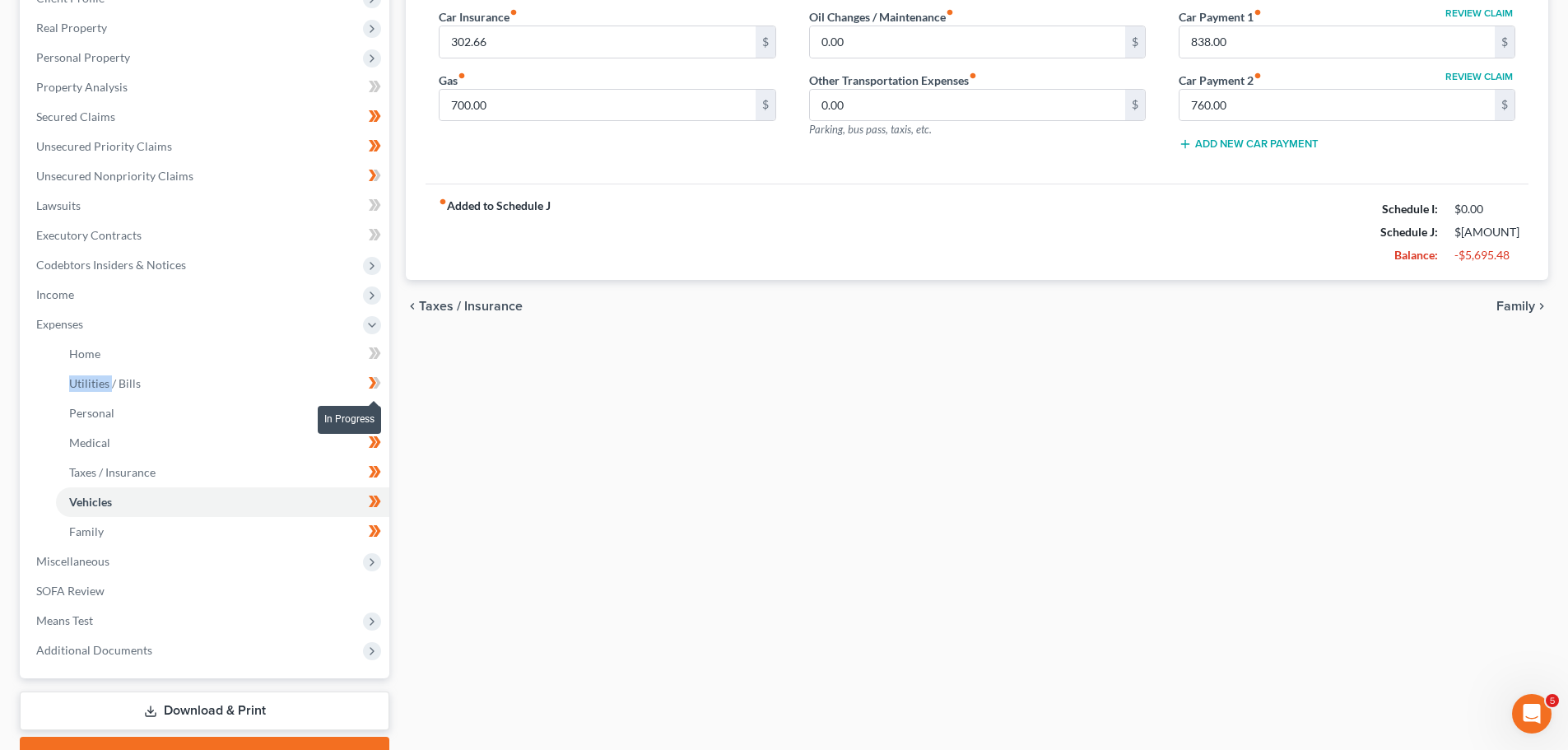 click at bounding box center [375, 385] 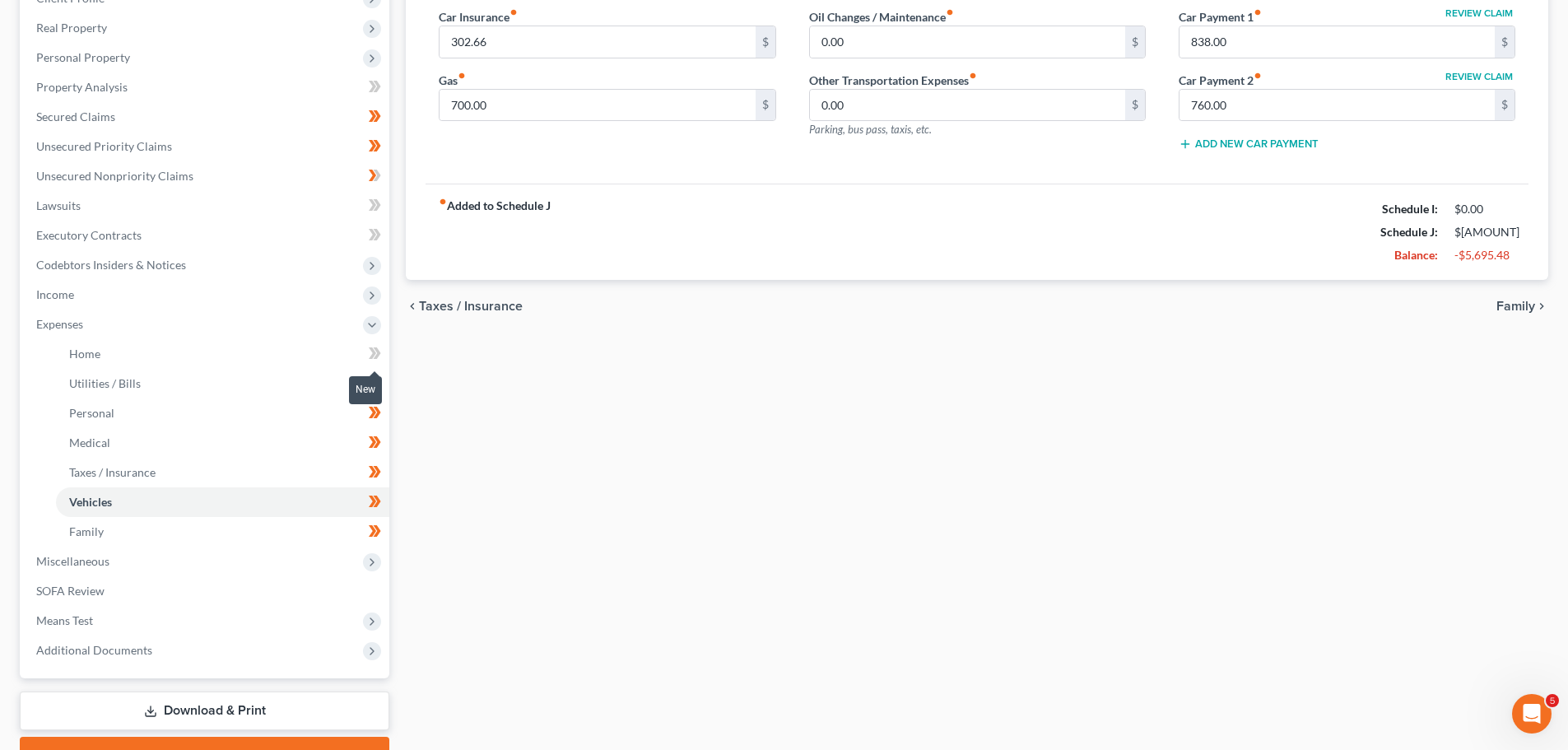 click 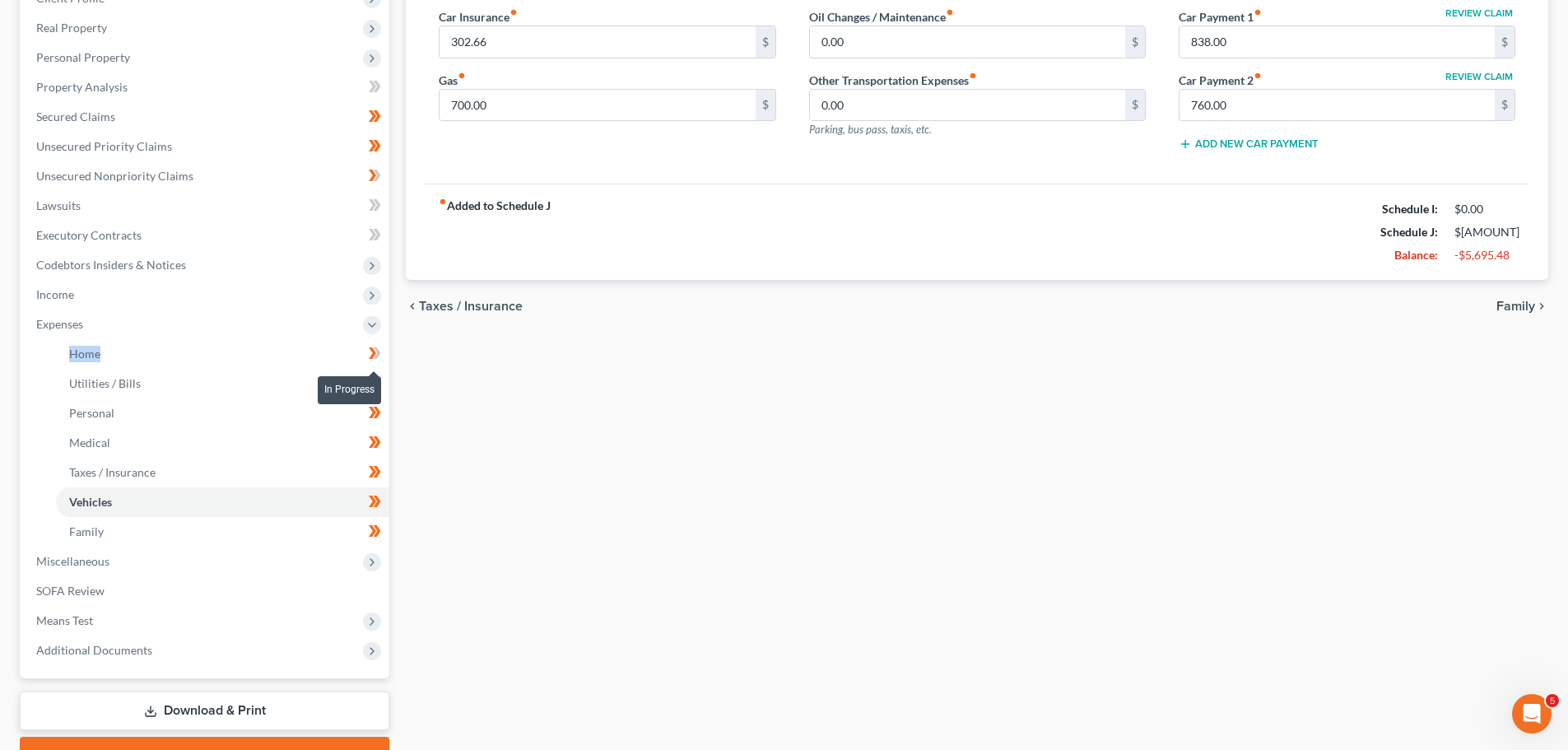 click 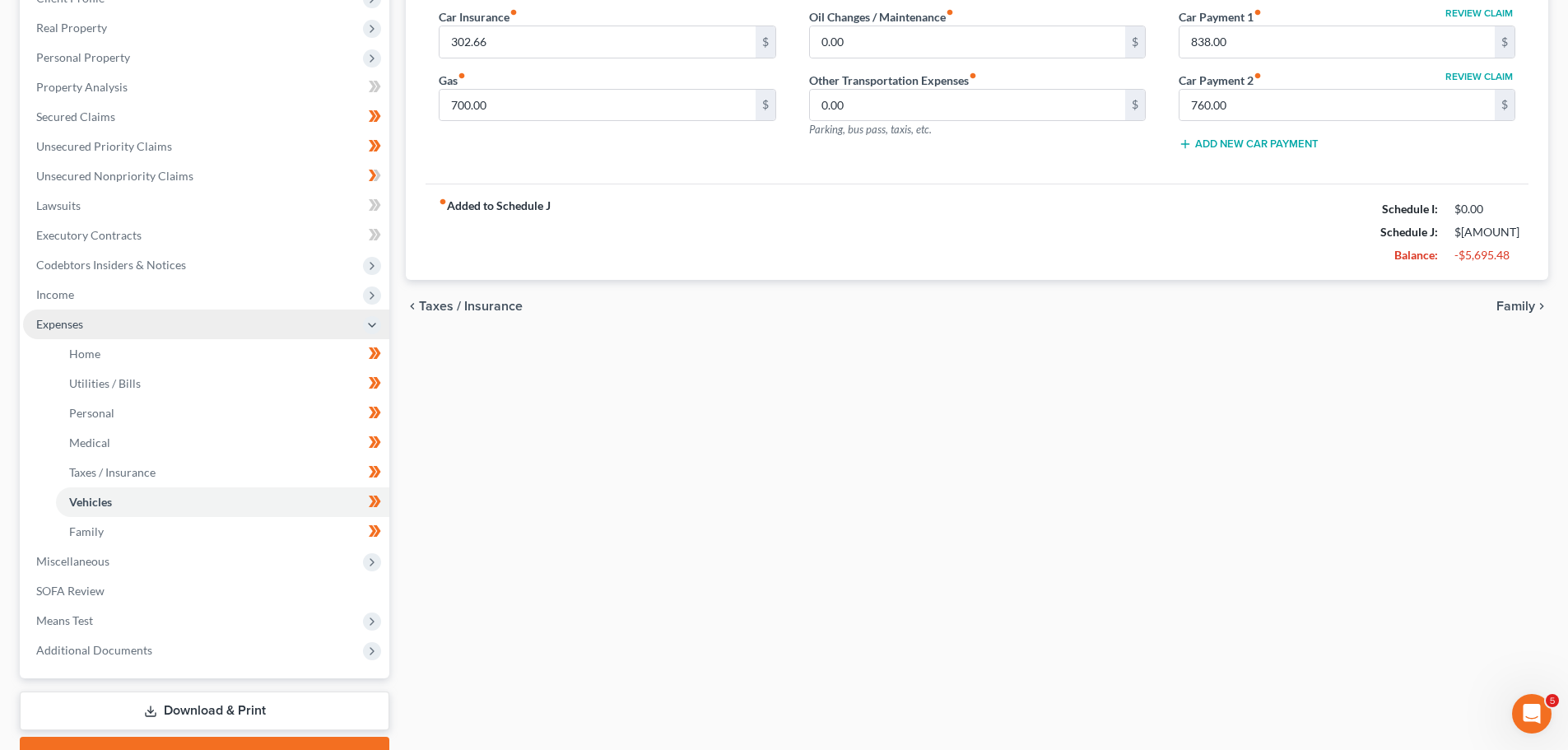 click 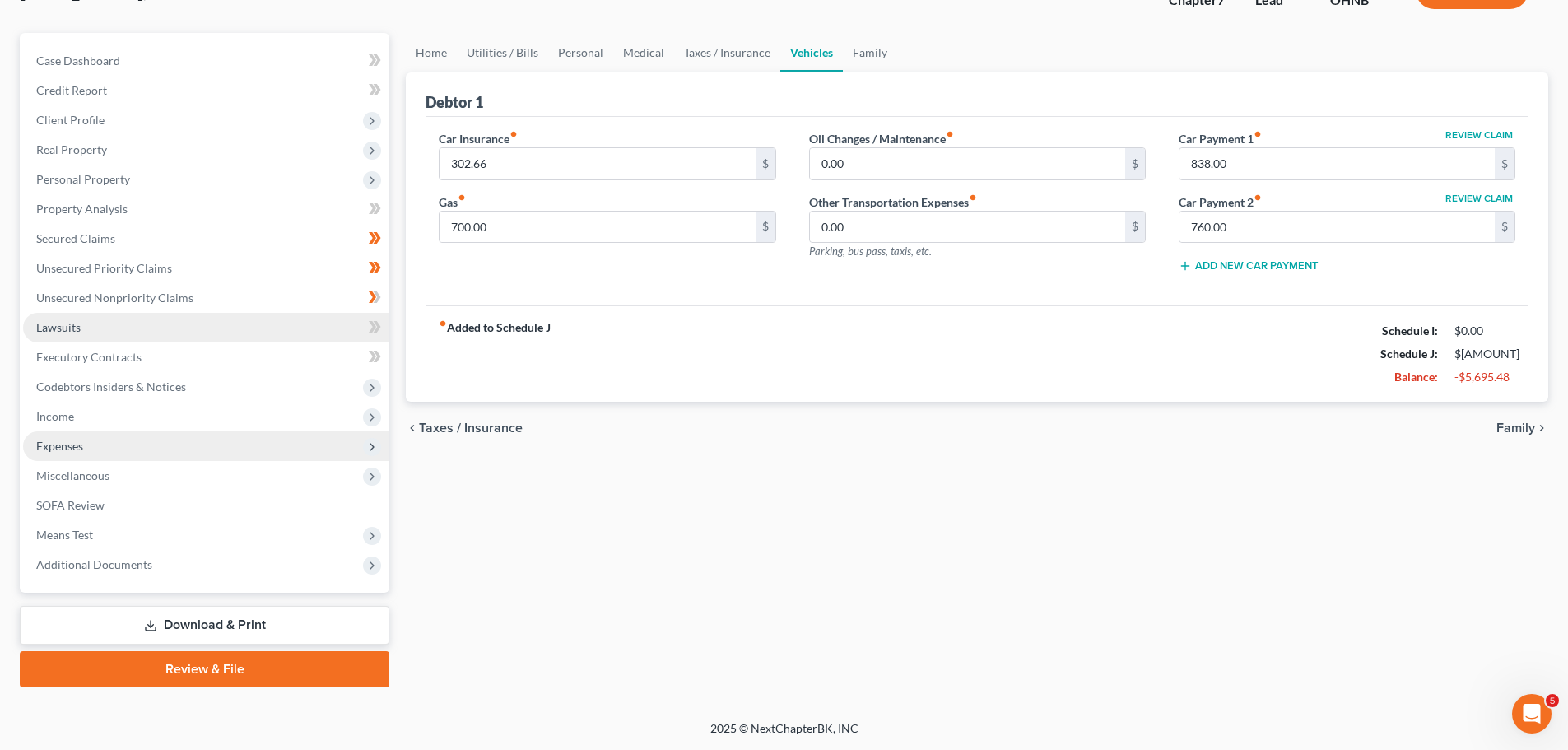 scroll, scrollTop: 125, scrollLeft: 0, axis: vertical 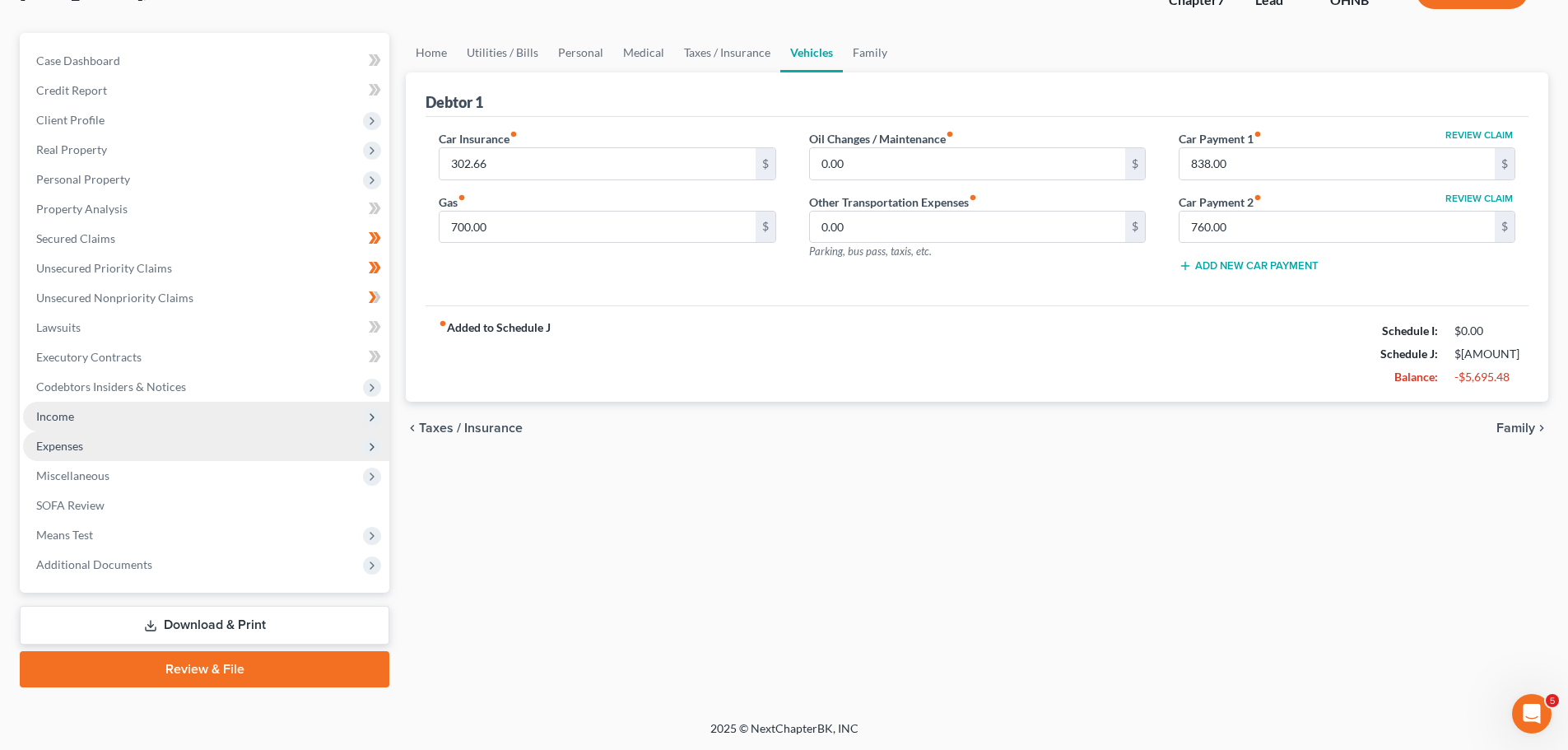 click 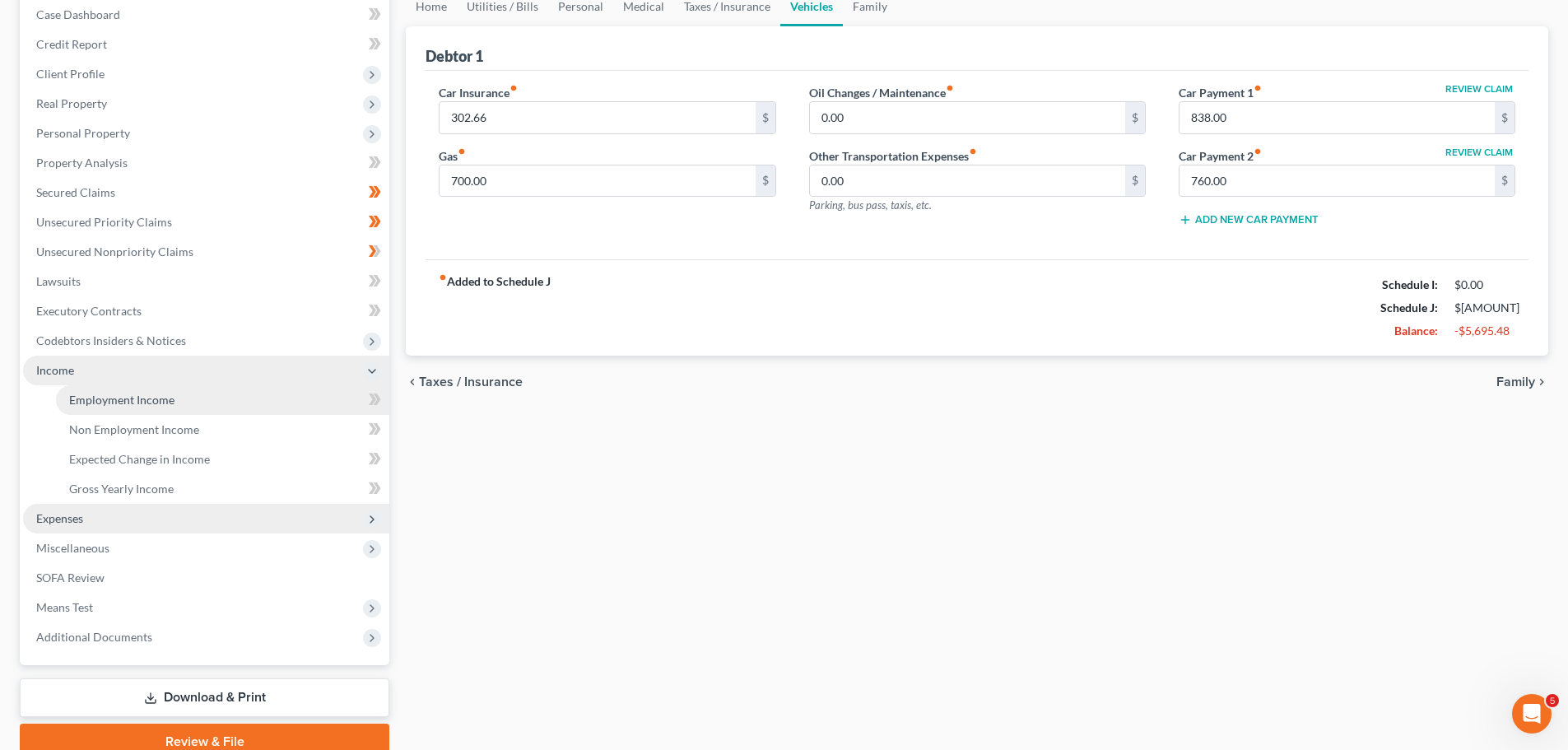 scroll, scrollTop: 161, scrollLeft: 0, axis: vertical 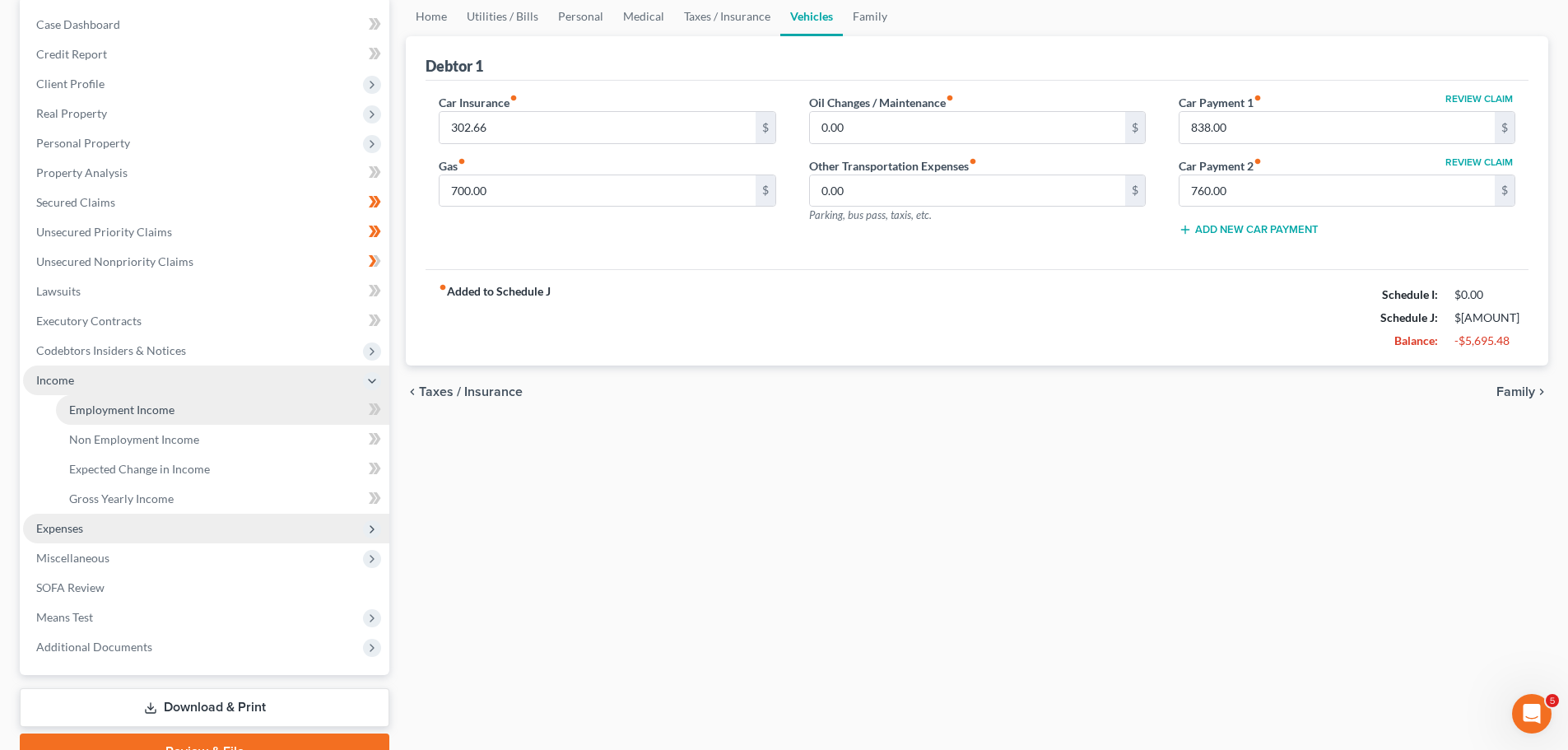 click on "Employment Income" at bounding box center [122, 409] 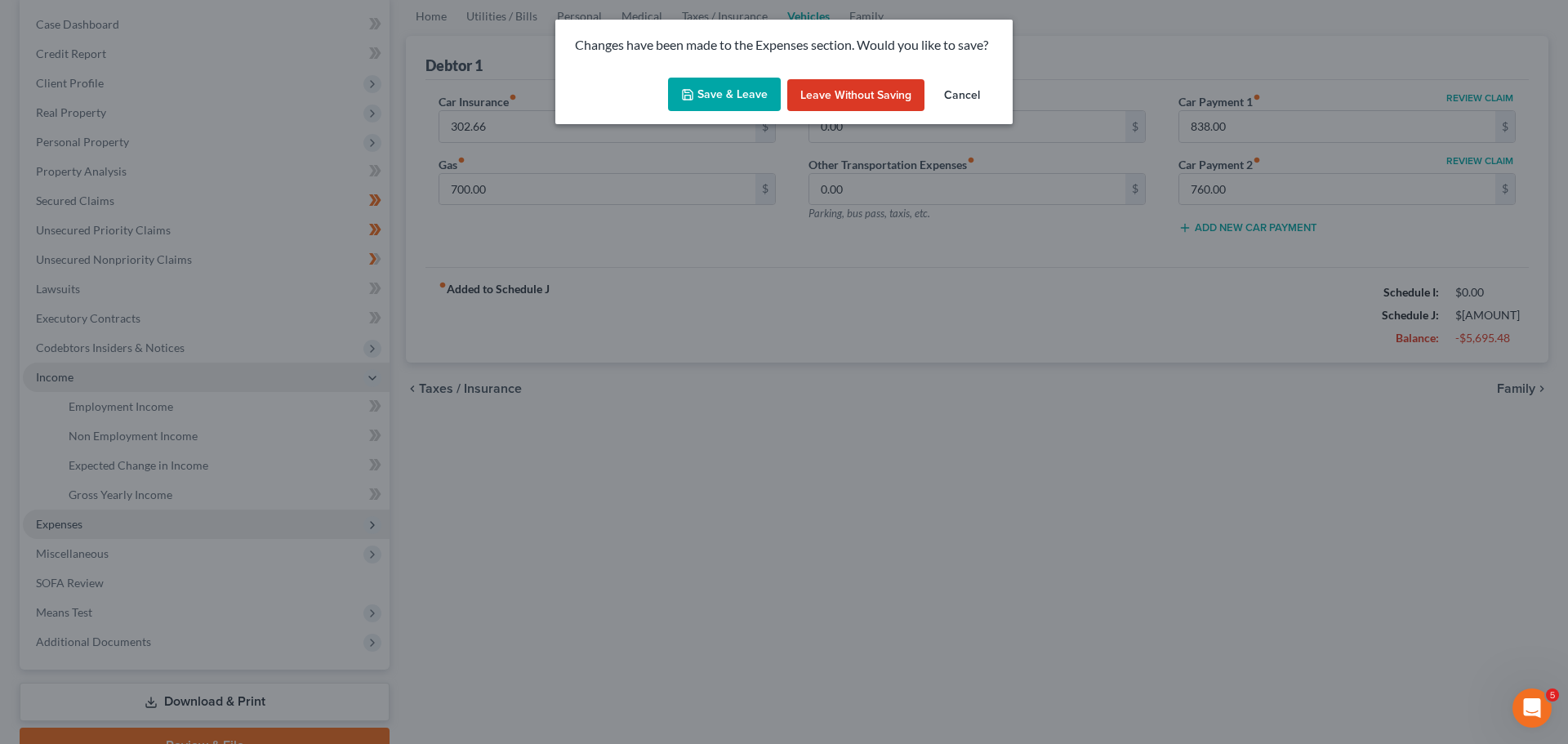 click on "Save & Leave" at bounding box center (724, 95) 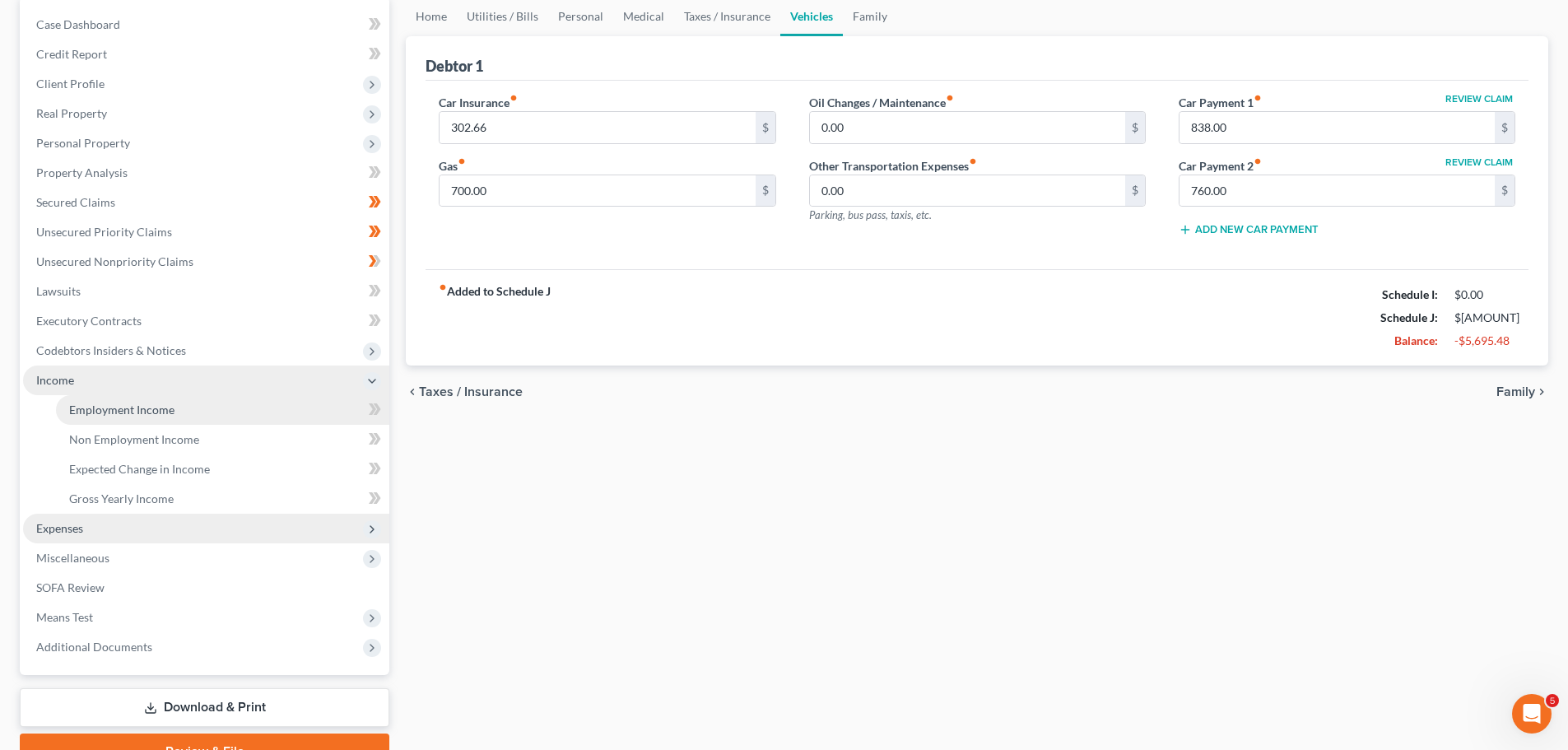 click on "Employment Income" at bounding box center [122, 409] 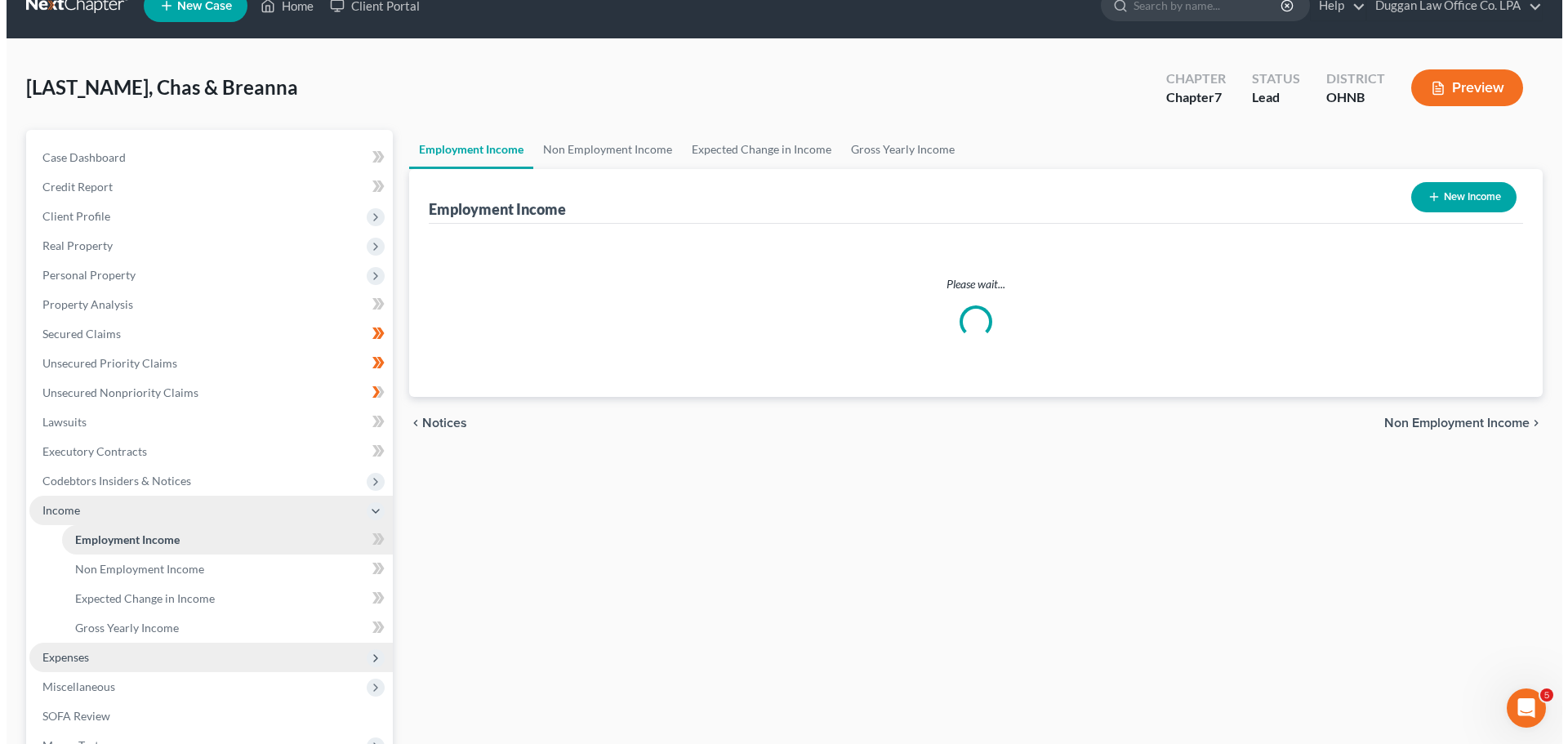 scroll, scrollTop: 0, scrollLeft: 0, axis: both 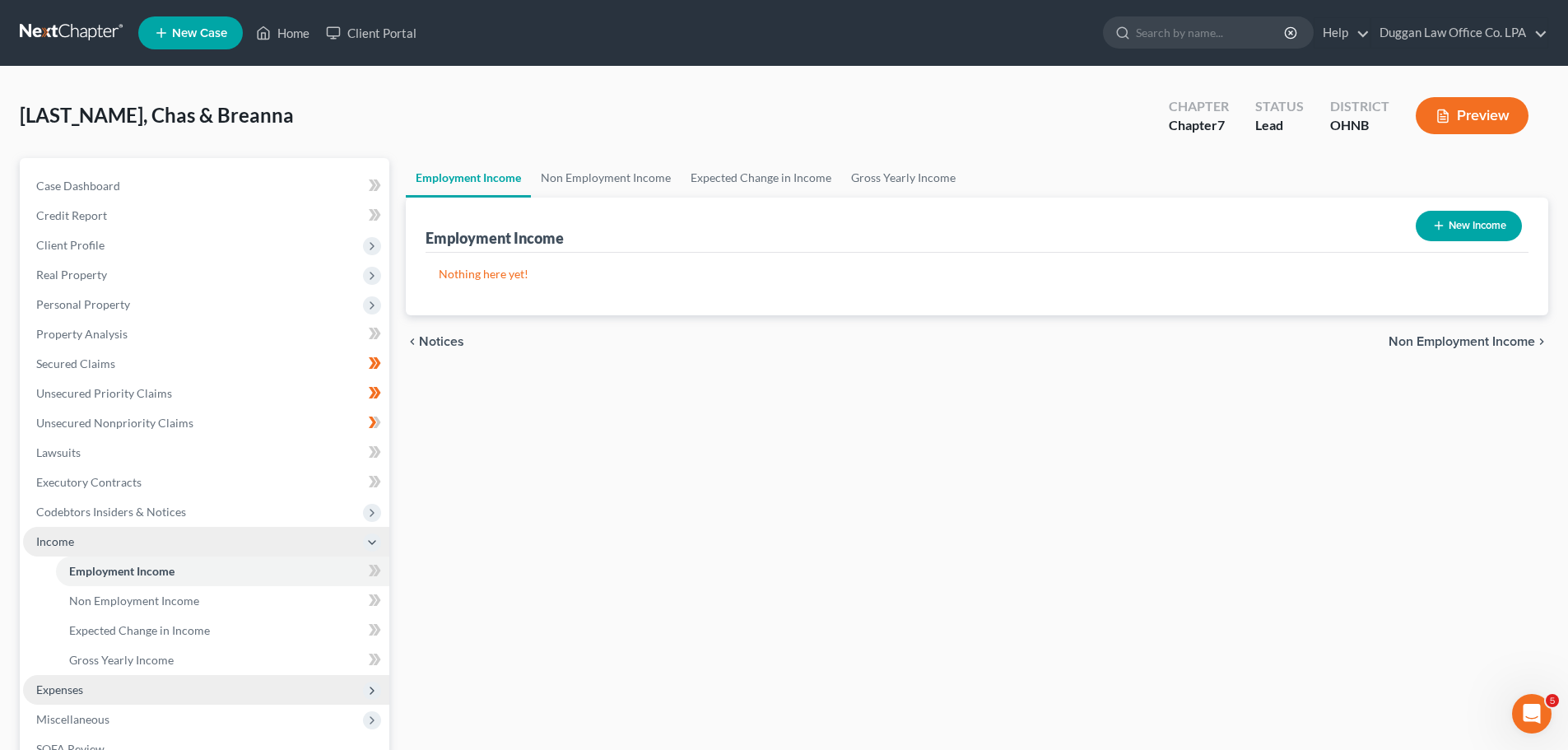 click on "New Income" at bounding box center [1468, 226] 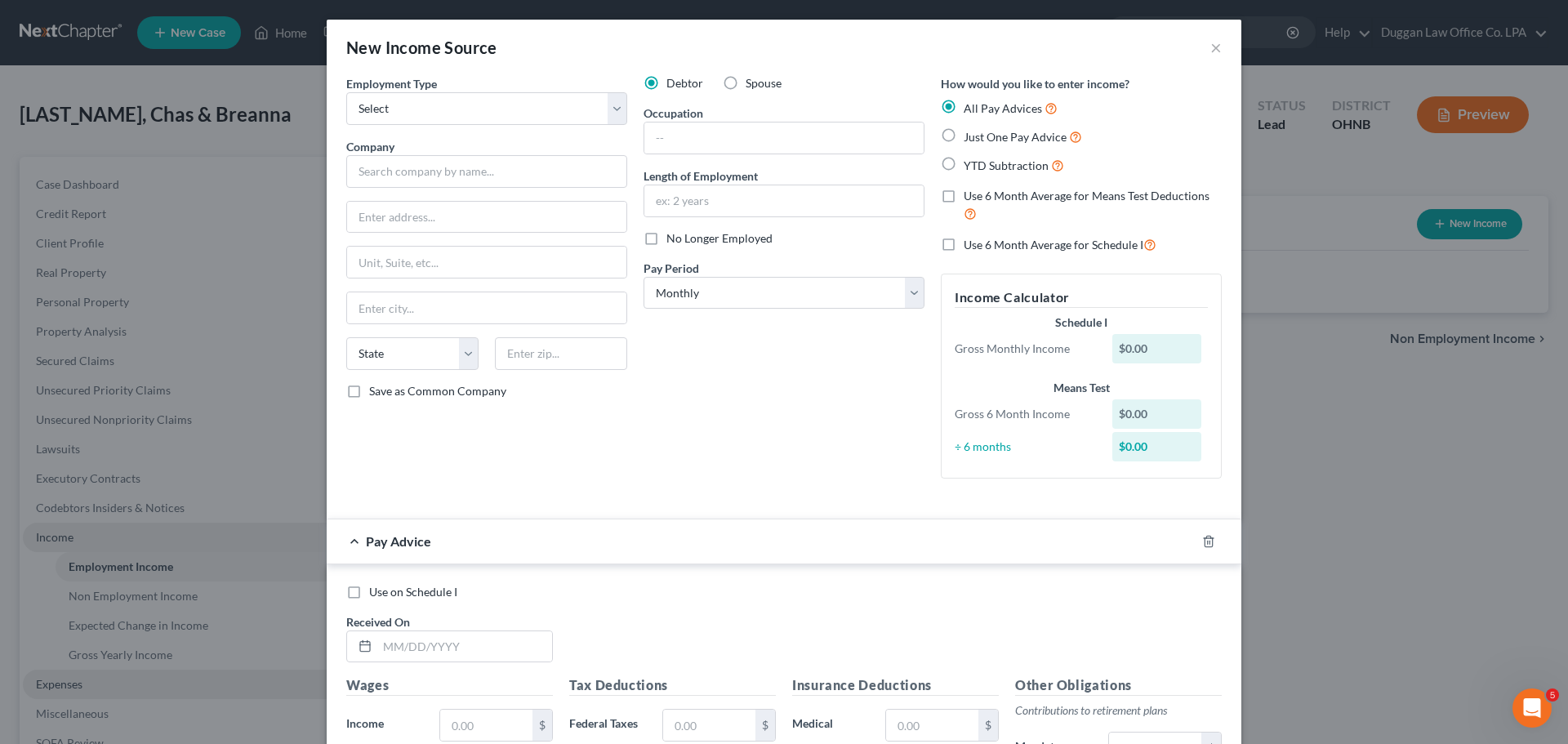 click on "Spouse" at bounding box center [764, 83] 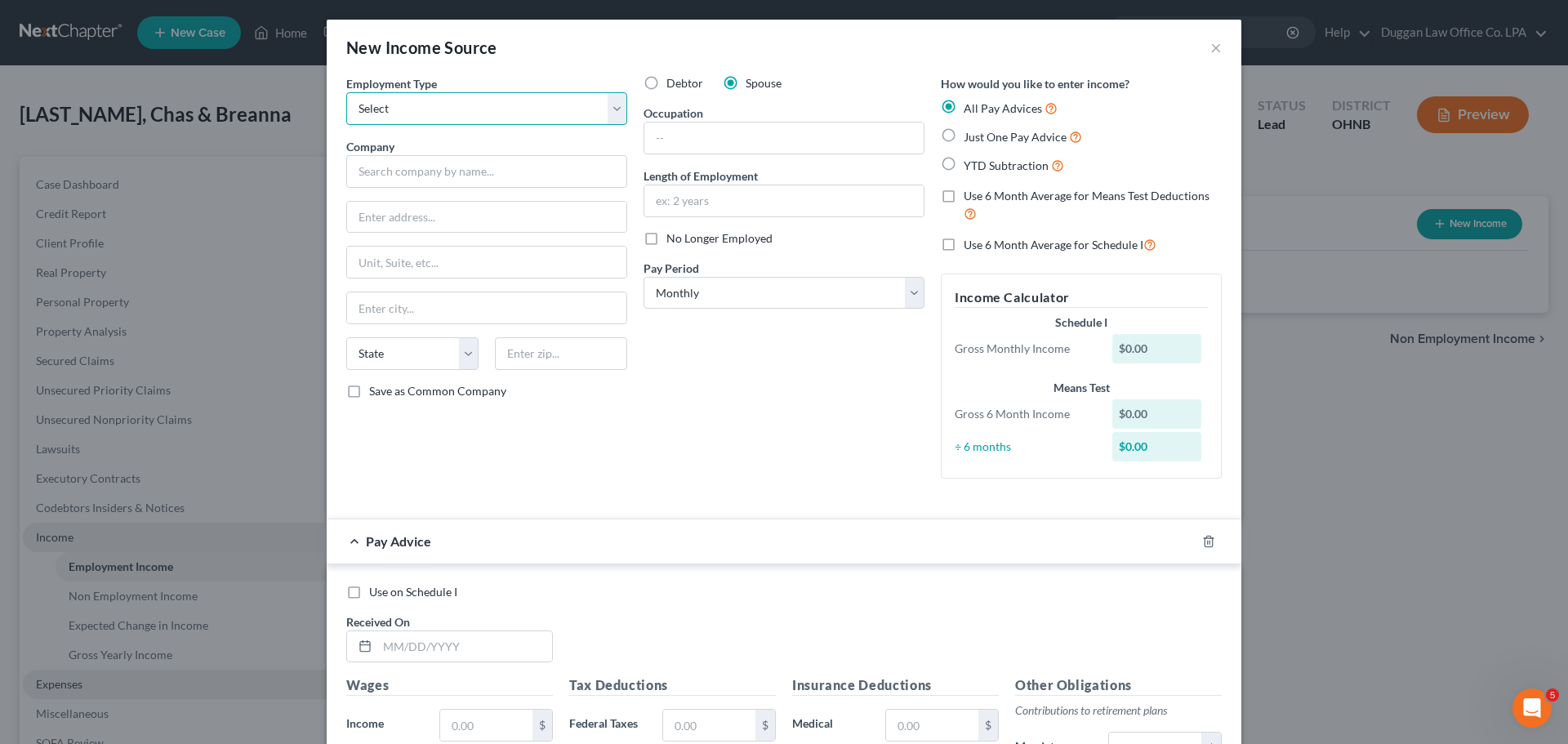 click on "Select Full or Part Time Employment Self Employment" at bounding box center [487, 109] 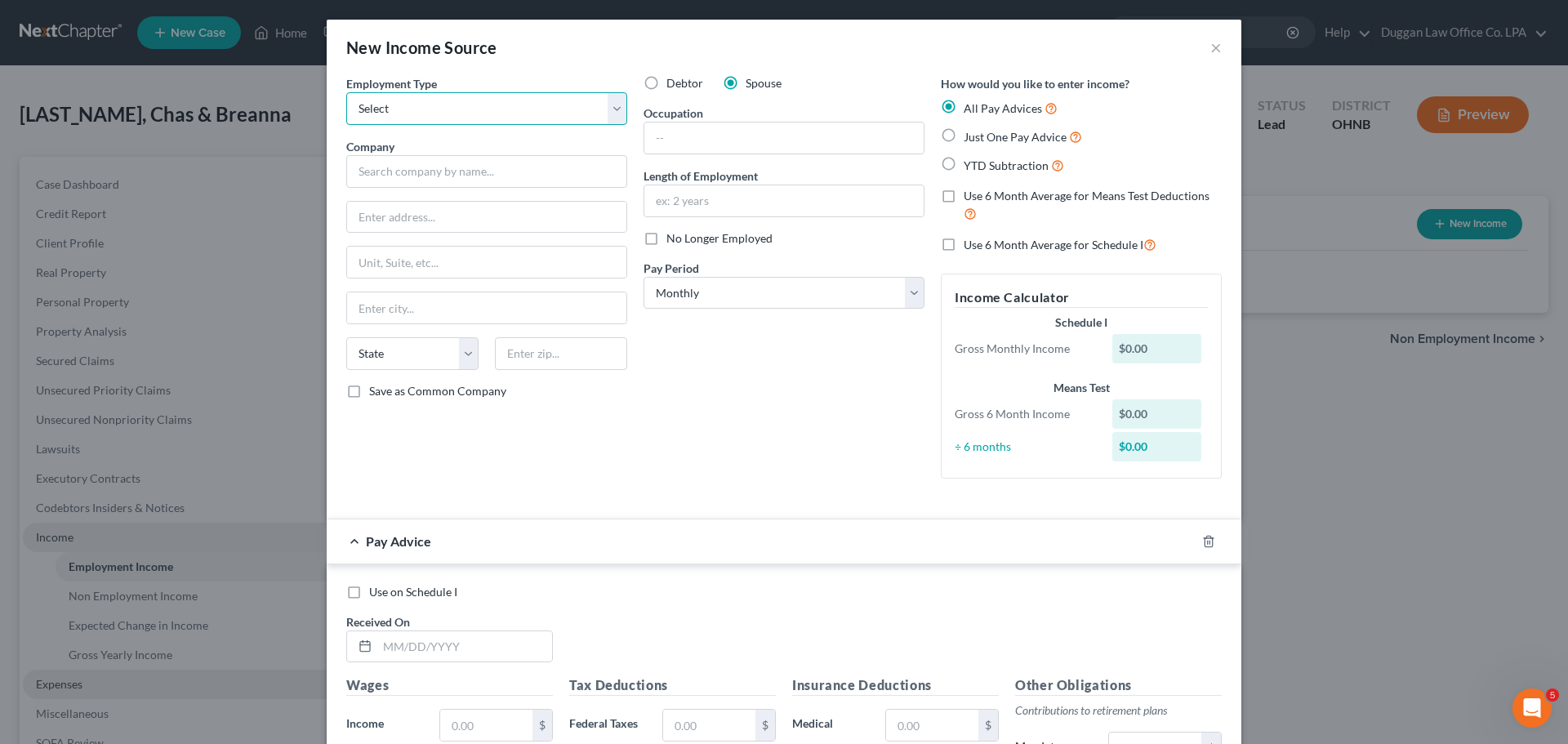 select on "0" 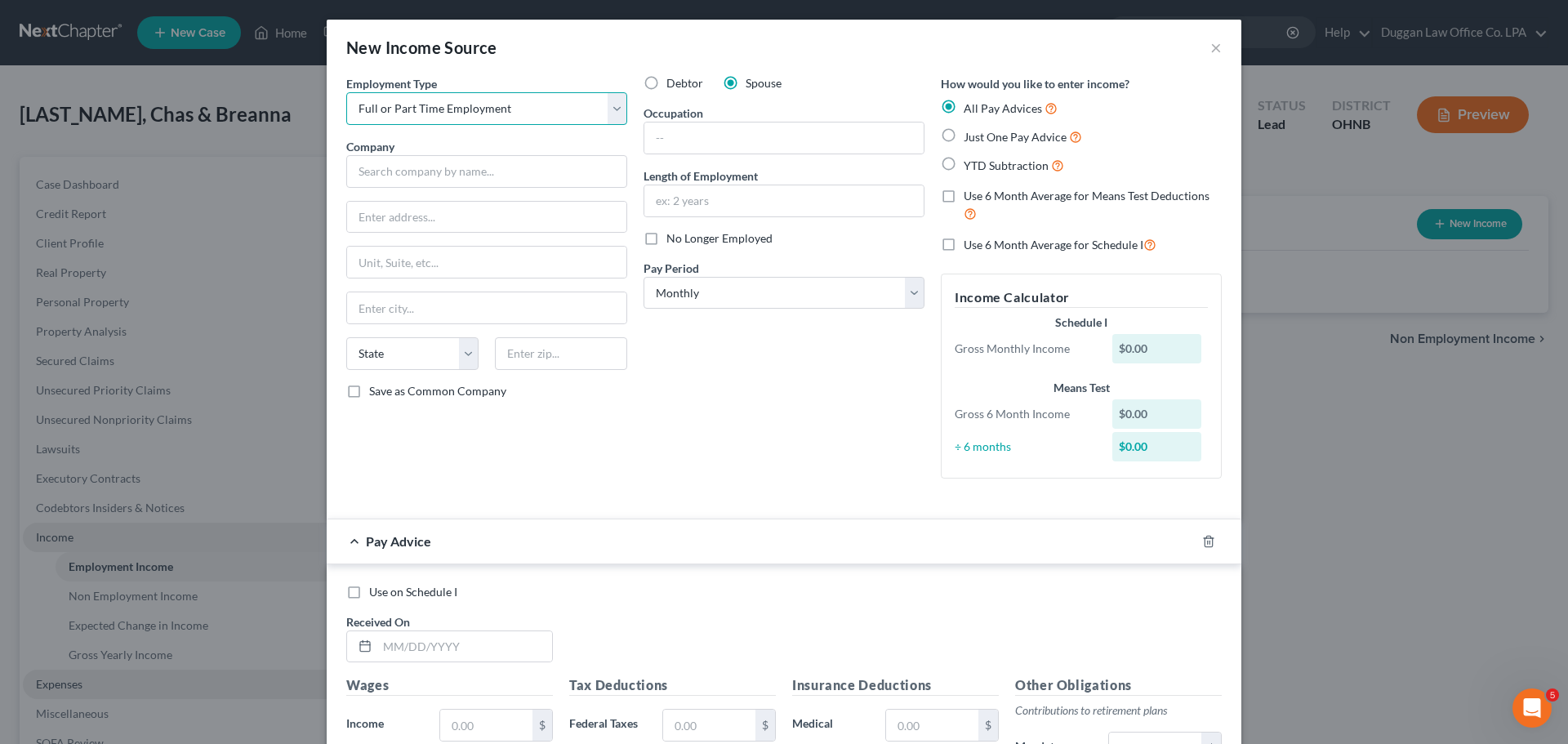 click on "Select Full or Part Time Employment Self Employment" at bounding box center (487, 109) 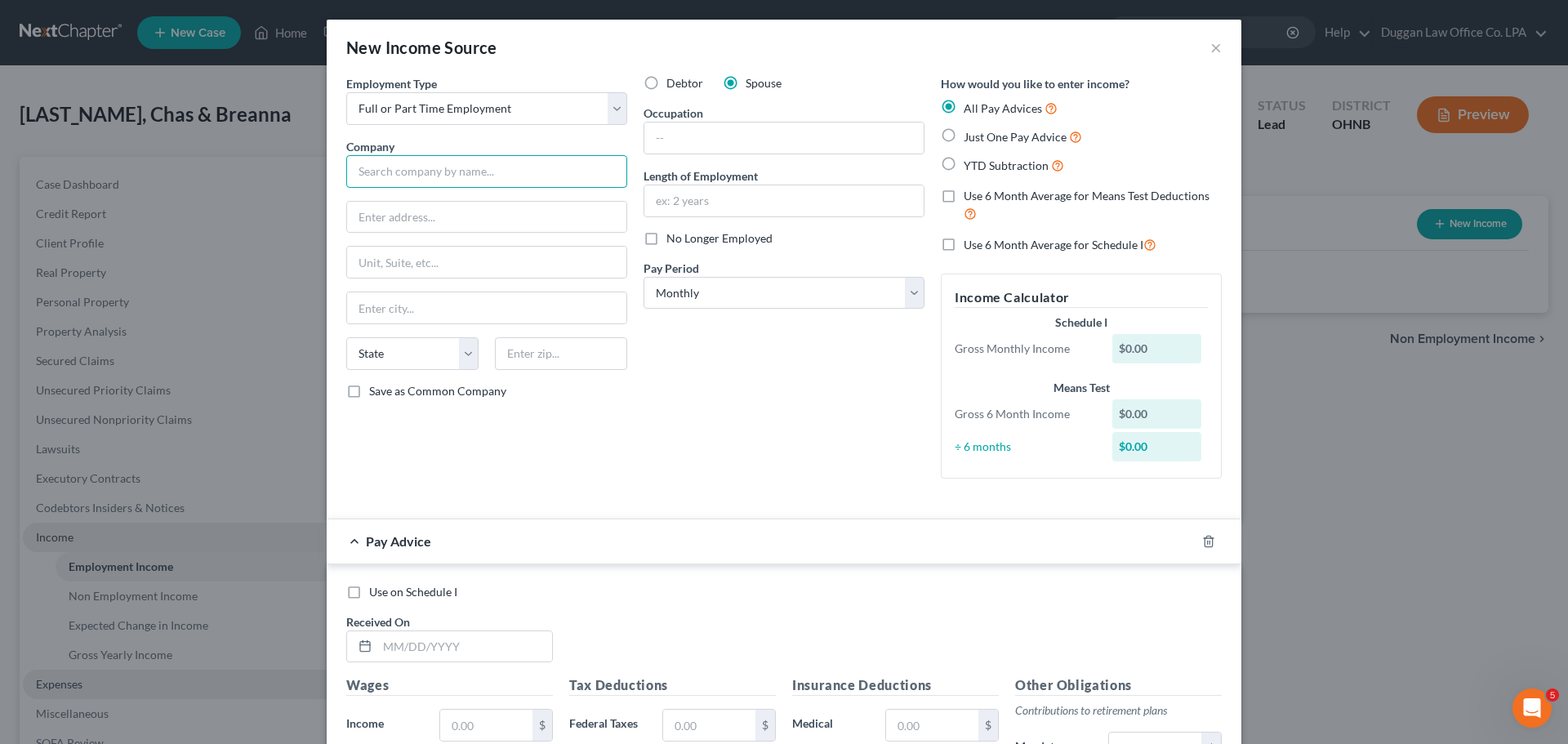 click at bounding box center (487, 172) 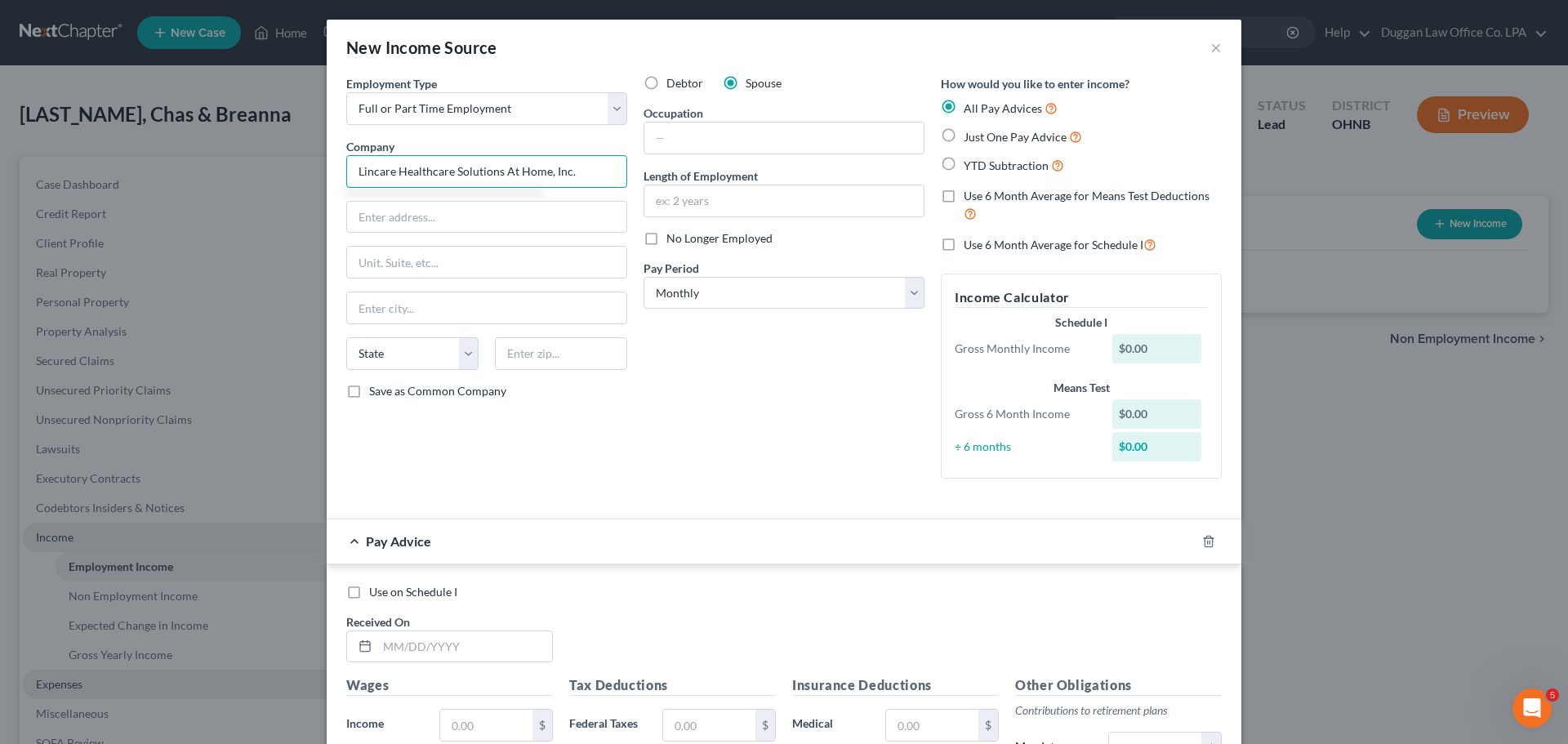 type on "Lincare Healthcare Solutions At Home, Inc." 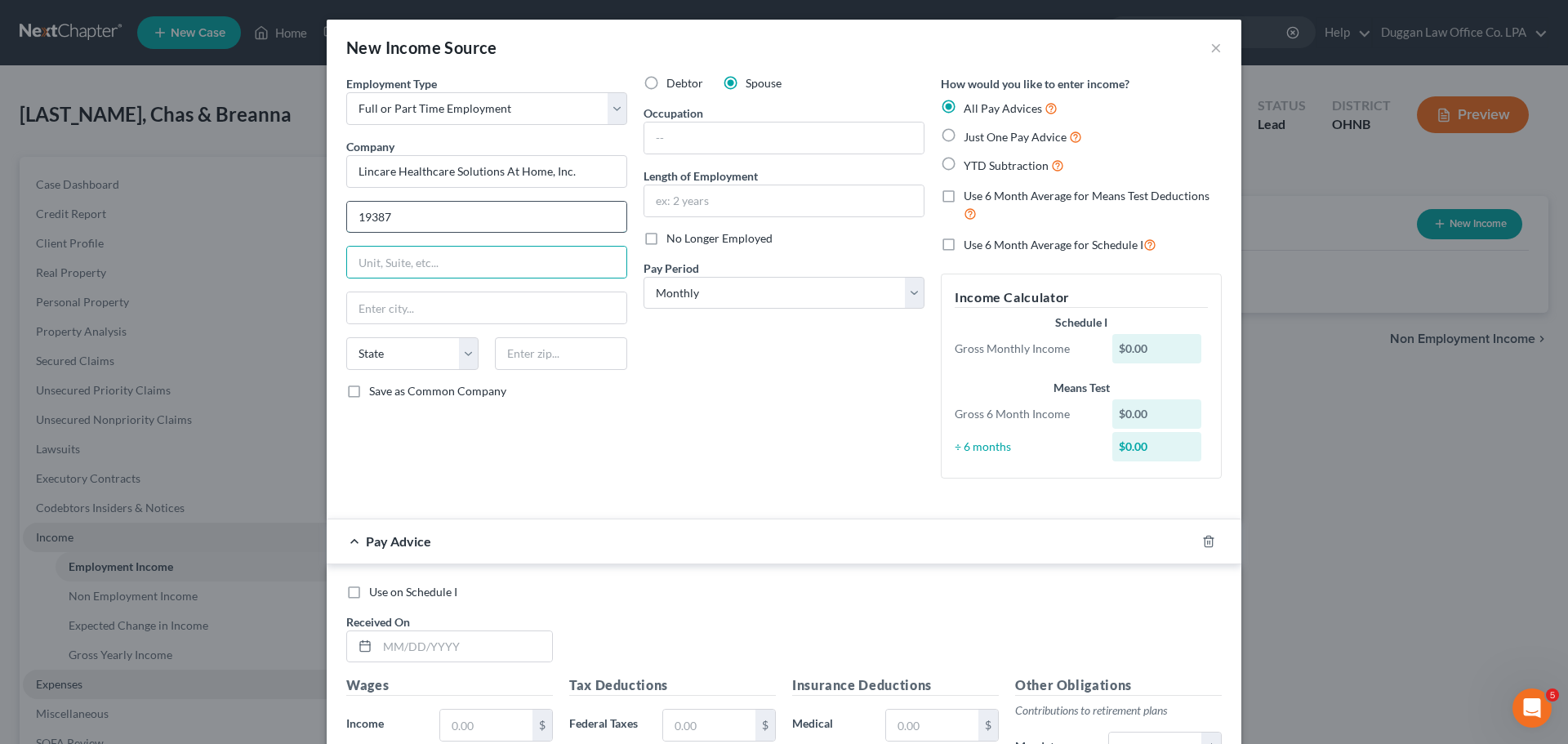 click on "19387" at bounding box center [487, 217] 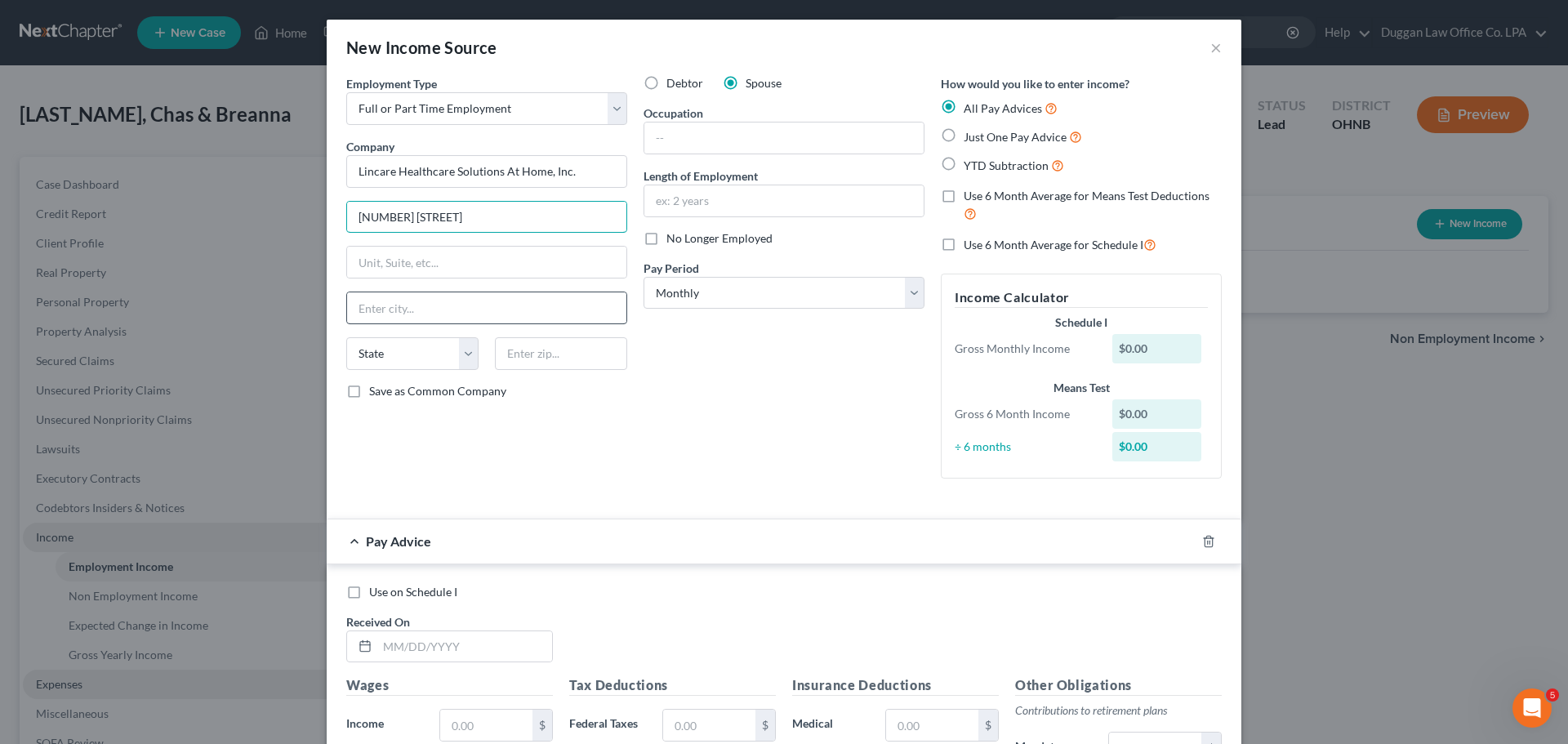 type on "[NUMBER] [STREET]" 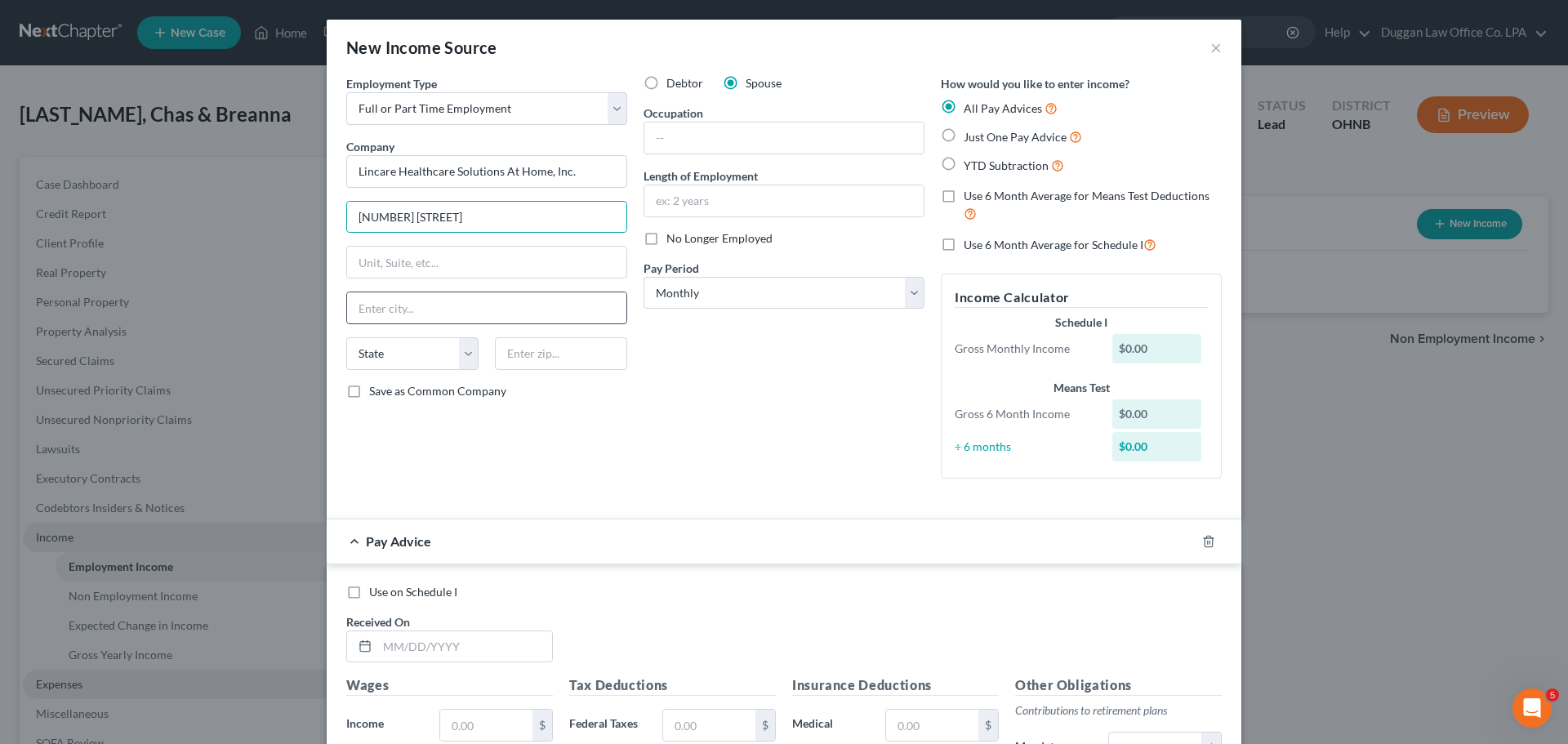 click at bounding box center [487, 308] 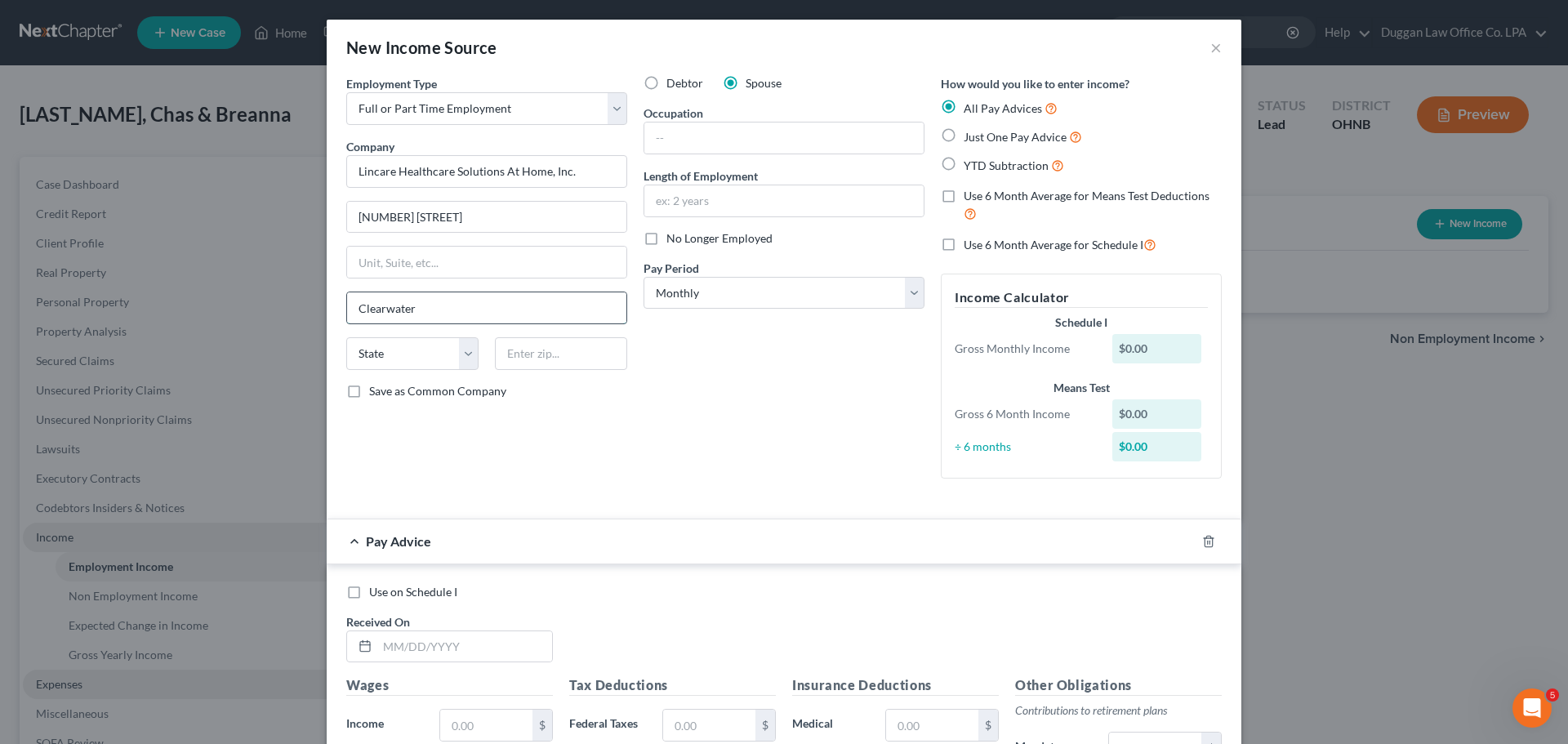 type on "Clearwater" 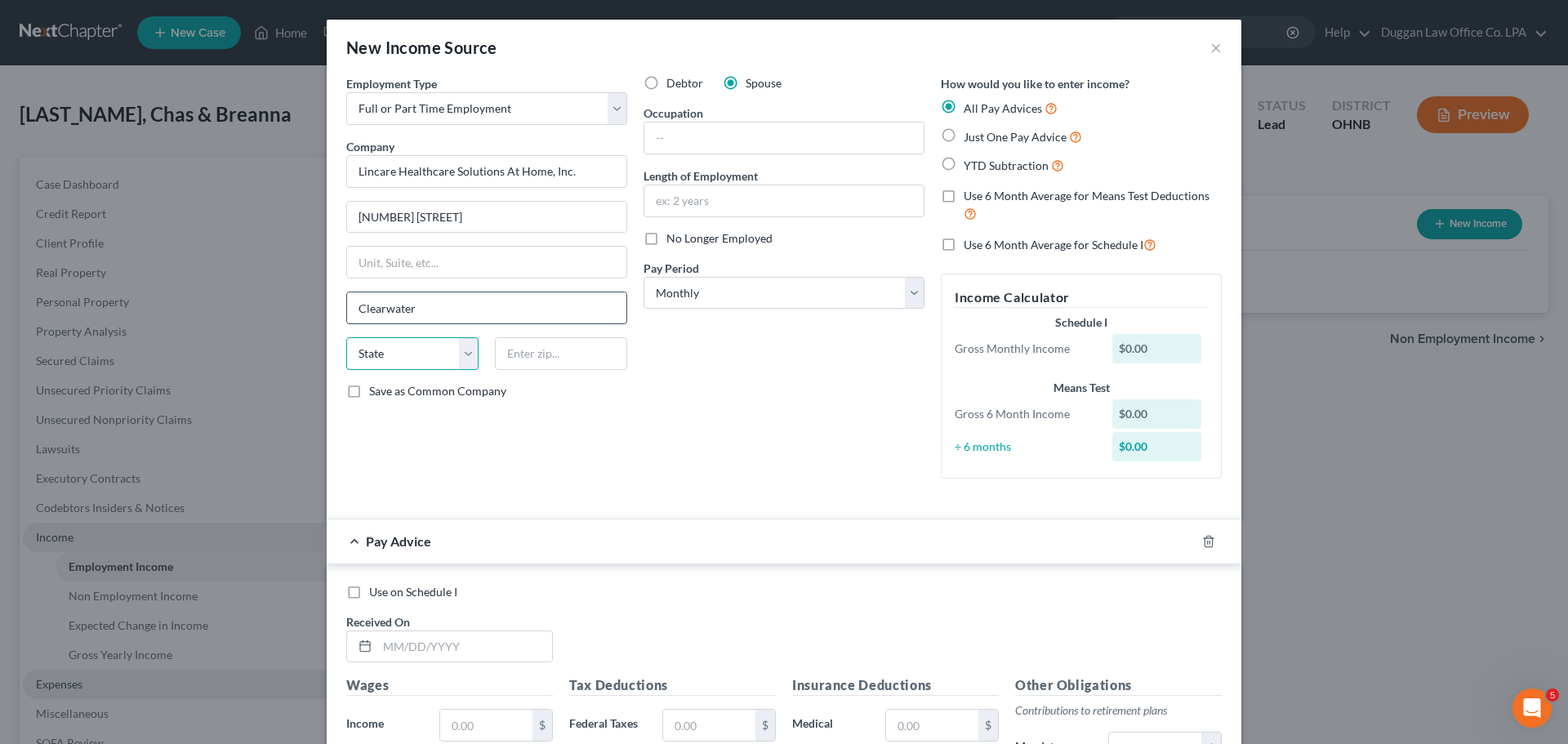 select on "9" 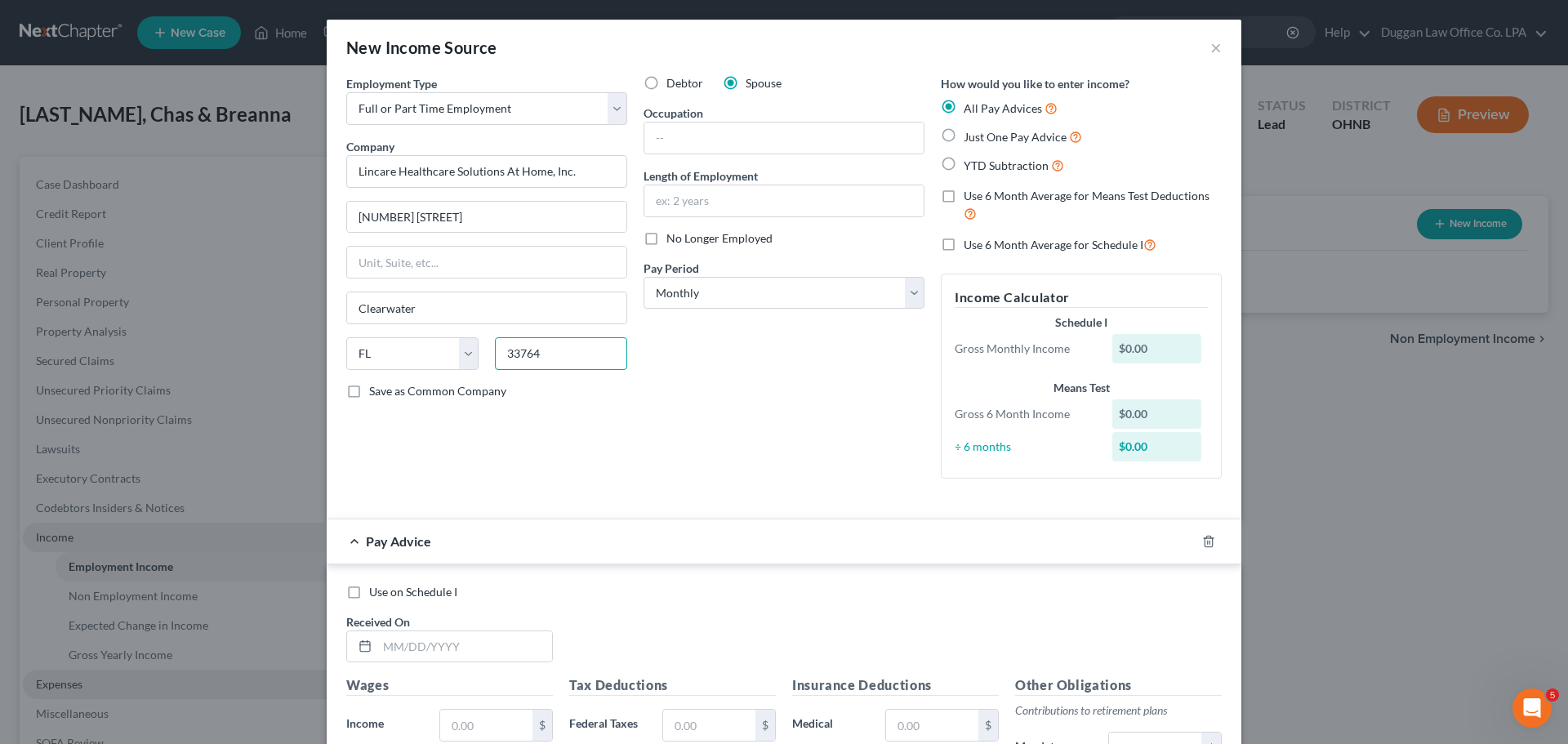 type on "33764" 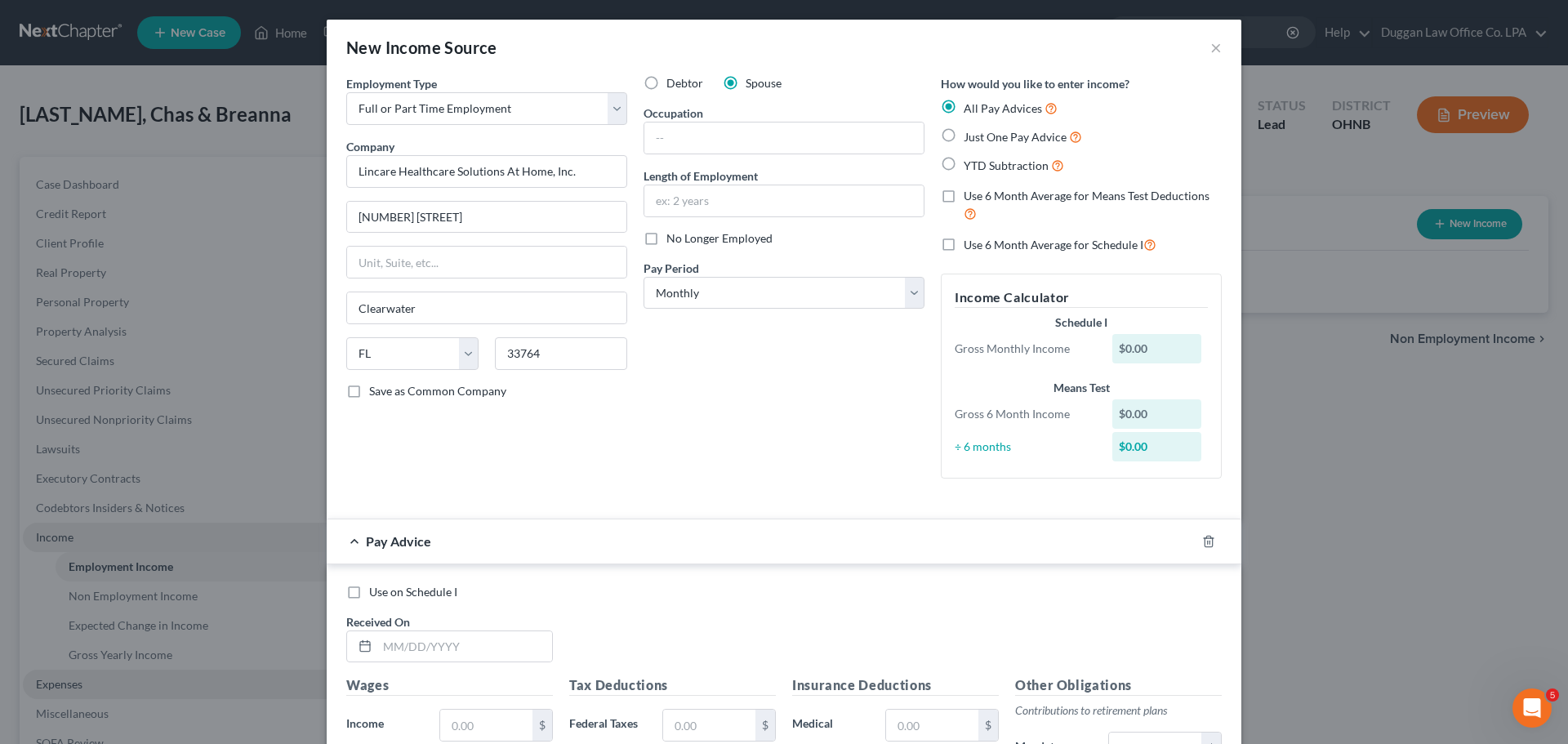 click on "Just One Pay Advice" at bounding box center [1022, 136] 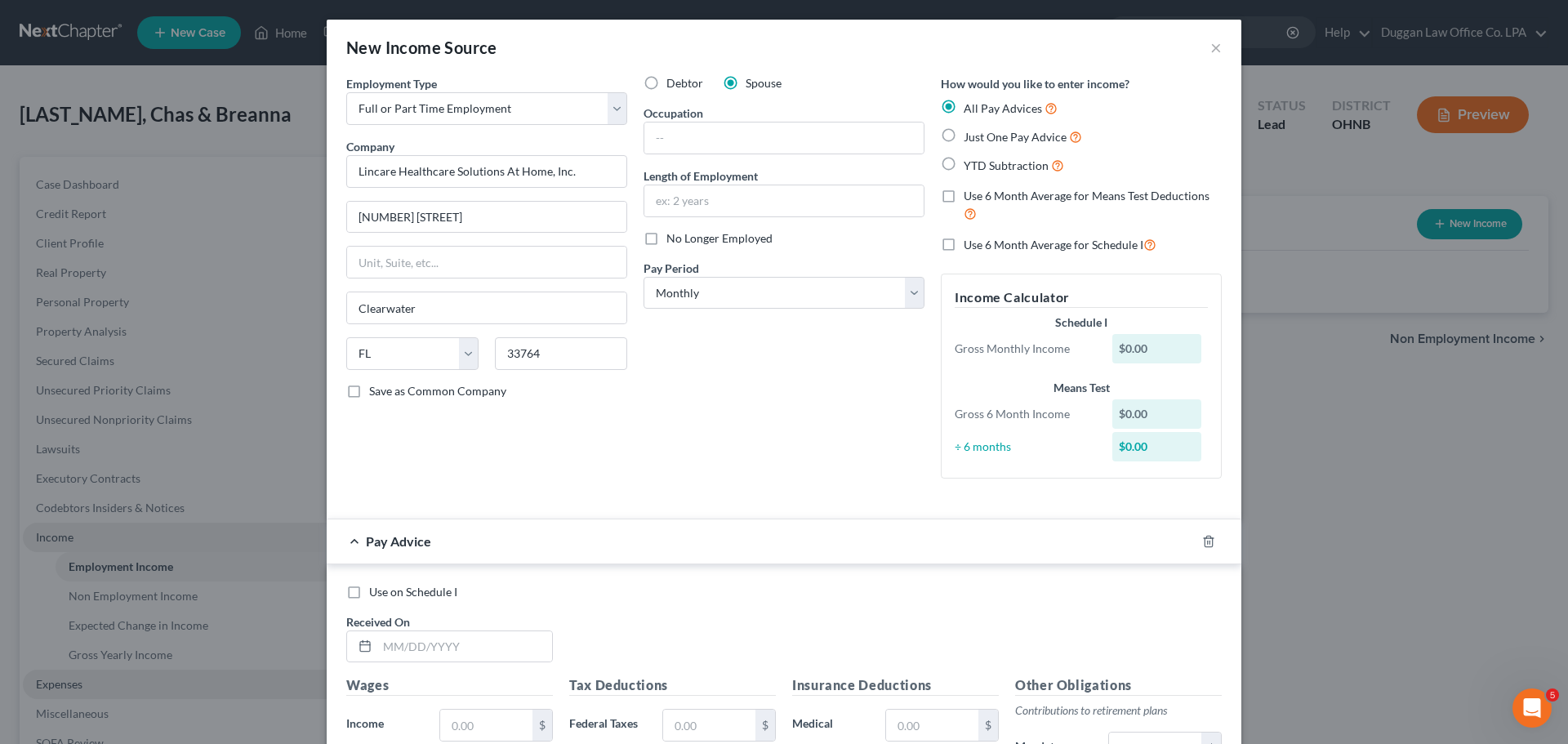 click on "Just One Pay Advice" at bounding box center (975, 132) 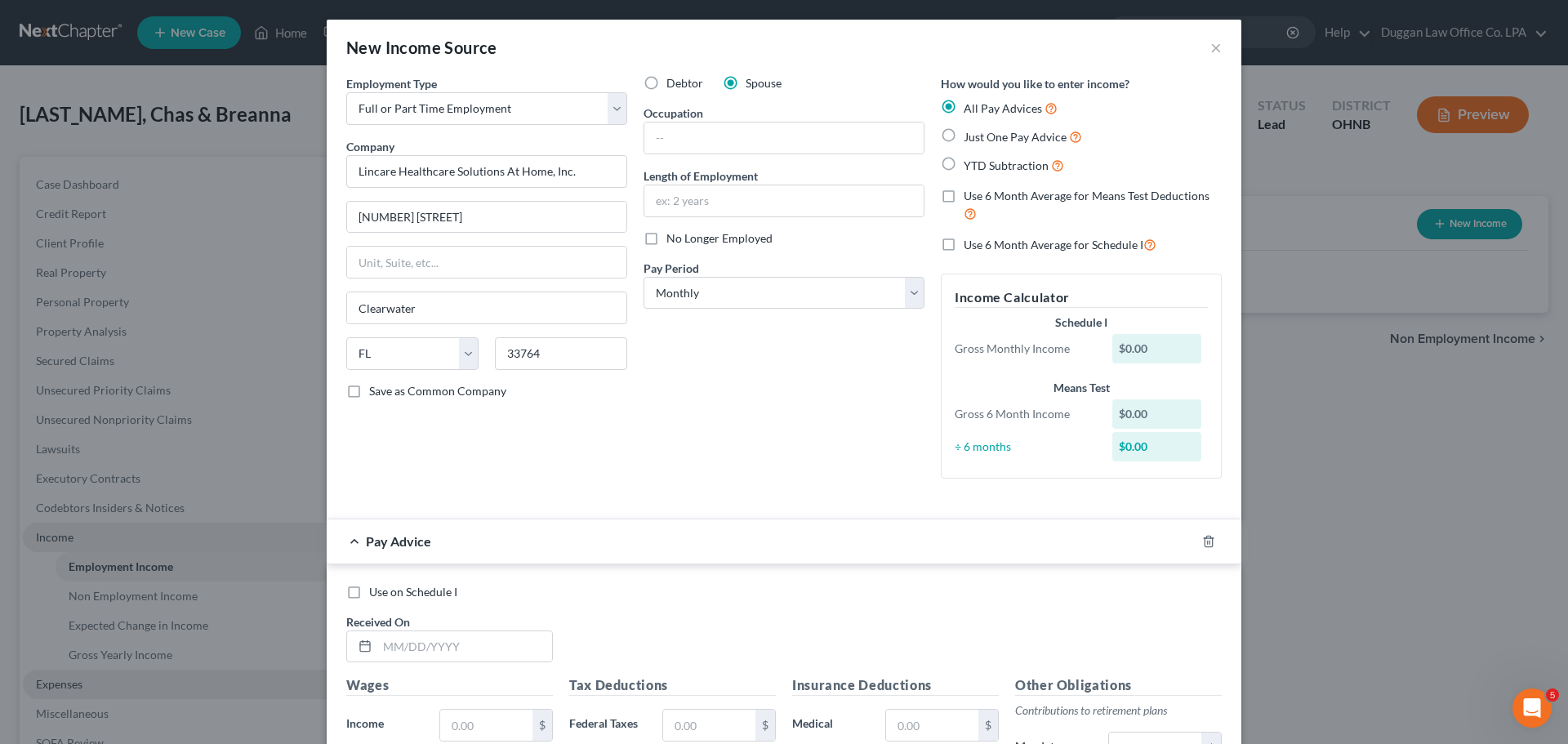 radio on "true" 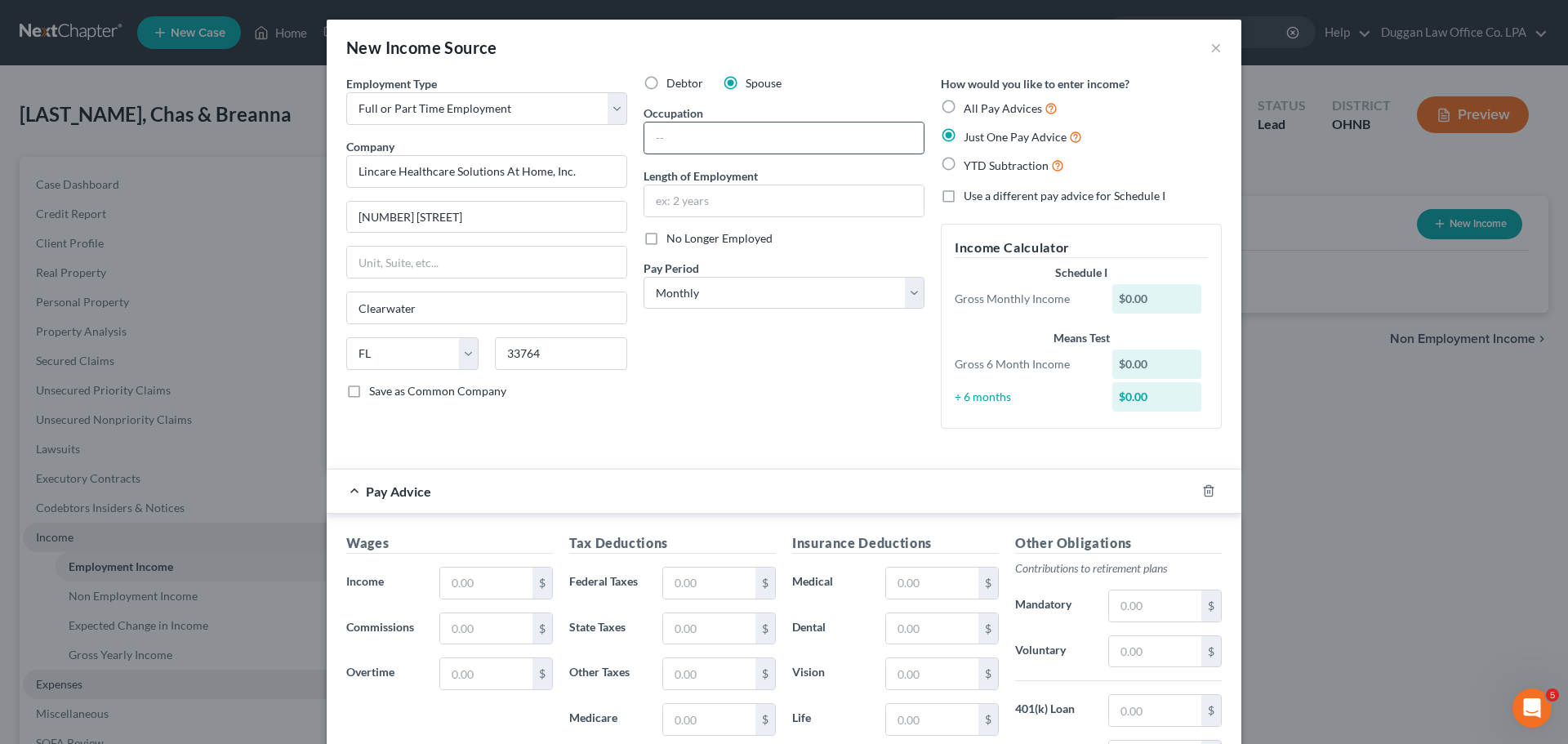 click at bounding box center (784, 138) 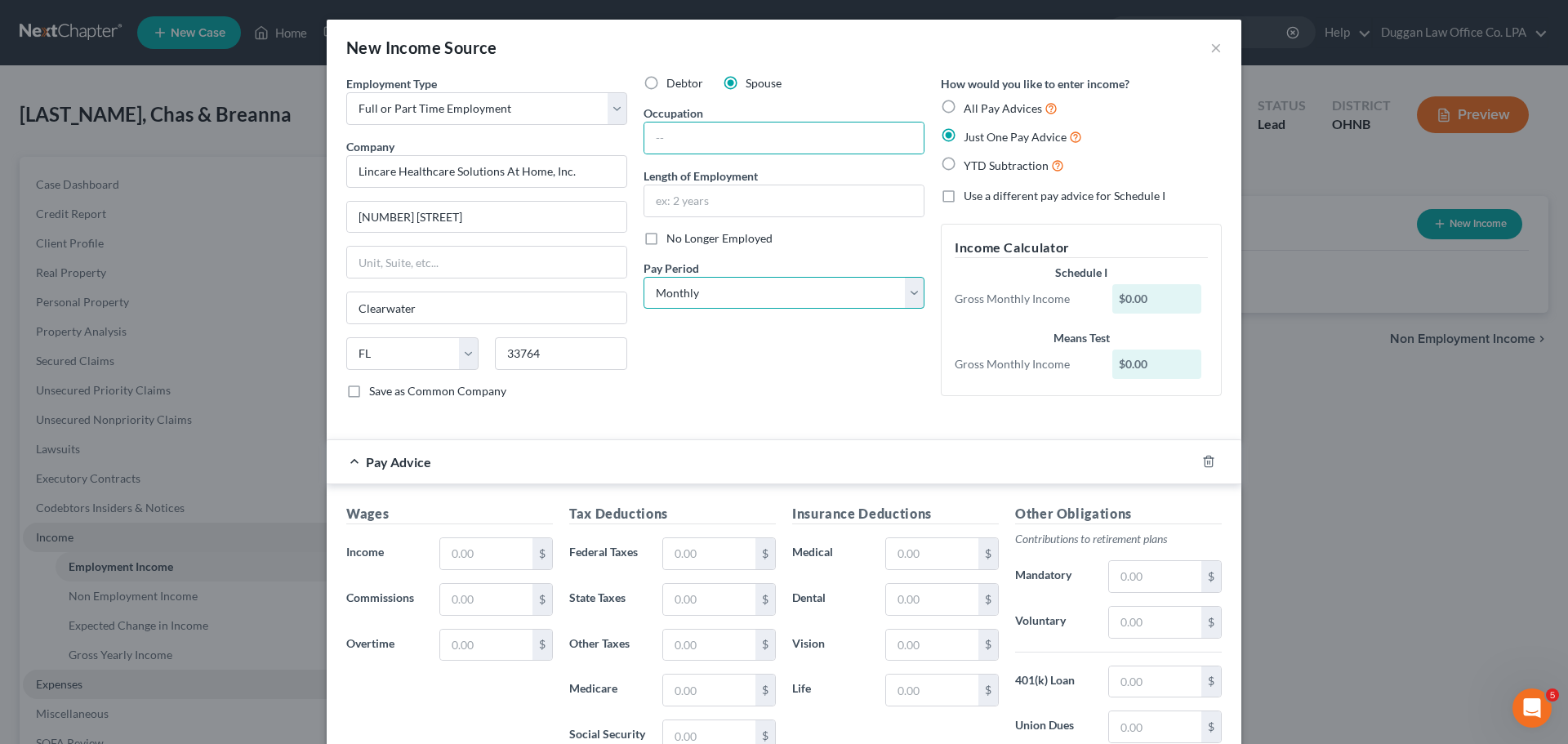 click on "Select Monthly Twice Monthly Every Other Week Weekly" at bounding box center [784, 293] 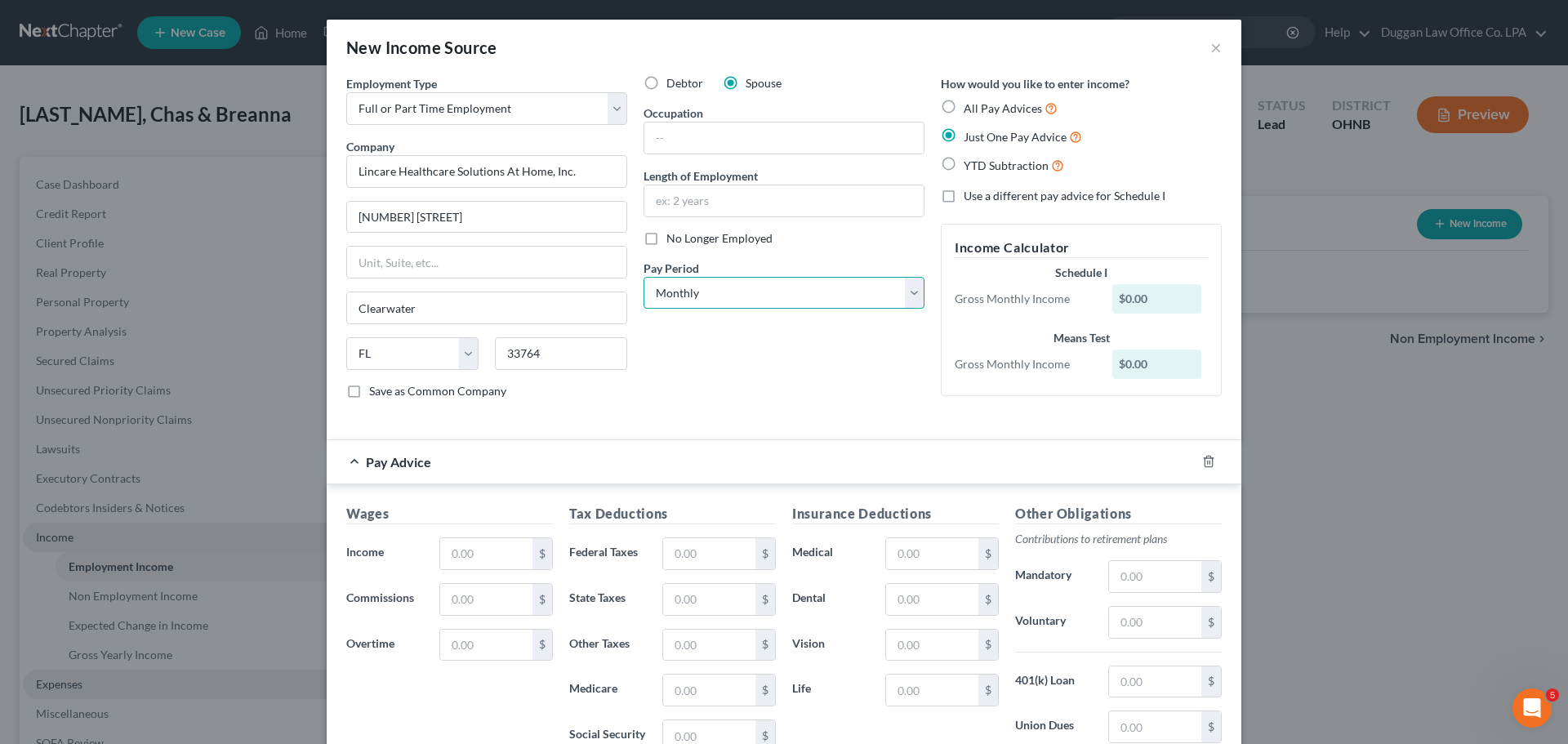 select on "2" 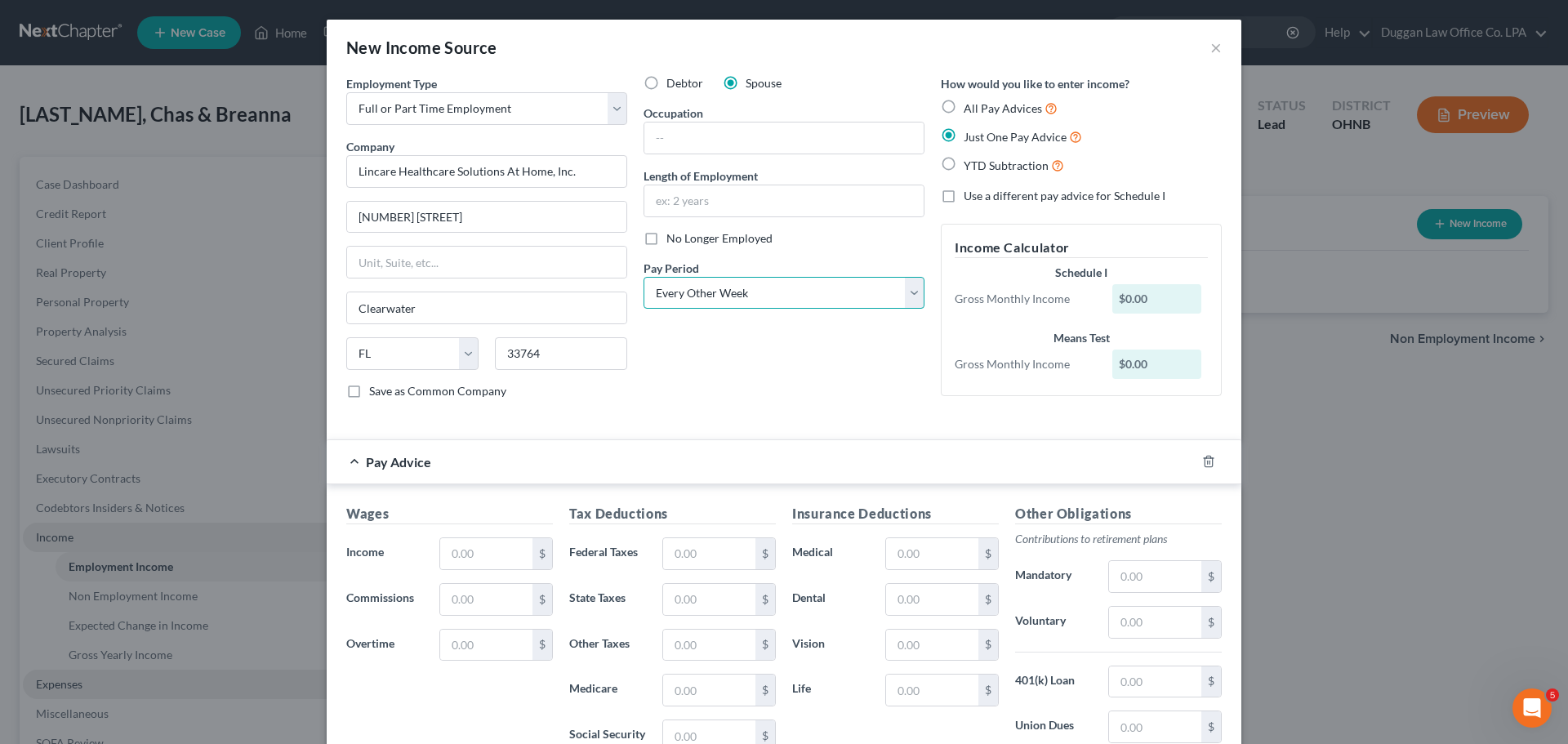 click on "Select Monthly Twice Monthly Every Other Week Weekly" at bounding box center (784, 293) 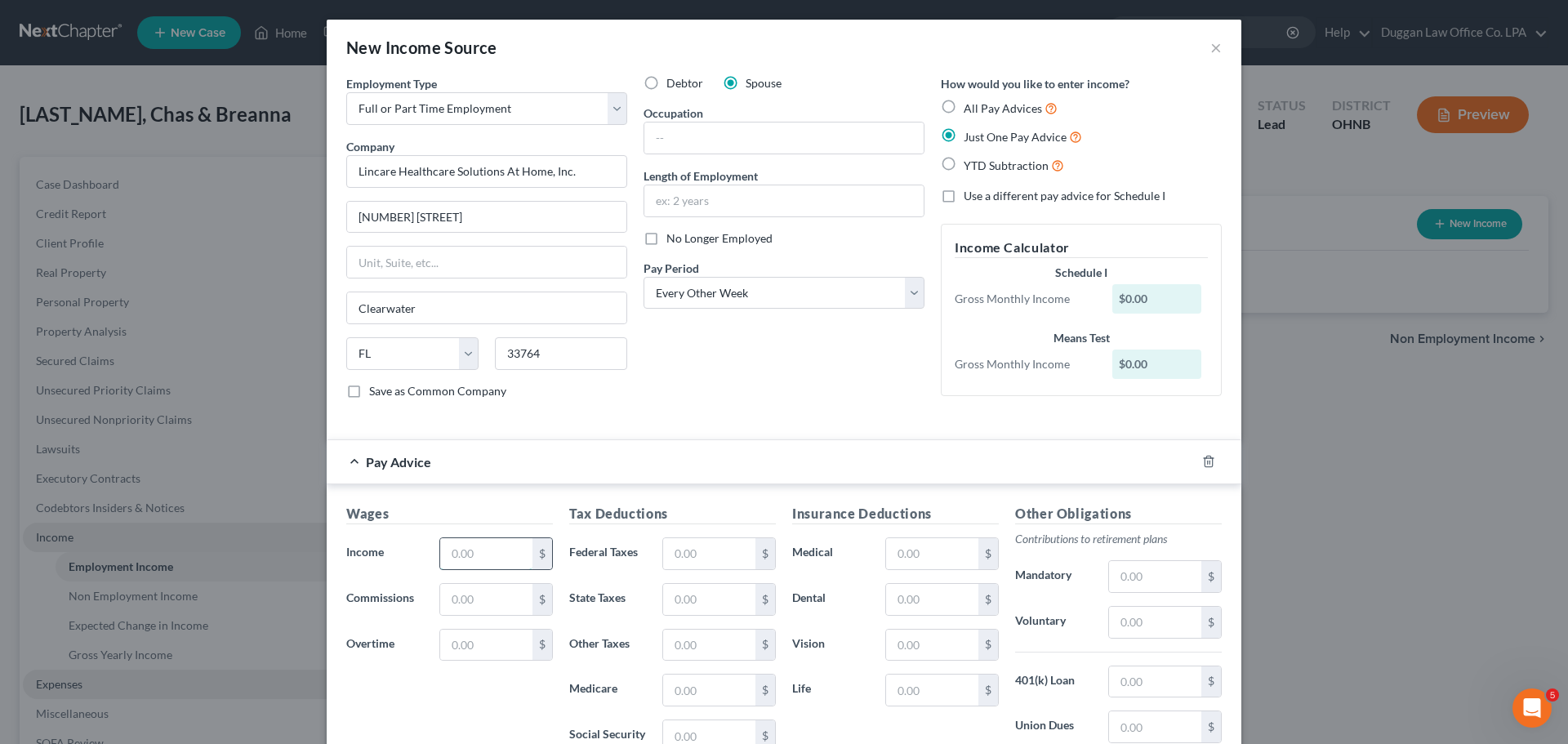 click at bounding box center [486, 554] 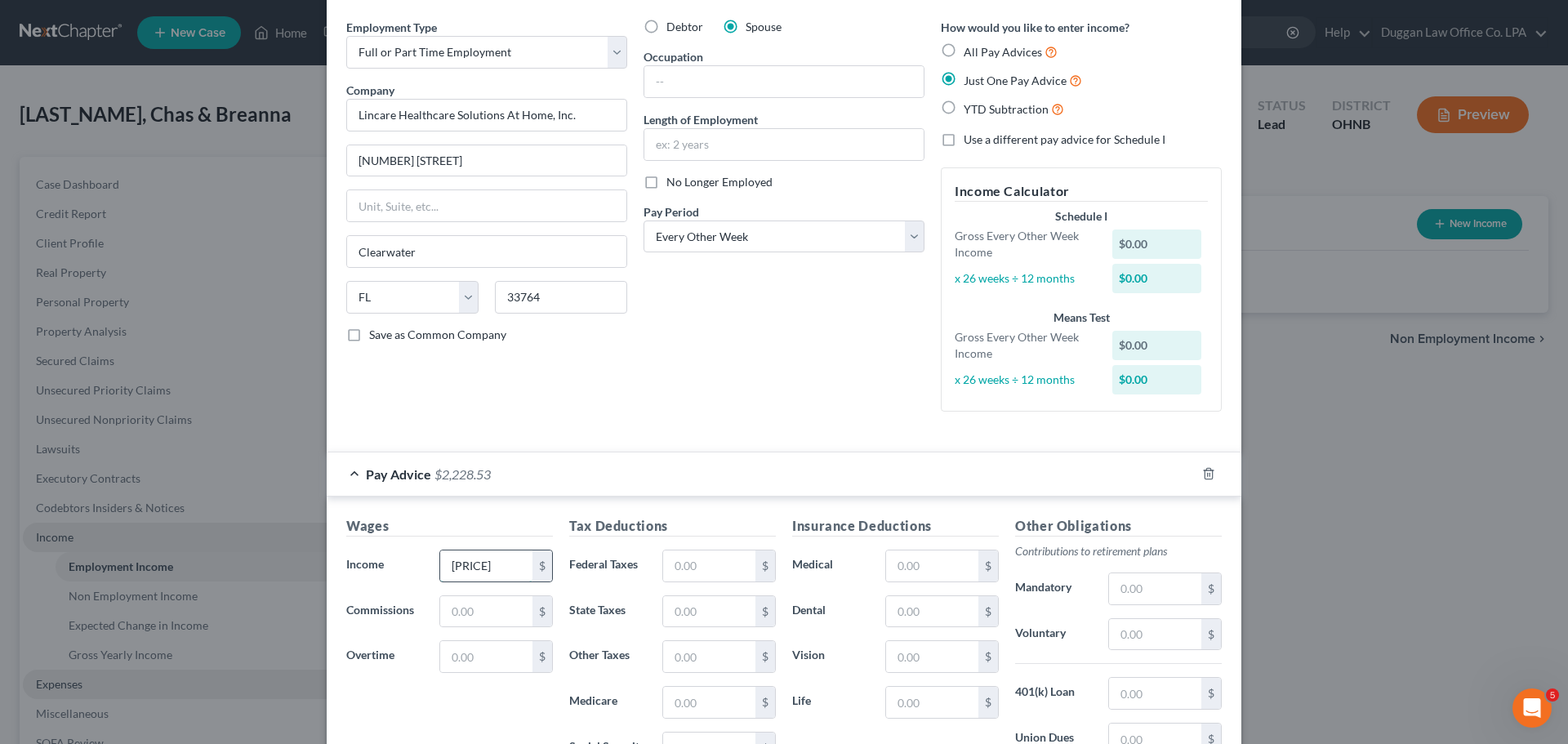 scroll, scrollTop: 82, scrollLeft: 0, axis: vertical 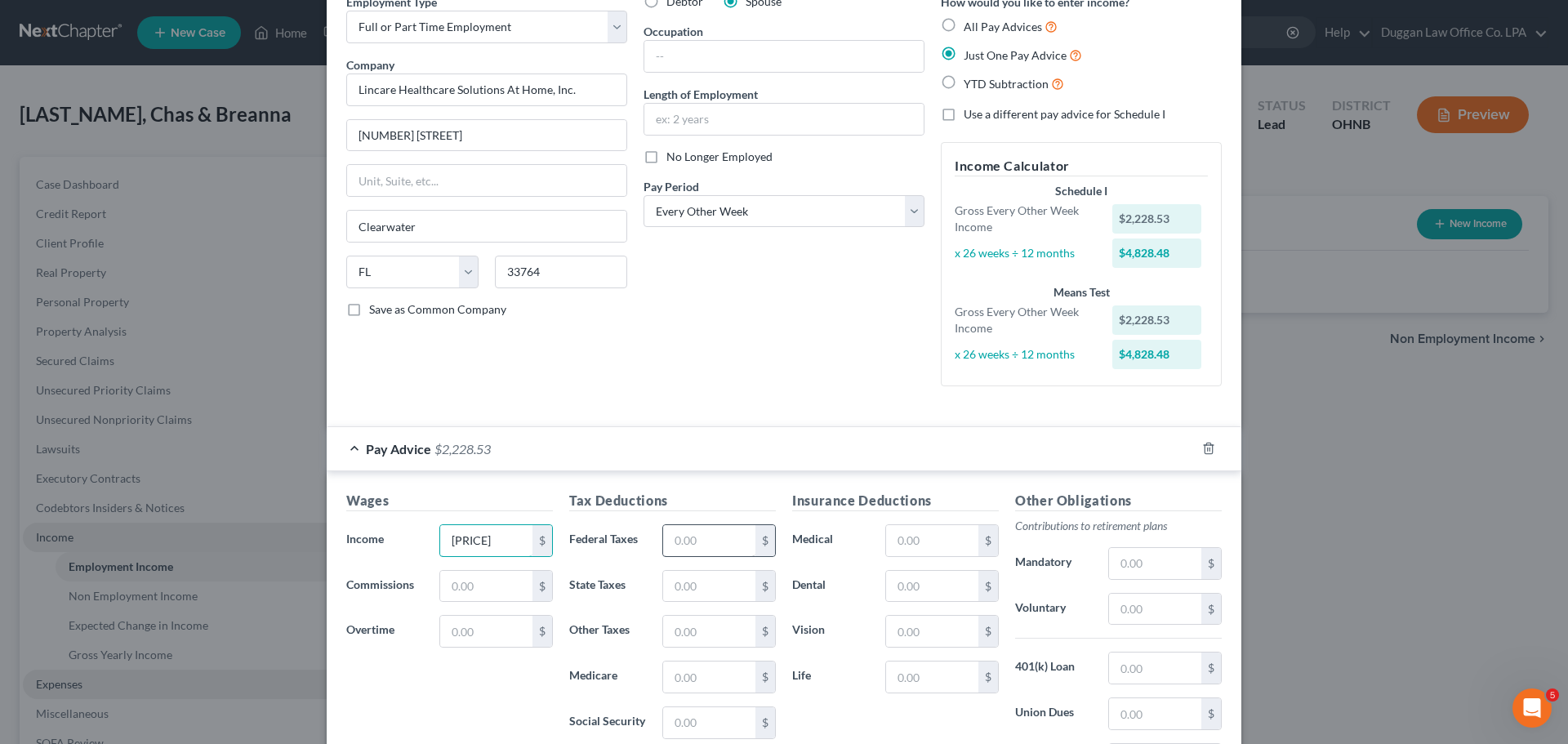 type on "[PRICE]" 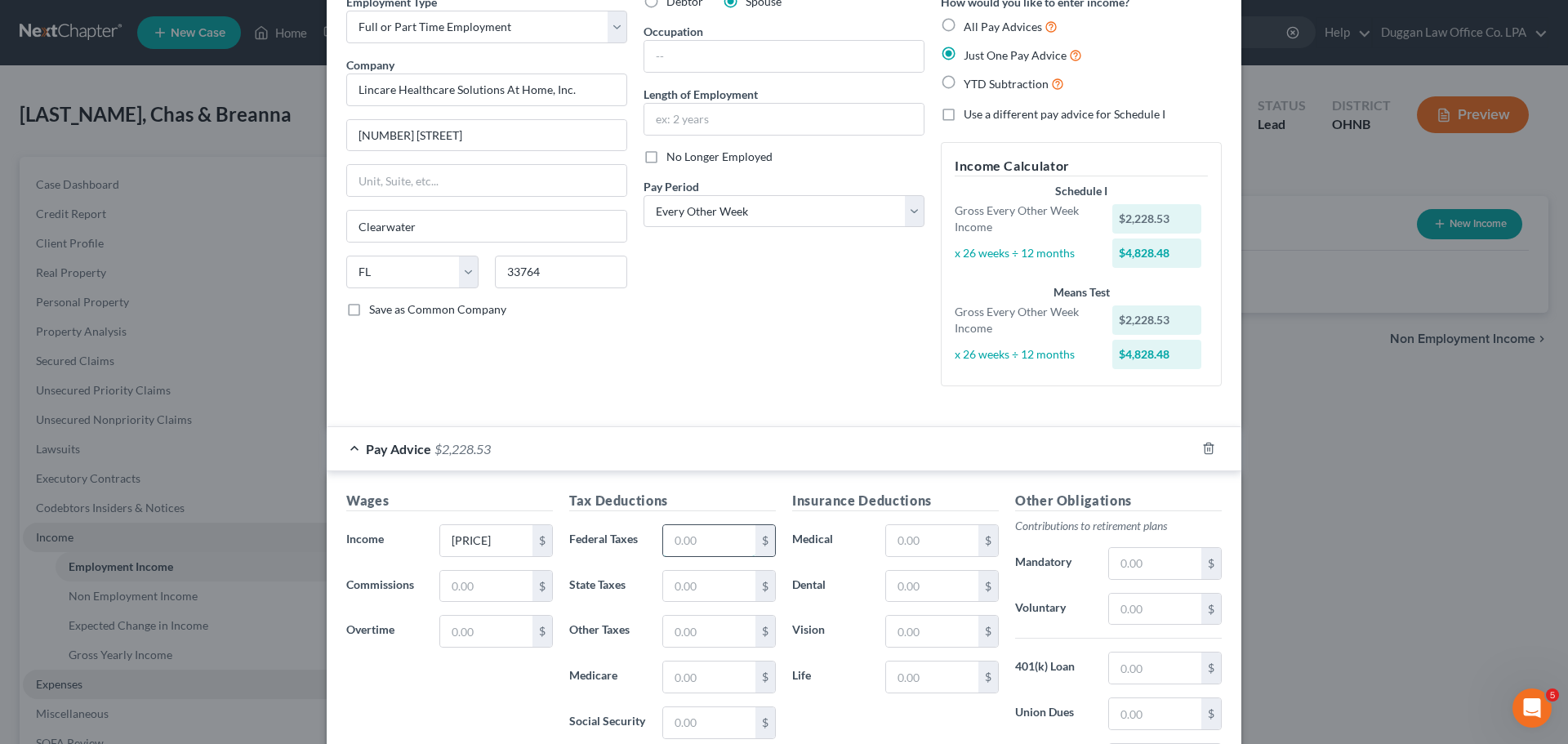 click at bounding box center (709, 541) 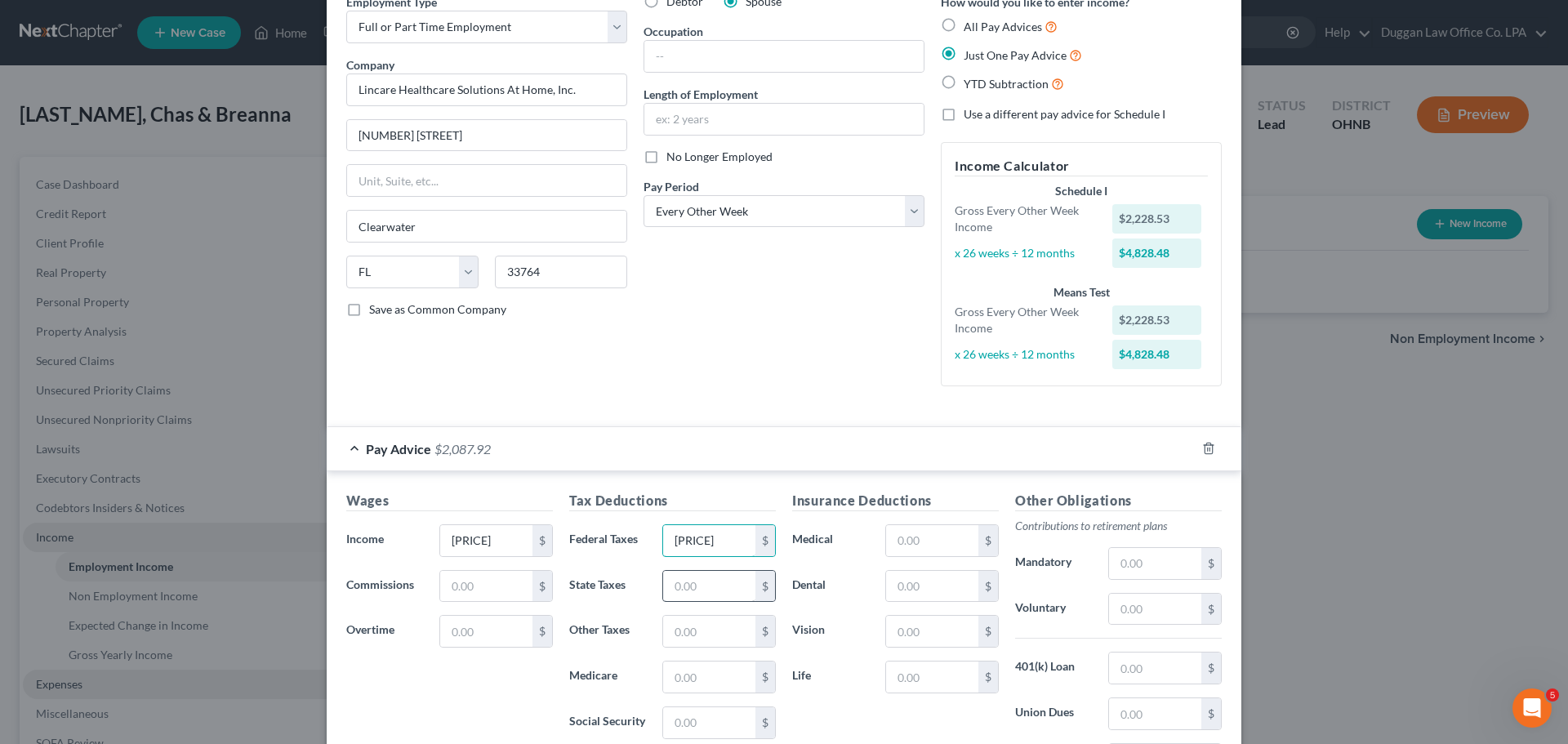 type on "[PRICE]" 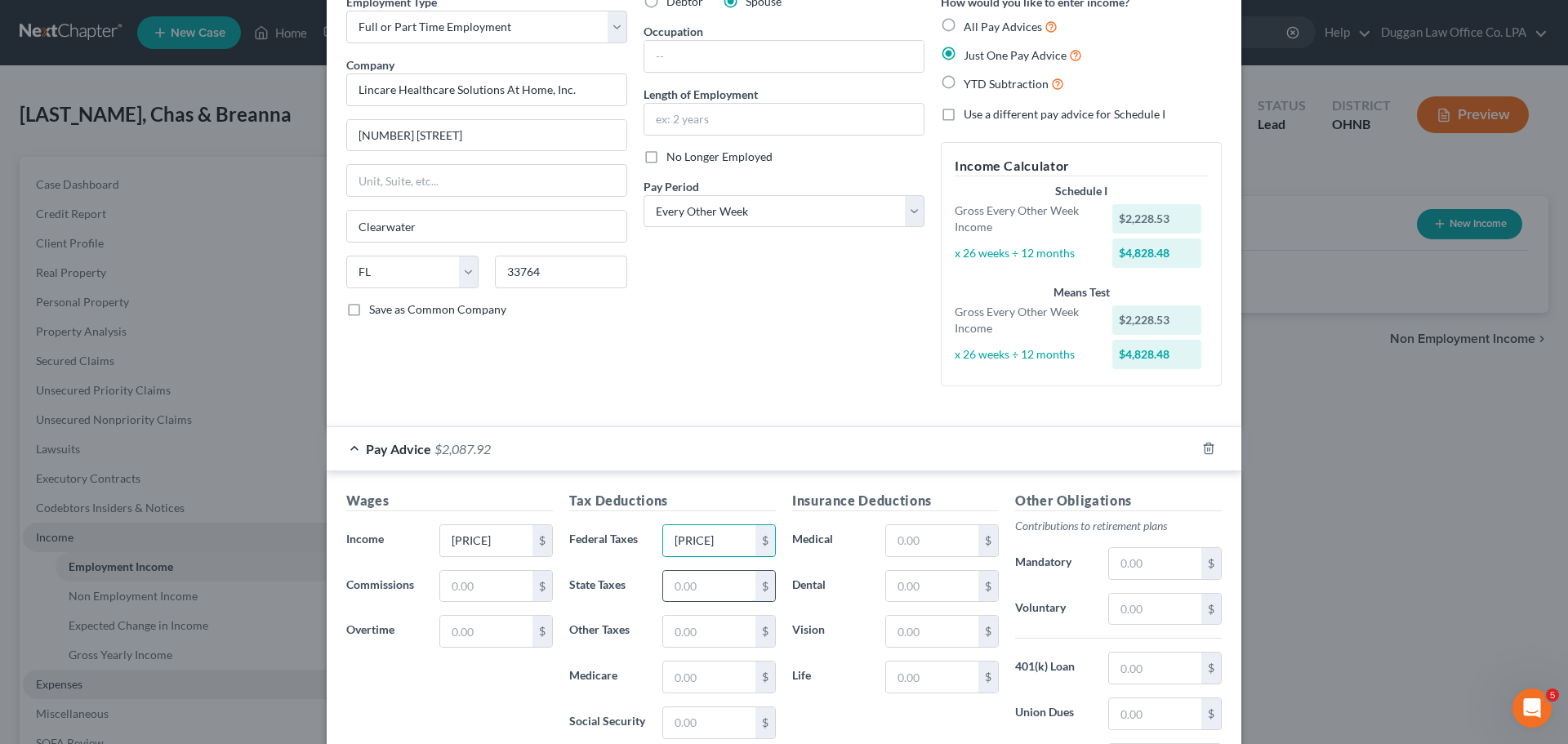 click at bounding box center (709, 586) 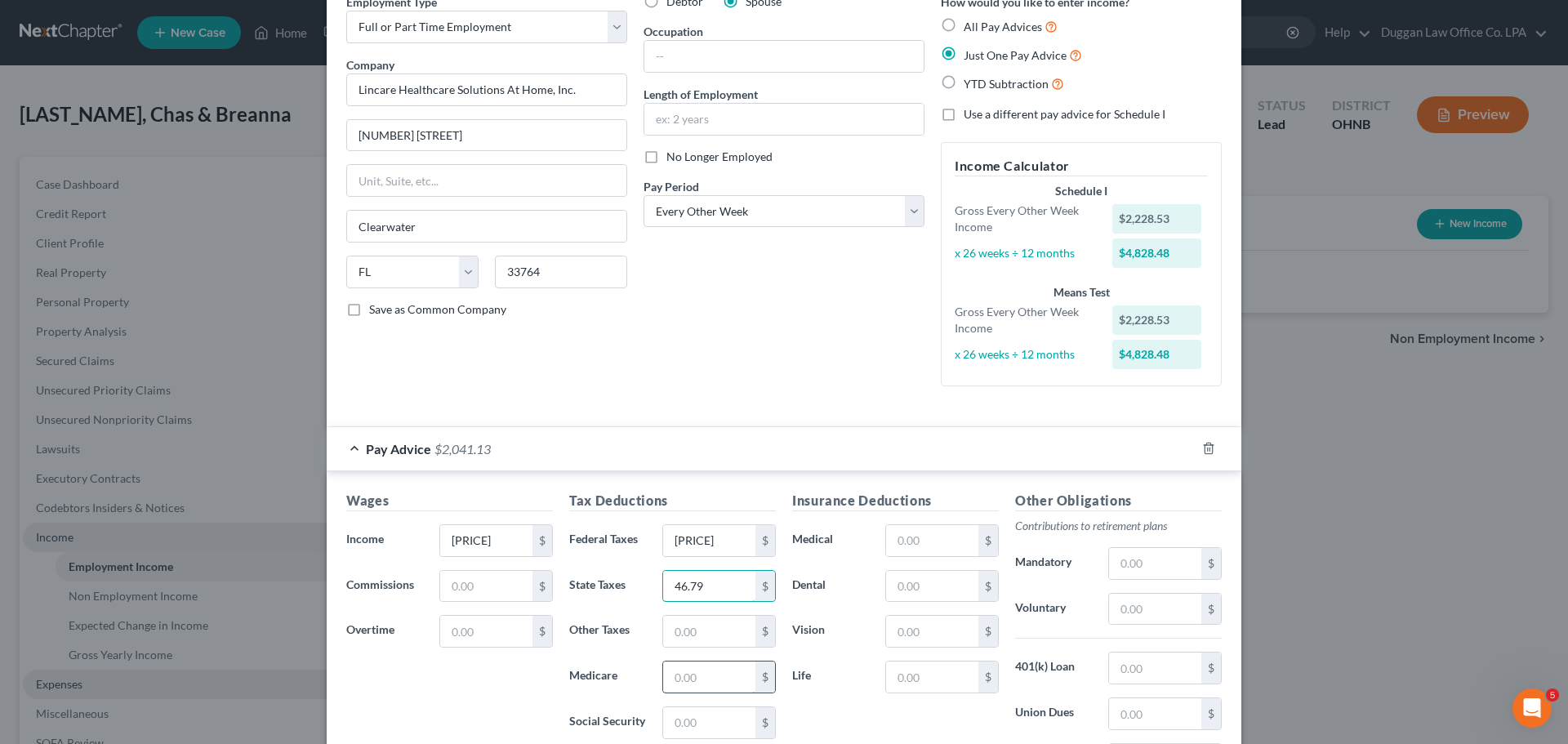 type on "46.79" 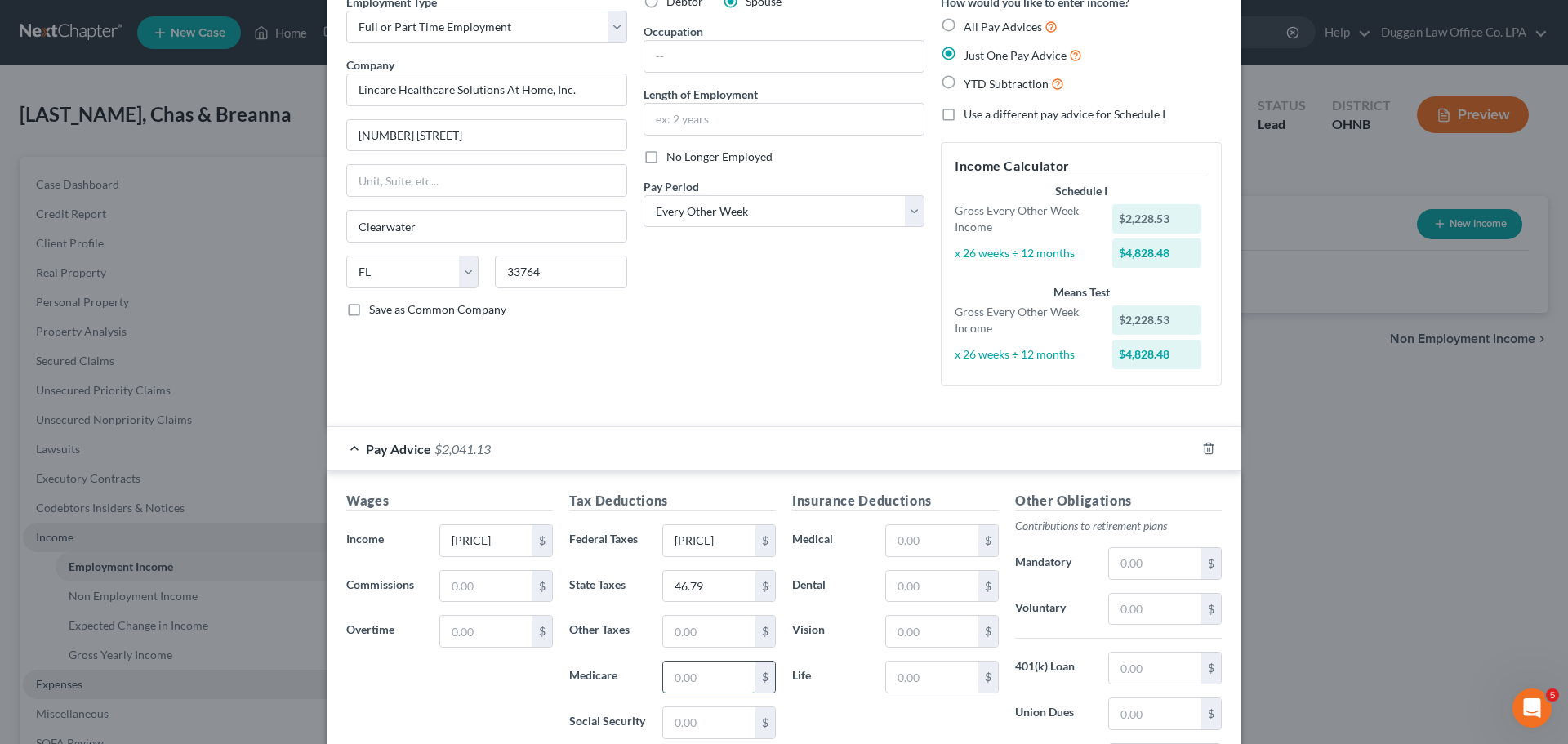 click at bounding box center [709, 677] 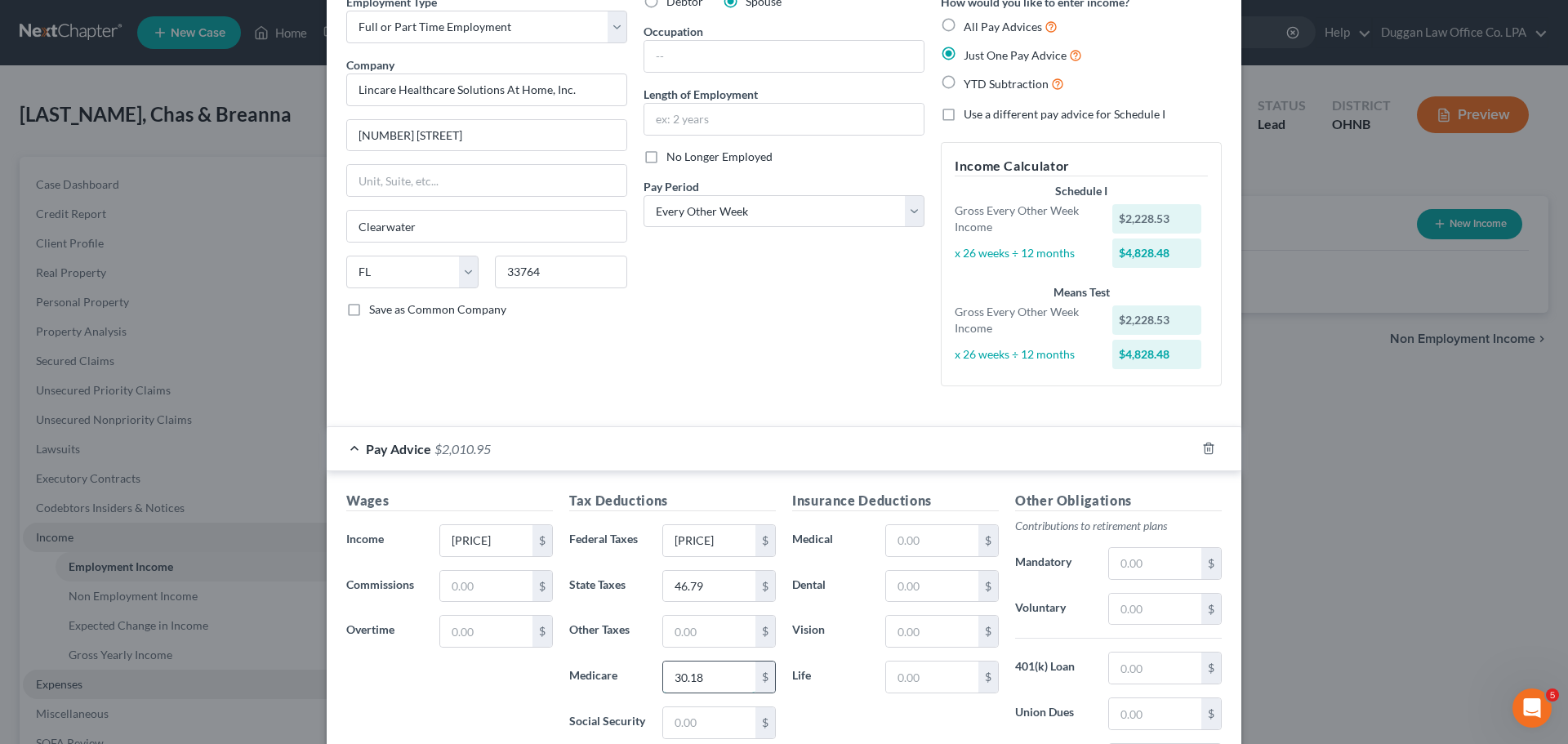 scroll, scrollTop: 163, scrollLeft: 0, axis: vertical 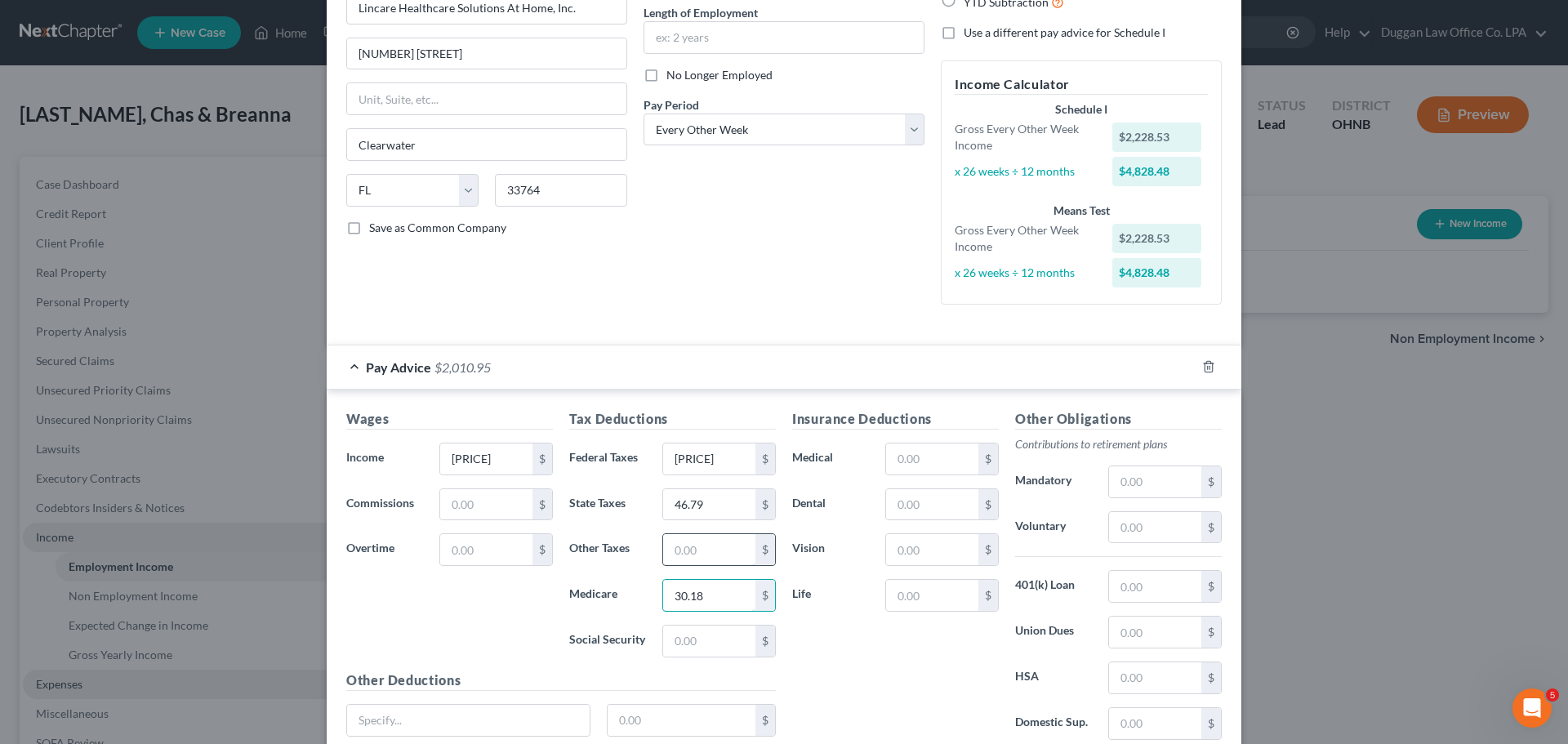 type on "30.18" 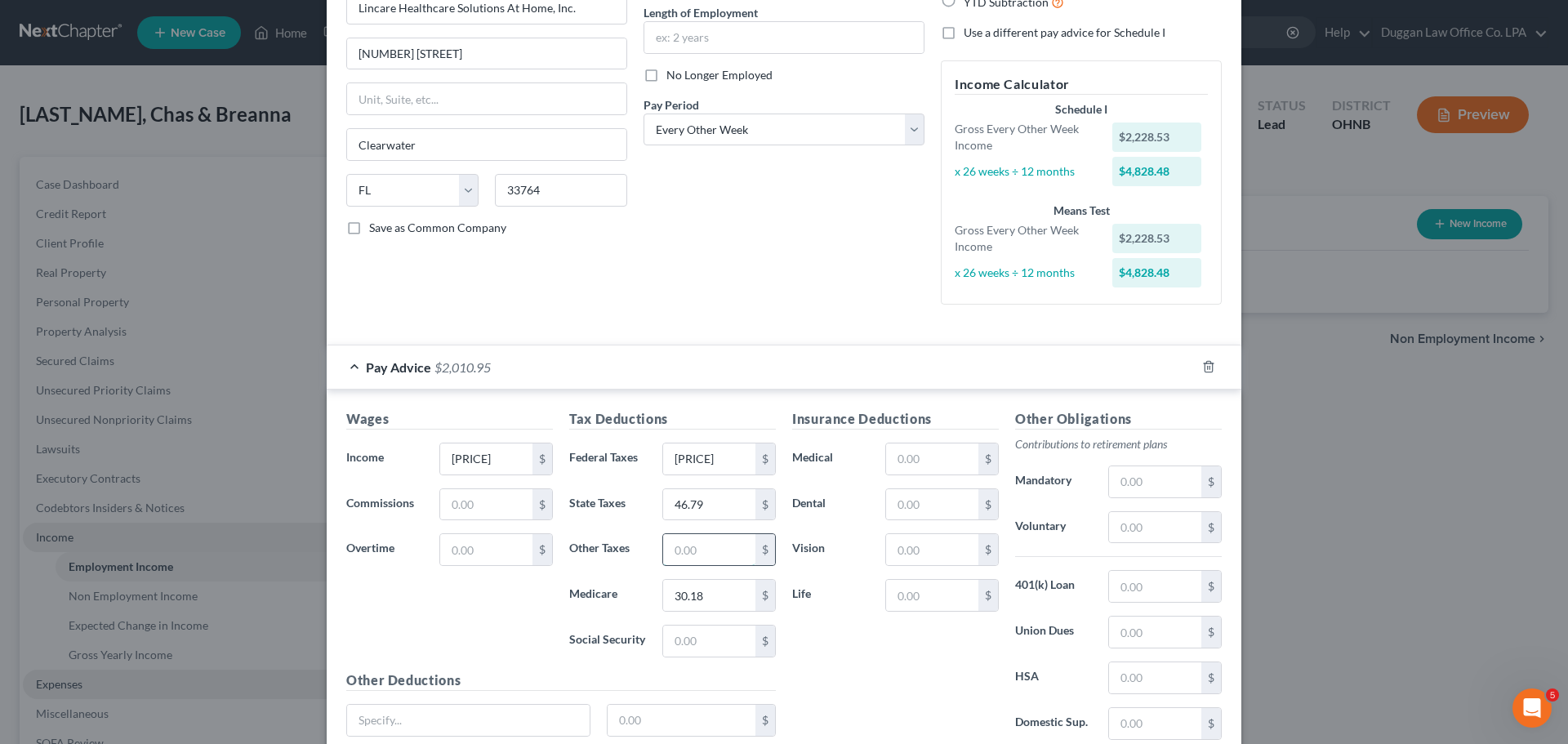 click at bounding box center [709, 550] 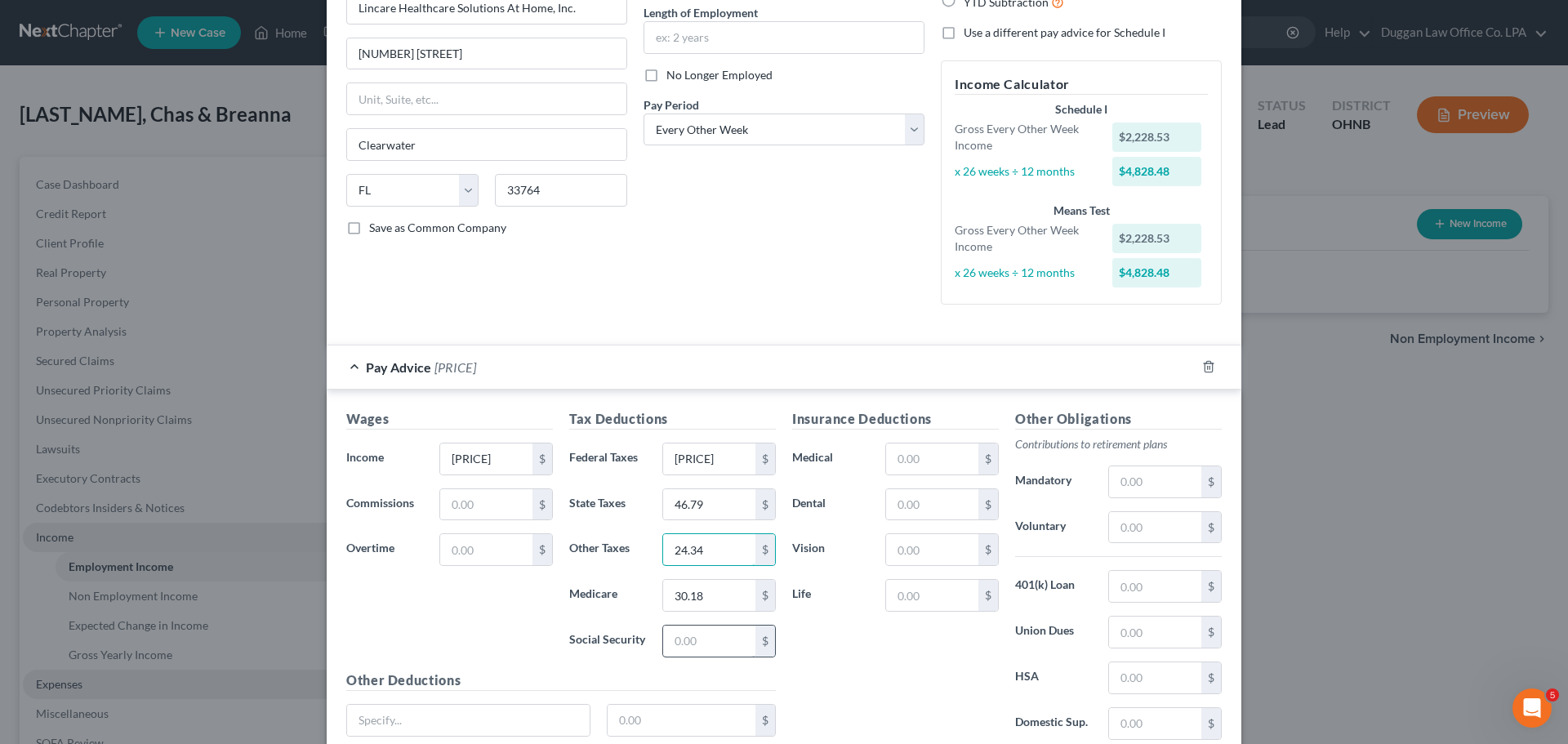 type on "24.34" 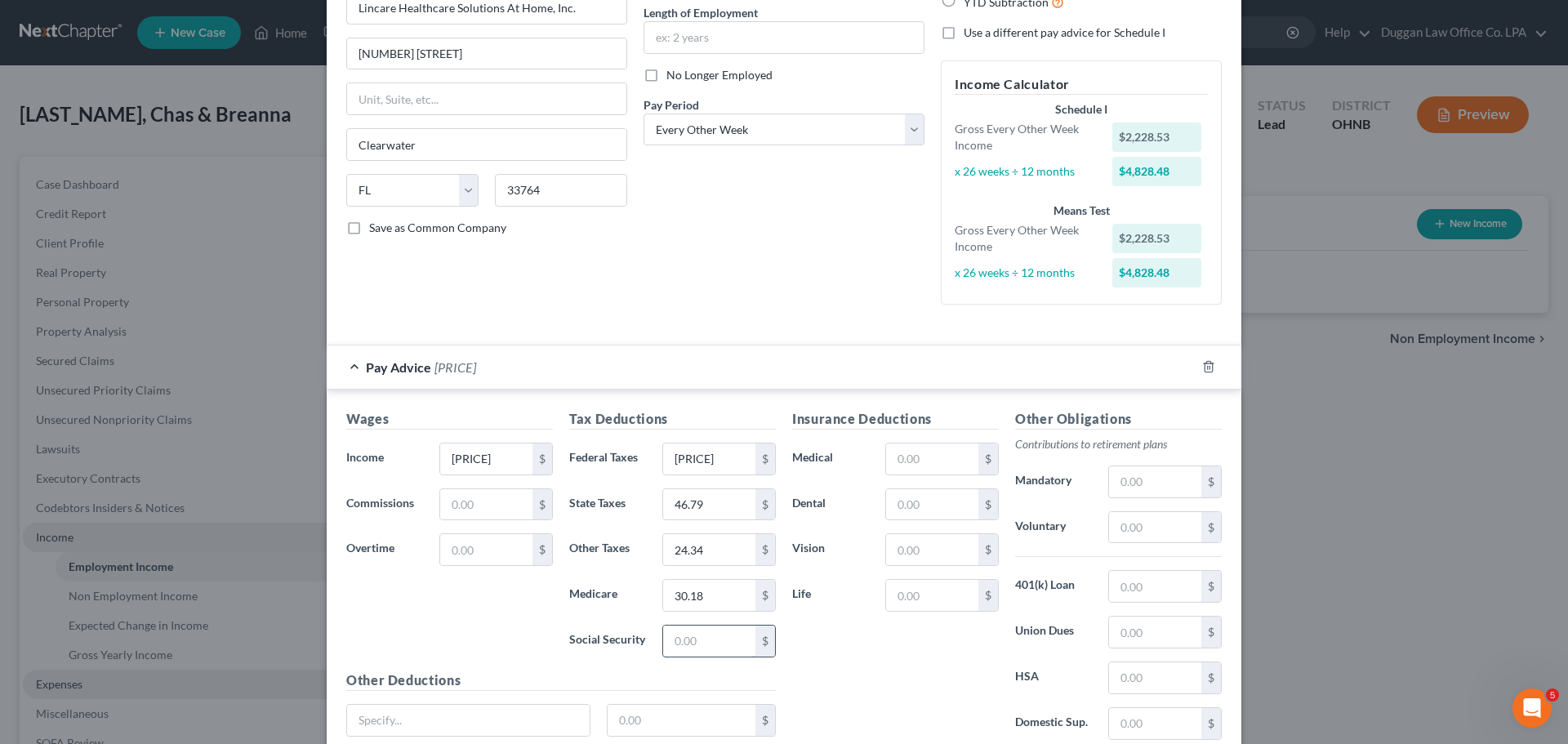 click at bounding box center (709, 641) 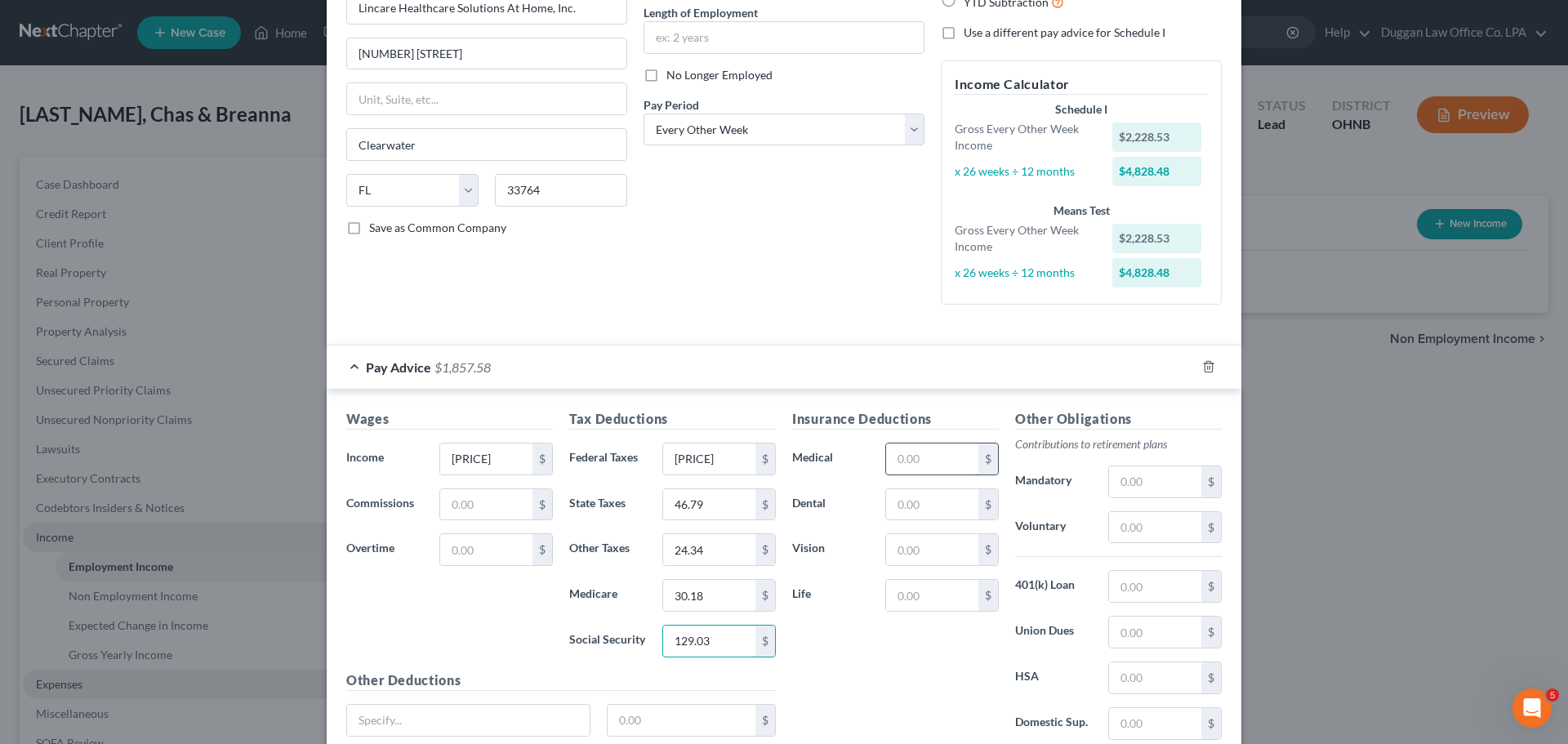 type on "129.03" 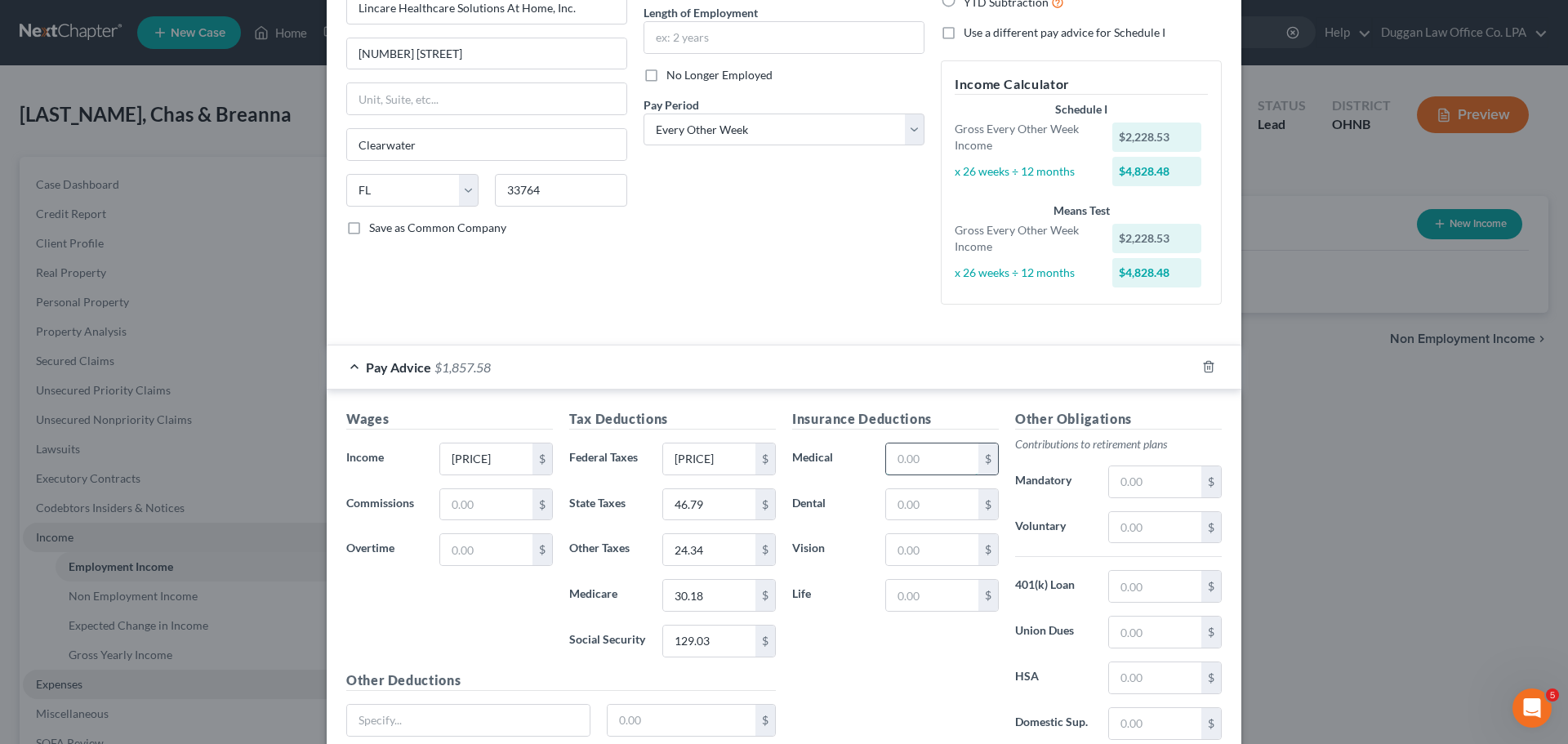 click at bounding box center [932, 459] 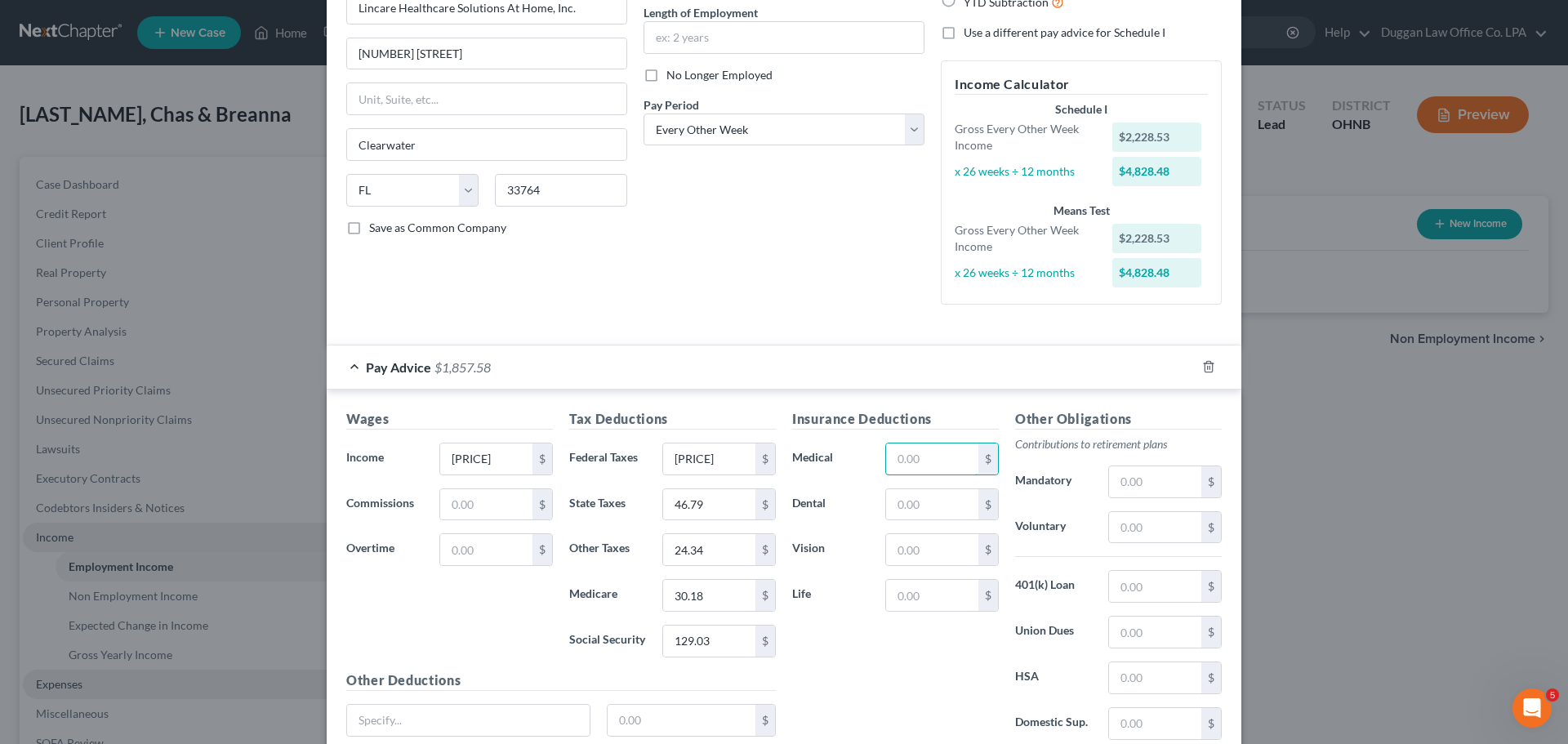 scroll, scrollTop: 245, scrollLeft: 0, axis: vertical 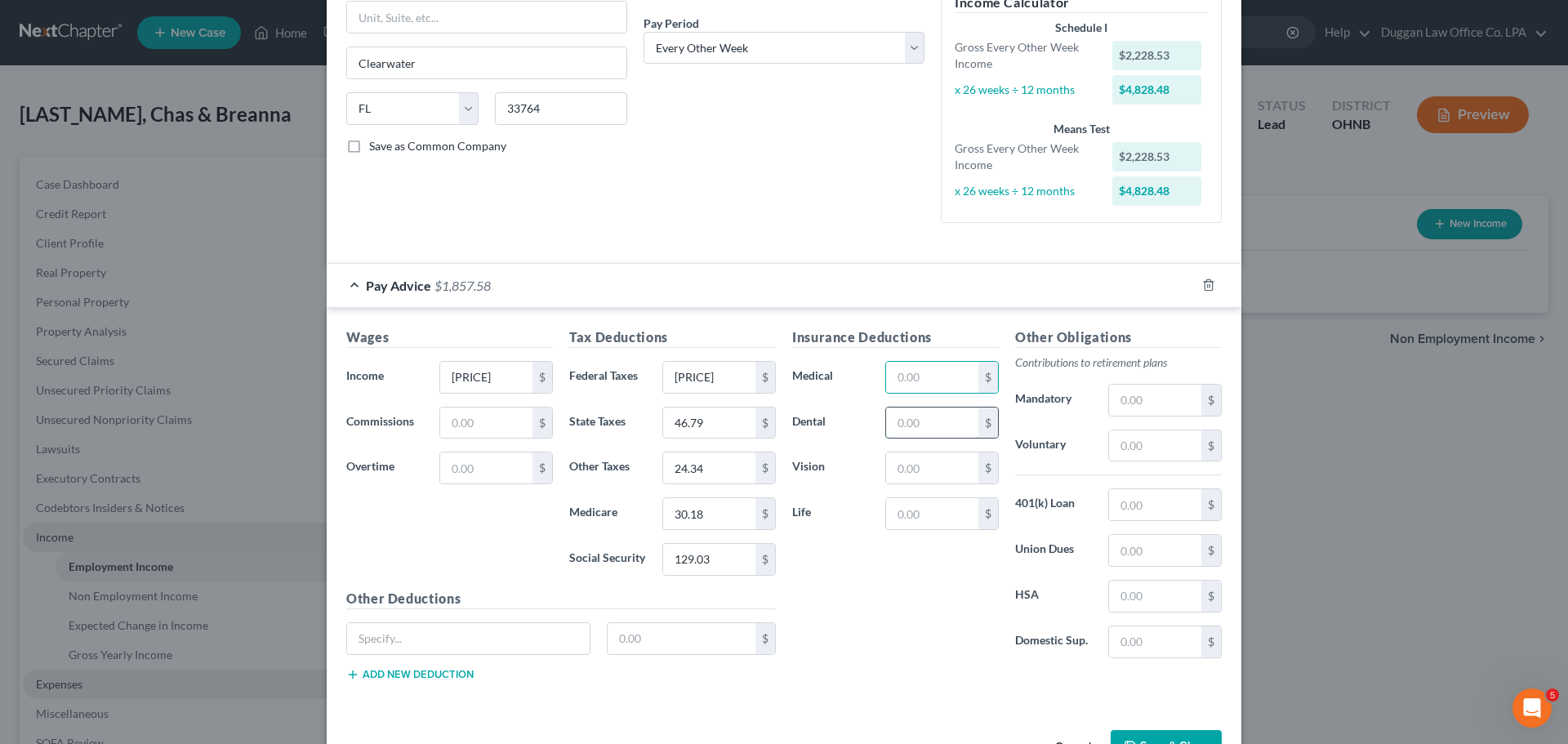 click at bounding box center (932, 423) 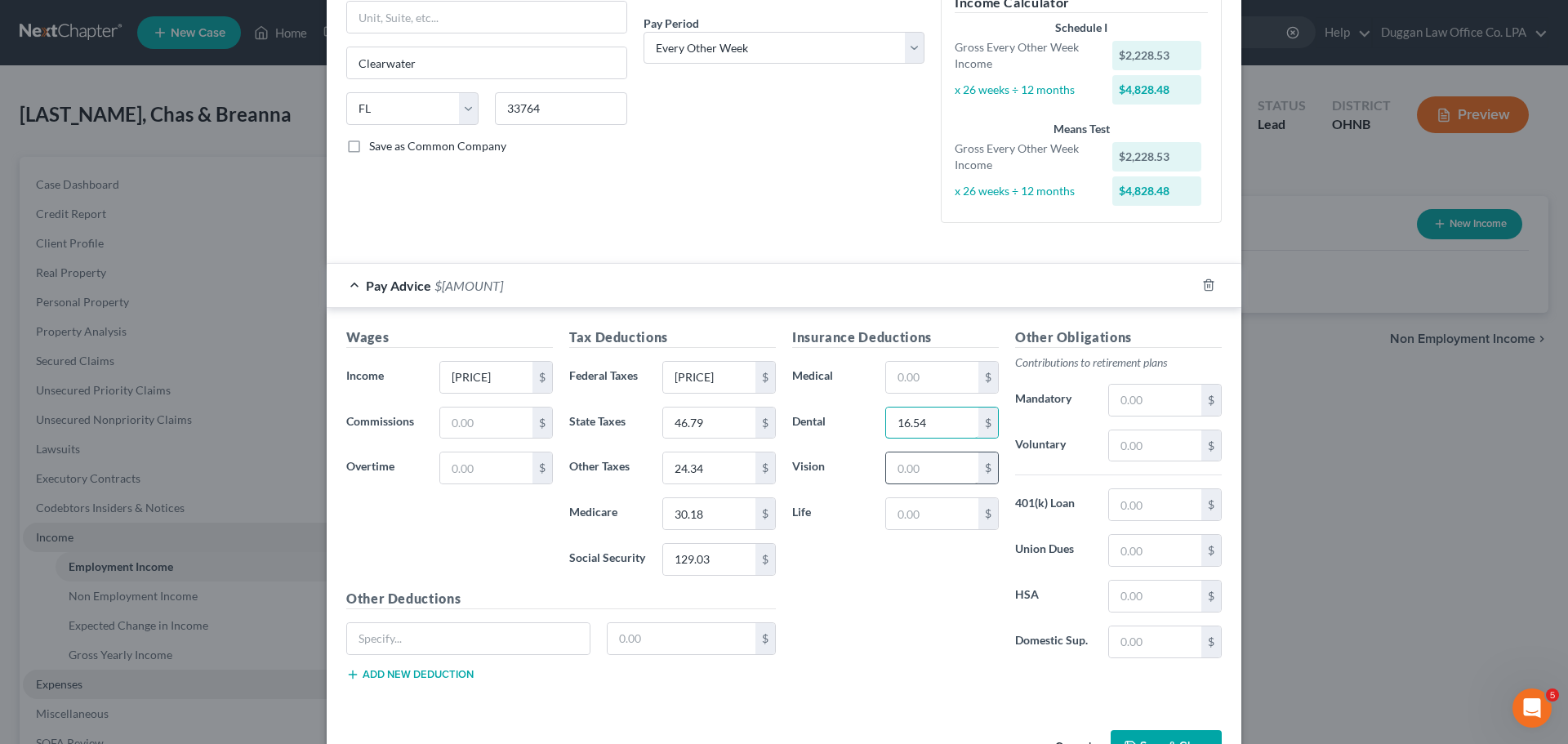 type on "16.54" 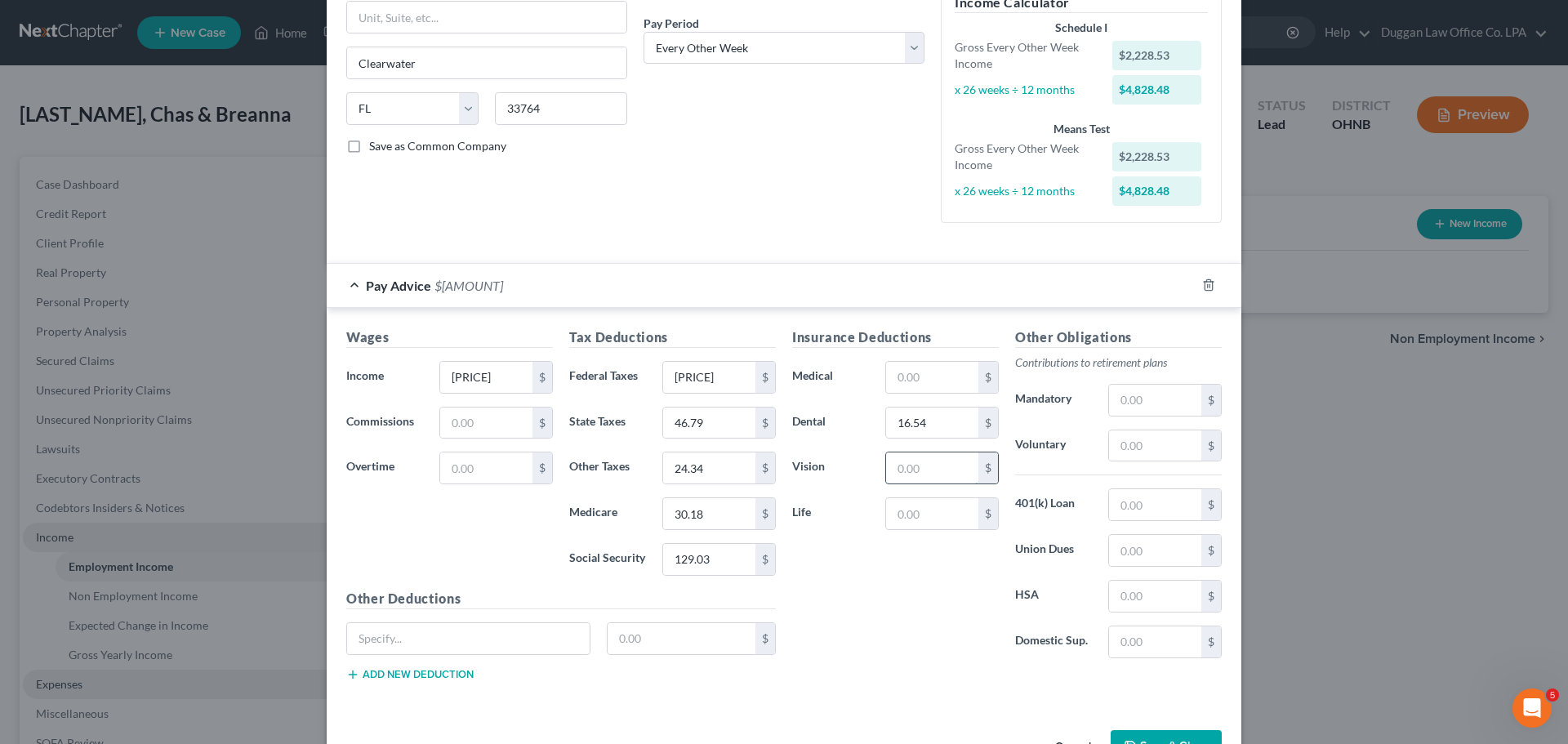 click at bounding box center [932, 468] 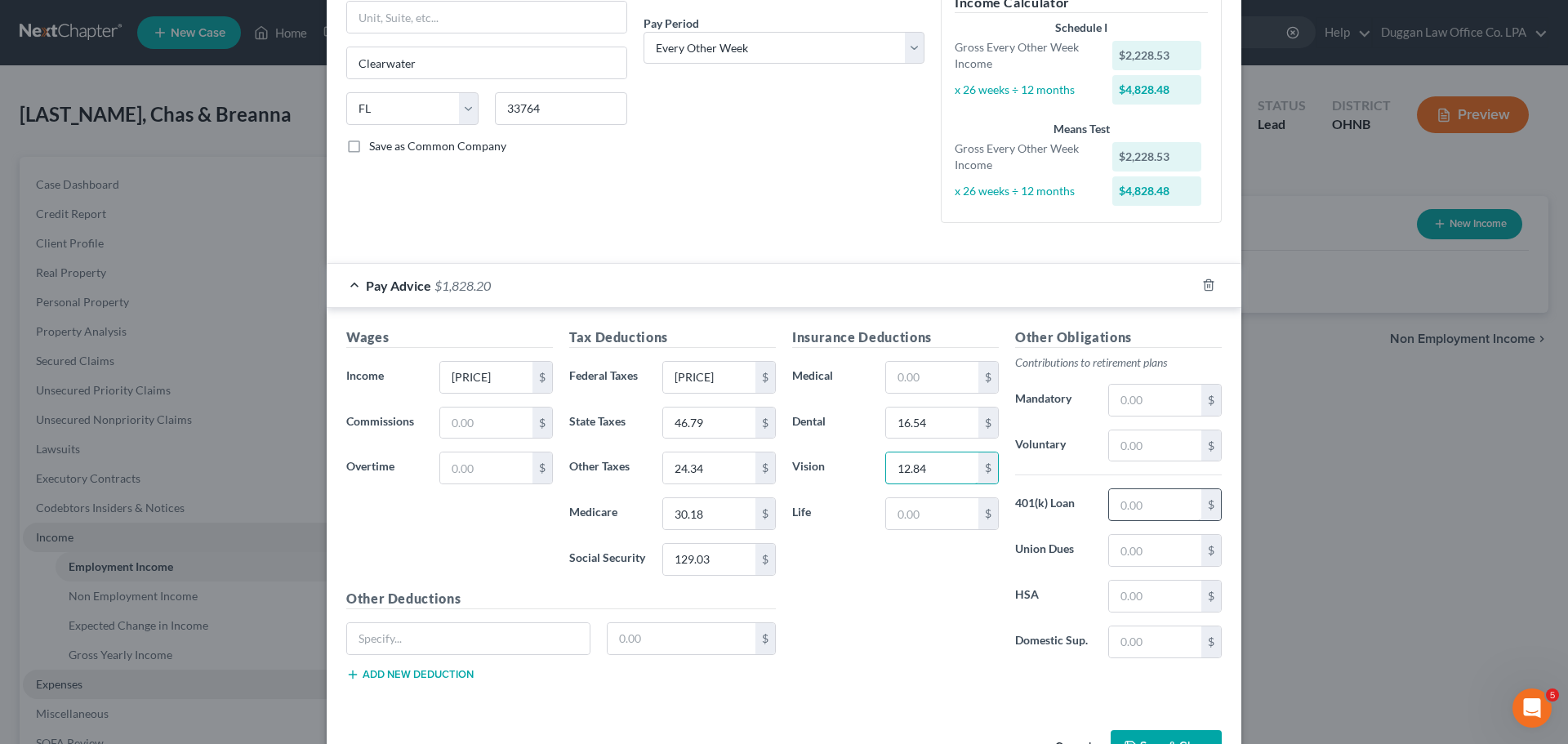 type on "12.84" 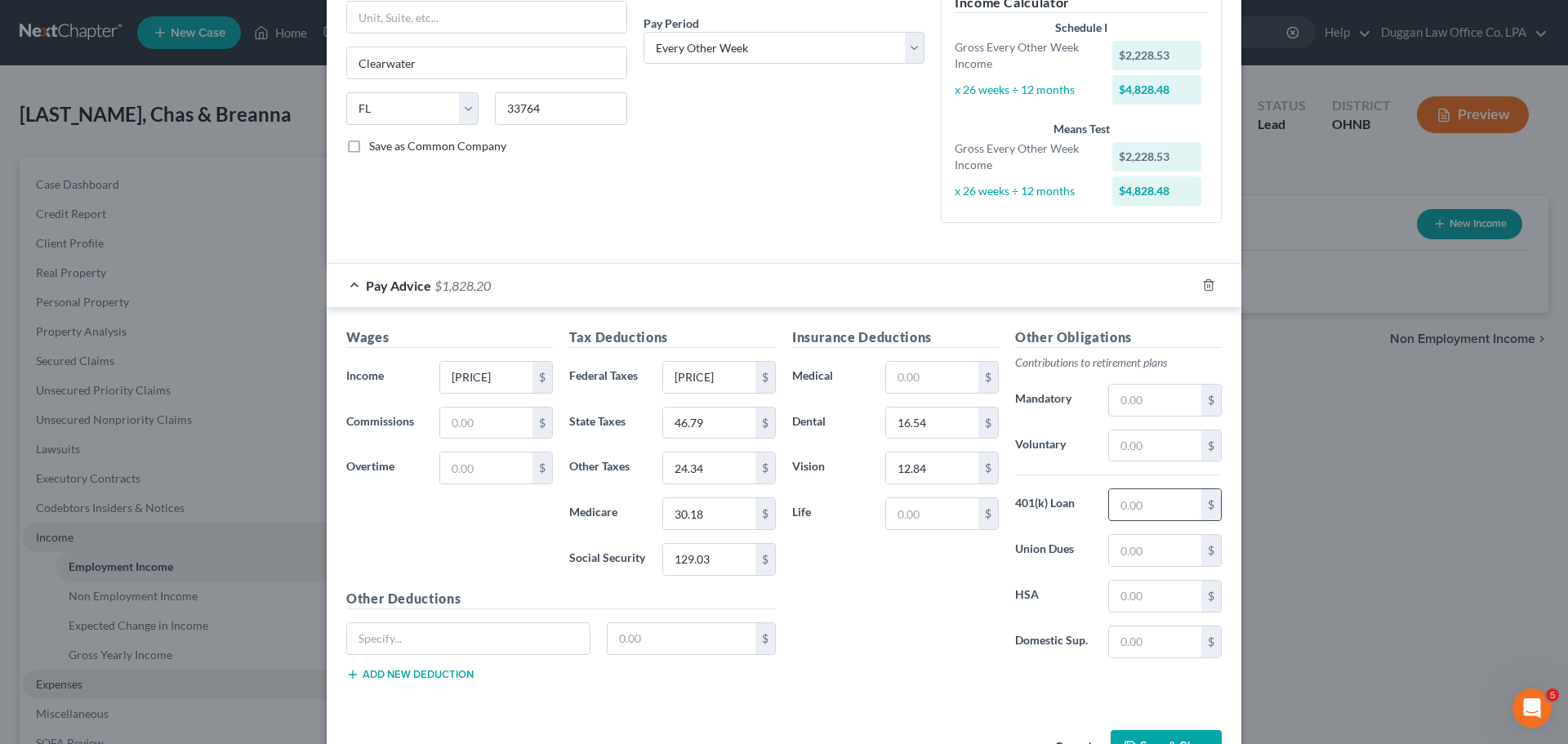 click at bounding box center (1155, 505) 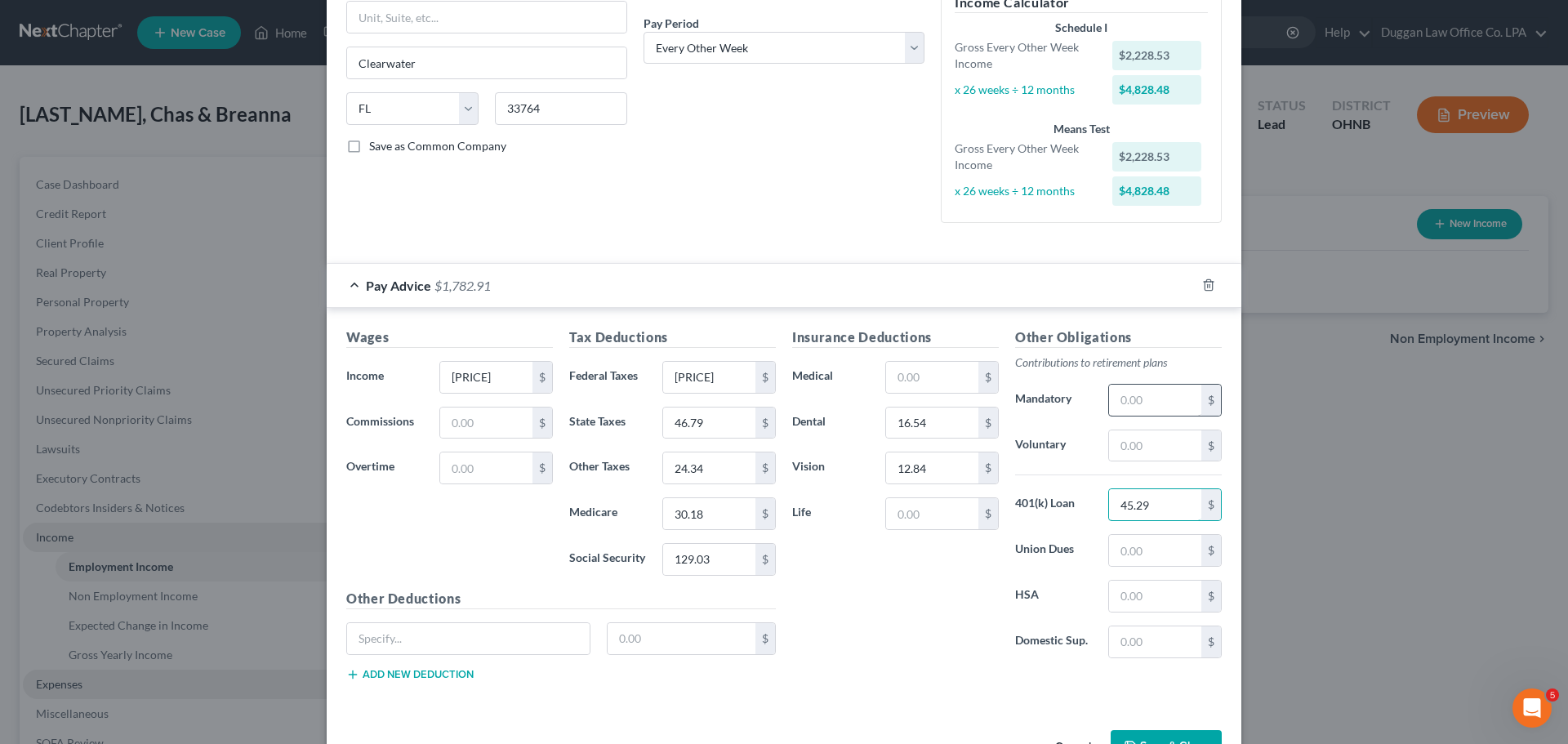 type on "45.29" 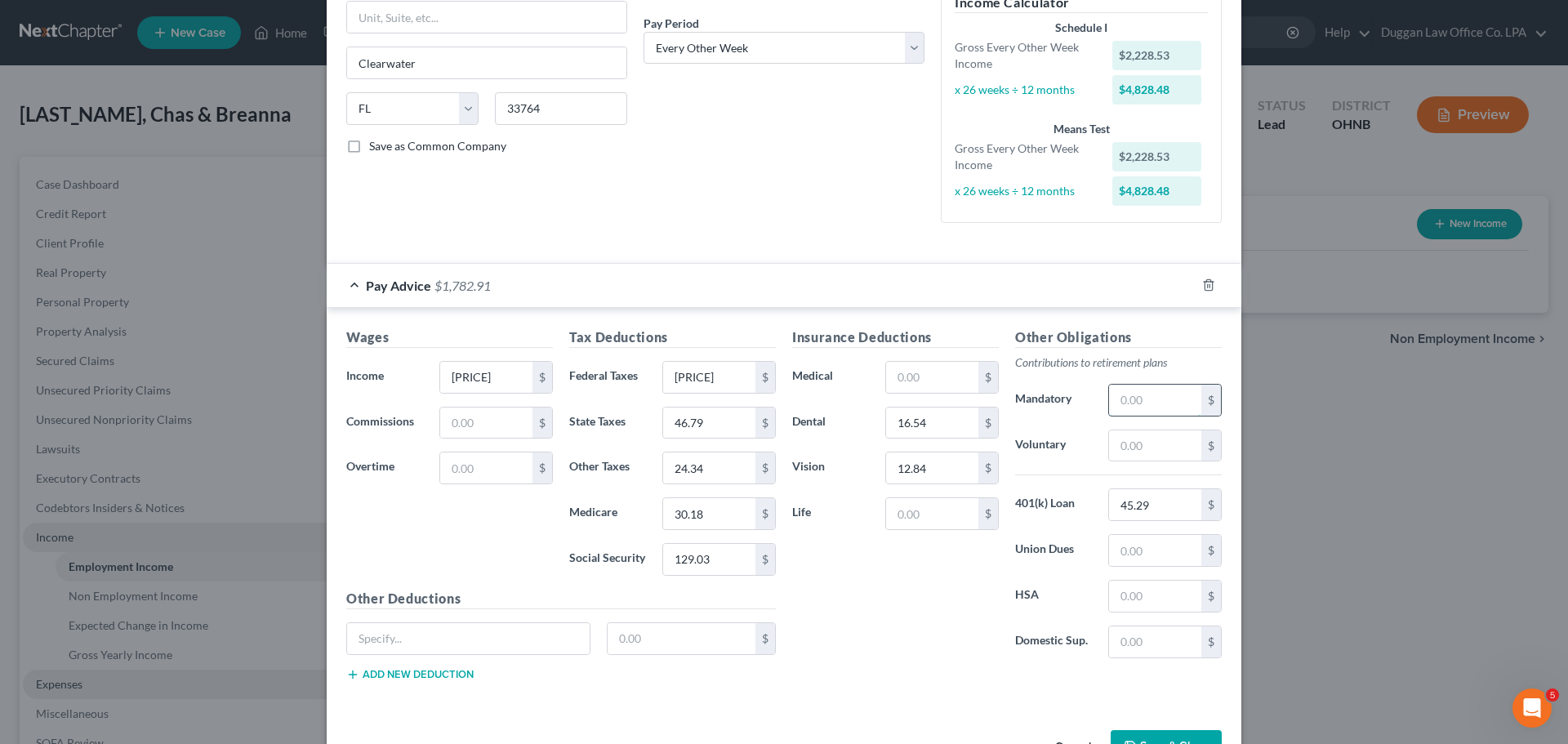 click at bounding box center (1155, 400) 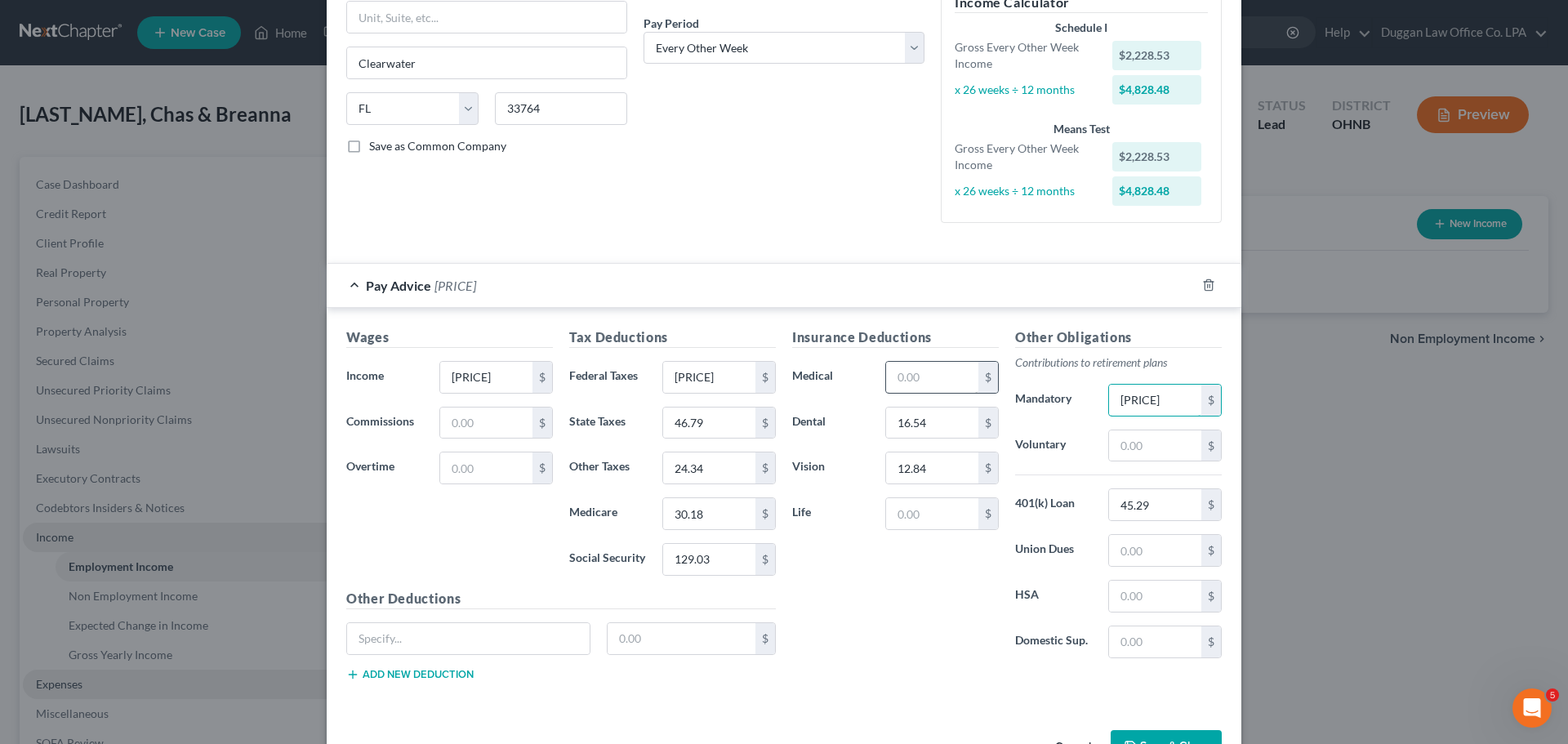 type on "[PRICE]" 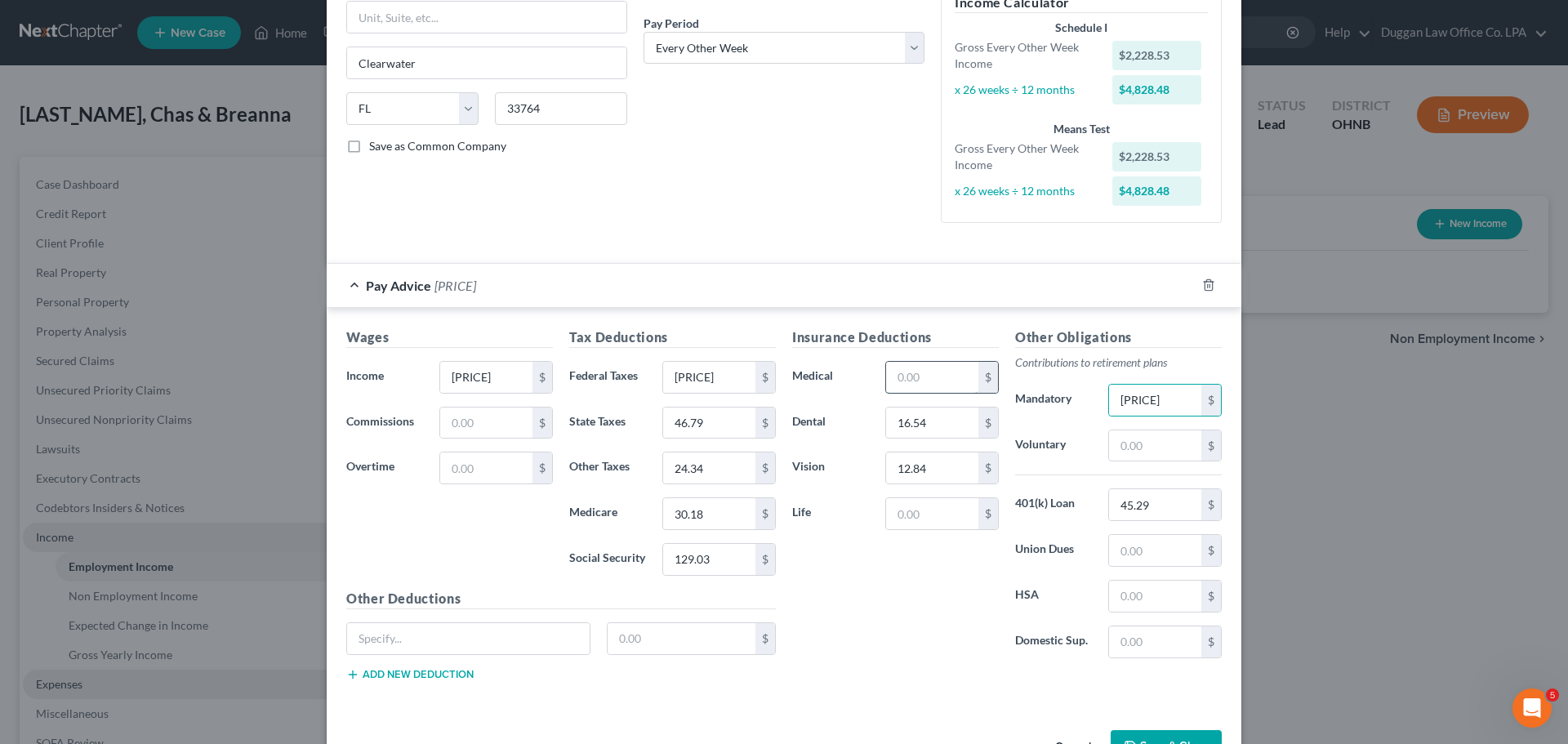click at bounding box center [932, 377] 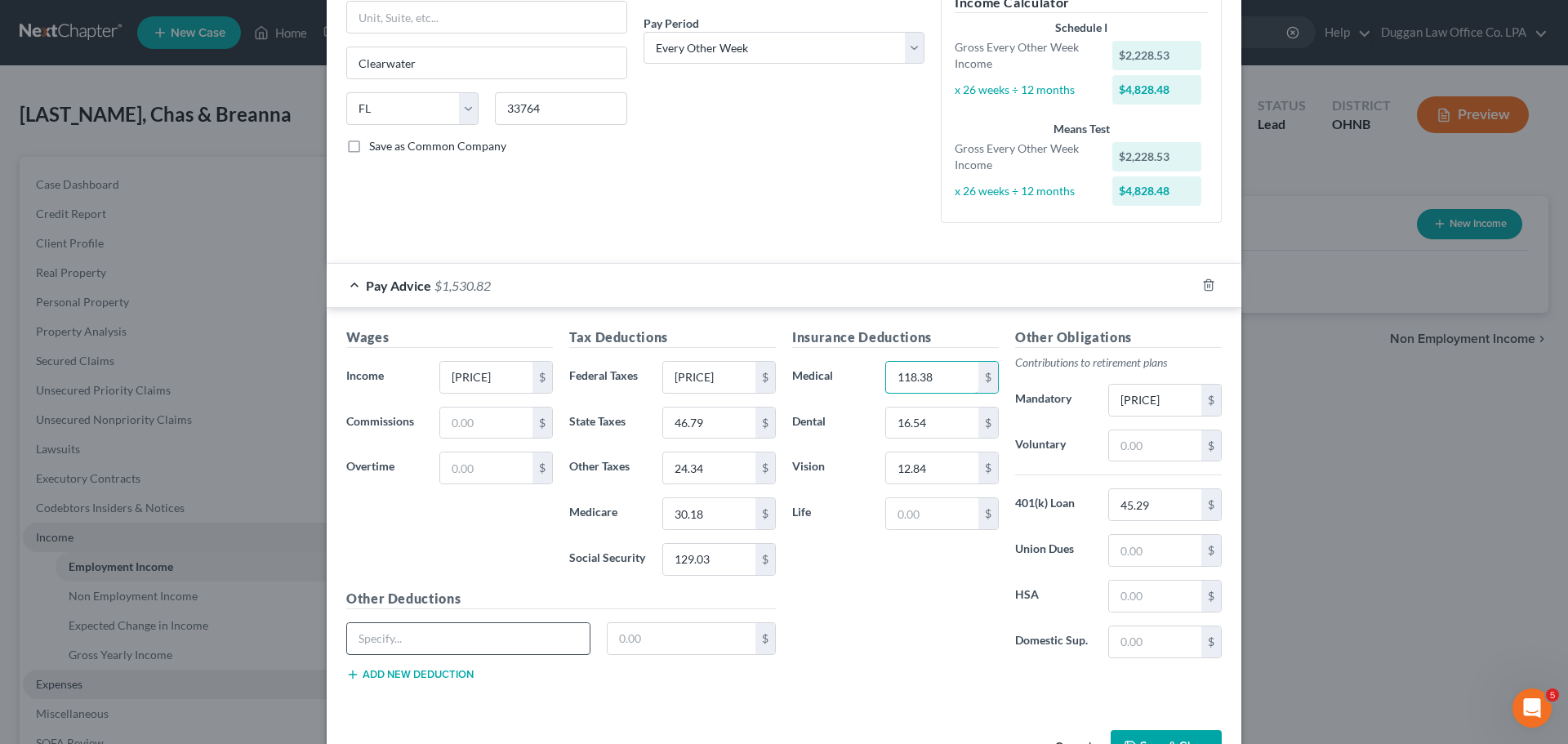 type on "118.38" 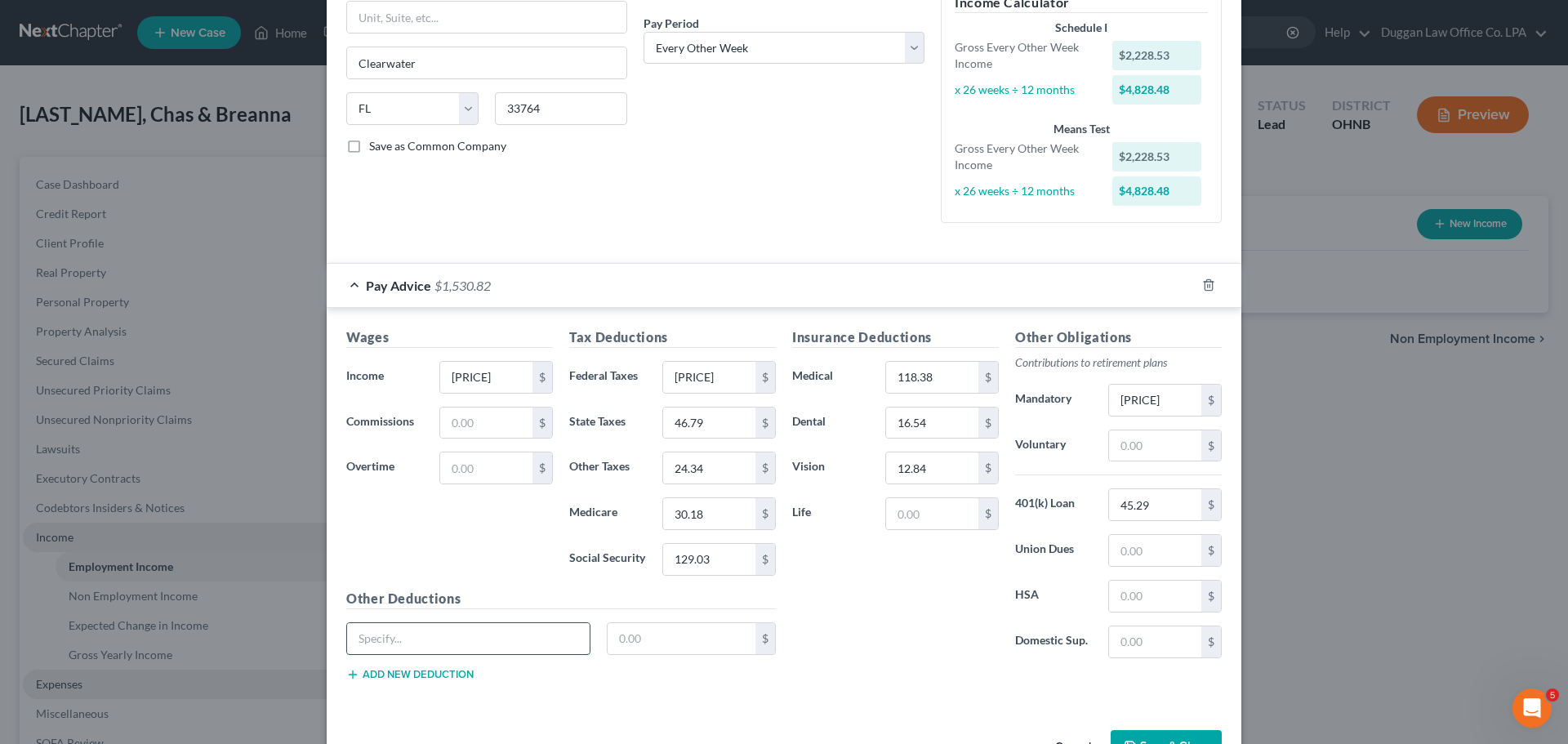 click at bounding box center [468, 639] 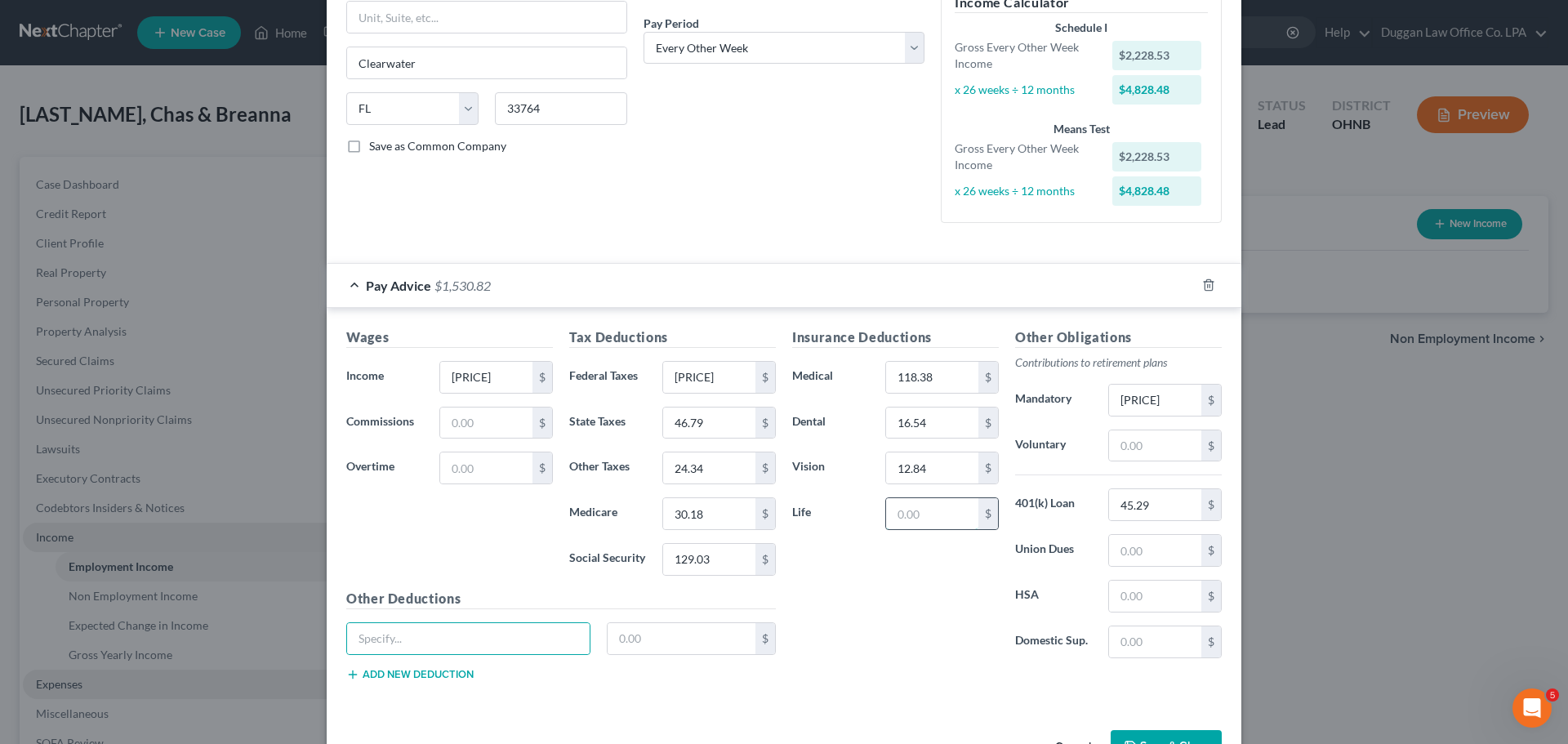 click at bounding box center (932, 514) 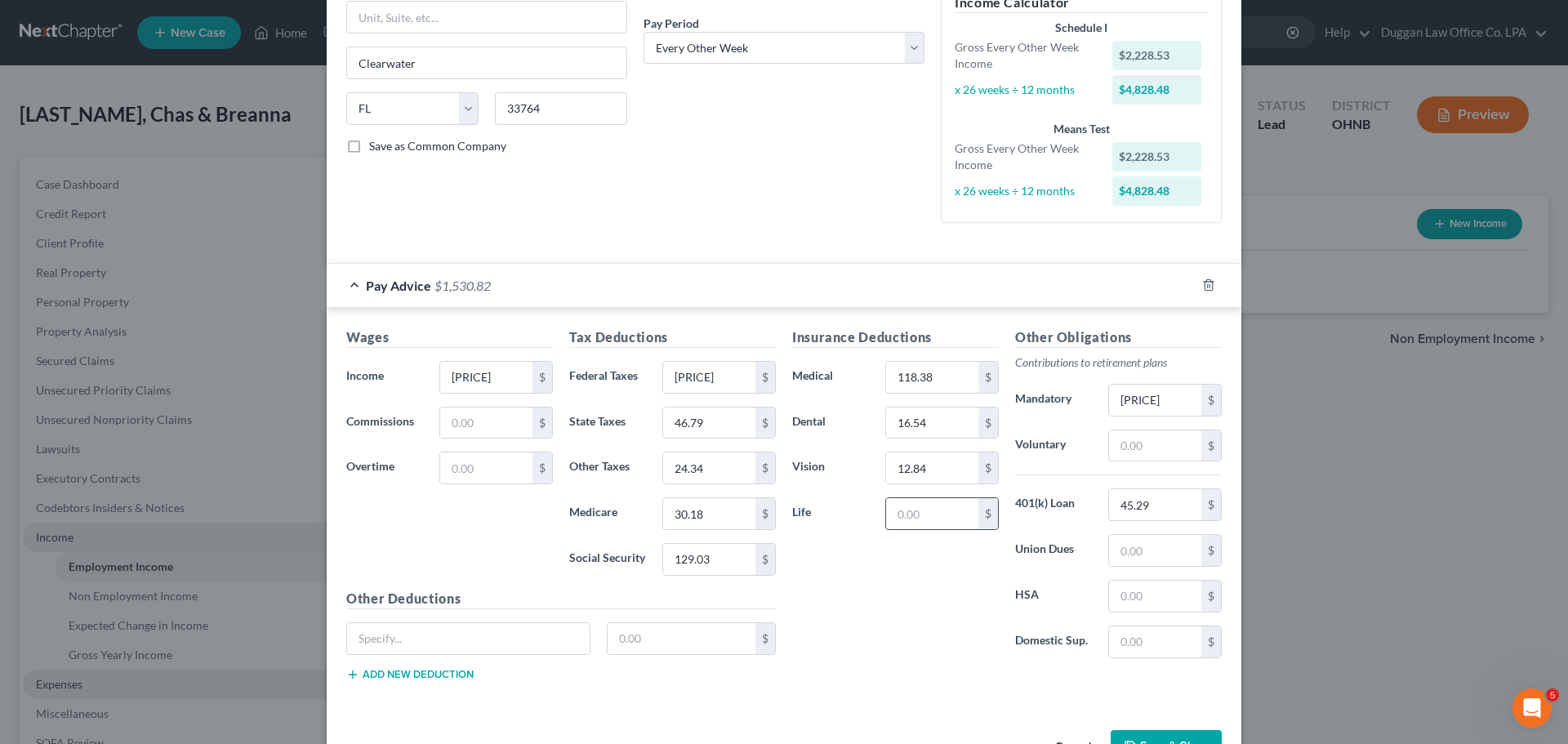 click at bounding box center (932, 514) 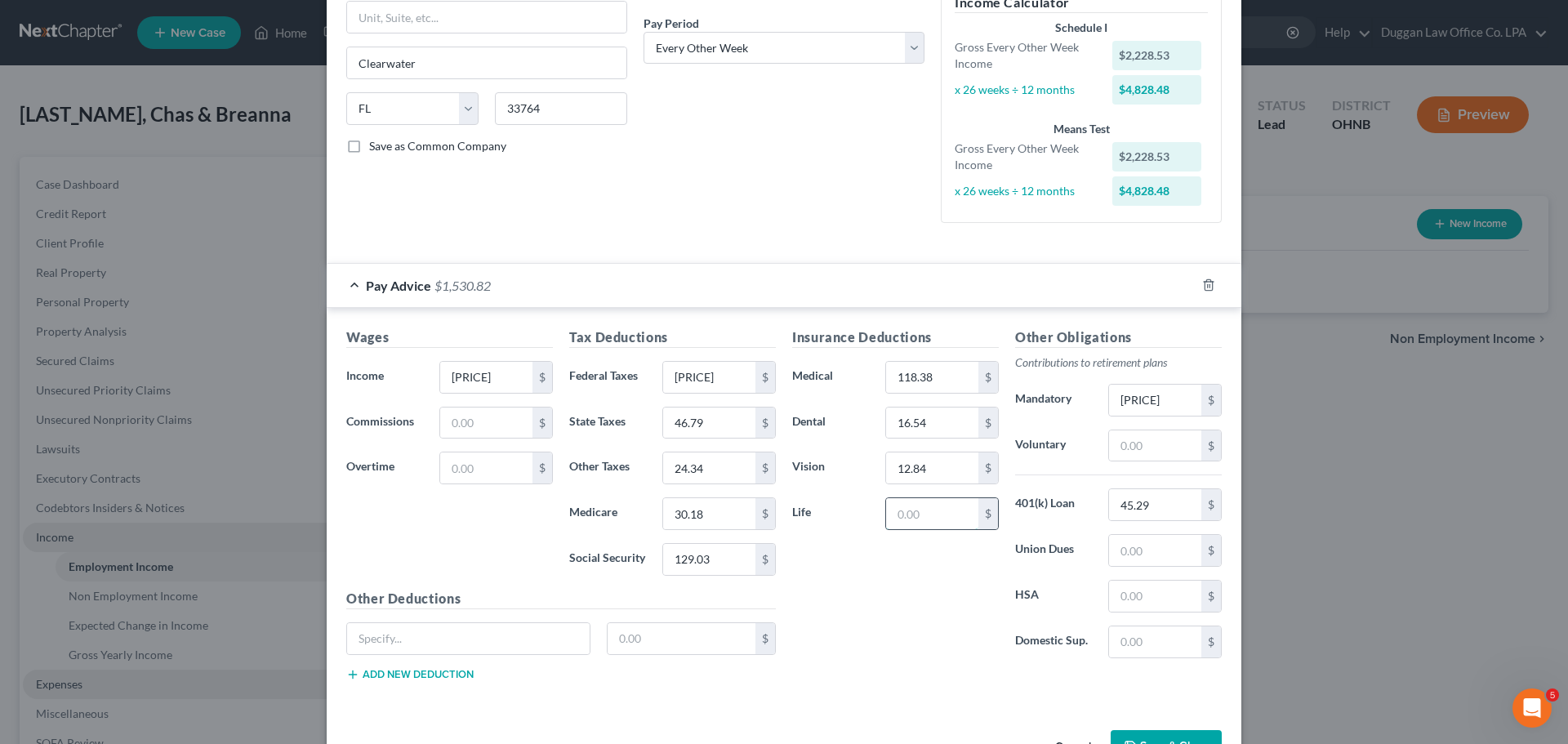 click at bounding box center (932, 514) 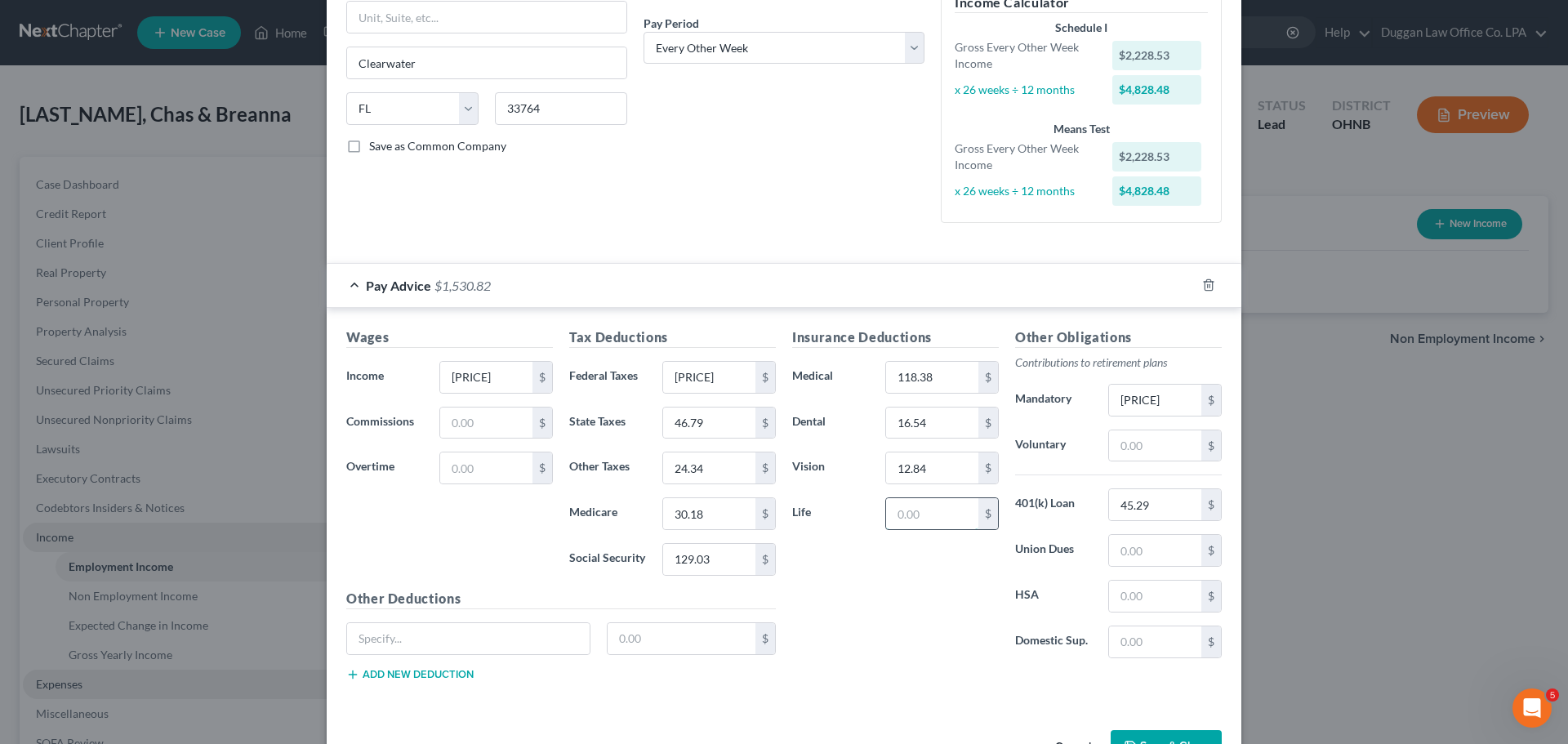 click at bounding box center (932, 514) 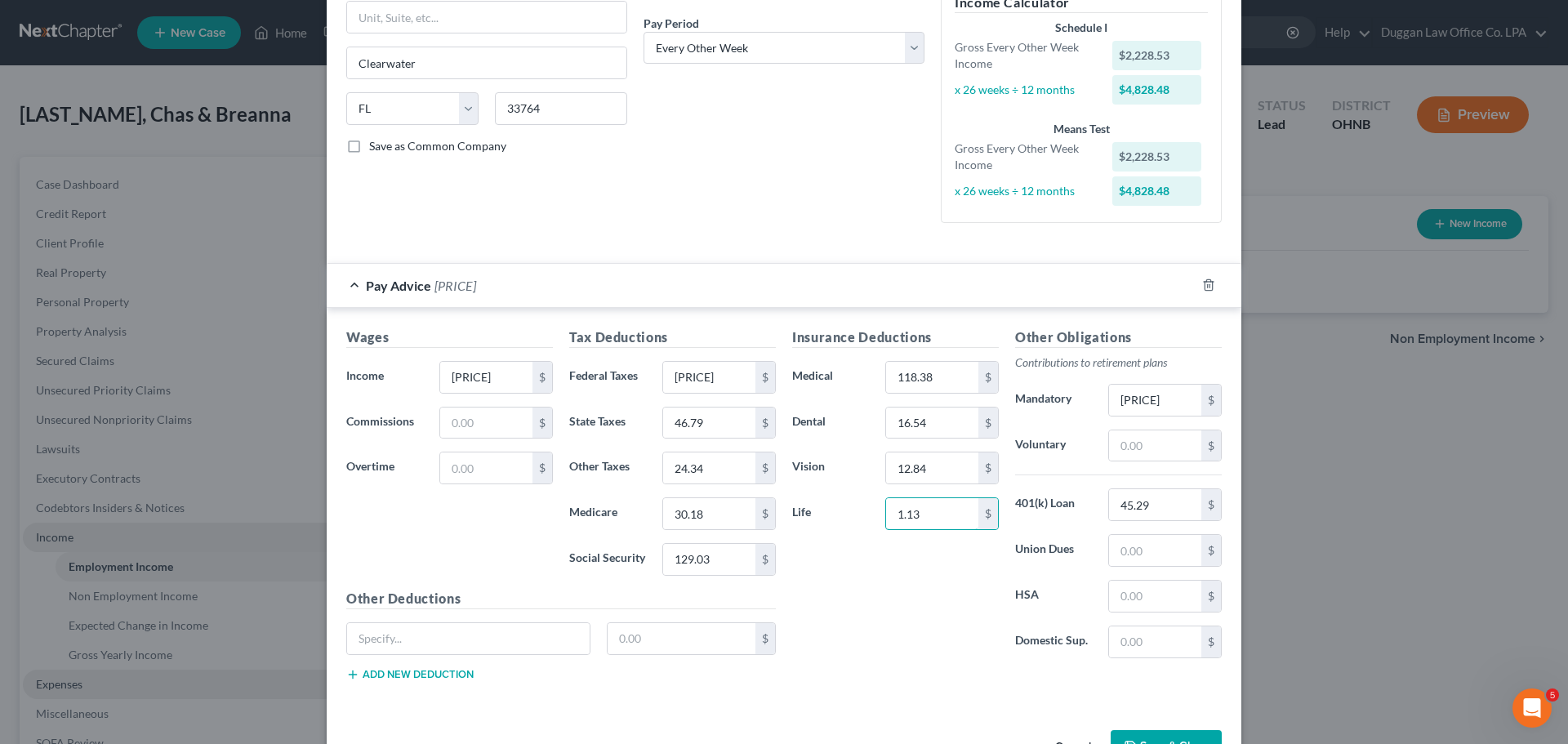type on "1.13" 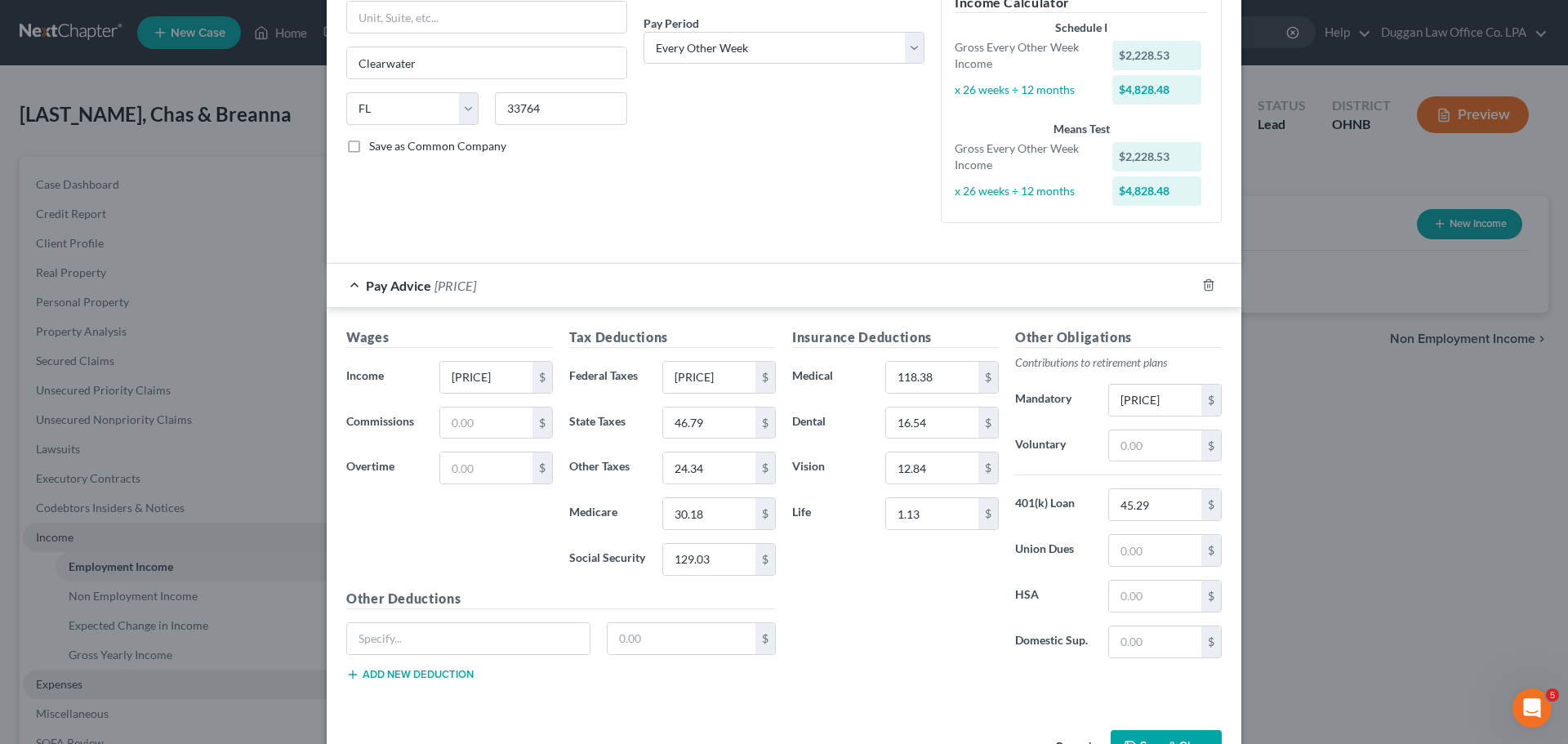 click on "Insurance Deductions Medical 118.38 $ Dental 16.54 $ Vision 12.84 $ Life 1.13 $" at bounding box center [895, 499] 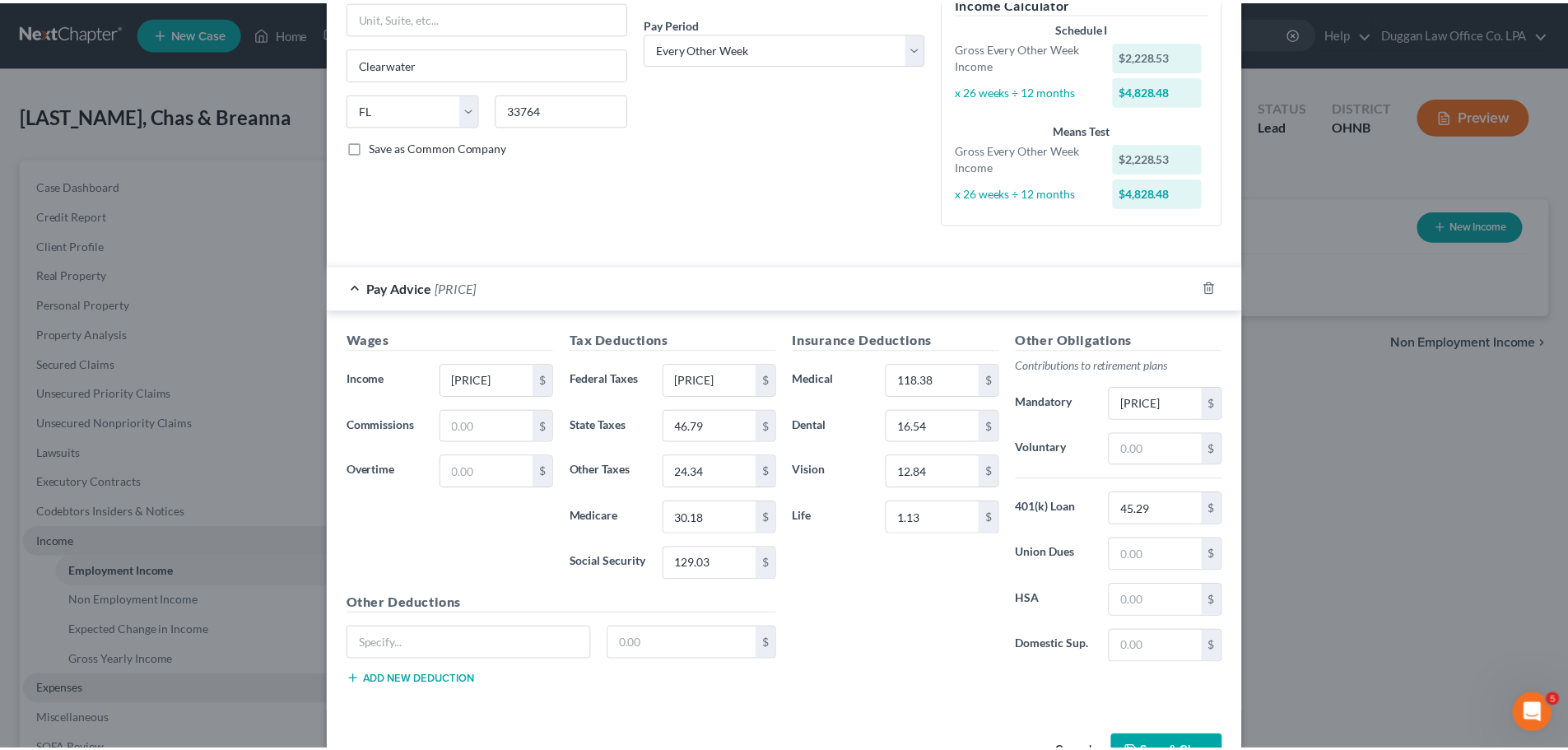 scroll, scrollTop: 300, scrollLeft: 0, axis: vertical 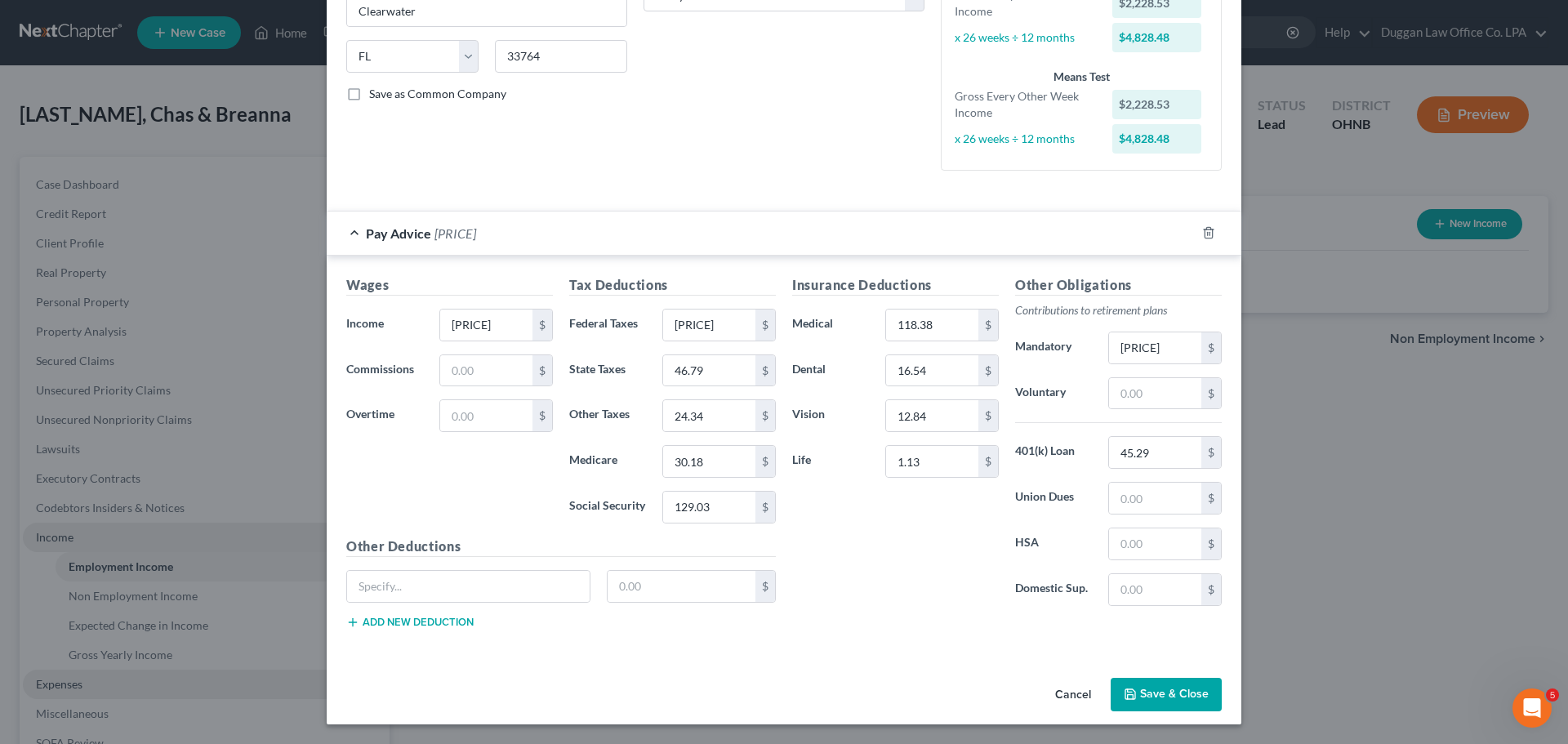 click on "Save & Close" at bounding box center [1166, 695] 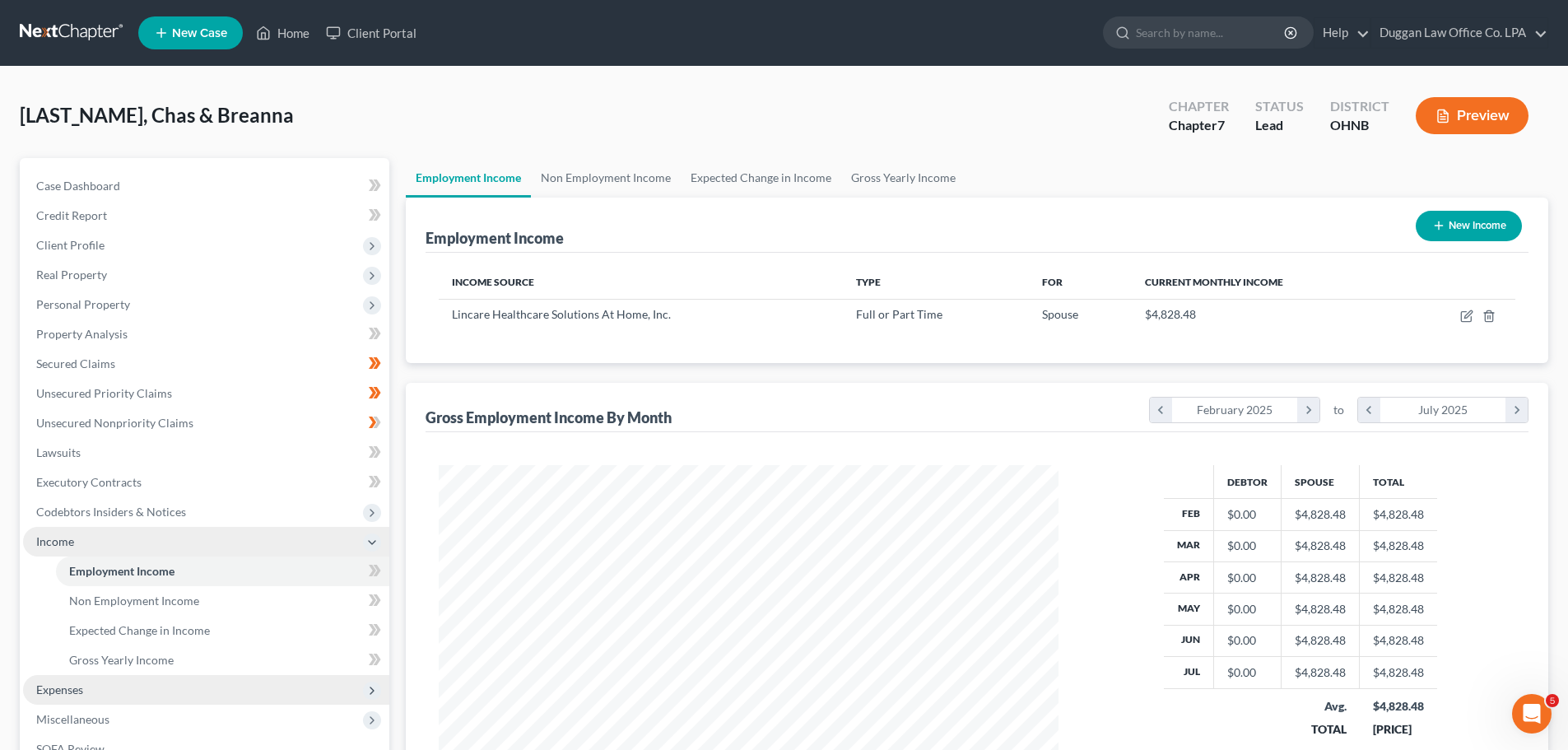 scroll, scrollTop: 822964, scrollLeft: 822450, axis: both 